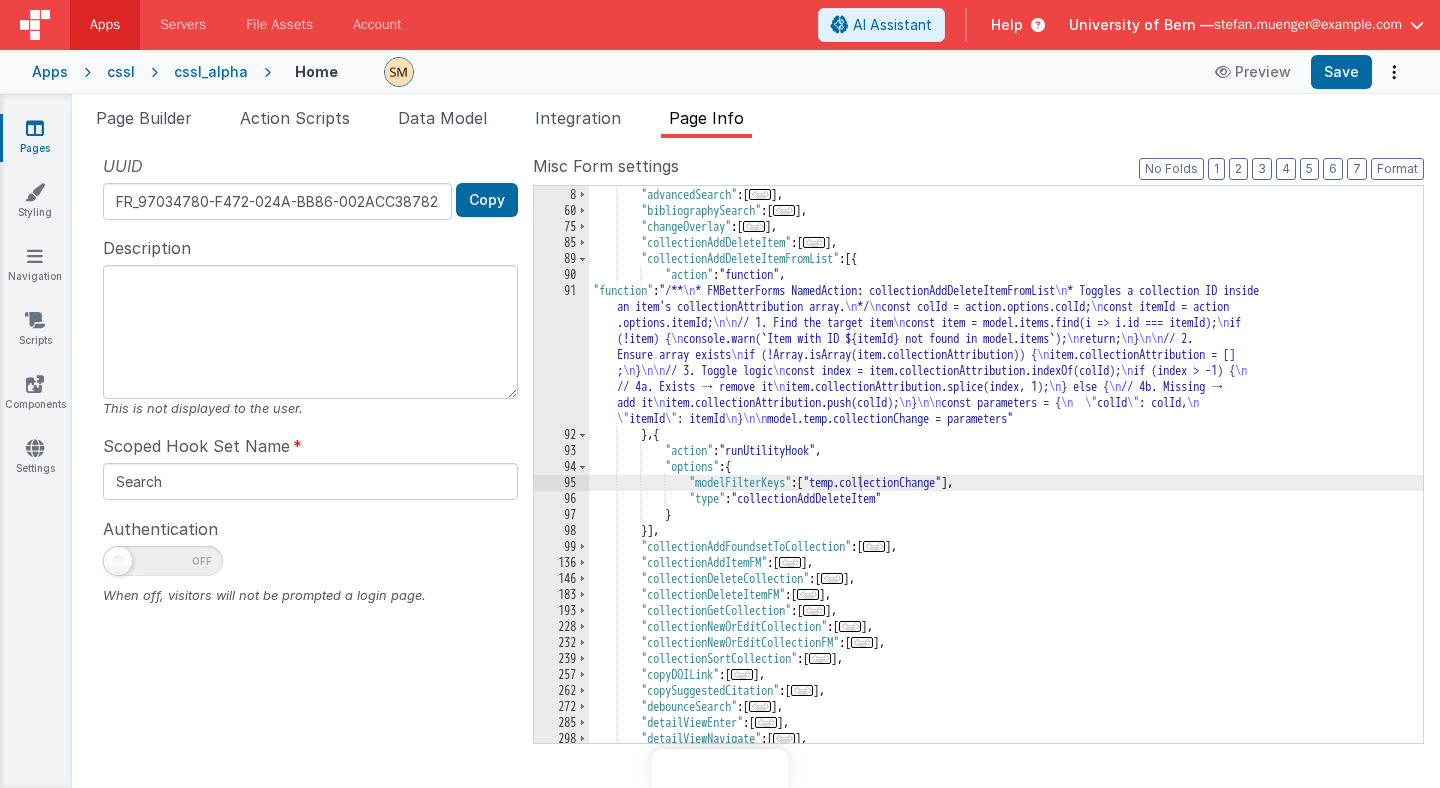 scroll, scrollTop: 0, scrollLeft: 0, axis: both 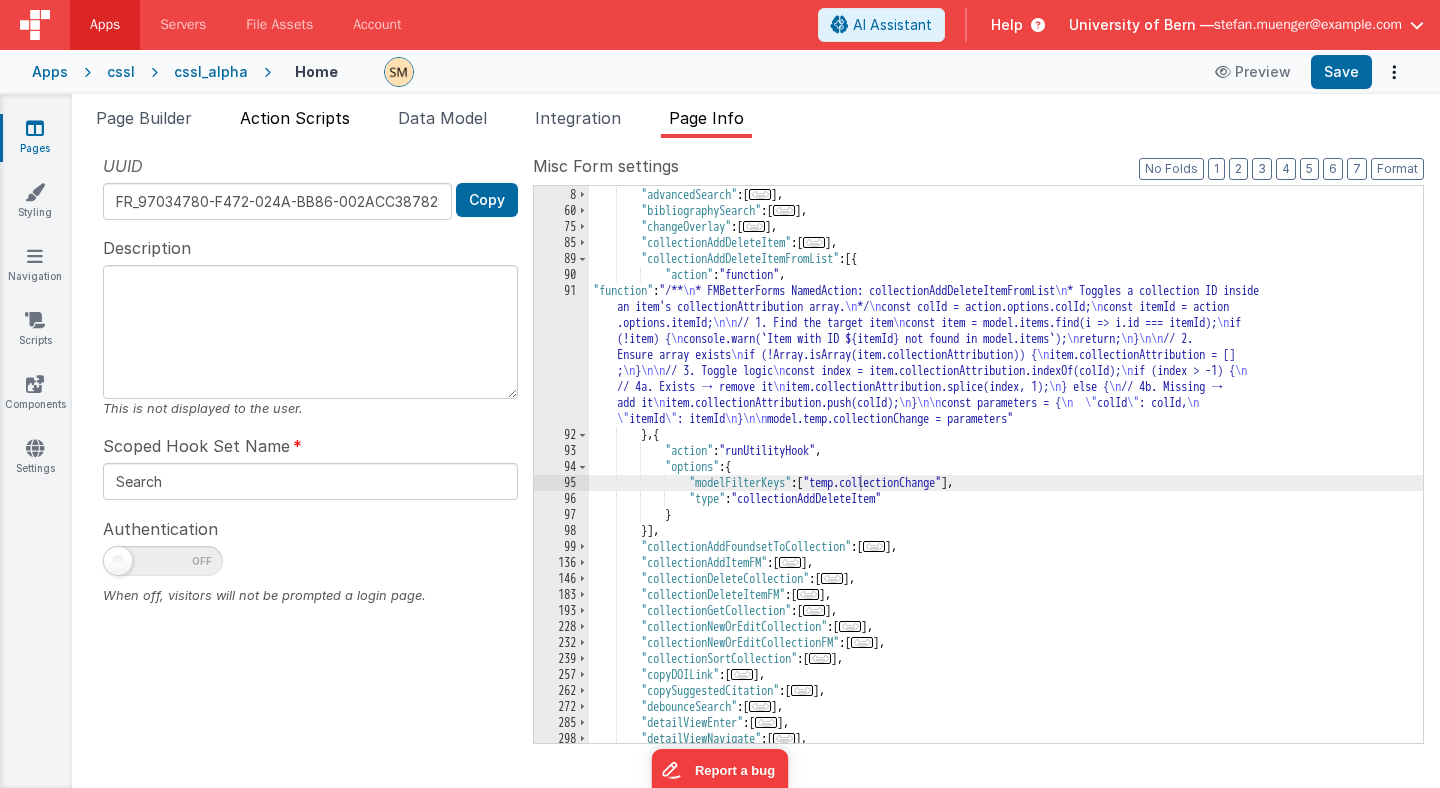 click on "Action Scripts" at bounding box center (295, 118) 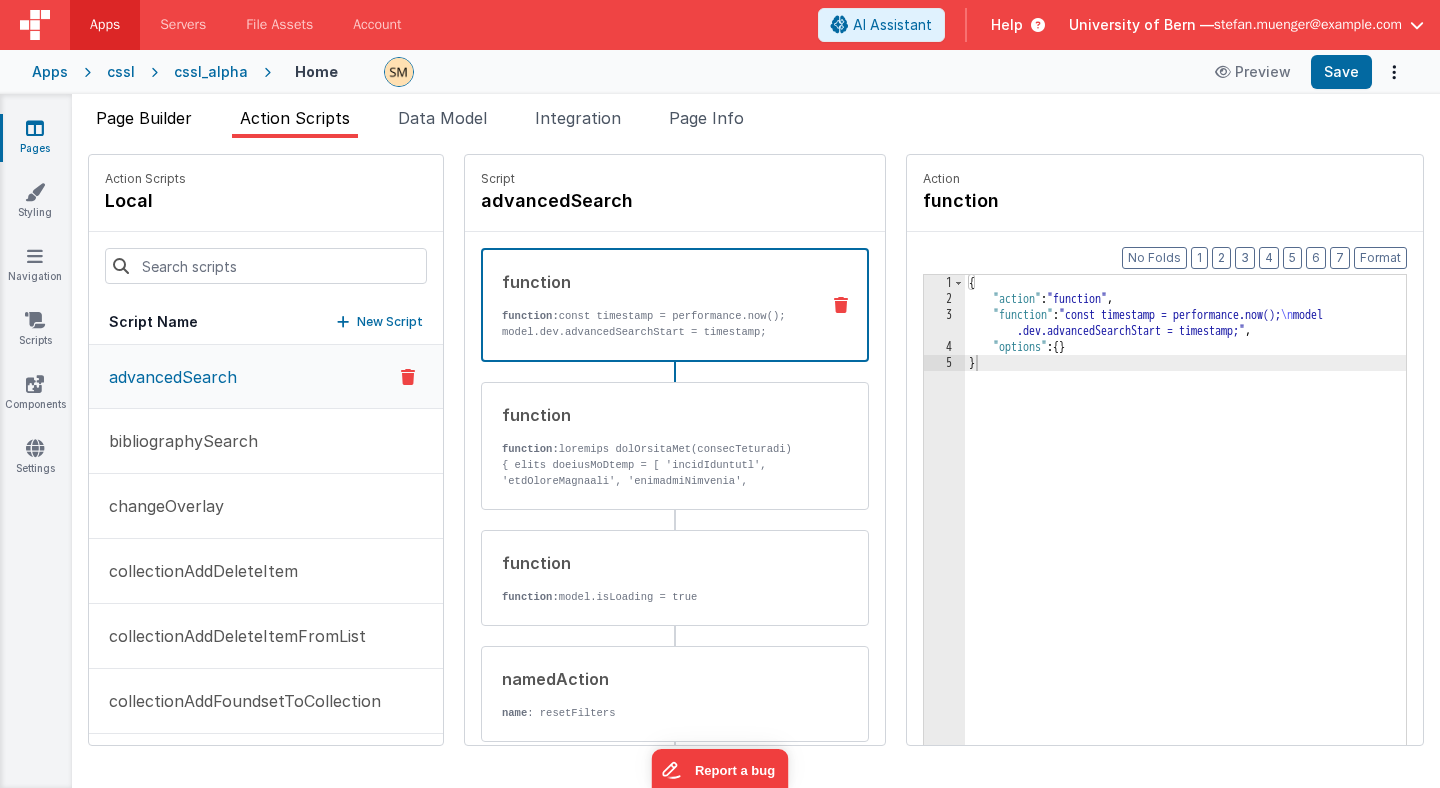 click on "Page Builder" at bounding box center (144, 118) 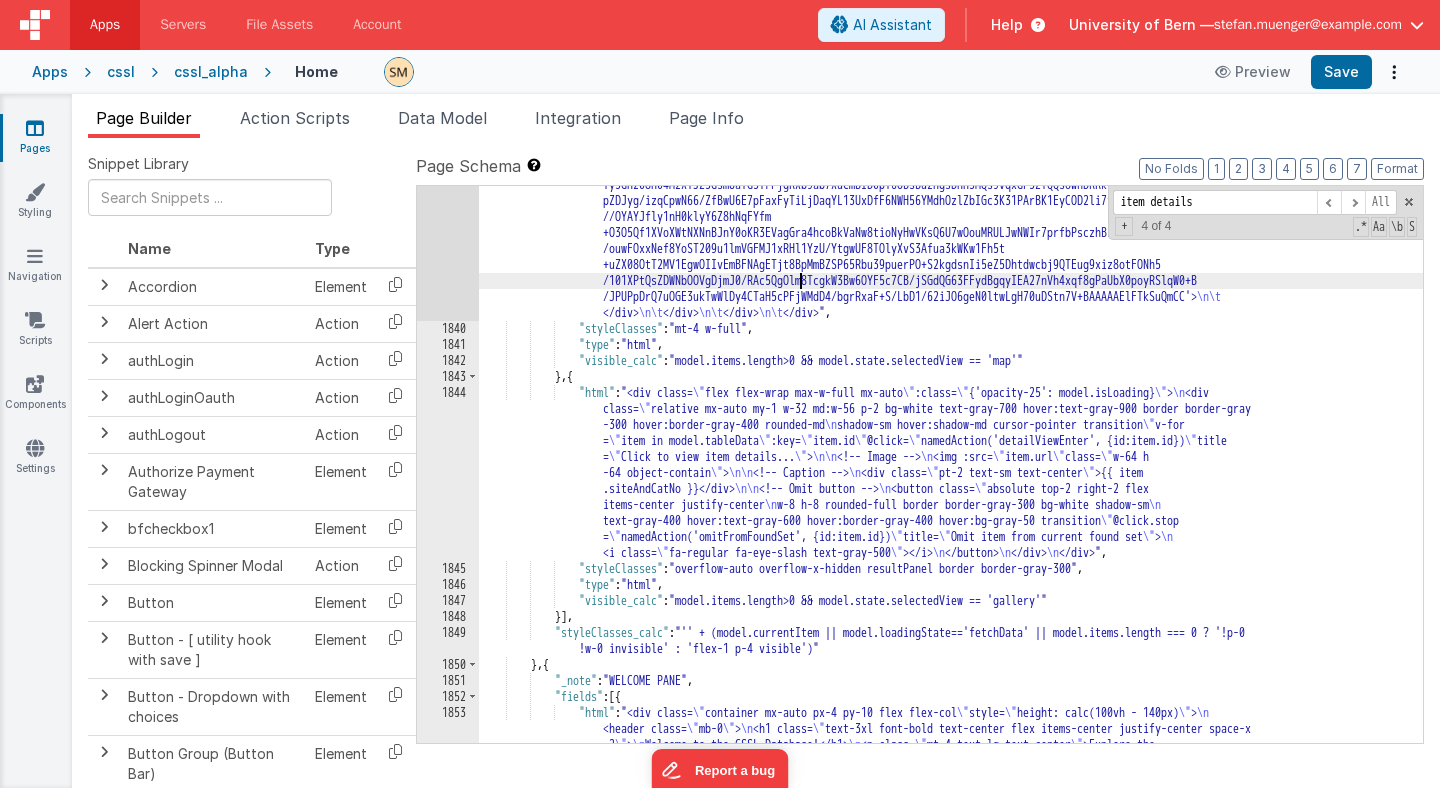 click on ""html" :  " \t <div id='mapContainer'> \n\t     <div id='map'></div> \n\t     <div id='basemaps-wrapper' class='leaflet                      -bar' style= \" font-family: Helvetica Neue, sans-serif; font-size: 12px; \" > \n\t         <label style= \" margin                      -right: 10px \"  for= \" basemaps \" >Select base layer</label> \n\t         <select style='width: 155px; border:                       solid 1px #D3D3D3; border-radius: 5px; height: 20px' name='basemaps' id='basemaps' @change= \" namedAction                      ('switchLayers') \" > \n\t             <option value='Topographic'>Topographic</option> \n\t             <option                       value='Streets'>Streets</option> \n\t             <option value='NationalGeographic'>National Geographic                      </option> \n\t             <option value='Oceans'>Oceans</option> \n\t </option>" at bounding box center [951, 671] 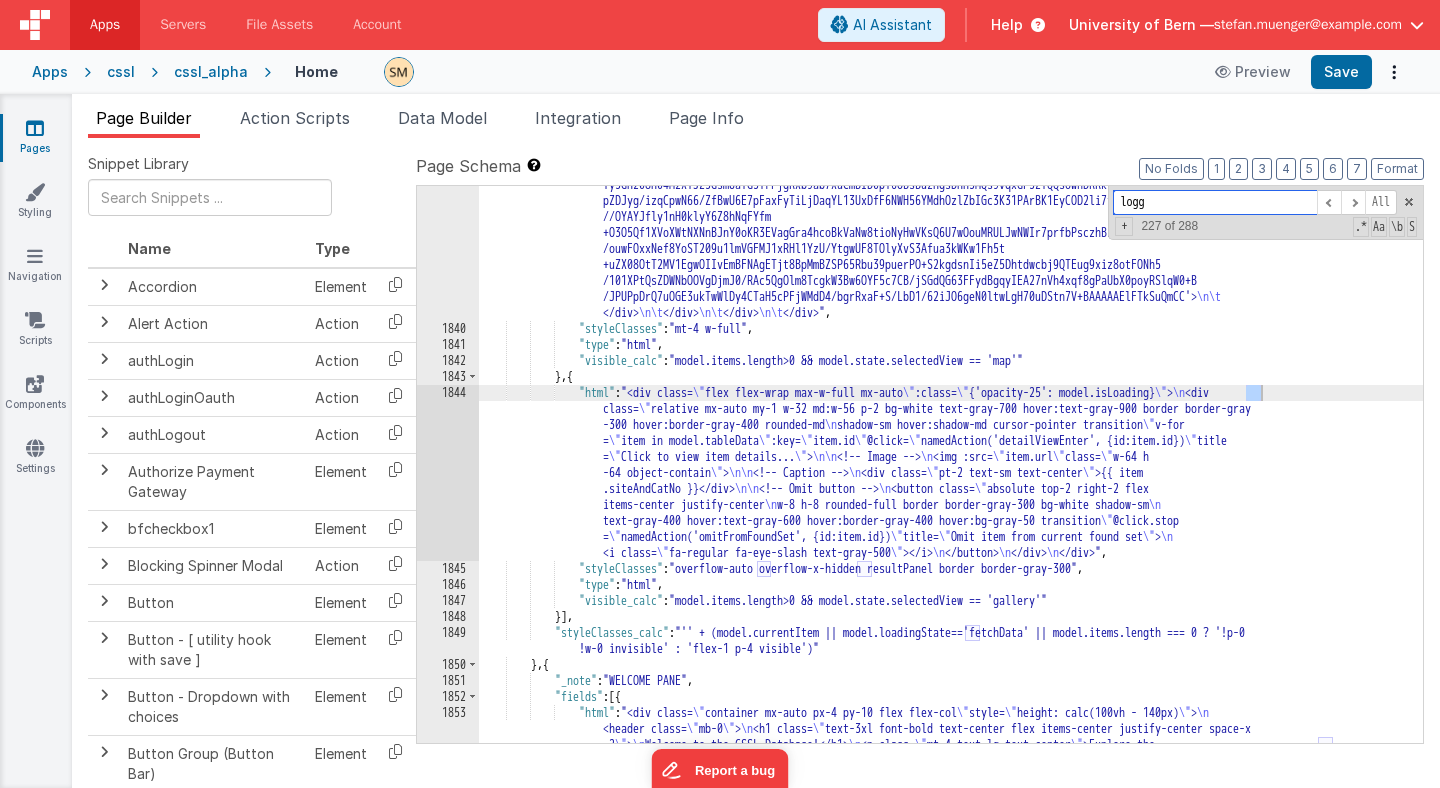 scroll, scrollTop: 30445, scrollLeft: 0, axis: vertical 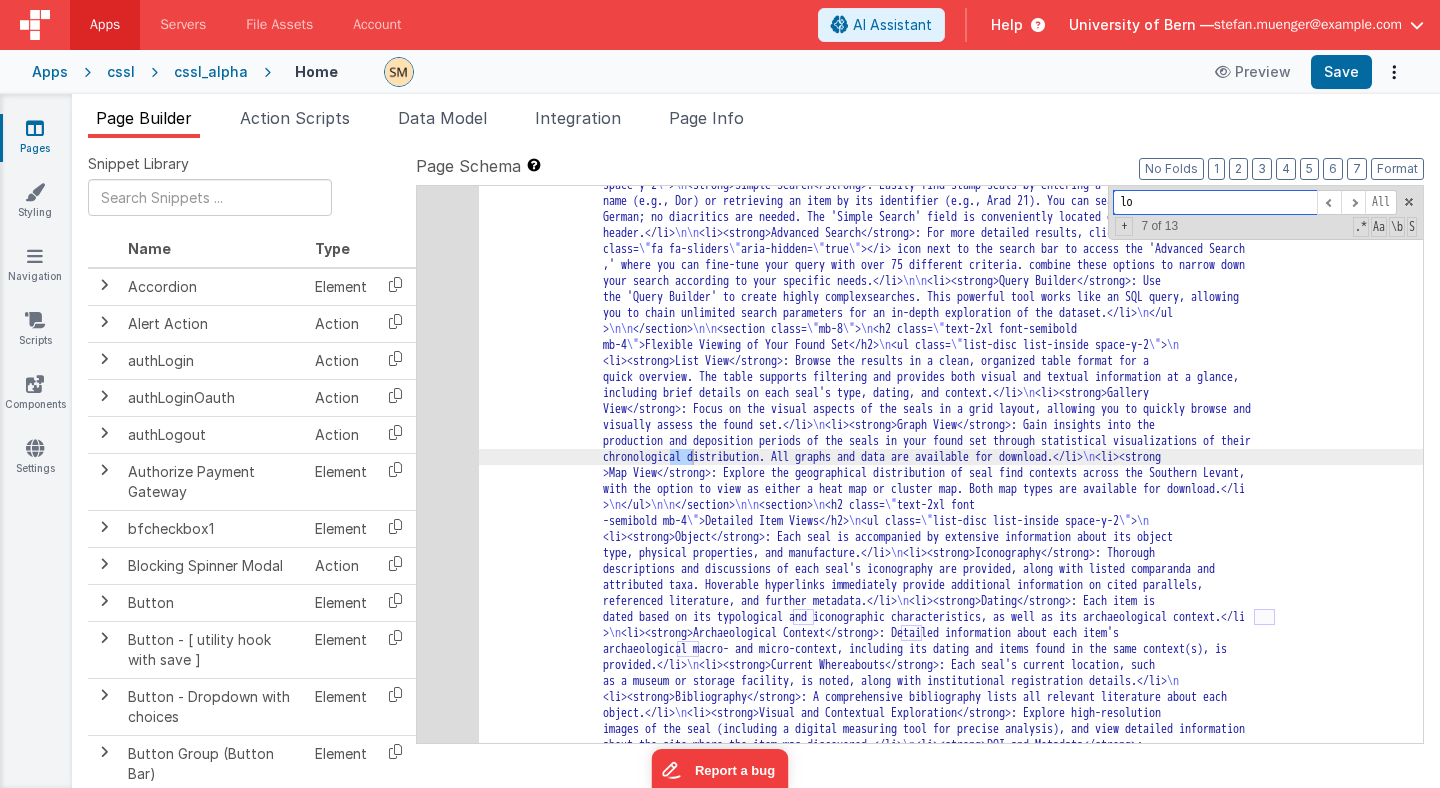 type on "l" 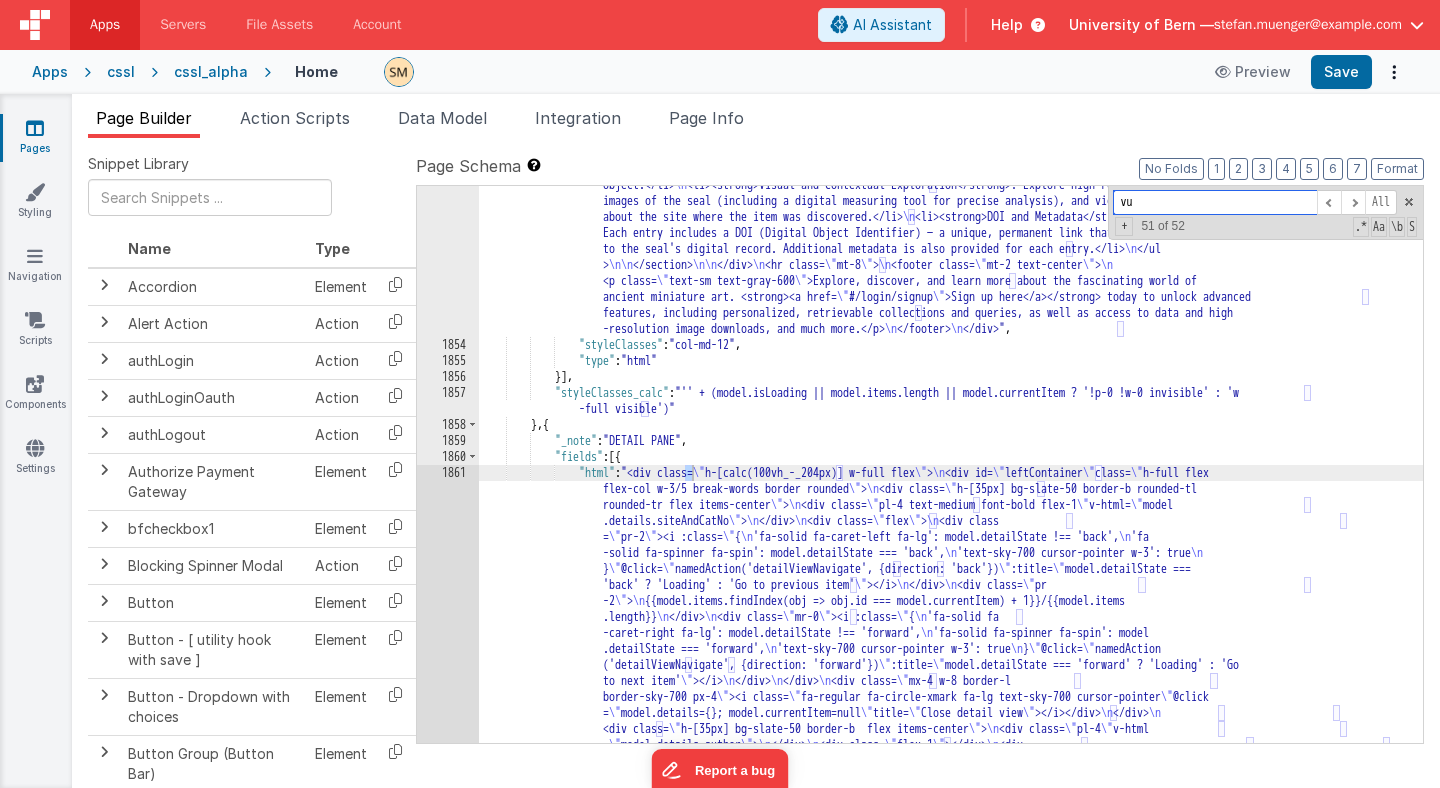 scroll, scrollTop: 30869, scrollLeft: 0, axis: vertical 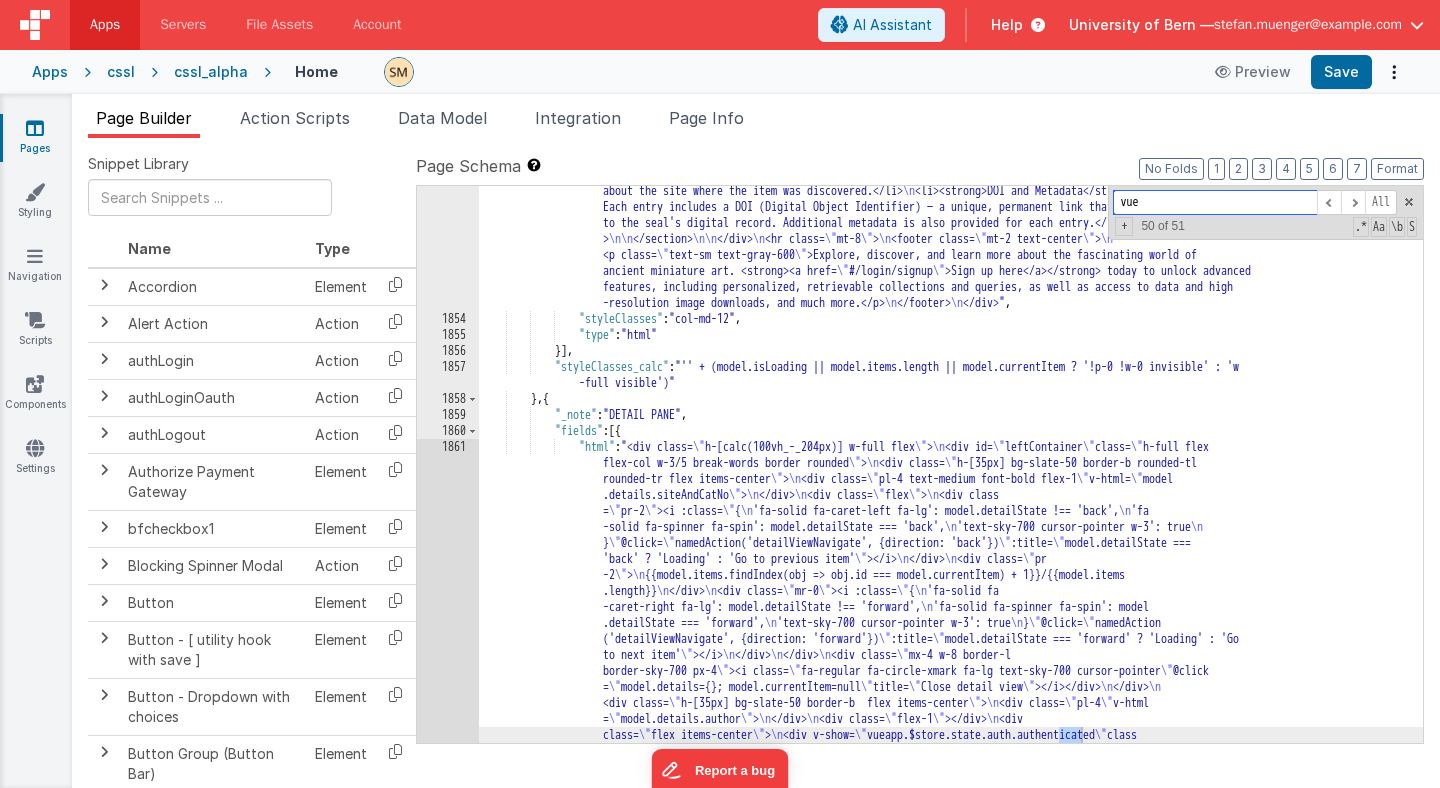 type on "vue" 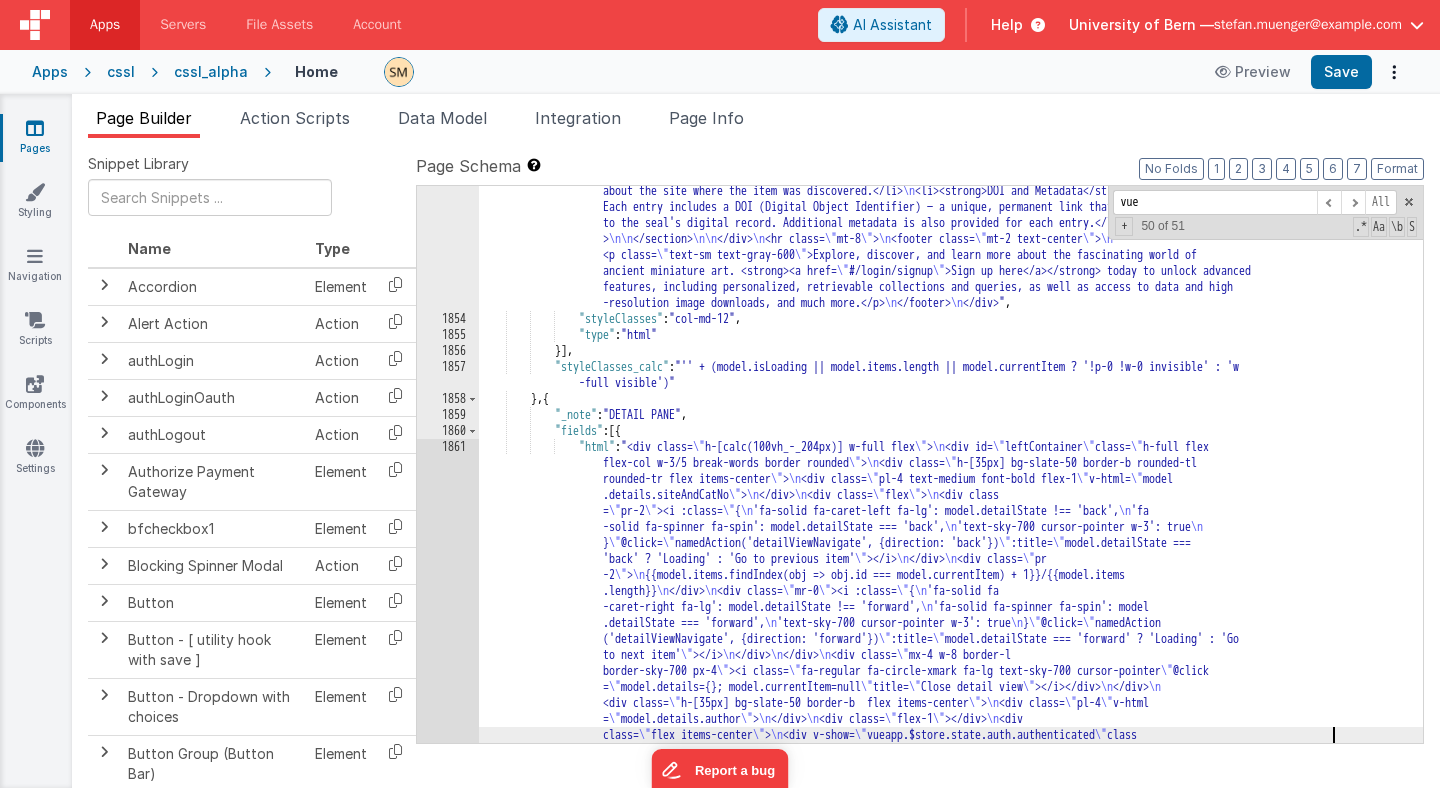 click on ""html" :  "<div class= \" container mx-auto px-4 py-10 flex flex-col \"  style= \" height: calc(100vh - 140px) \" > \n                           <header class= \" mb-0 \" > \n <h1 class= \" text-3xl font-bold text-center flex items-center justify-center space-x                      -2 \" > \n     Welcome to the CSSL Database!</h1> \n         <p class= \" mt-4 text-lg text-center \" >Explore the                       'Digital Corpus of Stamp Seals from the Southern Levant'</p> \n     </header> \n     <hr class= \" mb-4 \" > \n\n                           <div id= \" mainSection \"  class= \" overflow-y-auto flex-1 pr-2 \" > \n         <section class= \" mb-8 \" > \n                                   <h2 class= \" text-2xl font-semibold mb-4 \" >Search Options</h2> \n             <ul class= \" list-disc list-inside                       space-y-2 \" > \n header.</li> \n\n >" at bounding box center [951, 1245] 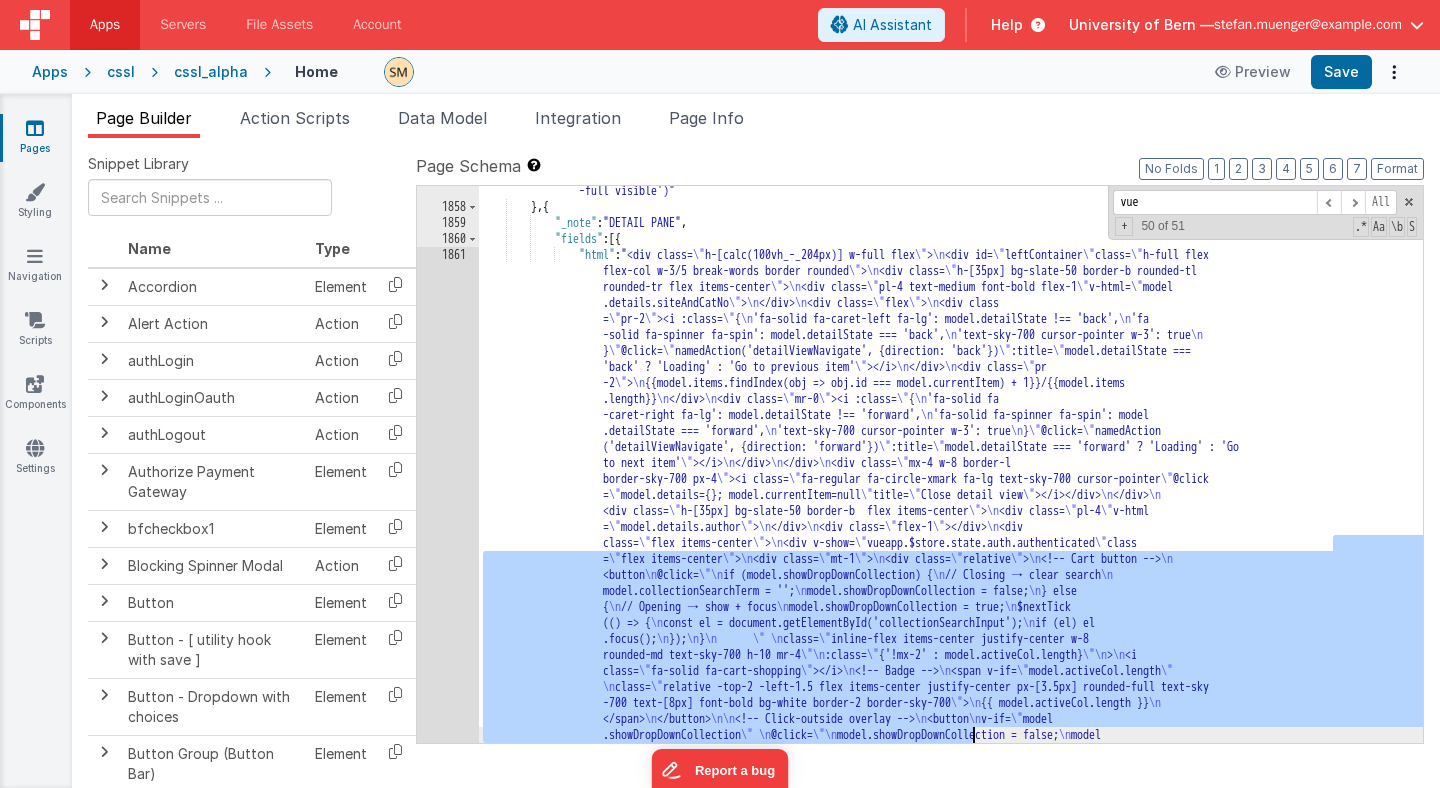scroll, scrollTop: 31102, scrollLeft: 0, axis: vertical 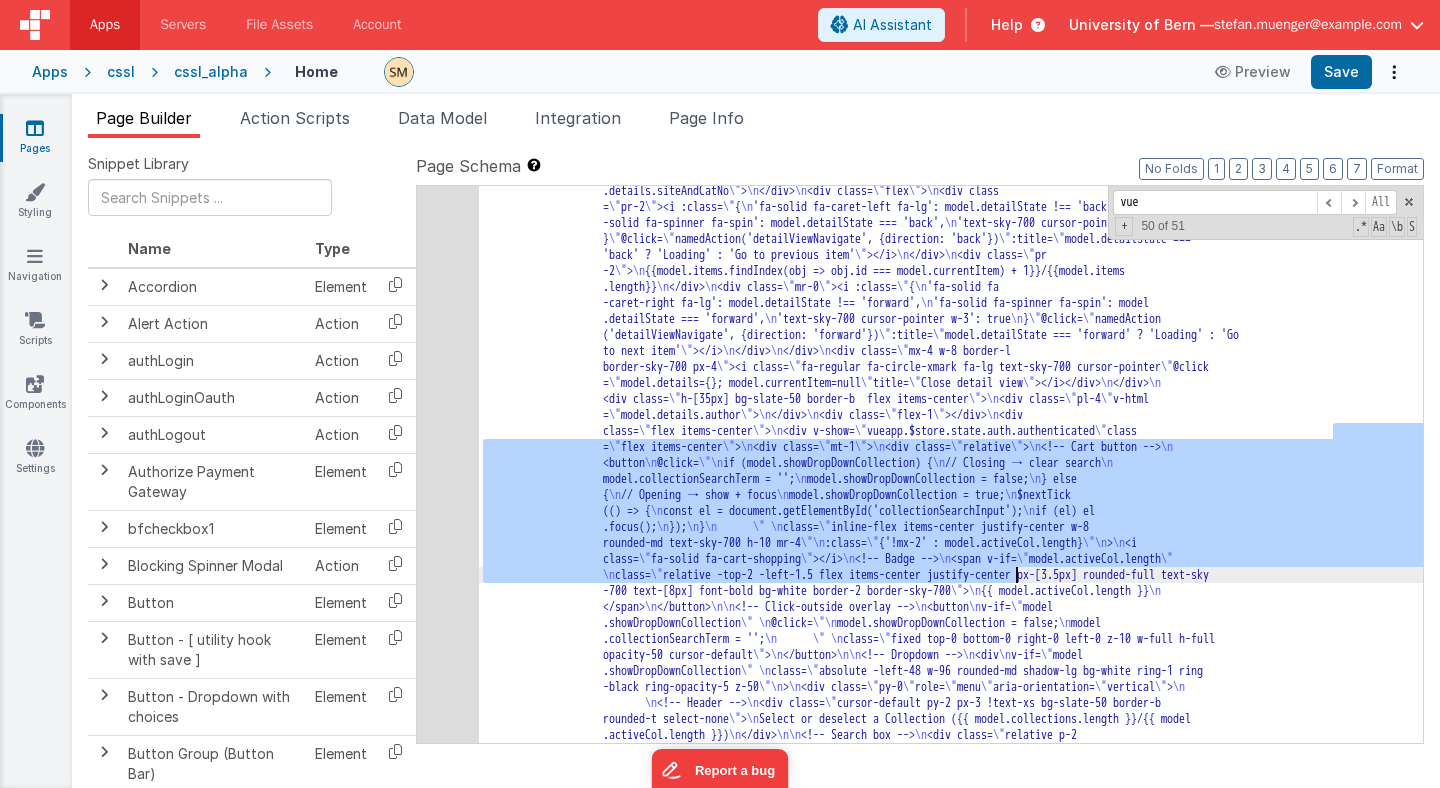 drag, startPoint x: 1332, startPoint y: 738, endPoint x: 1013, endPoint y: 582, distance: 355.10138 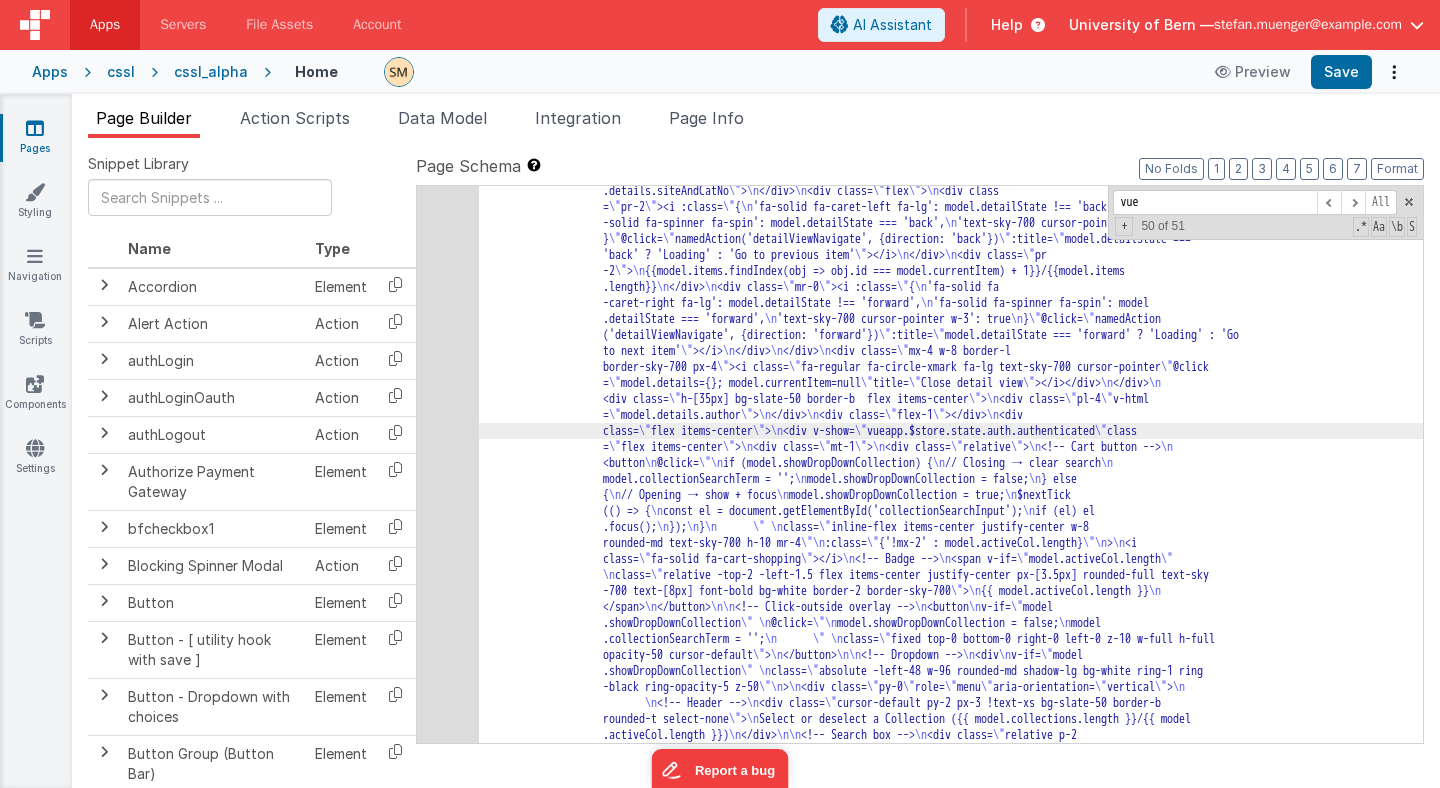 click on "1861" at bounding box center (448, 1183) 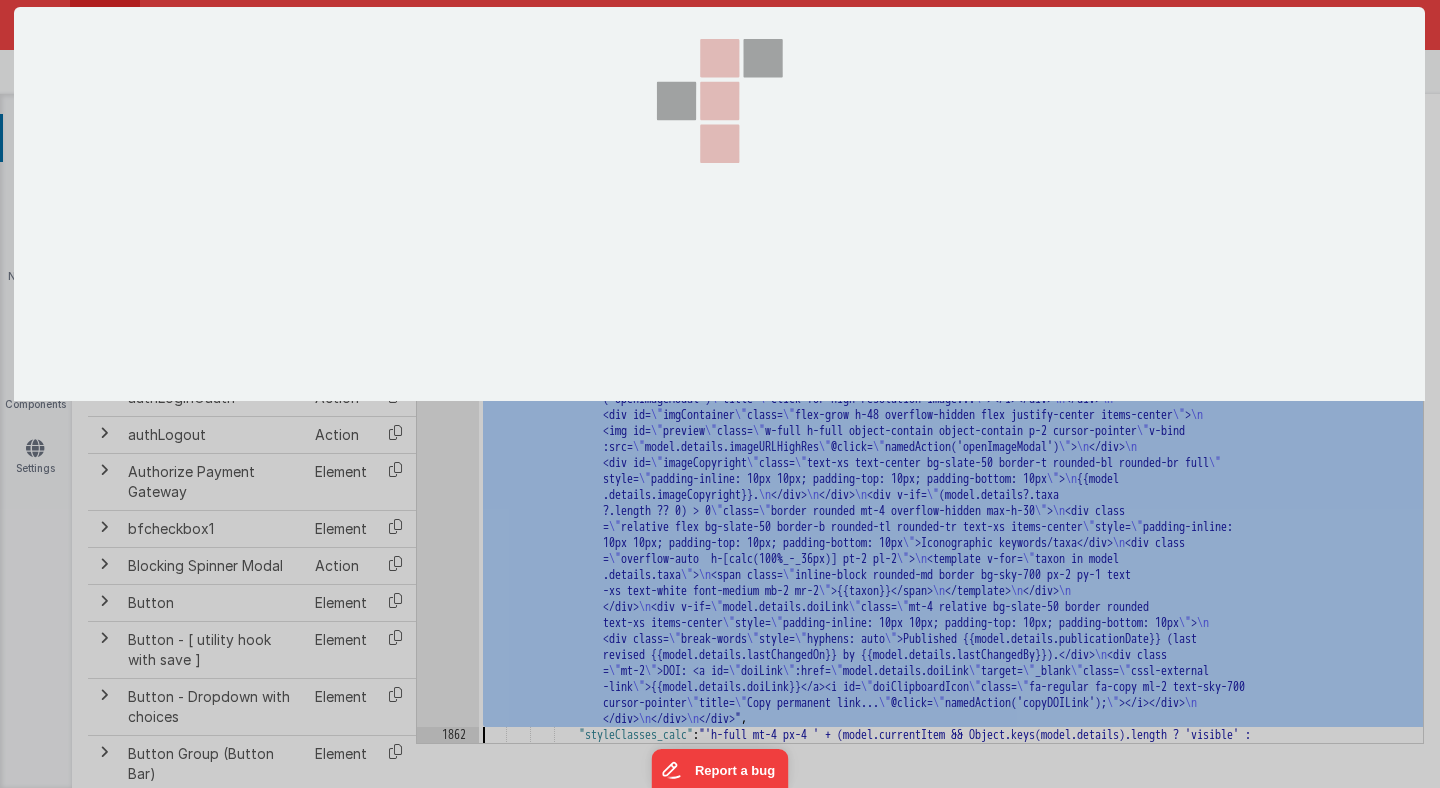 scroll, scrollTop: 32211, scrollLeft: 0, axis: vertical 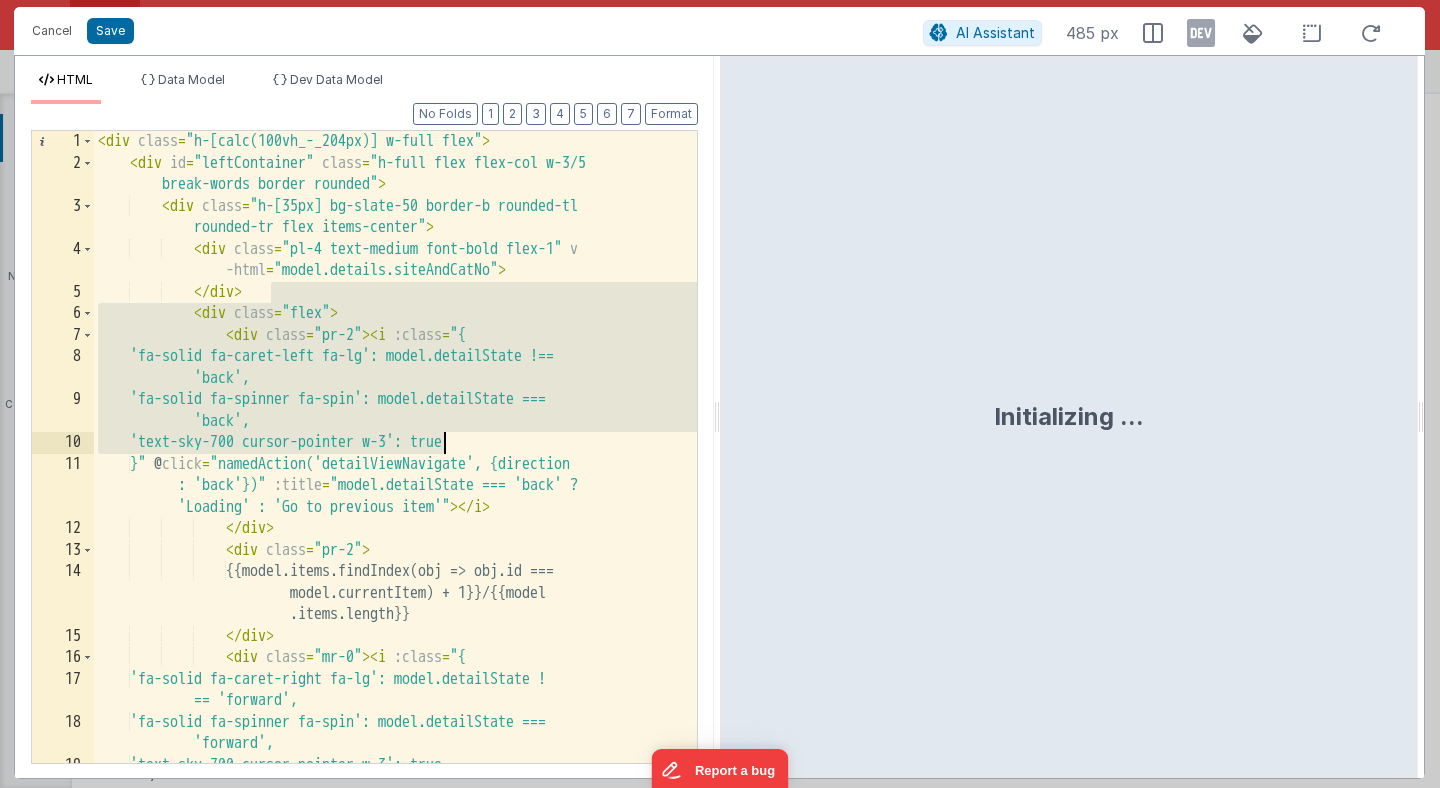 click on "<div v-show="model.detailState === 'back' ? 'Loading' : 'Go to previous item'" class="flex"> <div class="pr-2"> <i :class="{ 'fa-solid fa-caret-left fa-lg': model.detailState !== 'back', 'fa-solid fa-spinner fa-spin': model.detailState === 'back', 'text-sky-700 cursor-pointer w-3': true }" @click="namedAction('detailViewNavigate', {direction: 'back'})" :title="model.detailState === 'back' ? 'Loading' : 'Go to previous item'"> </i></div>" at bounding box center [395, 490] 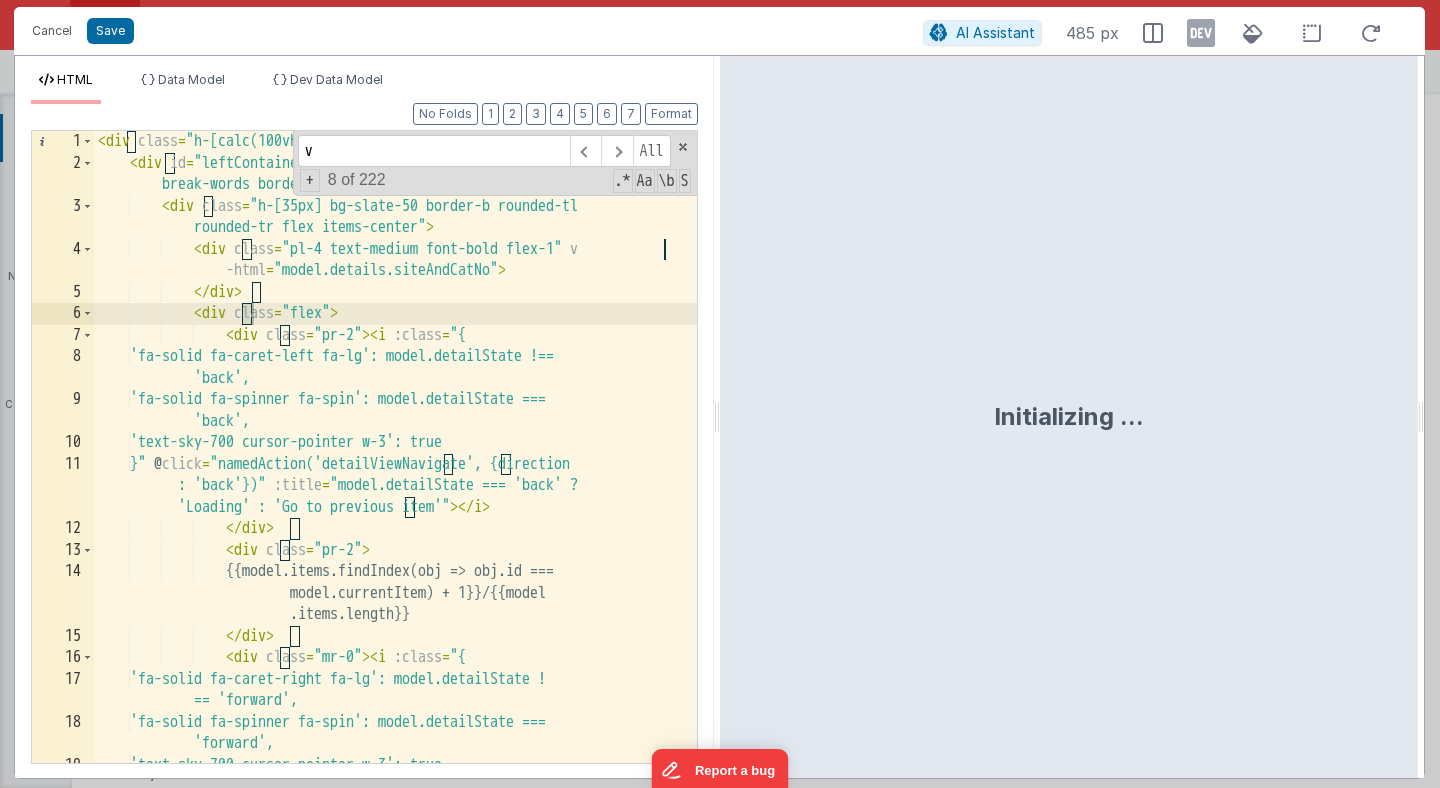 scroll, scrollTop: 0, scrollLeft: 0, axis: both 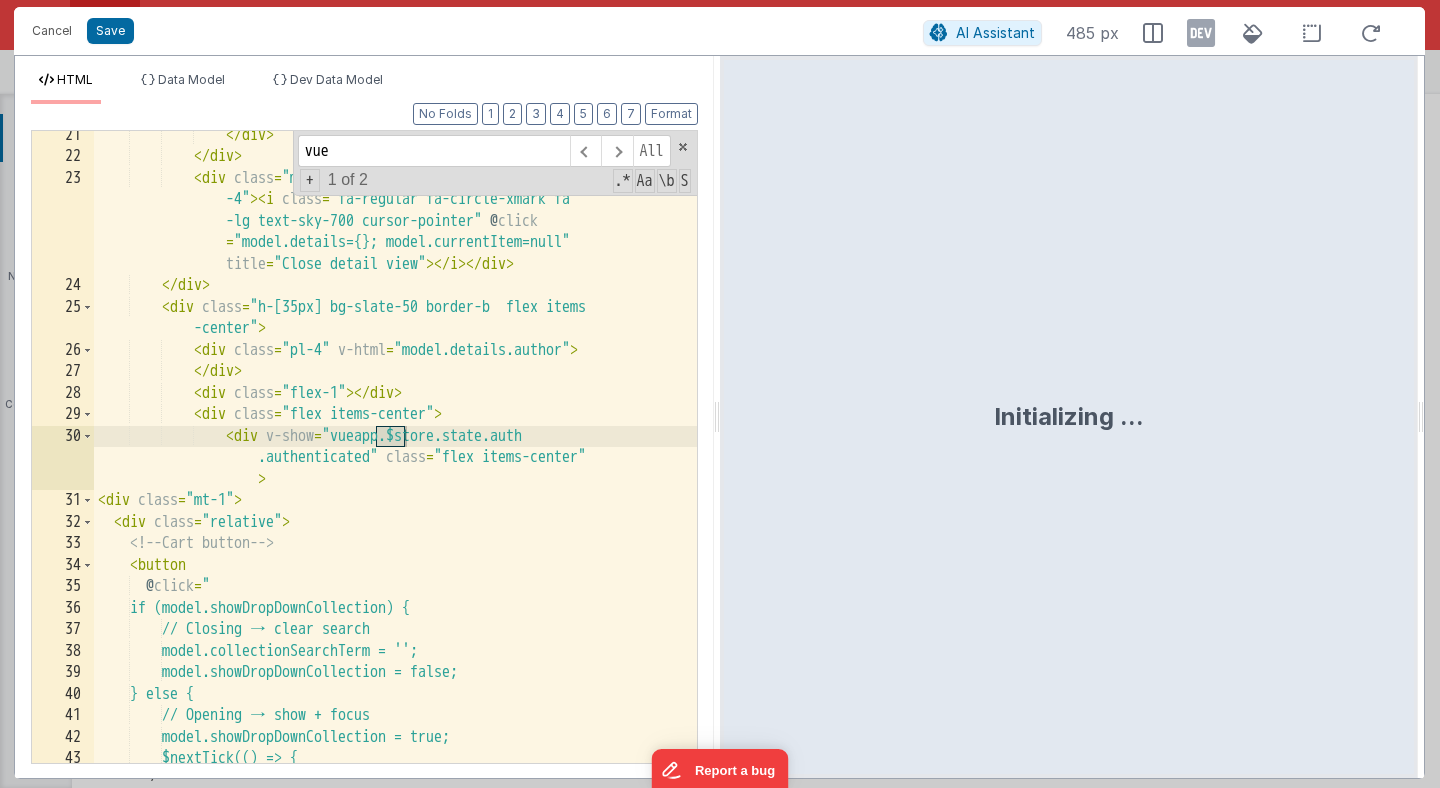 type on "vue" 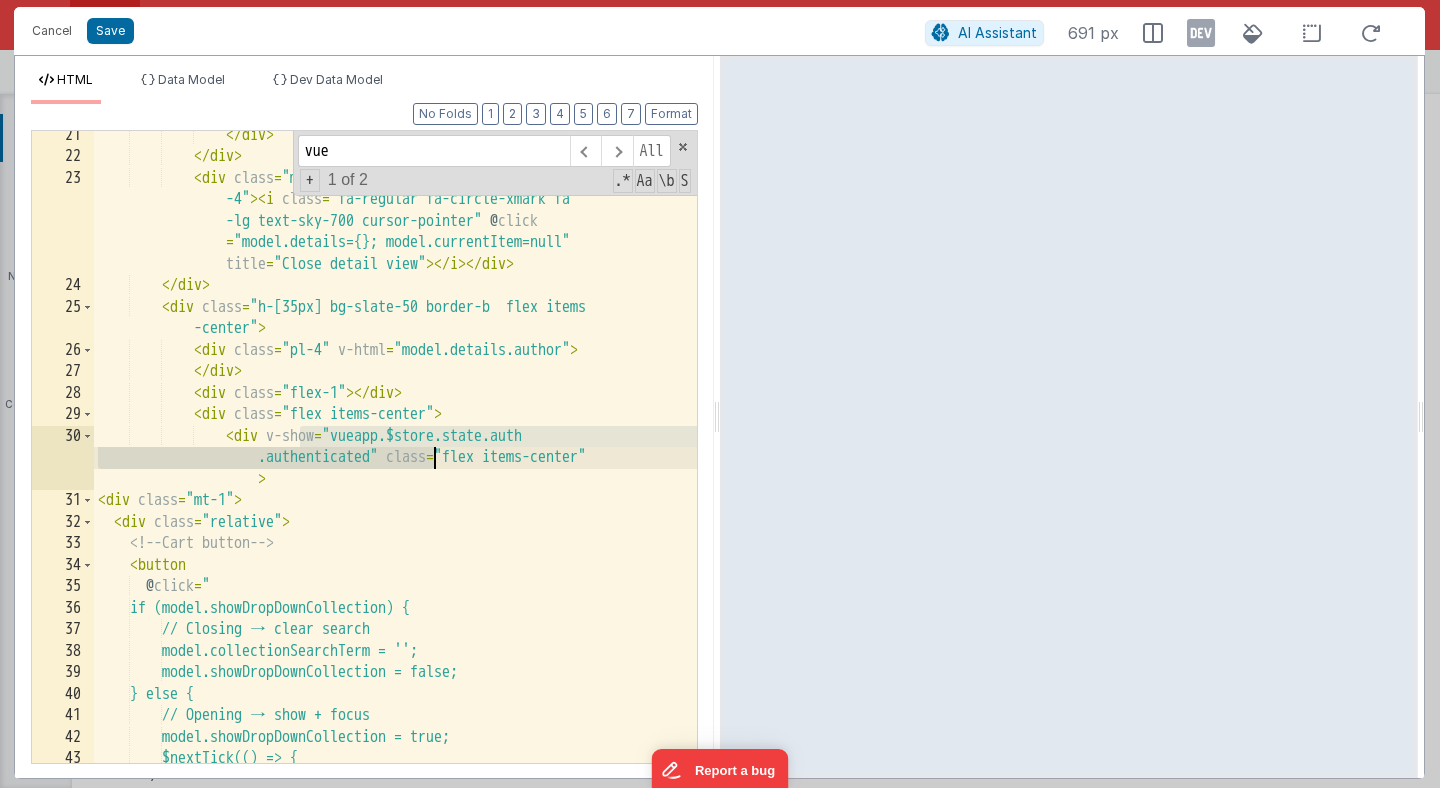 drag, startPoint x: 299, startPoint y: 438, endPoint x: 436, endPoint y: 457, distance: 138.31125 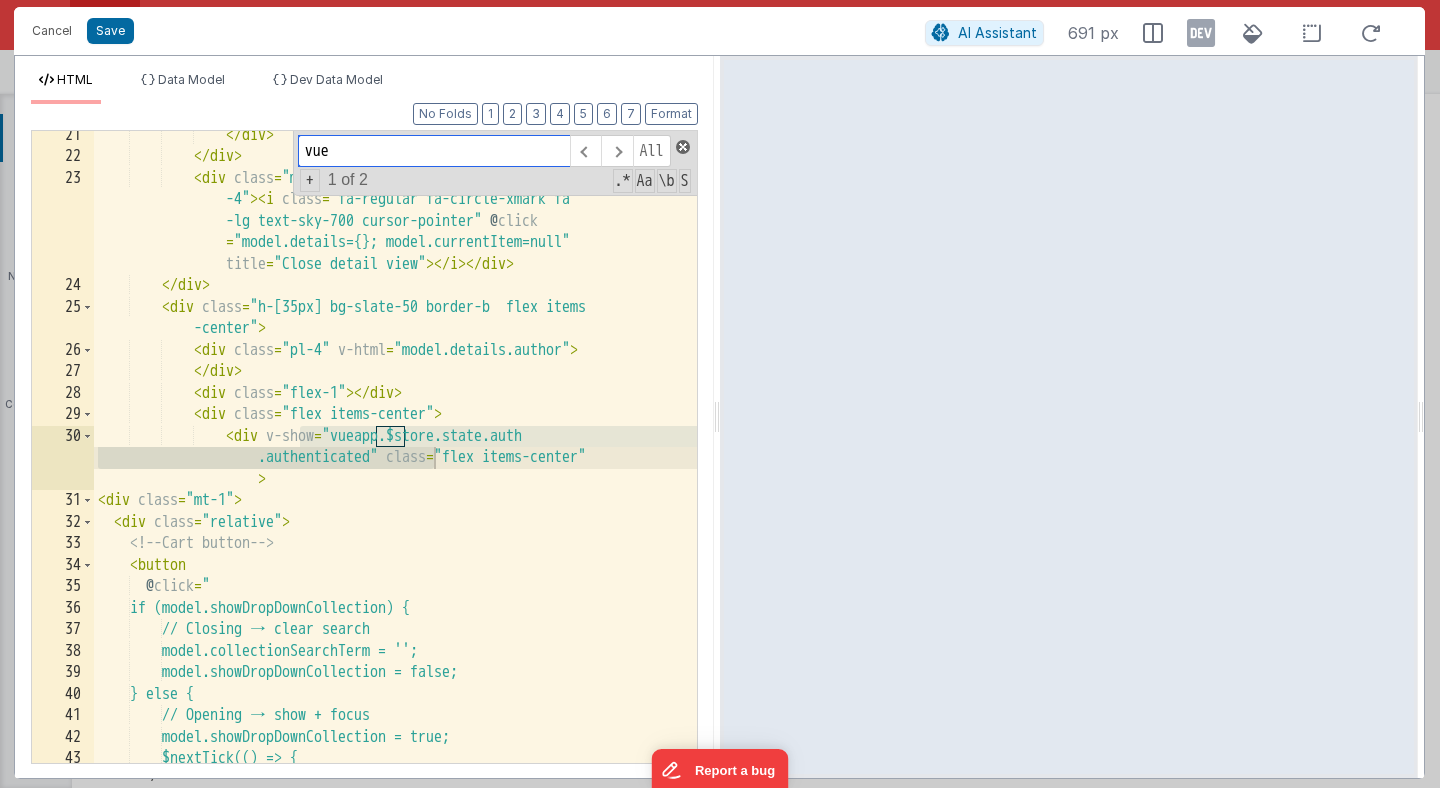 click at bounding box center [683, 147] 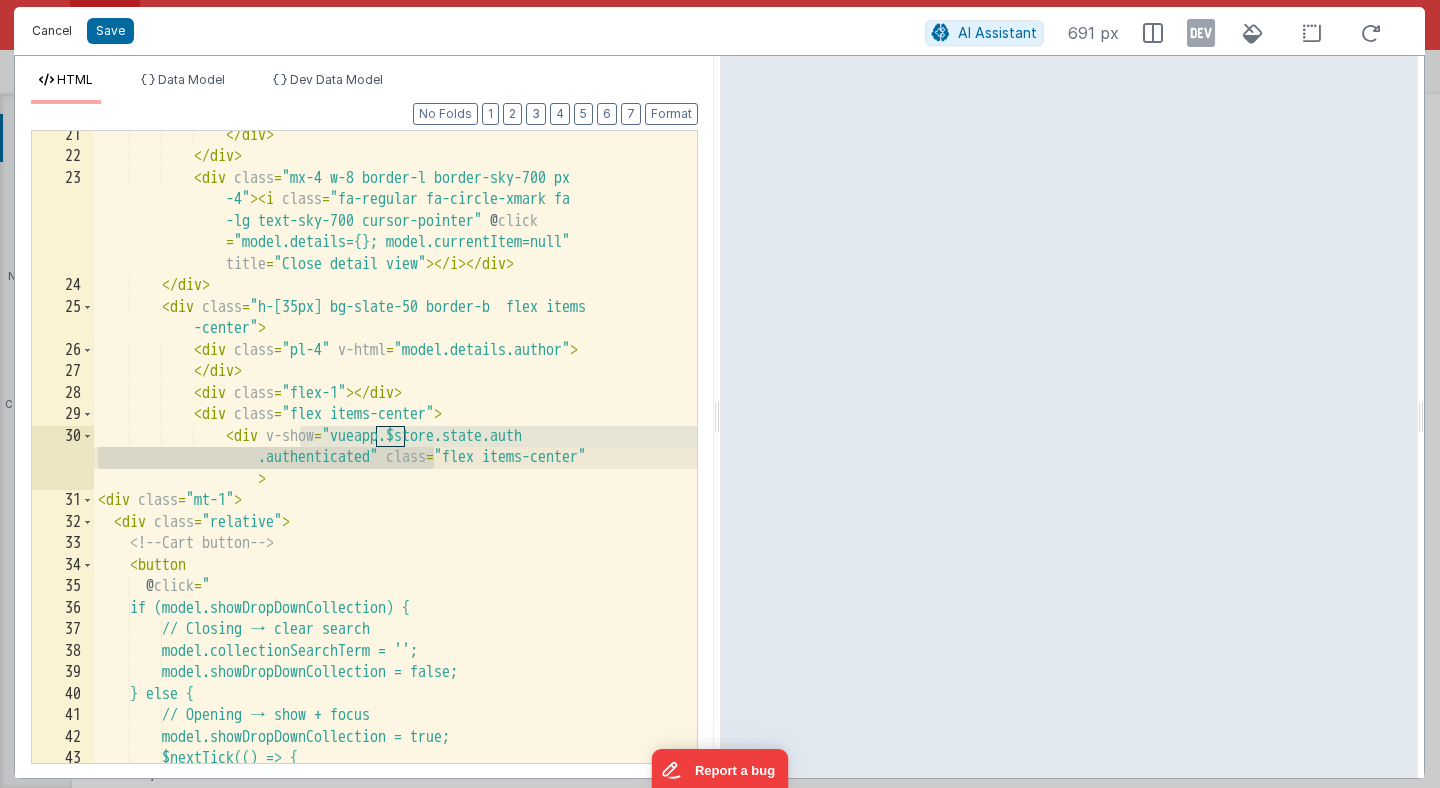 click on "Cancel" at bounding box center [52, 31] 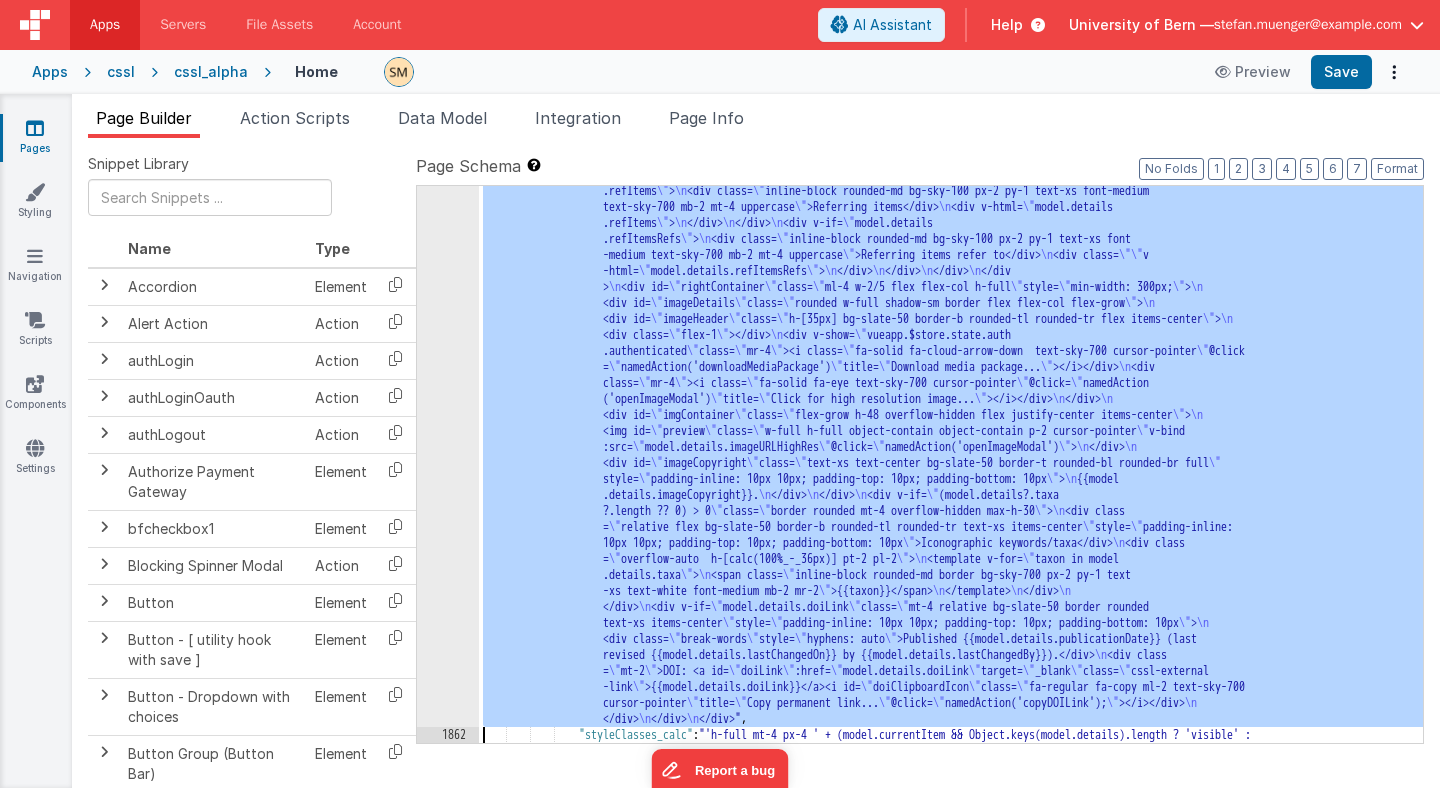 click on "</div>
<div class= \" flex \" >
<div class = "pr-2" ><i :class= \" {
'fa-solid fa-caret-left fa-lg': model.detailState !== 'back',
'fa -solid fa-spinner fa-spin': model.detailState === 'back',
'text-sky-700 cursor-pointer w-3': true
</i>" at bounding box center (951, -27) 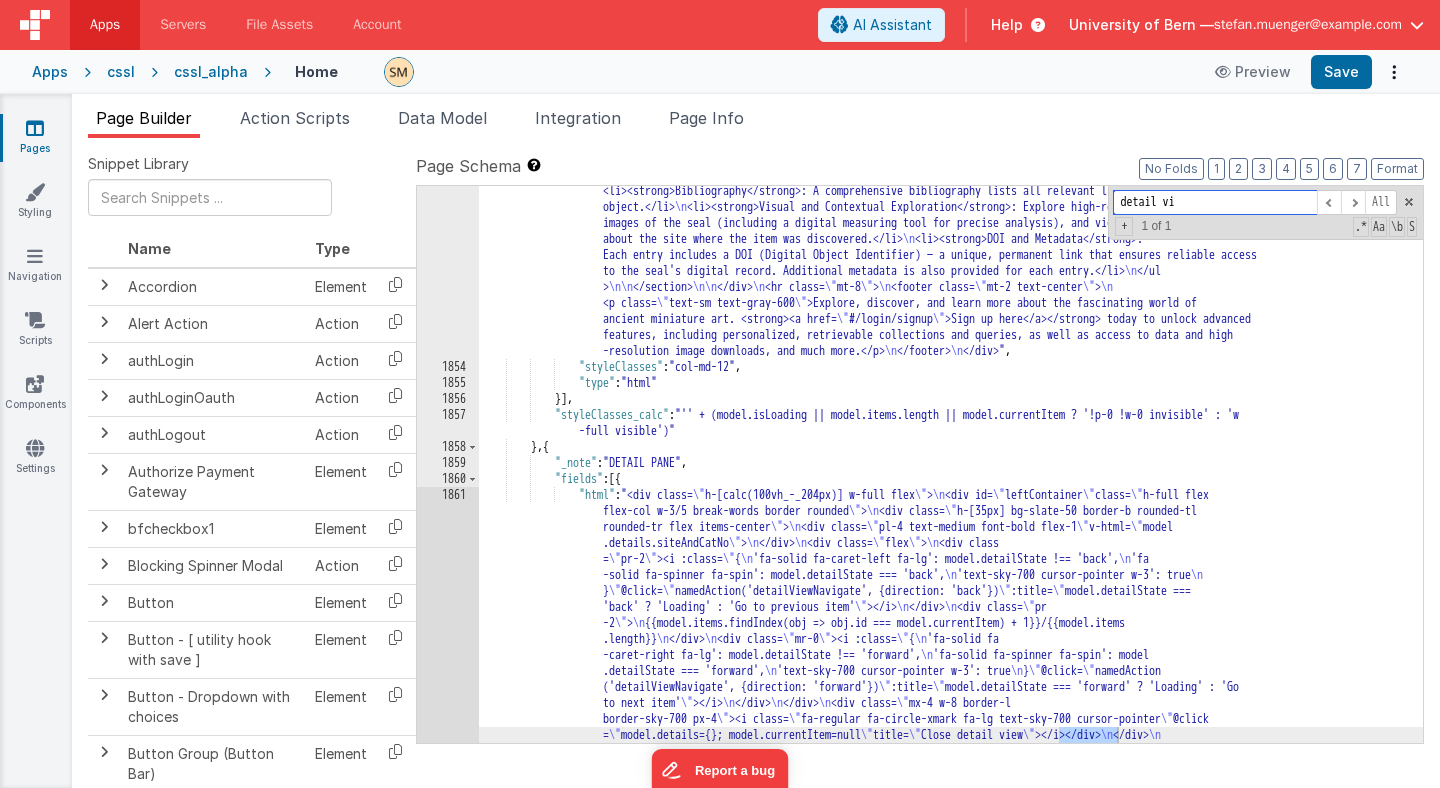 scroll, scrollTop: 30832, scrollLeft: 0, axis: vertical 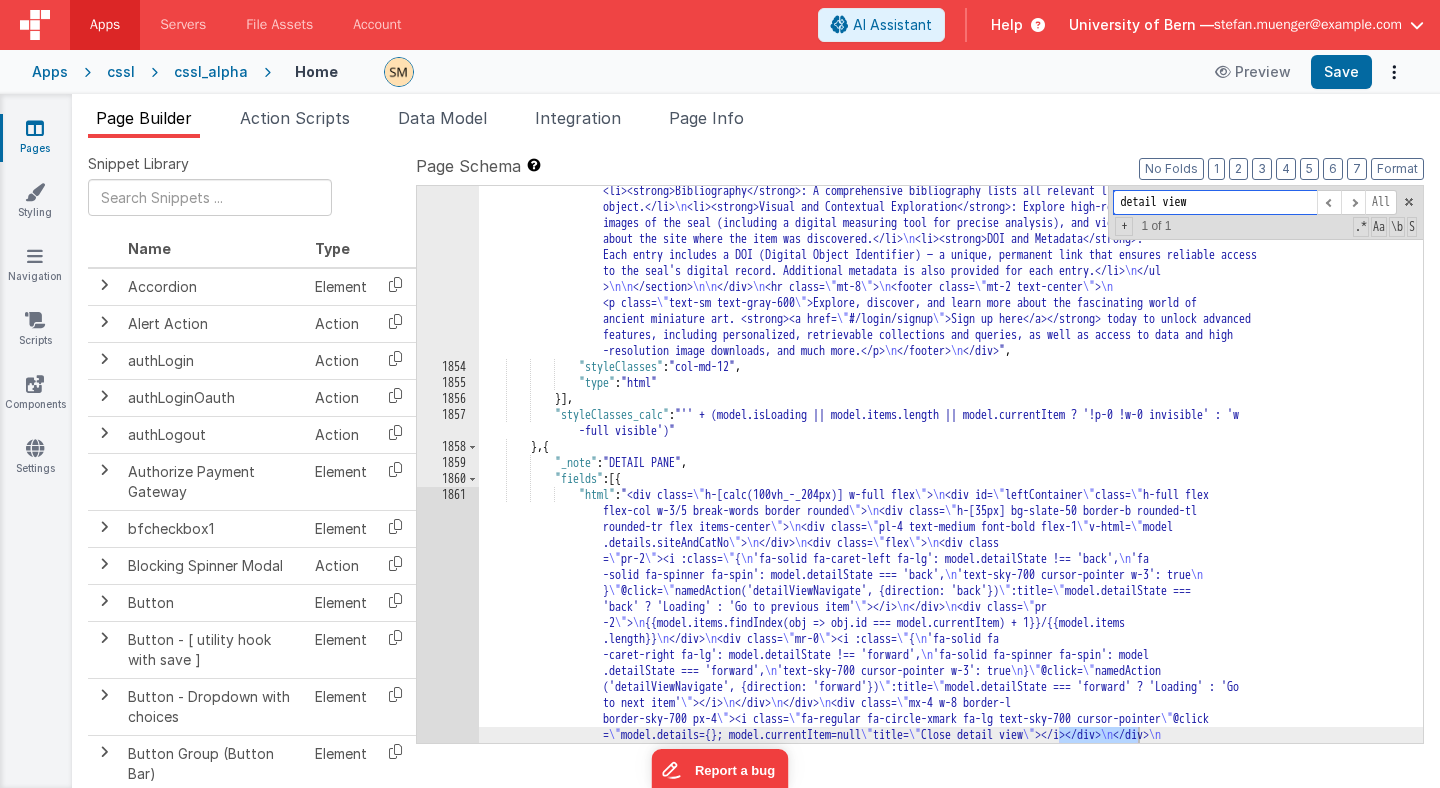 drag, startPoint x: 1198, startPoint y: 201, endPoint x: 1062, endPoint y: 199, distance: 136.01471 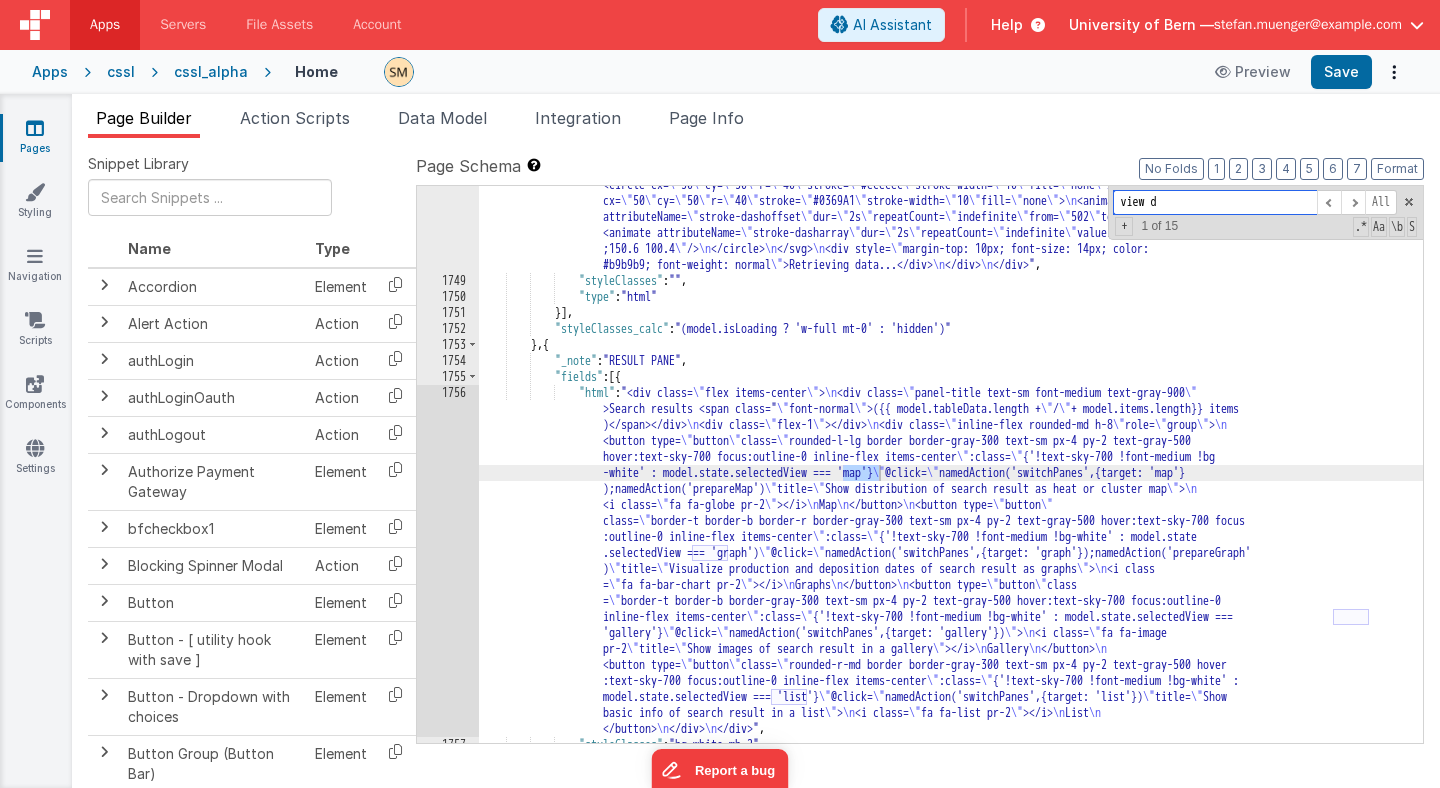 scroll, scrollTop: 27968, scrollLeft: 0, axis: vertical 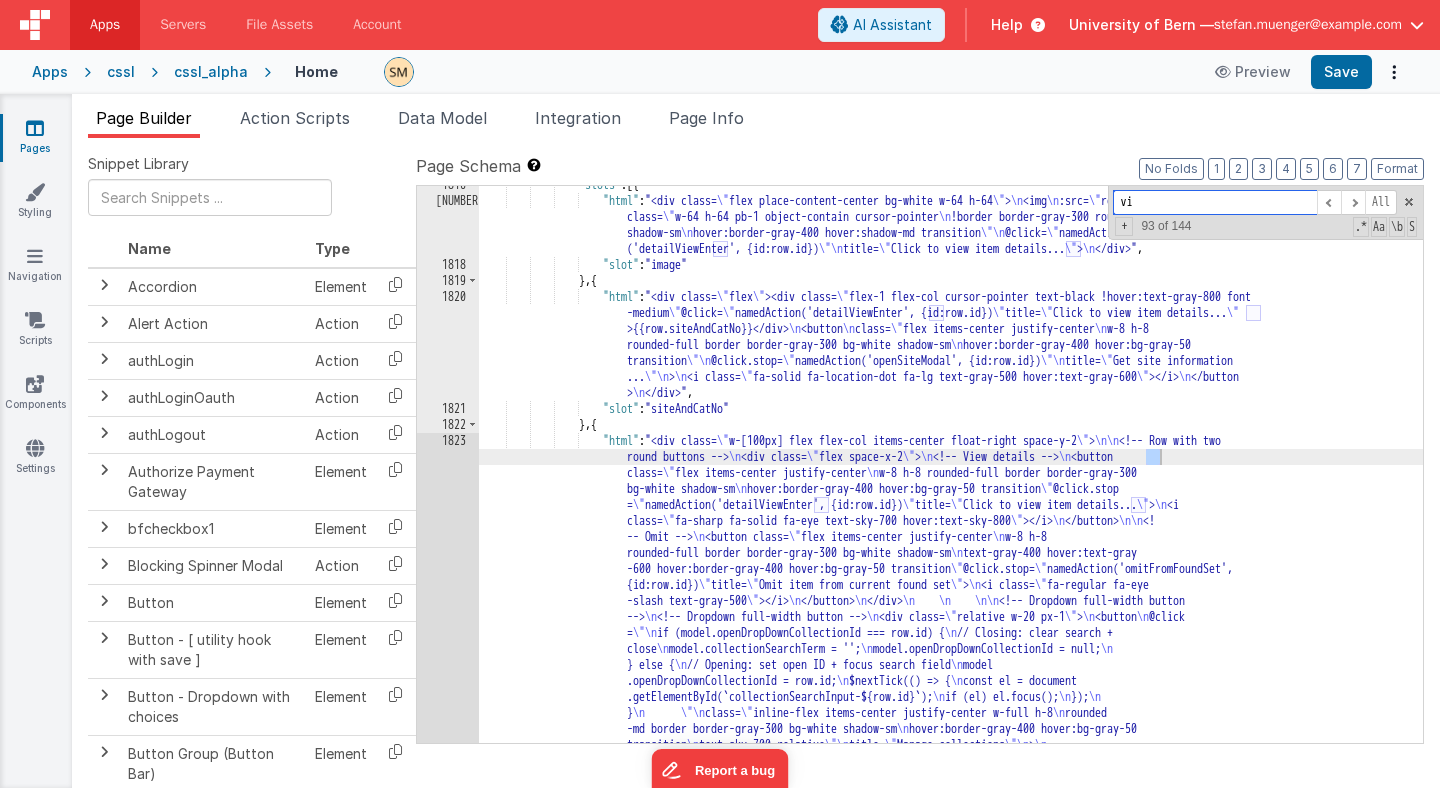 type on "v" 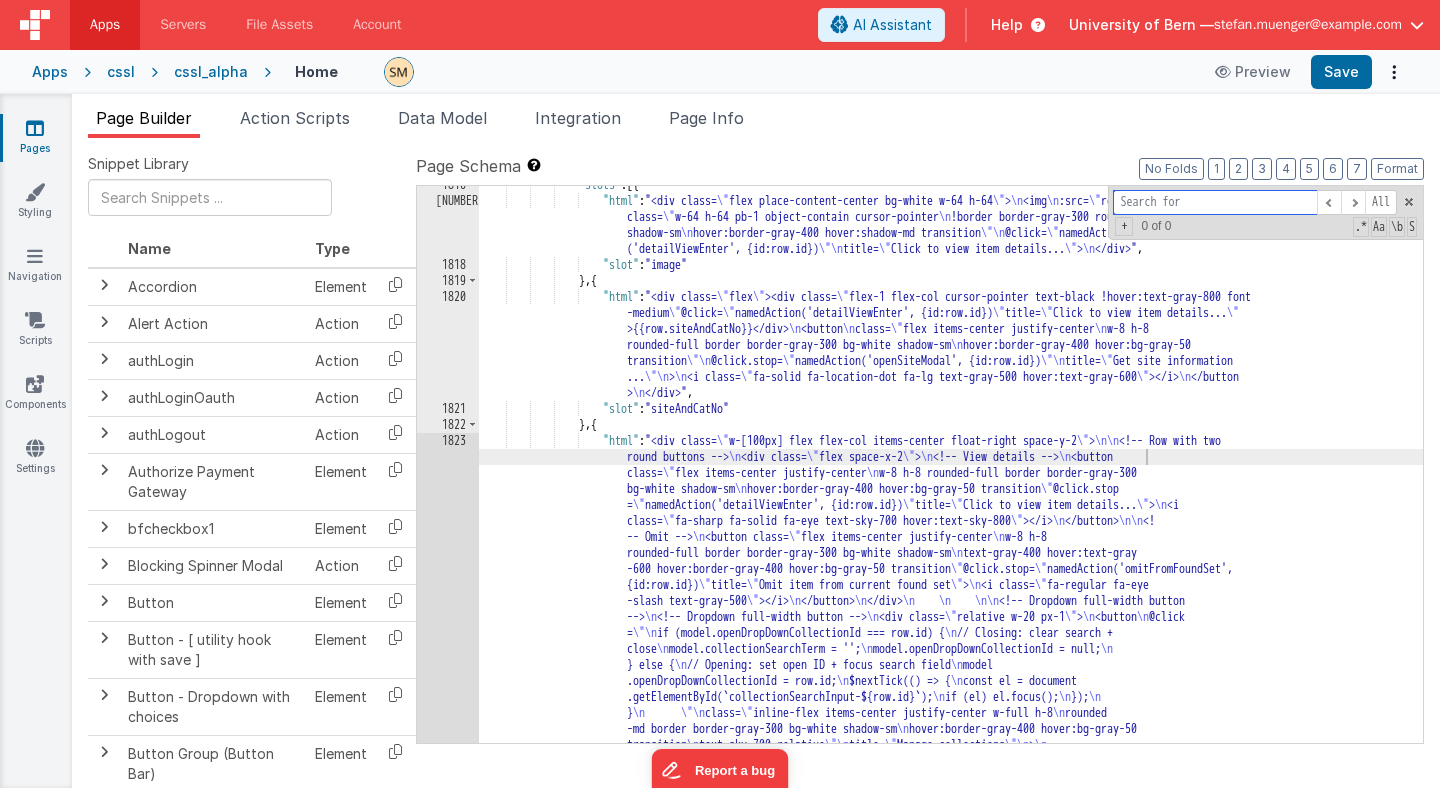 type on "d" 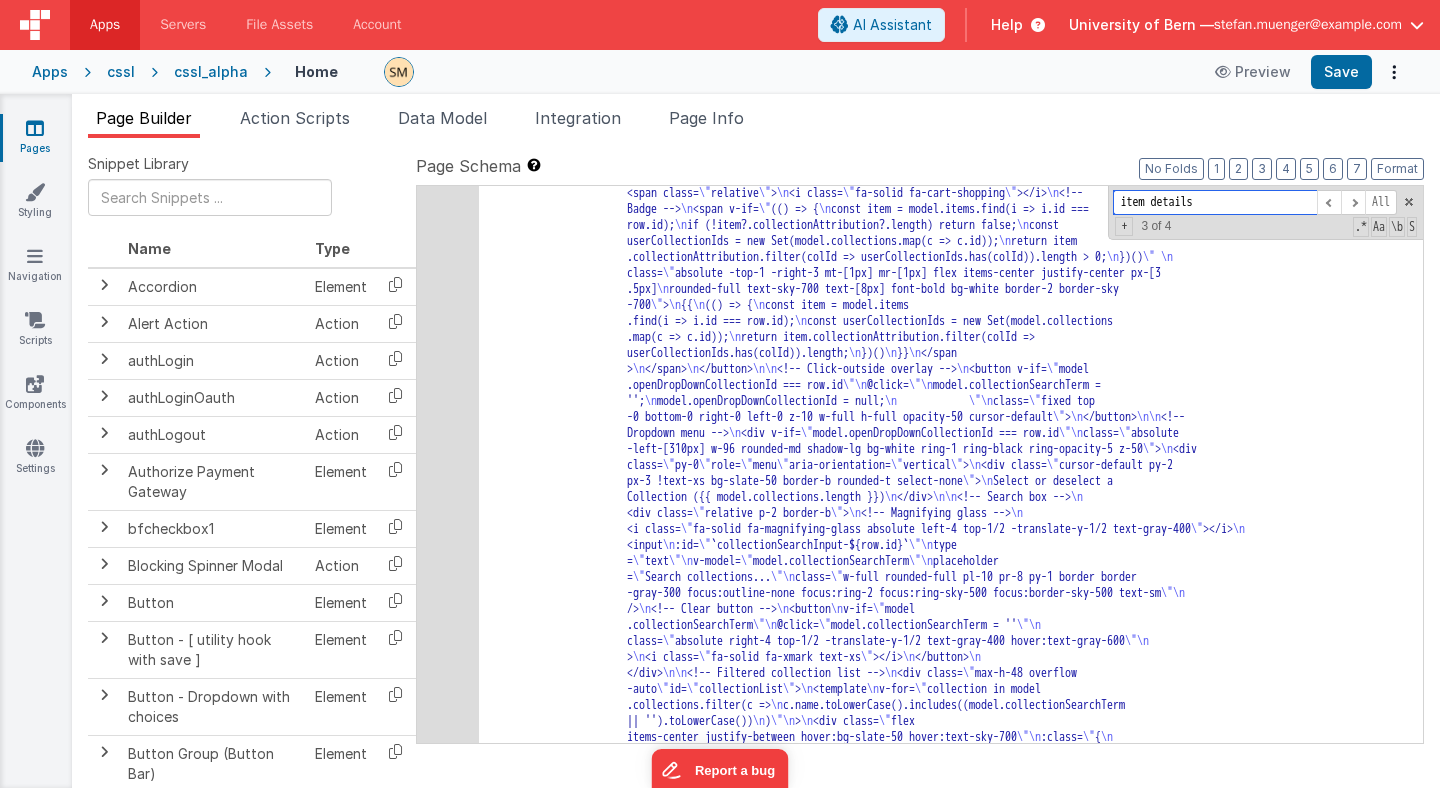 scroll, scrollTop: 28404, scrollLeft: 0, axis: vertical 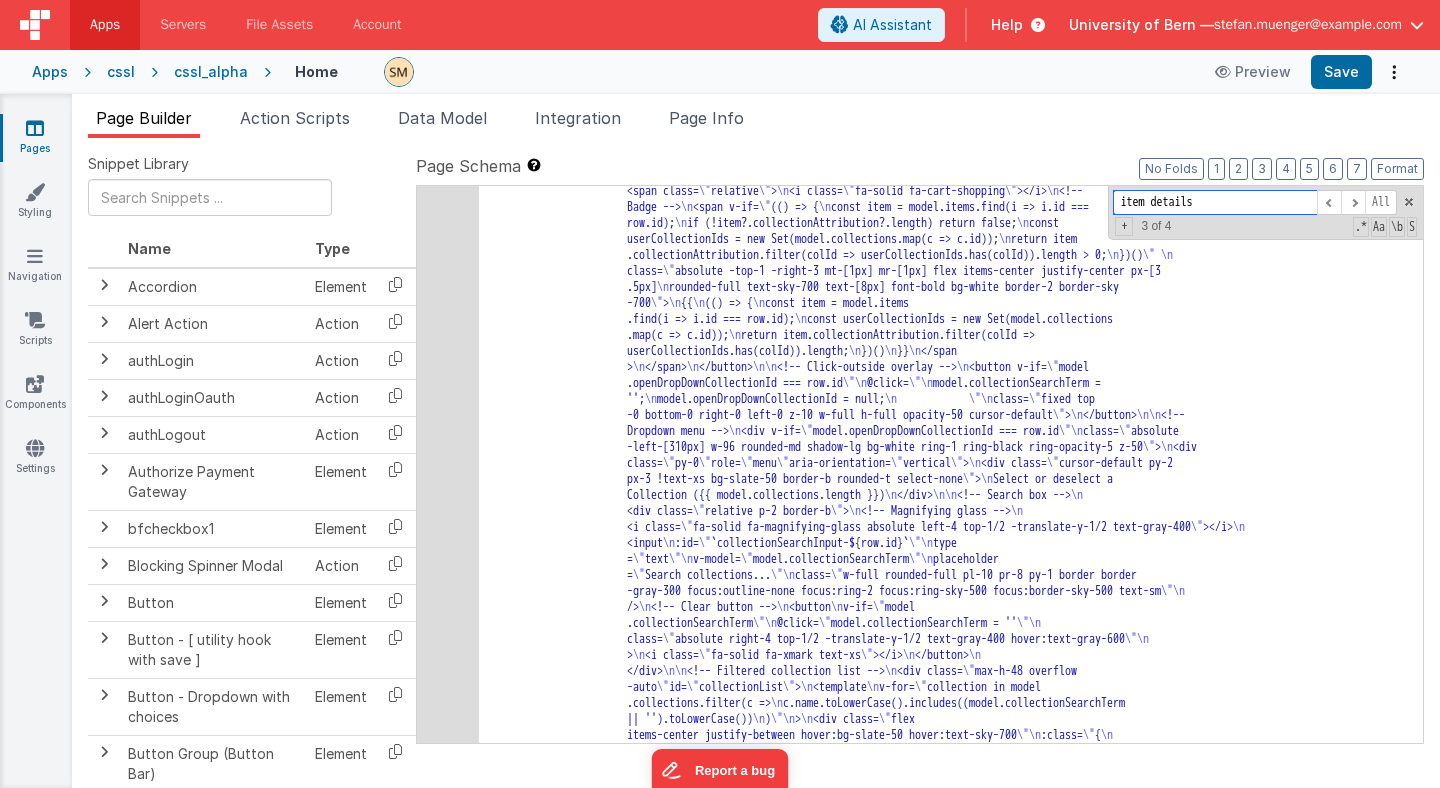 type on "item details" 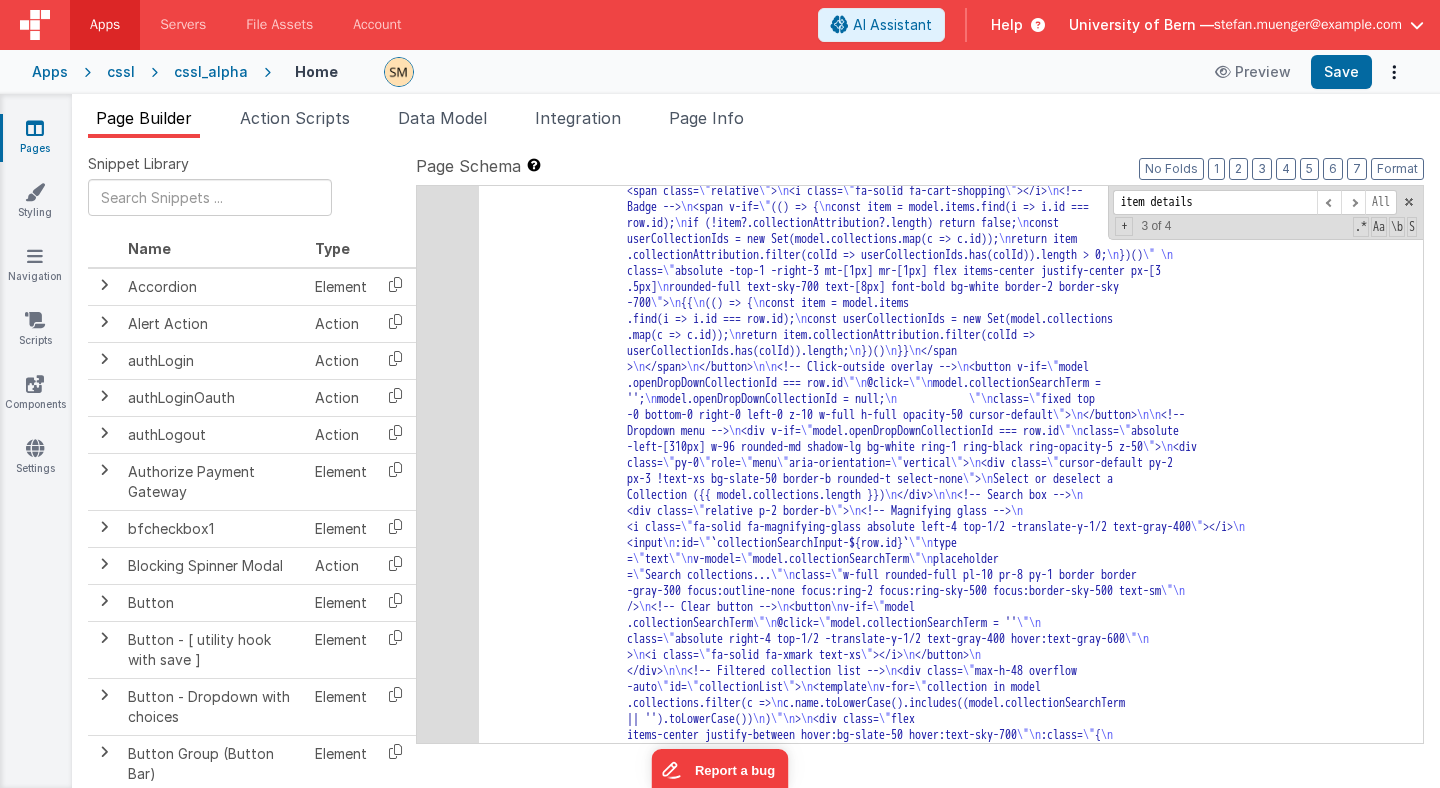 click on ""html" :  "<div class= \" w-[100px] flex flex-col items-center float-right space-y-2 \" > \n\n     <!-- Row with two                           round buttons --> \n     <div class= \" flex space-x-2 \" > \n         <!-- View details --> \n         <button                           class= \" flex items-center justify-center  \n                    w-8 h-8 rounded-full border border-gray-300                           bg-white shadow-sm \n                    hover:border-gray-400 hover:bg-gray-50 transition \"  @click.stop                          = \" namedAction('detailViewEnter', {id:row.id}) \"  title= \" Click to view item details... \" > \n             <i                           class= \" fa-sharp fa-solid fa-eye text-sky-700 hover:text-sky-800 \" ></i> \n         </button> \n\n         <!                          -- Omit --> \n \" \n \"" at bounding box center (951, 1261) 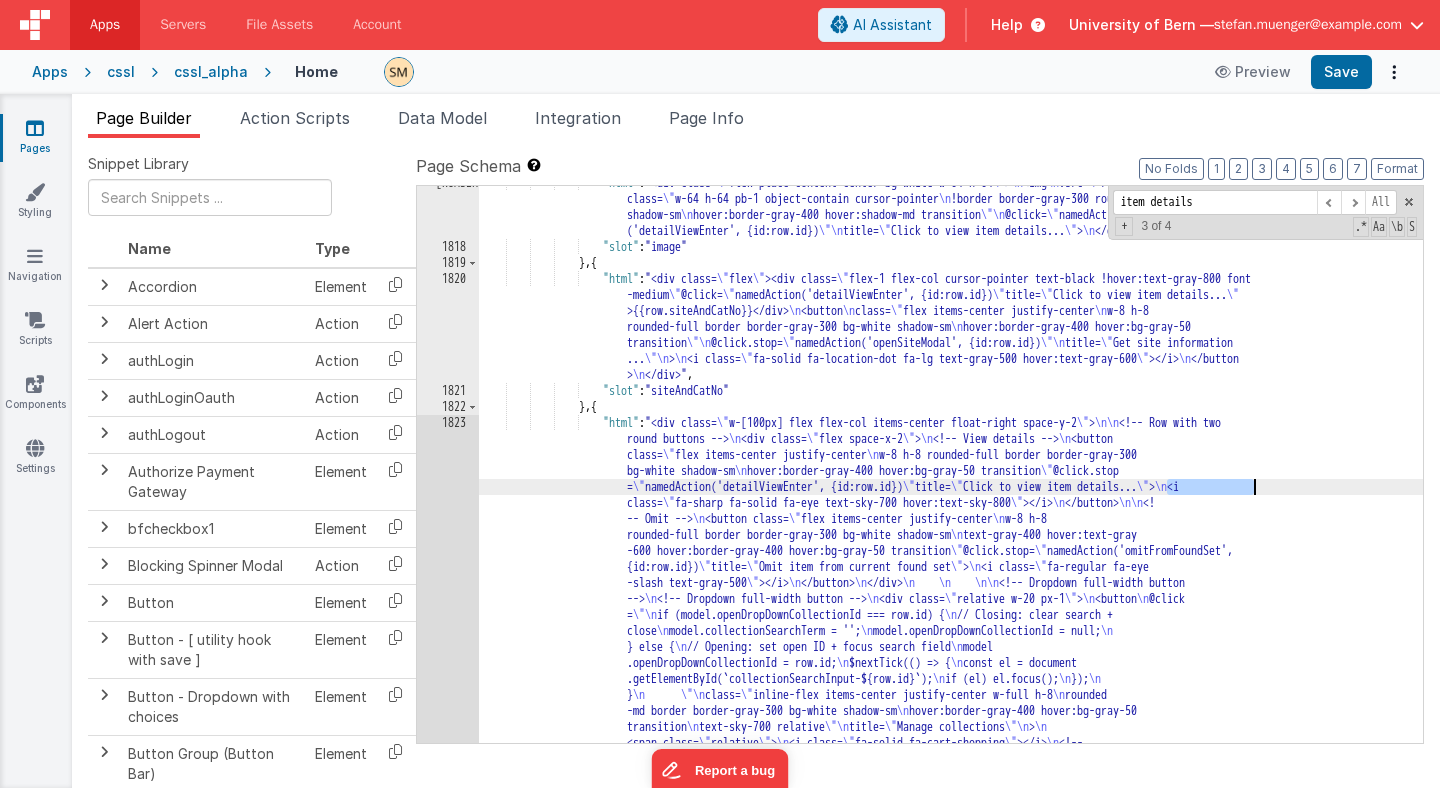 scroll, scrollTop: 27983, scrollLeft: 0, axis: vertical 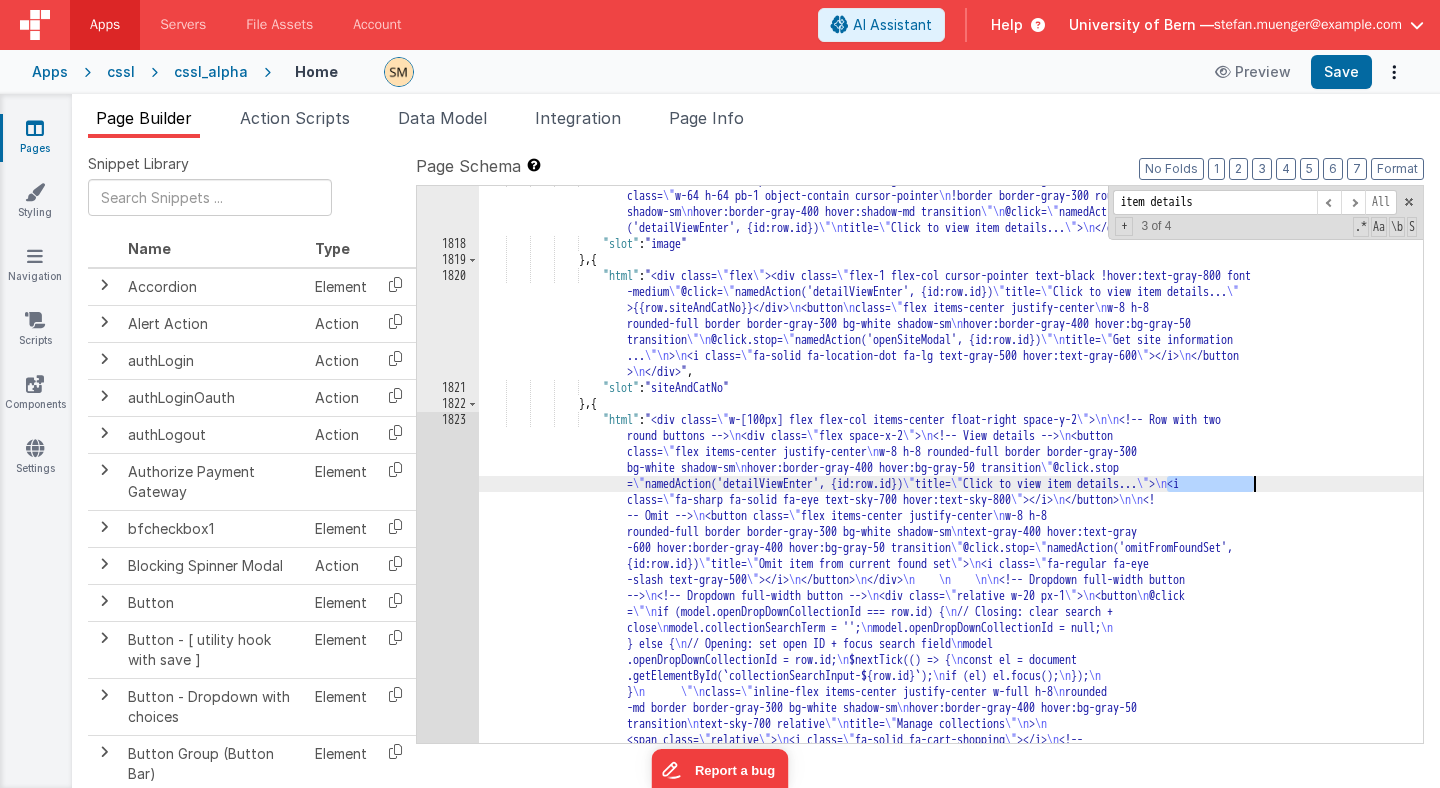click on ""html" :  "<div class= \" flex place-content-center bg-white w-64 h-64 \" > \n   <img \n     :src= \" row.url \"\n                               class= \" w-64 h-64 pb-1 object-contain cursor-pointer  \n            !border border-gray-300 rounded-md                          shadow-sm \n            hover:border-gray-400 hover:shadow-md transition \"\n     @click= \" namedAction                         ('detailViewEnter', {id:row.id}) \"\n     title= \" Click to view item details... \" > \n </div>" ,                          "slot" :  "image"                     } ,  {                          "html" :  "<div class= \" flex \" ><div class= \" flex-1 flex-col cursor-pointer text-black !hover:text-gray-800 font                         -medium \"  @click= \" namedAction('detailViewEnter', {id:row.id}) \"  title= \" Click to view item details... \" >{{row.siteAndCatNo}}</div> \n <button \n \"" at bounding box center [951, 1042] 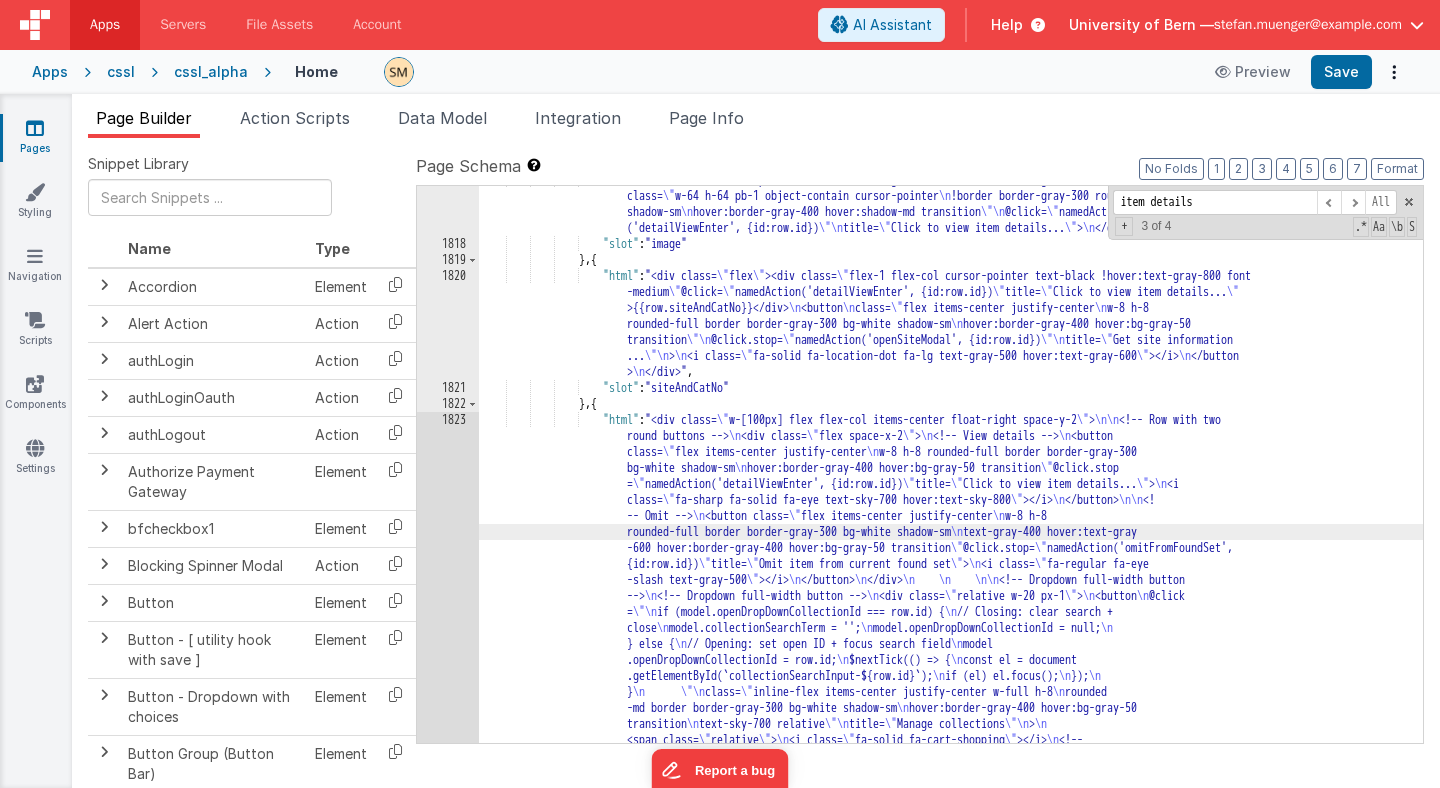 click on "1817 1818 1819 1820 1821 1822 1823 1824" at bounding box center [448, 1042] 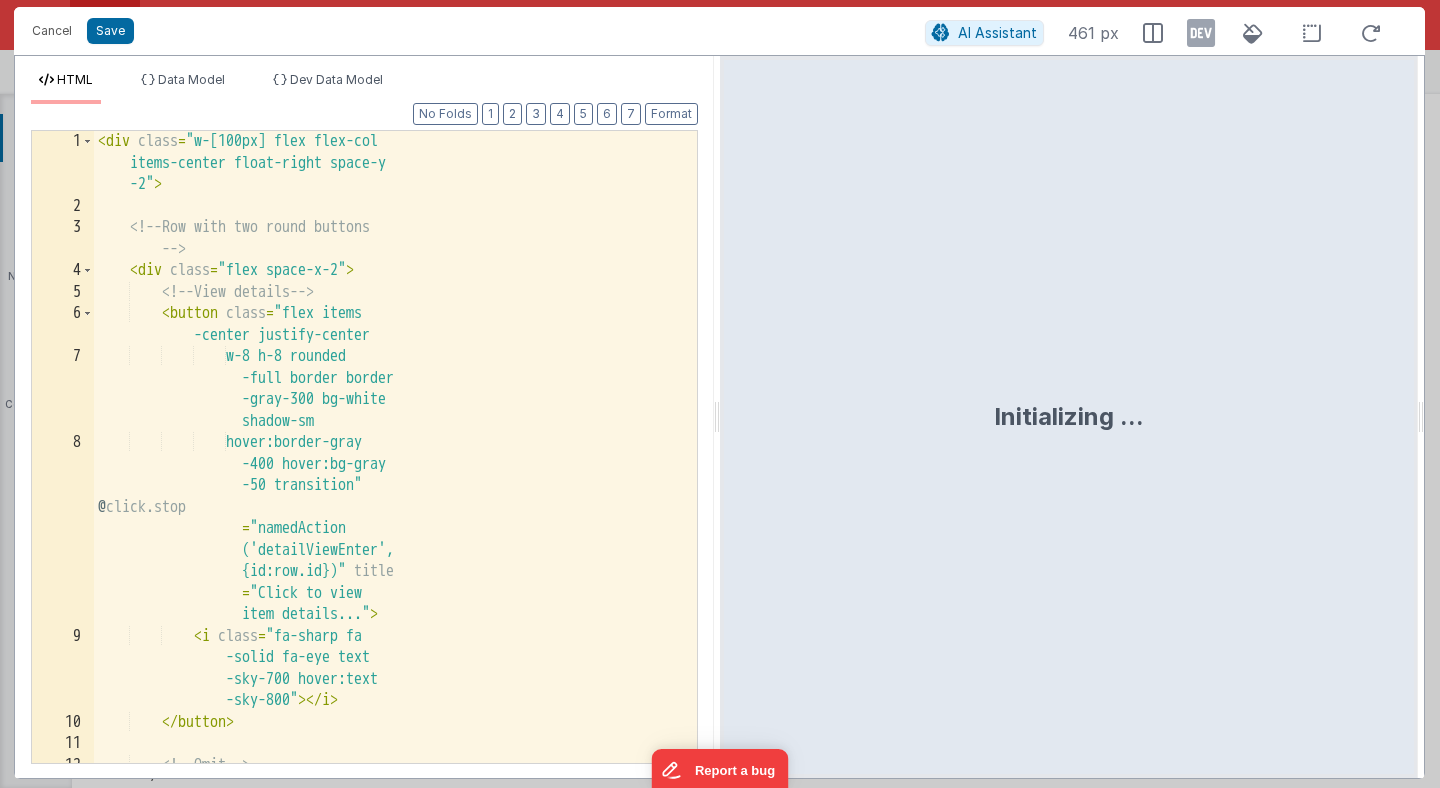 scroll, scrollTop: 28600, scrollLeft: 0, axis: vertical 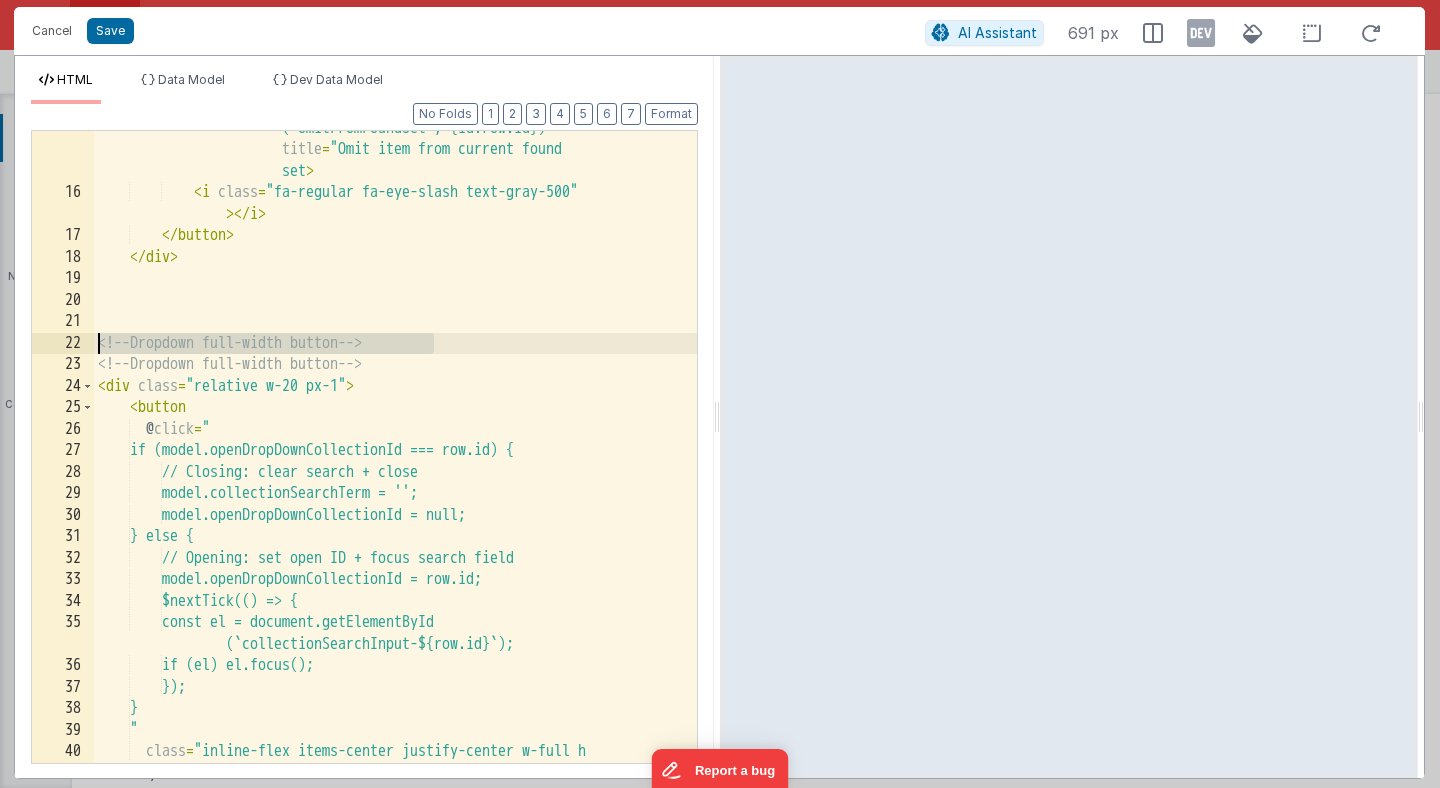 drag, startPoint x: 442, startPoint y: 345, endPoint x: 81, endPoint y: 345, distance: 361 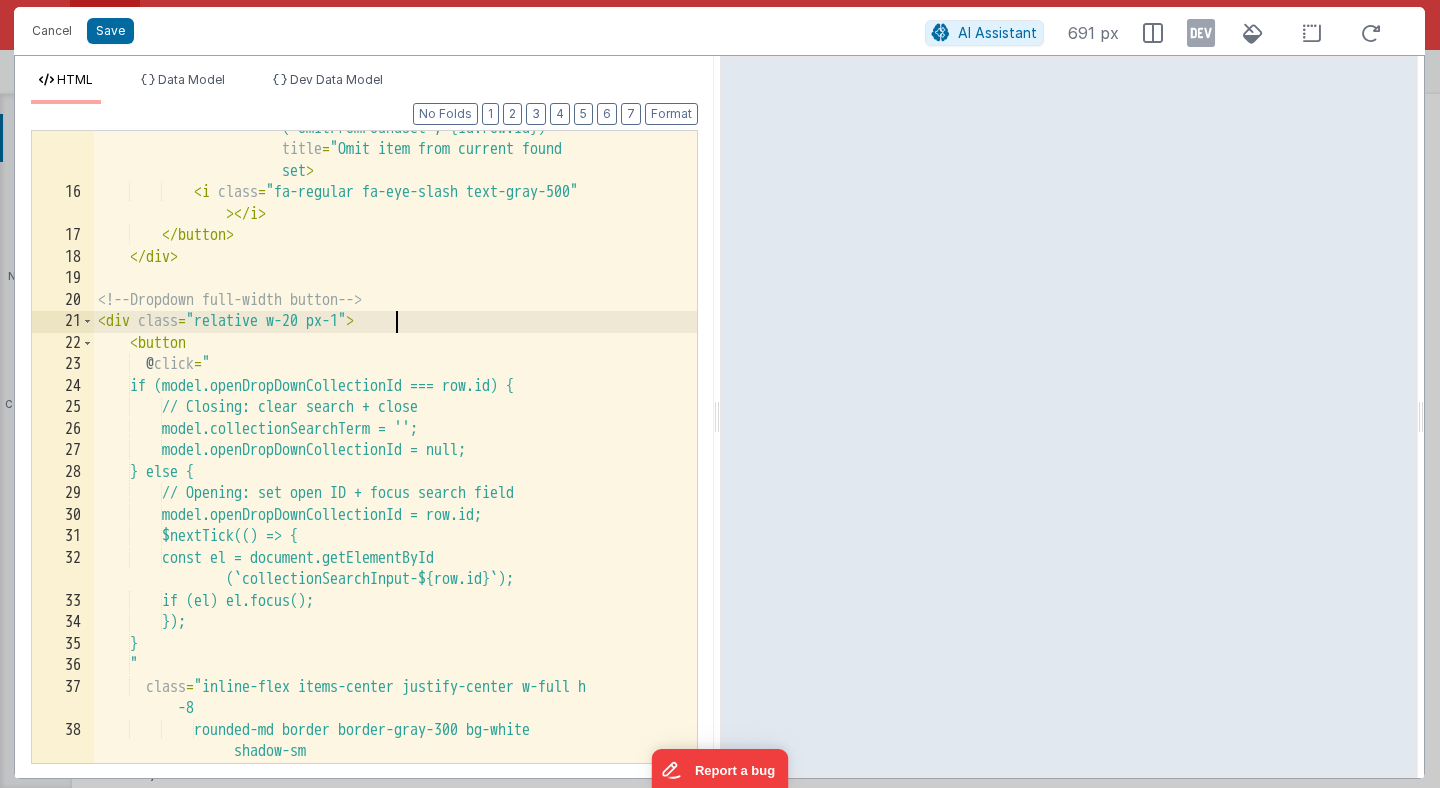 click on "text-gray-400 hover:text-gray-600 hover                         :border-gray-400 hover:bg-gray-50                          transition"   @ click.stop = "namedAction                         ('omitFromFoundSet', {id:row.id})"                           title = "Omit item from current found                          set" >                < i   class = "fa-regular fa-eye-slash text-gray-500"                  > </ i >           </ button >      </ div > <!--  Dropdown full-width button  --> < div   class = "relative w-20 px-1" >      < button         @ click = "          if (model.openDropDownCollectionId === row.id) {             // Closing: clear search + close             model.collectionSearchTerm = '';             model.openDropDownCollectionId = null;          } else {             // Opening: set open ID + focus search field" at bounding box center (395, 455) 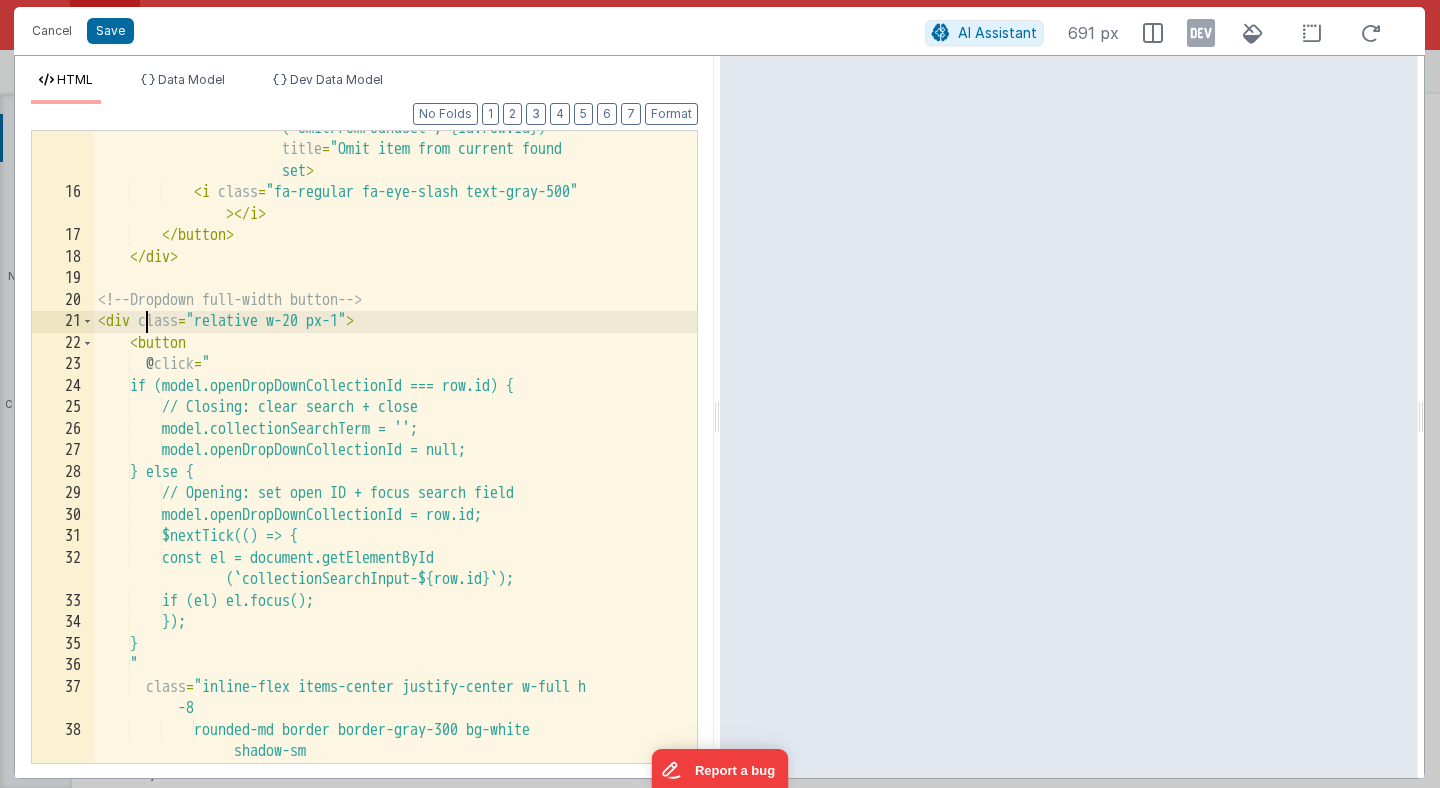 paste 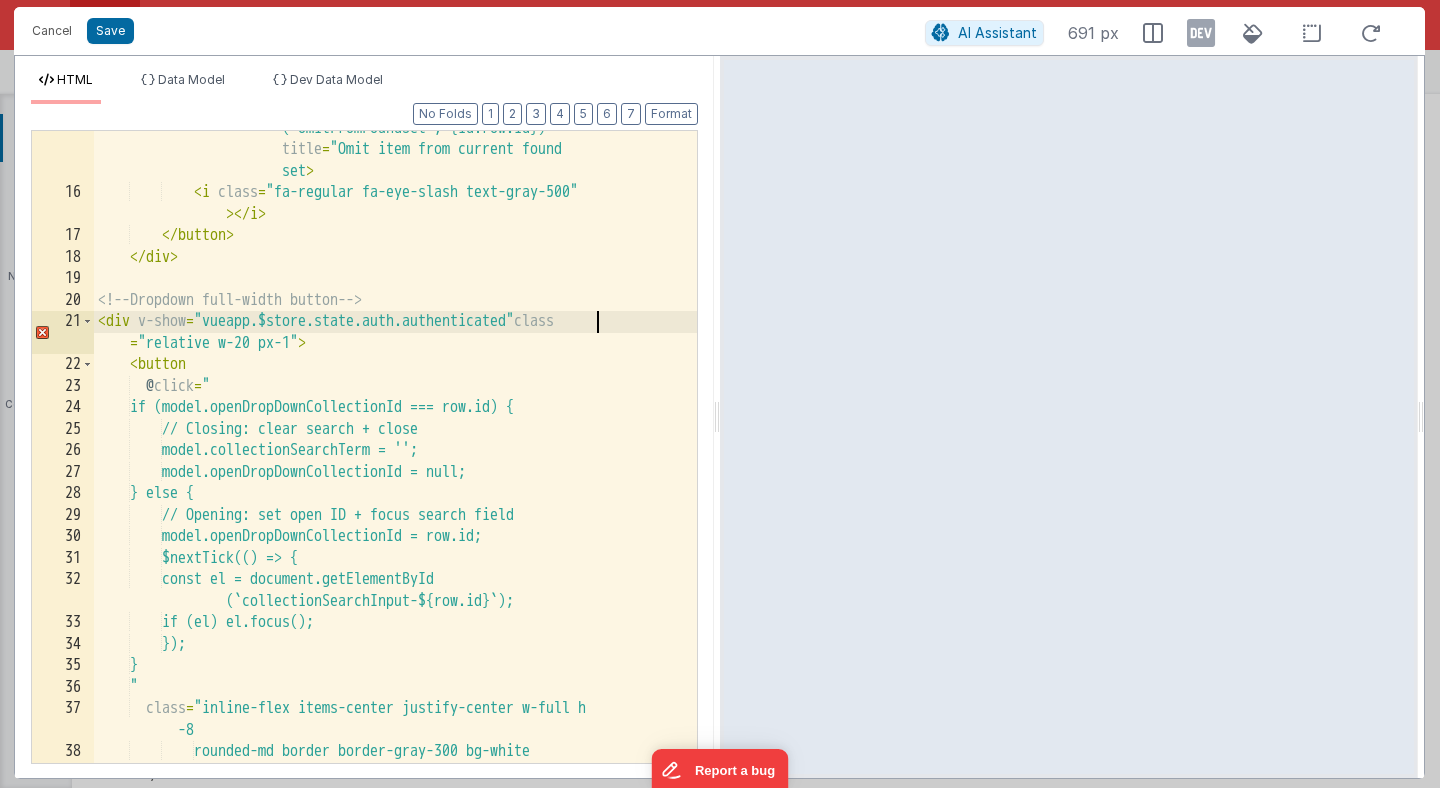 type 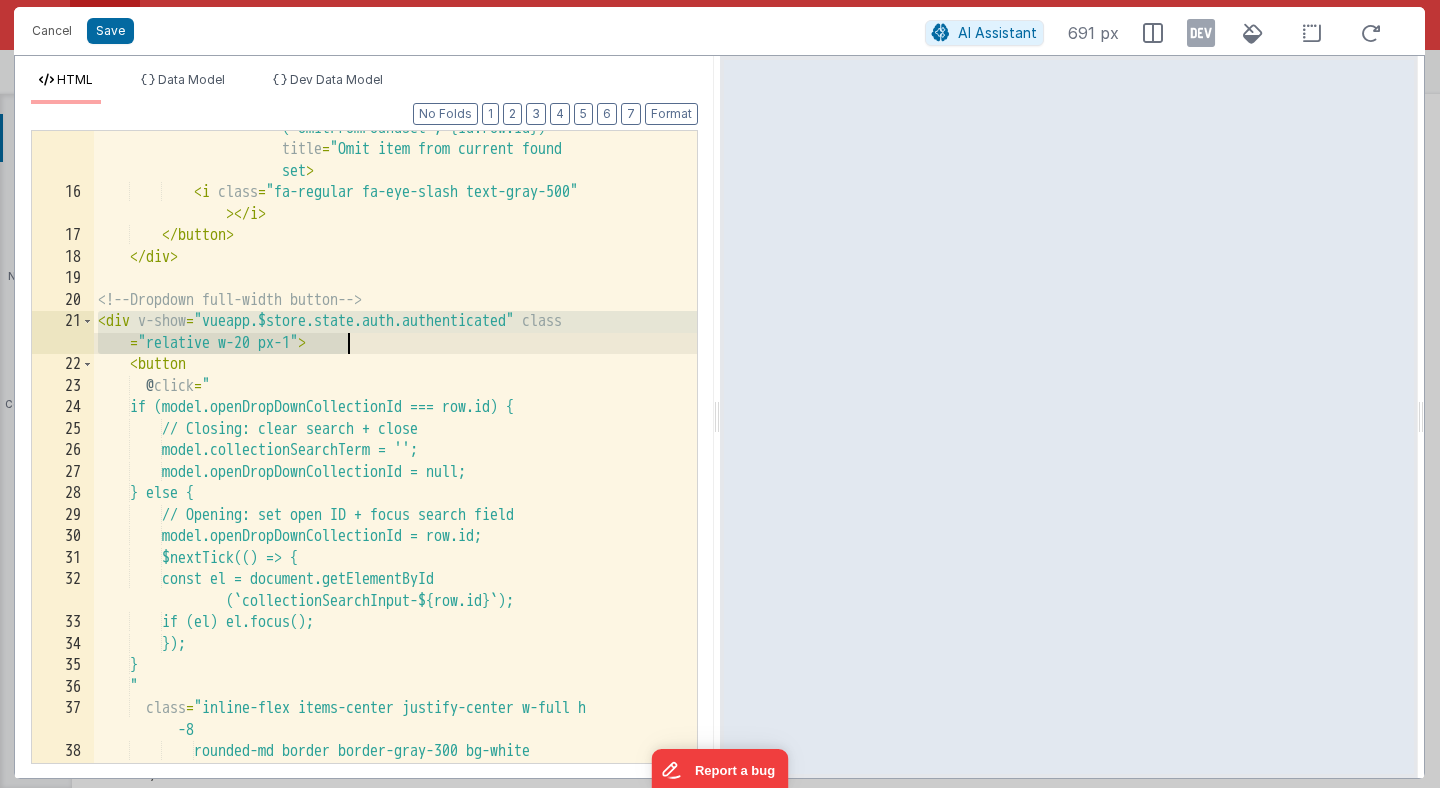 drag, startPoint x: 101, startPoint y: 320, endPoint x: 369, endPoint y: 345, distance: 269.1635 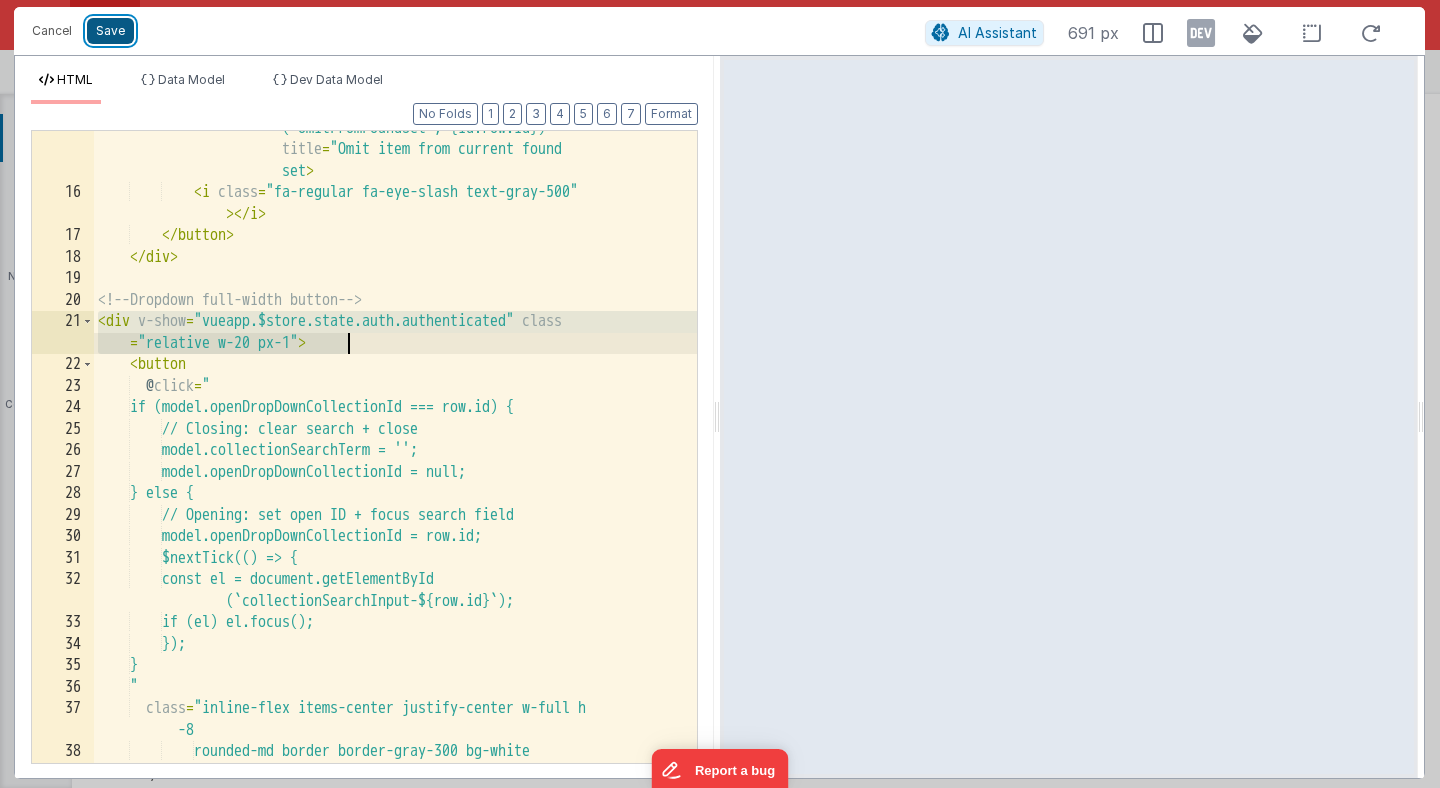 click on "Save" at bounding box center (110, 31) 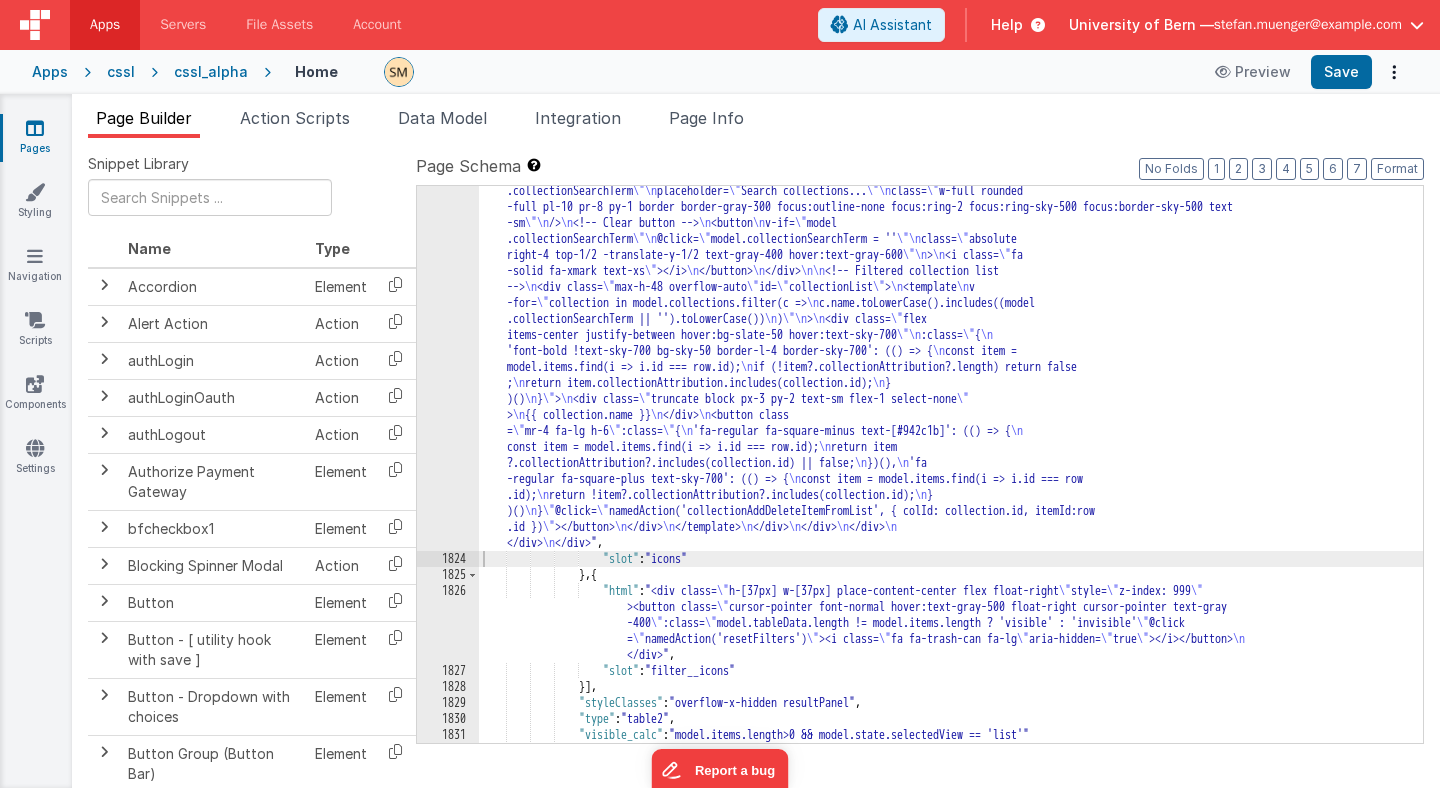 scroll, scrollTop: 28719, scrollLeft: 0, axis: vertical 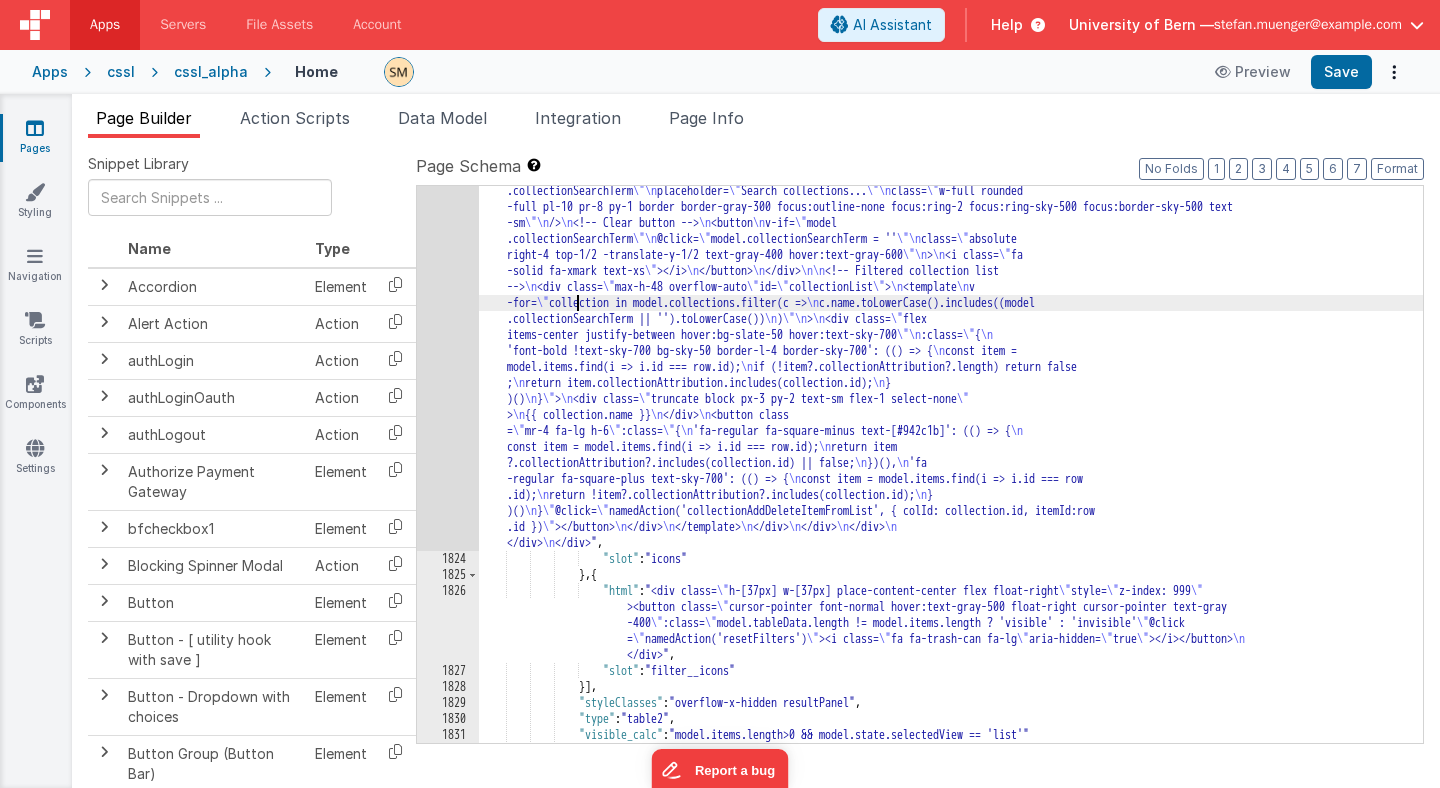 click on ""html" : "<div class= \" w-[100px] flex flex-col items-center float-right space-y-2 \" >
<!-- Row with two round buttons -->
<div class= \" flex space-x-2 \" >
<!-- View details -->
<button class= \" flex items-center justify-center  w-8 h-8 rounded-full border border-gray-300 bg-white shadow-sm hover:border-gray-400  hover:bg-gray-50 transition \" @click.stop= \" namedAction('detailViewEnter', {id:row.id}) \" title= \" Click to view item details ... \" >
<i class= \" fa-sharp fa-solid fa-eye text-sky-700 hover:text-sky-800 \" ></i>
</button>
<!-- Omit -->
<button class= \" flex items-center justify-center  w-8 h-8 rounded-full border  border-gray-300 bg-white shadow-sm text-gray-400 hover:text-gray-600 hover:border-gray-400 hover:bg-gray -50 transition \" "" at bounding box center (951, 365) 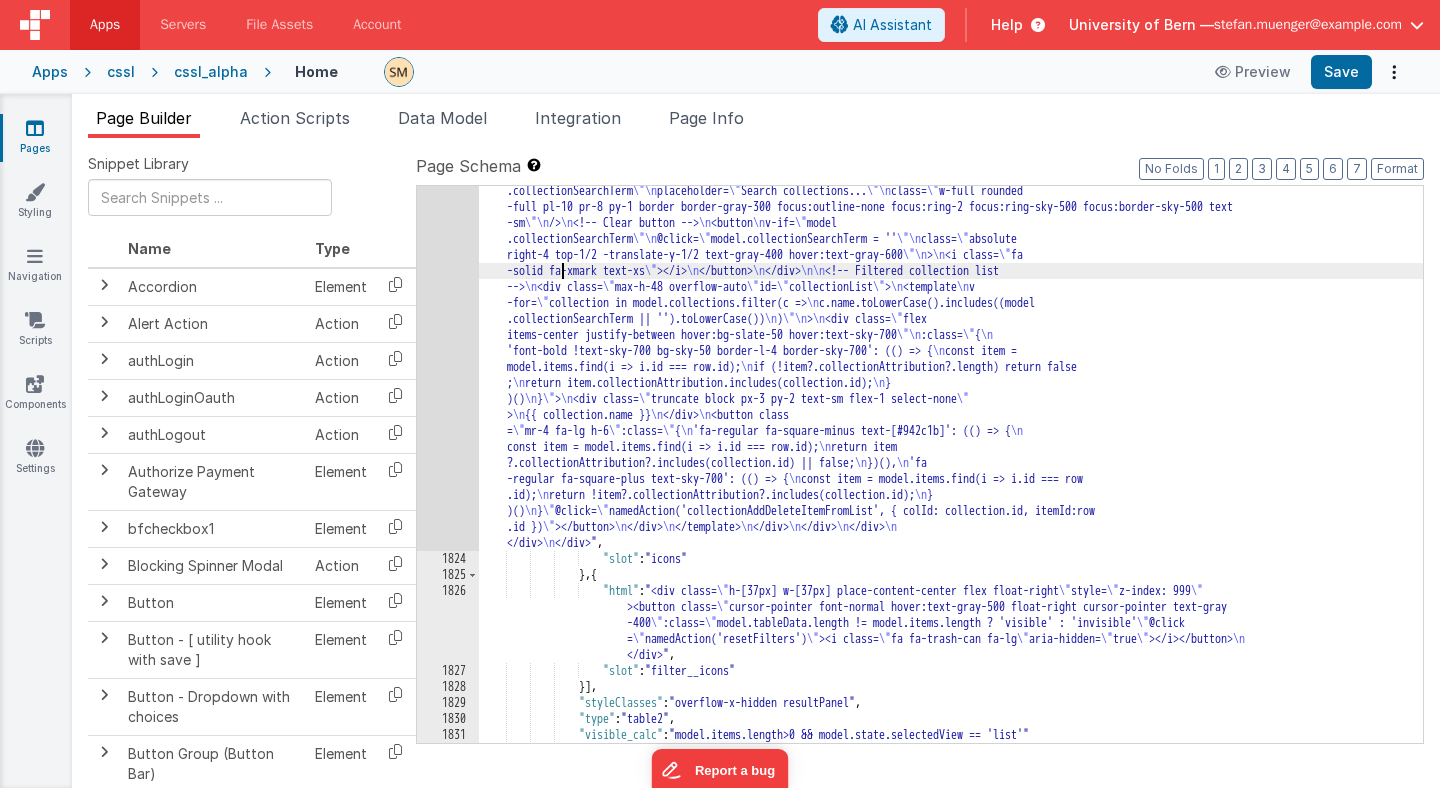 click on ""html" : "<div class= \" w-[100px] flex flex-col items-center float-right space-y-2 \" >
<!-- Row with two round buttons -->
<div class= \" flex space-x-2 \" >
<!-- View details -->
<button class= \" flex items-center justify-center  w-8 h-8 rounded-full border border-gray-300 bg-white shadow-sm hover:border-gray-400  hover:bg-gray-50 transition \" @click.stop= \" namedAction('detailViewEnter', {id:row.id}) \" title= \" Click to view item details ... \" >
<i class= \" fa-sharp fa-solid fa-eye text-sky-700 hover:text-sky-800 \" ></i>
</button>
<!-- Omit -->
<button class= \" flex items-center justify-center  w-8 h-8 rounded-full border  border-gray-300 bg-white shadow-sm text-gray-400 hover:text-gray-600 hover:border-gray-400 hover:bg-gray -50 transition \" "" at bounding box center [951, 365] 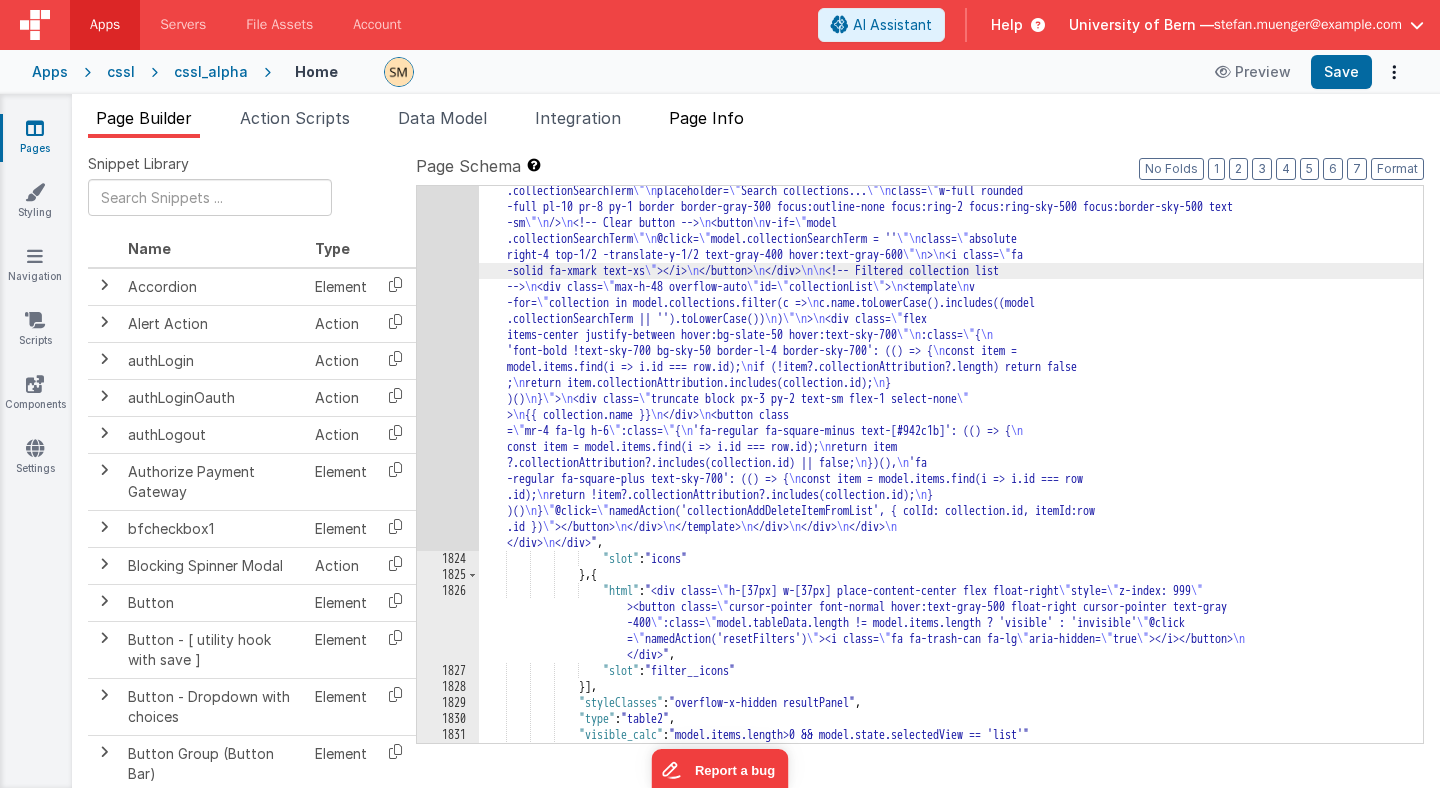 click on "Page Info" at bounding box center [706, 118] 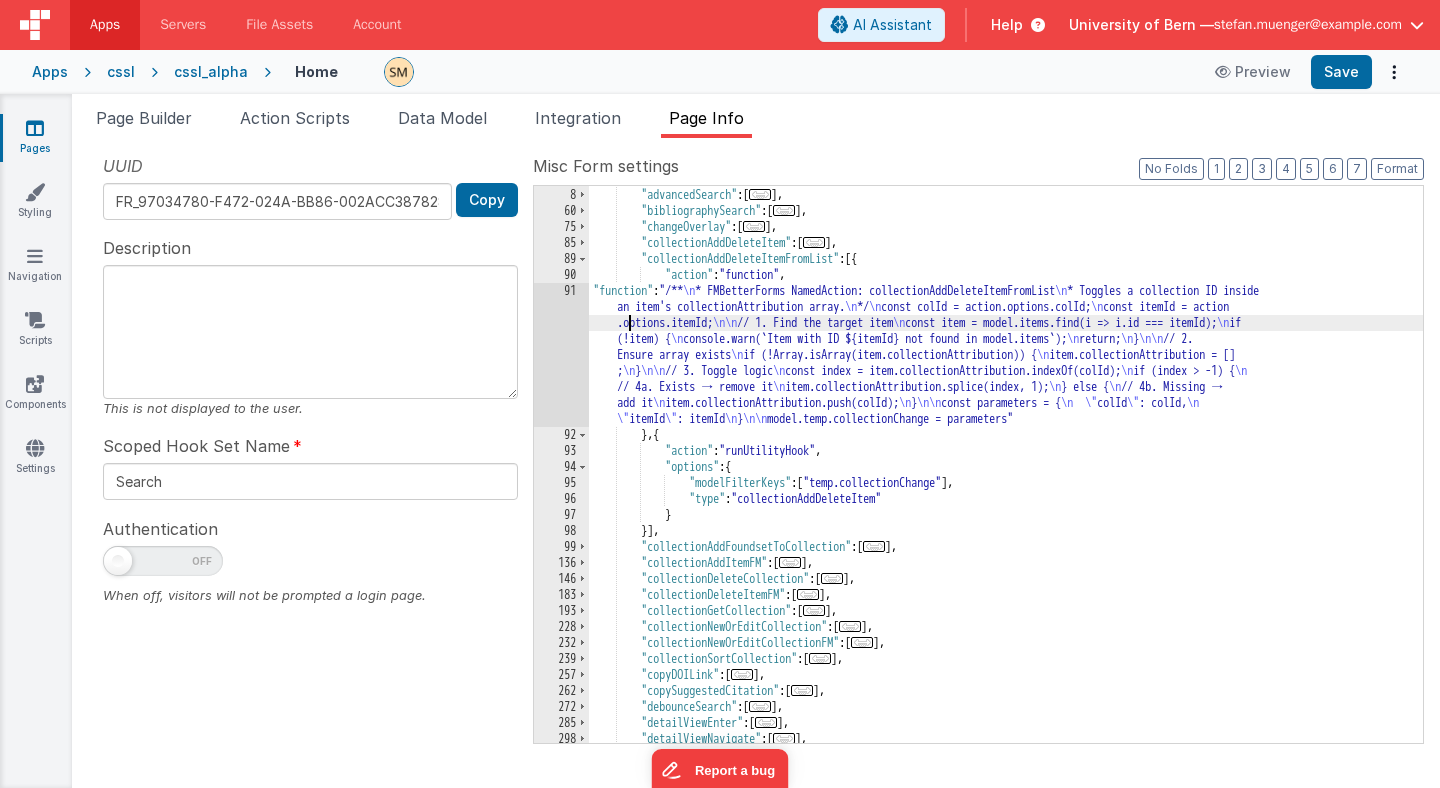 click on ""namedActions" :  {           "advancedSearch" :  [ ... ] ,           "bibliographySearch" :  [ ... ] ,           "changeOverlay" :  [ ... ] ,           "collectionAddDeleteItem" :  [ ... ] ,           "collectionAddDeleteItemFromList" :  [{                "action" :  "function" , "function" :  "/** \n  * FMBetterForms NamedAction: collectionAddDeleteItemFromList \n  * Toggles a collection ID inside       an item's collectionAttribution array. \n  */ \n const colId = action.options.colId; \n const itemId = action      .options.itemId; \n\n // 1. Find the target item \n const item = model.items.find(i => i.id === itemId); \n if       (!item) { \n     console.warn(`Item with ID ${itemId} not found in model.items`); \n     return; \n } \n\n // 2.       Ensure array exists \n if (!Array.isArray(item.collectionAttribution)) { \n     item.collectionAttribution = []      ; \n } \n\n // 3. Toggle logic \n const index = item.collectionAttribution.indexOf(colId); \n if (index > -1) { \n      \n" at bounding box center [1006, 465] 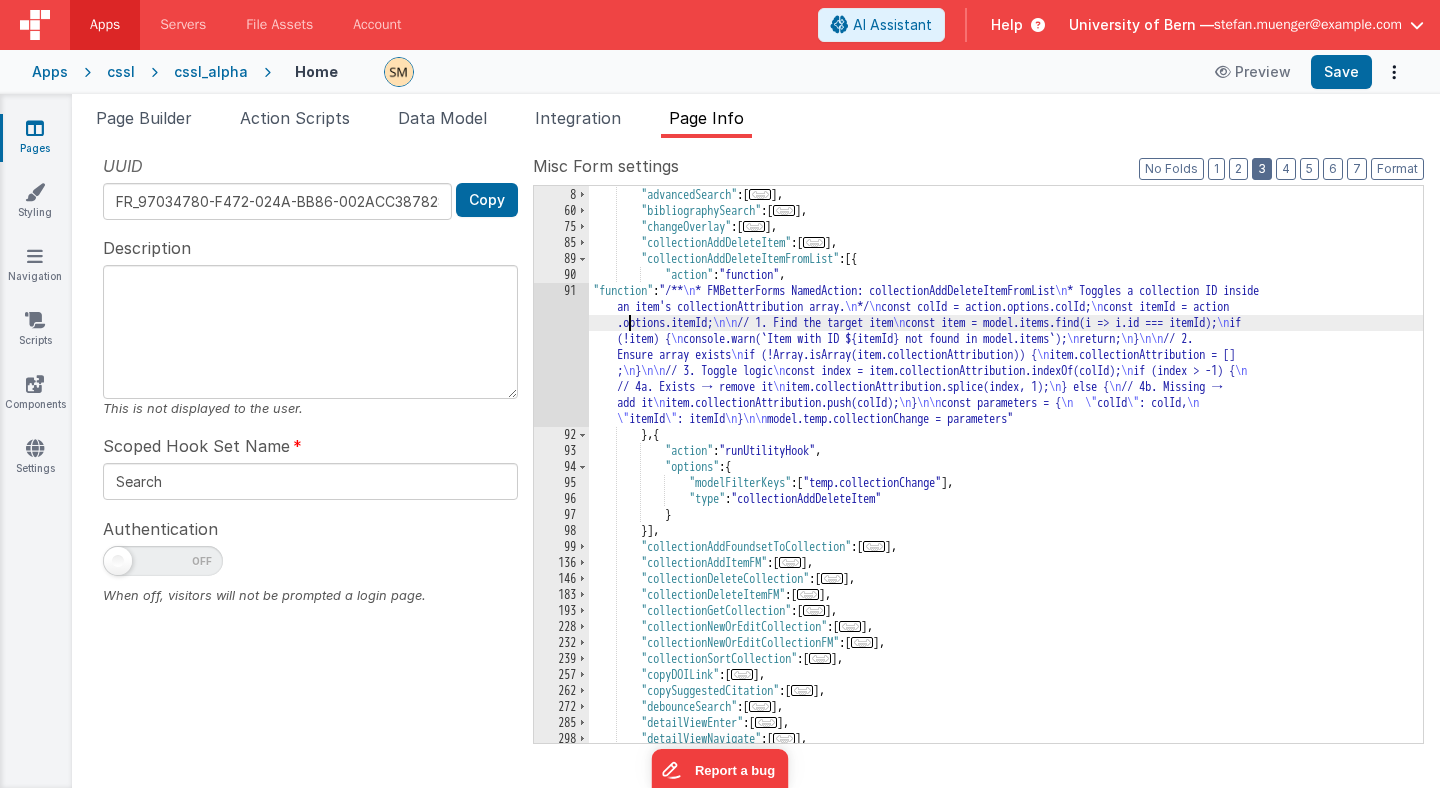 click on "3" at bounding box center (1262, 169) 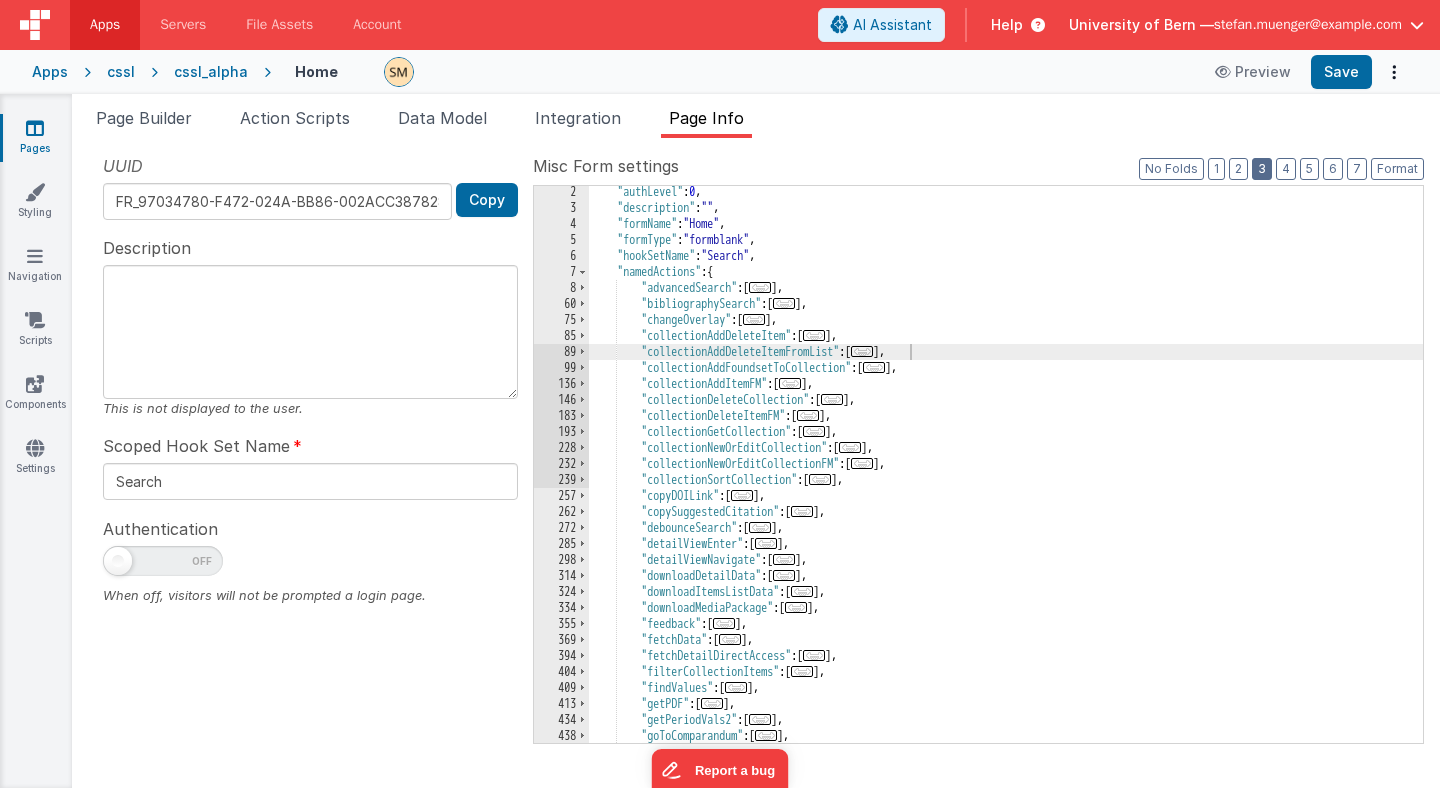 scroll, scrollTop: 0, scrollLeft: 0, axis: both 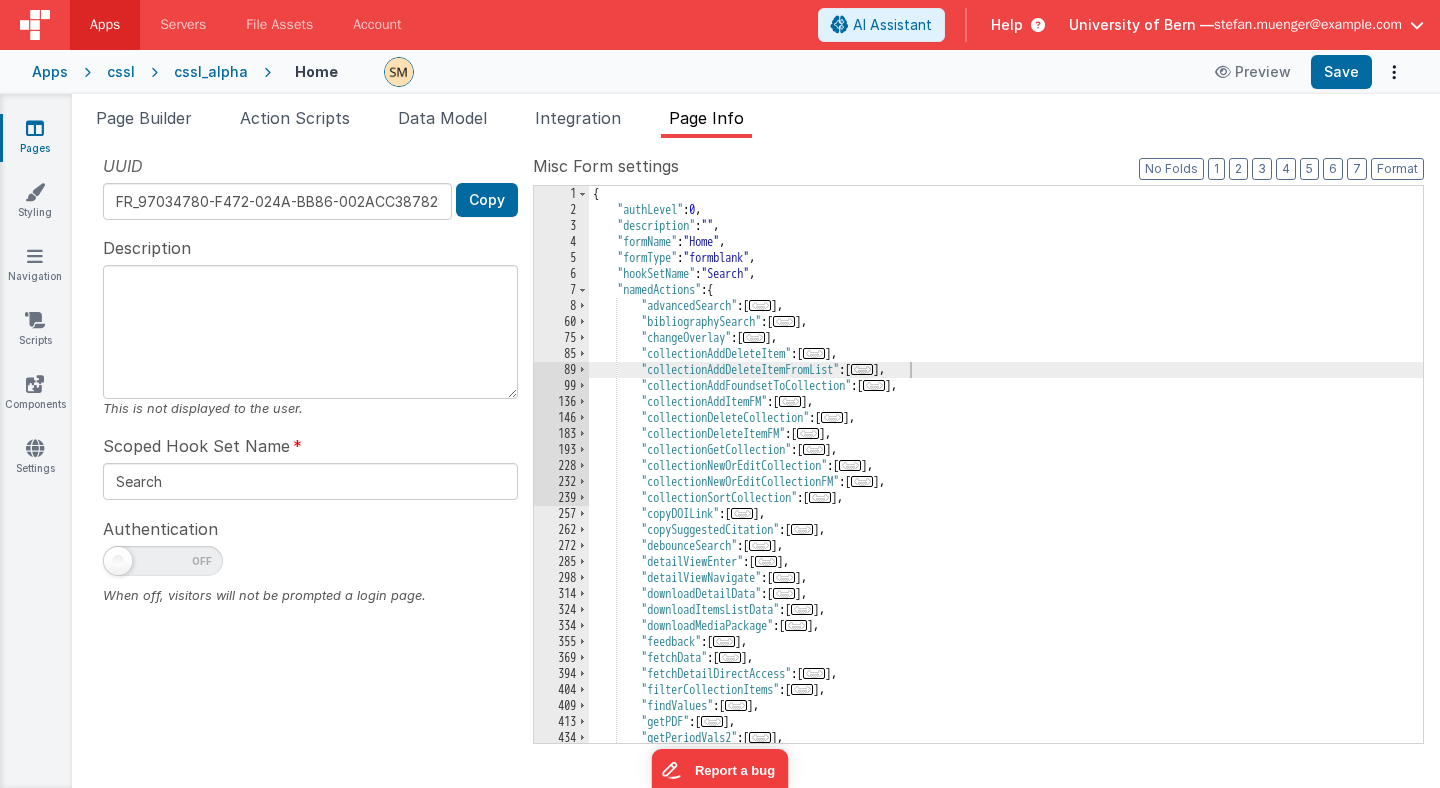 click on "{
"authLevel" :  0 ,
"description" :  "" ,
"formName" :  "Home" ,
"formType" :  "formblank" ,
"hookSetName" :  "Search" ,
"namedActions" :  {
"advancedSearch" :  [ ... ] ,
"bibliographySearch" :  [ ... ] ,
"changeOverlay" :  [ ... ] ,
"collectionAddDeleteItem" :  [ ... ] ,
"collectionAddDeleteItemFromList" :  [ ... ] ,
"collectionAddFoundsetToCollection" :  [ ... ] ,
"collectionAddItemFM" :  [ ... ] ,
"collectionDeleteCollection" :  [ ... ] ,
"collectionDeleteItemFM" :  [ ... ] ,
"collectionGetCollection" :  [ ... ] ,
"collectionNewOrEditCollection" :  [ ... ] ,
"collectionNewOrEditCollectionFM" :  [ ... ] ,
"collectionSortCollection" :  [ ... ] ,
"copyDOILink" :  [ ... ] ,
"copySuggestedCitation" :  [ ... ] ,
"debounceSearch" :  [ ... ] ,
"detailViewEnter" :  [ ... ] ,
"detailViewNavigate" :  [ ... ] ," at bounding box center (1006, 480) 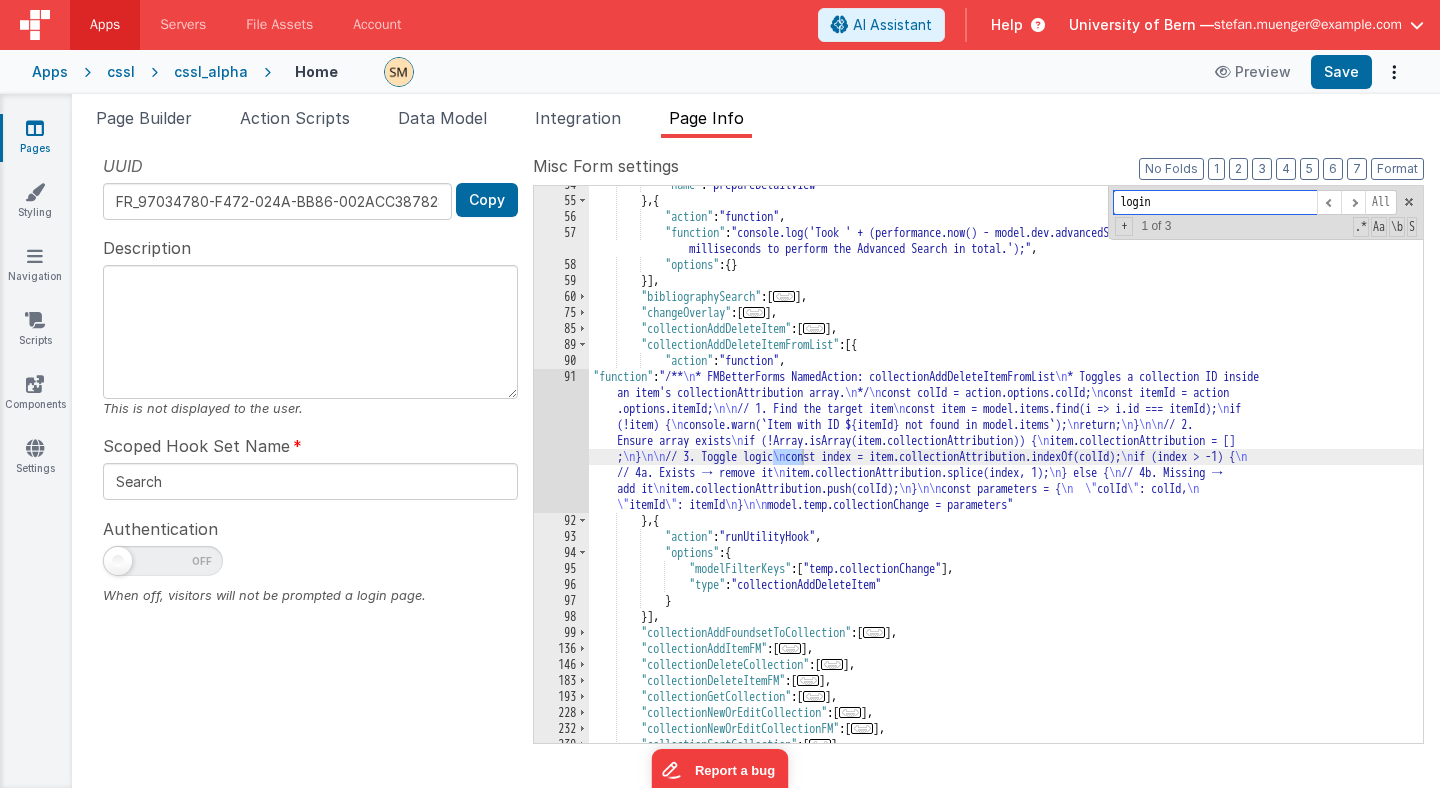 scroll, scrollTop: 2025, scrollLeft: 0, axis: vertical 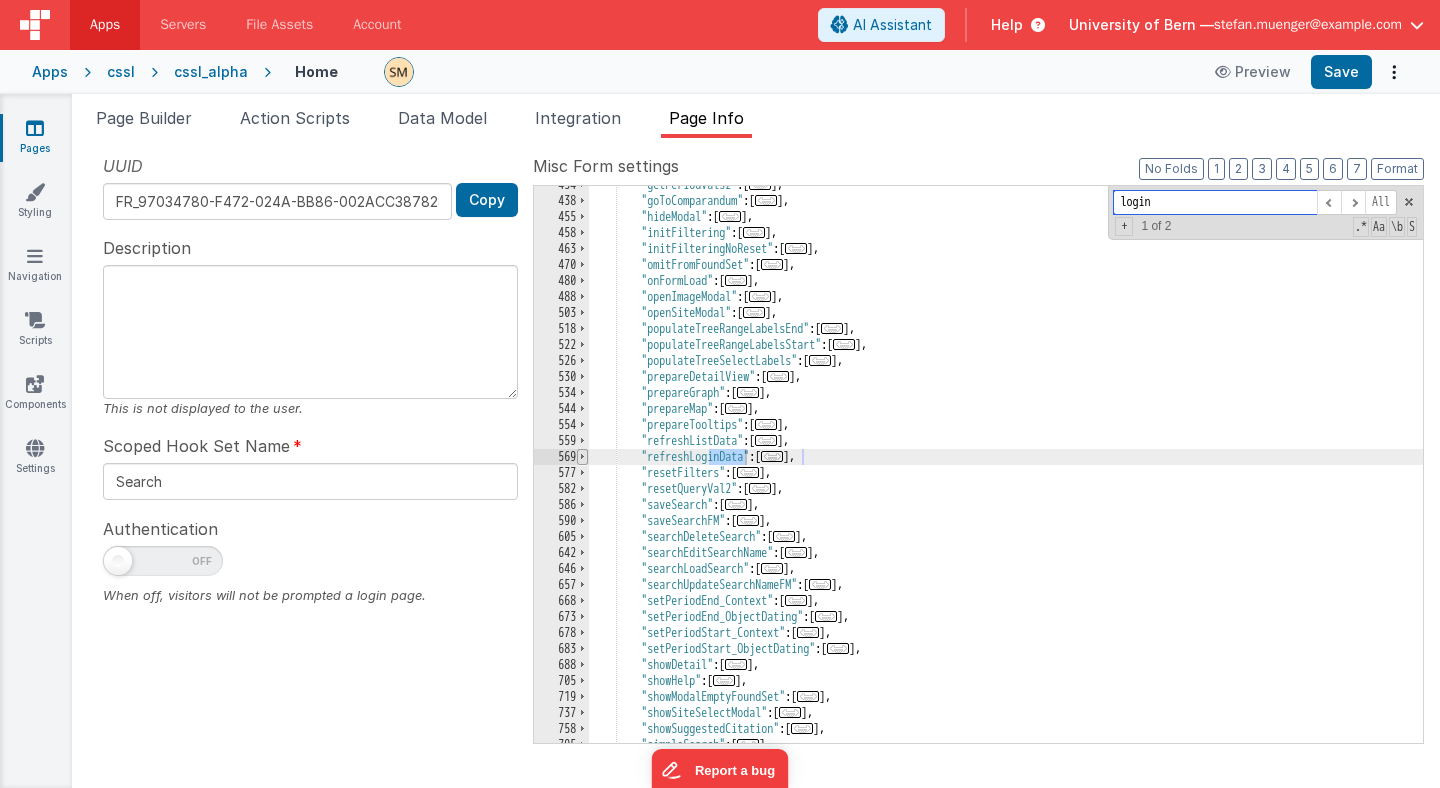 type on "login" 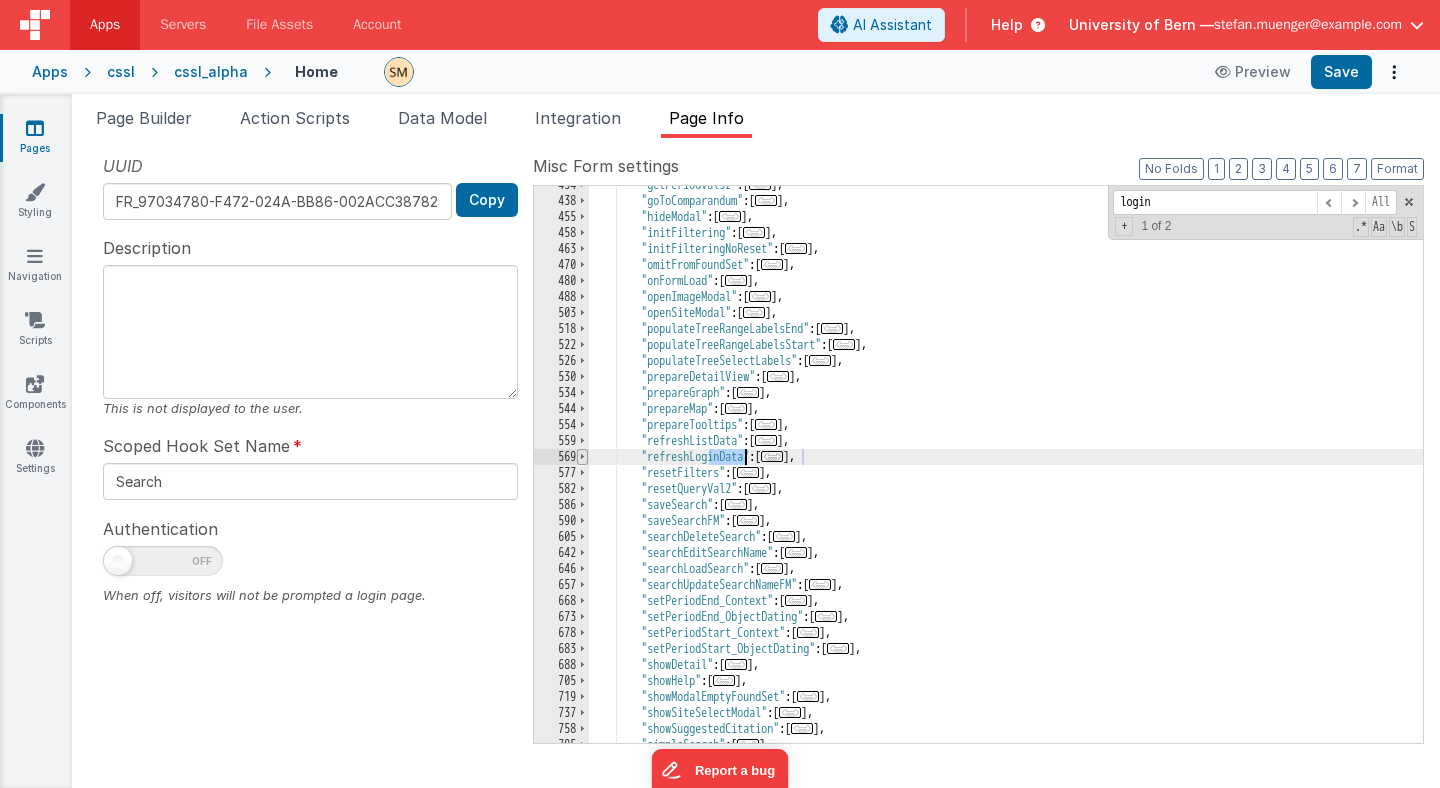 click at bounding box center (582, 457) 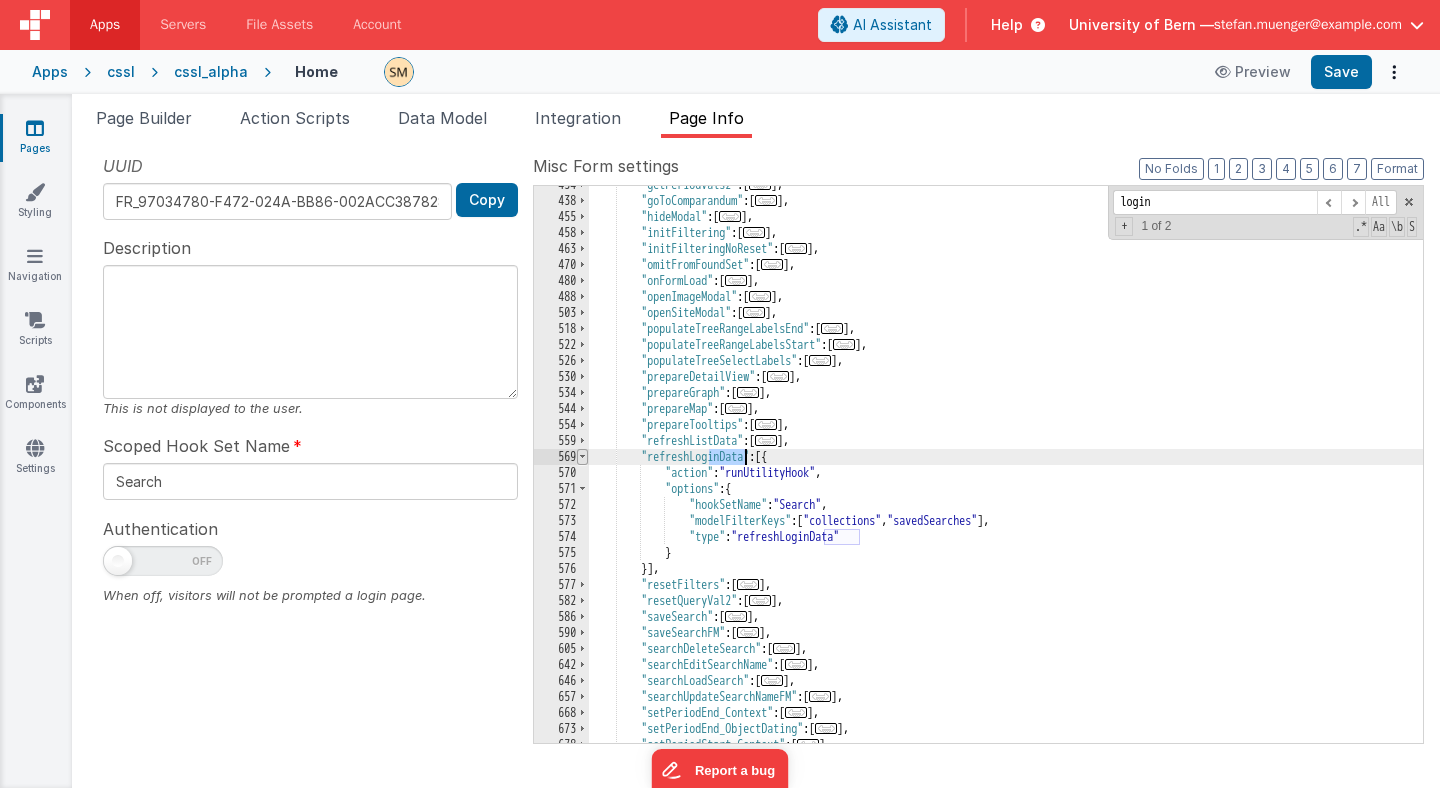 click at bounding box center [582, 457] 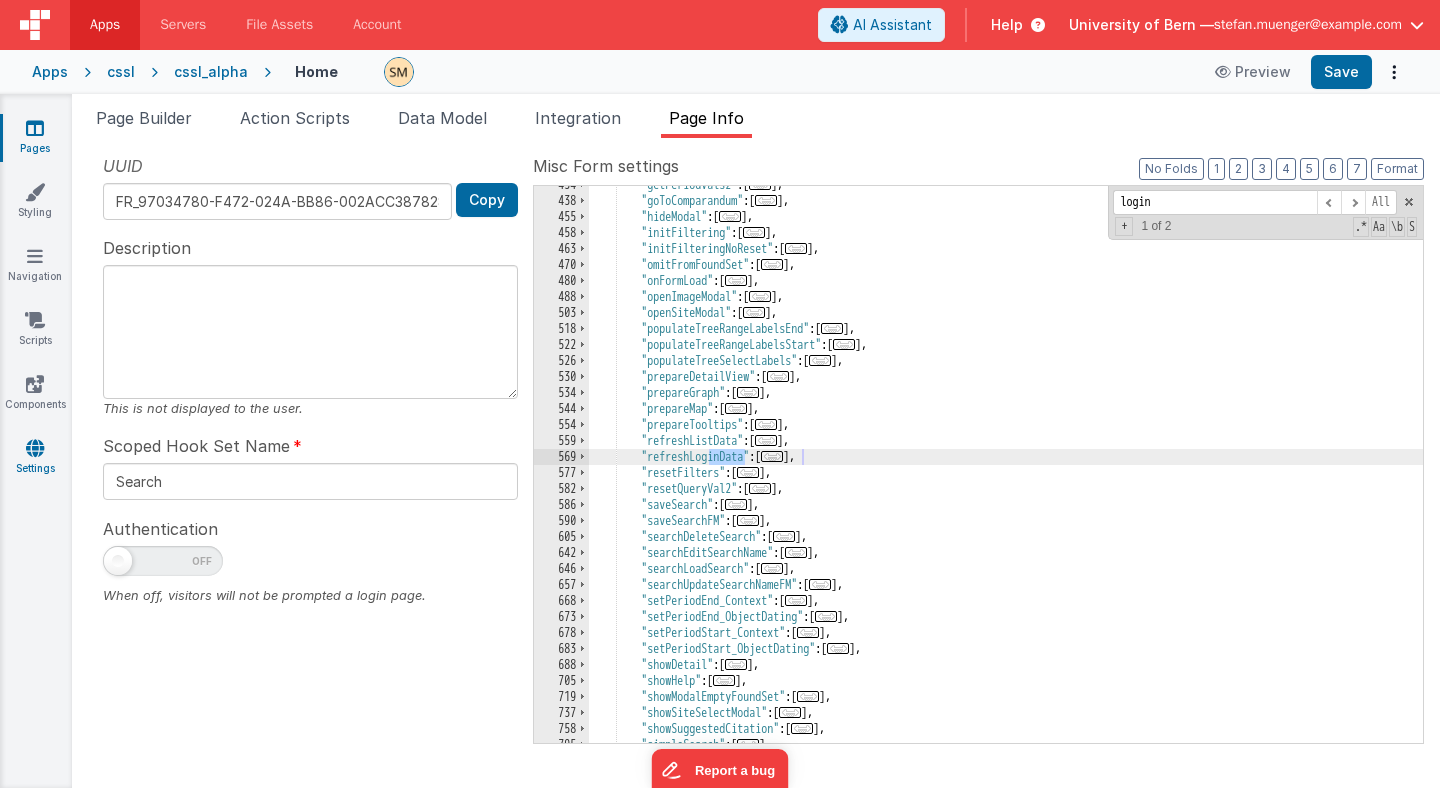 click at bounding box center (35, 448) 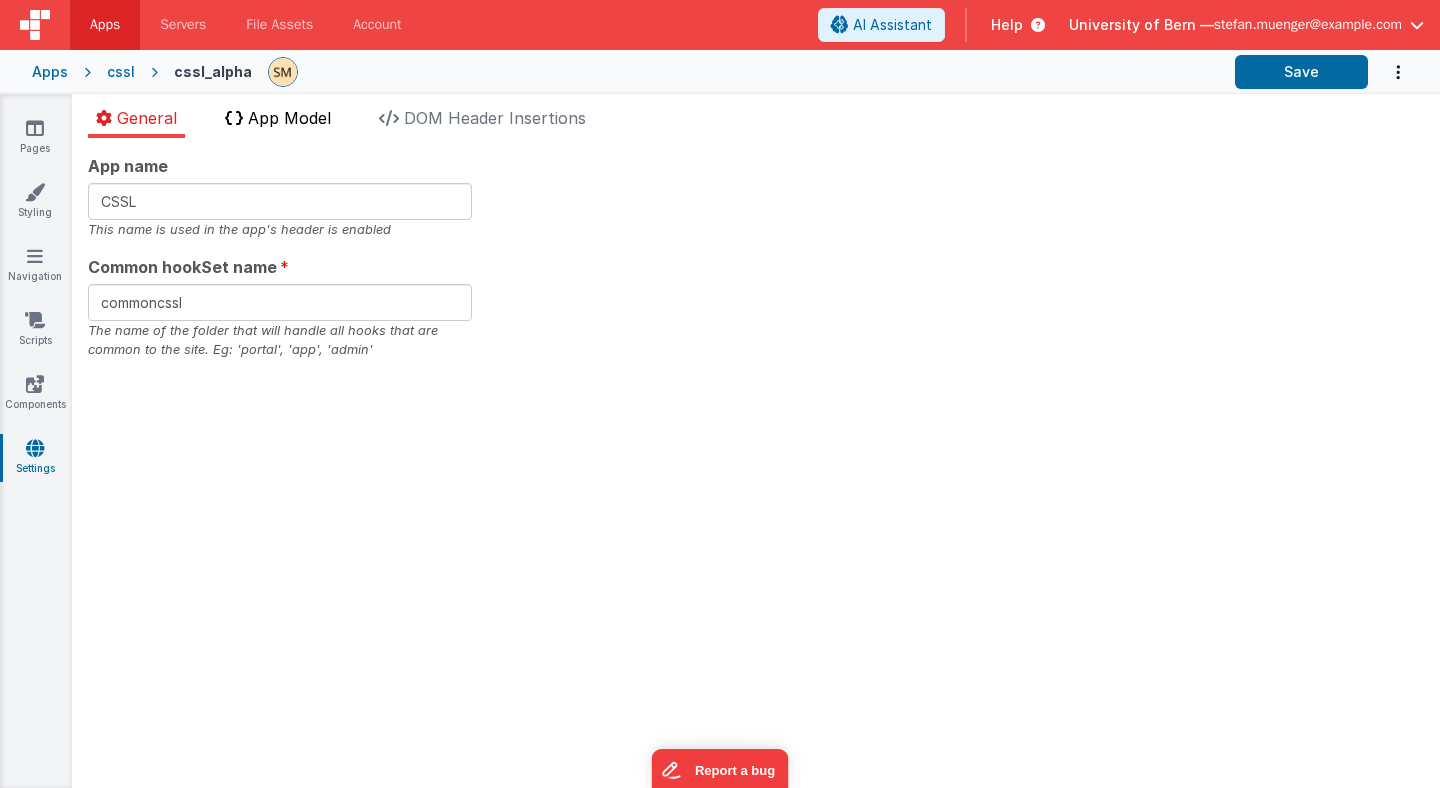 click on "App Model" at bounding box center [289, 118] 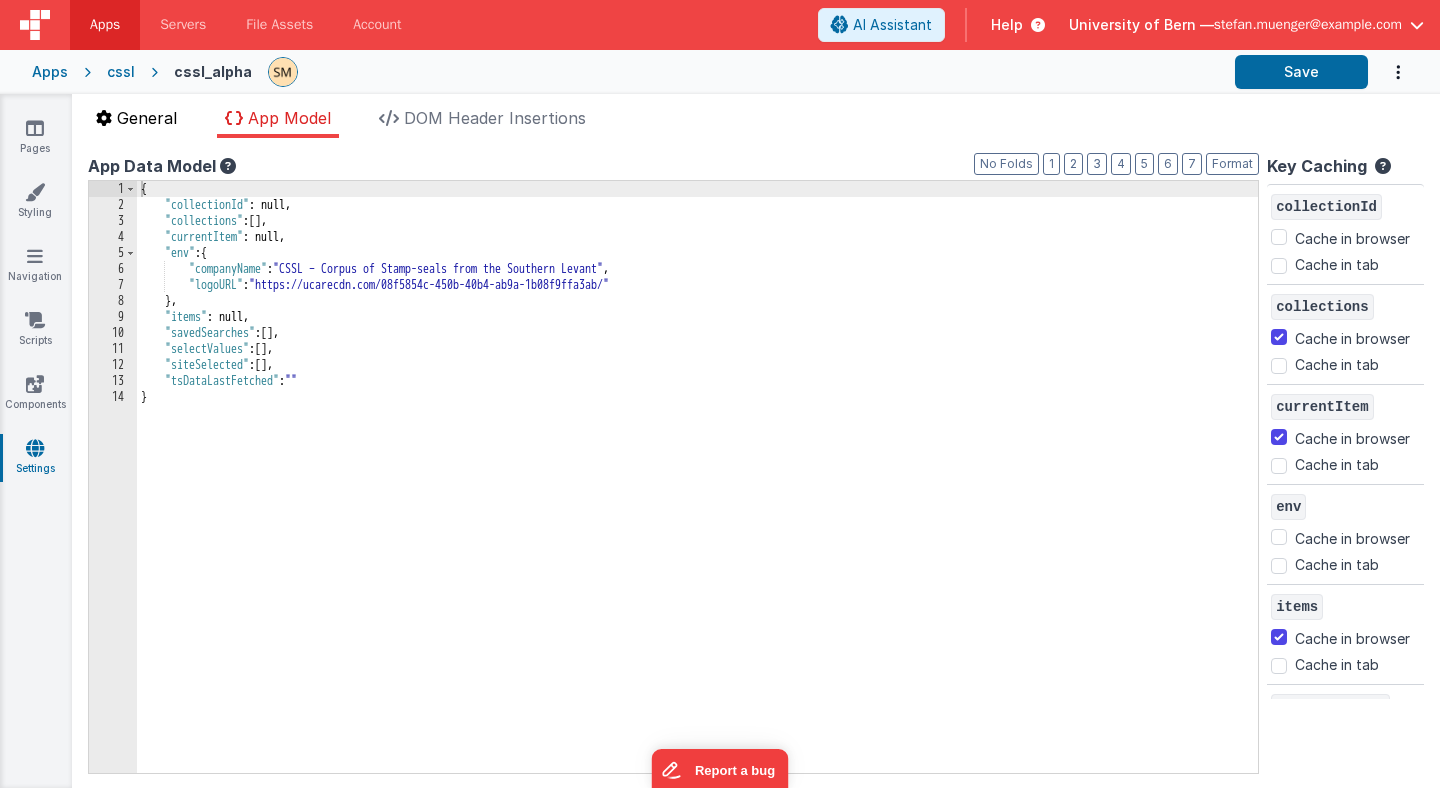 click on "General" at bounding box center (147, 118) 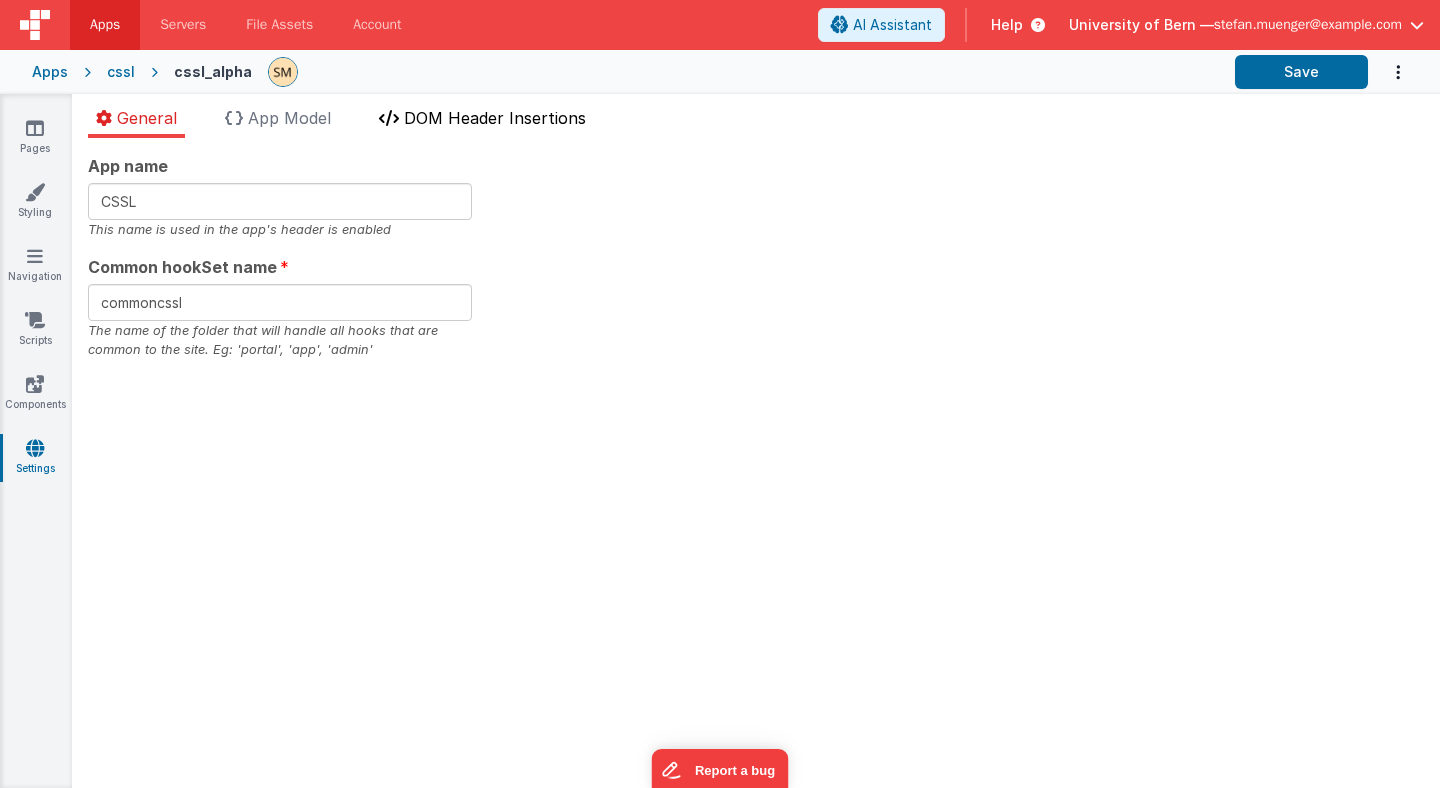 click on "DOM Header Insertions" at bounding box center [495, 118] 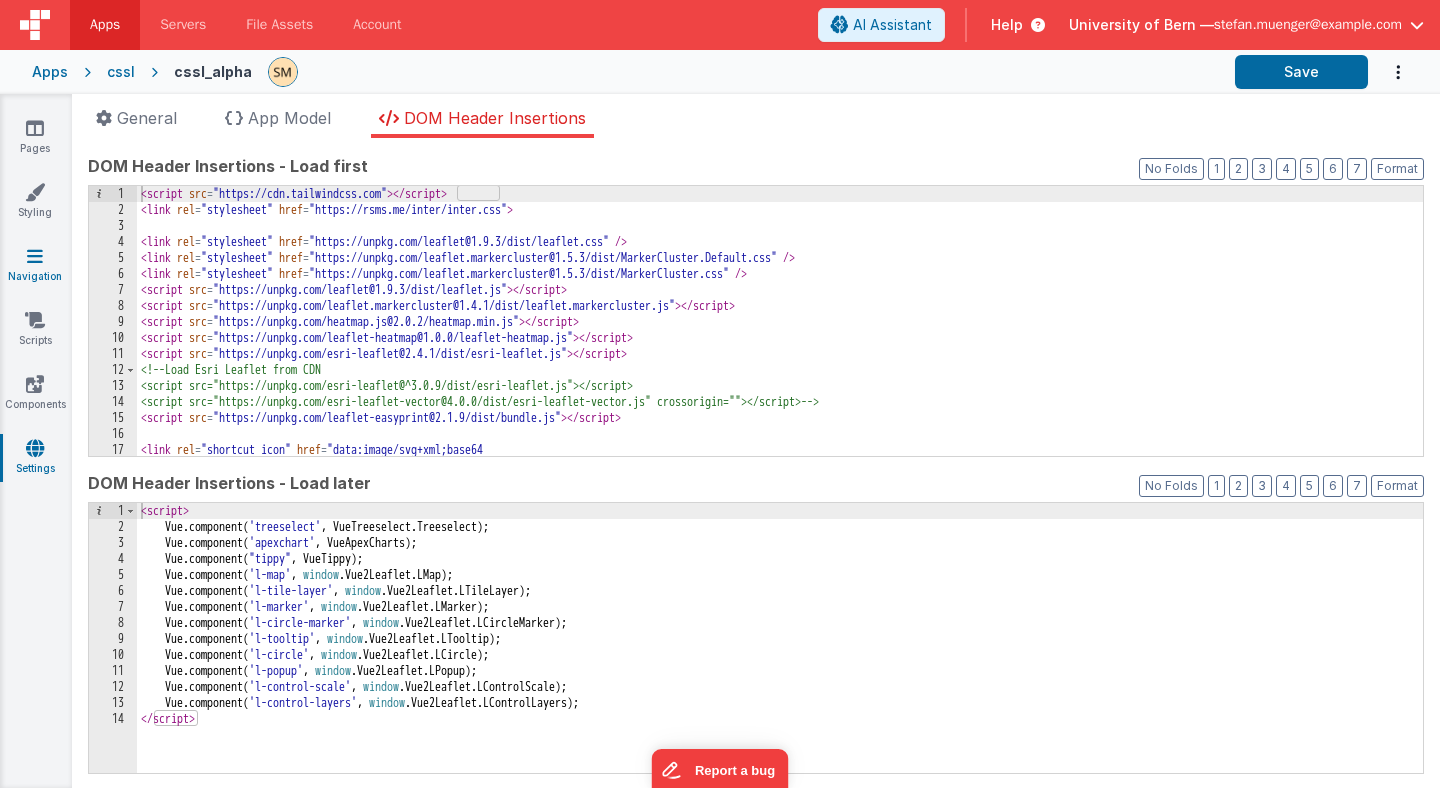 click at bounding box center [35, 256] 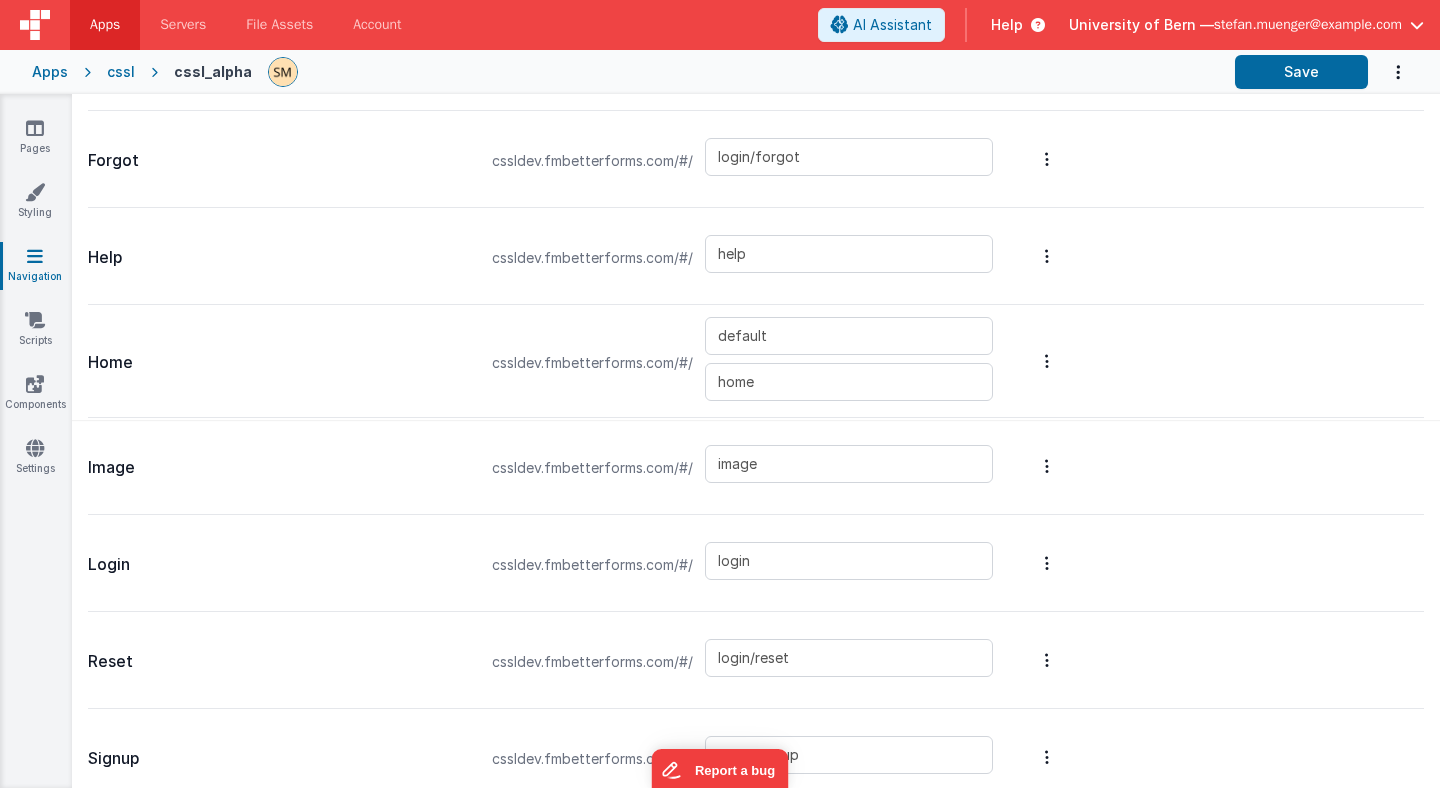 scroll, scrollTop: 352, scrollLeft: 0, axis: vertical 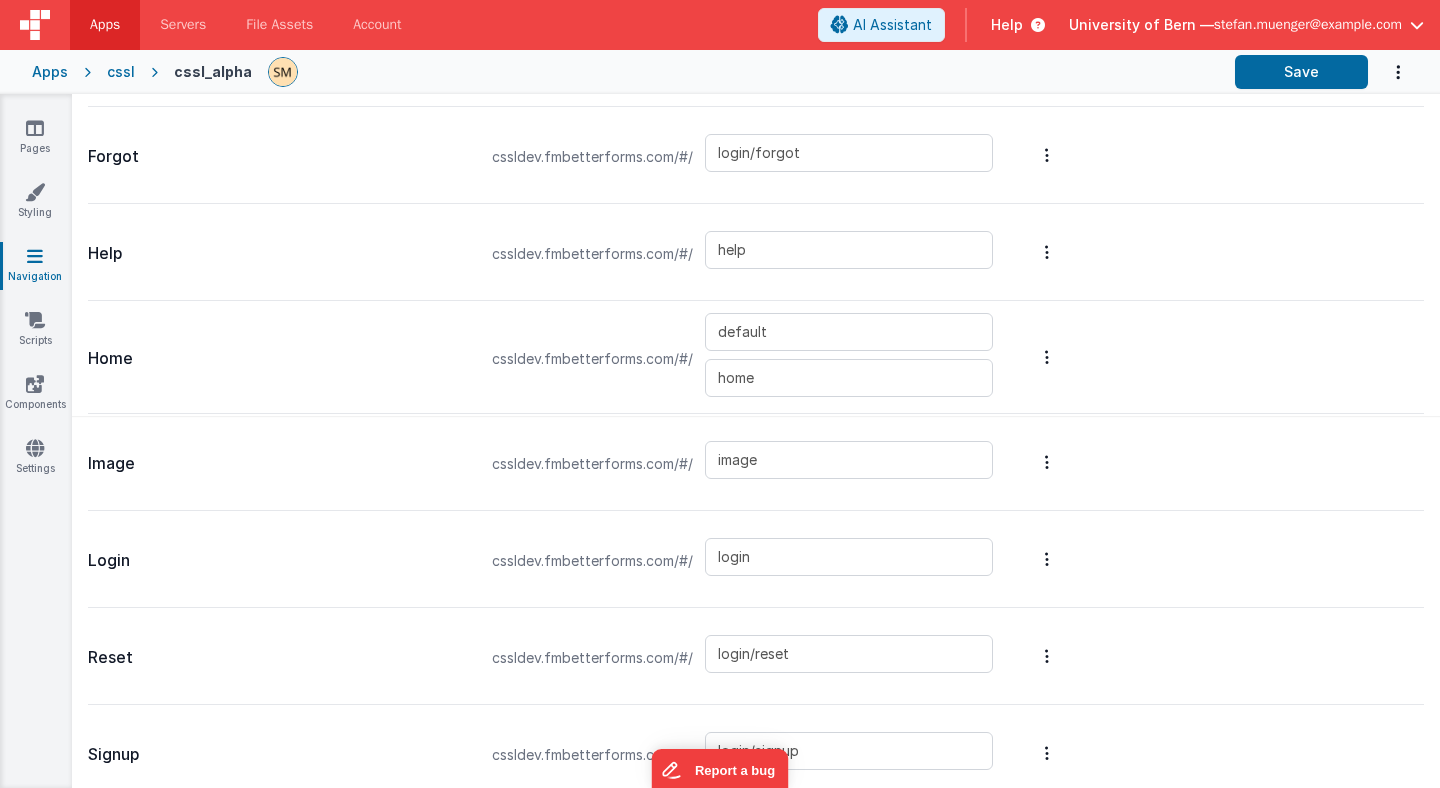 click on "Login" at bounding box center (280, 561) 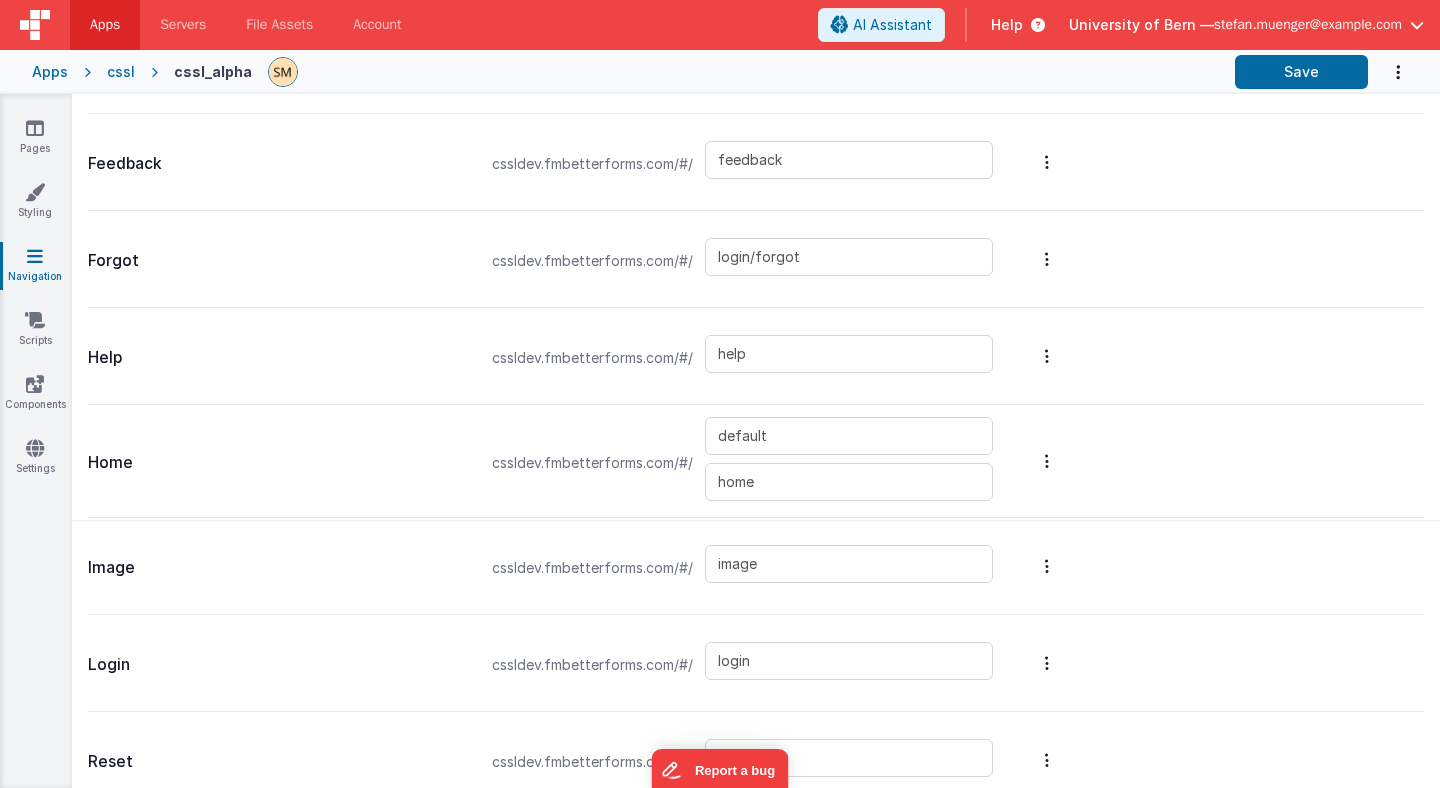 scroll, scrollTop: 233, scrollLeft: 0, axis: vertical 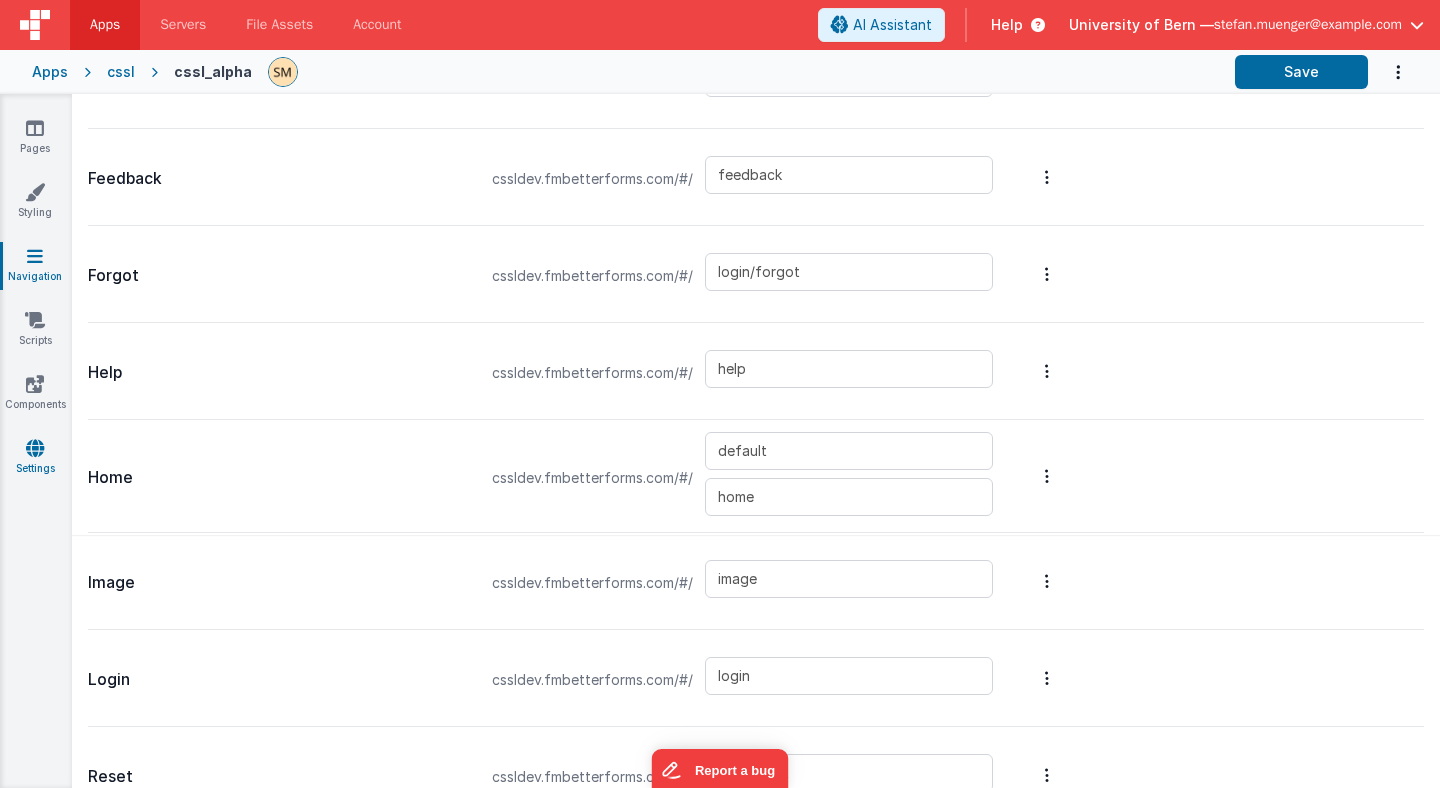 click at bounding box center (35, 448) 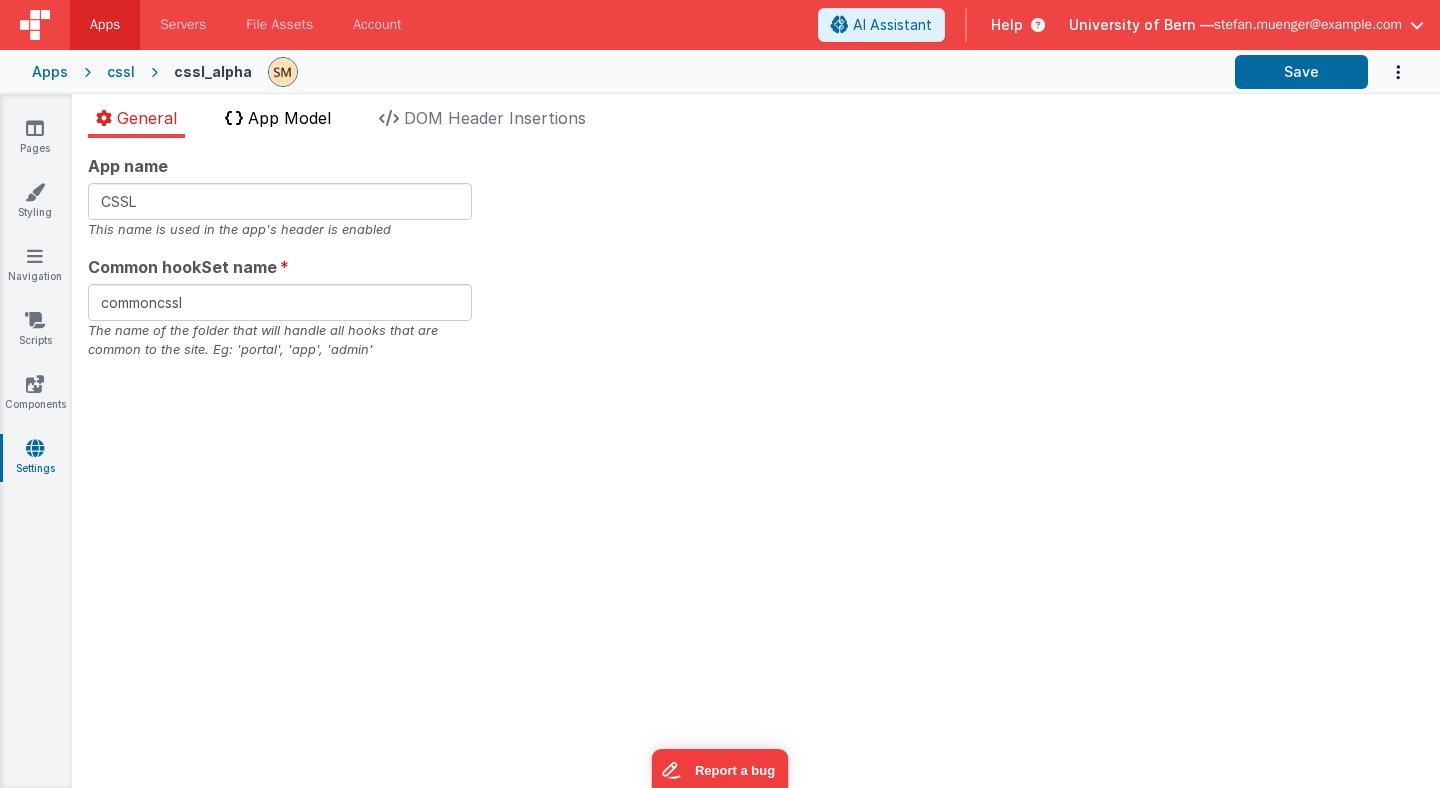 click on "App Model" at bounding box center [289, 118] 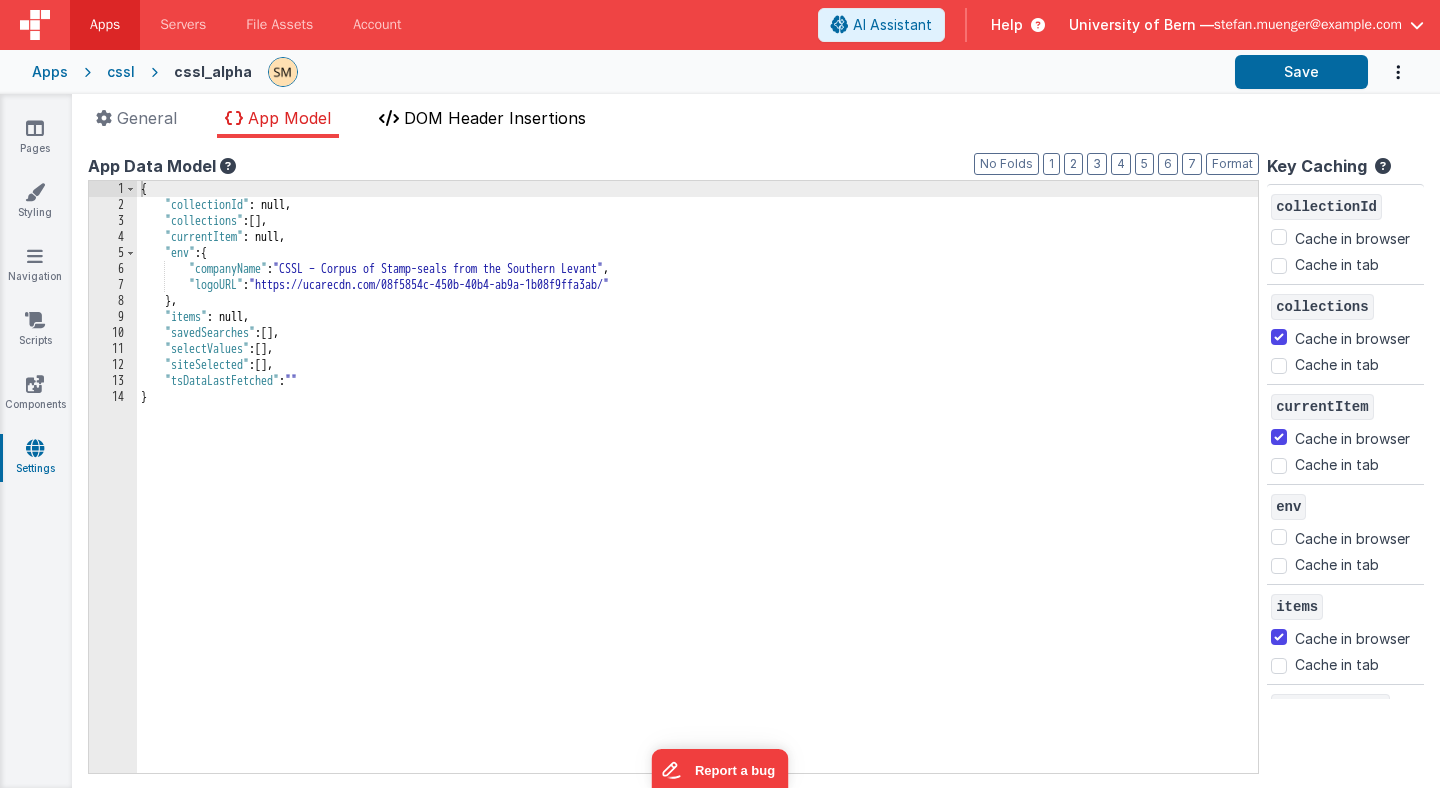 click on "DOM Header Insertions" at bounding box center (495, 118) 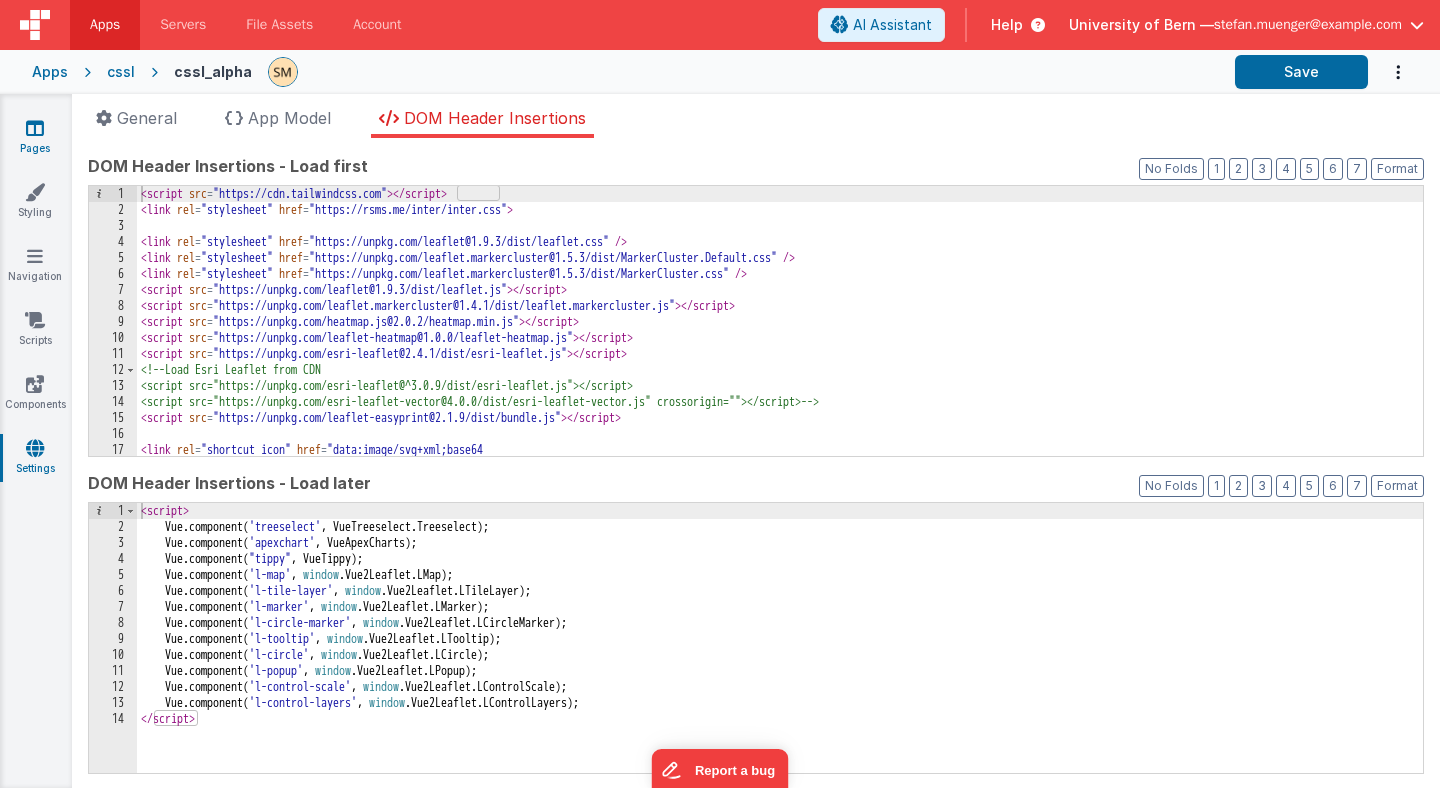 click at bounding box center (35, 128) 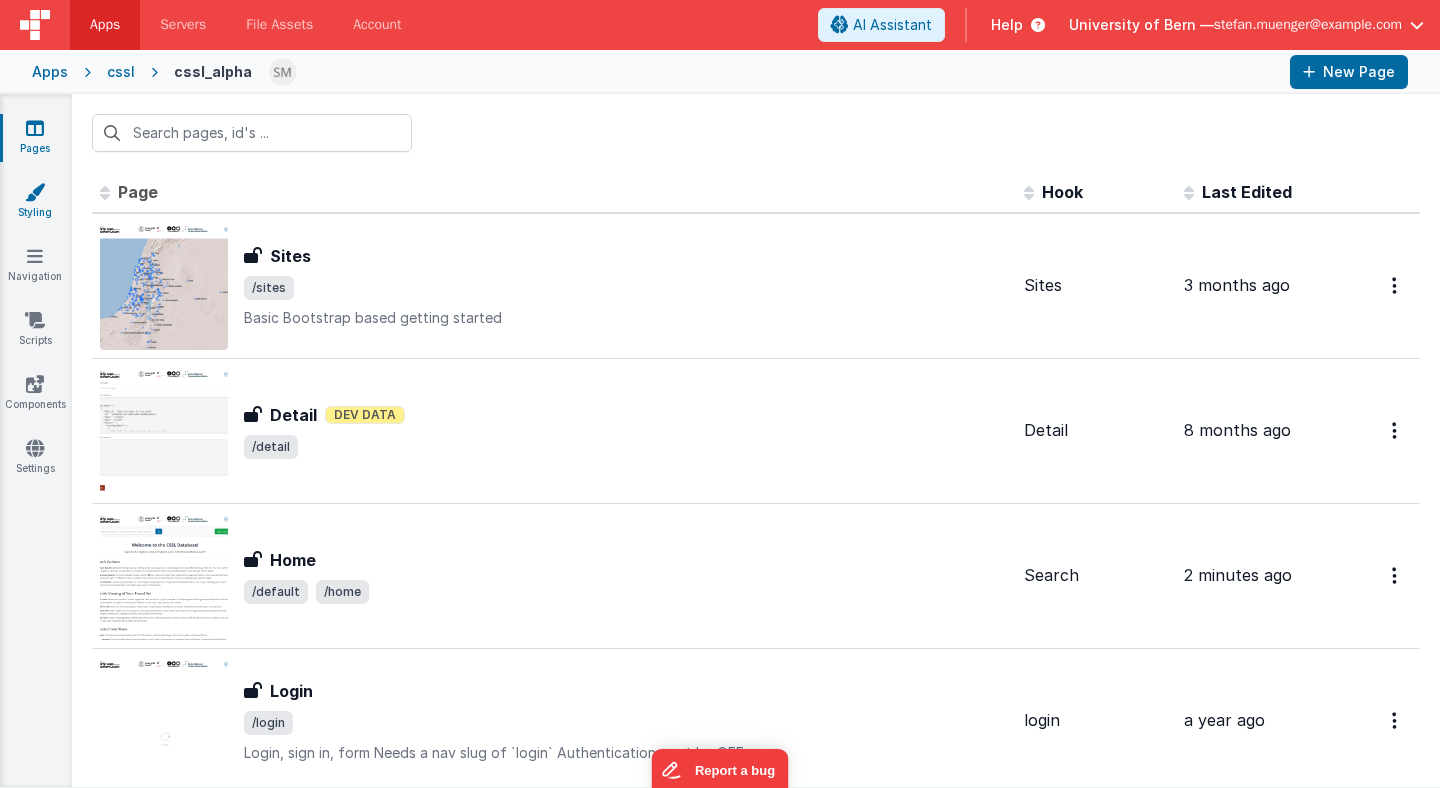 click at bounding box center (35, 192) 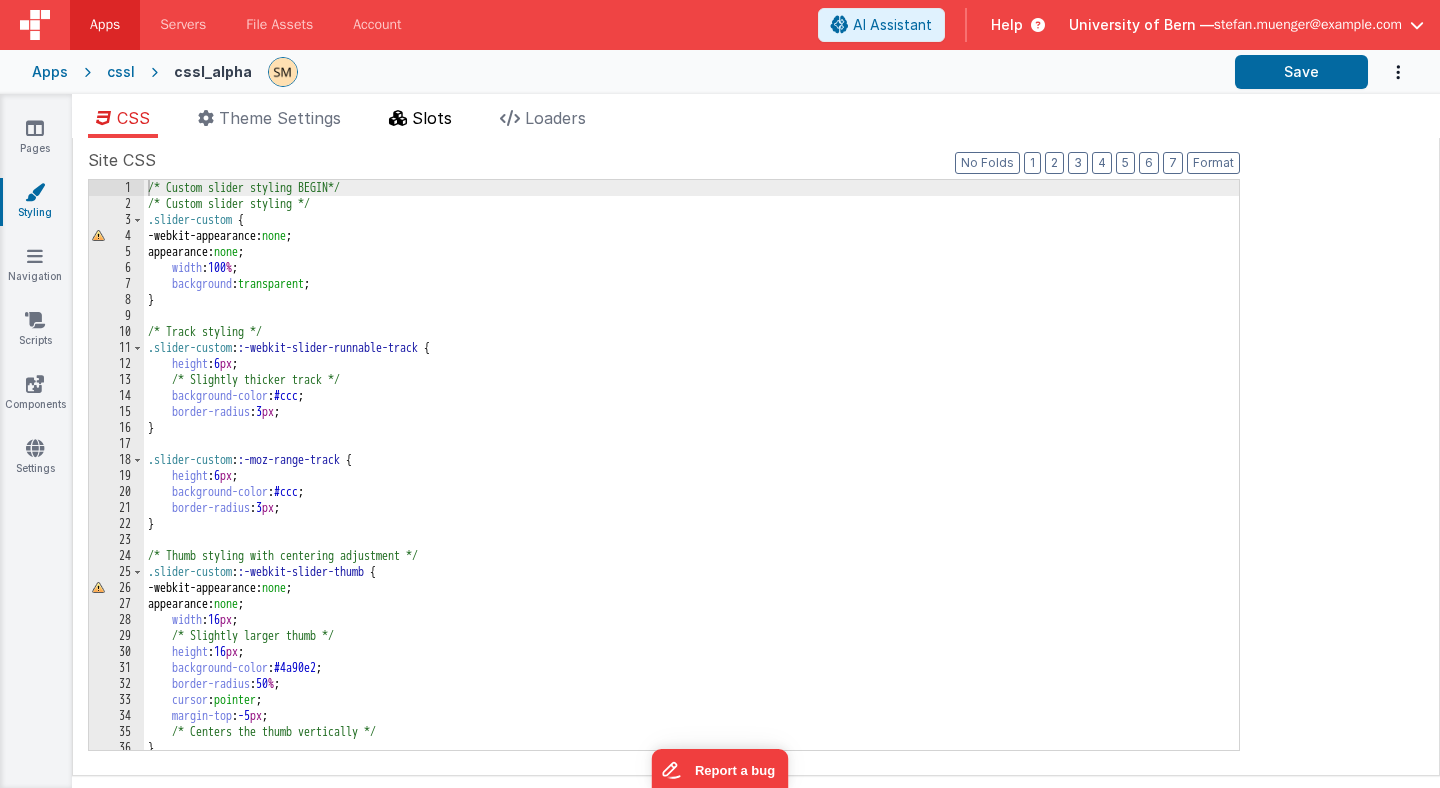 click on "Slots" at bounding box center (432, 118) 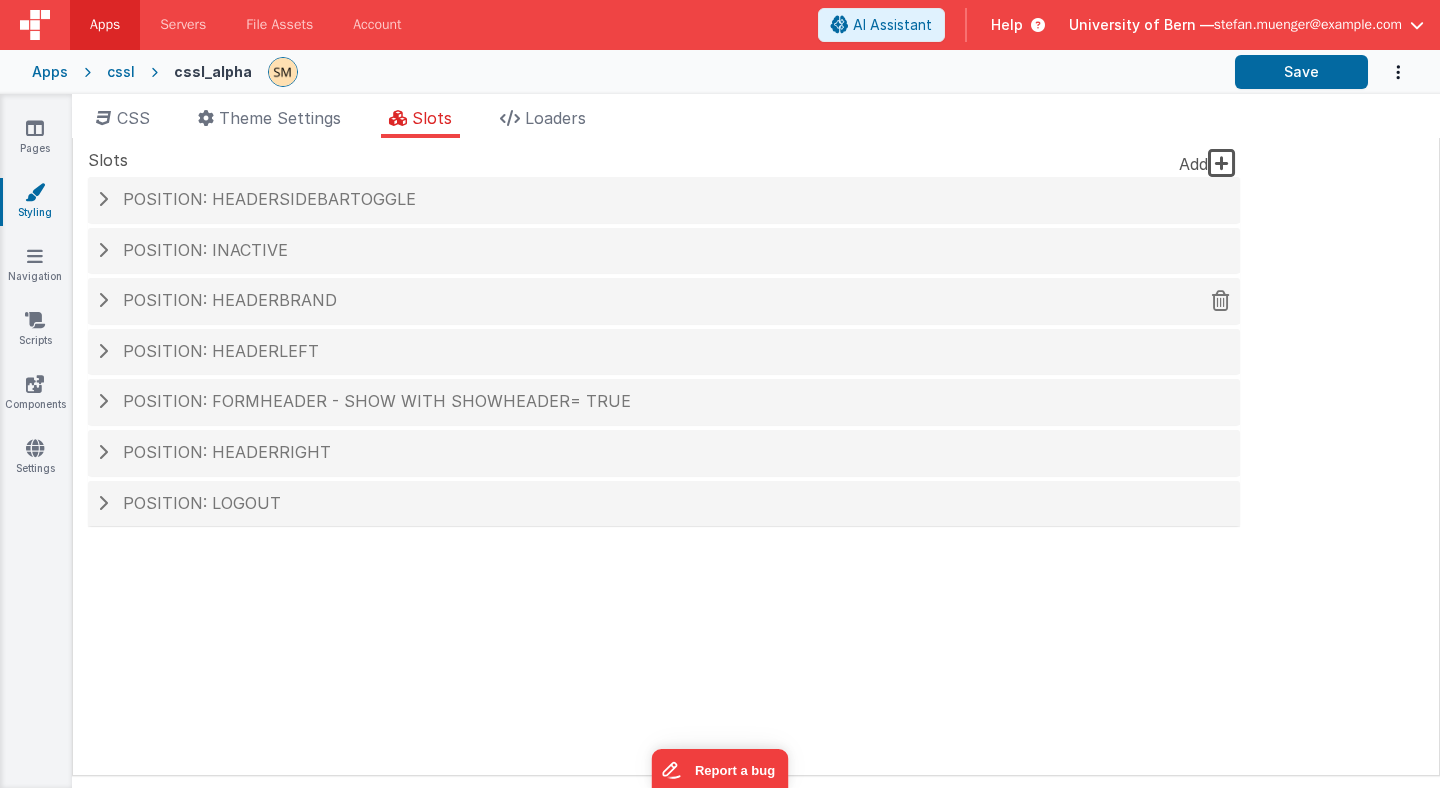 click at bounding box center [103, 300] 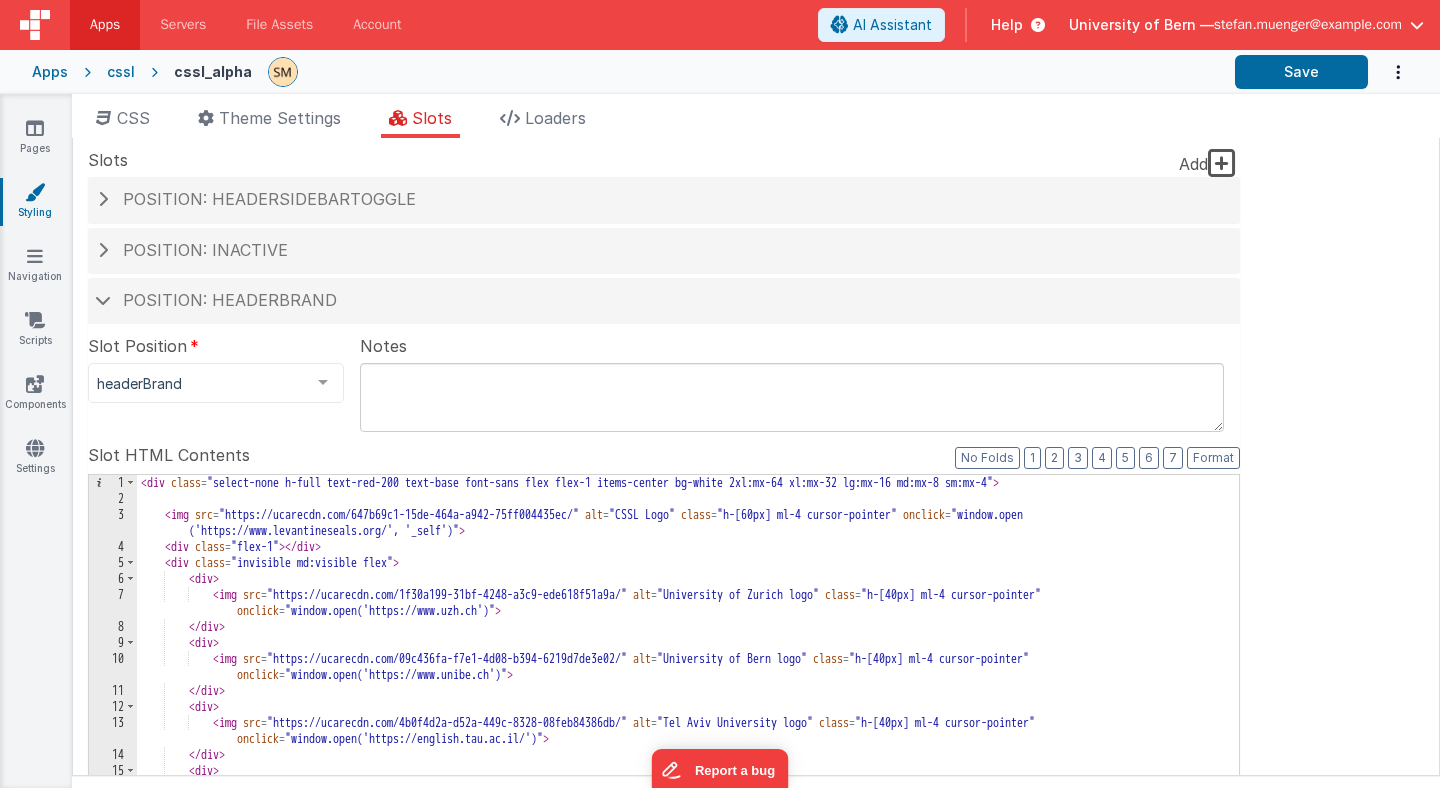 click on "< div   class = "select-none h-full text-red-200 text-base font-sans flex flex-1 items-center bg-white 2xl:mx-64 xl:mx-32 lg:mx-16 md:mx-8 sm:mx-4" >      < img   src = "https://ucarecdn.com/647b69c1-15de-464a-a942-75ff004435ec/"   alt = "CSSL Logo"   class = "h-[60px] ml-4 cursor-pointer"   onclick = "window.open
('https://www.levantineseals.org/', '_self')" >      < div   class = "flex-1" > </div>      < div   class = "invisible md:visible flex" >           < div >                < img   src = "https://ucarecdn.com/1f30a199-31bf-4248-a3c9-ede618f51a9a/"   alt = "University of Zurich logo"   class = "h-[40px] ml-4 cursor-pointer"   onclick = "window.open('https://www.uzh.ch')" >           </div>           < div >                < img   src = "https://ucarecdn.com/09c436fa-f7e1-4d08-b394-6219d7de3e02/"   alt = "University of Bern logo"   class = "h-[40px] ml-4 cursor-pointer"   onclick =" at bounding box center [688, 815] 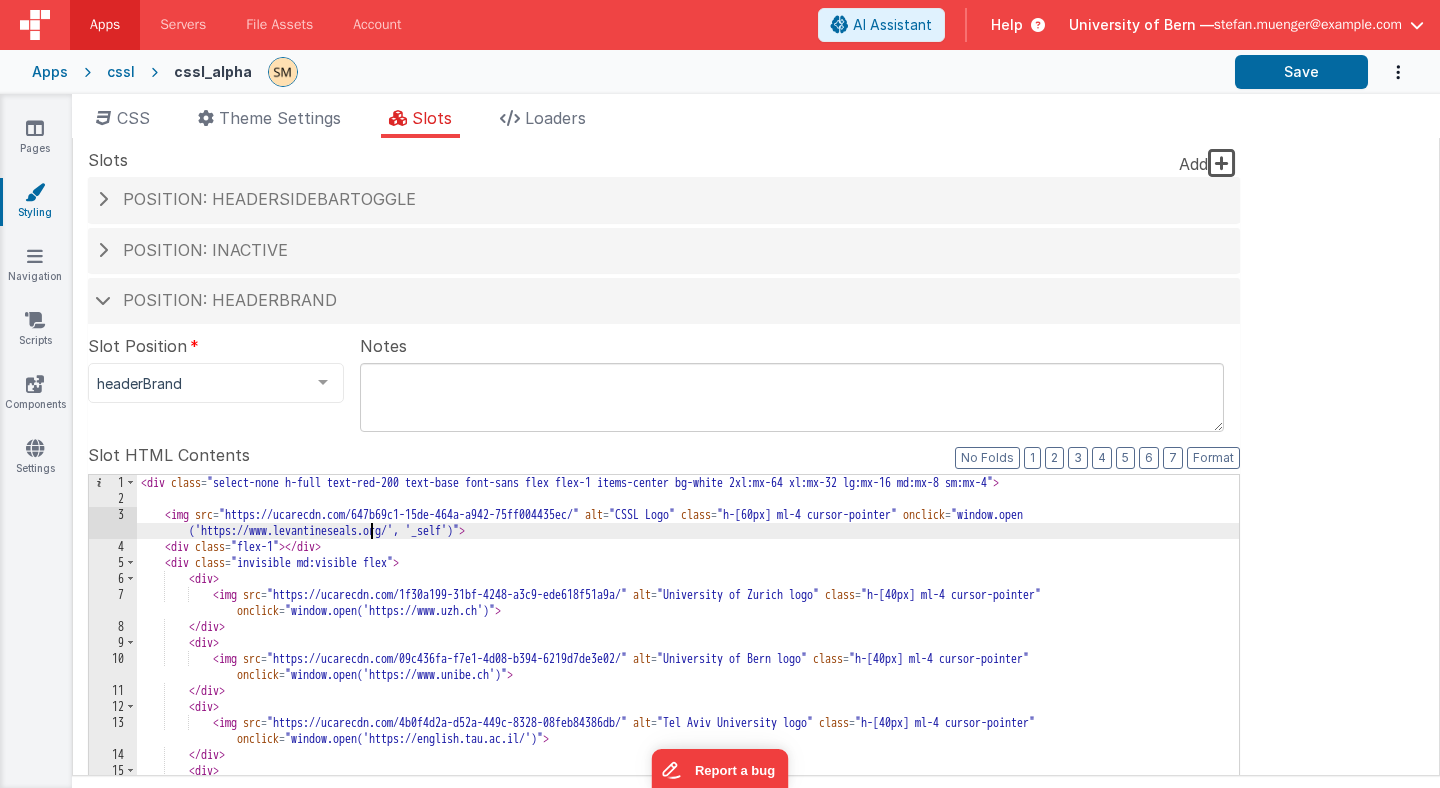 scroll, scrollTop: 0, scrollLeft: 0, axis: both 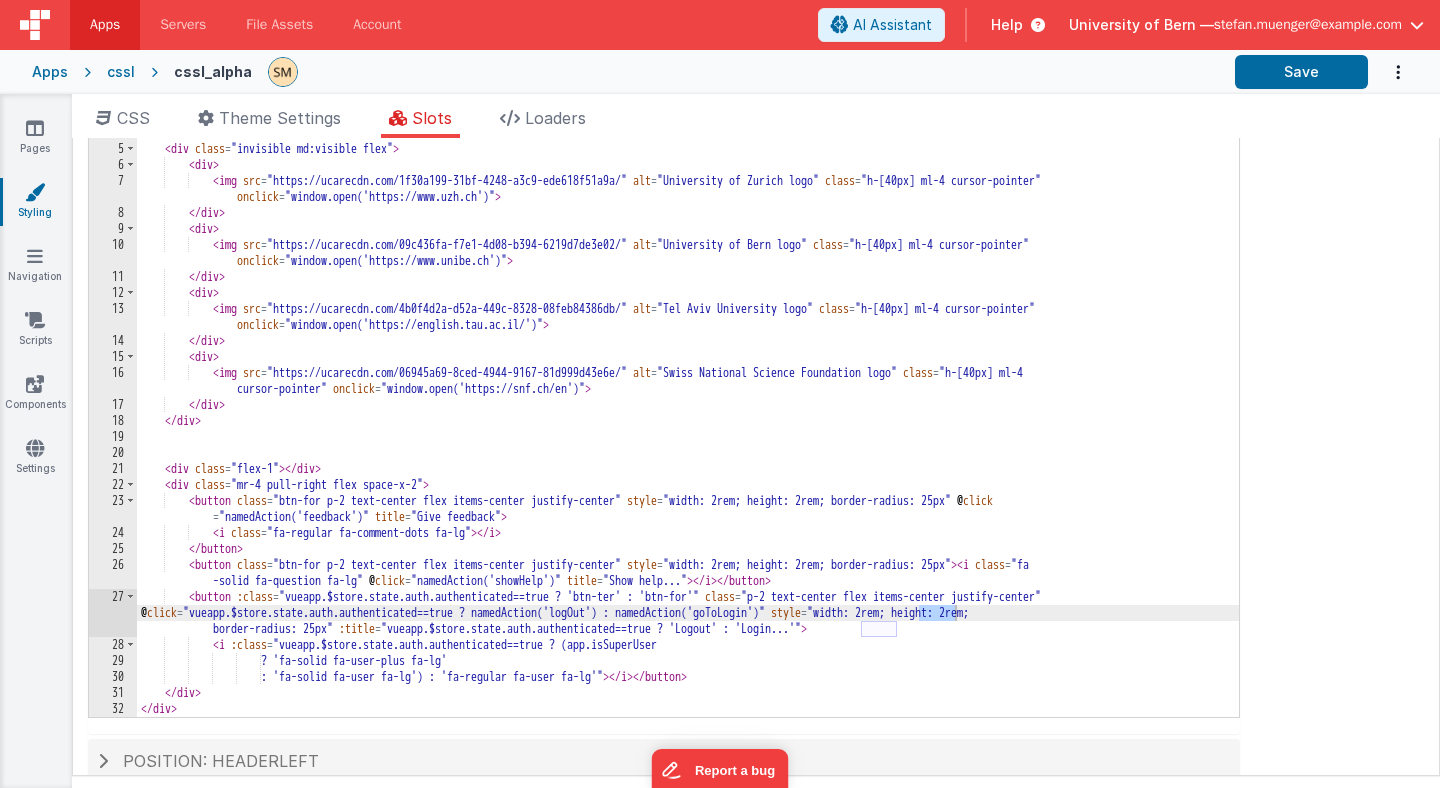 type on "login" 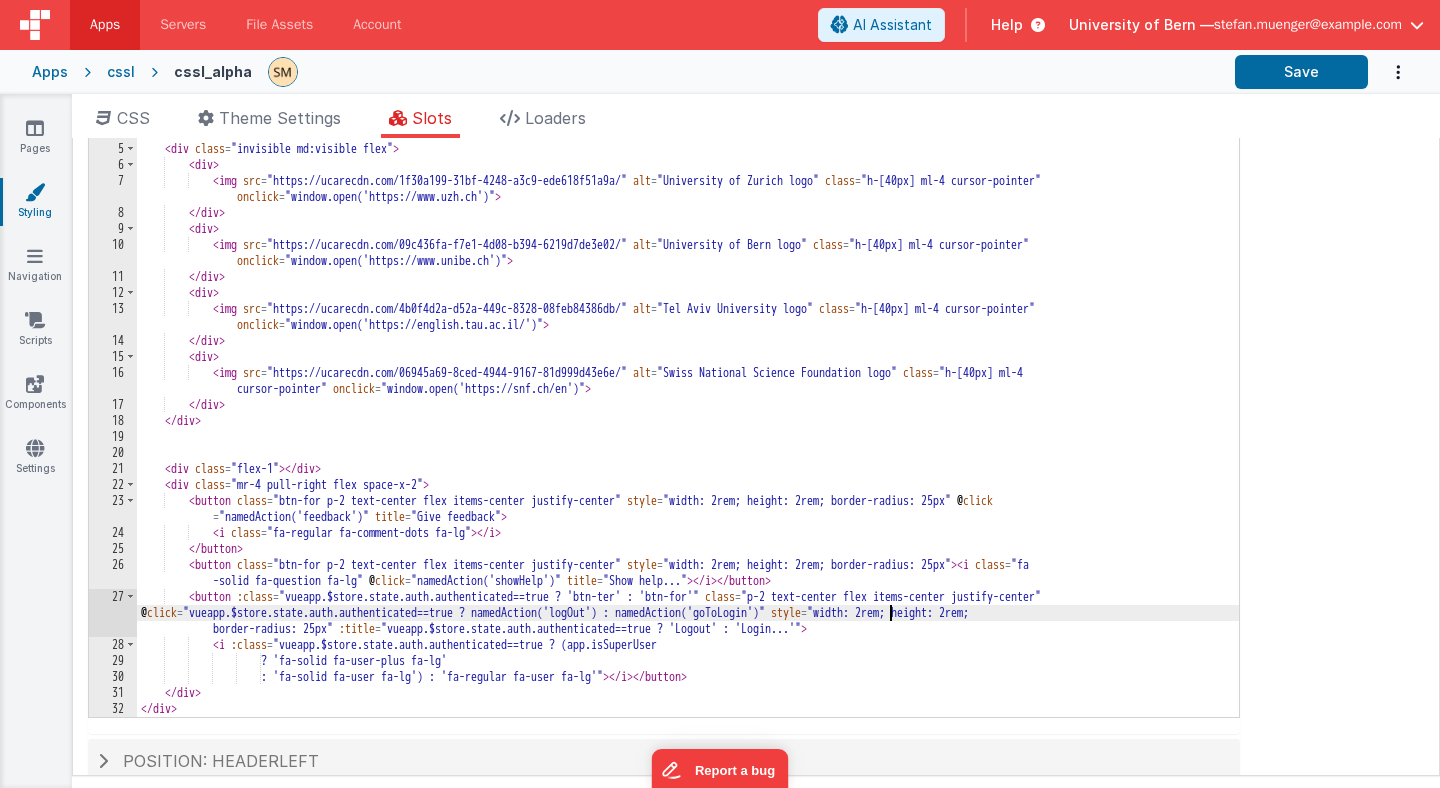 click on "< div   class = "select-none h-full text-red-200 text-base font-sans flex flex-1 items-center bg-white 2xl:mx-64 xl:mx-32 lg:mx-16 md:mx-8 sm:mx-4" >      < img   src = "https://ucarecdn.com/647b69c1-15de-464a-a942-75ff004435ec/"   alt = "CSSL Logo"   class = "h-[60px] ml-4 cursor-pointer"   onclick = "window.open
('https://www.levantineseals.org/', '_self')" >      < div   class = "flex-1" > </div>      < div   class = "invisible md:visible flex" >           < div >                < img   src = "https://ucarecdn.com/1f30a199-31bf-4248-a3c9-ede618f51a9a/"   alt = "University of Zurich logo"   class = "h-[40px] ml-4 cursor-pointer"   onclick = "window.open('https://www.uzh.ch')" >           </div>           < div >                < img   src = "https://ucarecdn.com/09c436fa-f7e1-4d08-b394-6219d7de3e02/"   alt = "University of Bern logo"   class = "h-[40px] ml-4 cursor-pointer"   onclick =" at bounding box center (688, 401) 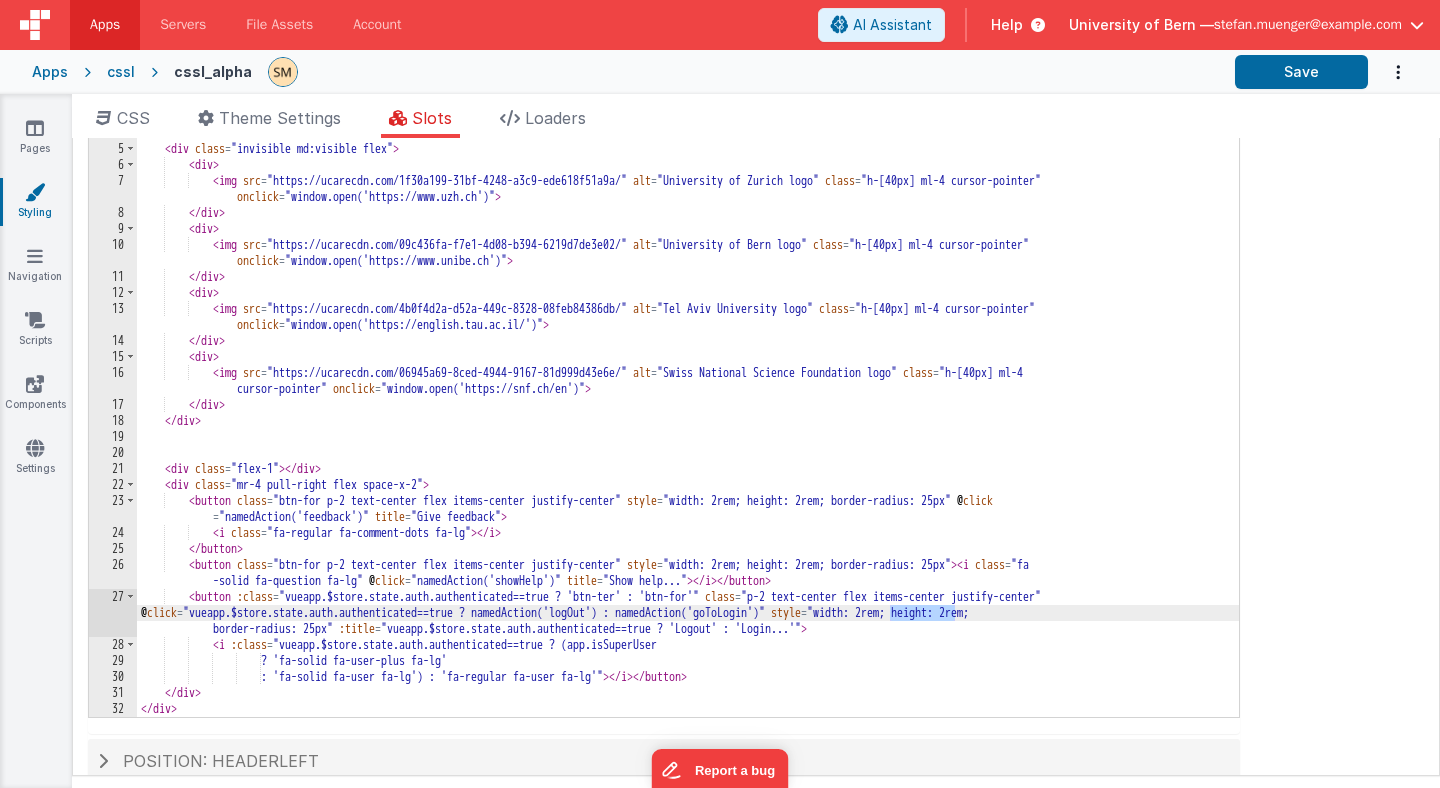 drag, startPoint x: 890, startPoint y: 613, endPoint x: 952, endPoint y: 613, distance: 62 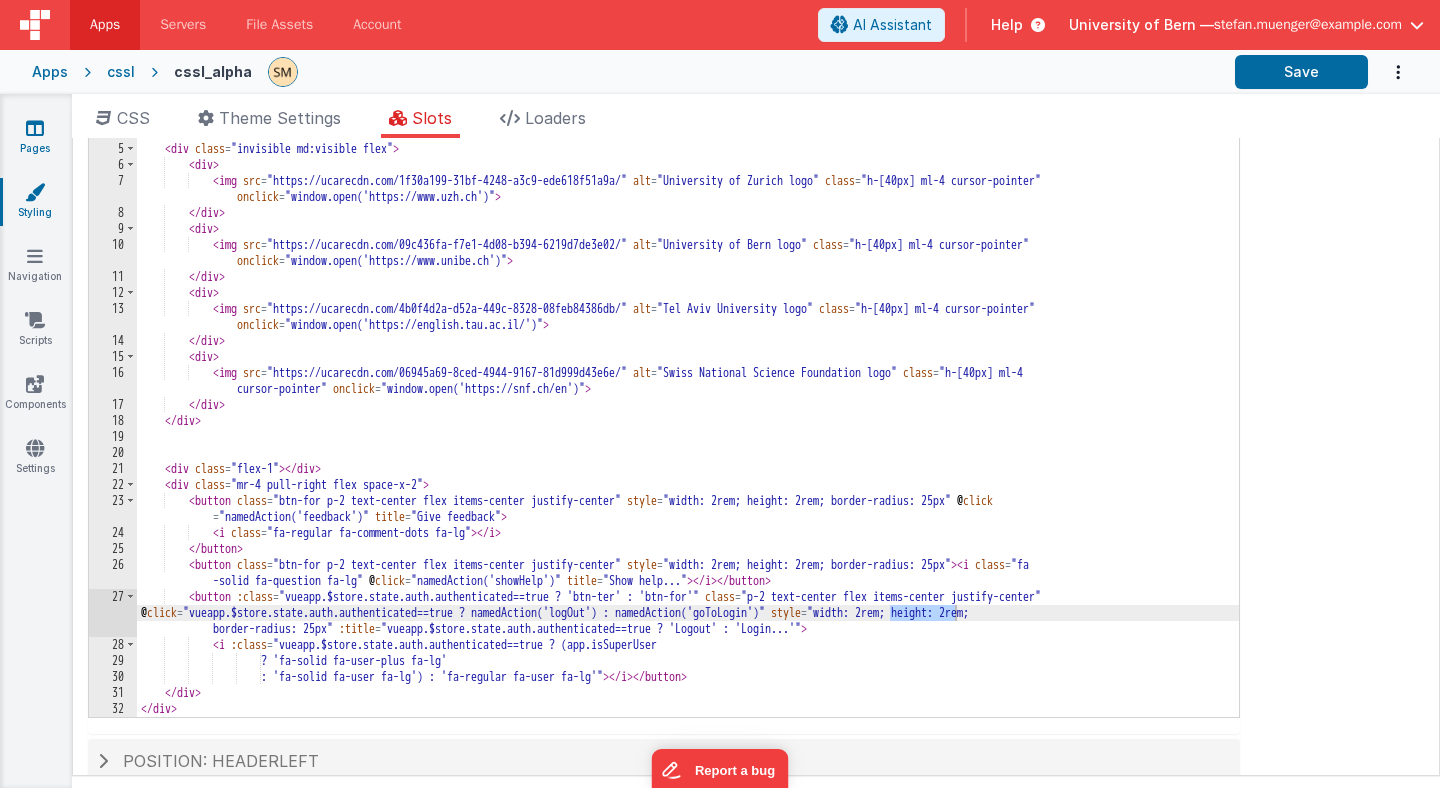 click at bounding box center (35, 128) 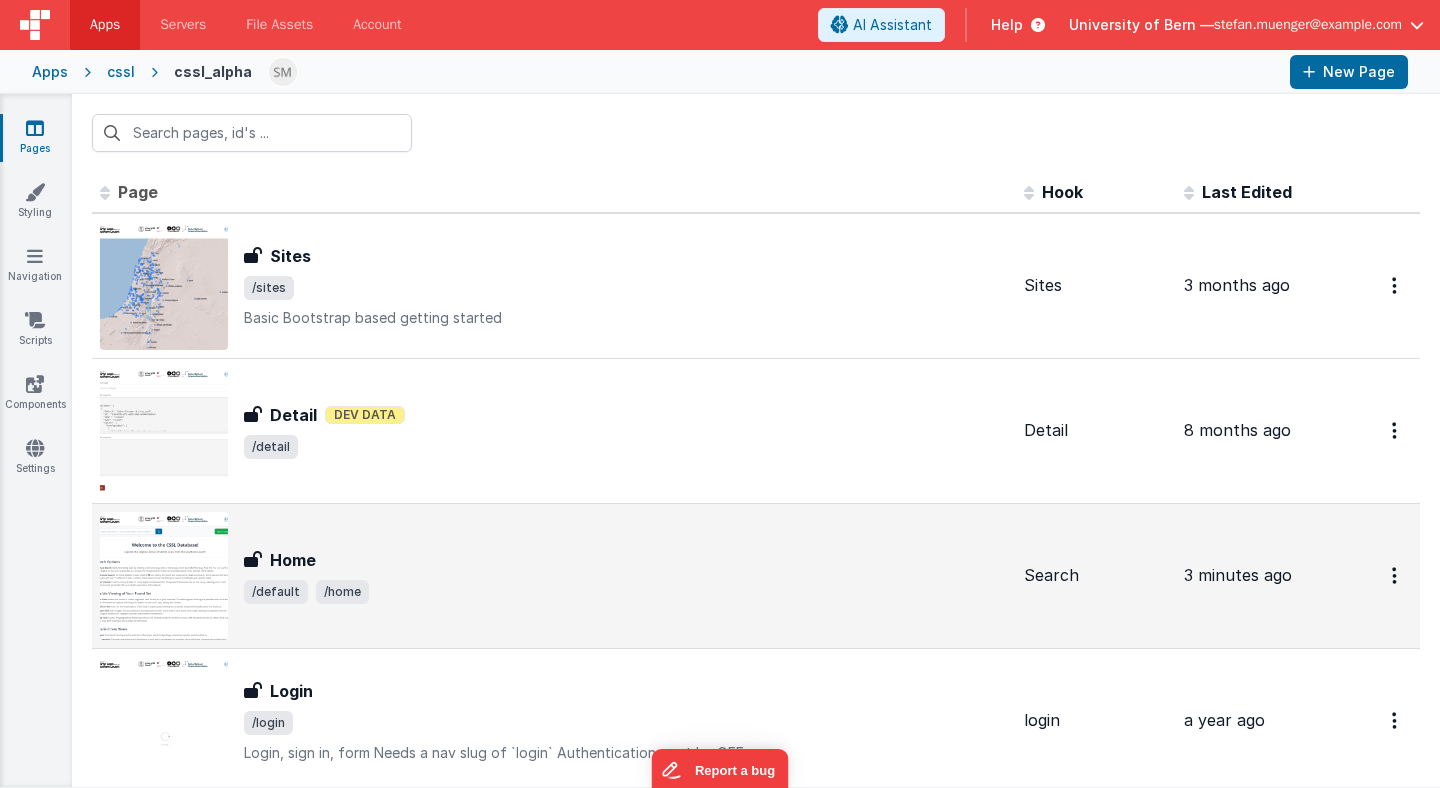 click on "Home
Home
/default
/home" at bounding box center [554, 576] 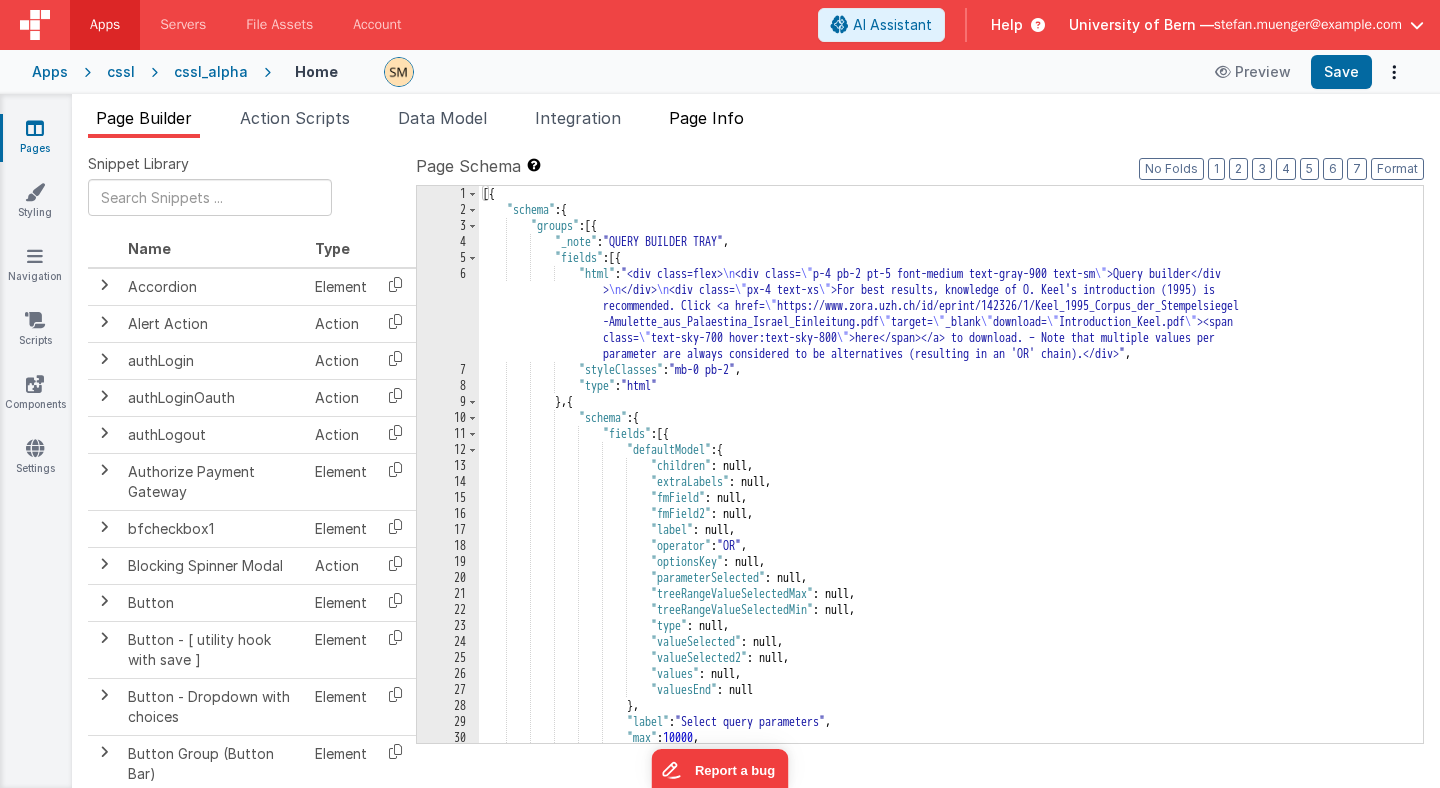 click on "Page Info" at bounding box center (706, 118) 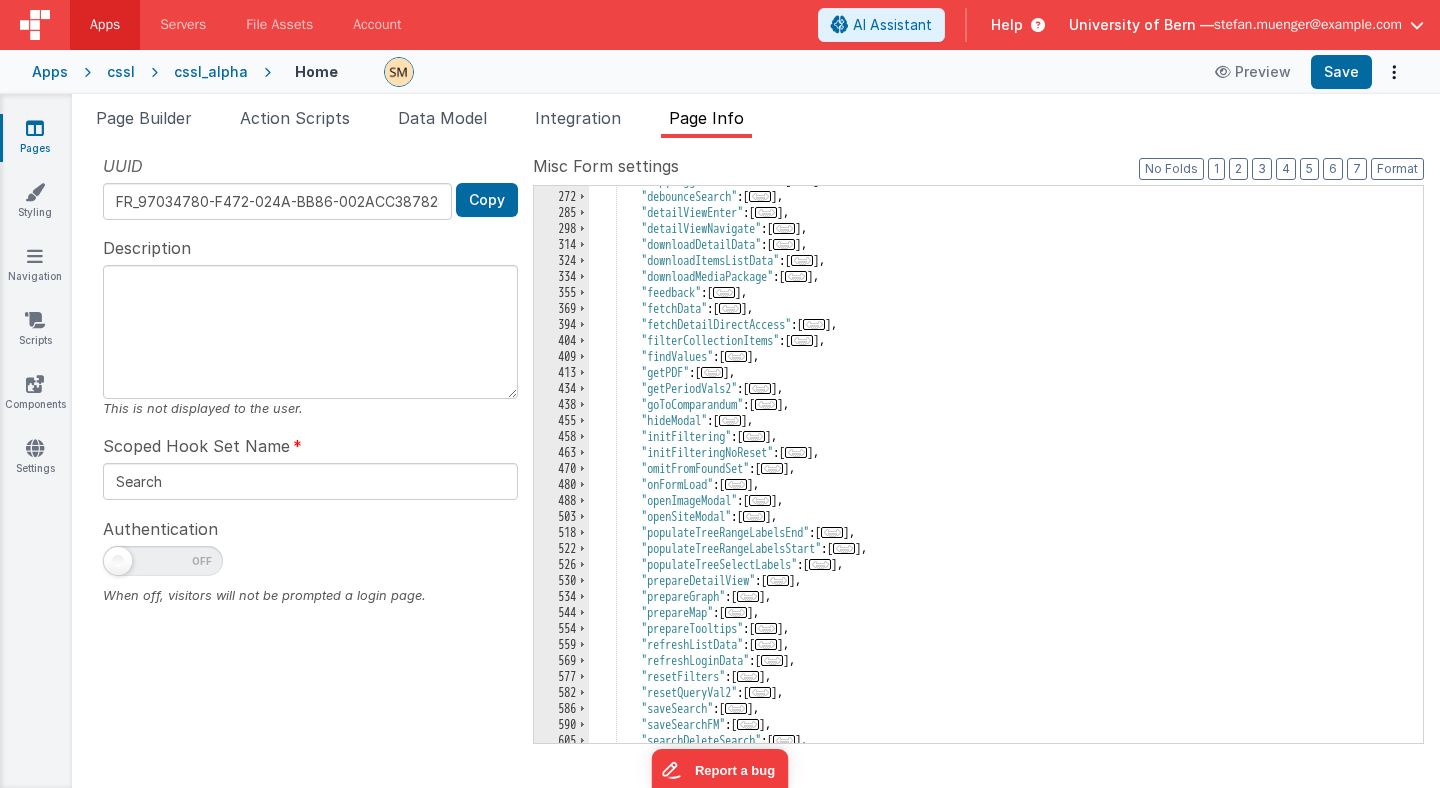 scroll, scrollTop: 357, scrollLeft: 0, axis: vertical 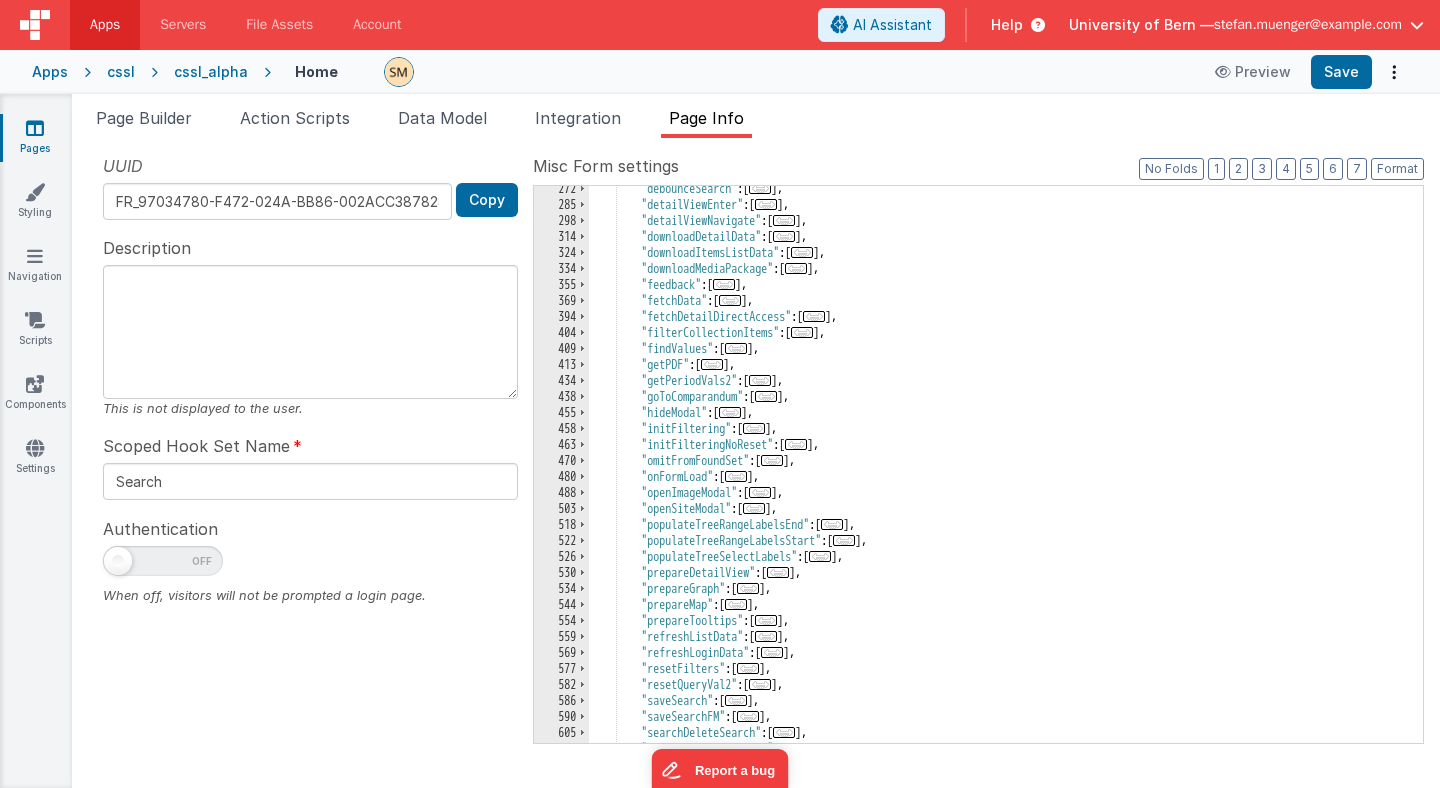 click on ""debounceSearch" :  [ ... ] ,           "detailViewEnter" :  [ ... ] ,           "detailViewNavigate" :  [ ... ] ,           "downloadDetailData" :  [ ... ] ,           "downloadItemsListData" :  [ ... ] ,           "downloadMediaPackage" :  [ ... ] ,           "feedback" :  [ ... ] ,           "fetchData" :  [ ... ] ,           "fetchDetailDirectAccess" :  [ ... ] ,           "filterCollectionItems" :  [ ... ] ,           "findValues" :  [ ... ] ,           "getPDF" :  [ ... ] ,           "getPeriodVals2" :  [ ... ] ,           "goToComparandum" :  [ ... ] ,           "hideModal" :  [ ... ] ,           "initFiltering" :  [ ... ] ,           "initFilteringNoReset" :  [ ... ] ,           "omitFromFoundSet" :  [ ... ] ,           "onFormLoad" :  [ ... ] ,           "openImageModal" :  [ ... ] ,           "openSiteModal" :  [ ... ] ,           "populateTreeRangeLabelsEnd" :  [ ... ] ,           "populateTreeRangeLabelsStart" :  [ ... ] ,           "populateTreeSelectLabels" :  [ ... ] ,           :  [" at bounding box center (1006, 475) 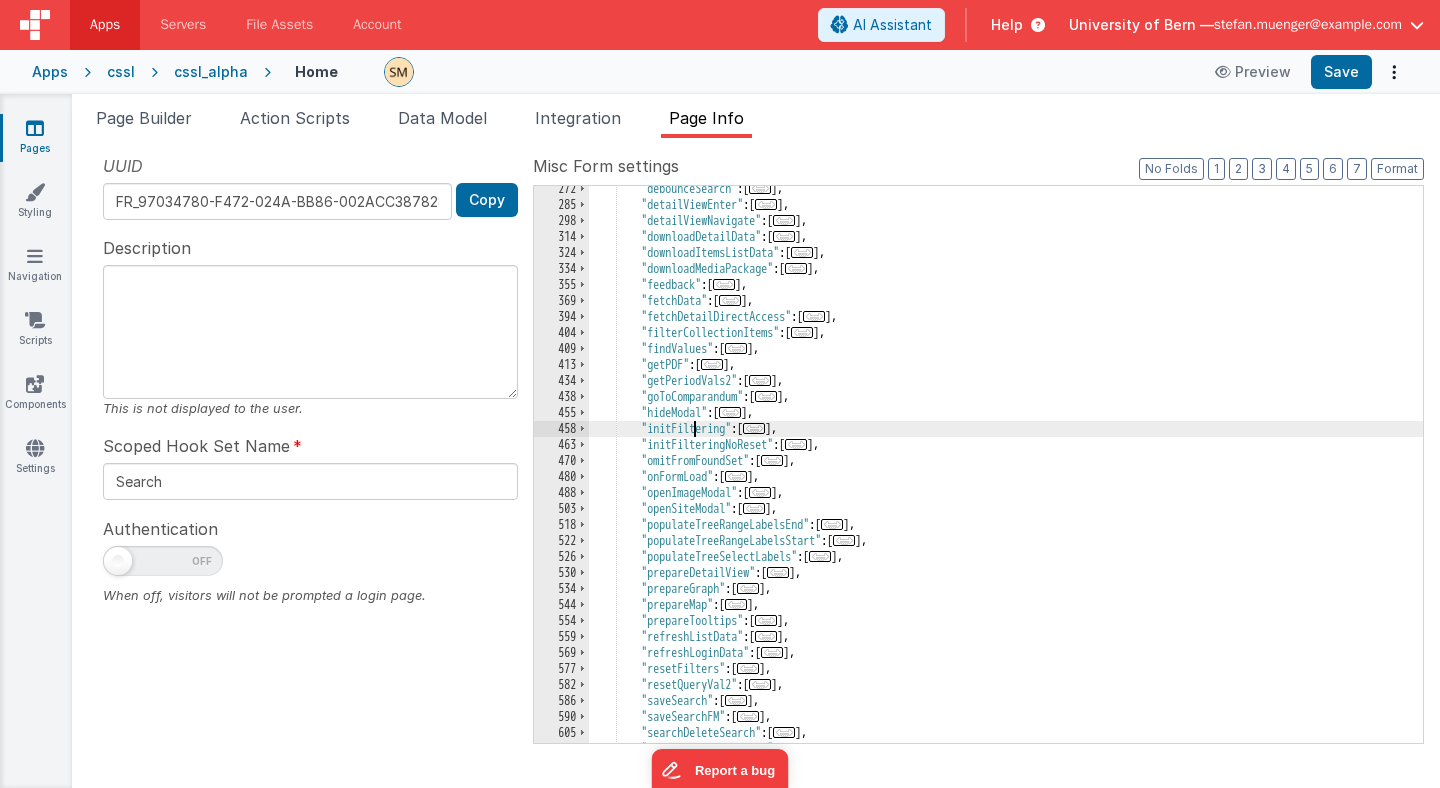 scroll, scrollTop: 0, scrollLeft: 0, axis: both 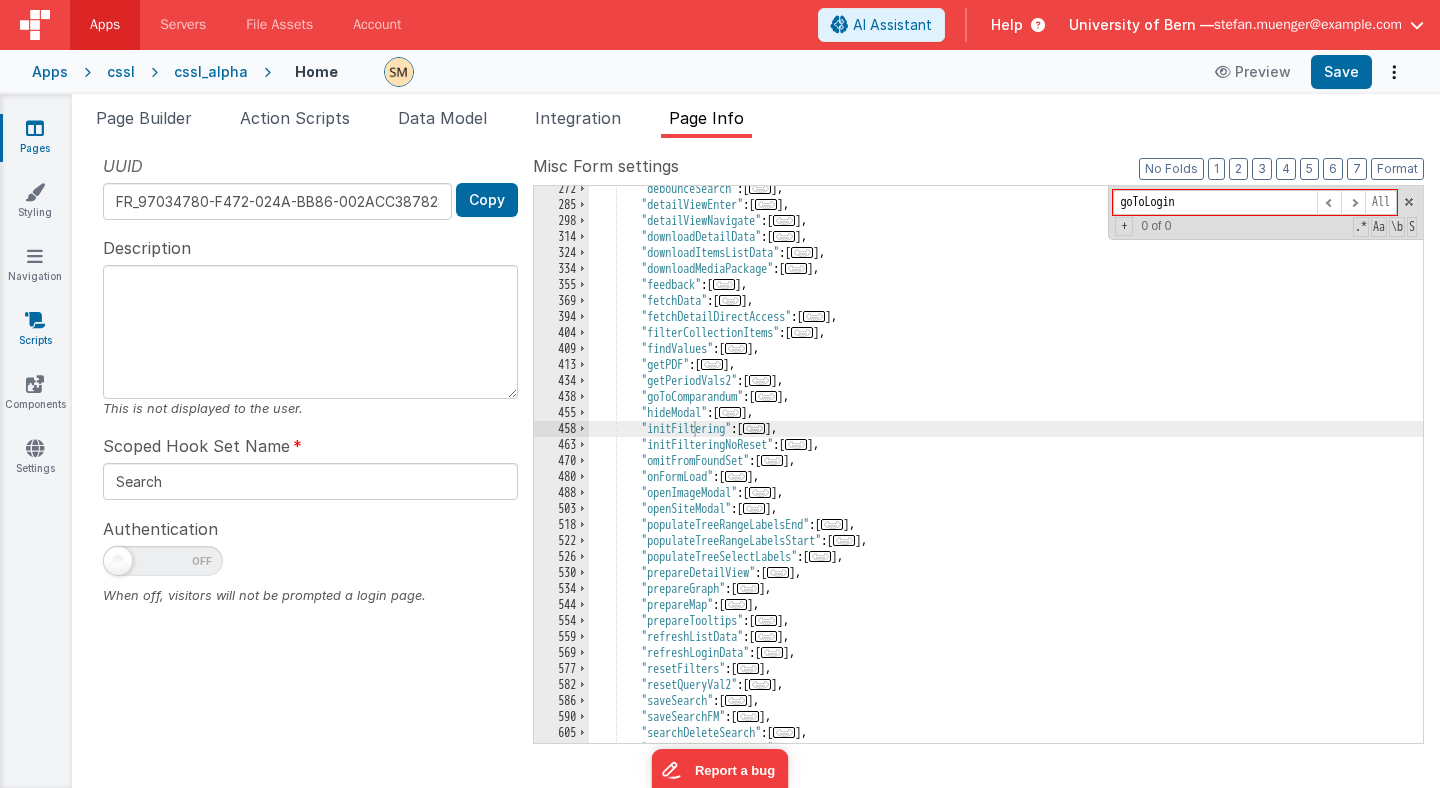 type on "goToLogin" 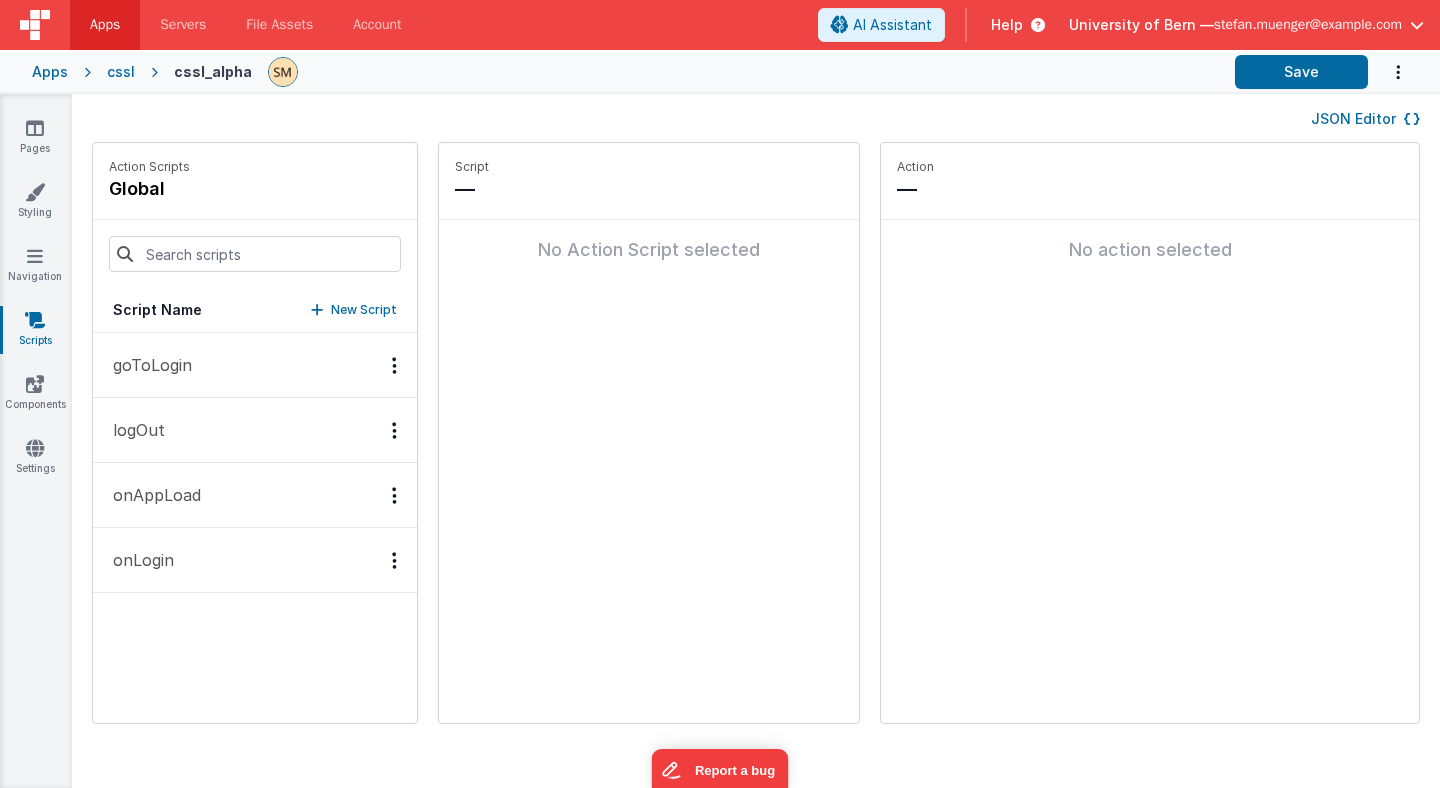 click on "goToLogin" at bounding box center [146, 365] 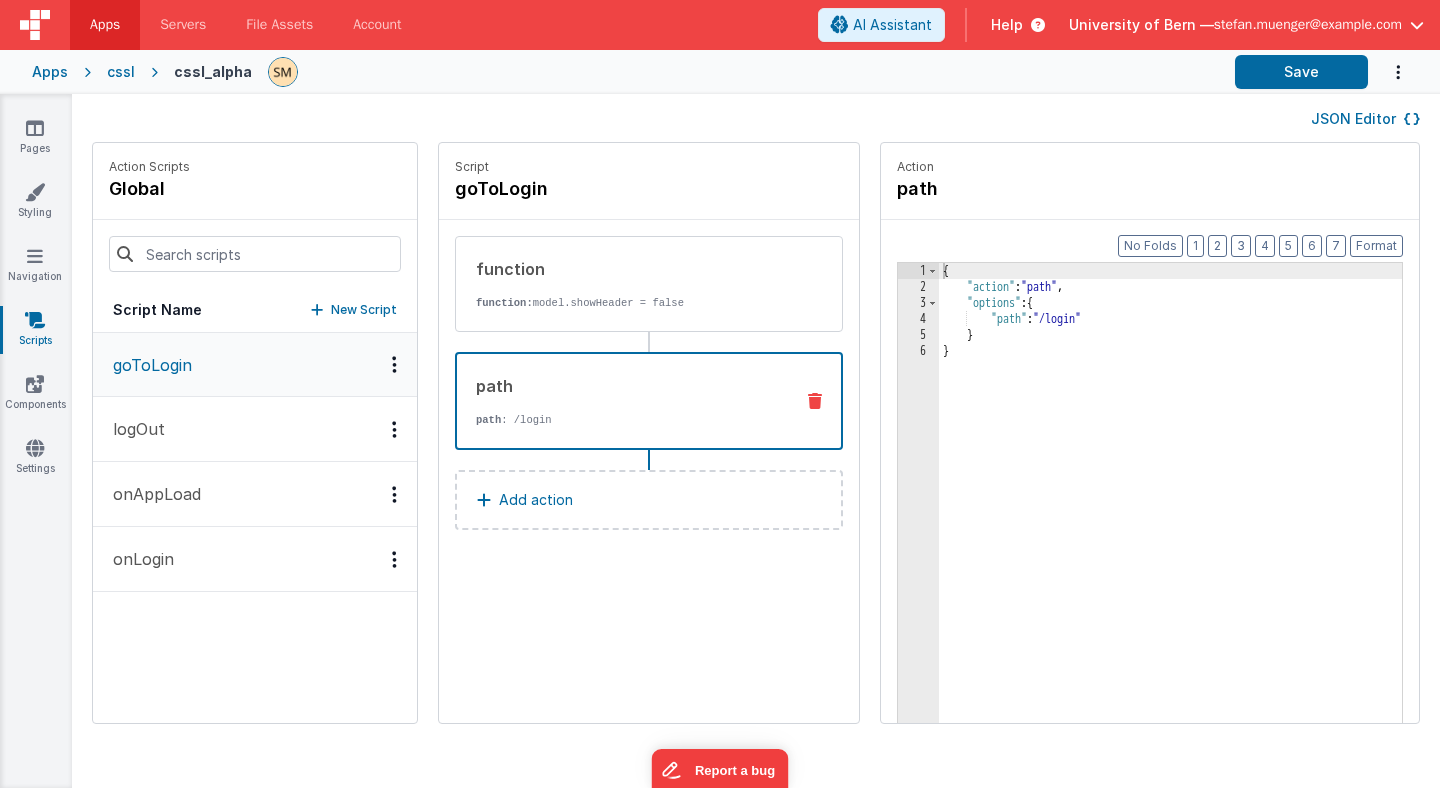 click on "path   path : /login" at bounding box center (617, 401) 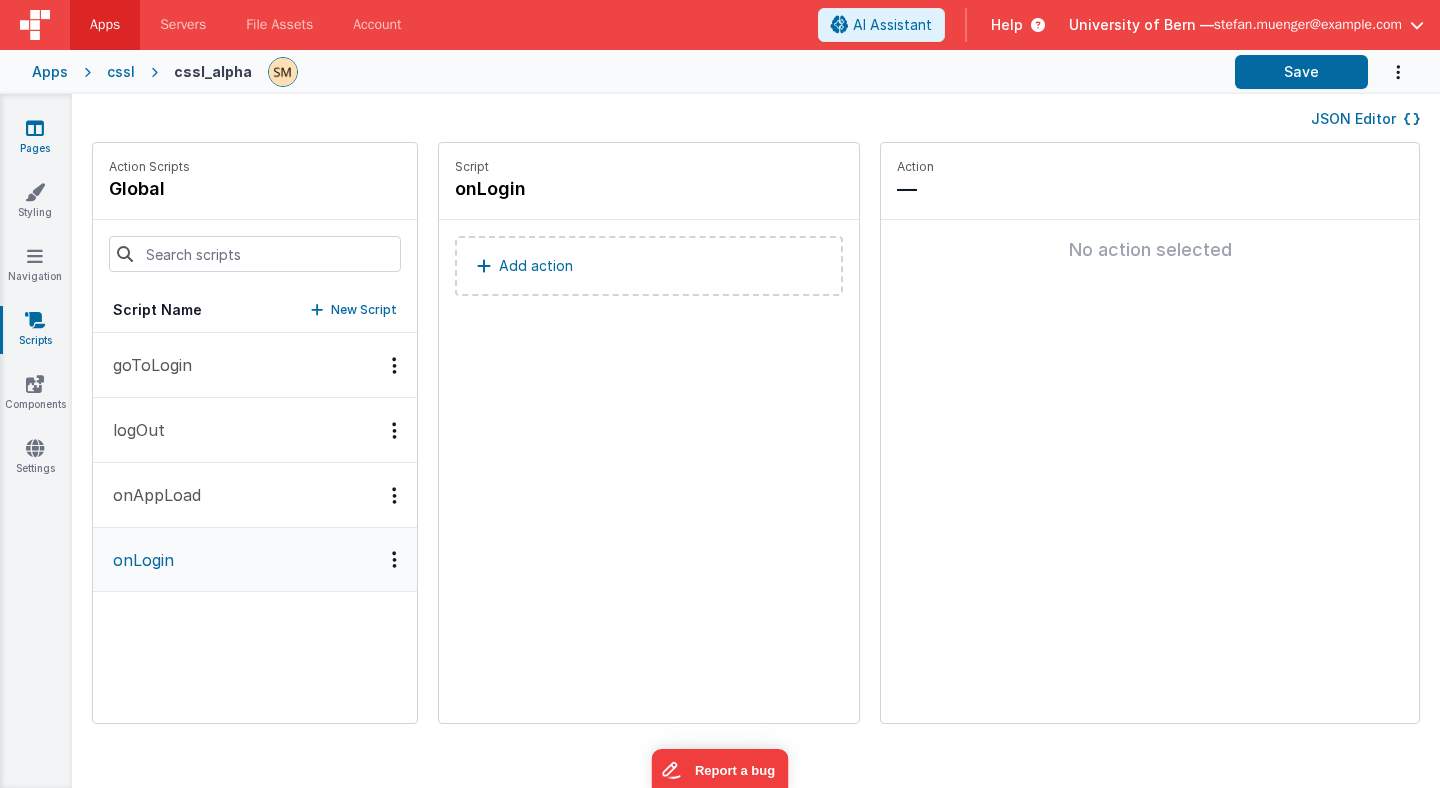 click on "Pages" at bounding box center [35, 138] 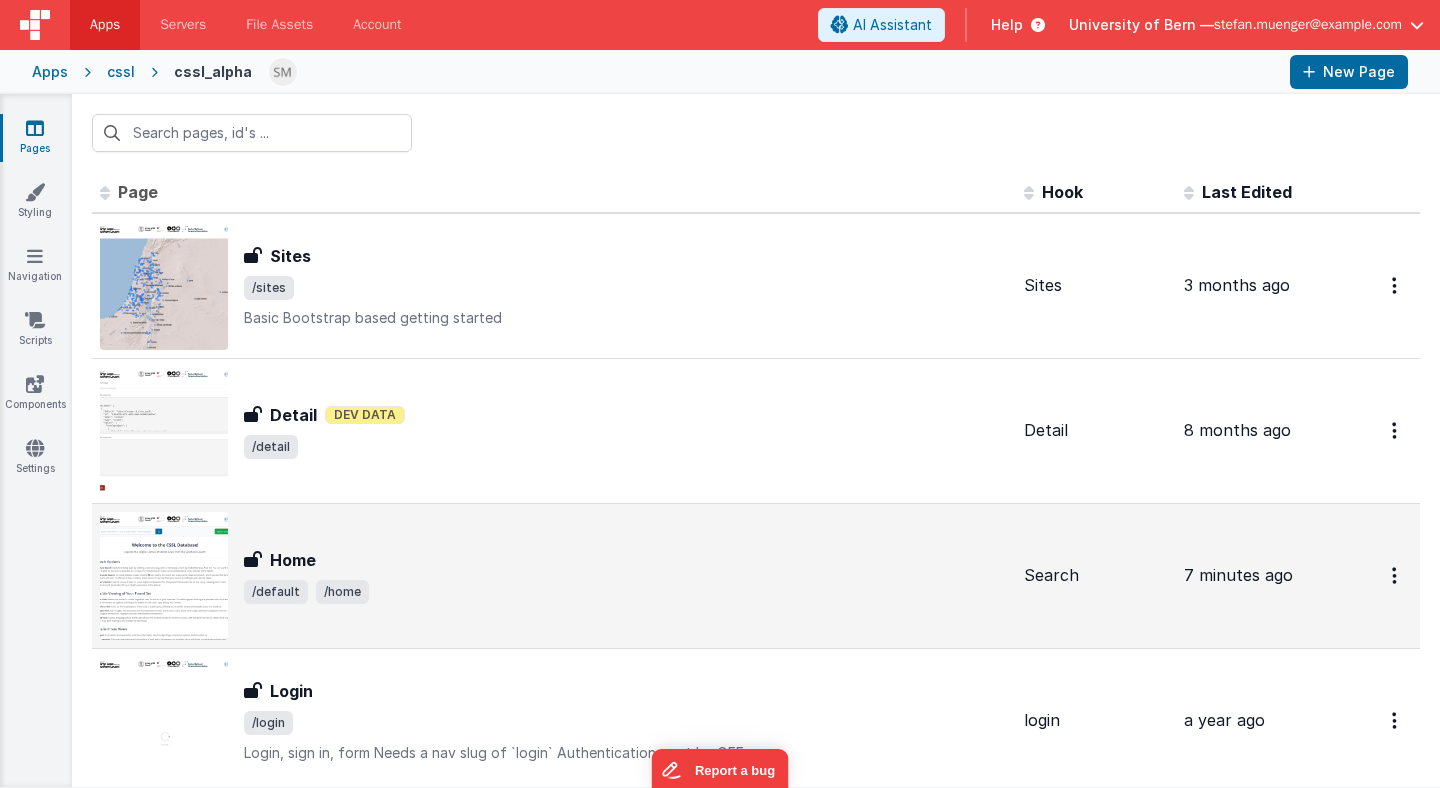 click at bounding box center (164, 576) 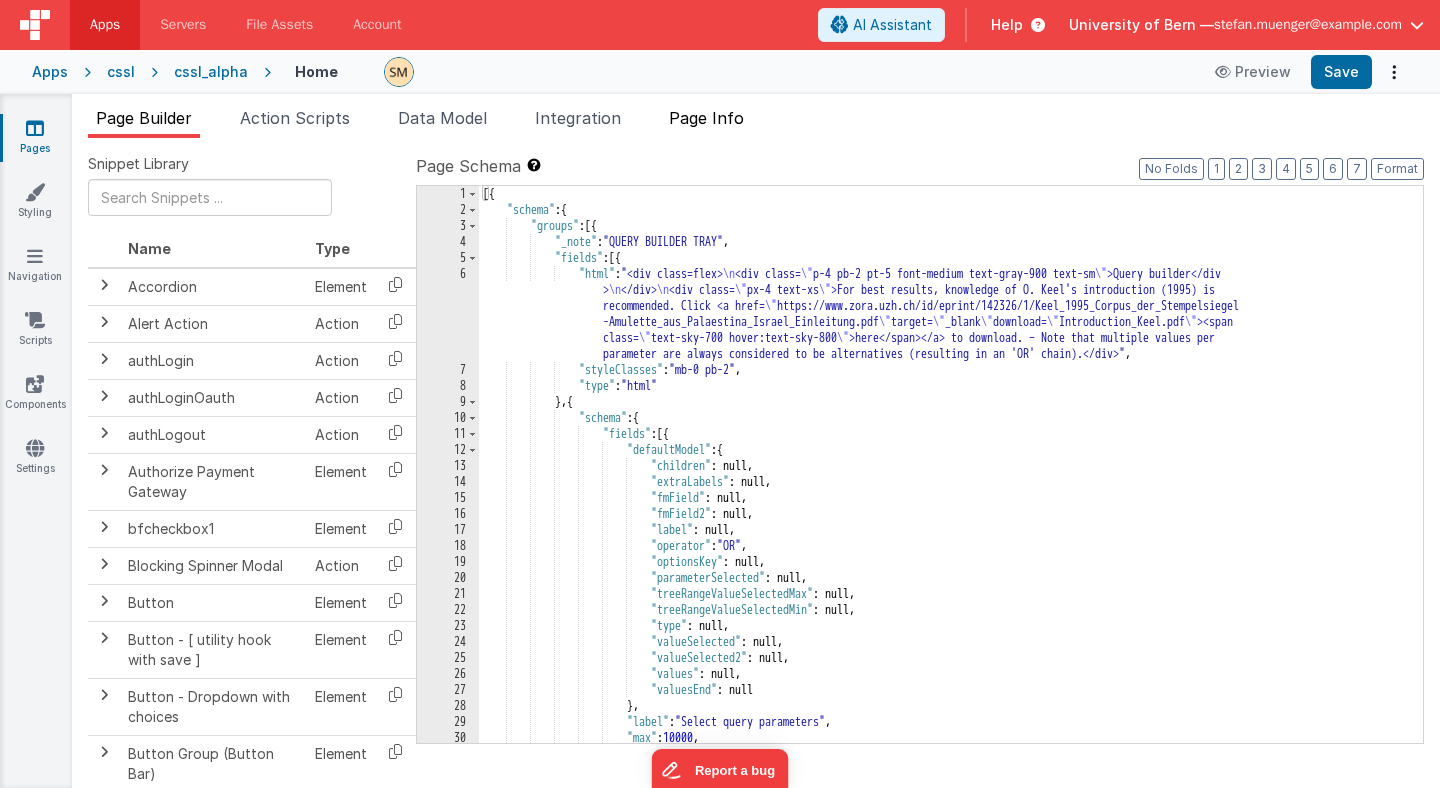 click on "Page Info" at bounding box center [706, 118] 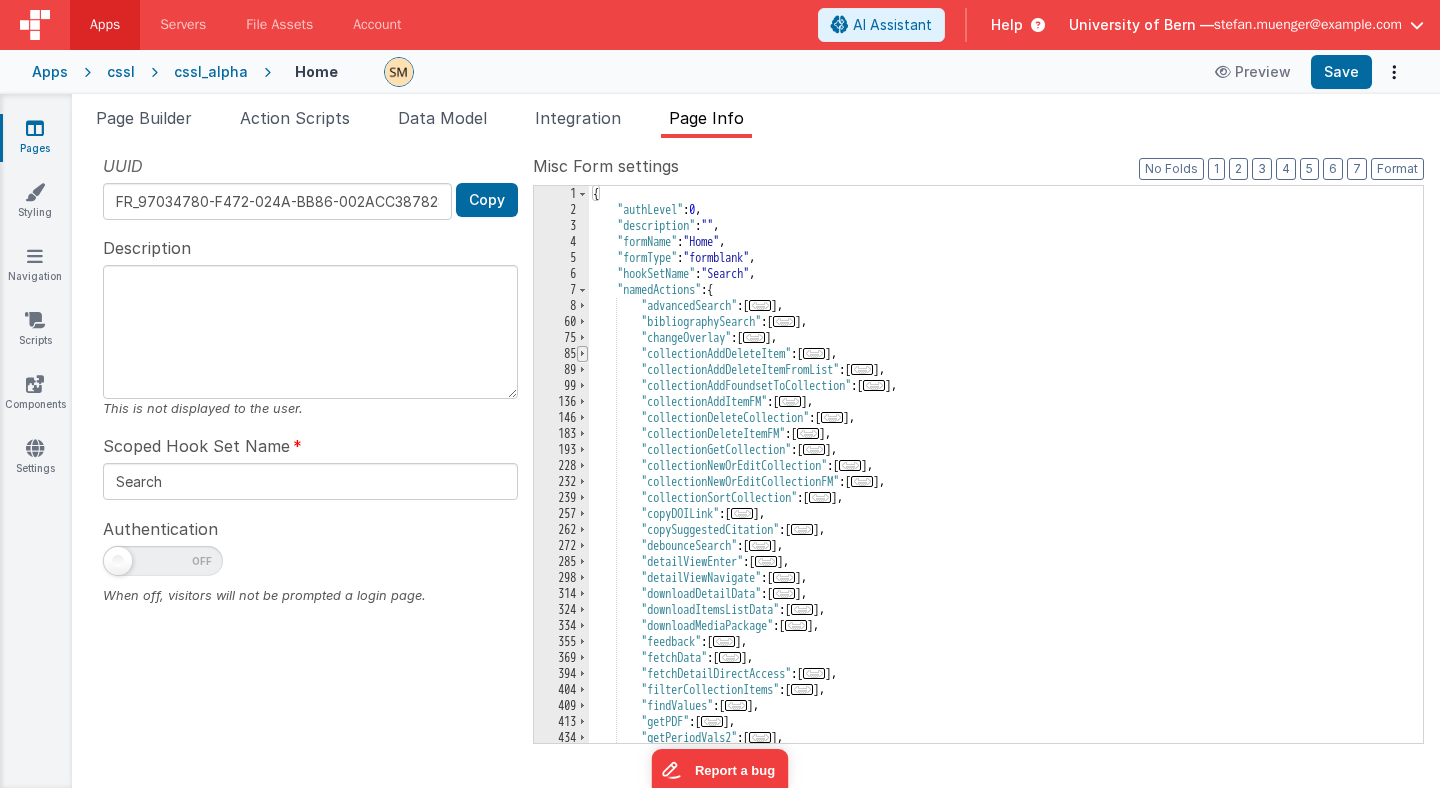 click at bounding box center [582, 354] 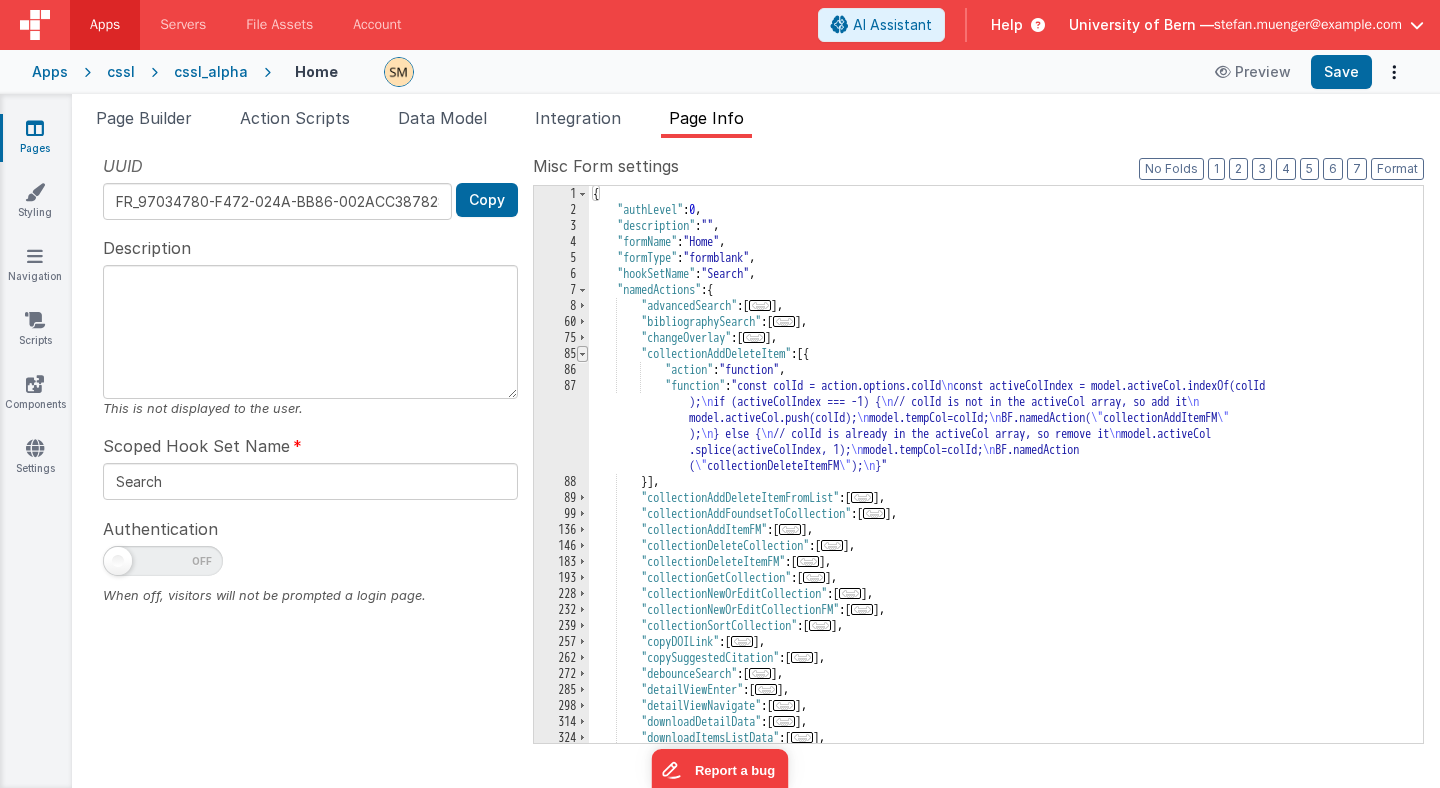 scroll, scrollTop: 0, scrollLeft: 0, axis: both 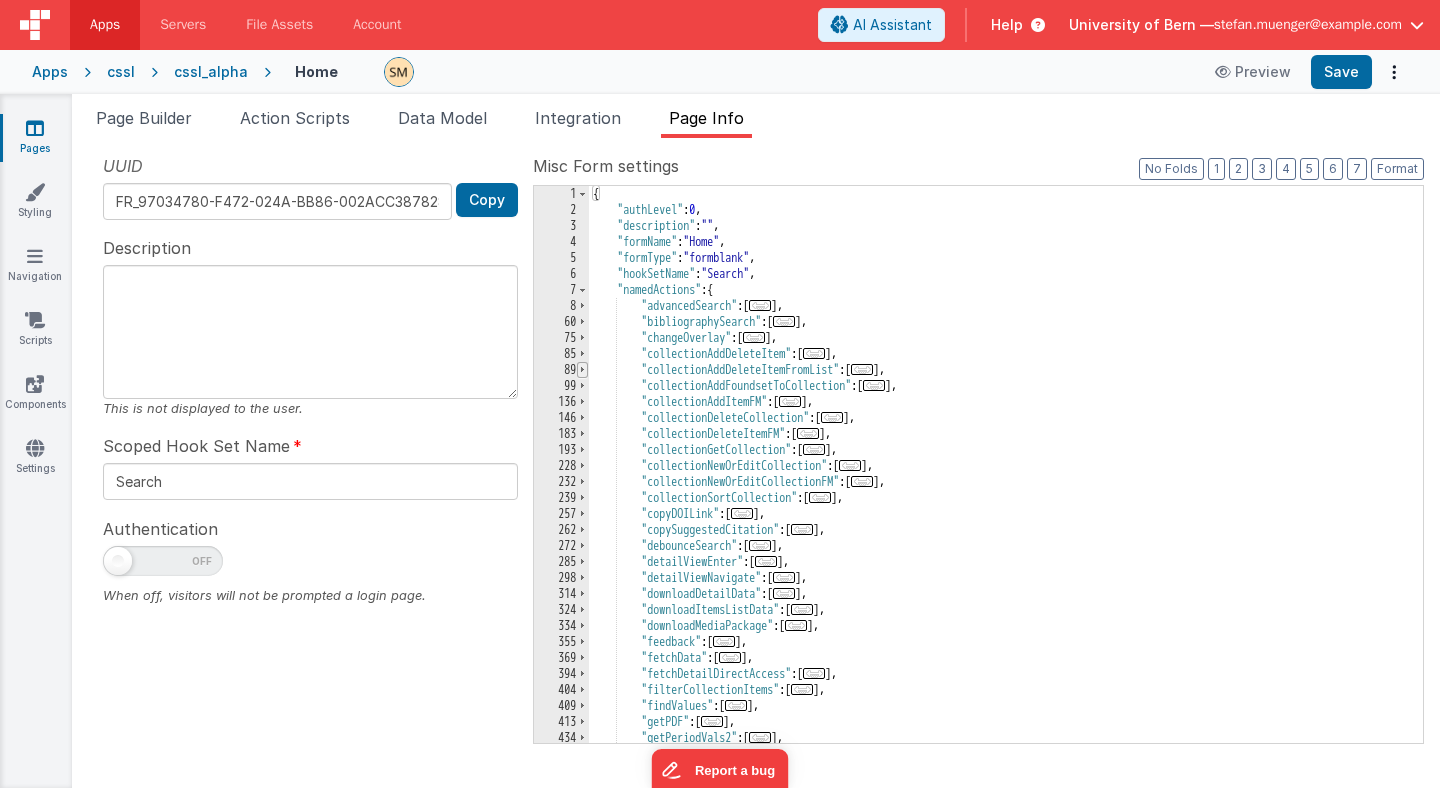 click at bounding box center (582, 370) 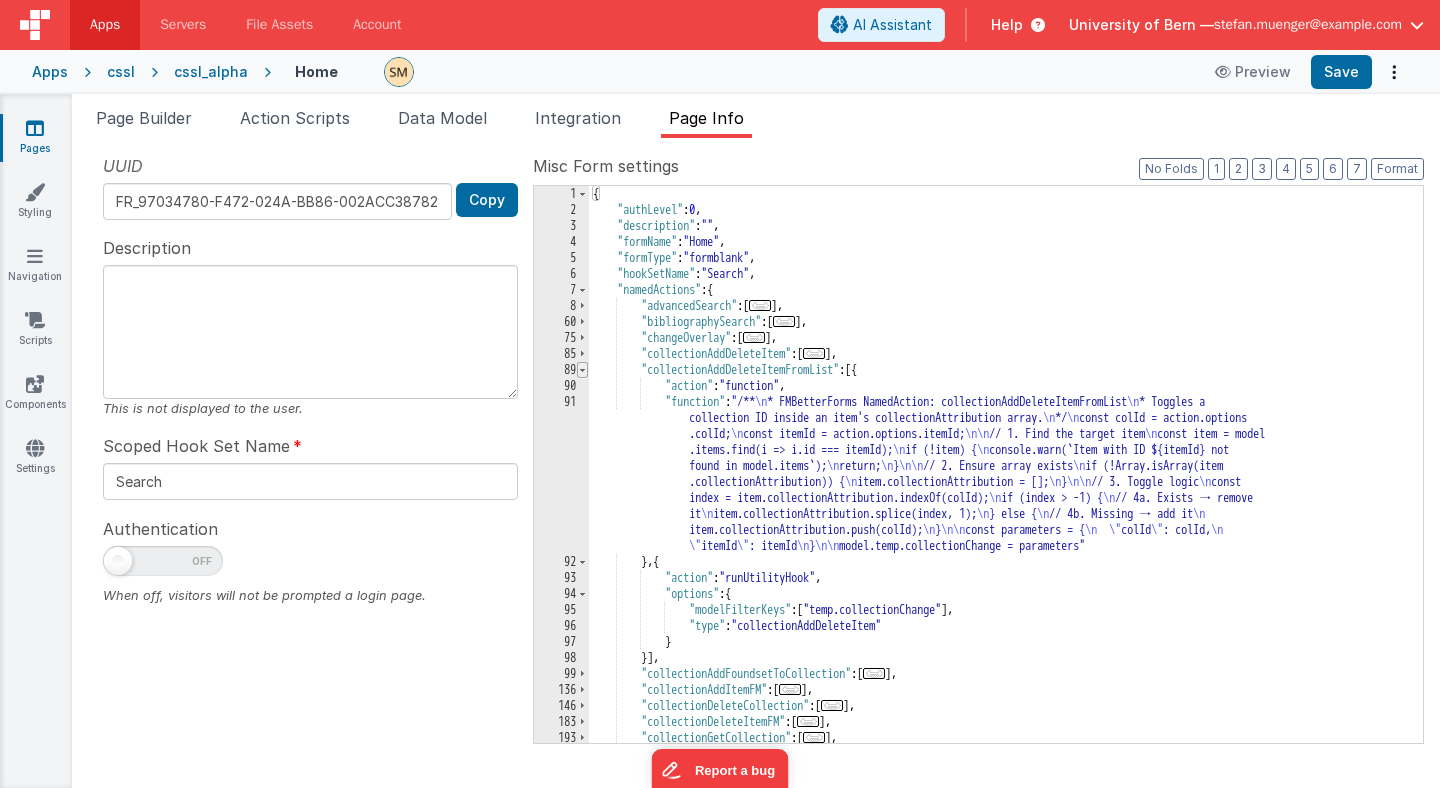 click at bounding box center [582, 370] 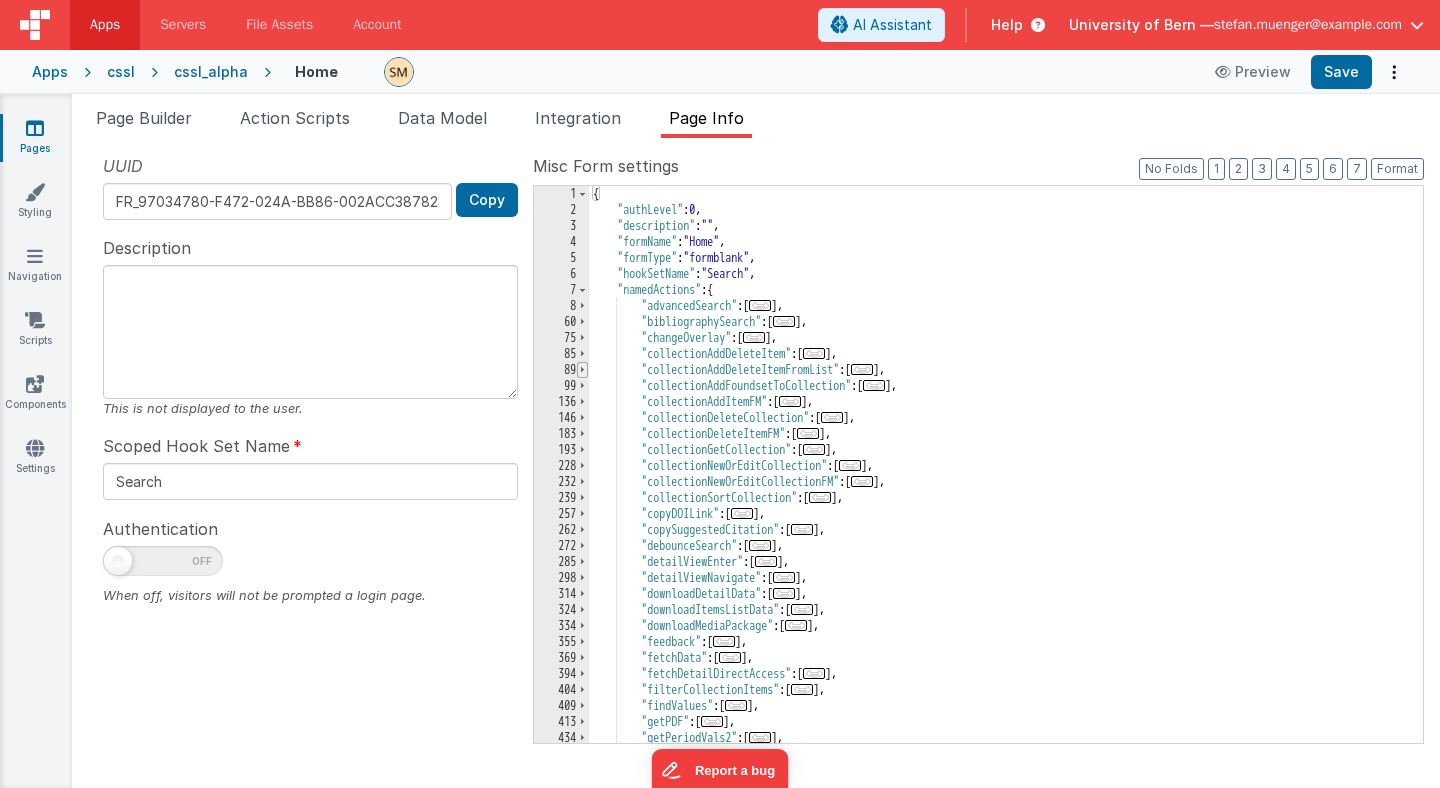 click at bounding box center (582, 370) 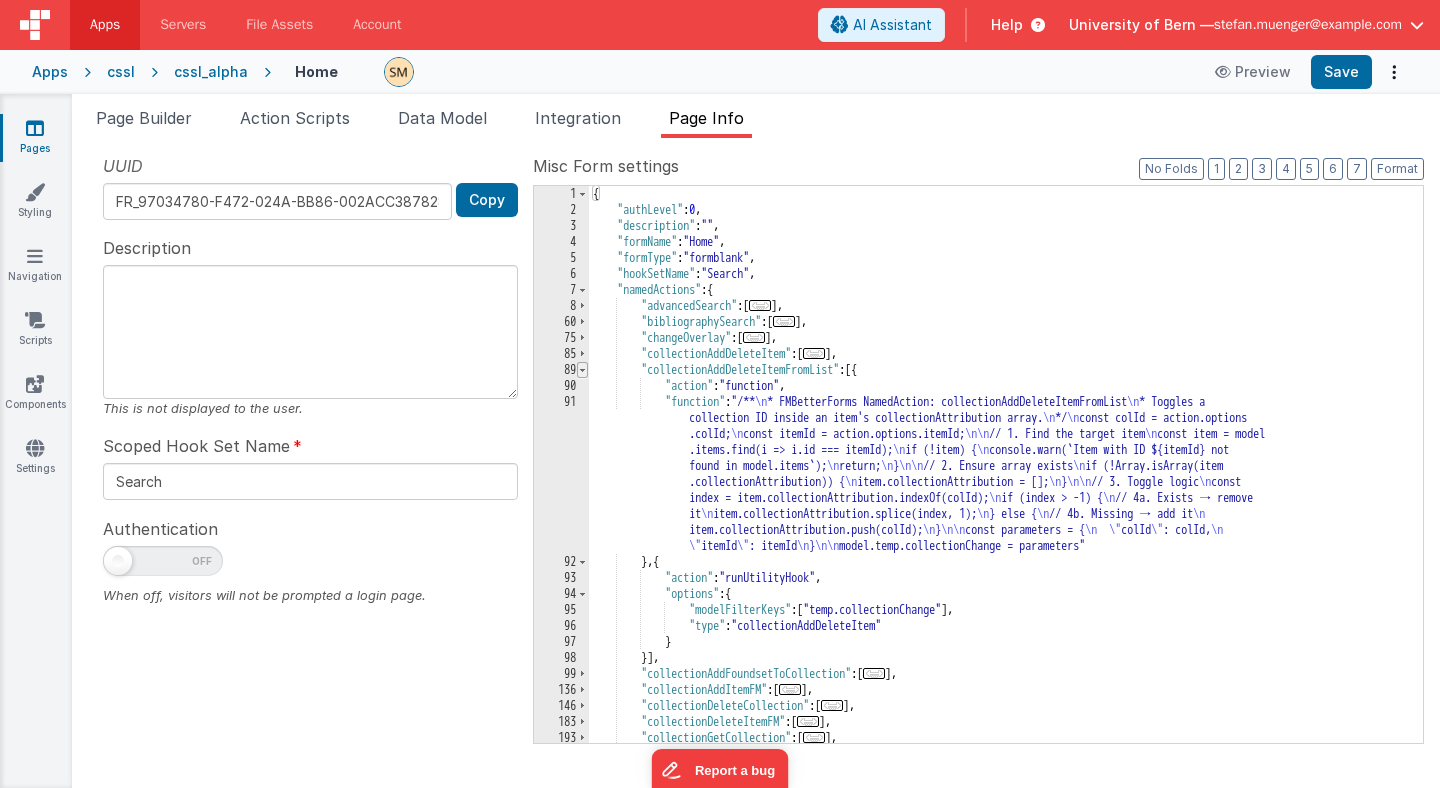 click at bounding box center (582, 370) 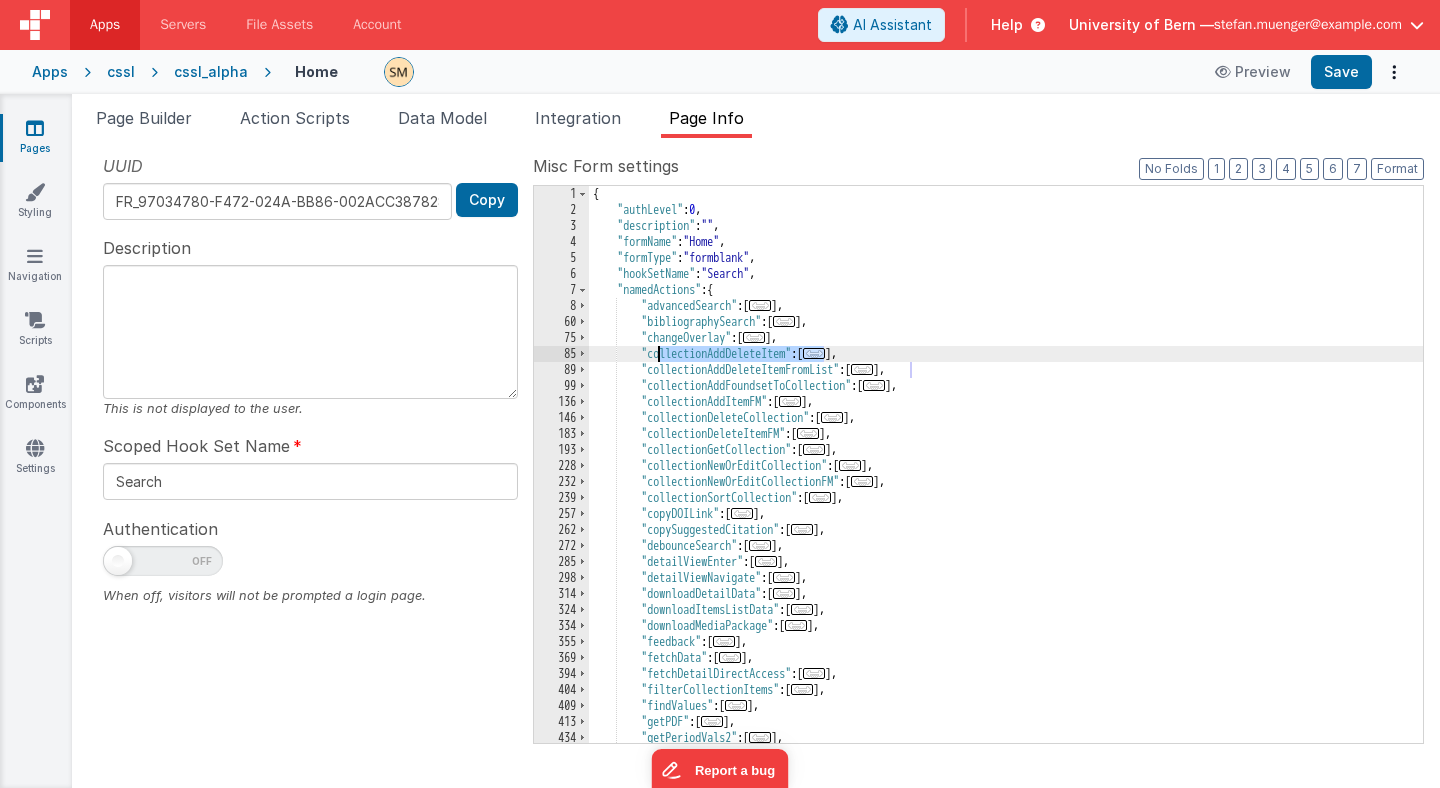 drag, startPoint x: 825, startPoint y: 353, endPoint x: 660, endPoint y: 355, distance: 165.01212 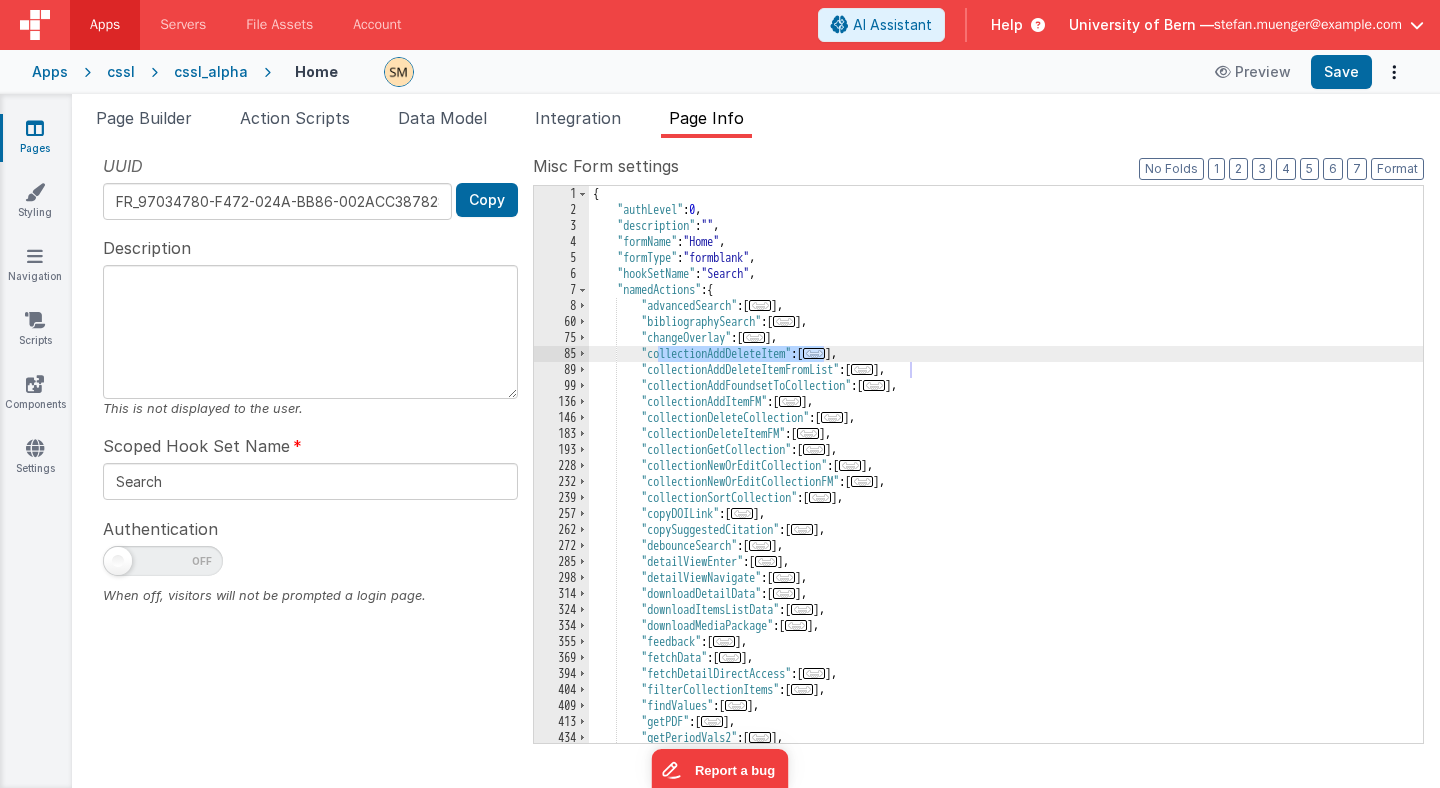 scroll, scrollTop: 0, scrollLeft: 0, axis: both 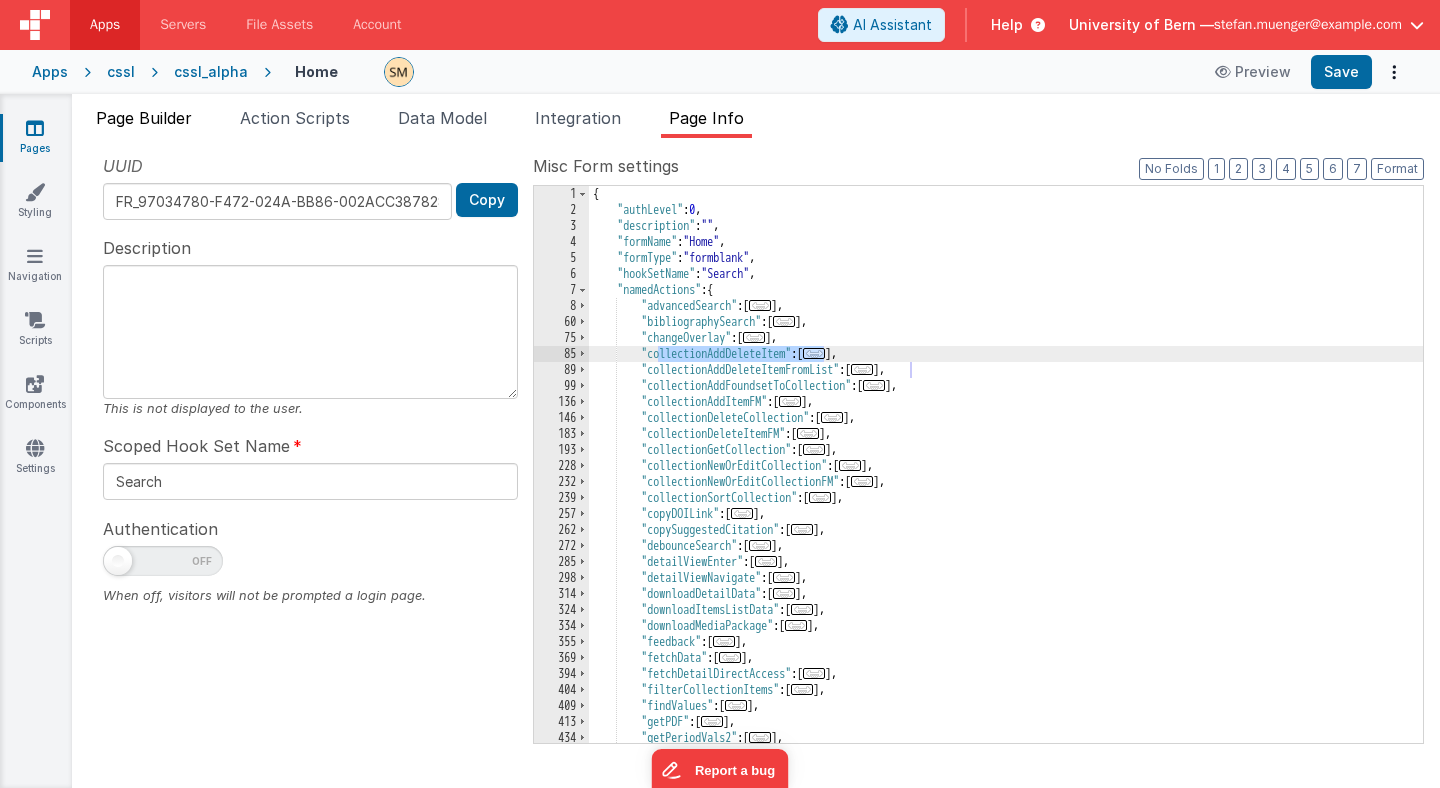 click on "Page Builder" at bounding box center [144, 118] 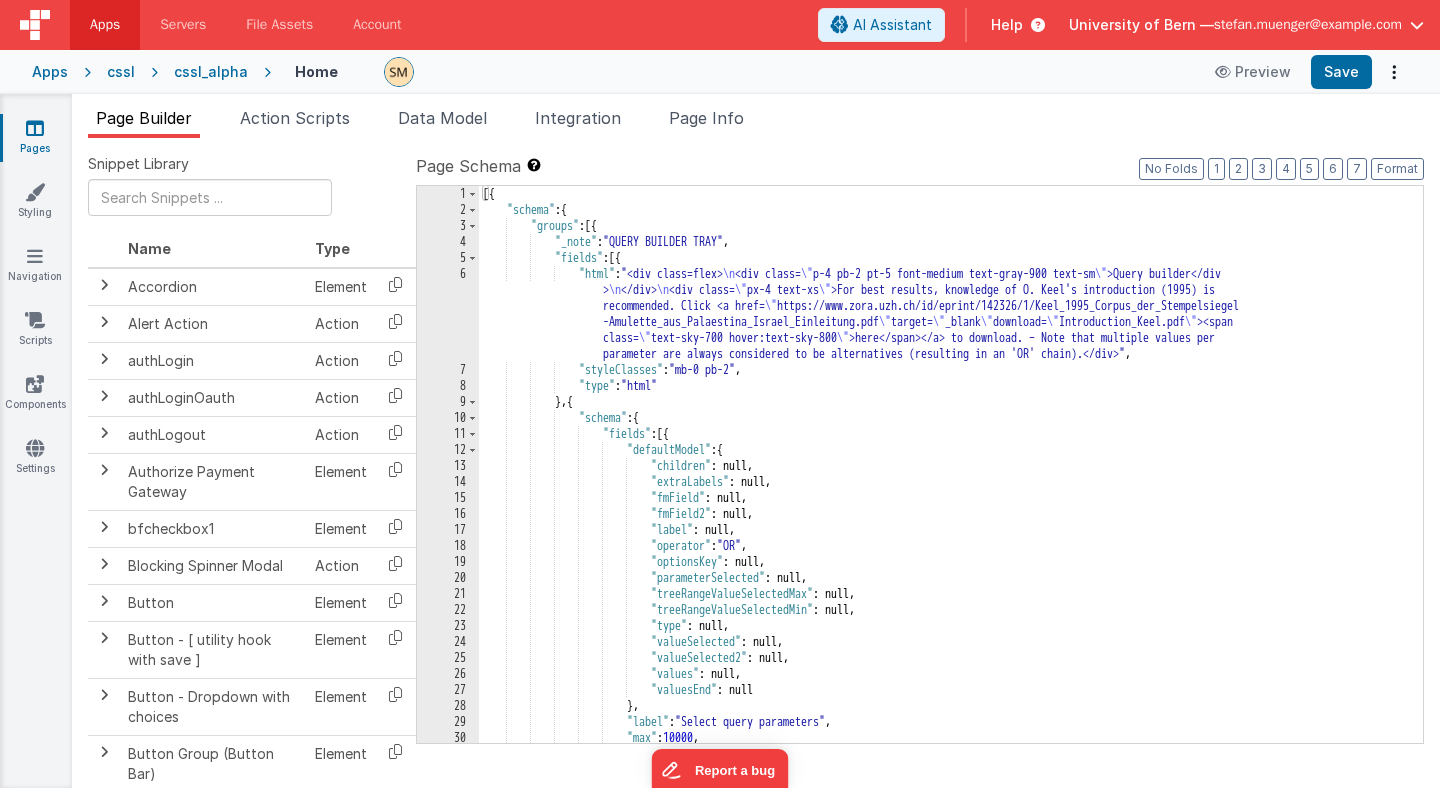 click on "{
"schema": {
"groups": [
{
"_note": "QUERY BUILDER TRAY",
"fields": [
{
"html": "\u003cdiv class=flex\u003e \n     \u003cdiv class= \" p-4 pb-2 pt-5 font-medium text-gray-900 text-sm \" \u003eQuery builder\u003c/div                      \u003e \n \u003c/div\u003e \n \u003cdiv class= \" px-4 text-xs \" \u003eFor best results, knowledge of O. Keel's introduction (1995) is                       recommended. Click \u003ca href= \" https://www.zora.uzh.ch/id/eprint/142326/1/Keel_1995_Corpus_der_Stempelsiegel                      -Amulette_aus_Palaestina_Israel_Einleitung.pdf \"  target= \" _blank \"  download= \" Introduction_Keel.pdf \" \u003e\u003cspan                       class= \" text-sky-700 hover:text-sky-800 \" \u003ehere\u003c/span\u003e\u003c/a\u003e to download. – Note that multiple values per                       parameter are always considered to be alternatives (resulting in an 'OR' chain).\u003c/div\u003e" ,
:}" at bounding box center [951, 480] 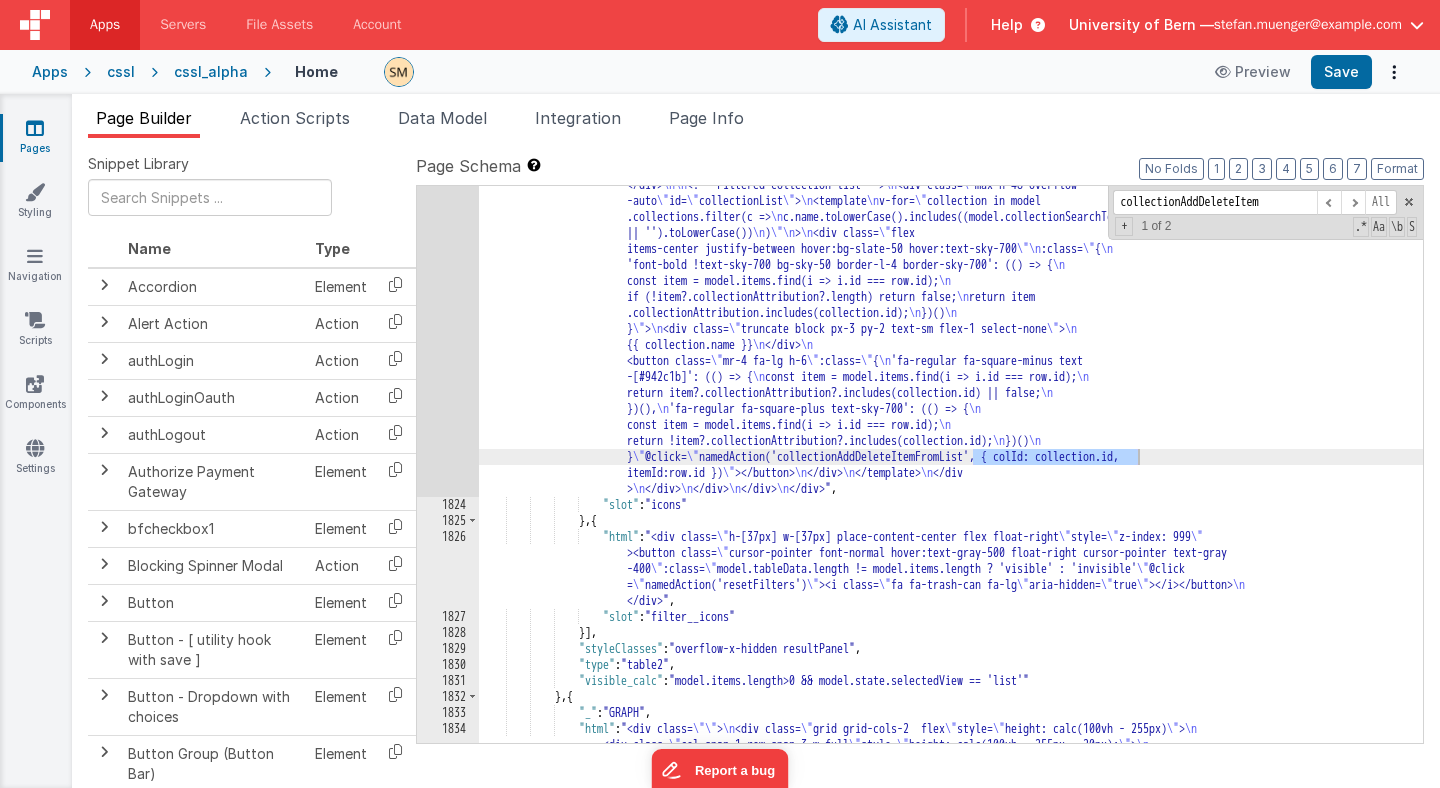 scroll, scrollTop: 28777, scrollLeft: 0, axis: vertical 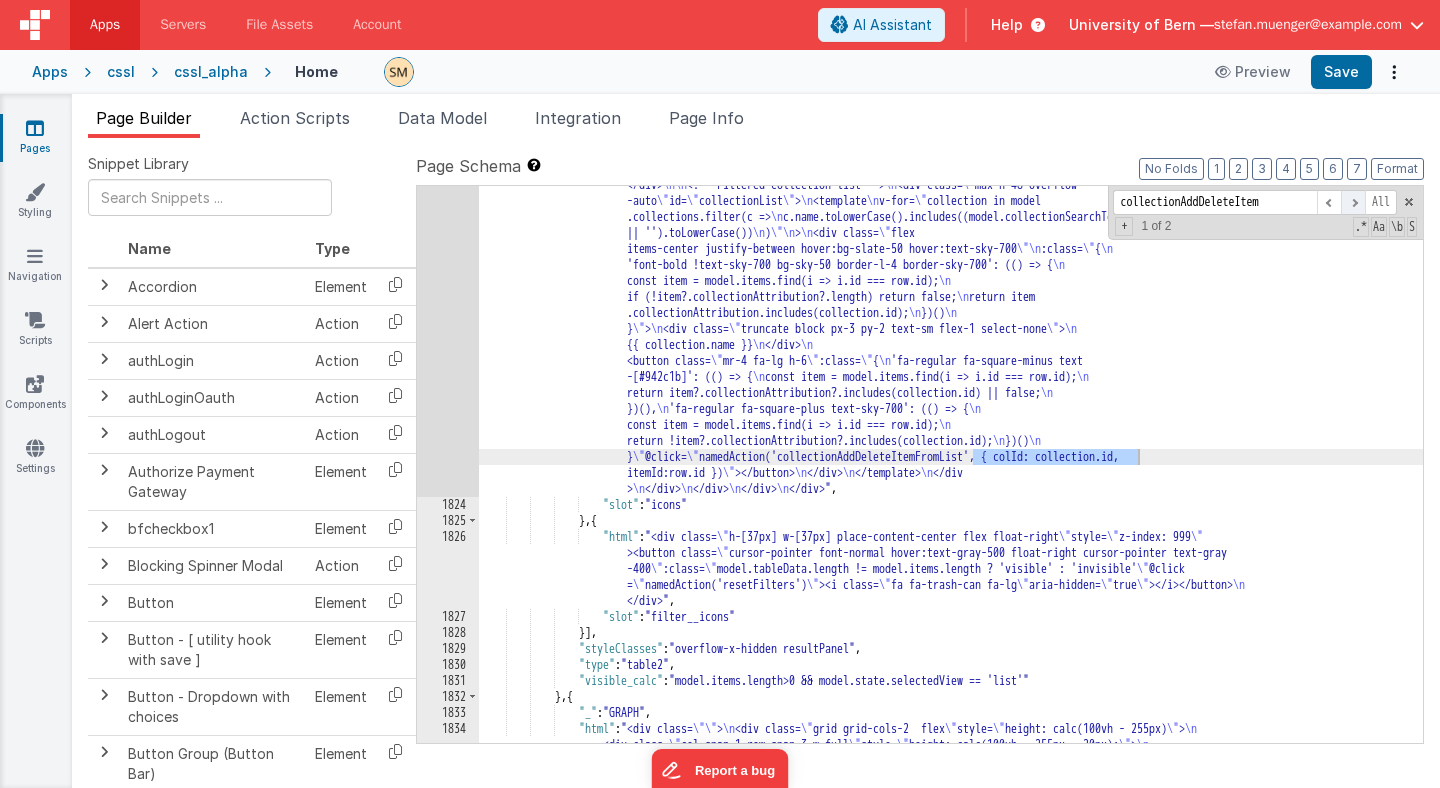 type on "collectionAddDeleteItem" 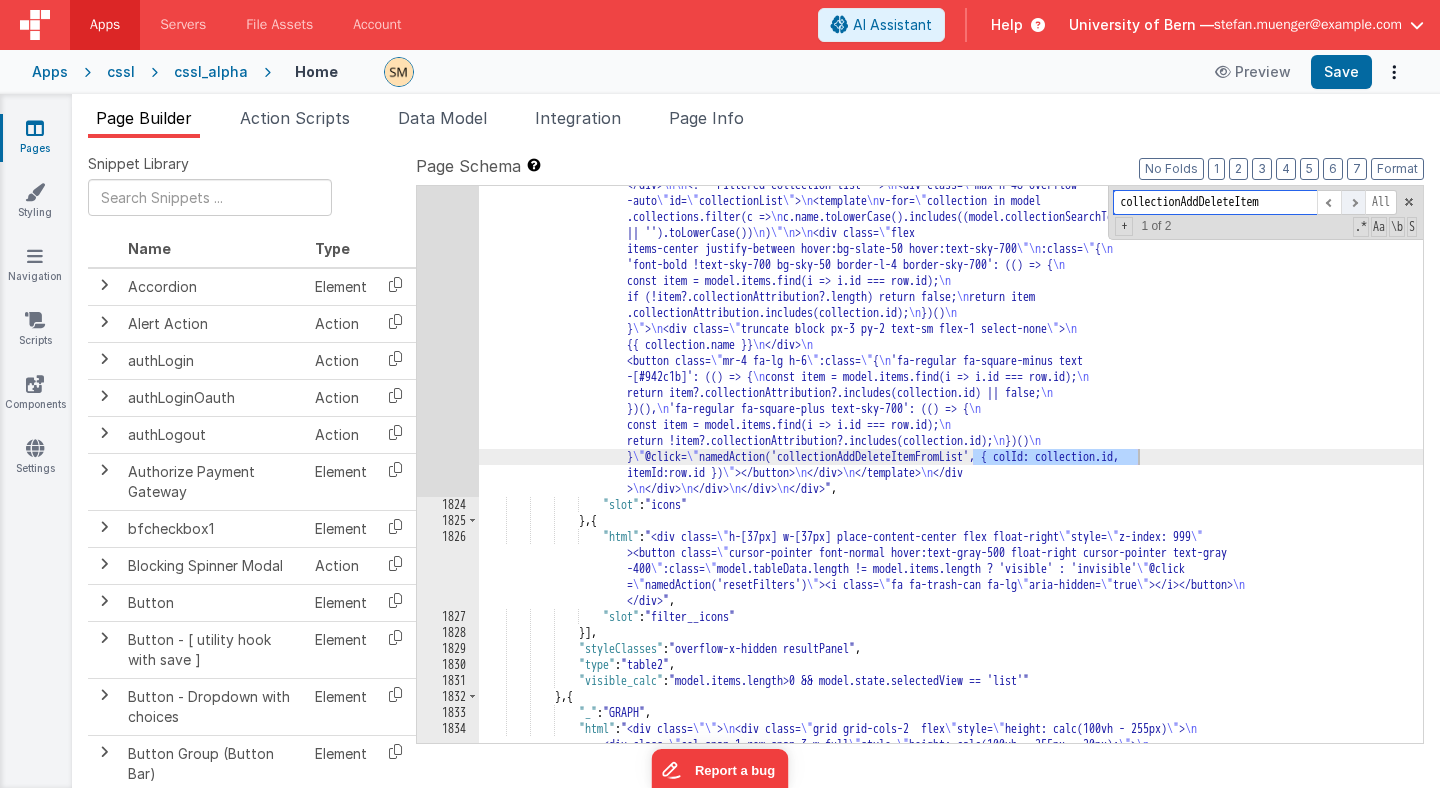 click at bounding box center [1353, 202] 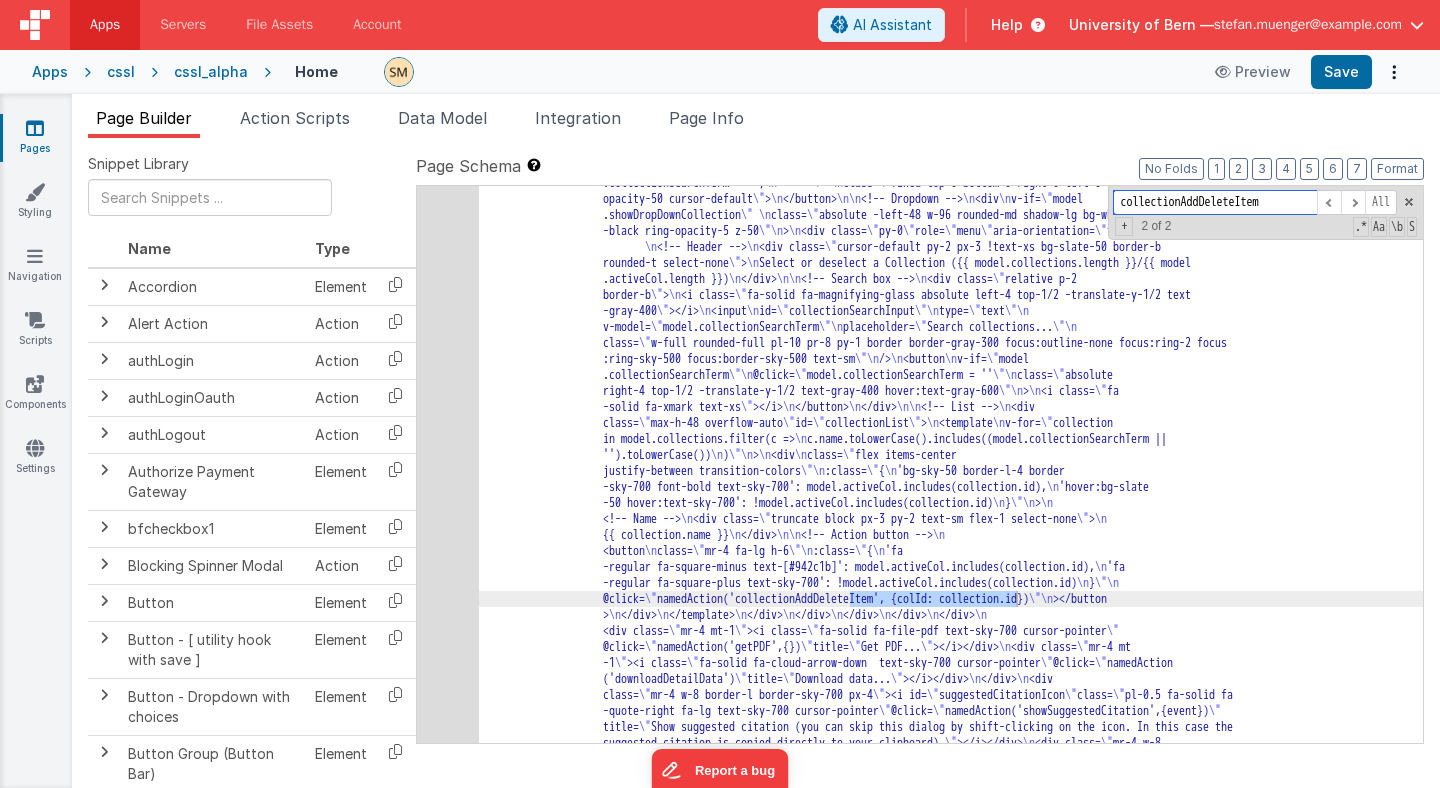 scroll, scrollTop: 31452, scrollLeft: 0, axis: vertical 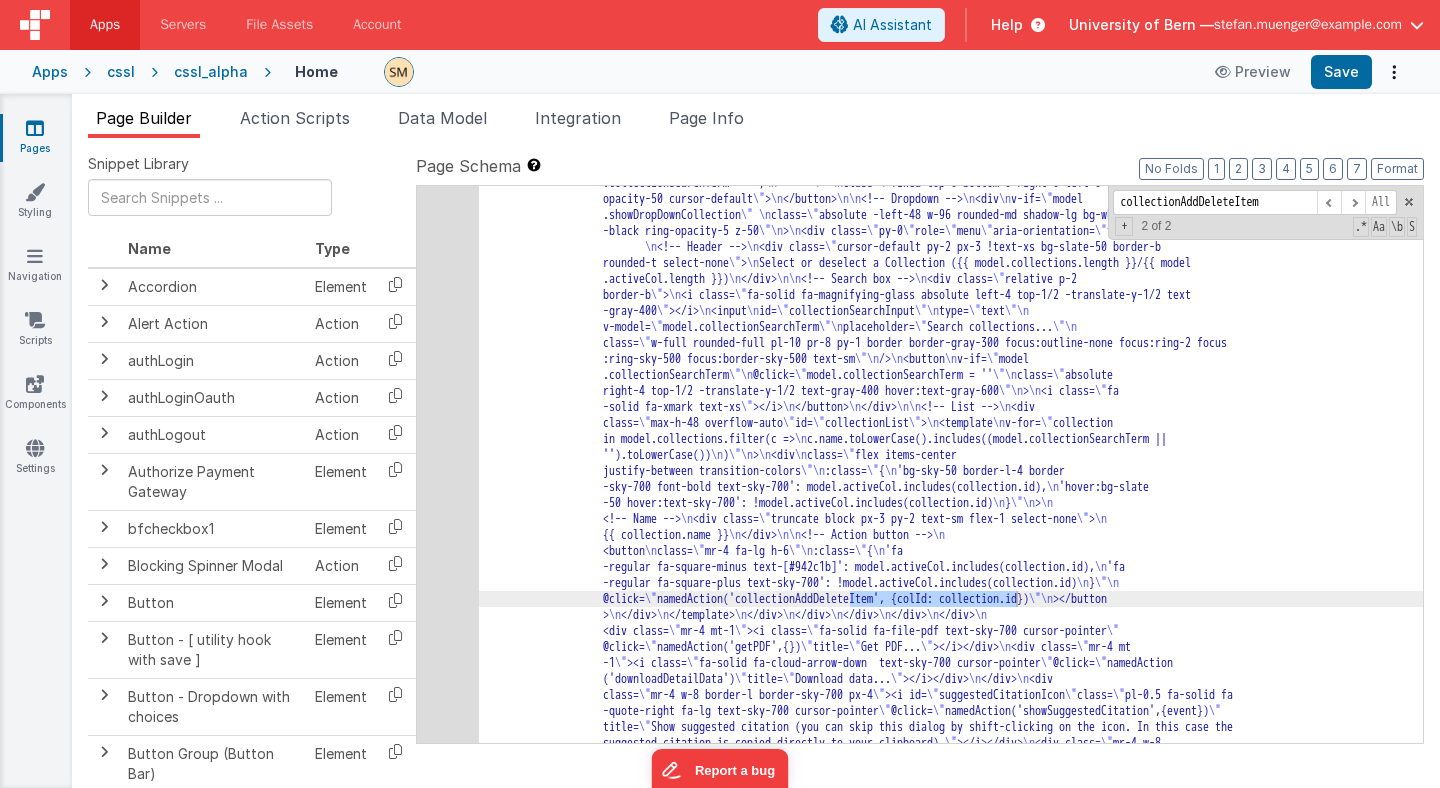 click on "</div>
<div class= \" flex \" >
<div class = "pr-2" ><i :class= \" {
'fa-solid fa-caret-left fa-lg': model.detailState !== 'back',
'fa -solid fa-spinner fa-spin': model.detailState === 'back',
'text-sky-700 cursor-pointer w-3': true
</i>" at bounding box center [951, 2053] 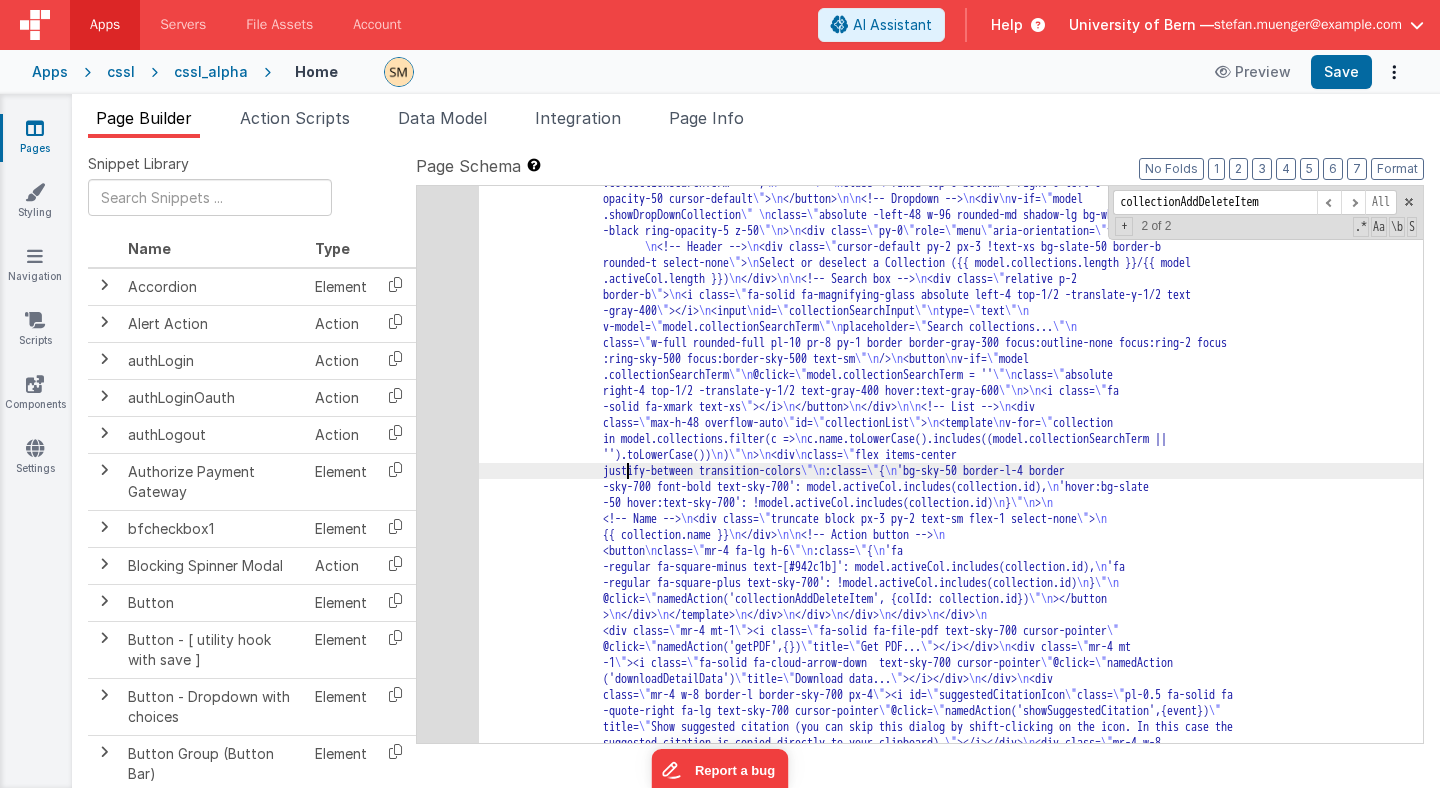 click on "1861" at bounding box center [448, 727] 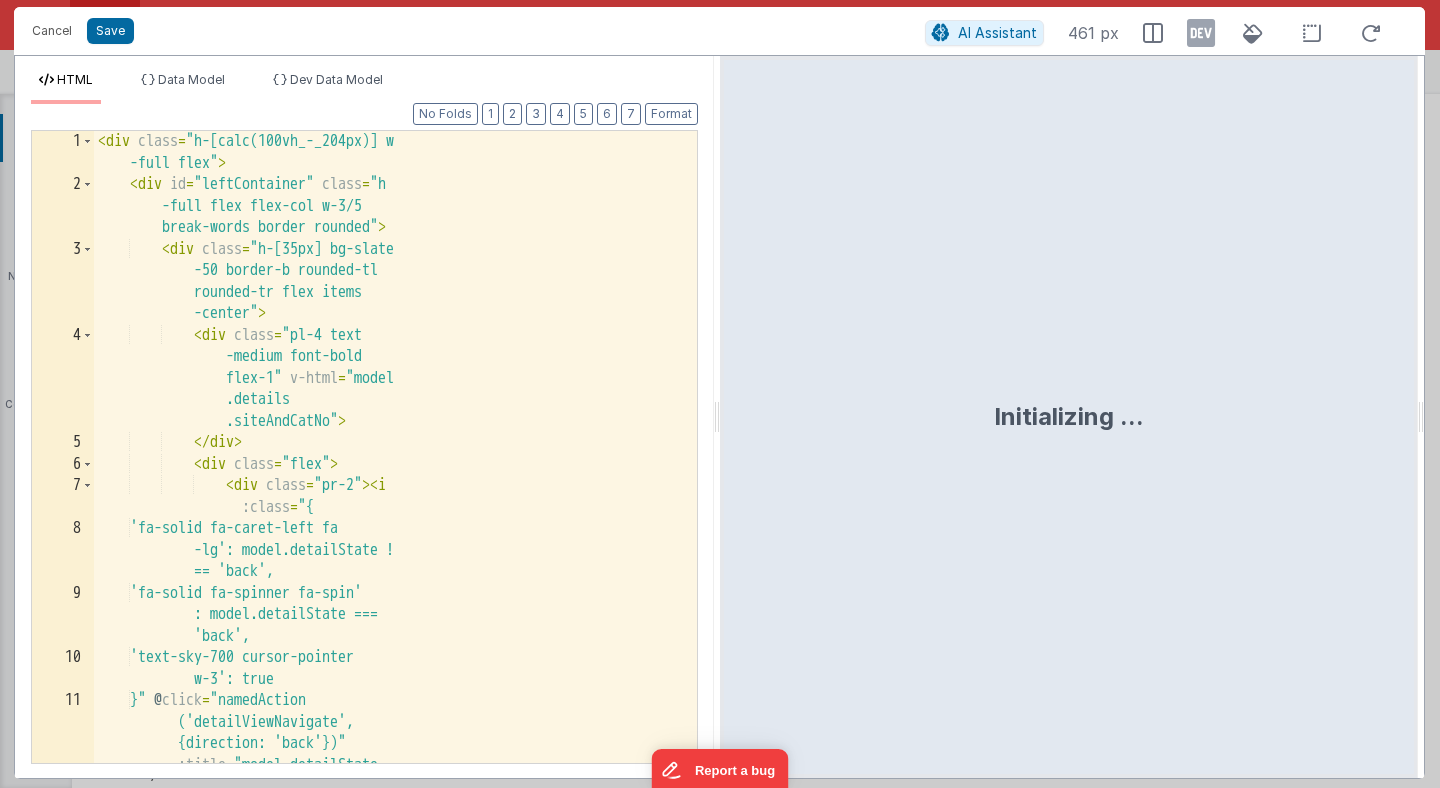 scroll, scrollTop: 32211, scrollLeft: 0, axis: vertical 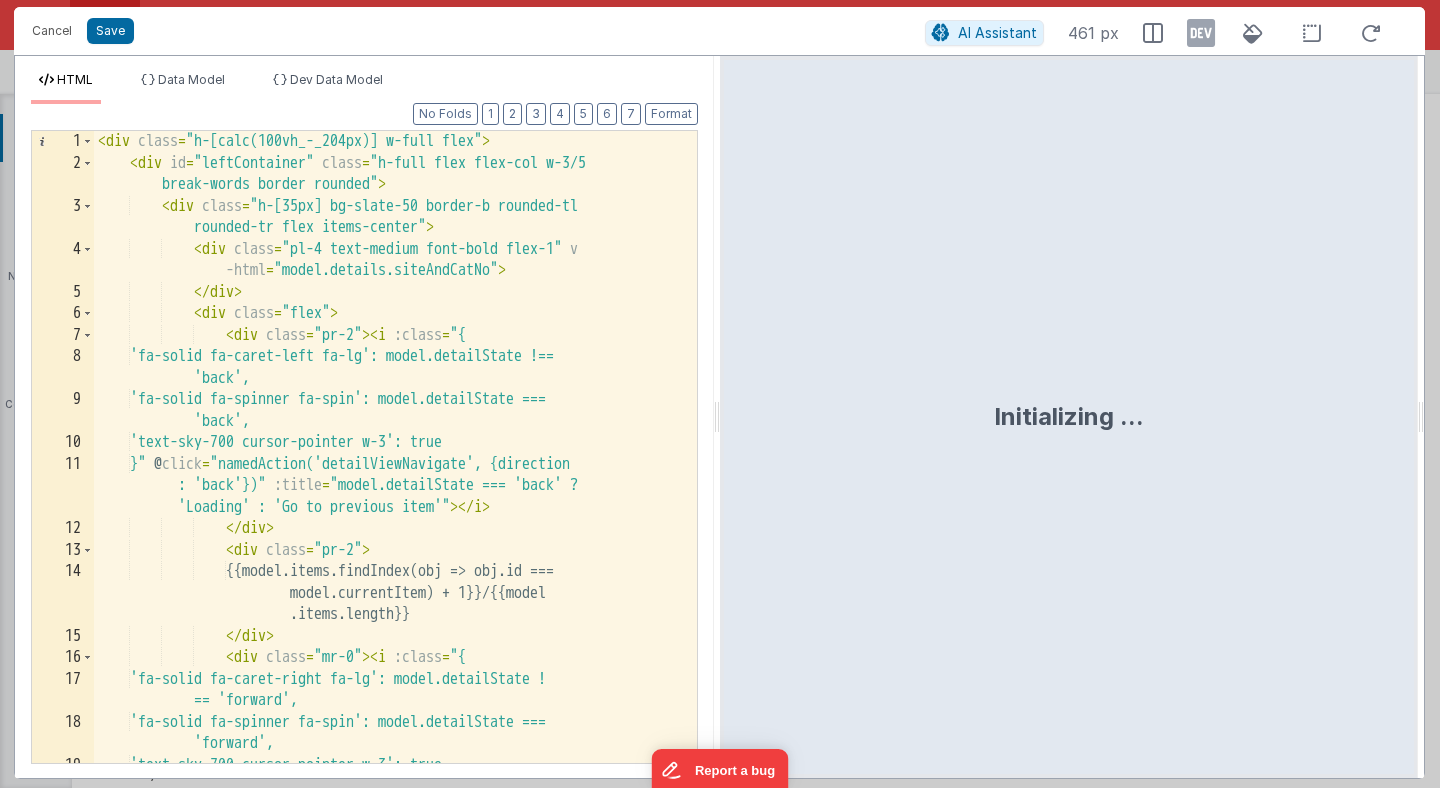 click on "<div v-show="model.detailState === 'back' ? 'Loading' : 'Go to previous item'" class="flex"> <div class="pr-2"> <i :class="{ 'fa-solid fa-caret-left fa-lg': model.detailState !== 'back', 'fa-solid fa-spinner fa-spin': model.detailState === 'back', 'text-sky-700 cursor-pointer w-3': true }" @click="namedAction('detailViewNavigate', {direction: 'back'})" :title="model.detailState === 'back' ? 'Loading' : 'Go to previous item'"> </i></div>" at bounding box center (395, 490) 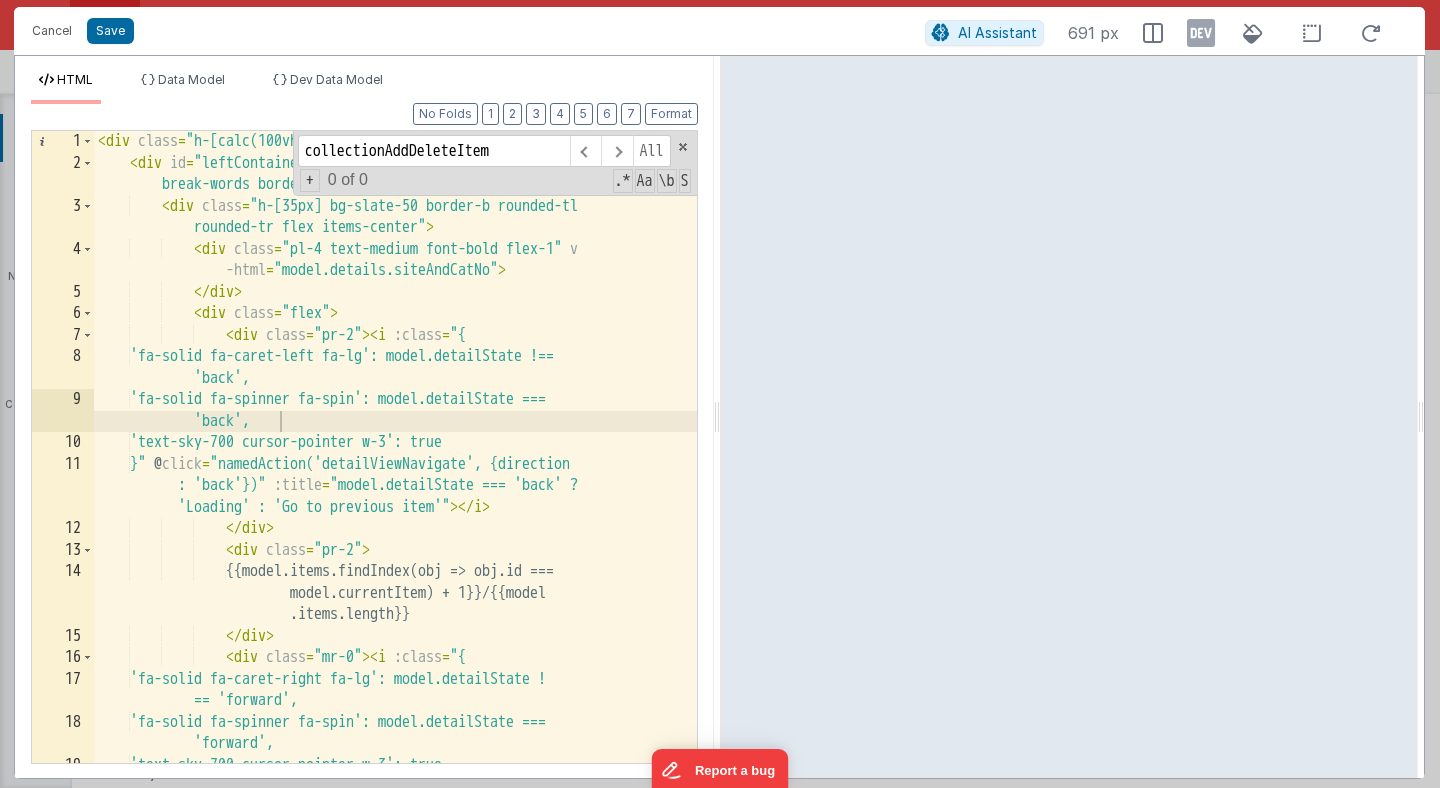 scroll, scrollTop: 3468, scrollLeft: 0, axis: vertical 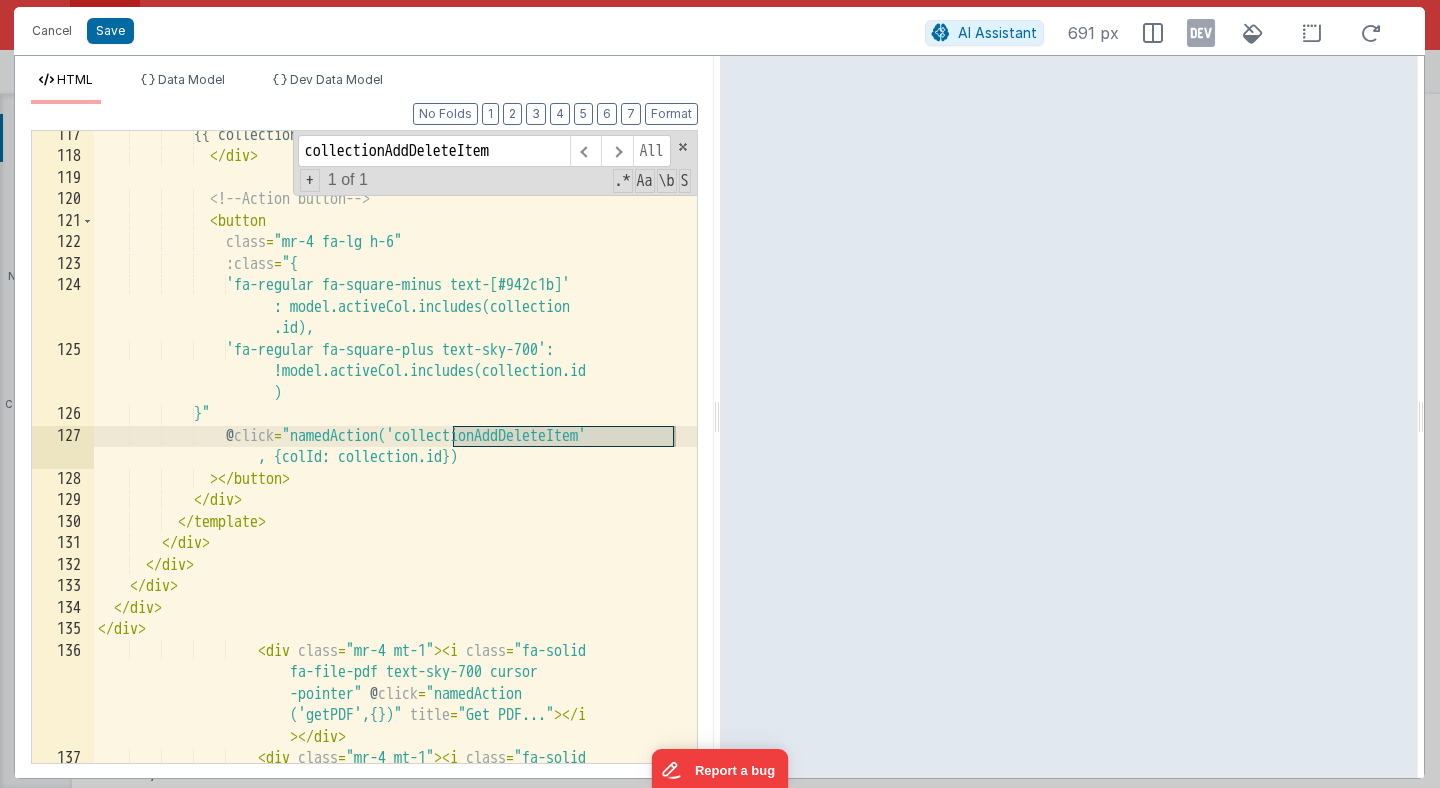 type on "collectionAddDeleteItem" 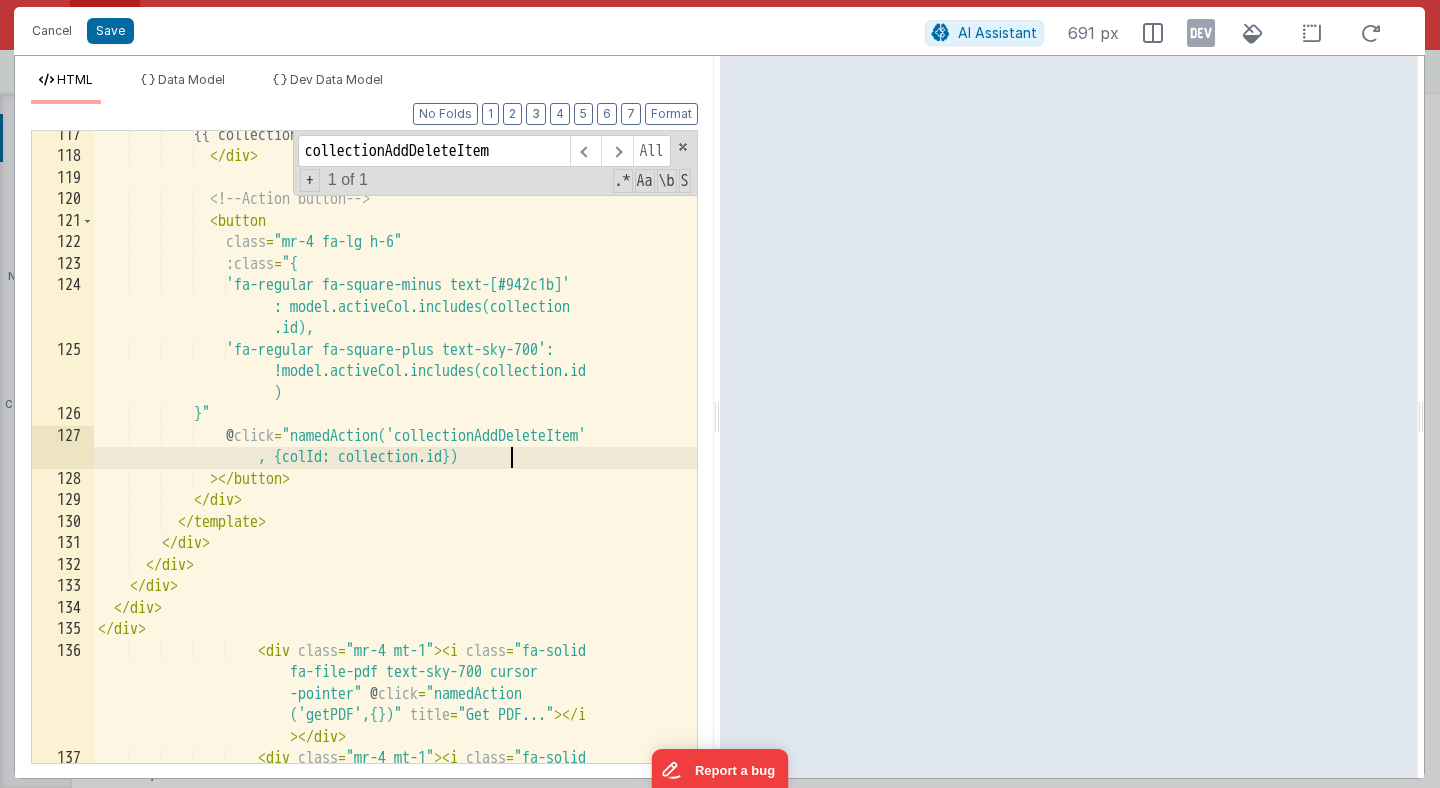 click on "<!--  Action button  -->                   < button                       class = "mr-4 fa-lg h-6"                     :class = "{                       'fa-regular fa-square-minus text-[#942c1b]'                        : model.activeCol.includes(collection                        .id),                       'fa-regular fa-square-plus text-sky-700':                         !model.activeCol.includes(collection.id                        )                    }"                     @ click = "namedAction('collectionAddDeleteItem'                      , {colId: collection.id})"                   > </ button >                </ div >              </ template >           </ div >         </ div >      </ div >    </ div >                          < div   class = "mr-4 mt-1" > < i   class = "fa-solid  -pointer"   @" at bounding box center [395, 505] 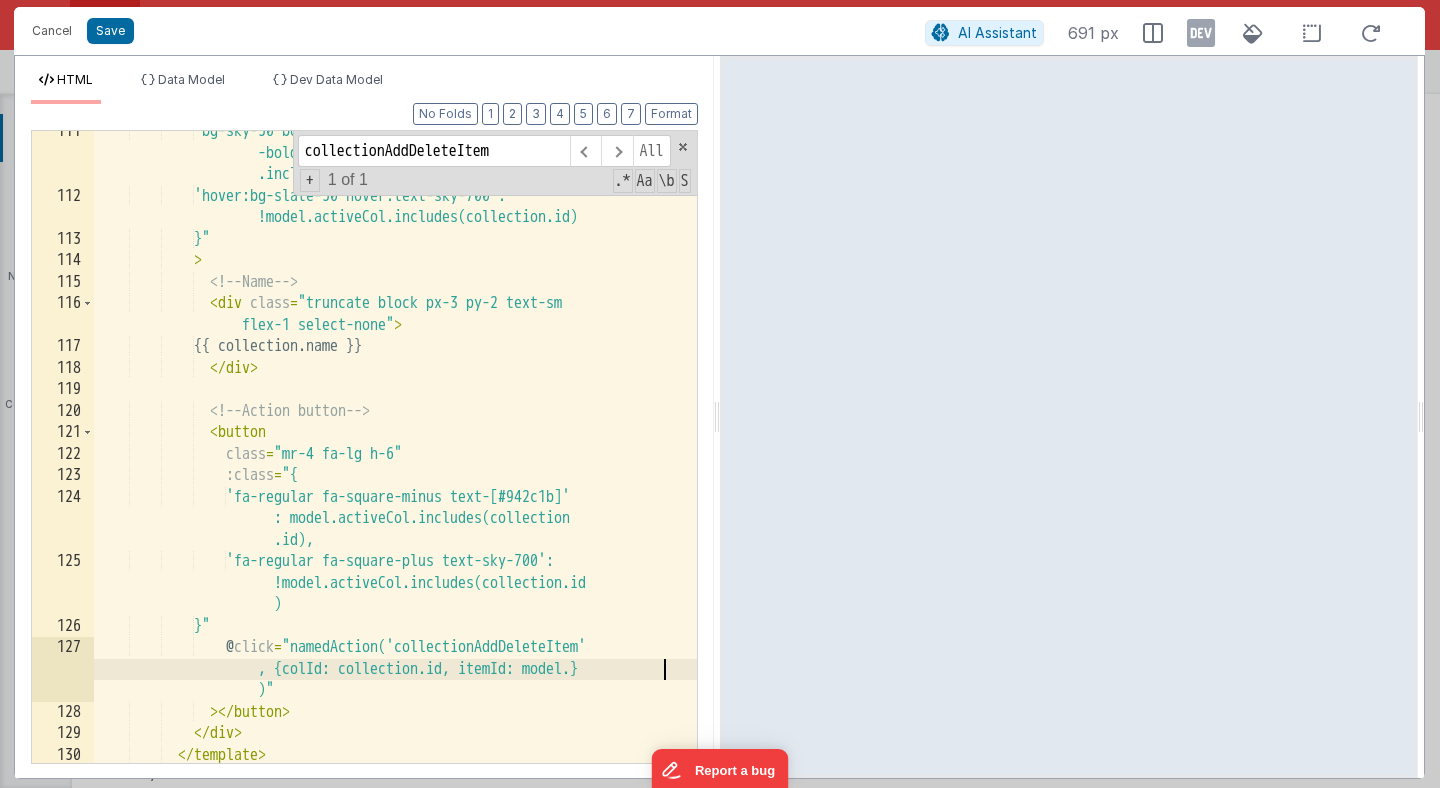 scroll, scrollTop: 3277, scrollLeft: 0, axis: vertical 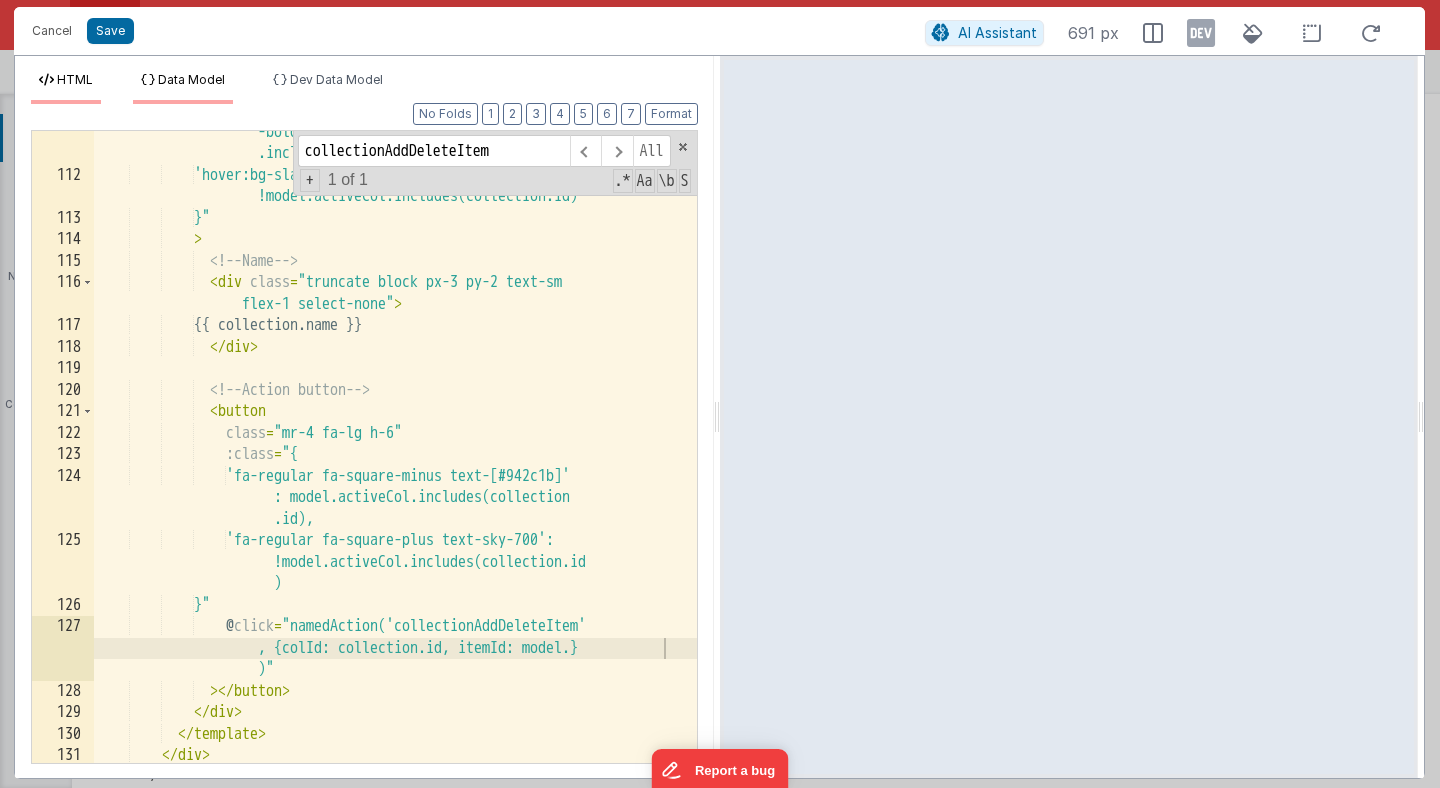 click on "Data Model" at bounding box center [191, 79] 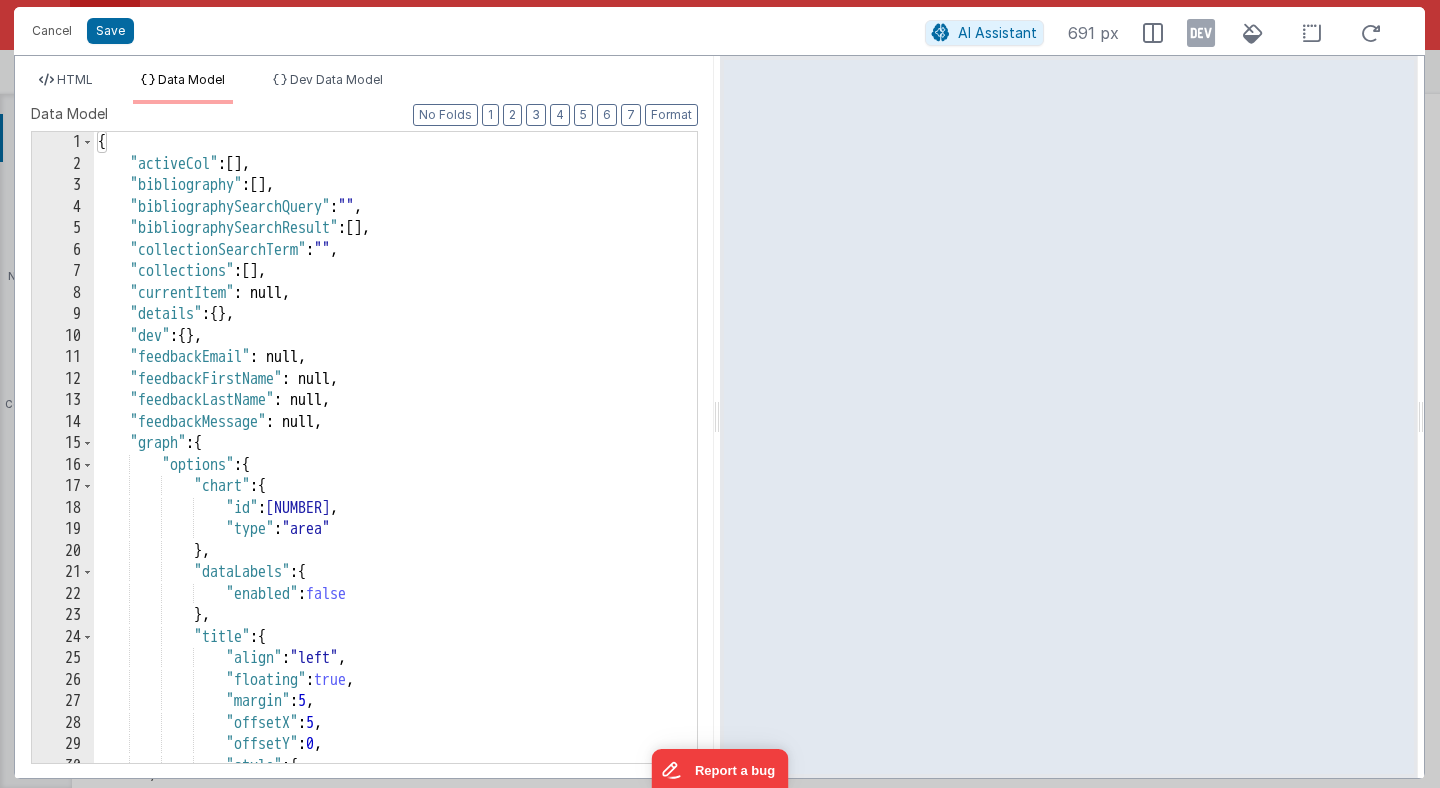 click on "{      "activeCol" :  [ ] ,      "bibliography" :  [ ] ,      "bibliographySearchQuery" :  "" ,      "bibliographySearchResult" :  [ ] ,      "collectionSearchTerm" :  "" ,      "collections" :  [ ] ,      "currentItem" : null,      "details" :  { } ,      "dev" :  { } ,      "feedbackEmail" : null,      "feedbackFirstName" : null,      "feedbackLastName" : null,      "feedbackMessage" : null,      "graph" :  {           "options" :  {                "chart" :  {                     "id" :  "001" ,                     "type" :  "area"                } ,                "dataLabels" :  {                     "enabled" :  false                } ,                "title" :  {                     "align" :  "left" ,                     "floating" :  true ,                     "margin" :  5 ,                     "offsetX" :  5 ,                     "offsetY" :  0 ,                     "style" :  {                          "fontFamily" :  "Arial"                          }                    }                } ,                "data" :  [ ]           }      } ,      "items" :  [ ] ,      "map" :  {           "active" :  false,           "layers" :  [ ]      } ,      "modal" :  {           "showModalEmptyFoundSet" :  false      } ,      "queryBuilder" :  {           "active" :  false      } ,      "showDropDownCollection" :  false,      "showQueryBuilder" :  false,      "timestamp" :  1718070000000,      "user" :  {           "email" :  null,           "firstName" :  null,           "id" :  null,           "lastName" :  null,           "name" :  null      } ,      "userCollectionIds" :  [ ]  }" at bounding box center (395, 469) 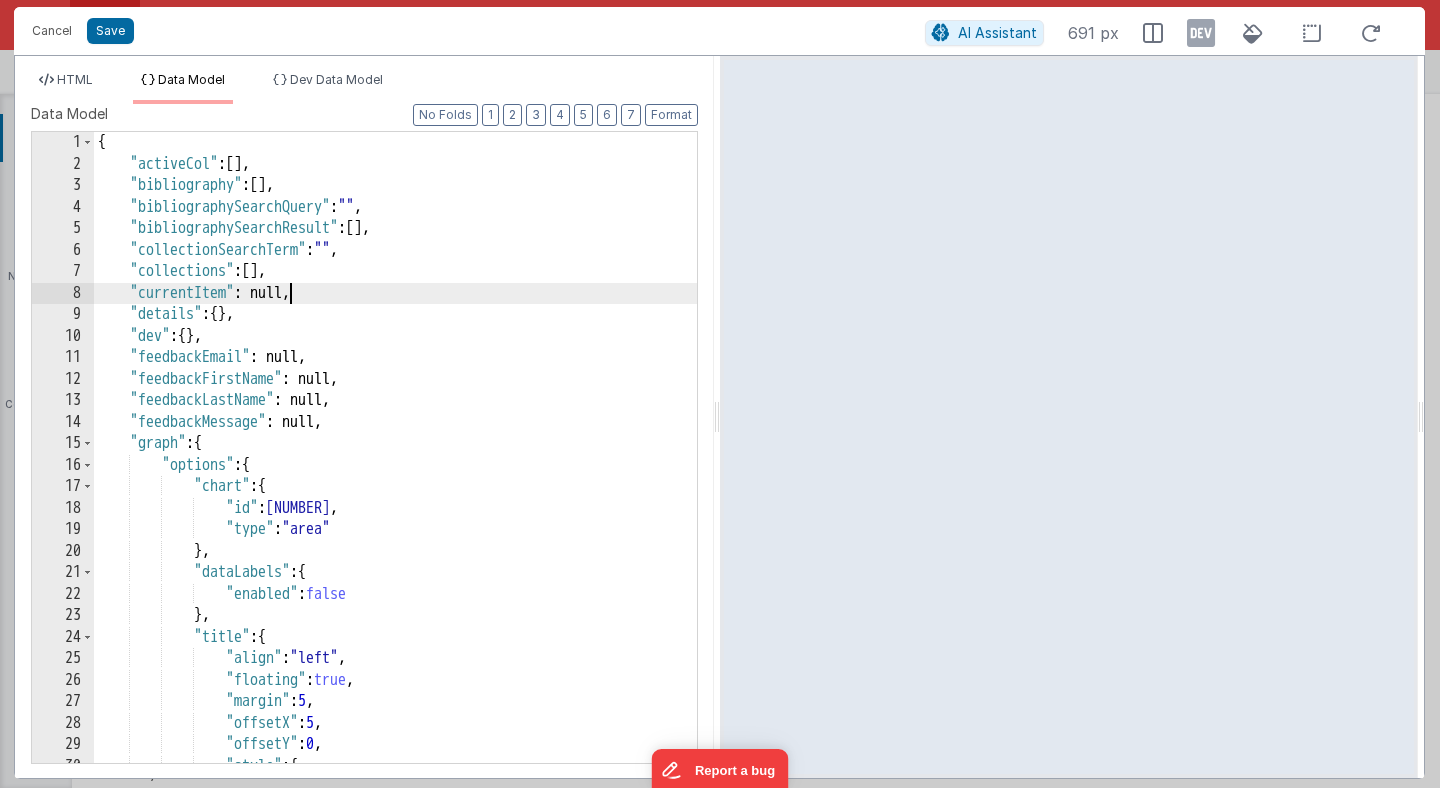 scroll, scrollTop: 0, scrollLeft: 0, axis: both 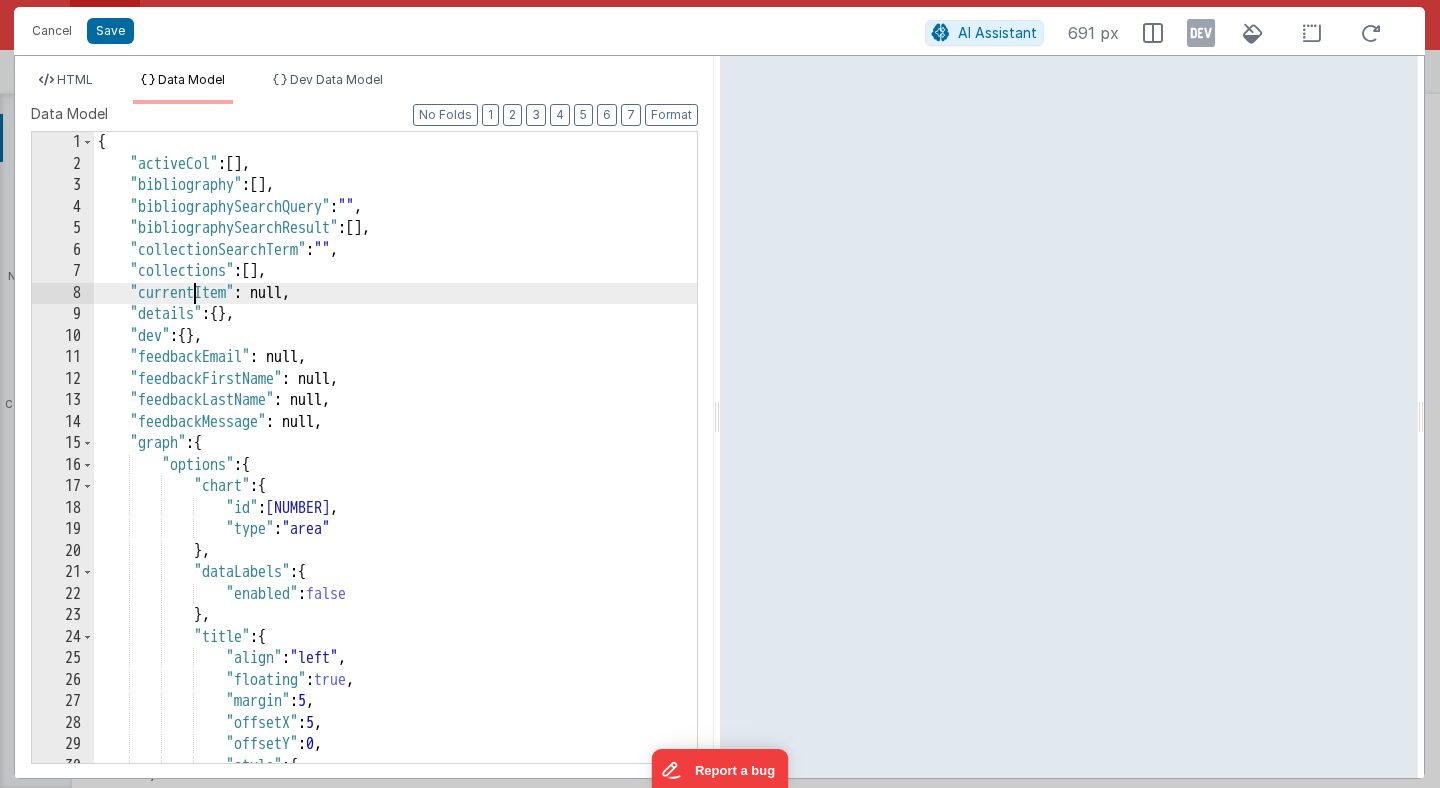click on "{      "activeCol" :  [ ] ,      "bibliography" :  [ ] ,      "bibliographySearchQuery" :  "" ,      "bibliographySearchResult" :  [ ] ,      "collectionSearchTerm" :  "" ,      "collections" :  [ ] ,      "currentItem" : null,      "details" :  { } ,      "dev" :  { } ,      "feedbackEmail" : null,      "feedbackFirstName" : null,      "feedbackLastName" : null,      "feedbackMessage" : null,      "graph" :  {           "options" :  {                "chart" :  {                     "id" :  "001" ,                     "type" :  "area"                } ,                "dataLabels" :  {                     "enabled" :  false                } ,                "title" :  {                     "align" :  "left" ,                     "floating" :  true ,                     "margin" :  5 ,                     "offsetX" :  5 ,                     "offsetY" :  0 ,                     "style" :  {                          "fontFamily" :  "Arial"                          }                    }                } ,                "data" :  [ ]           }      } ,      "items" :  [ ] ,      "map" :  {           "active" :  false,           "layers" :  [ ]      } ,      "modal" :  {           "showModalEmptyFoundSet" :  false      } ,      "queryBuilder" :  {           "active" :  false      } ,      "showDropDownCollection" :  false,      "showQueryBuilder" :  false,      "timestamp" :  1718070000000,      "user" :  {           "email" :  null,           "firstName" :  null,           "id" :  null,           "lastName" :  null,           "name" :  null      } ,      "userCollectionIds" :  [ ]  }" at bounding box center (395, 469) 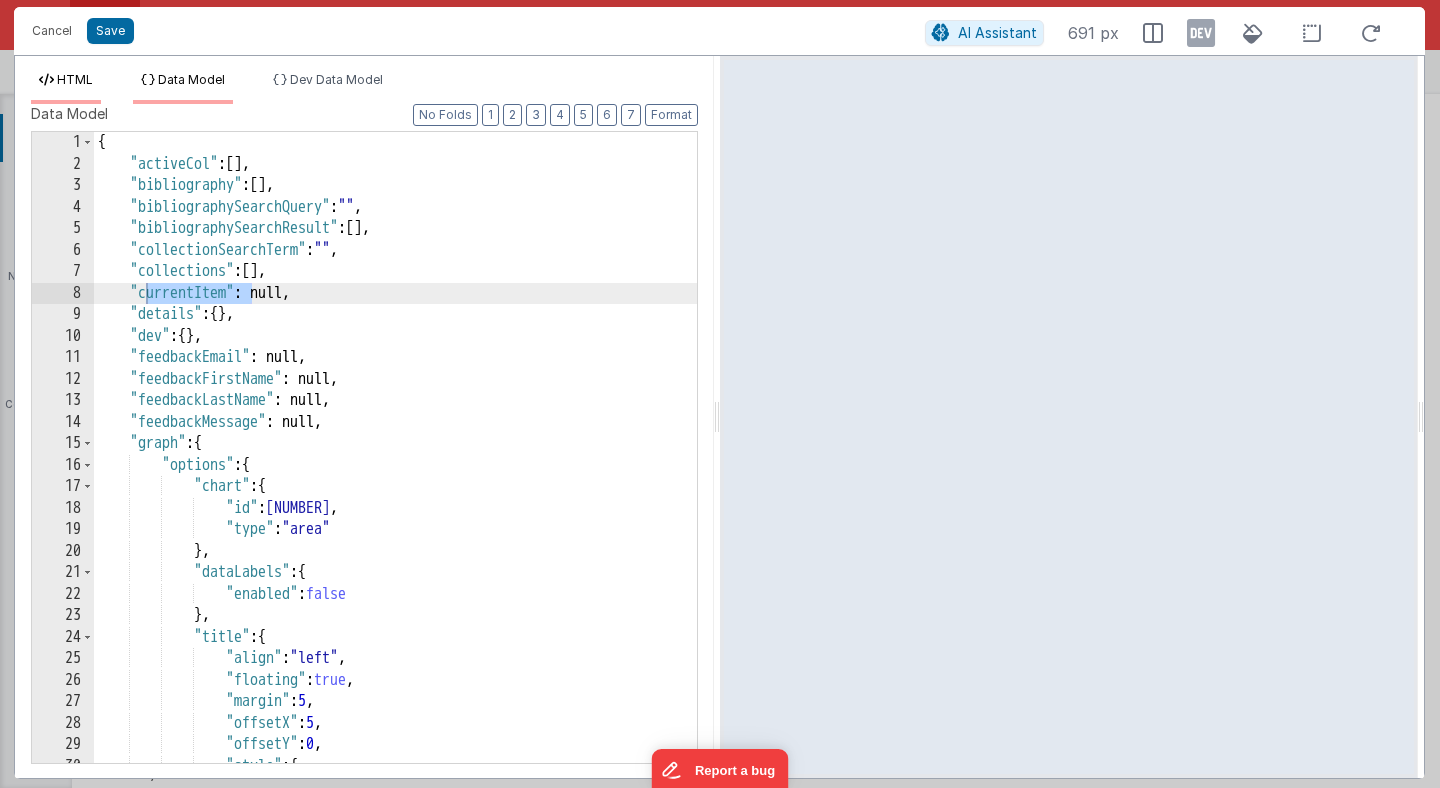 click on "HTML" at bounding box center [75, 79] 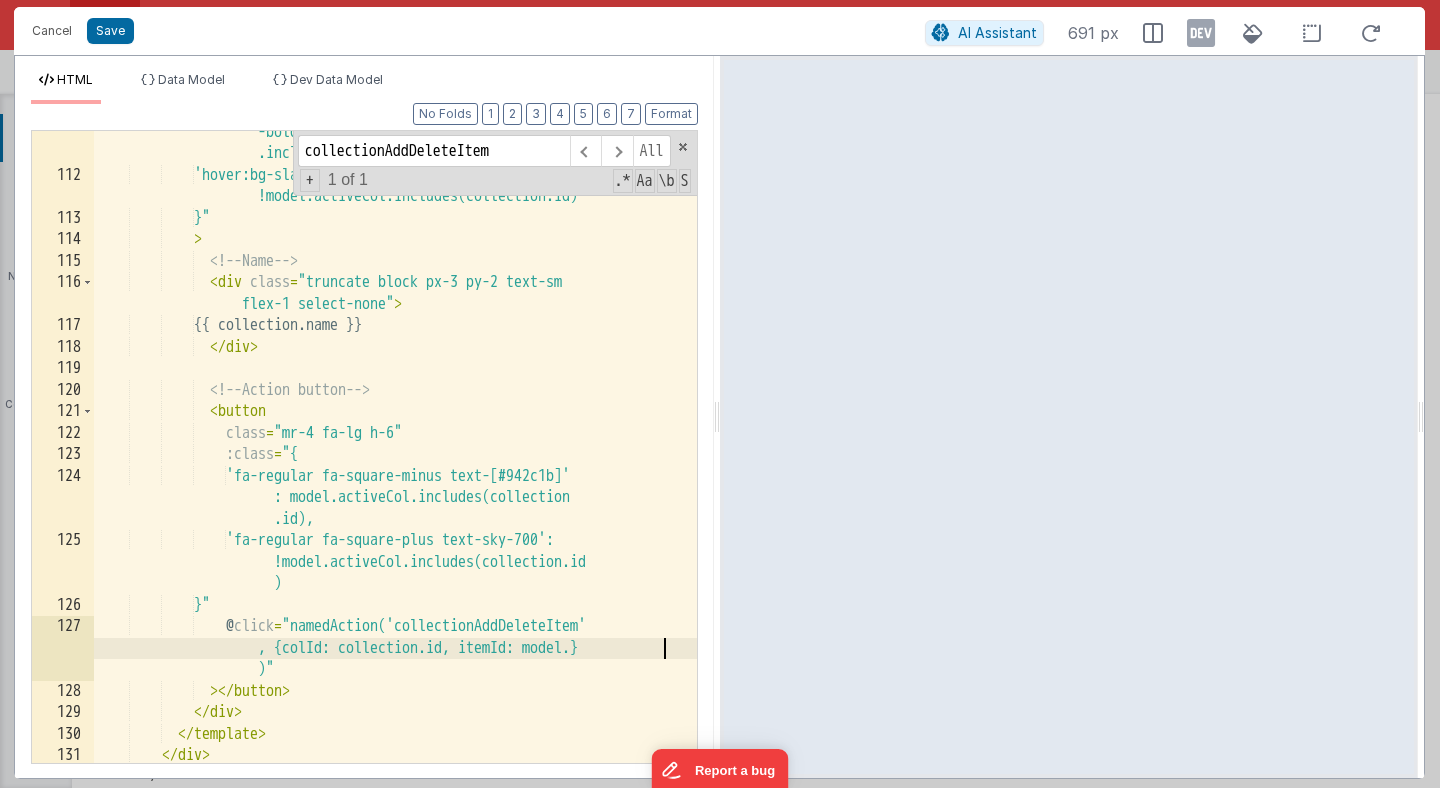 click on "'bg-sky-50 border-l-4 border-sky-700 font                      -bold text-sky-700': model.activeCol                      .includes(collection.id),                    'hover:bg-slate-50 hover:text-sky-700':                       !model.activeCol.includes(collection.id)                  }"                >                   <!--  Name  -->                   < div   class = "truncate block px-3 py-2 text-sm                     flex-1 select-none" >                    {{ collection.name }}                   </ div >                   <!--  Action button  -->                   < button                       class = "mr-4 fa-lg h-6"                     :class = "{                       'fa-regular fa-square-minus text-[#942c1b]'                        : model.activeCol.includes(collection                        .id),                     !model.activeCol.includes(collection.id)" at bounding box center [395, 459] 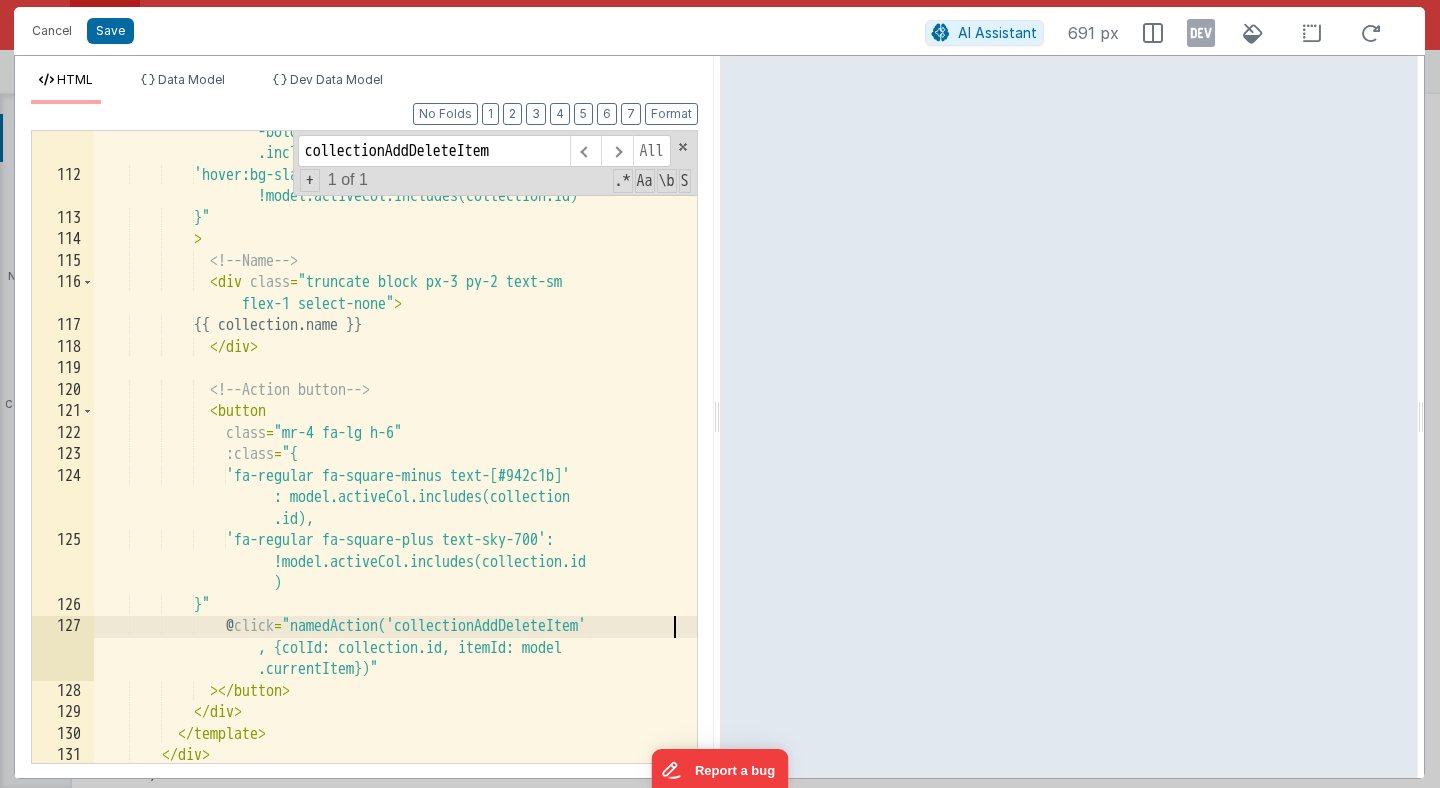 click on "'bg-sky-50 border-l-4 border-sky-700 font                      -bold text-sky-700': model.activeCol                      .includes(collection.id),                    'hover:bg-slate-50 hover:text-sky-700':                       !model.activeCol.includes(collection.id)                  }"                >                   <!--  Name  -->                   < div   class = "truncate block px-3 py-2 text-sm                     flex-1 select-none" >                    {{ collection.name }}                   </ div >                   <!--  Action button  -->                   < button                       class = "mr-4 fa-lg h-6"                     :class = "{                       'fa-regular fa-square-minus text-[#942c1b]'                        : model.activeCol.includes(collection                        .id),                     !model.activeCol.includes(collection.id)" at bounding box center [395, 459] 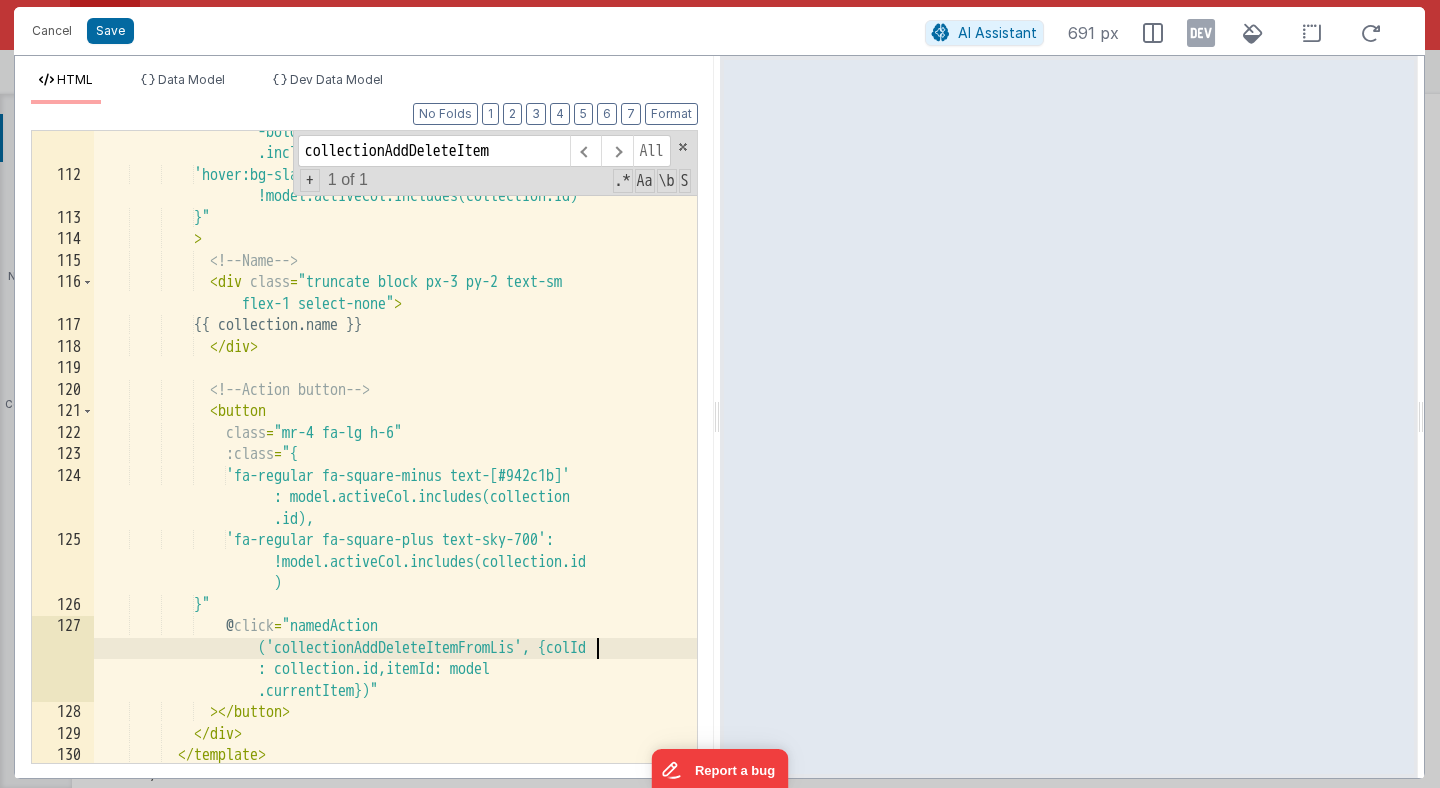 type 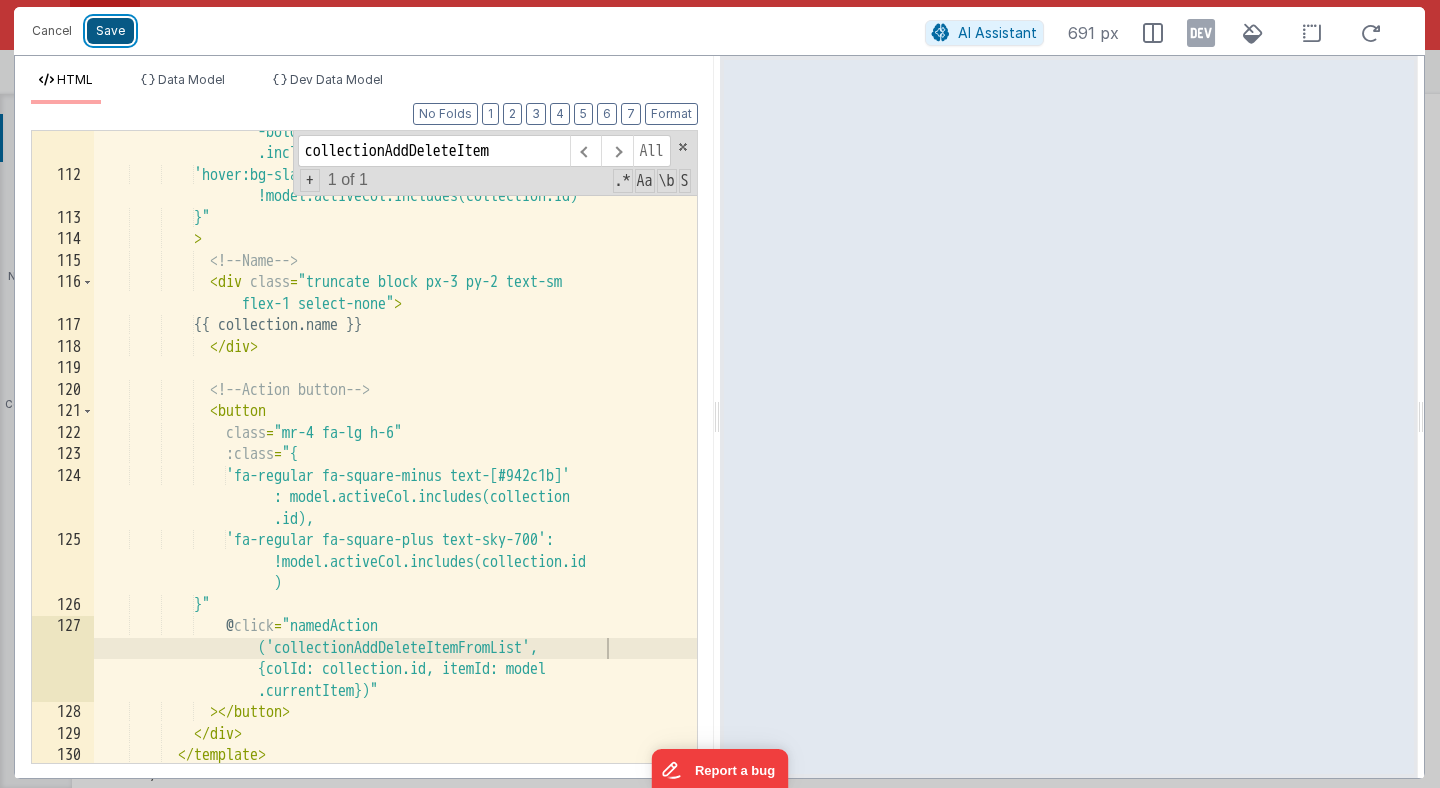 click on "Save" at bounding box center [110, 31] 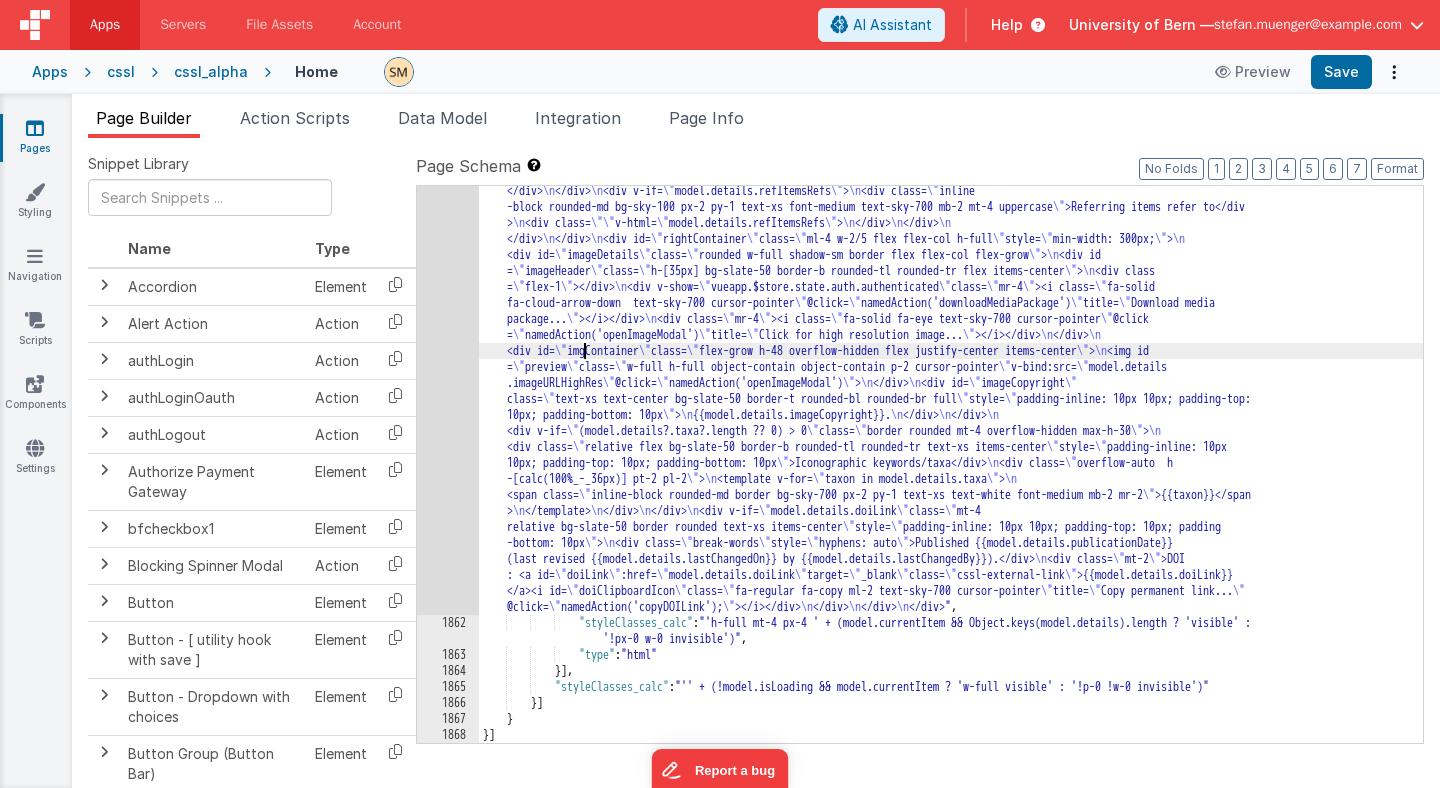 click on "</div>
<div class= \" pr = -2 \" >" at bounding box center [951, -11] 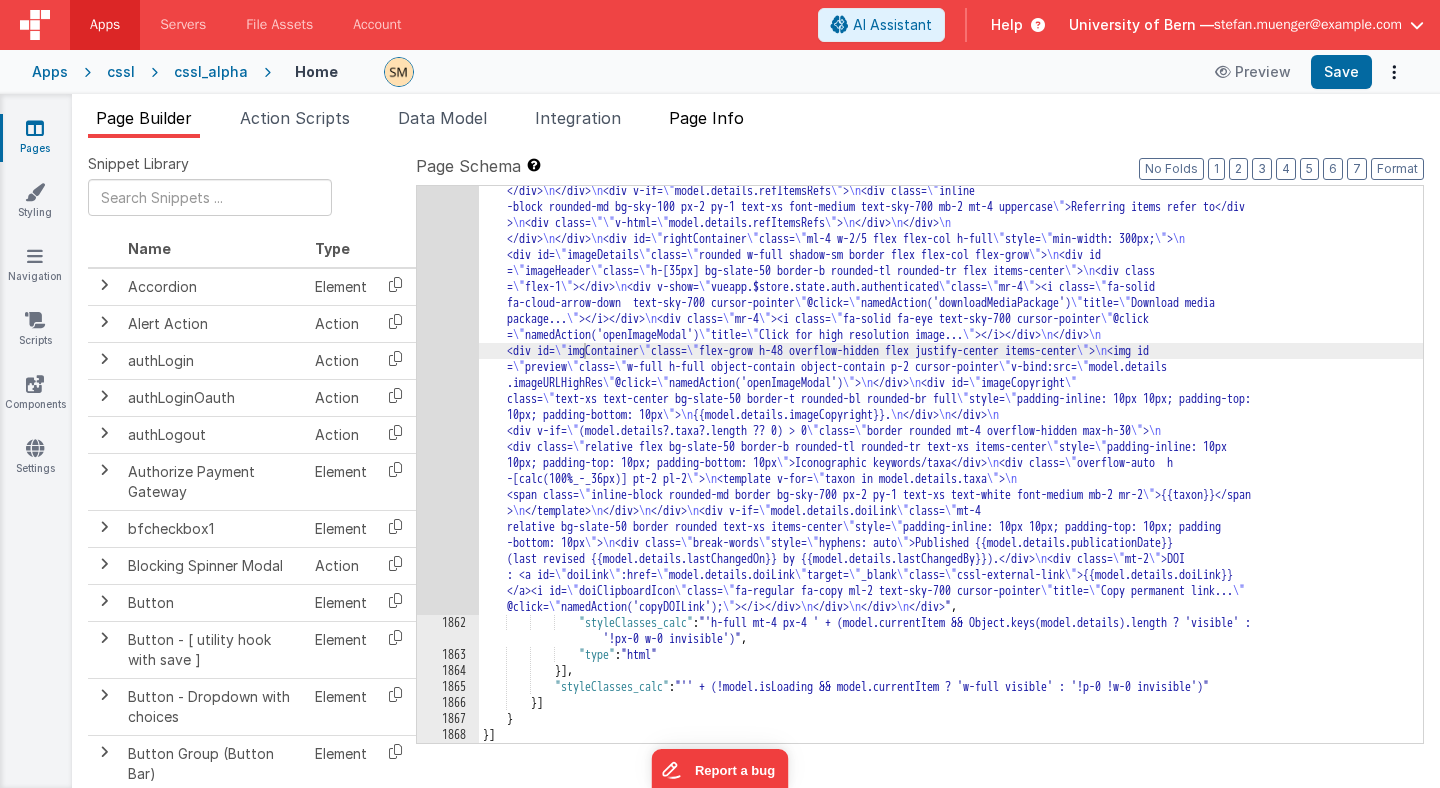 click on "Page Info" at bounding box center [706, 118] 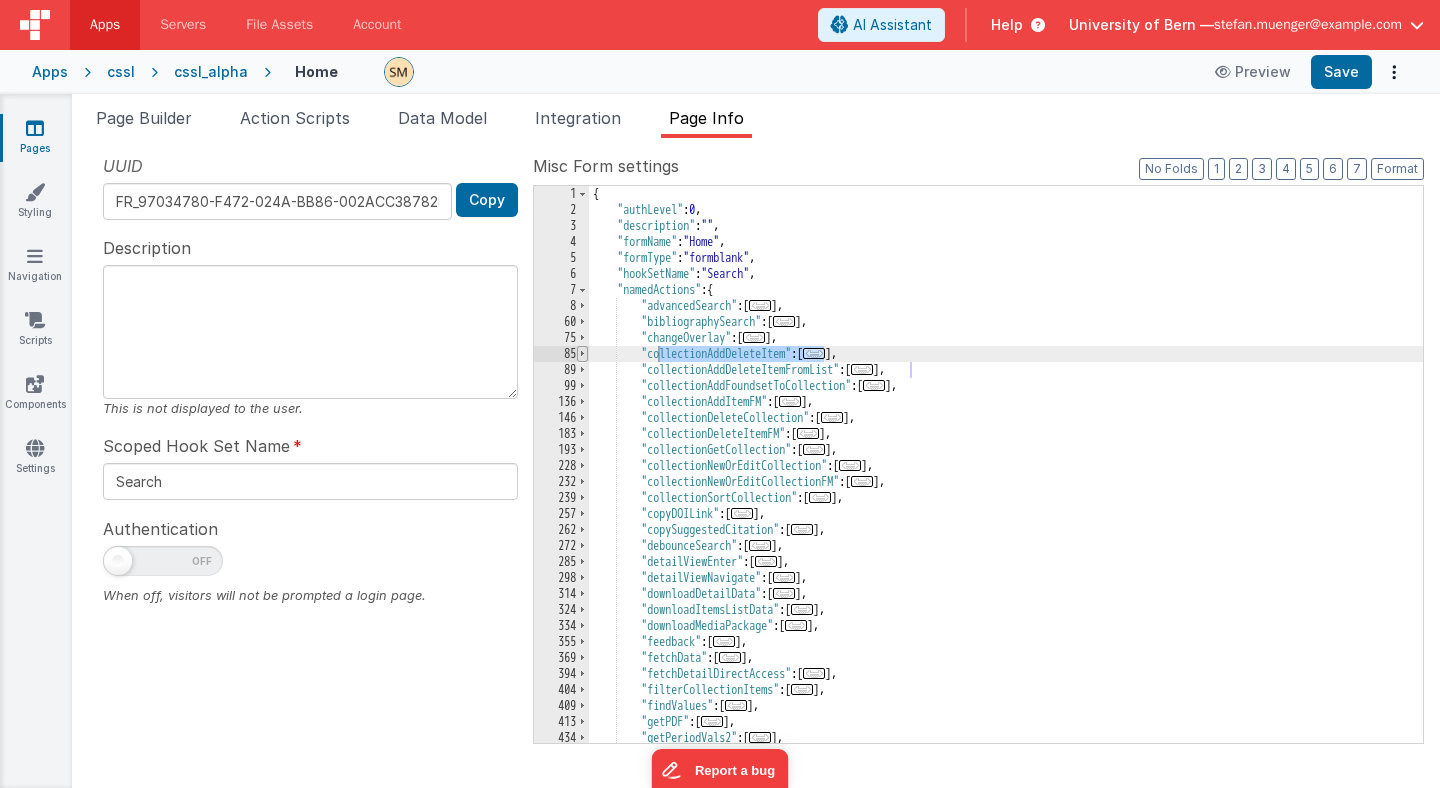 click at bounding box center (582, 354) 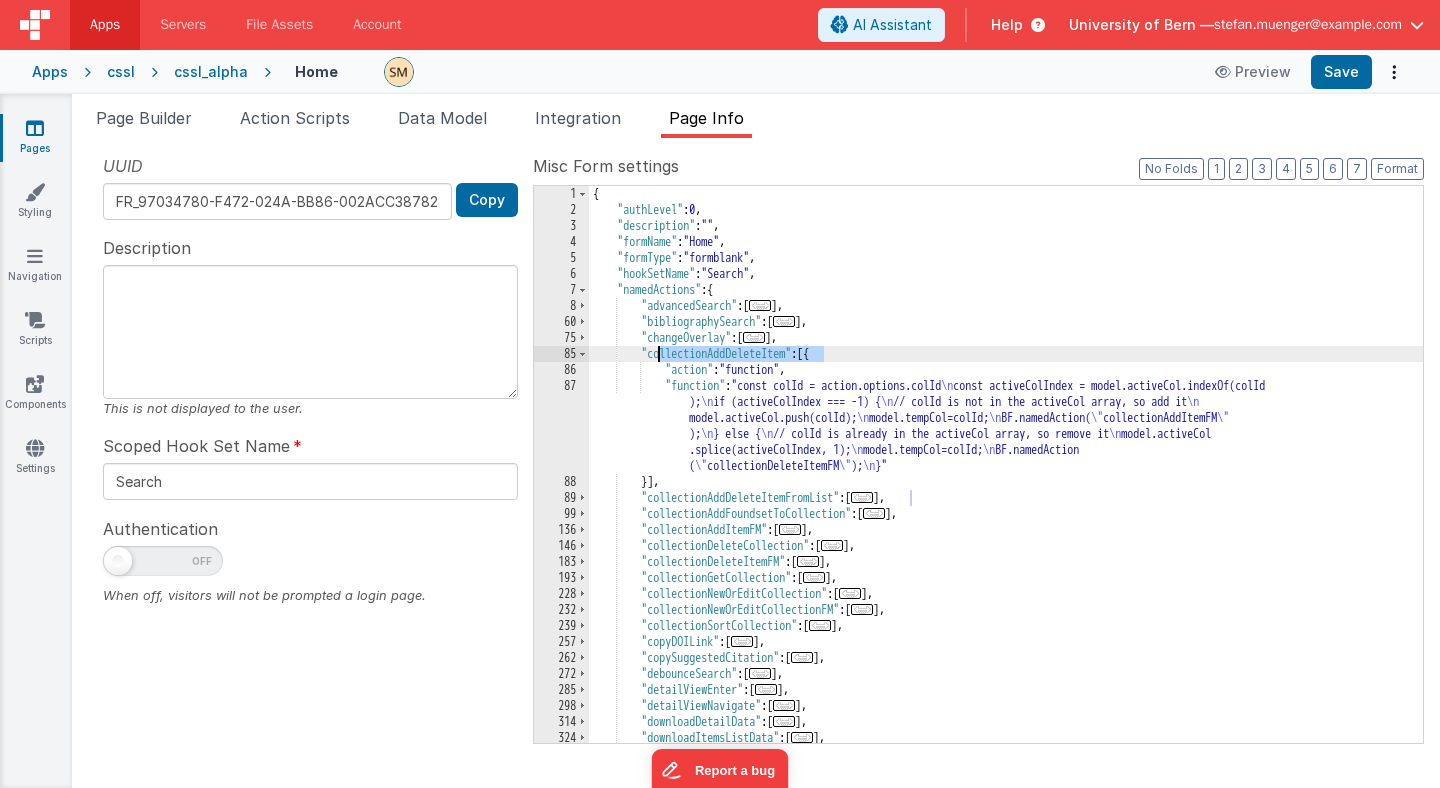 click on "{
"authLevel" :  0 ,
"description" :  "" ,
"formName" :  "Home" ,
"formType" :  "formblank" ,
"hookSetName" :  "Search" ,
"namedActions" :  {
"advancedSearch" :  [ ... ] ,
"bibliographySearch" :  [ ... ] ,
"changeOverlay" :  [ ... ] ,
"collectionAddDeleteItem" :  [{
"action" :  "function" ,
"function" :  "const colId = action.options.colId \
const activeColIndex = model.activeCol.indexOf(colId                  ); \
if (activeColIndex === -1) { \
// colId is not in the activeCol array, so add it \
model.activeCol.push(colId); \
model.tempCol=colId; \
BF.namedAction( \
" collectionAddItemFM "                  ); \
} else { \
// colId is already in the activeCol array, so remove it \
model.activeCol                  .splice(activeColIndex, 1); \
model.tempCol=colId; \
BF.namedAction ( \"" at bounding box center [1006, 480] 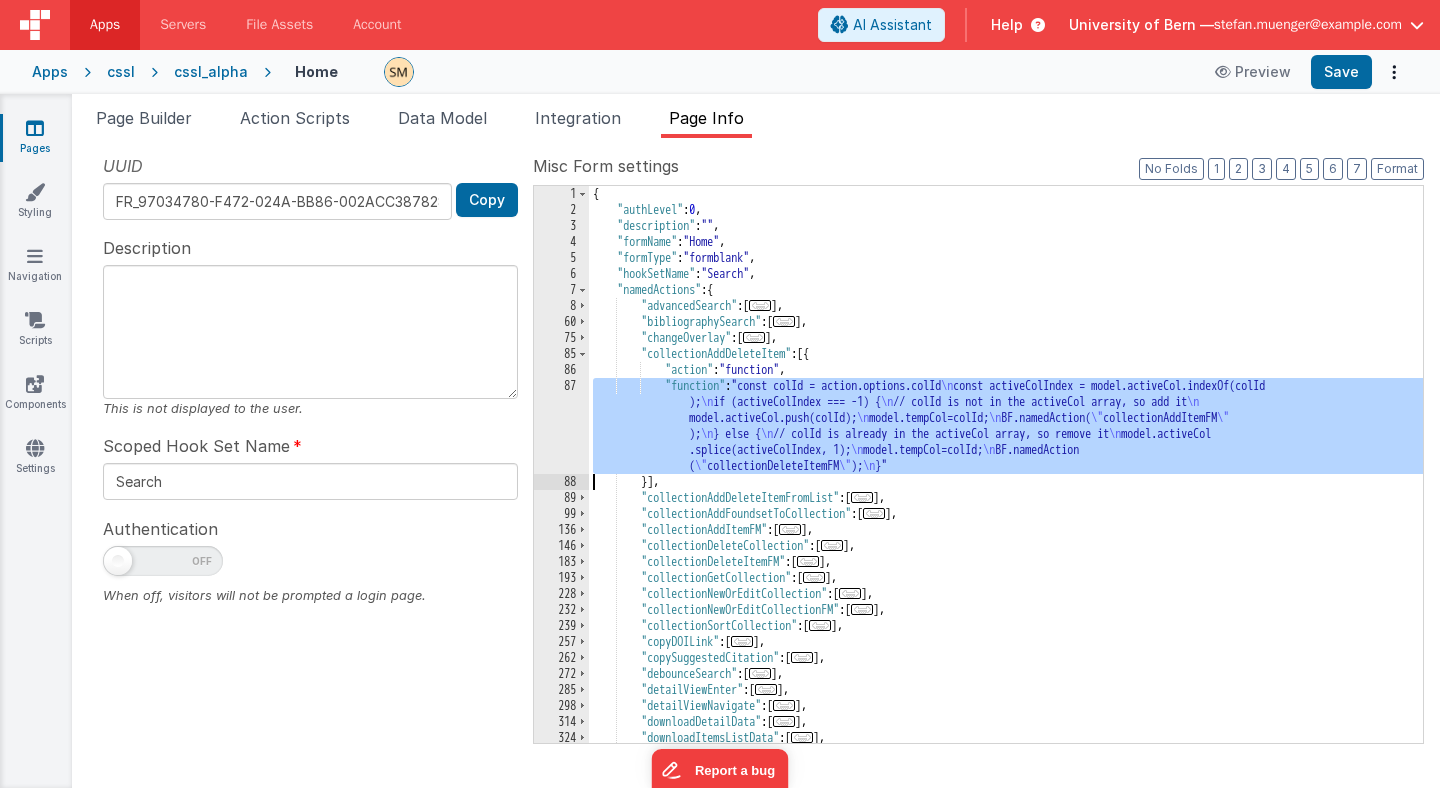 click on "87" at bounding box center [561, 426] 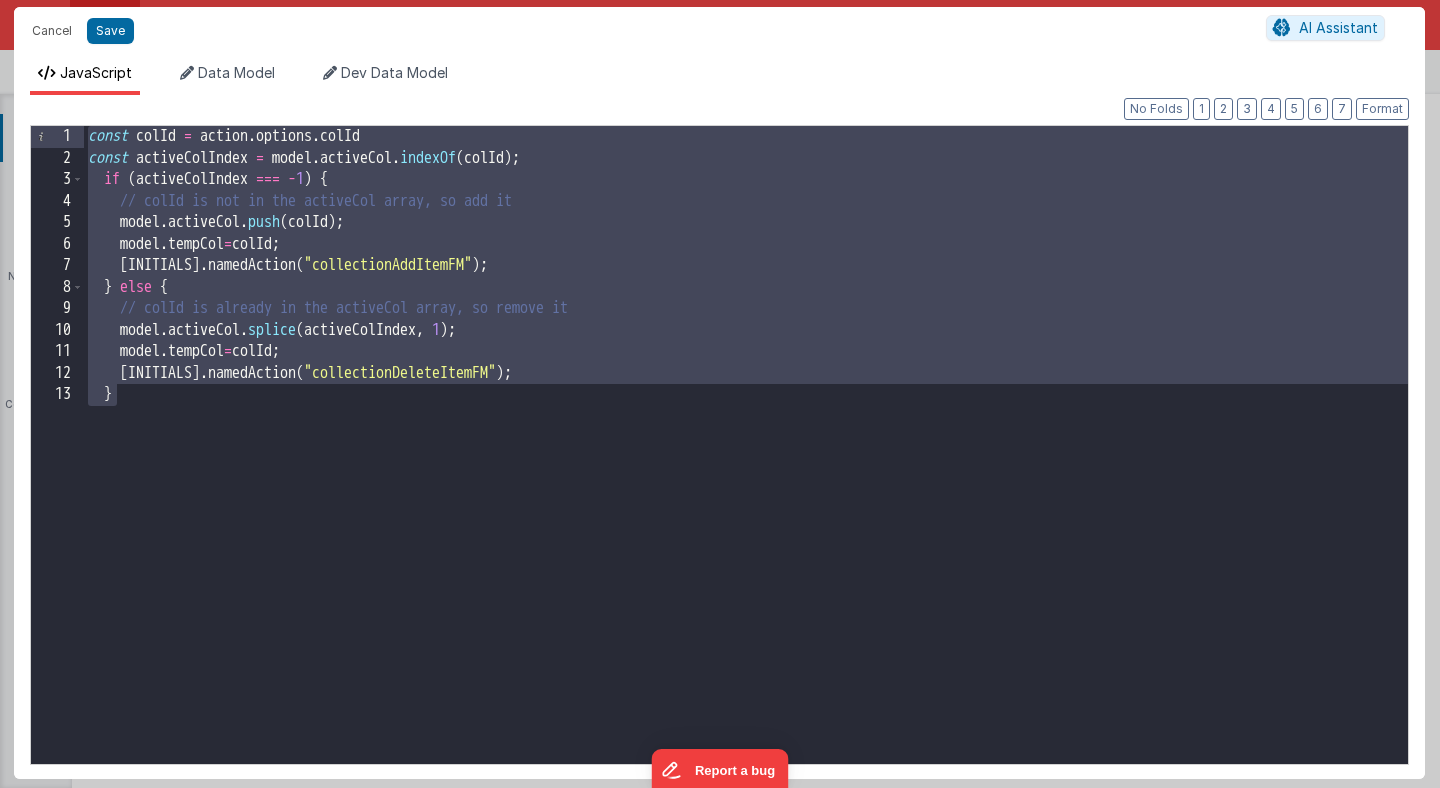 drag, startPoint x: 315, startPoint y: 436, endPoint x: 167, endPoint y: 117, distance: 351.66034 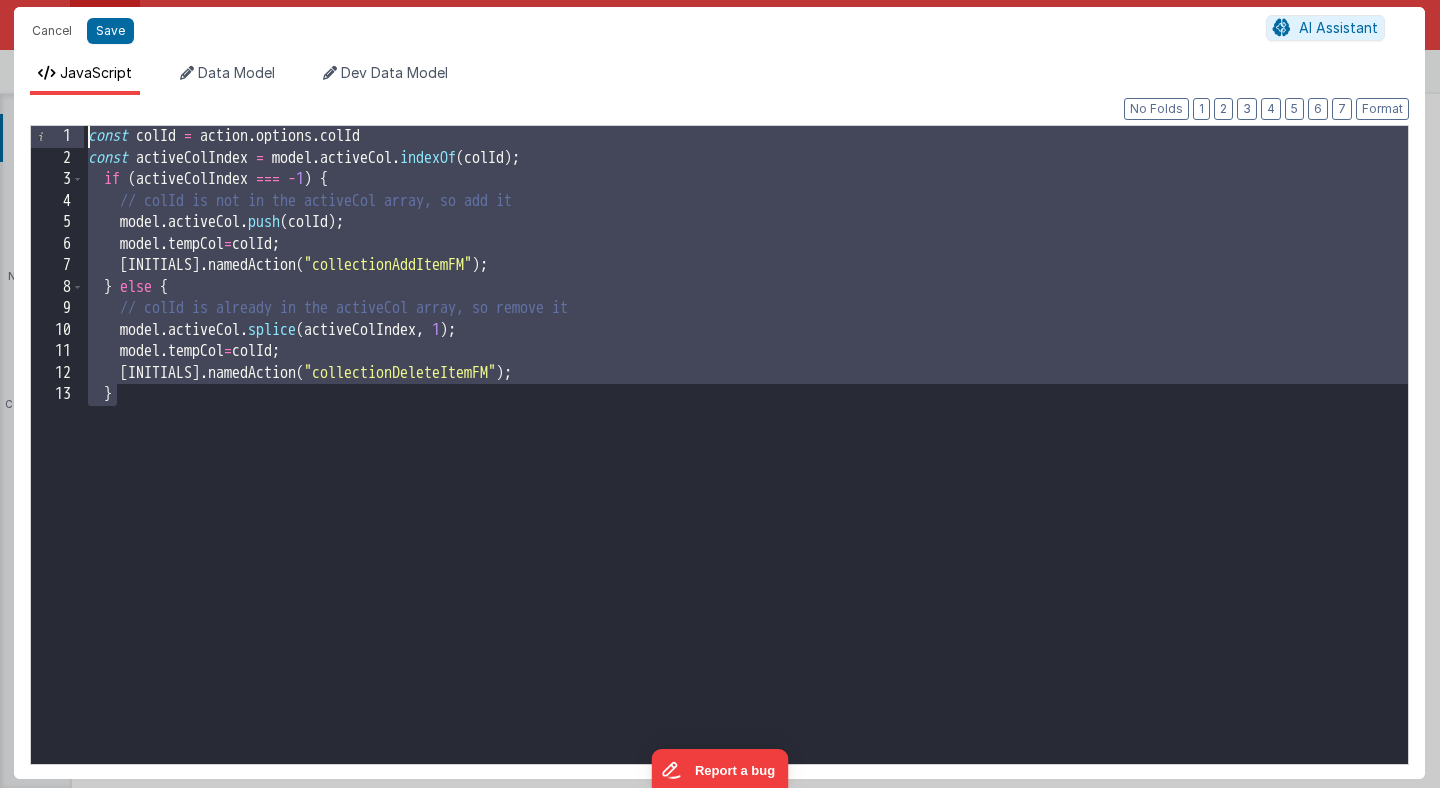 click on "const   colId   =   action . options . colId const   activeColIndex   =   model . activeCol . indexOf ( colId ) ;    if   ( activeColIndex   ===   - 1 )   {      // colId is not in the activeCol array, so add it      model . activeCol . push ( colId ) ;      model . tempCol = colId ;      BF . namedAction ( "collectionAddItemFM" ) ;    }   else   {      // colId is already in the activeCol array, so remove it      model . activeCol . splice ( activeColIndex ,   1 ) ;      model . tempCol = colId ;      BF . namedAction ( "collectionDeleteItemFM" ) ;    }" at bounding box center [746, 466] 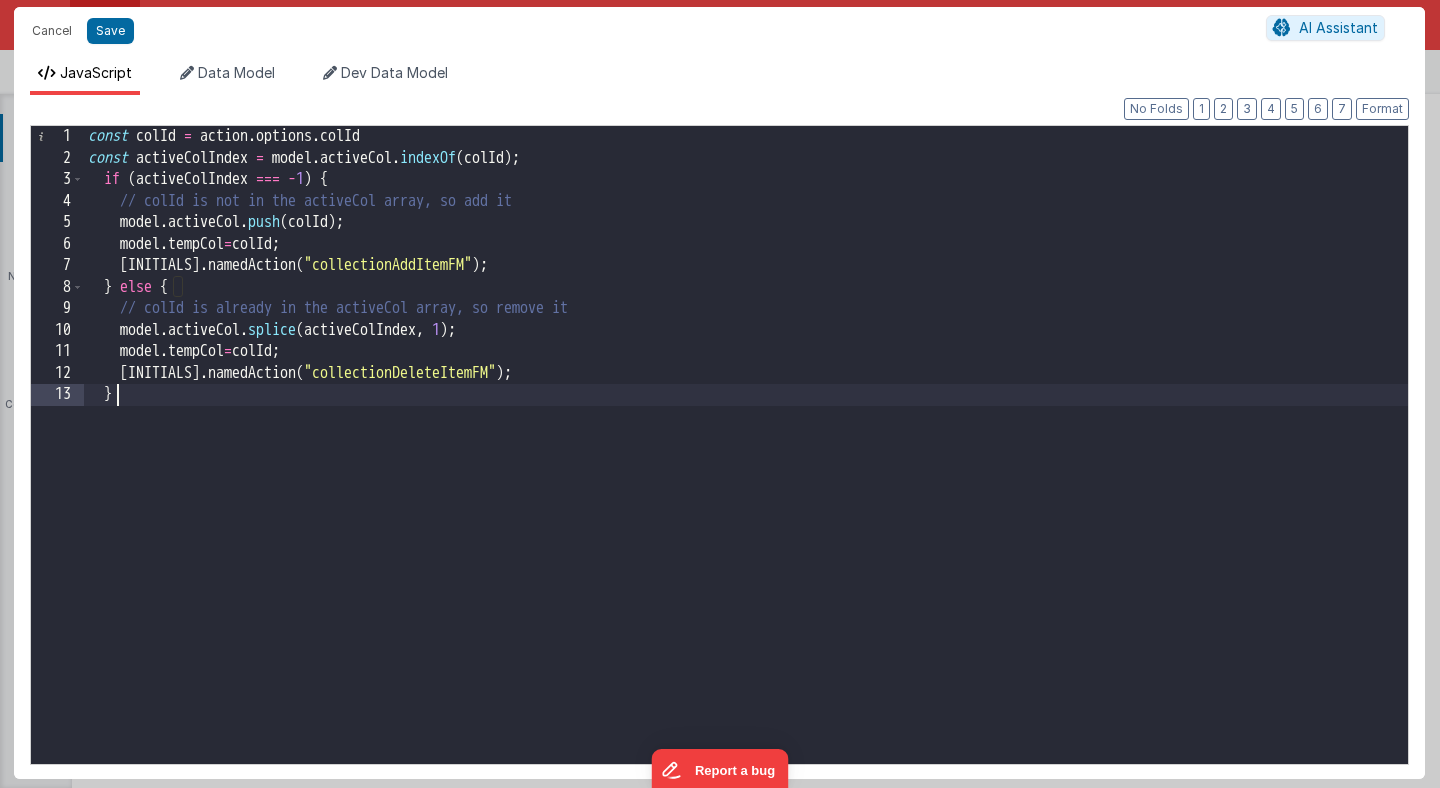 click on "const   colId   =   action . options . colId const   activeColIndex   =   model . activeCol . indexOf ( colId ) ;    if   ( activeColIndex   ===   - 1 )   {      // colId is not in the activeCol array, so add it      model . activeCol . push ( colId ) ;      model . tempCol = colId ;      BF . namedAction ( "collectionAddItemFM" ) ;    }   else   {      // colId is already in the activeCol array, so remove it      model . activeCol . splice ( activeColIndex ,   1 ) ;      model . tempCol = colId ;      BF . namedAction ( "collectionDeleteItemFM" ) ;    }" at bounding box center (746, 466) 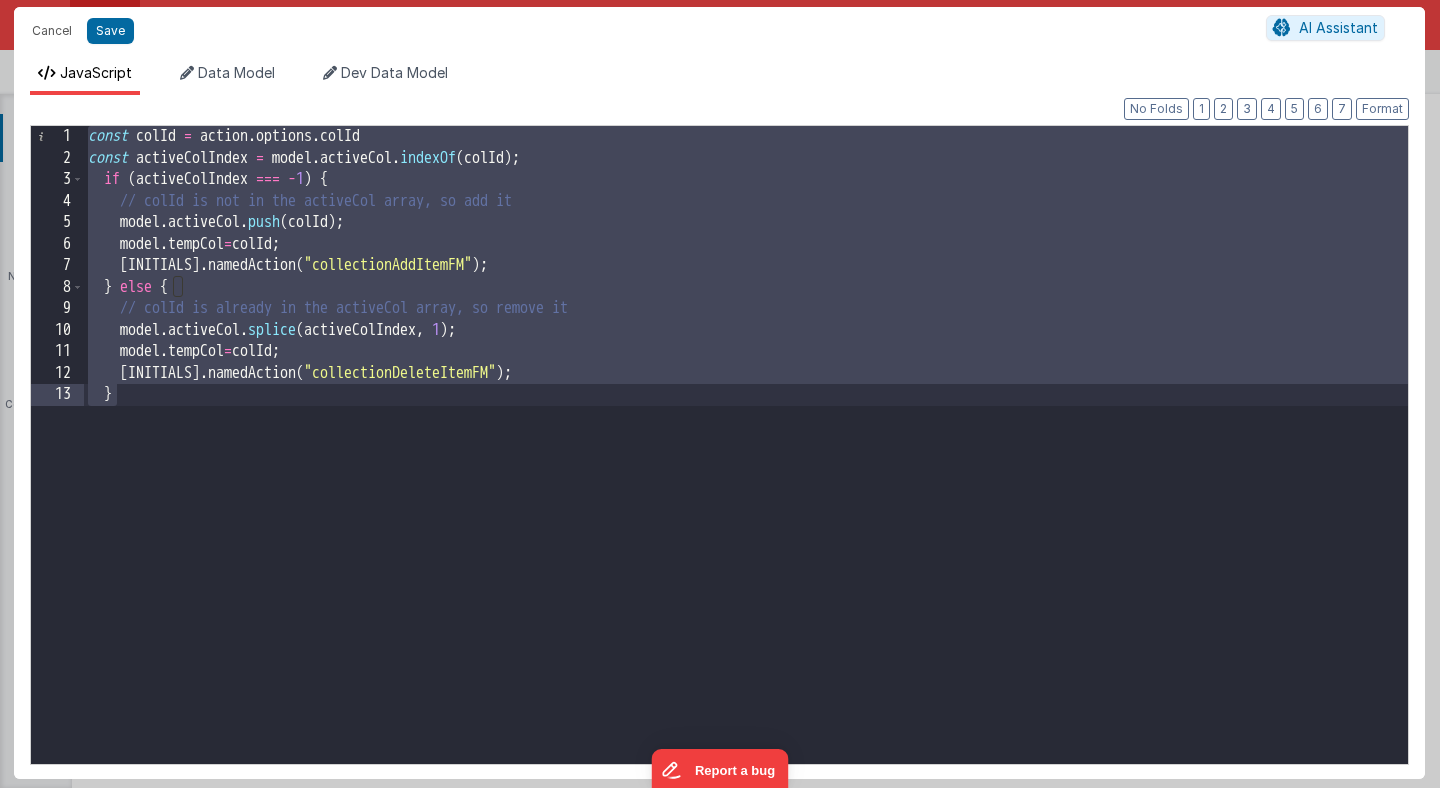 click on "const   colId   =   action . options . colId const   activeColIndex   =   model . activeCol . indexOf ( colId ) ;    if   ( activeColIndex   ===   - 1 )   {      // colId is not in the activeCol array, so add it      model . activeCol . push ( colId ) ;      model . tempCol = colId ;      BF . namedAction ( "collectionAddItemFM" ) ;    }   else   {      // colId is already in the activeCol array, so remove it      model . activeCol . splice ( activeColIndex ,   1 ) ;      model . tempCol = colId ;      BF . namedAction ( "collectionDeleteItemFM" ) ;    }" at bounding box center (746, 466) 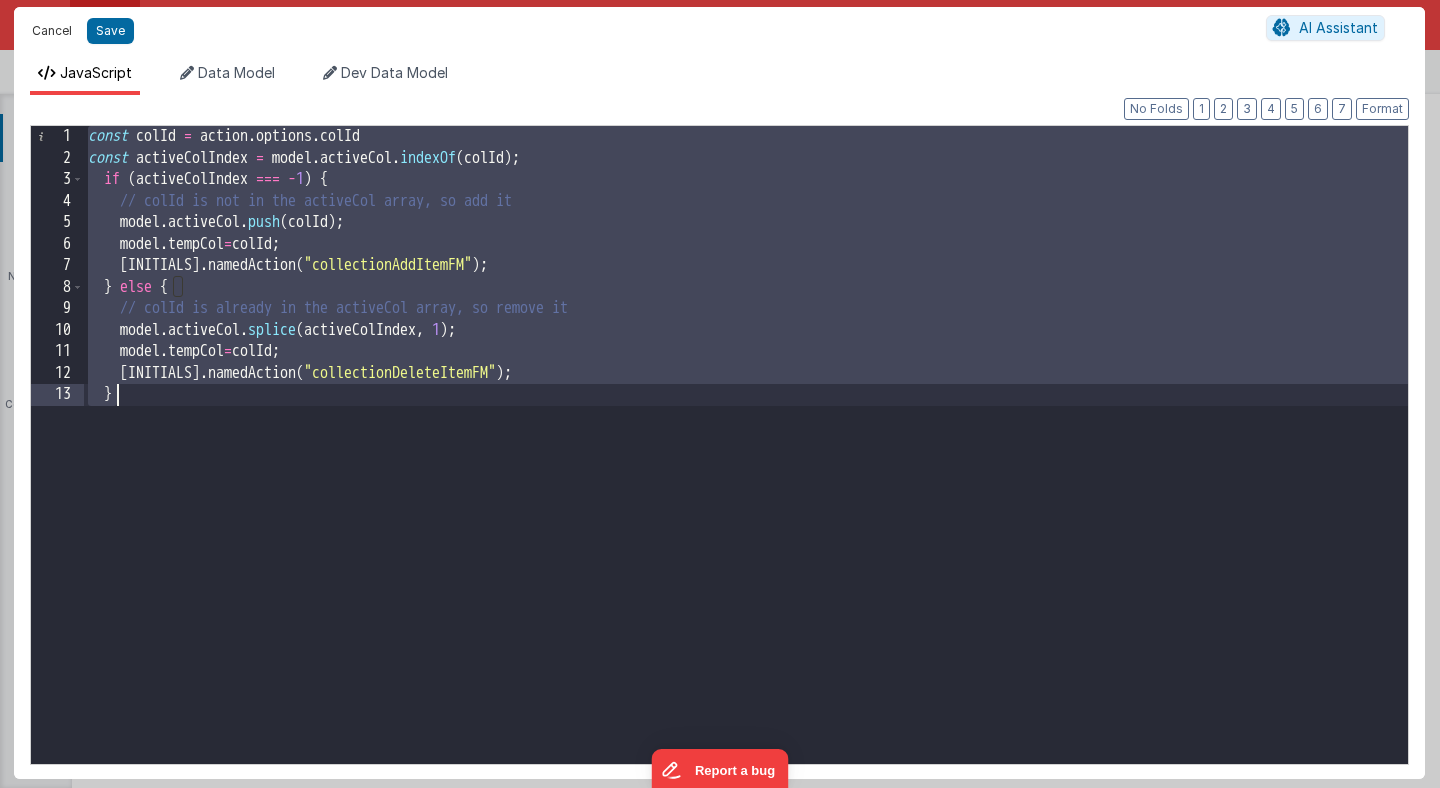 click on "Cancel" at bounding box center [52, 31] 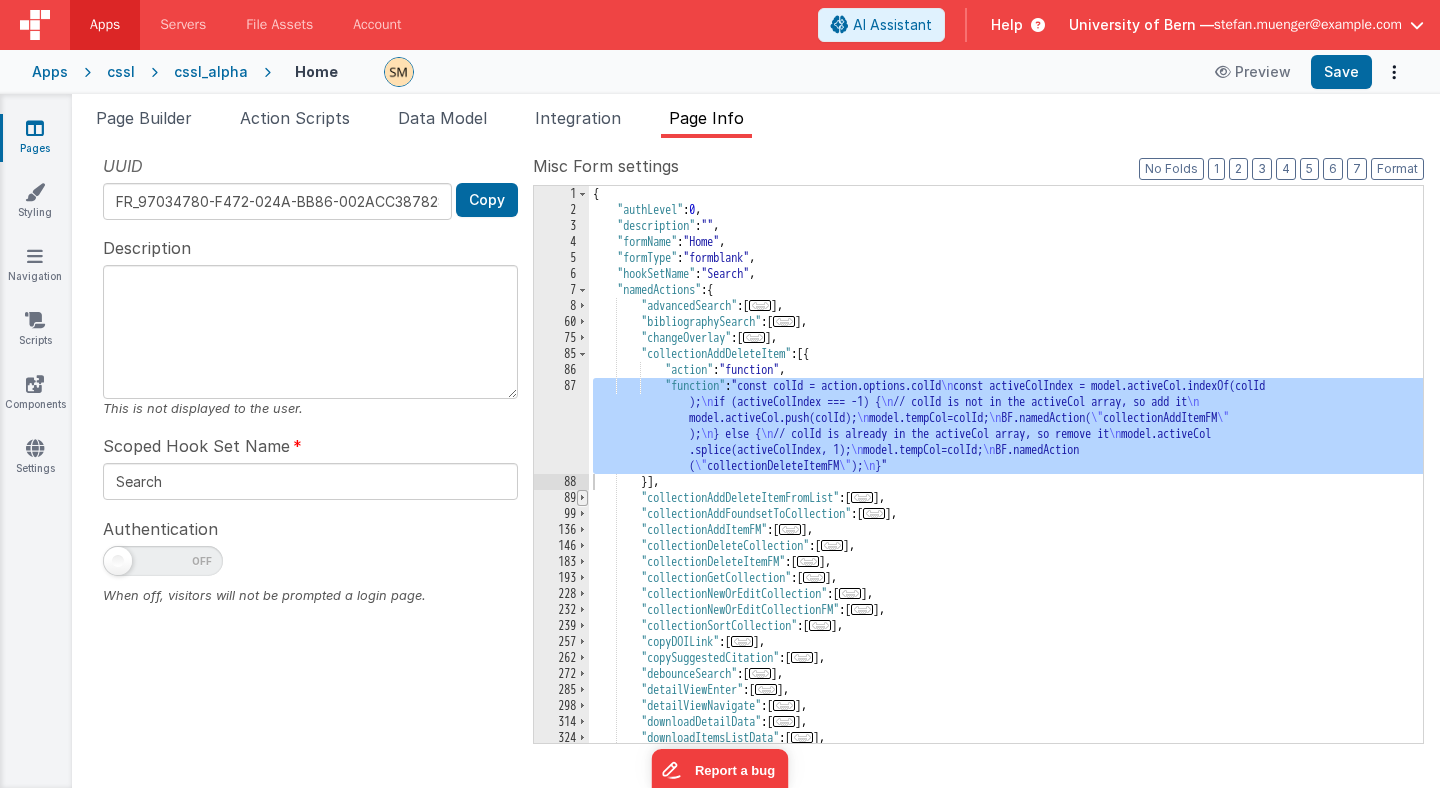 click at bounding box center (582, 498) 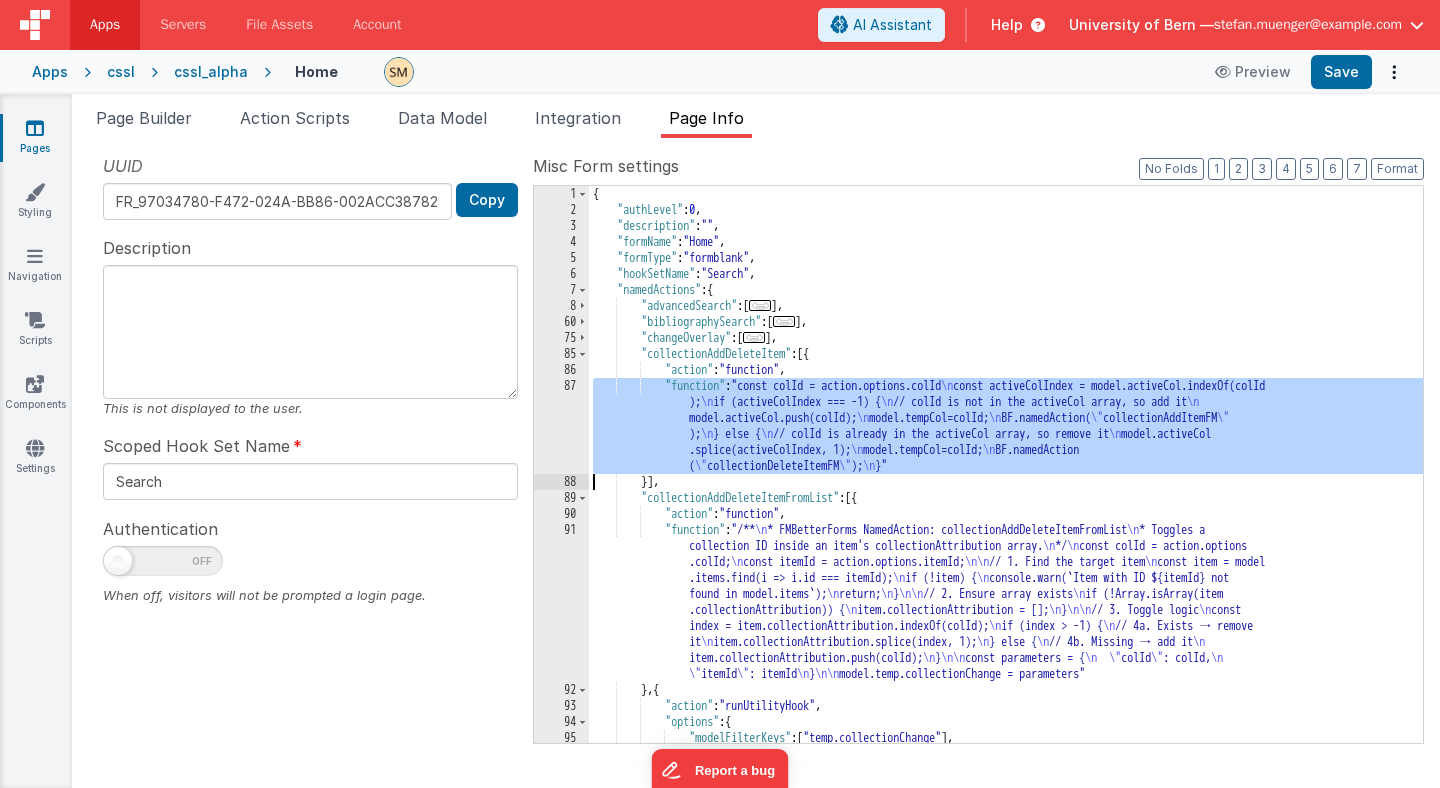 click on "{
"authLevel" :  0 ,
"description" :  "" ,
"formName" :  "Home" ,
"formType" :  "formblank" ,
"hookSetName" :  "Search" ,
"namedActions" :  {
"advancedSearch" :  [ ... ] ,
"bibliographySearch" :  [ ... ] ,
"changeOverlay" :  [ ... ] ,
"collectionAddDeleteItem" :  [{
"action" :  "function" ,
"function" :  "const colId = action.options.colId \
const activeColIndex = model.activeCol.indexOf(colId                  ); \
if (activeColIndex === -1) { \
// colId is not in the activeCol array, so add it \
model.activeCol.push(colId); \
model.tempCol=colId; \
BF.namedAction( \
" collectionAddItemFM "                  ); \
} else { \
// colId is already in the activeCol array, so remove it \
model.activeCol                  .splice(activeColIndex, 1); \
model.tempCol=colId; \
BF.namedAction ( \"" at bounding box center [1006, 480] 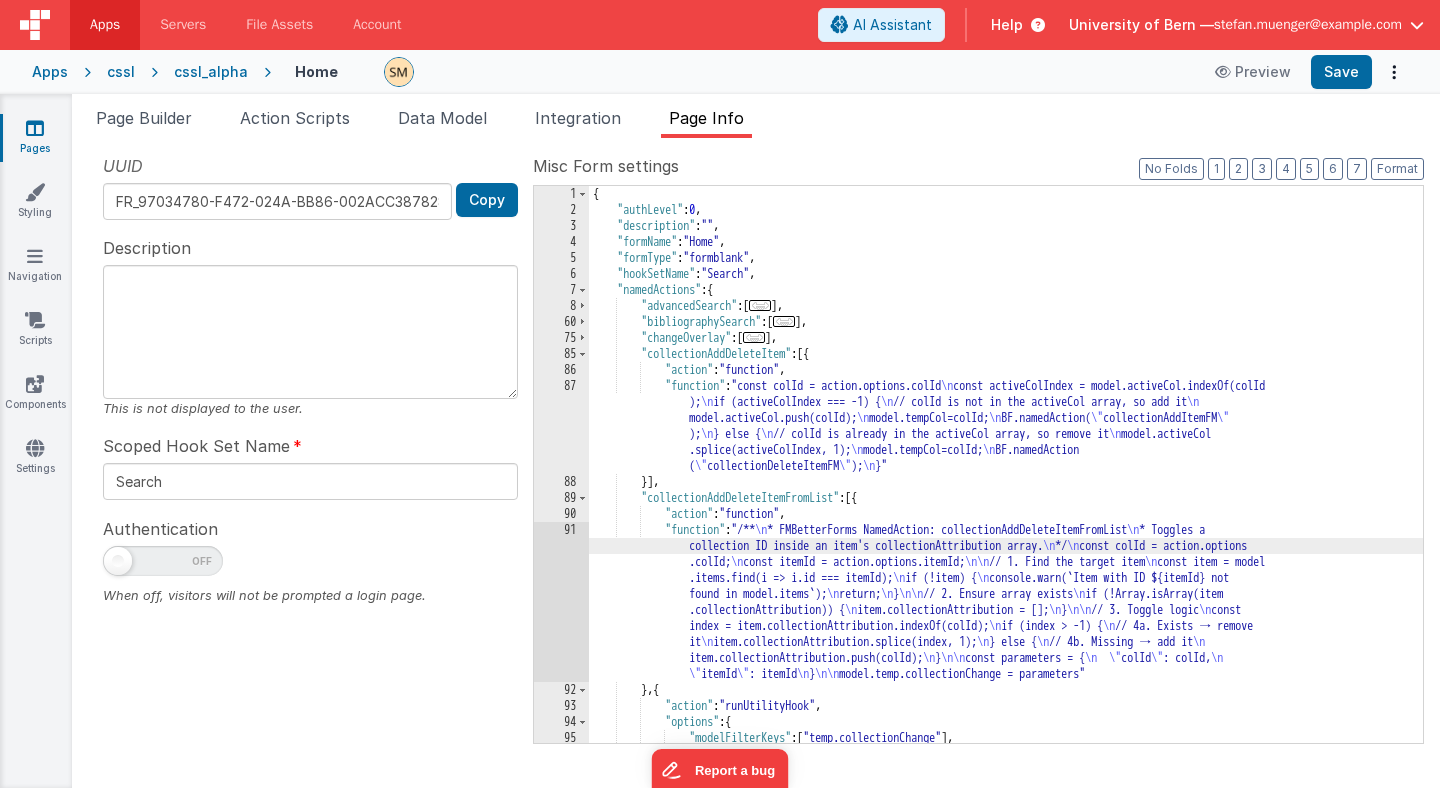 click on "91" at bounding box center (561, 602) 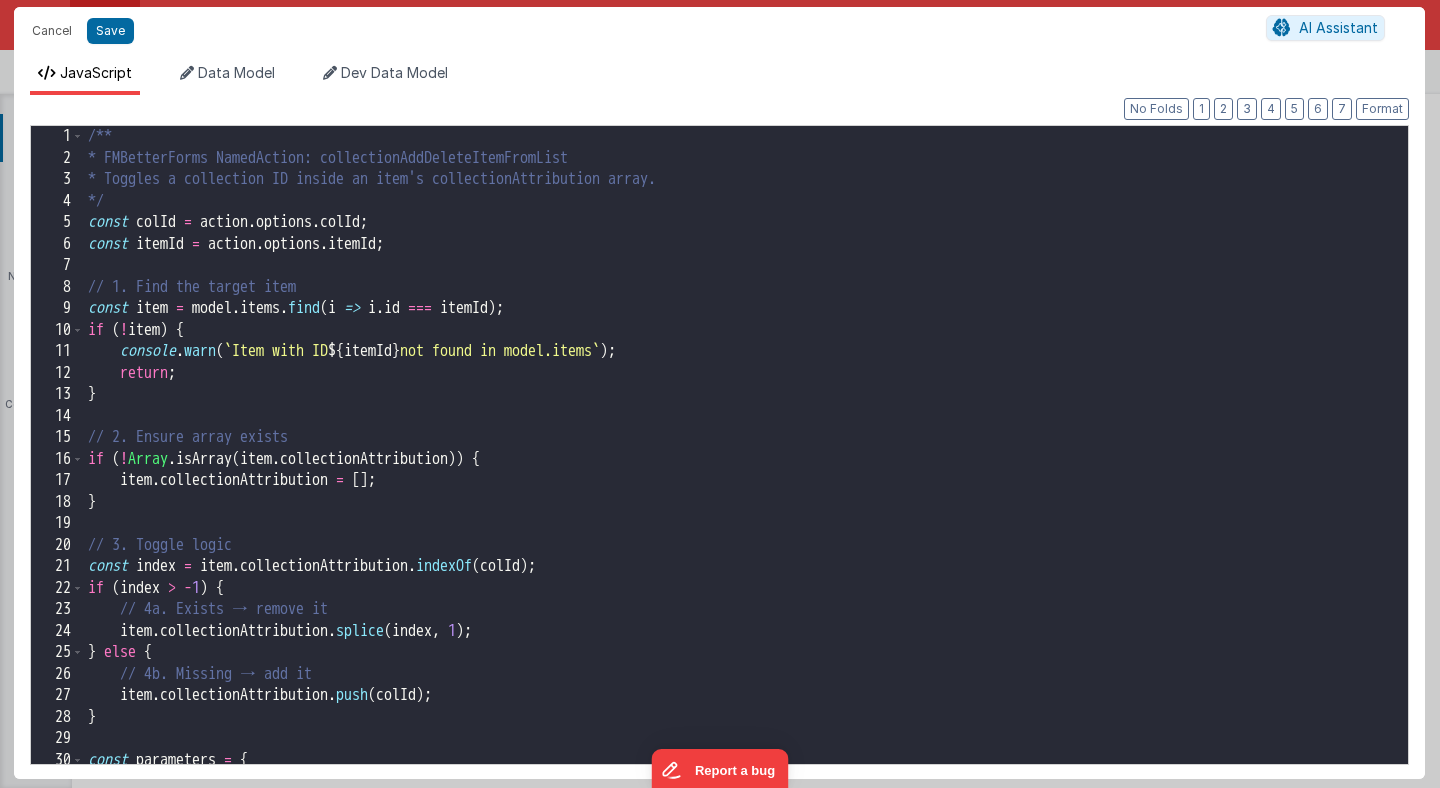 click on "/**  * FMBetterForms NamedAction: collectionAddDeleteItemFromList  * Toggles a collection ID inside an item's collectionAttribution array.  */ const   colId   =   action . options . colId ; const   itemId   =   action . options . itemId ; // 1. Find the target item const   item   =   model . items . find ( i   =>   i . id   ===   itemId ) ; if   ( ! item )   {      console . warn ( ` Item with ID  ${ itemId }  not found in model.items ` ) ;      return ; } // 2. Ensure array exists if   ( ! Array . isArray ( item . collectionAttribution ))   {      item . collectionAttribution   =   [ ] ; } // 3. Toggle logic const   index   =   item . collectionAttribution . indexOf ( colId ) ; if   ( index   >   - 1 )   {      // 4a. Exists → remove it      item . collectionAttribution . splice ( index ,   1 ) ; }   else   {      // 4b. Missing → add it      item . collectionAttribution . push ( colId ) ; } const   parameters   =   {    "colId" :   colId ," at bounding box center (746, 466) 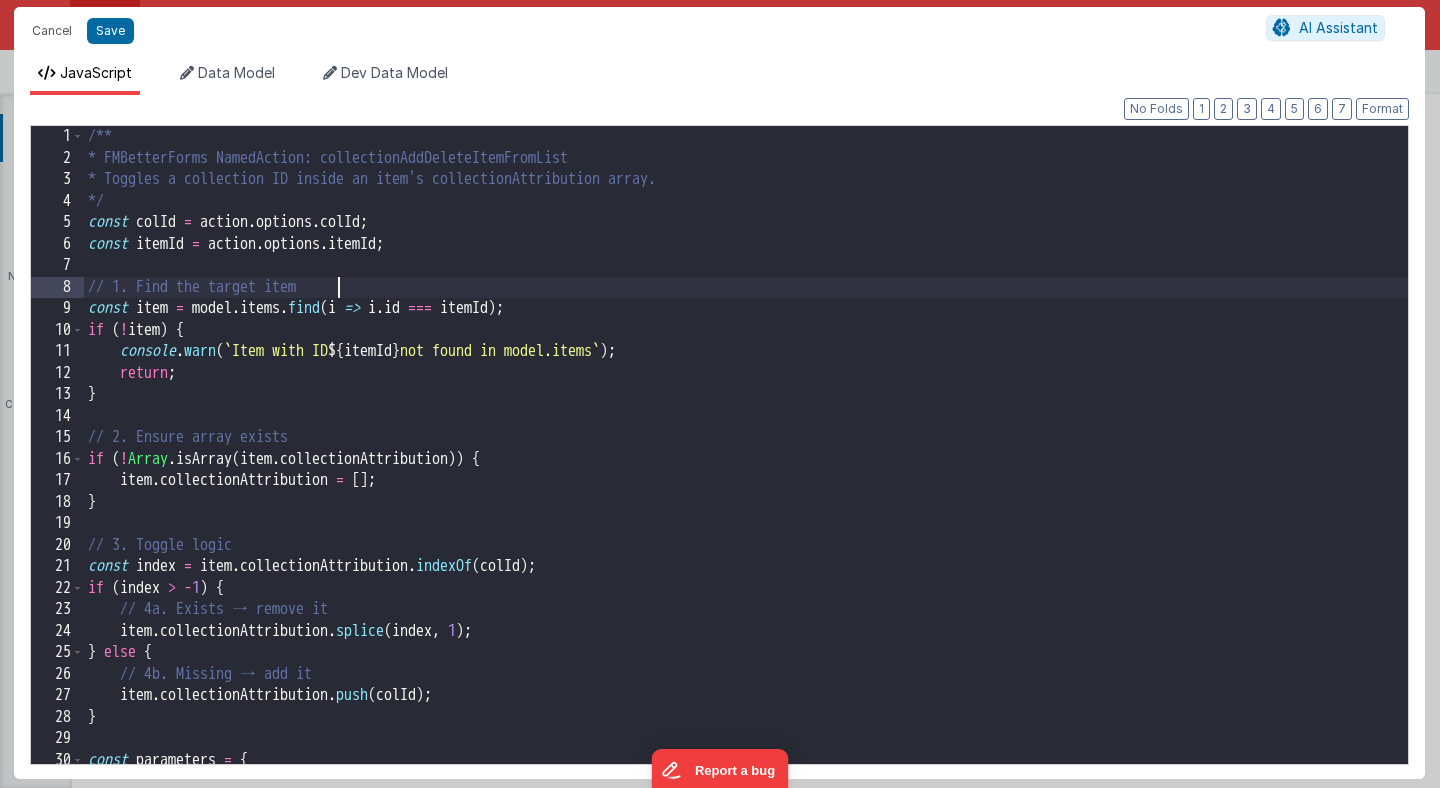 click on "/**  * FMBetterForms NamedAction: collectionAddDeleteItemFromList  * Toggles a collection ID inside an item's collectionAttribution array.  */ const   colId   =   action . options . colId ; const   itemId   =   action . options . itemId ; // 1. Find the target item const   item   =   model . items . find ( i   =>   i . id   ===   itemId ) ; if   ( ! item )   {      console . warn ( ` Item with ID  ${ itemId }  not found in model.items ` ) ;      return ; } // 2. Ensure array exists if   ( ! Array . isArray ( item . collectionAttribution ))   {      item . collectionAttribution   =   [ ] ; } // 3. Toggle logic const   index   =   item . collectionAttribution . indexOf ( colId ) ; if   ( index   >   - 1 )   {      // 4a. Exists → remove it      item . collectionAttribution . splice ( index ,   1 ) ; }   else   {      // 4b. Missing → add it      item . collectionAttribution . push ( colId ) ; } const   parameters   =   {    "colId" :   colId ," at bounding box center (746, 466) 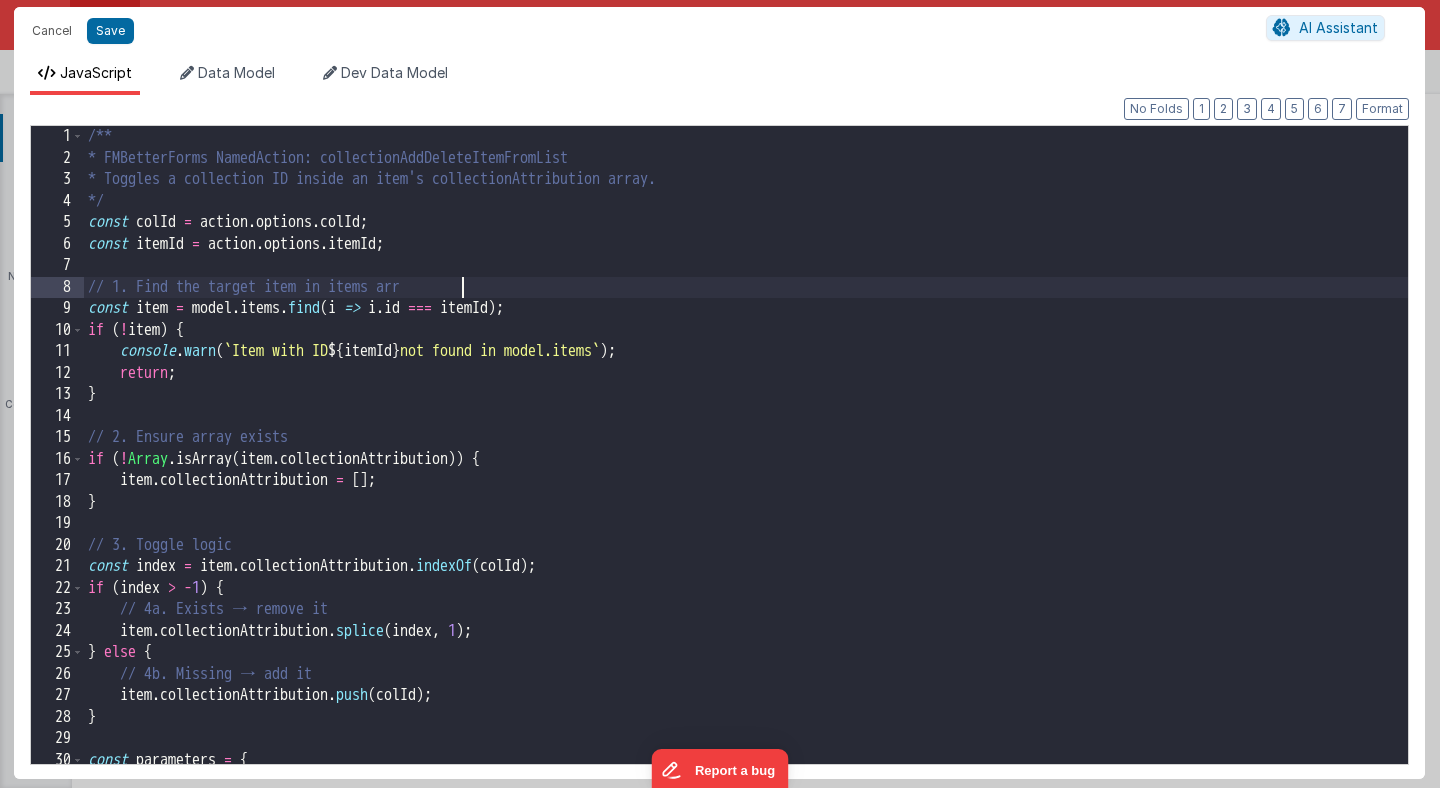 type 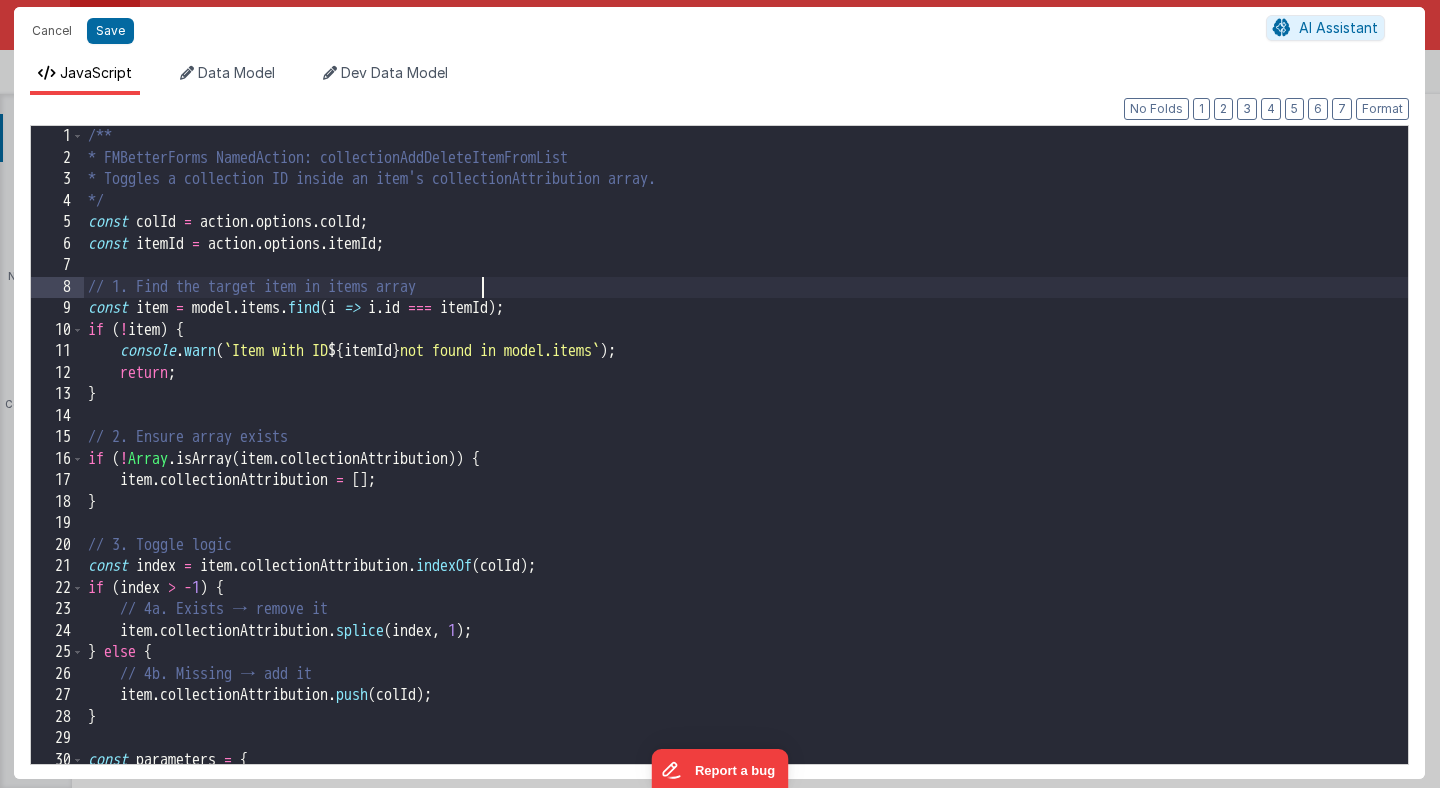 click on "/**  * FMBetterForms NamedAction: collectionAddDeleteItemFromList  * Toggles a collection ID inside an item's collectionAttribution array.  */ const   colId   =   action . options . colId ; const   itemId   =   action . options . itemId ; // 1. Find the target item in items array const   item   =   model . items . find ( i   =>   i . id   ===   itemId ) ; if   ( ! item )   {      console . warn ( ` Item with ID  ${ itemId }  not found in model.items ` ) ;      return ; } // 2. Ensure array exists if   ( ! Array . isArray ( item . collectionAttribution ))   {      item . collectionAttribution   =   [ ] ; } // 3. Toggle logic const   index   =   item . collectionAttribution . indexOf ( colId ) ; if   ( index   >   - 1 )   {      // 4a. Exists → remove it      item . collectionAttribution . splice ( index ,   1 ) ; }   else   {      // 4b. Missing → add it      item . collectionAttribution . push ( colId ) ; } const   parameters   =   {    "colId" :   colId" at bounding box center [746, 466] 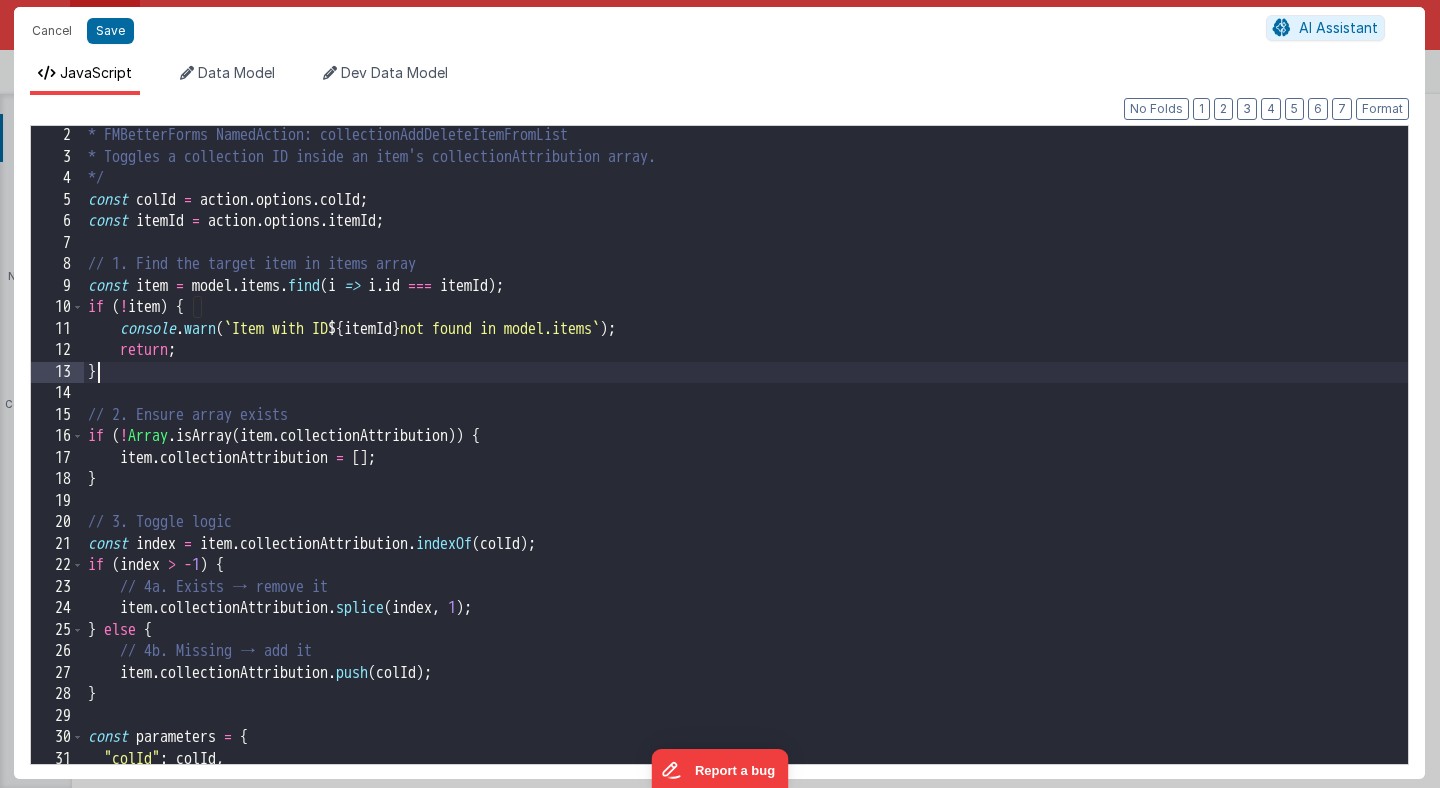 scroll, scrollTop: 21, scrollLeft: 0, axis: vertical 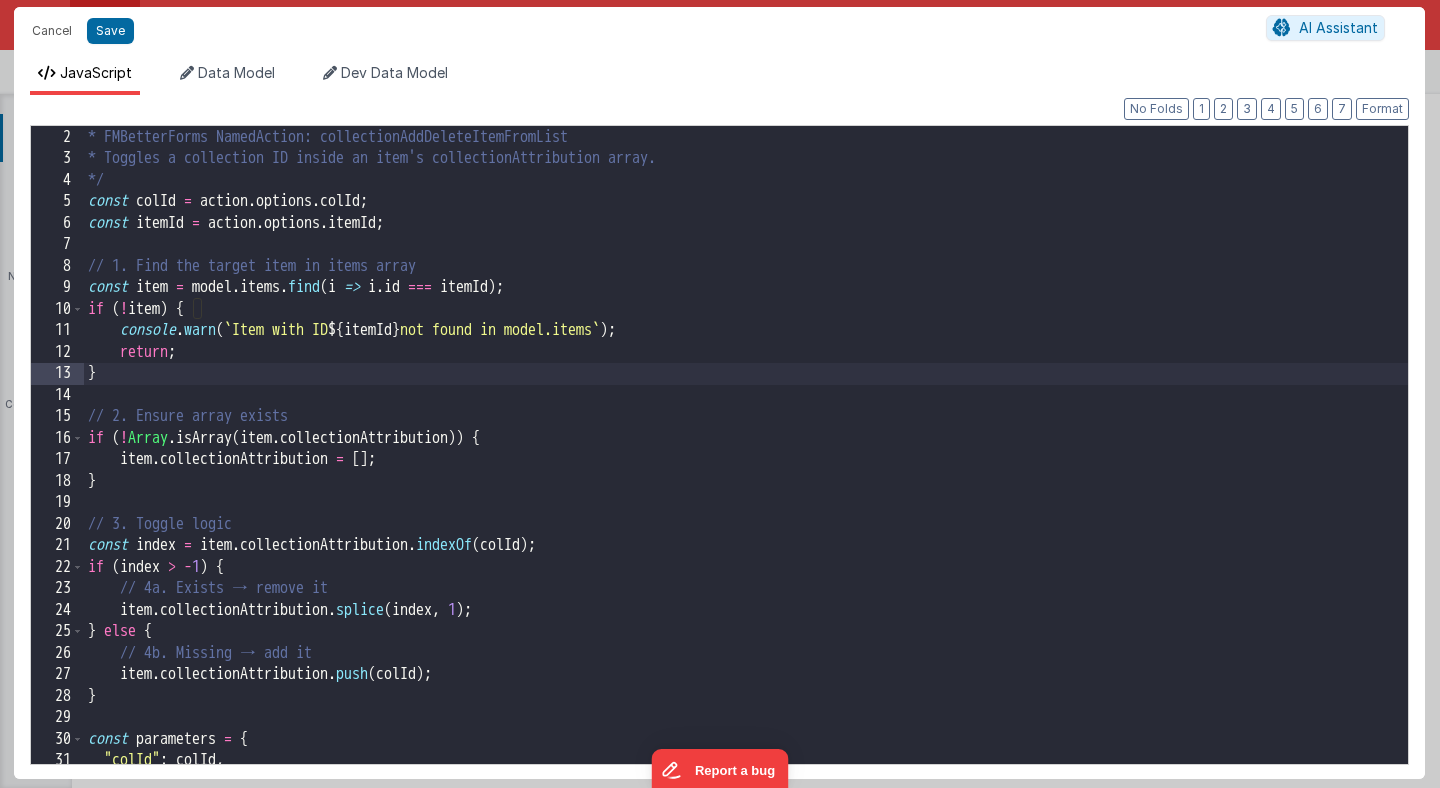 click on "/**  * FMBetterForms NamedAction: collectionAddDeleteItemFromList  * Toggles a collection ID inside an item's collectionAttribution array.  */ const   colId   =   action . options . colId ; const   itemId   =   action . options . itemId ; // 1. Find the target item in items array const   item   =   model . items . find ( i   =>   i . id   ===   itemId ) ; if   ( ! item )   {      console . warn ( ` Item with ID  ${ itemId }  not found in model.items ` ) ;      return ; } // 2. Ensure array exists if   ( ! Array . isArray ( item . collectionAttribution ))   {      item . collectionAttribution   =   [ ] ; } // 3. Toggle logic const   index   =   item . collectionAttribution . indexOf ( colId ) ; if   ( index   >   - 1 )   {      // 4a. Exists → remove it      item . collectionAttribution . splice ( index ,   1 ) ; }   else   {      // 4b. Missing → add it      item . collectionAttribution . push ( colId ) ; } const   parameters   =   {    "colId" :   colId" at bounding box center [746, 445] 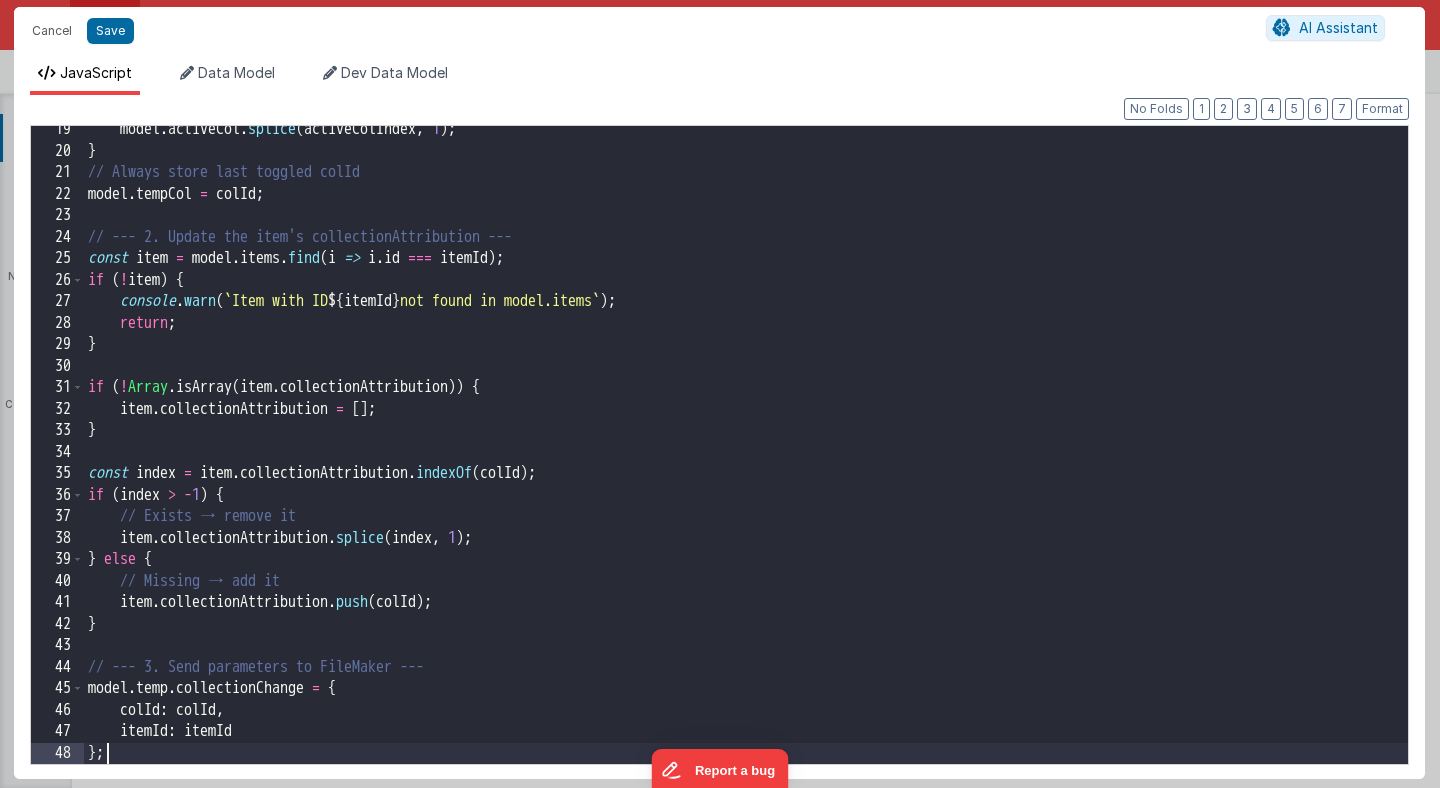 scroll, scrollTop: 394, scrollLeft: 0, axis: vertical 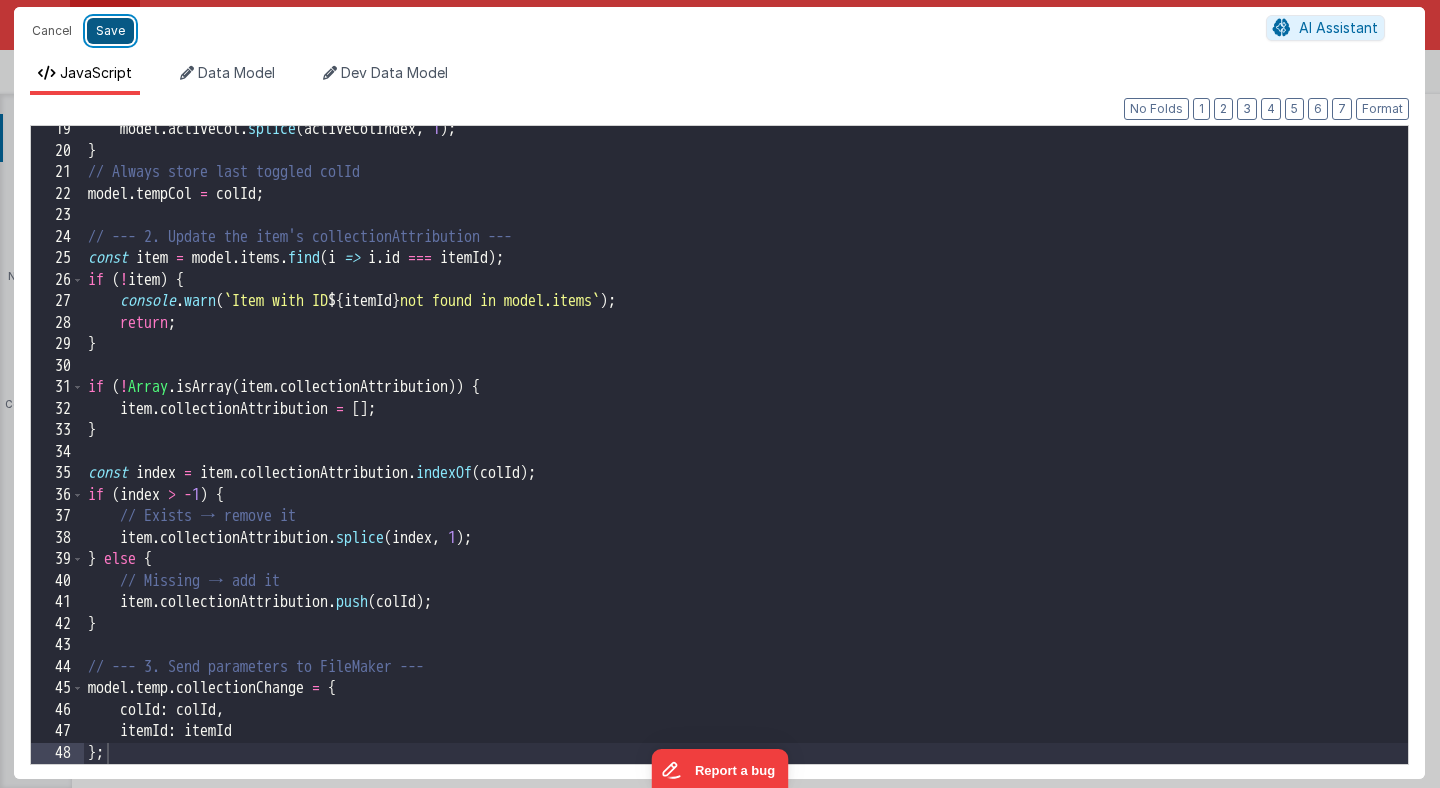 click on "Save" at bounding box center [110, 31] 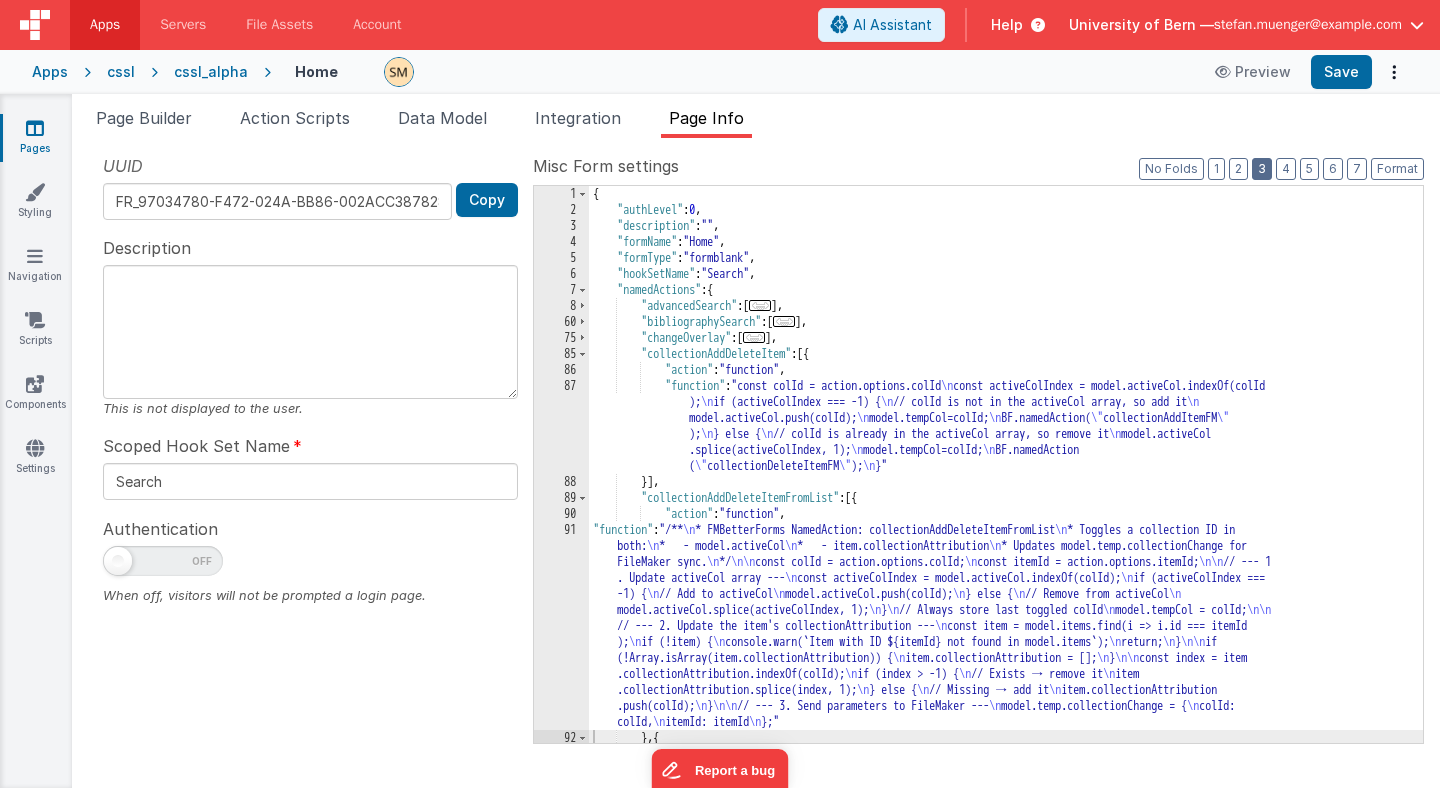 click on "3" at bounding box center [1262, 169] 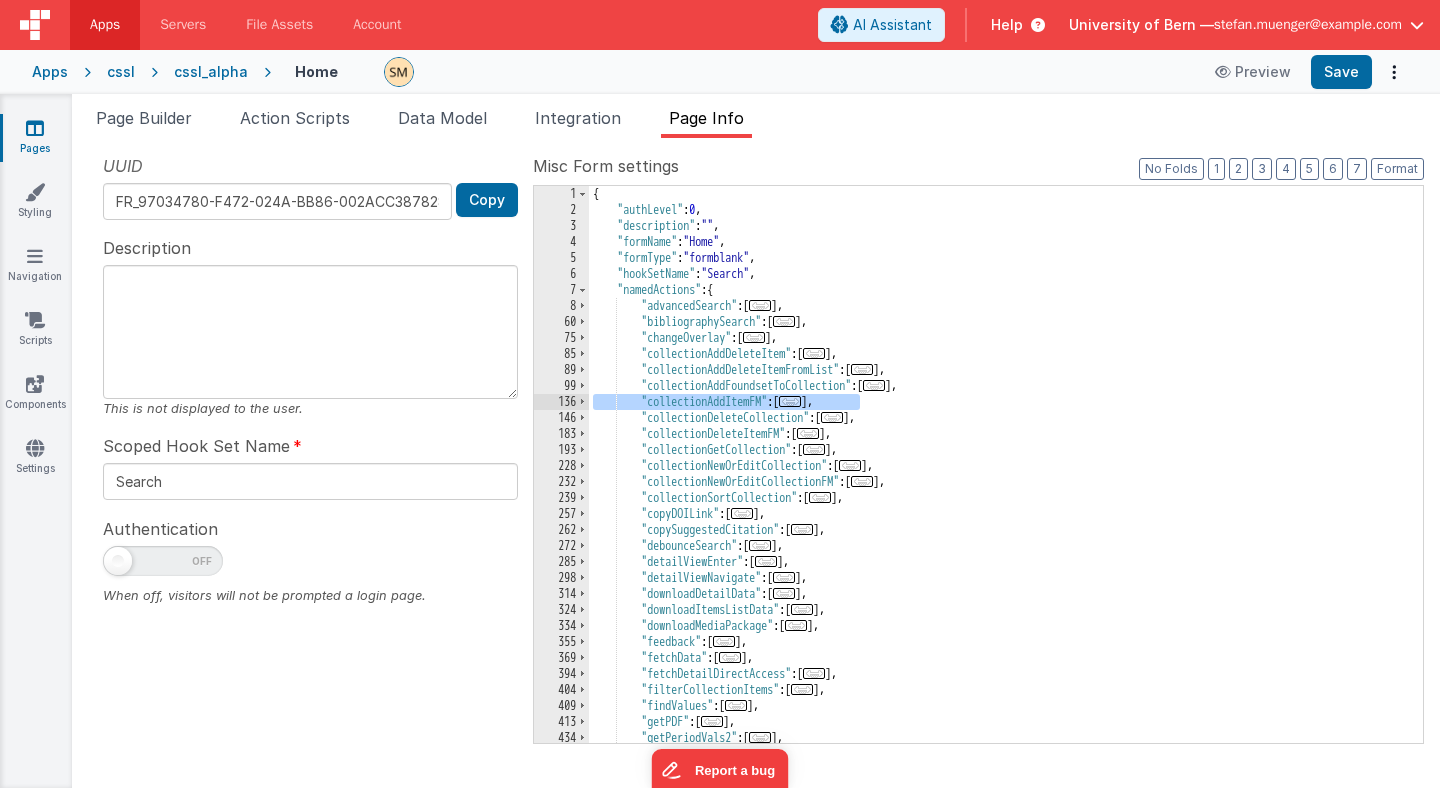 drag, startPoint x: 864, startPoint y: 400, endPoint x: 550, endPoint y: 401, distance: 314.0016 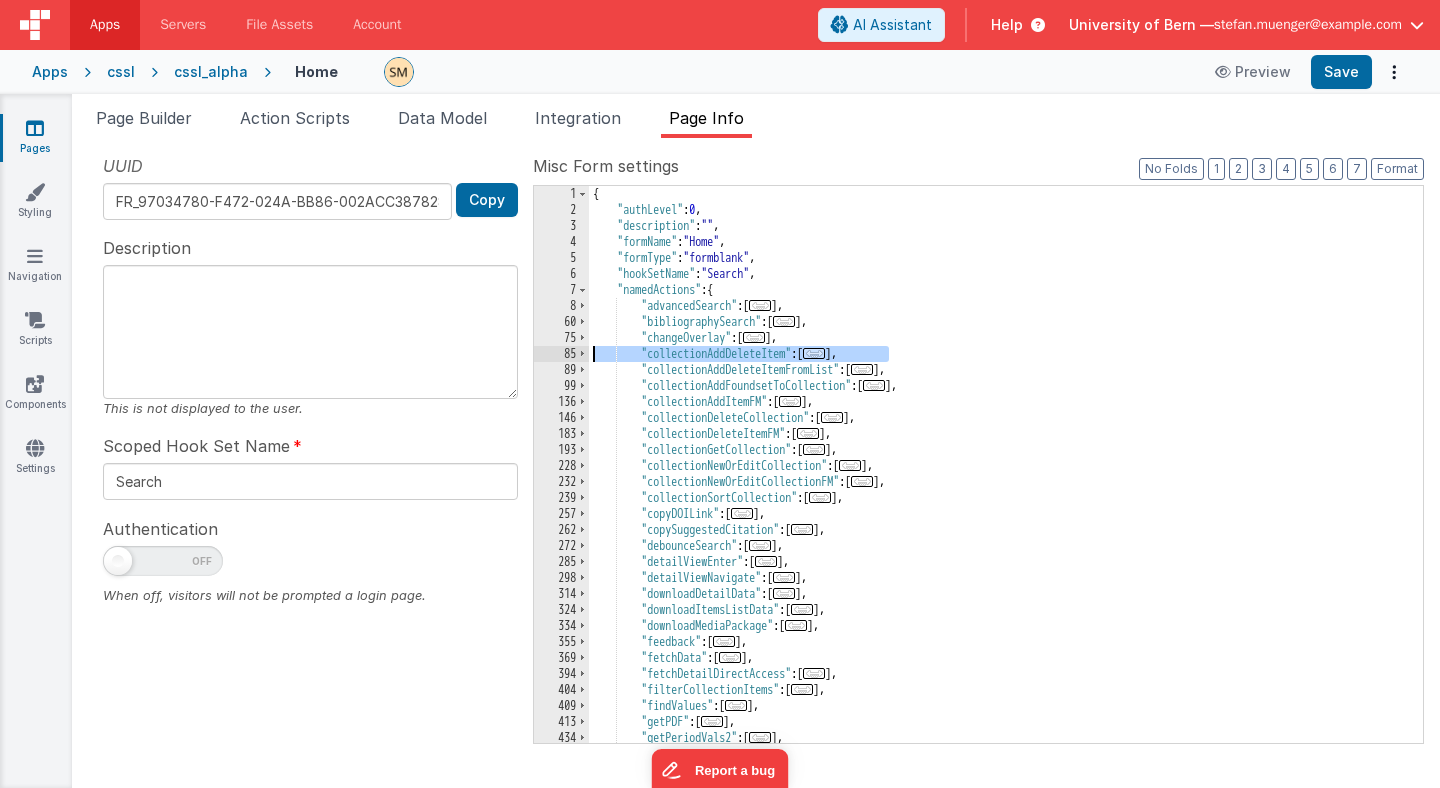 drag, startPoint x: 896, startPoint y: 352, endPoint x: 569, endPoint y: 353, distance: 327.00153 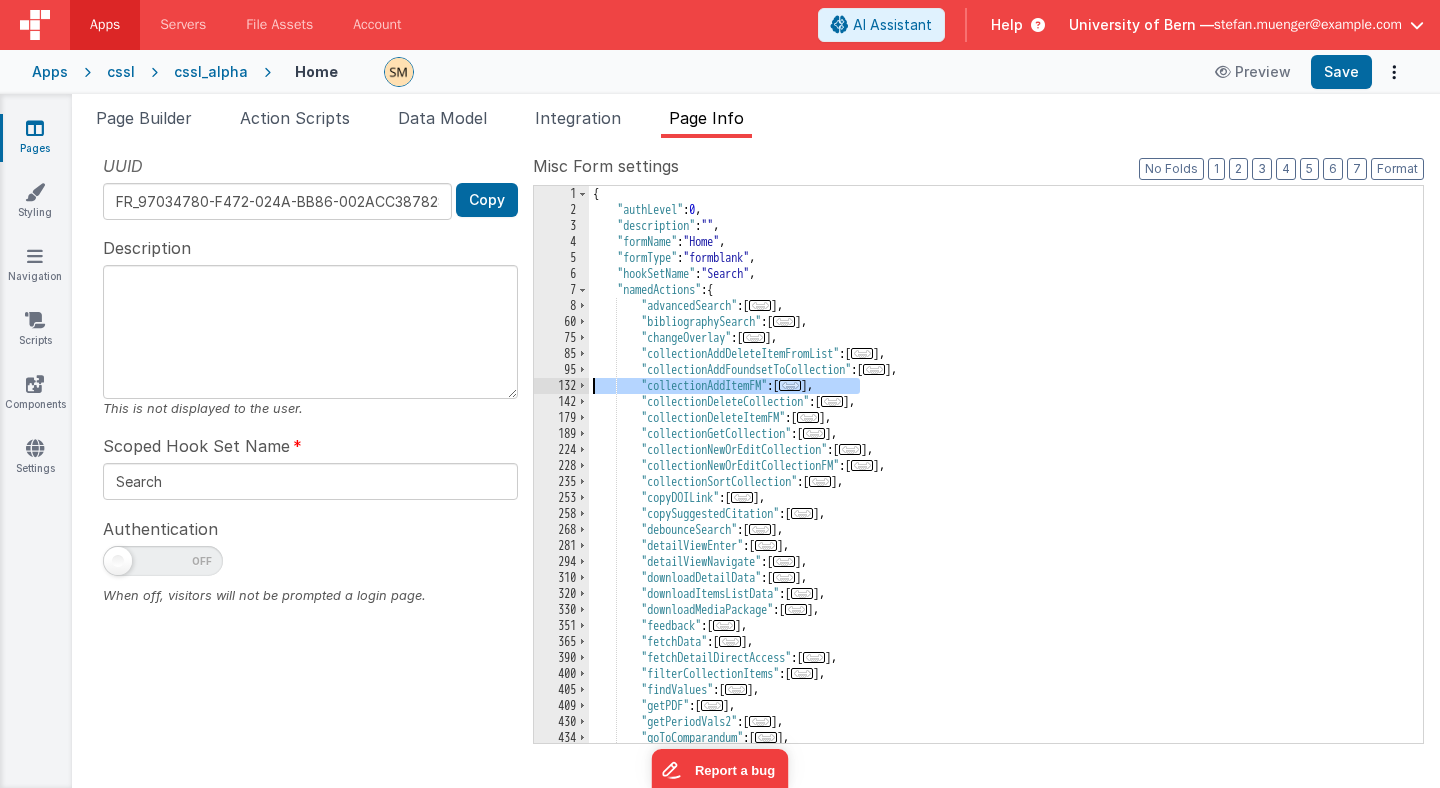 drag, startPoint x: 881, startPoint y: 383, endPoint x: 576, endPoint y: 378, distance: 305.041 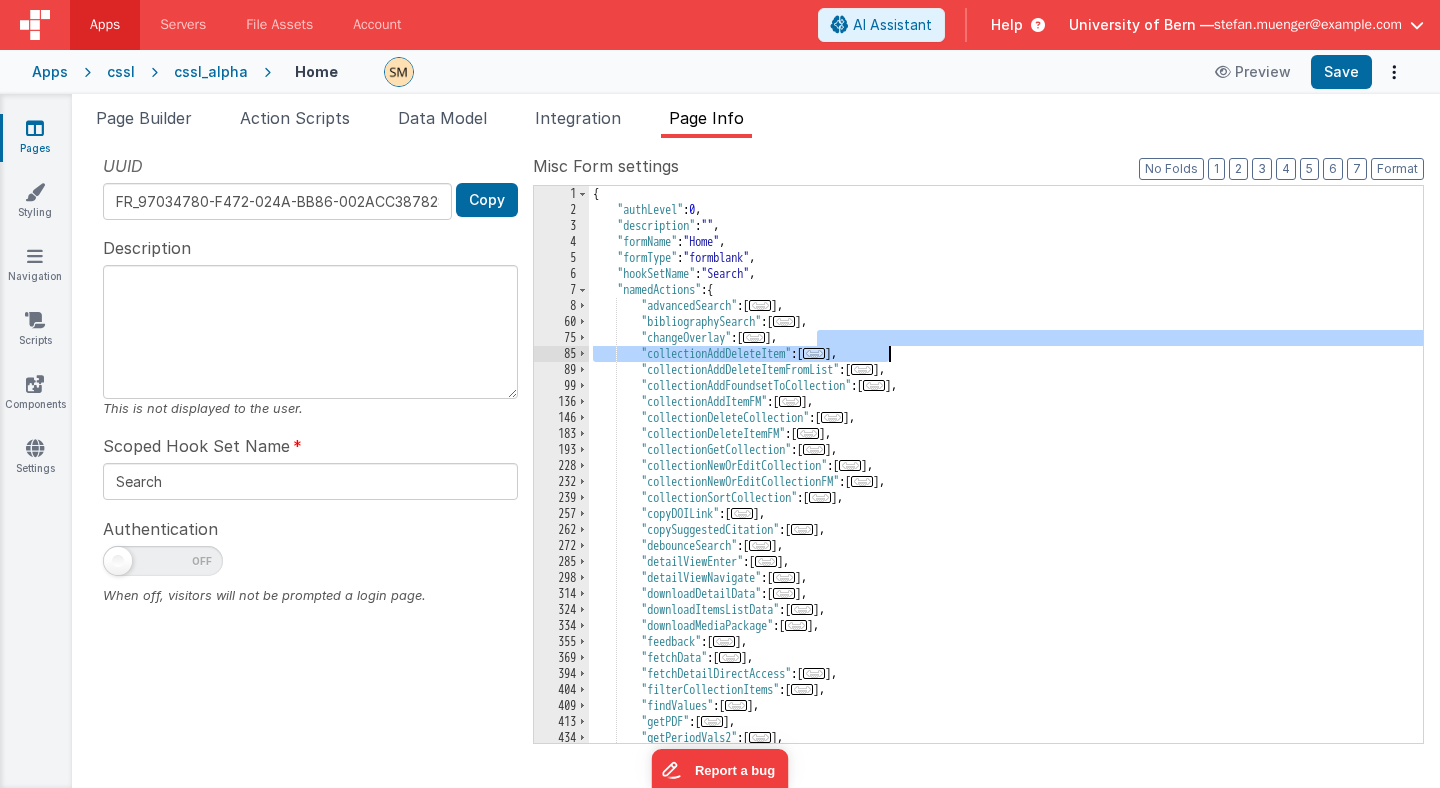 click on "{
"authLevel" :  0 ,
"description" :  "" ,
"formName" :  "Home" ,
"formType" :  "formblank" ,
"hookSetName" :  "Search" ,
"namedActions" :  {
"advancedSearch" :  [ ... ] ,
"bibliographySearch" :  [ ... ] ,
"changeOverlay" :  [ ... ] ,
"collectionAddDeleteItem" :  [ ... ] ,
"collectionAddDeleteItemFromList" :  [ ... ] ,
"collectionAddFoundsetToCollection" :  [ ... ] ,
"collectionAddItemFM" :  [ ... ] ,
"collectionDeleteCollection" :  [ ... ] ,
"collectionDeleteItemFM" :  [ ... ] ,
"collectionGetCollection" :  [ ... ] ,
"collectionNewOrEditCollection" :  [ ... ] ,
"collectionNewOrEditCollectionFM" :  [ ... ] ,
"collectionSortCollection" :  [ ... ] ,
"copyDOILink" :  [ ... ] ,
"copySuggestedCitation" :  [ ... ] ,
"debounceSearch" :  [ ... ] ,
"detailViewEnter" :  [ ... ] ,
"detailViewNavigate" :  [ ... ] ," at bounding box center [1006, 480] 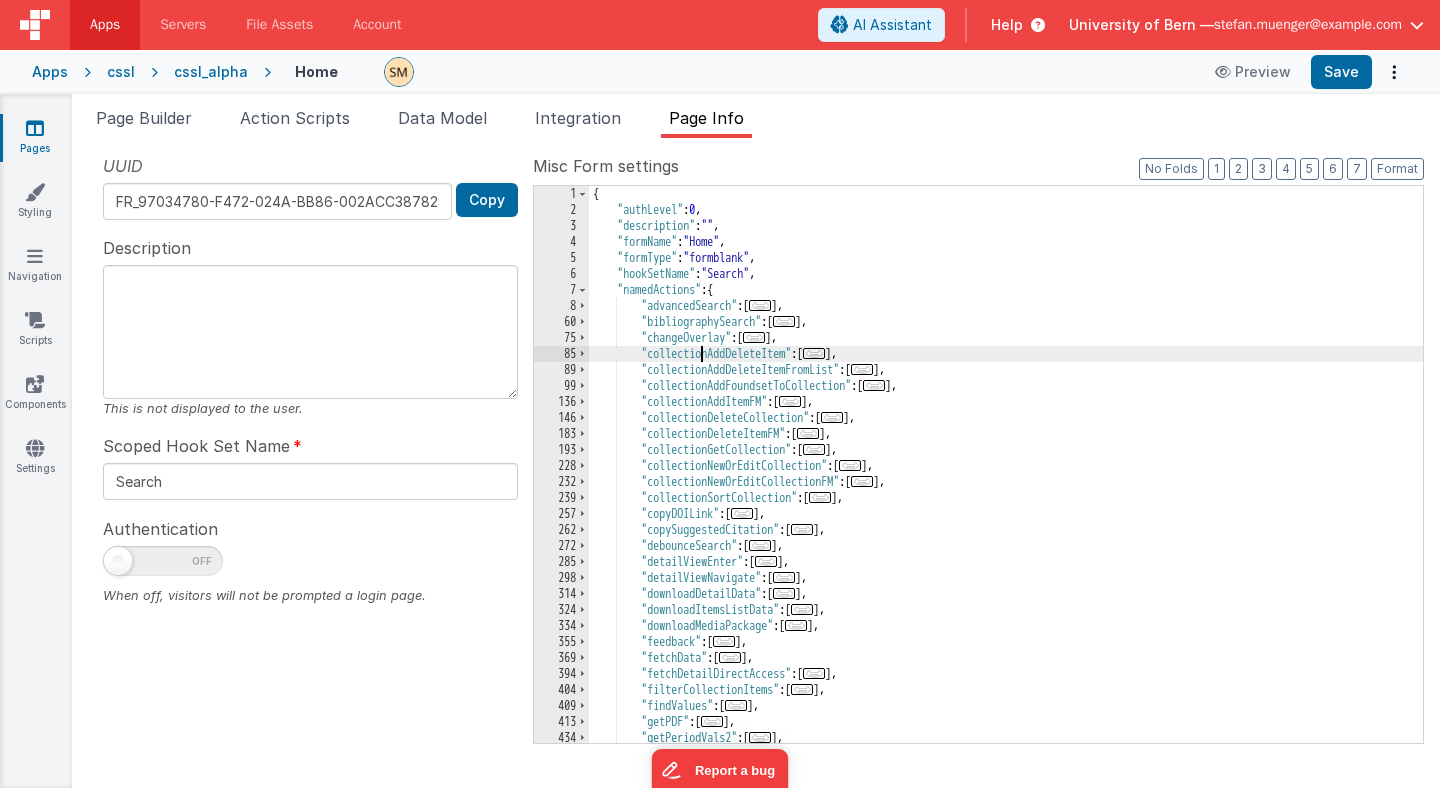 click on "{
"authLevel" :  0 ,
"description" :  "" ,
"formName" :  "Home" ,
"formType" :  "formblank" ,
"hookSetName" :  "Search" ,
"namedActions" :  {
"advancedSearch" :  [ ... ] ,
"bibliographySearch" :  [ ... ] ,
"changeOverlay" :  [ ... ] ,
"collectionAddDeleteItem" :  [ ... ] ,
"collectionAddDeleteItemFromList" :  [ ... ] ,
"collectionAddFoundsetToCollection" :  [ ... ] ,
"collectionAddItemFM" :  [ ... ] ,
"collectionDeleteCollection" :  [ ... ] ,
"collectionDeleteItemFM" :  [ ... ] ,
"collectionGetCollection" :  [ ... ] ,
"collectionNewOrEditCollection" :  [ ... ] ,
"collectionNewOrEditCollectionFM" :  [ ... ] ,
"collectionSortCollection" :  [ ... ] ,
"copyDOILink" :  [ ... ] ,
"copySuggestedCitation" :  [ ... ] ,
"debounceSearch" :  [ ... ] ,
"detailViewEnter" :  [ ... ] ,
"detailViewNavigate" :  [ ... ] ," at bounding box center [1006, 480] 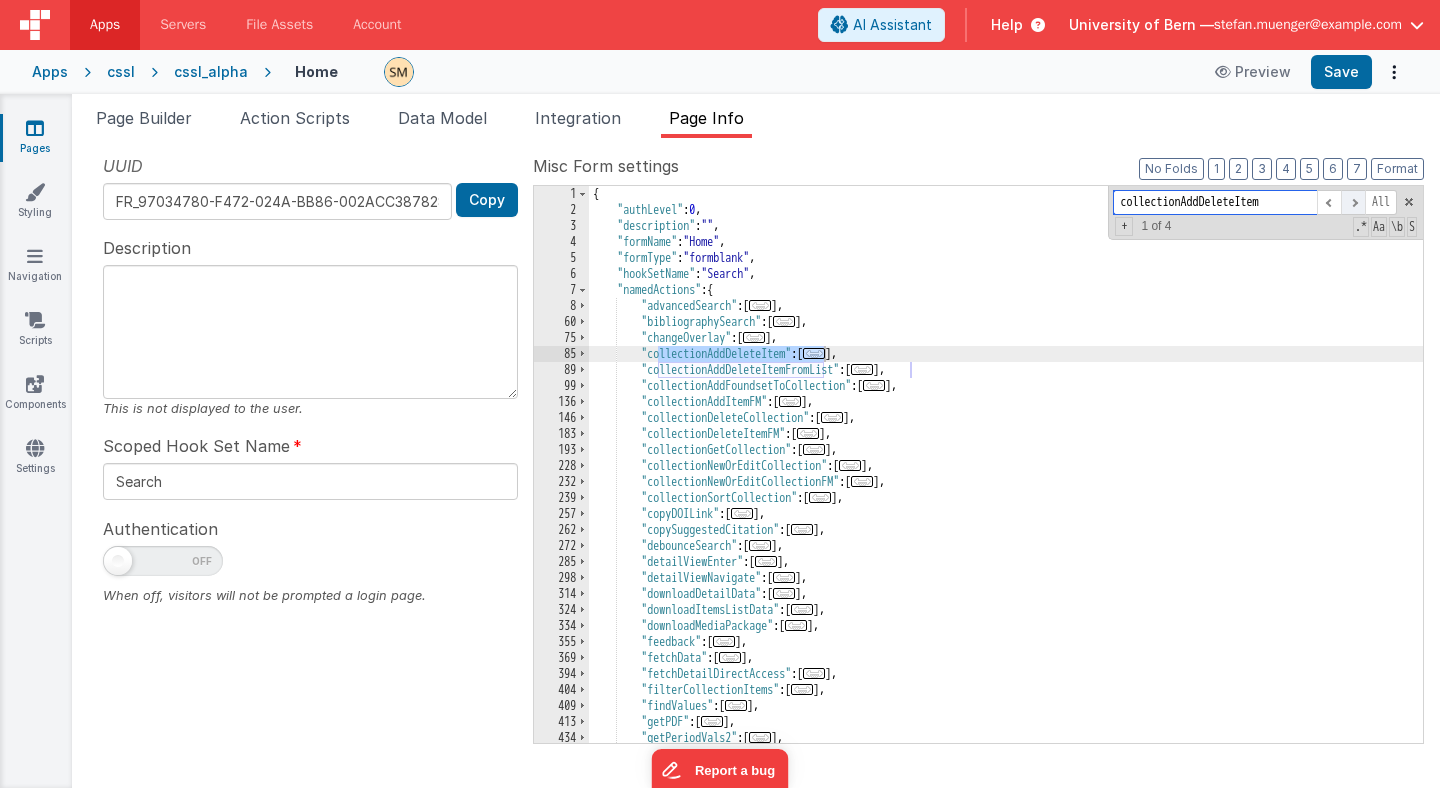 click at bounding box center (1353, 202) 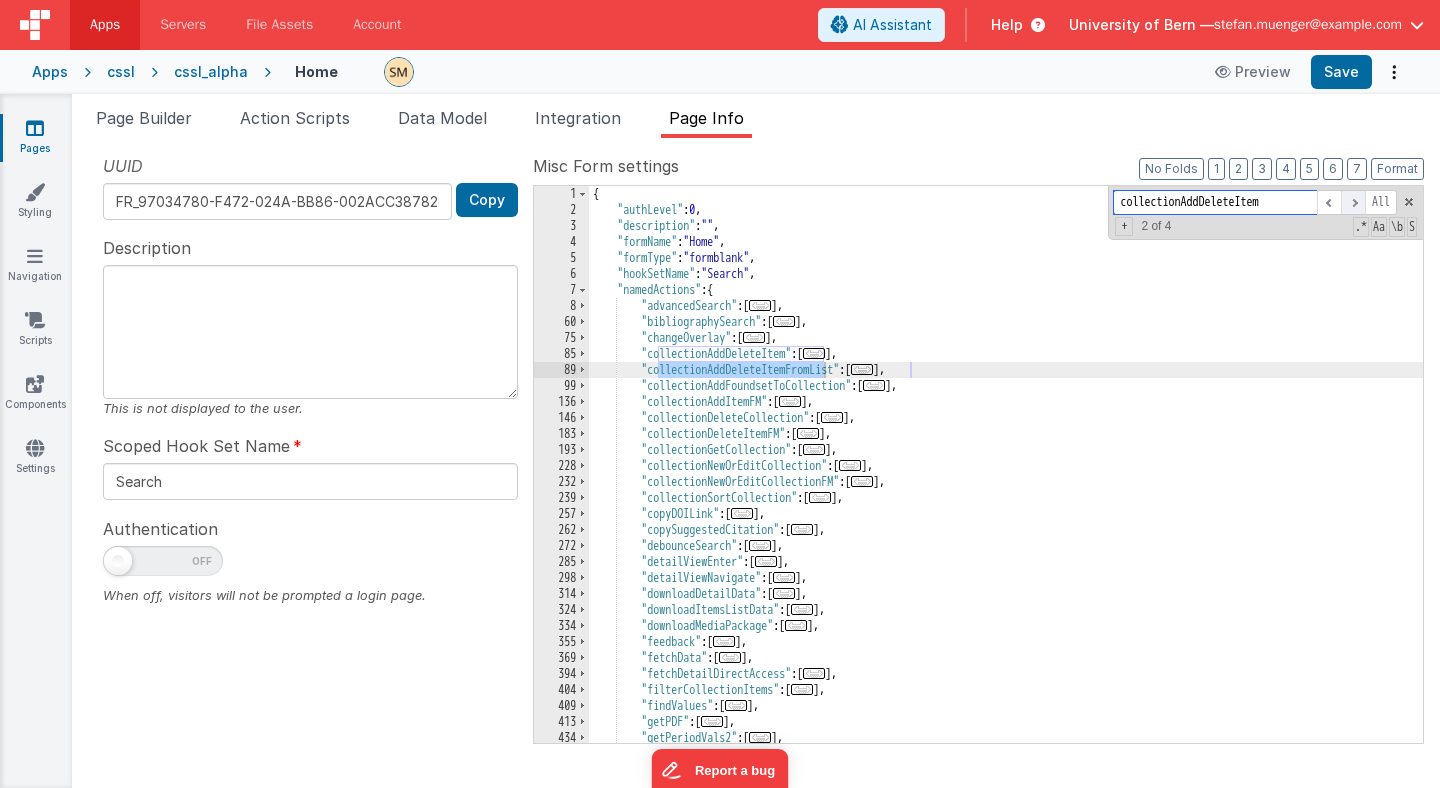 click at bounding box center [1353, 202] 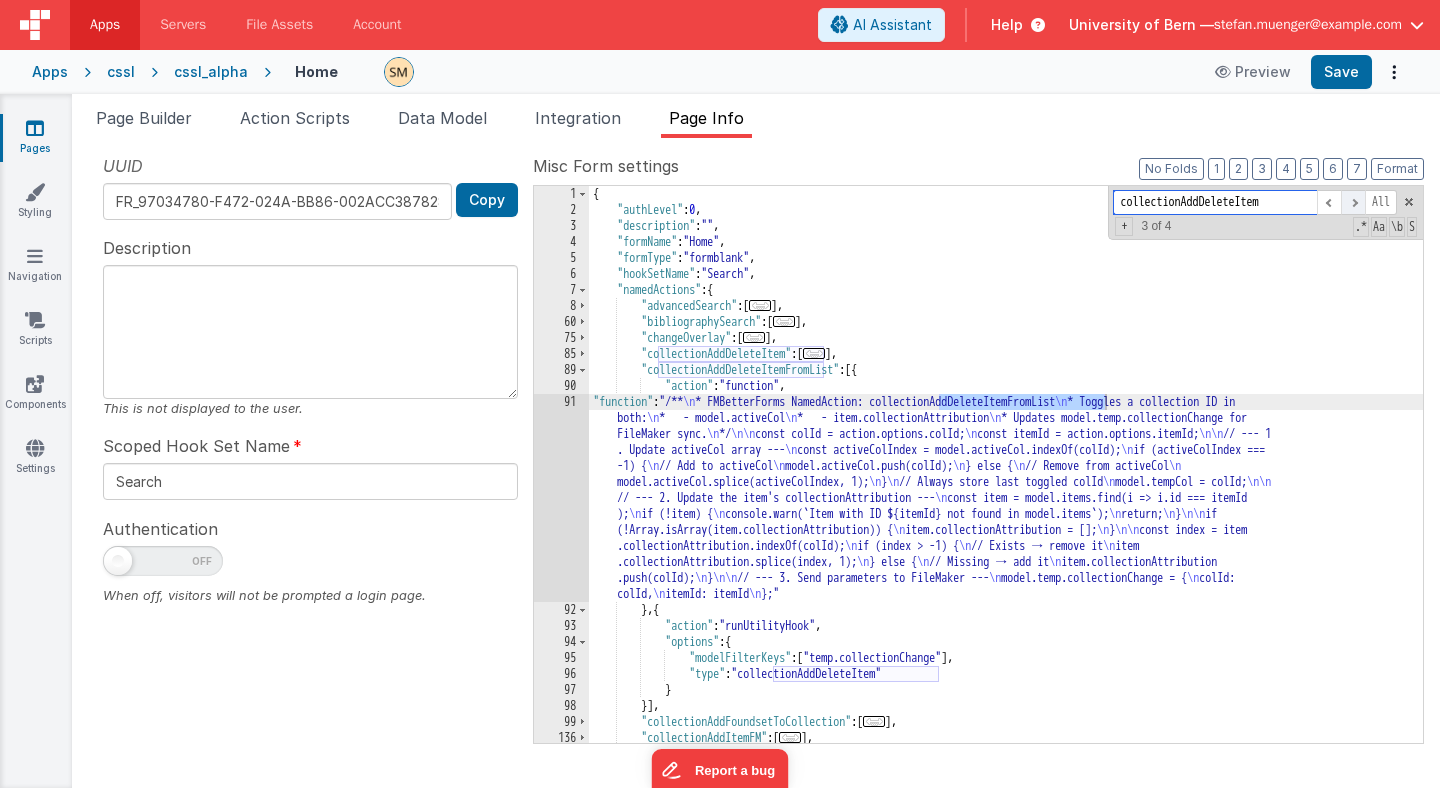 click at bounding box center (1353, 202) 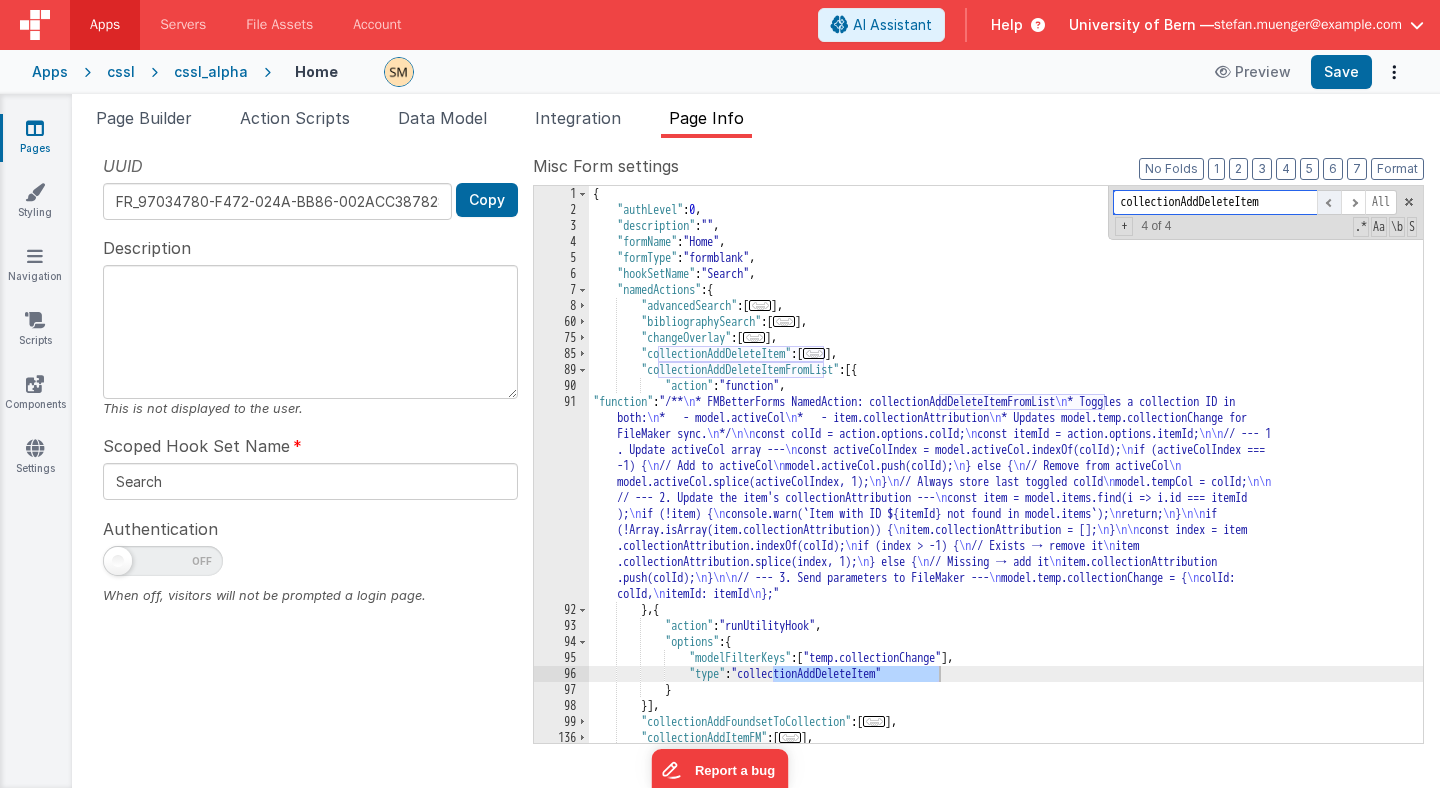 click at bounding box center [1329, 202] 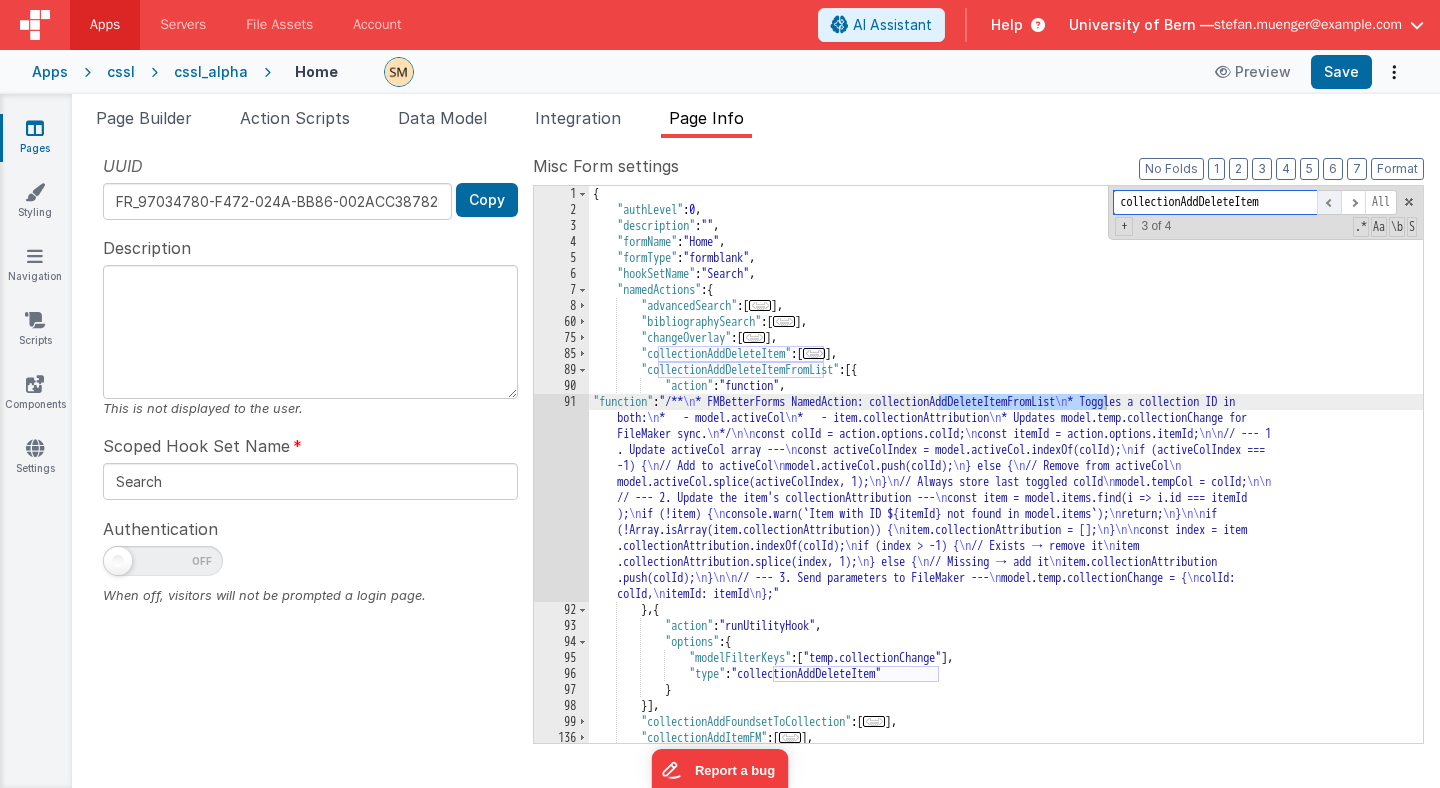 click at bounding box center [1329, 202] 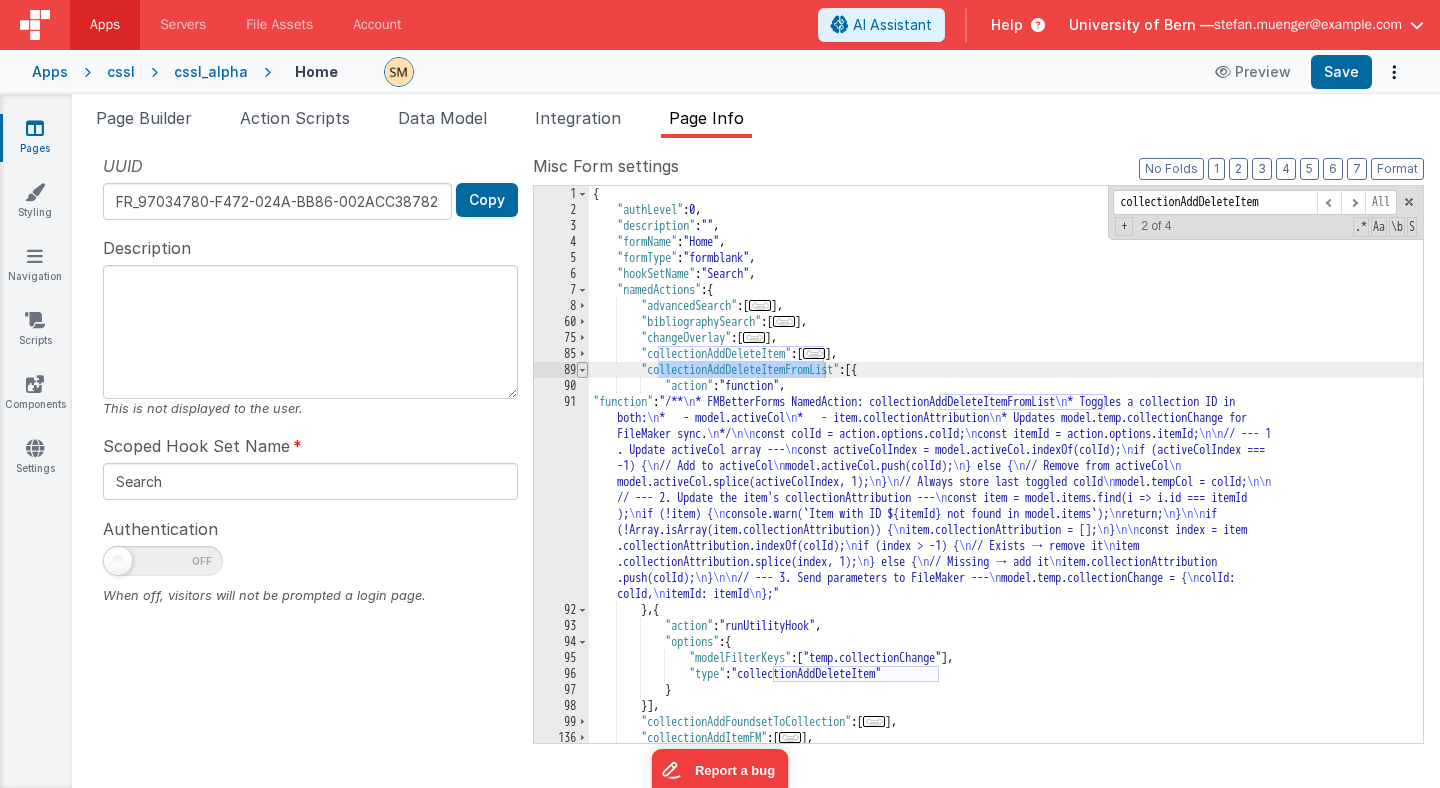 click at bounding box center (582, 370) 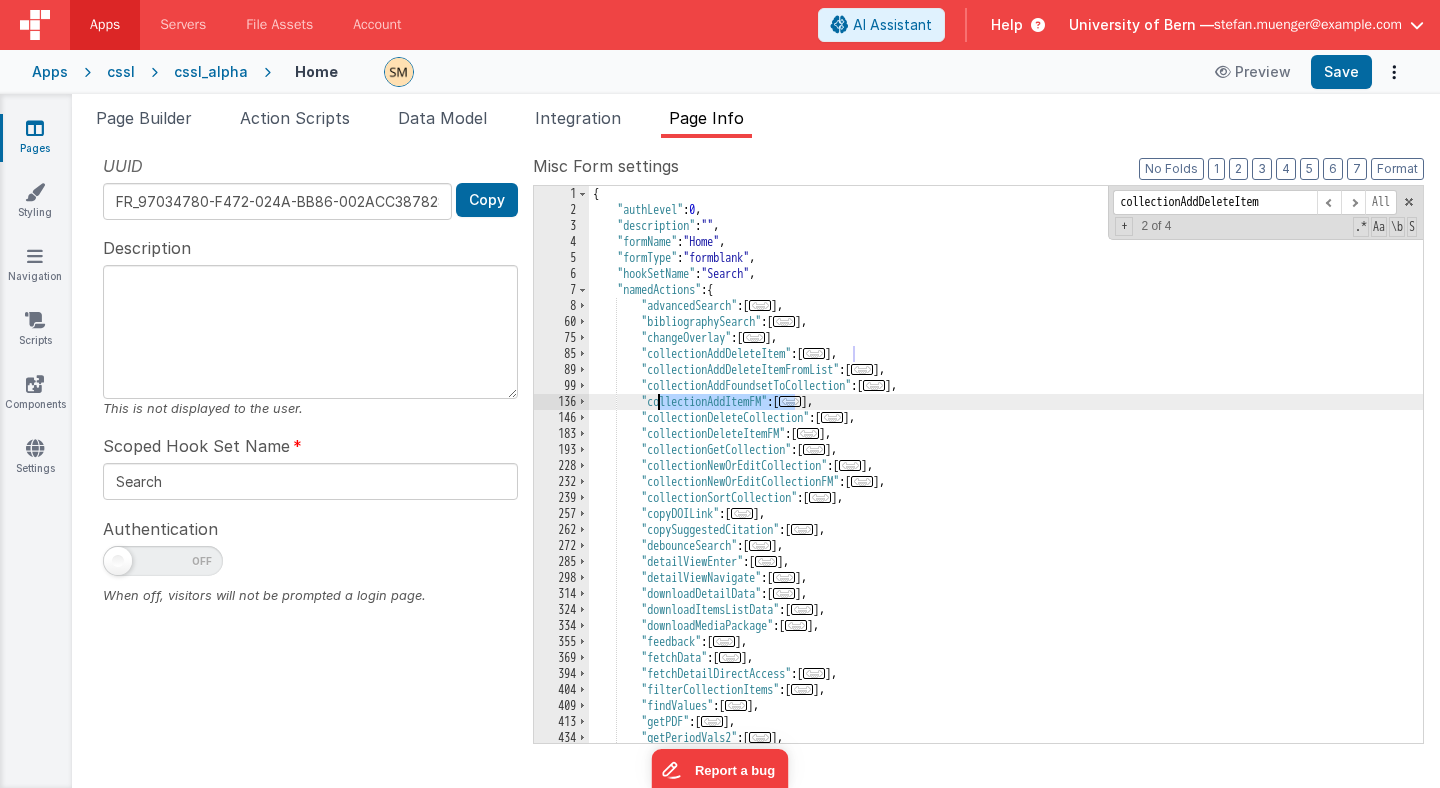 drag, startPoint x: 795, startPoint y: 402, endPoint x: 658, endPoint y: 402, distance: 137 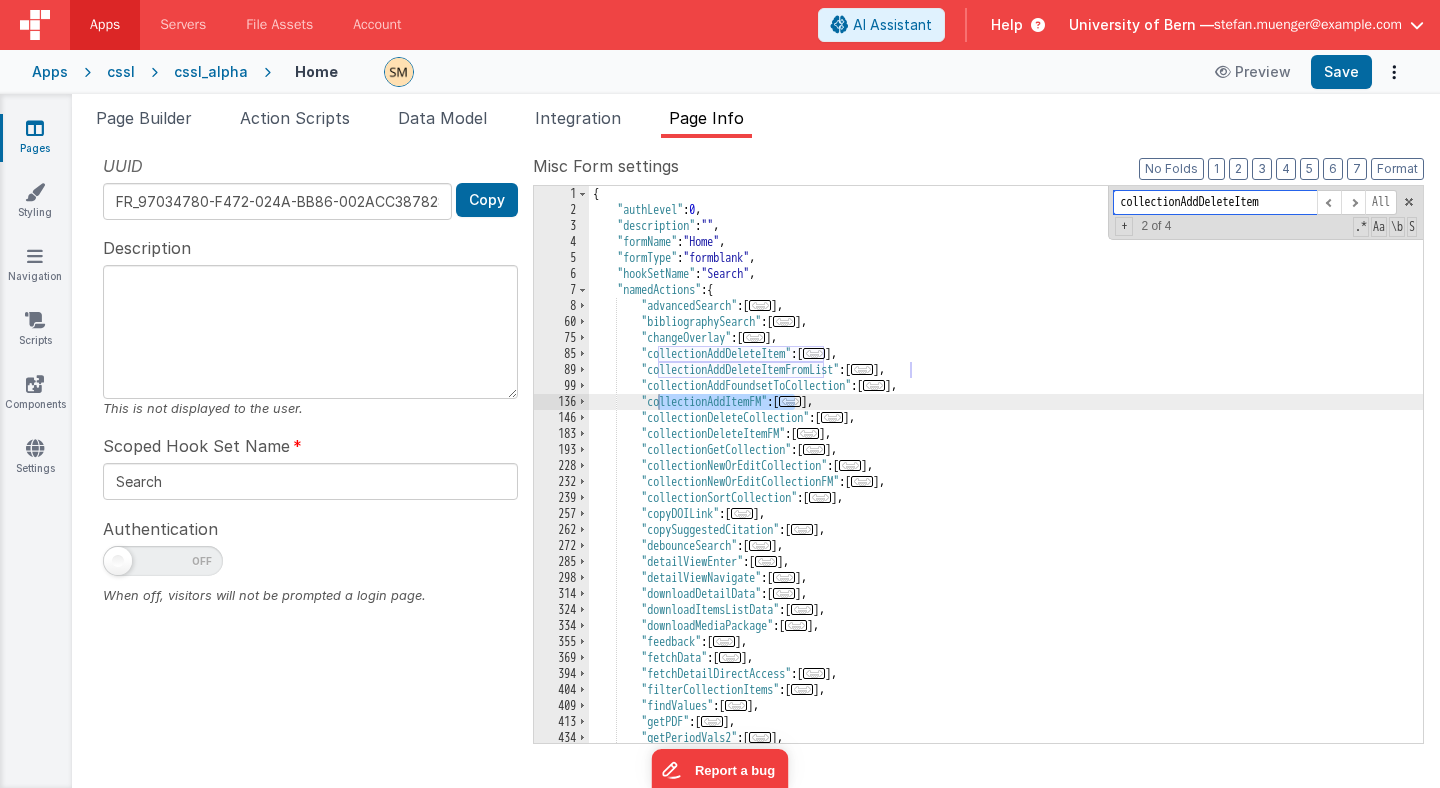 drag, startPoint x: 1291, startPoint y: 199, endPoint x: 1032, endPoint y: 198, distance: 259.00192 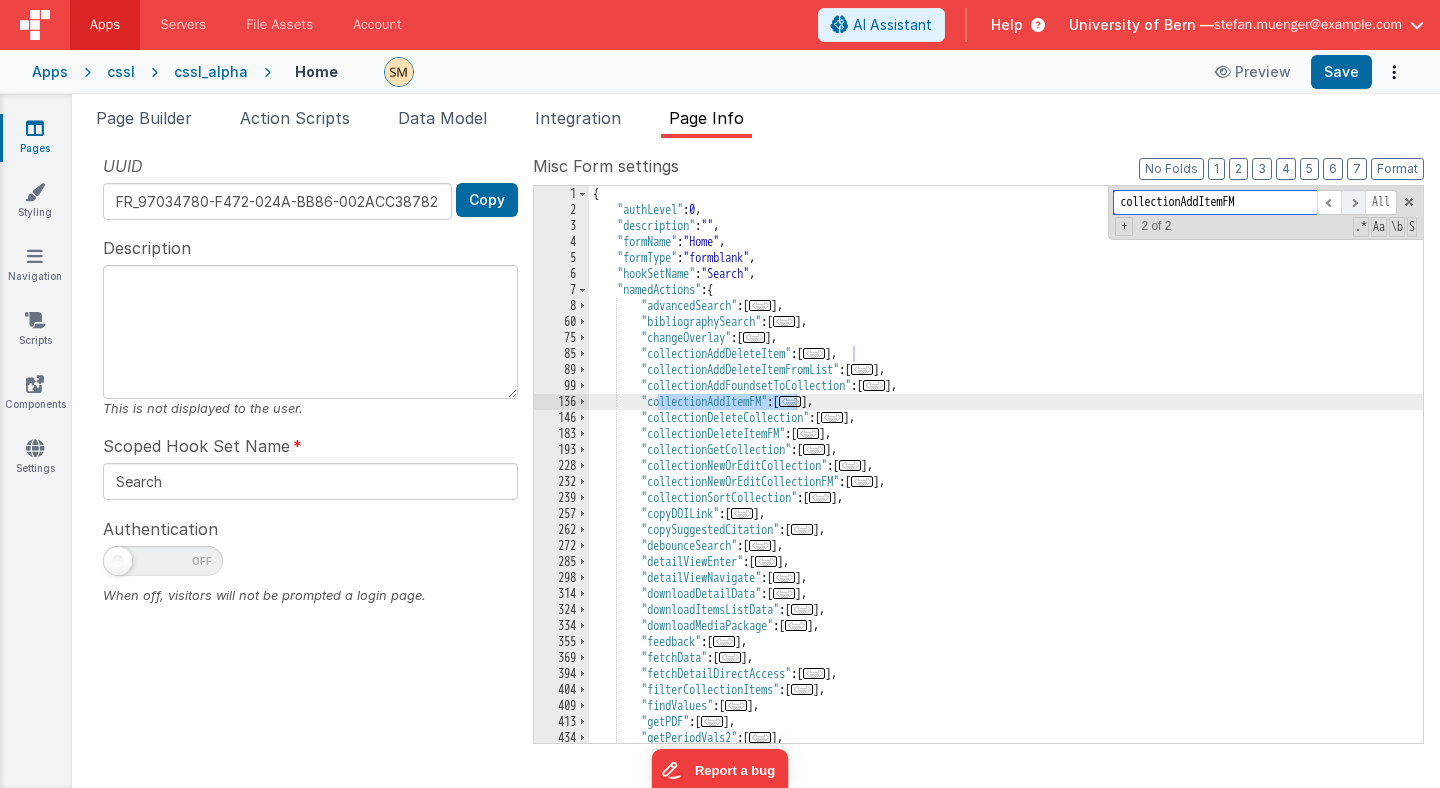 click at bounding box center (1353, 202) 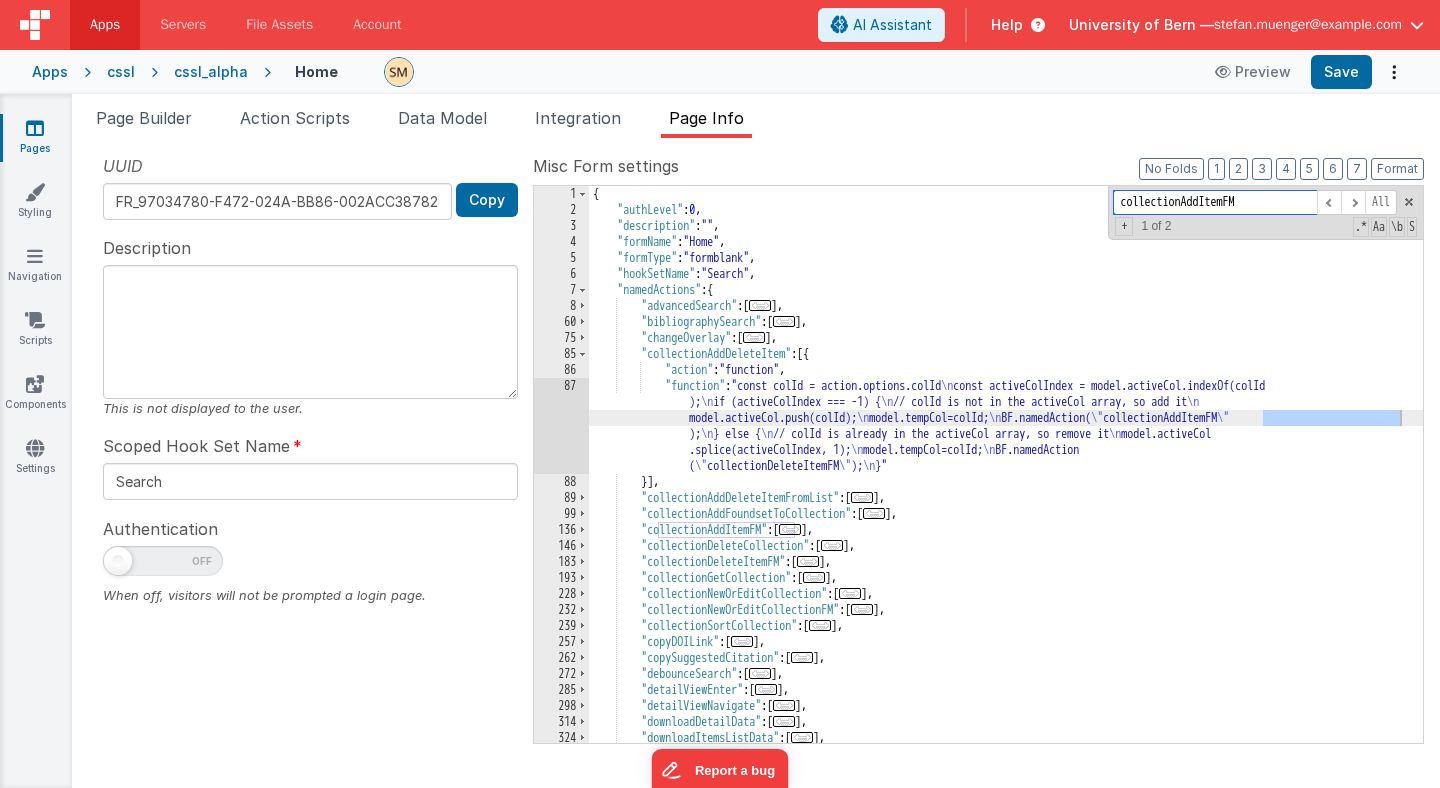 drag, startPoint x: 1211, startPoint y: 205, endPoint x: 1188, endPoint y: 206, distance: 23.021729 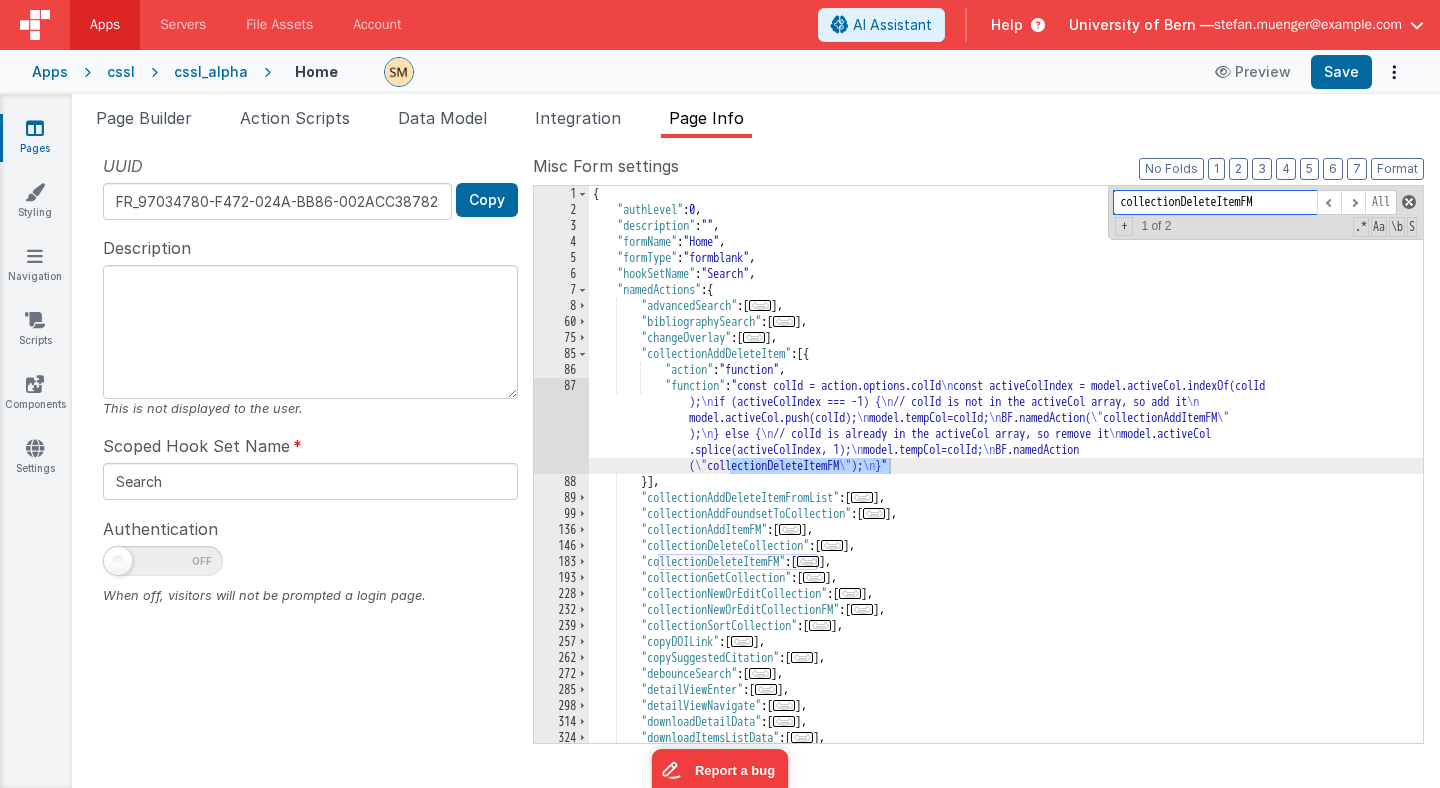 type on "collectionDeleteItemFM" 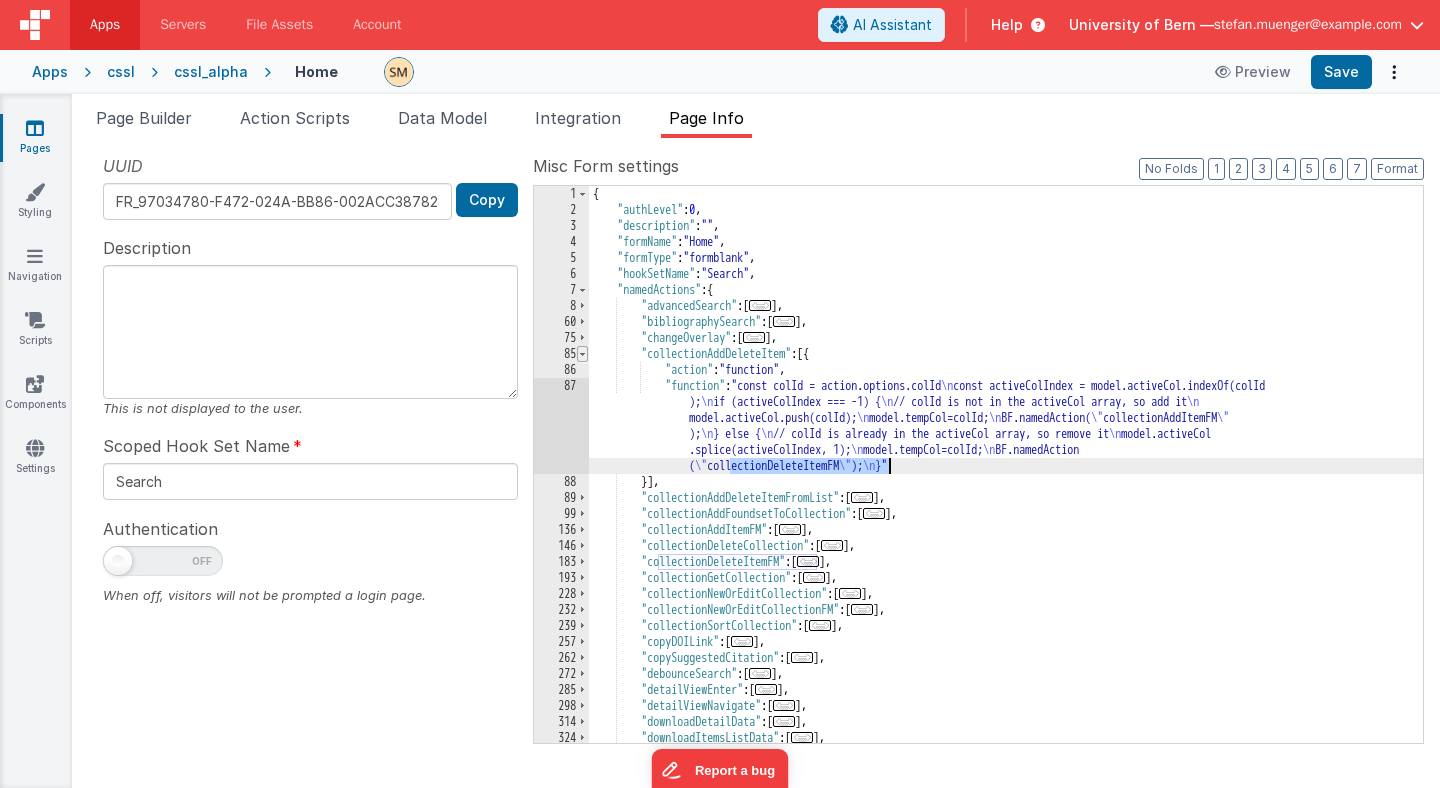 click at bounding box center (582, 354) 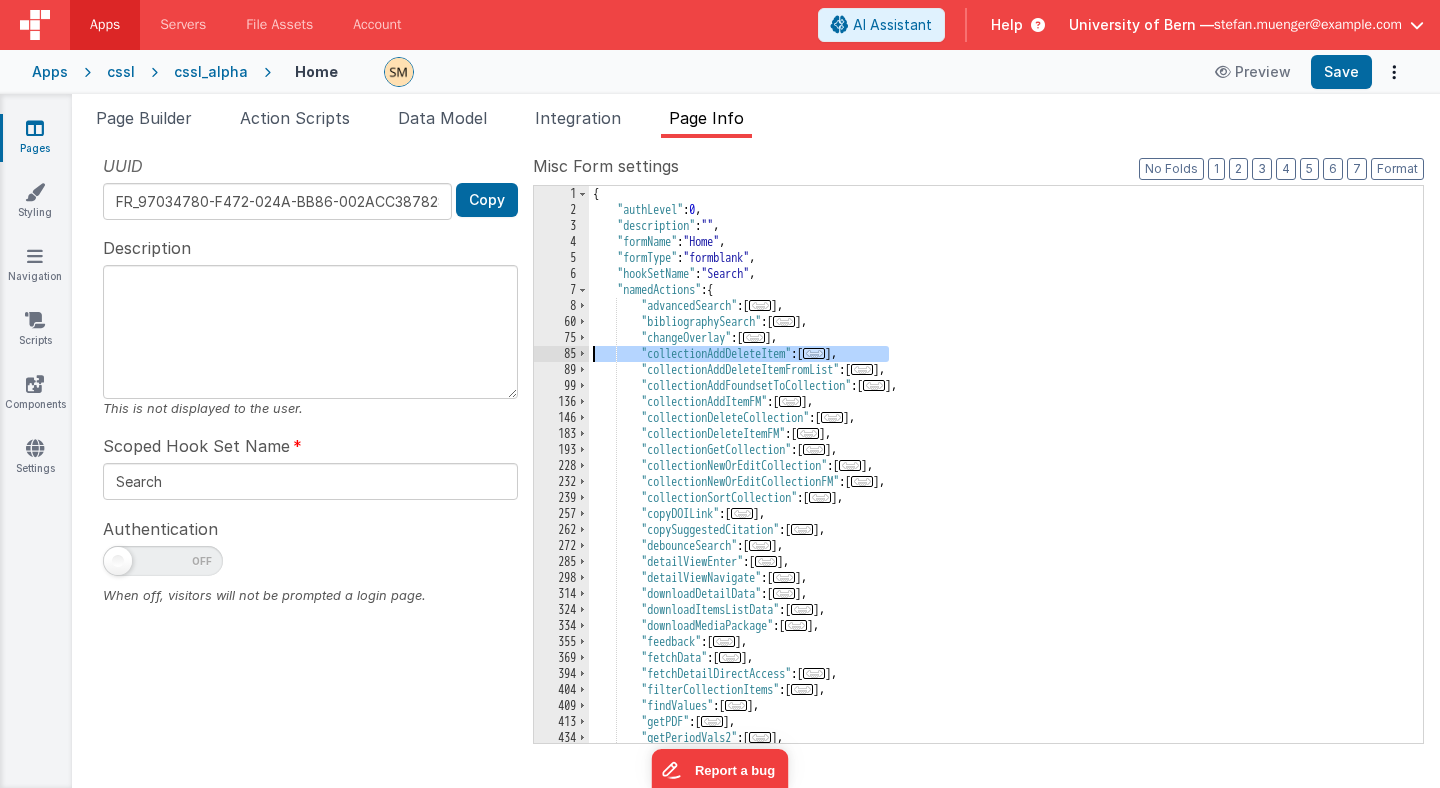 drag, startPoint x: 910, startPoint y: 350, endPoint x: 570, endPoint y: 351, distance: 340.00146 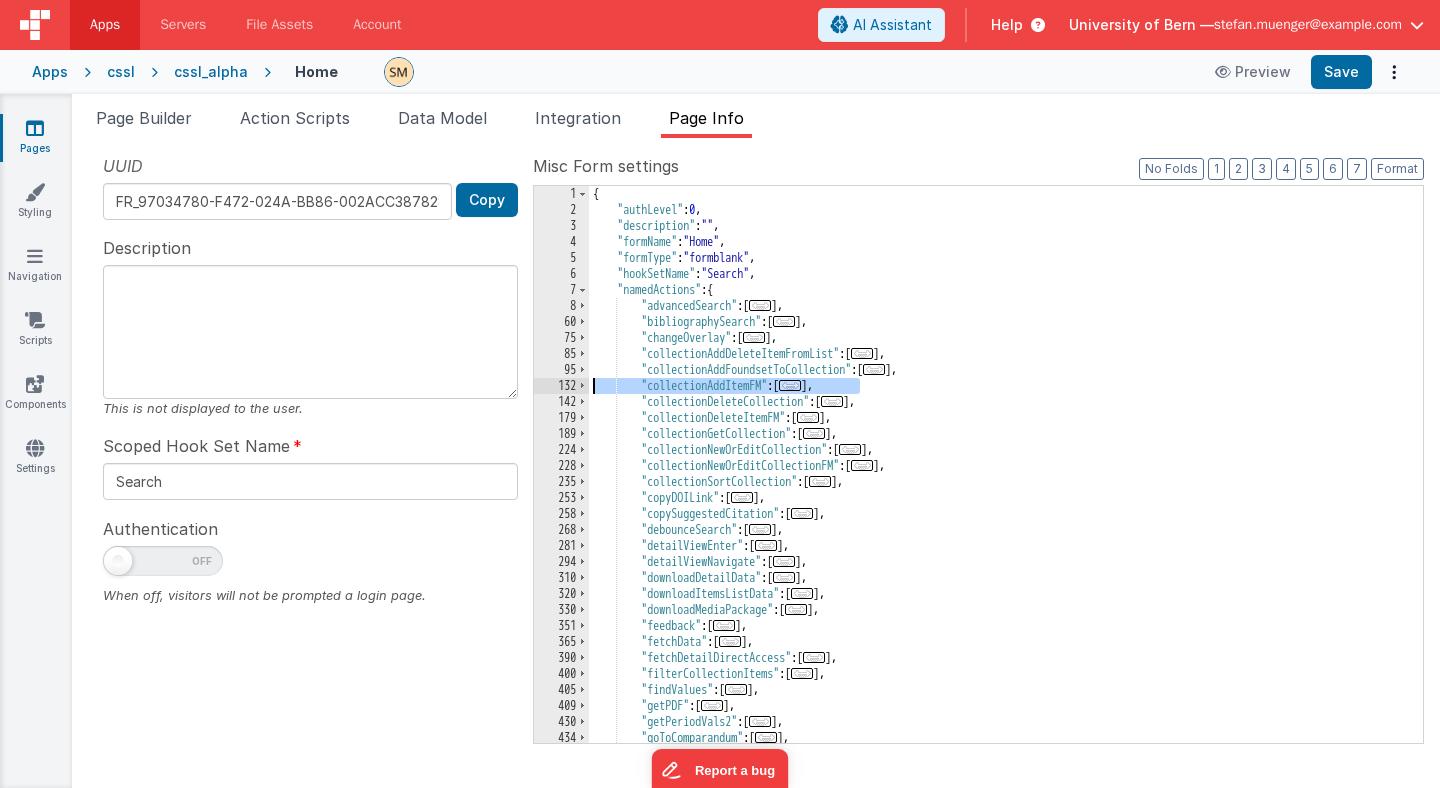 drag, startPoint x: 875, startPoint y: 385, endPoint x: 566, endPoint y: 382, distance: 309.01456 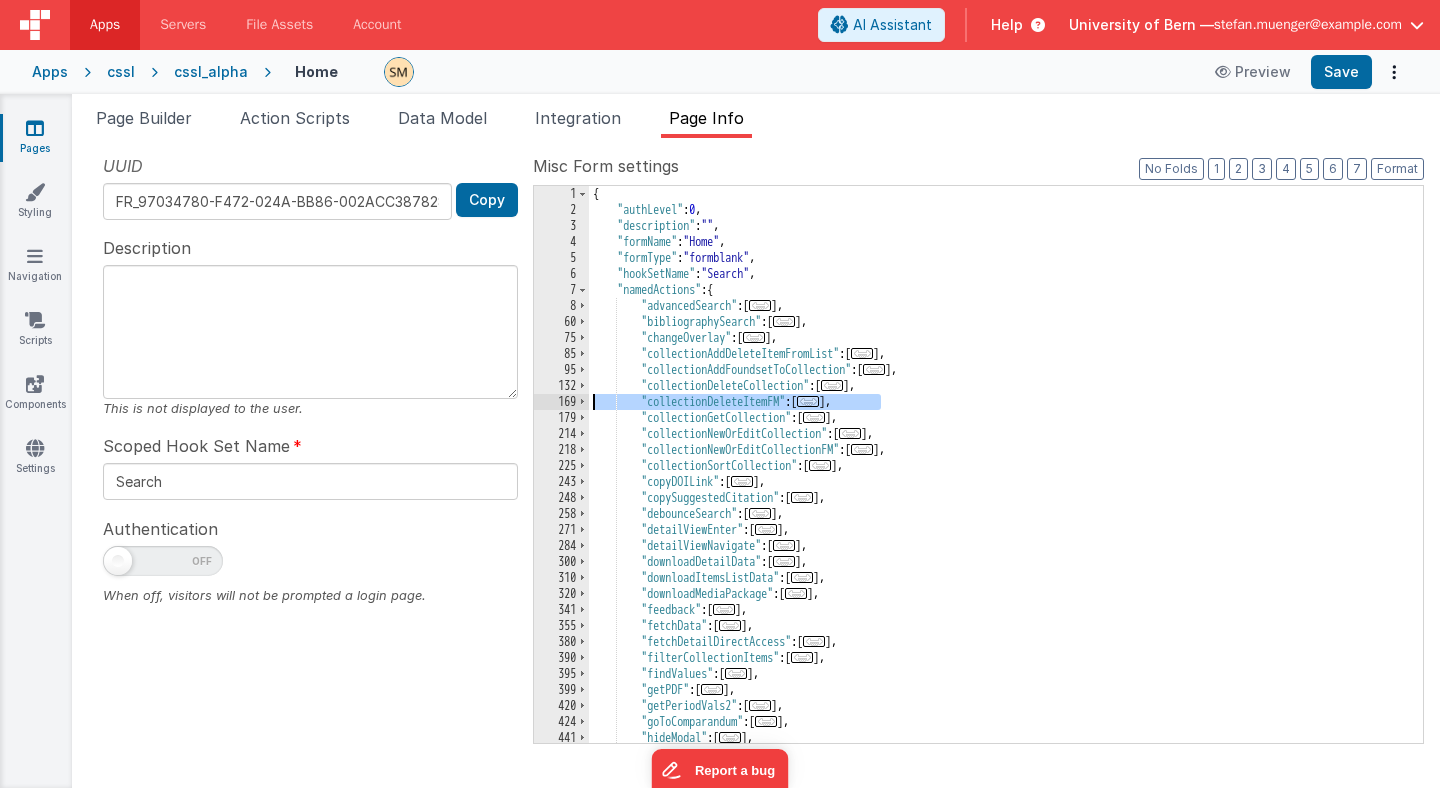 drag, startPoint x: 886, startPoint y: 401, endPoint x: 540, endPoint y: 404, distance: 346.013 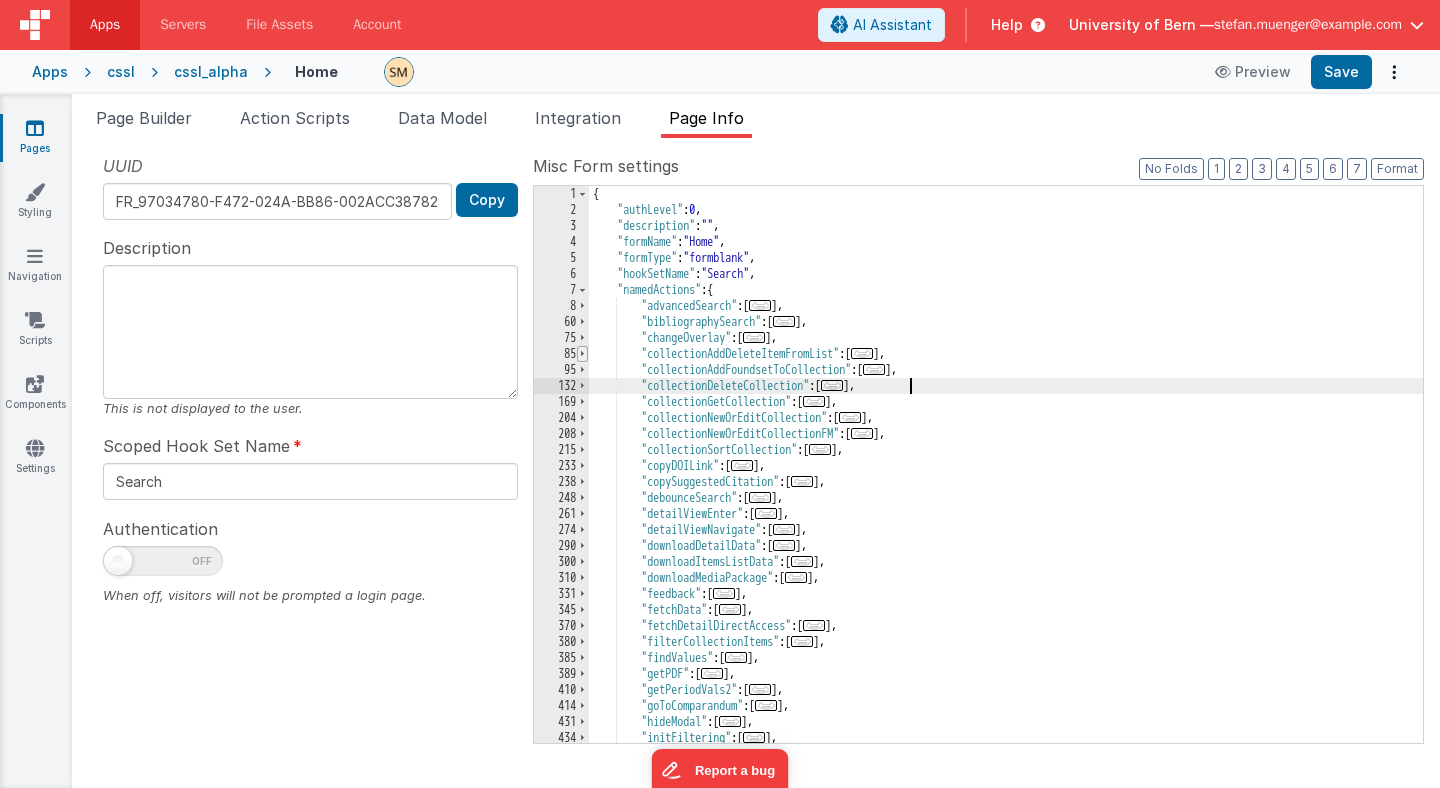 click at bounding box center (582, 354) 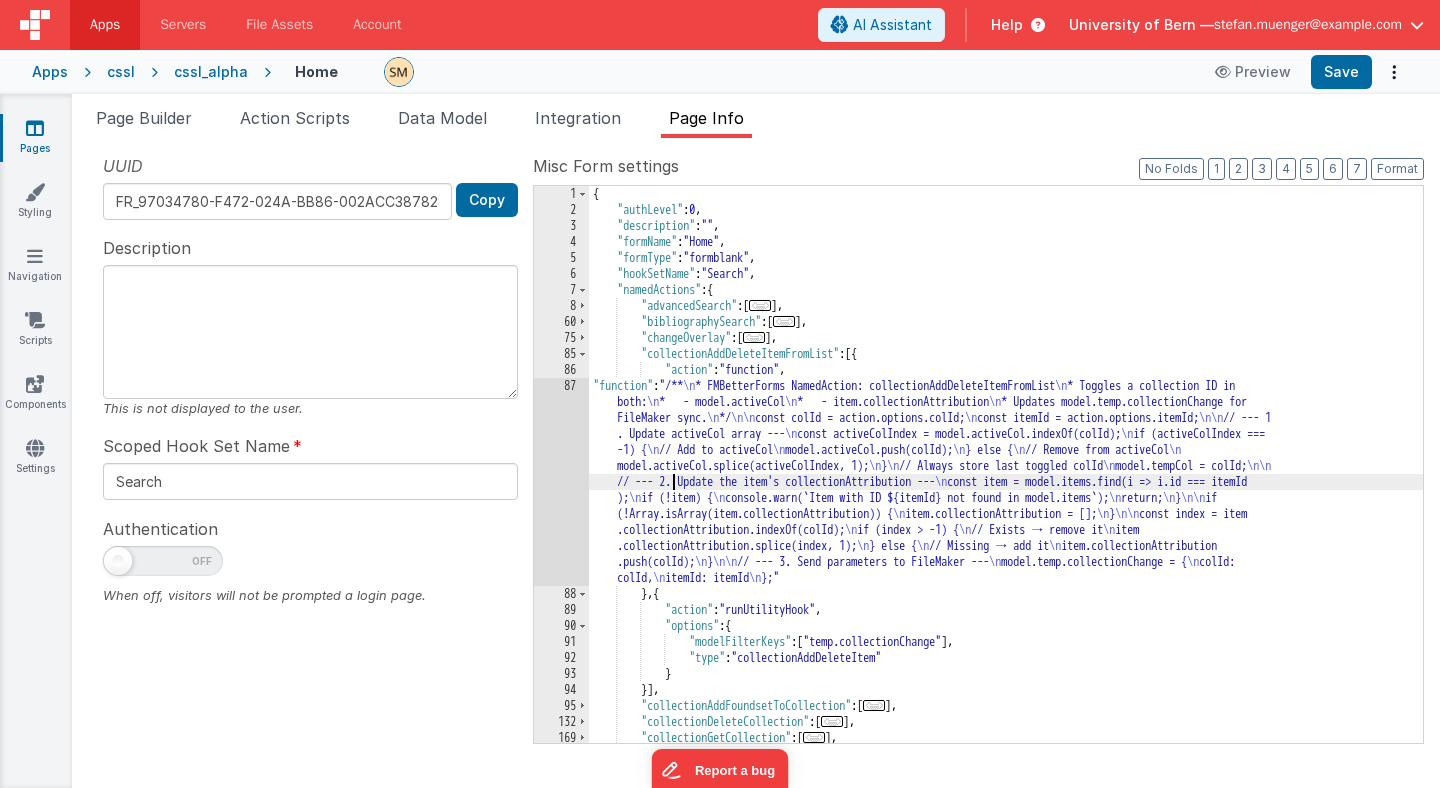 click on "{ "authLevel": 0, "description": "", "formName": "Home", "formType": "formblank", "hookSetName": "Search", "namedActions": { "advancedSearch": [ ... ], "bibliographySearch": [ ... ], "changeOverlay": [ ... ], "collectionAddDeleteItemFromList": [{ "action": "function", "function": "/**
* FMBetterForms NamedAction: collectionAddDeleteItemFromList
* Toggles a collection ID in both:
*   - model.activeCol
*   - item.collectionAttribution
* Updates model.temp.collectionChange for FileMaker sync.
*/
const colId = action.options.colId;
const itemId = action.options.itemId;
// --- 1 . Update activeCol array ---
const activeColIndex = model.activeCol.indexOf(colId);
if (activeColIndex === -1) {
// Add to activeCol
model.activeCol.push(colId);
} else {
// Remove from activeCol
} }]}" at bounding box center (1006, 480) 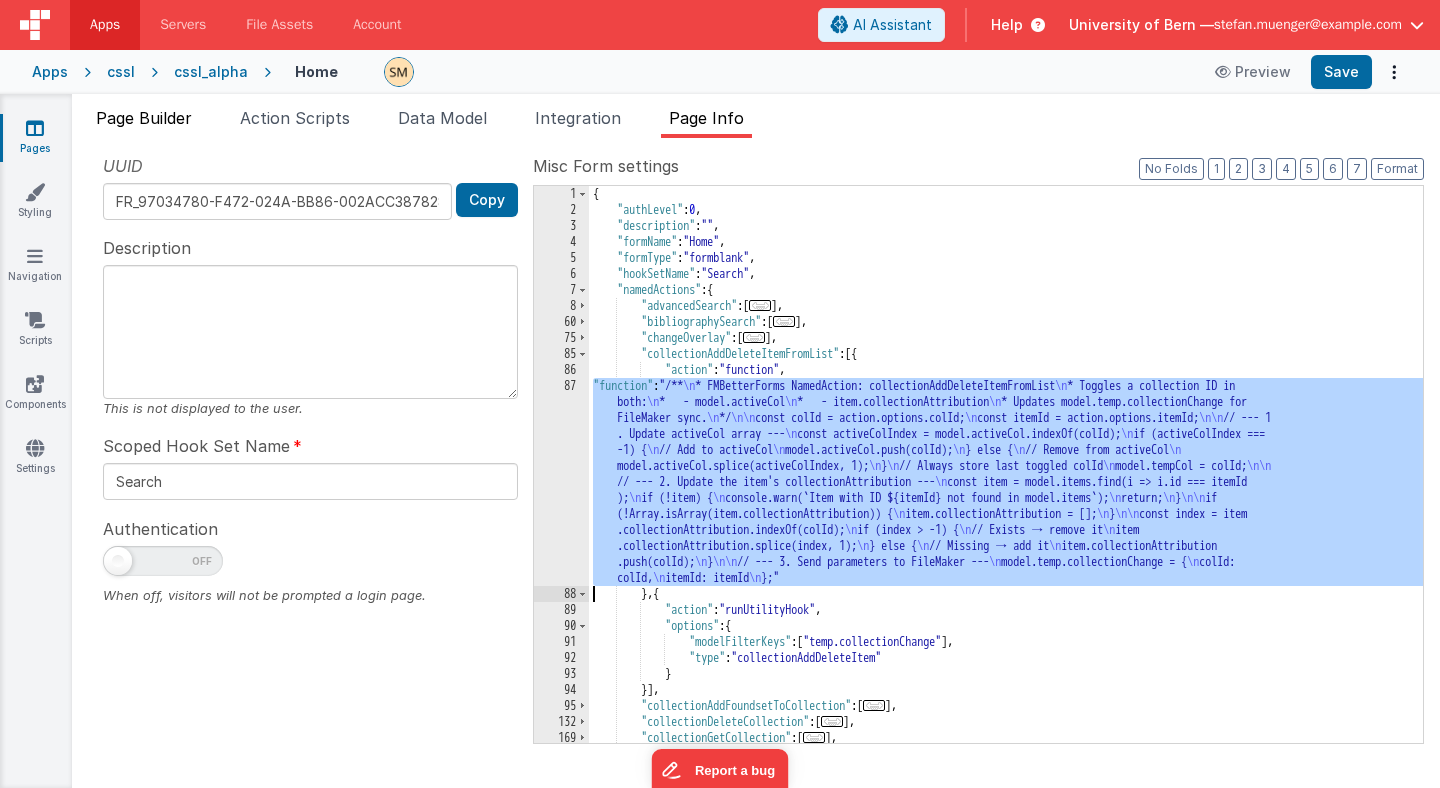 click on "Page Builder" at bounding box center [144, 118] 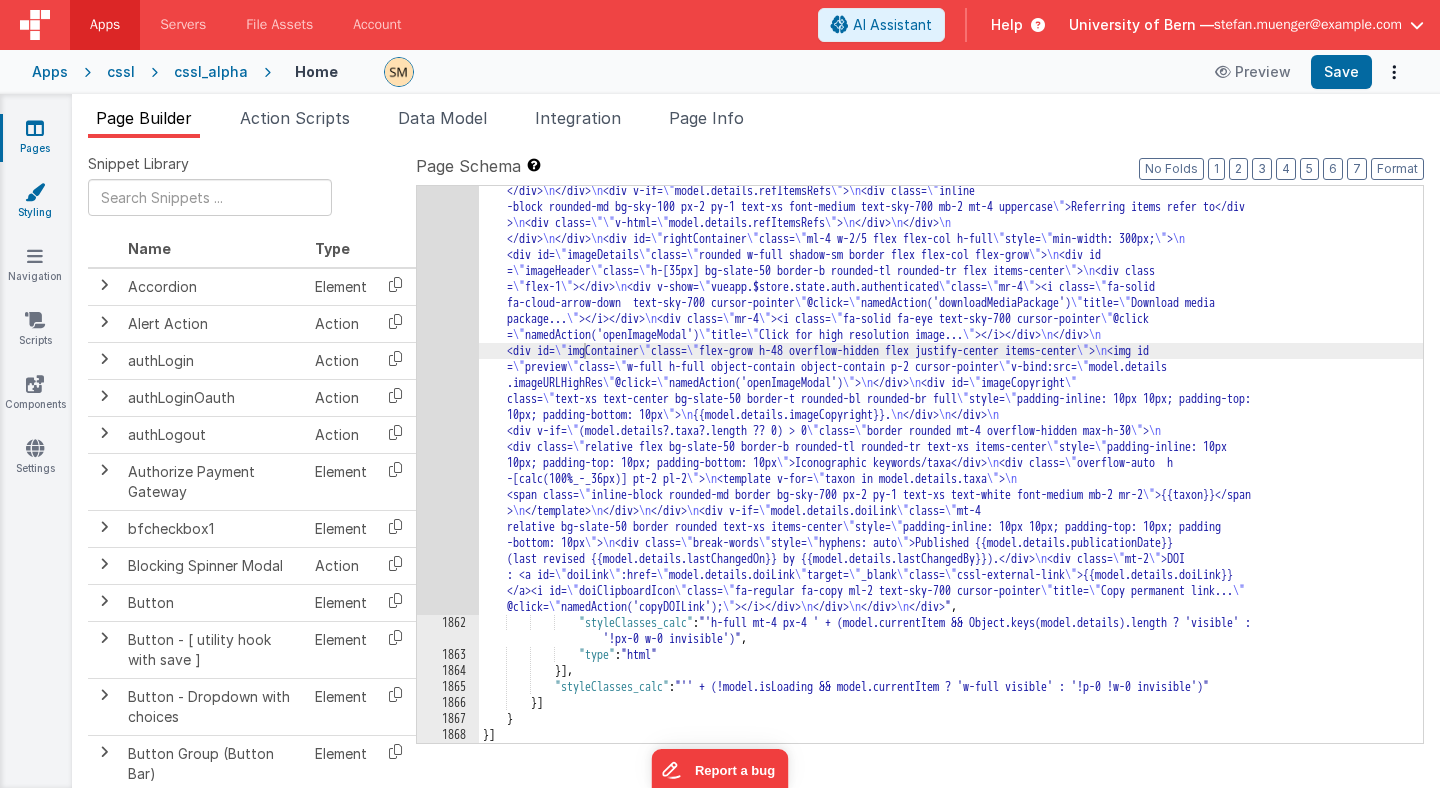 click at bounding box center (35, 192) 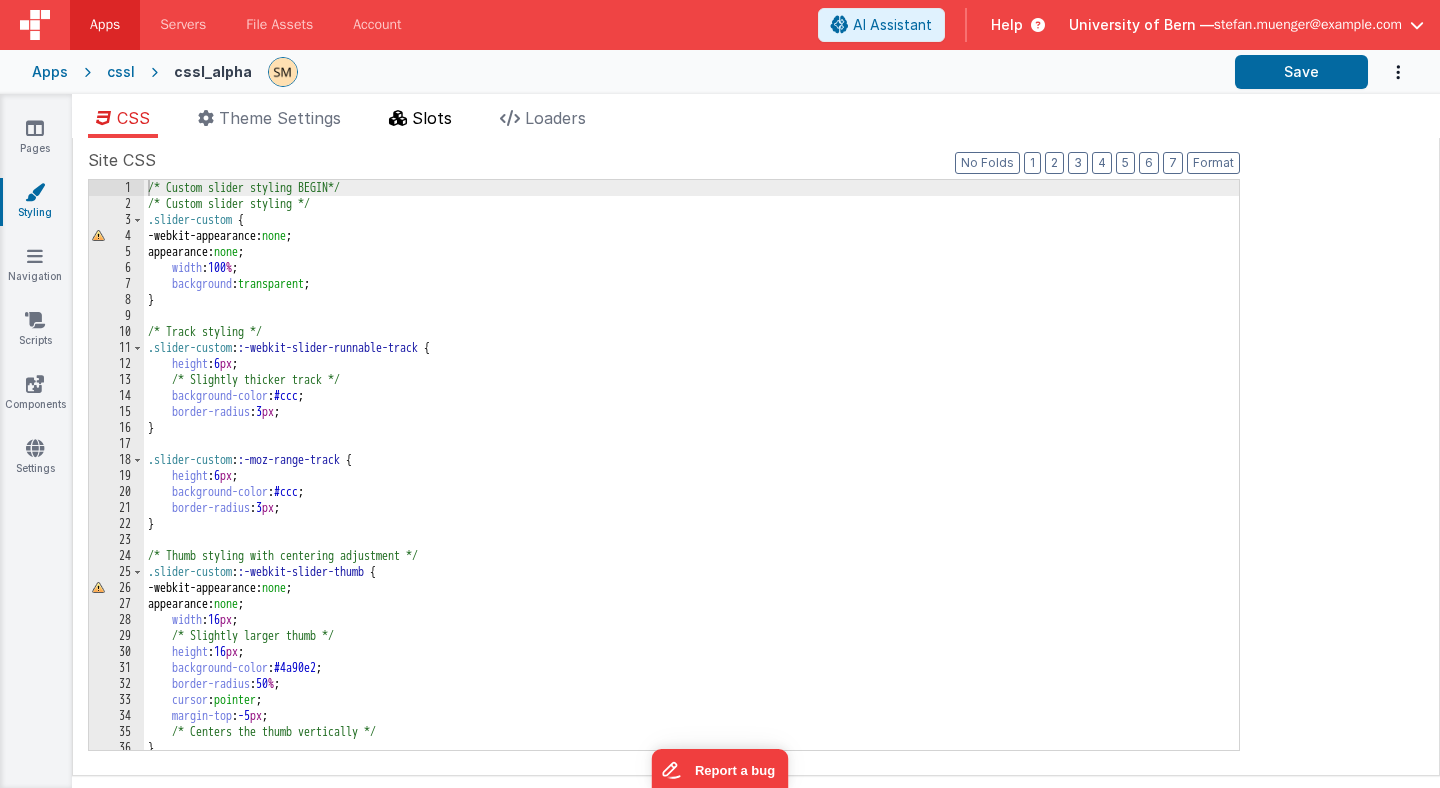 click on "Slots" at bounding box center [432, 118] 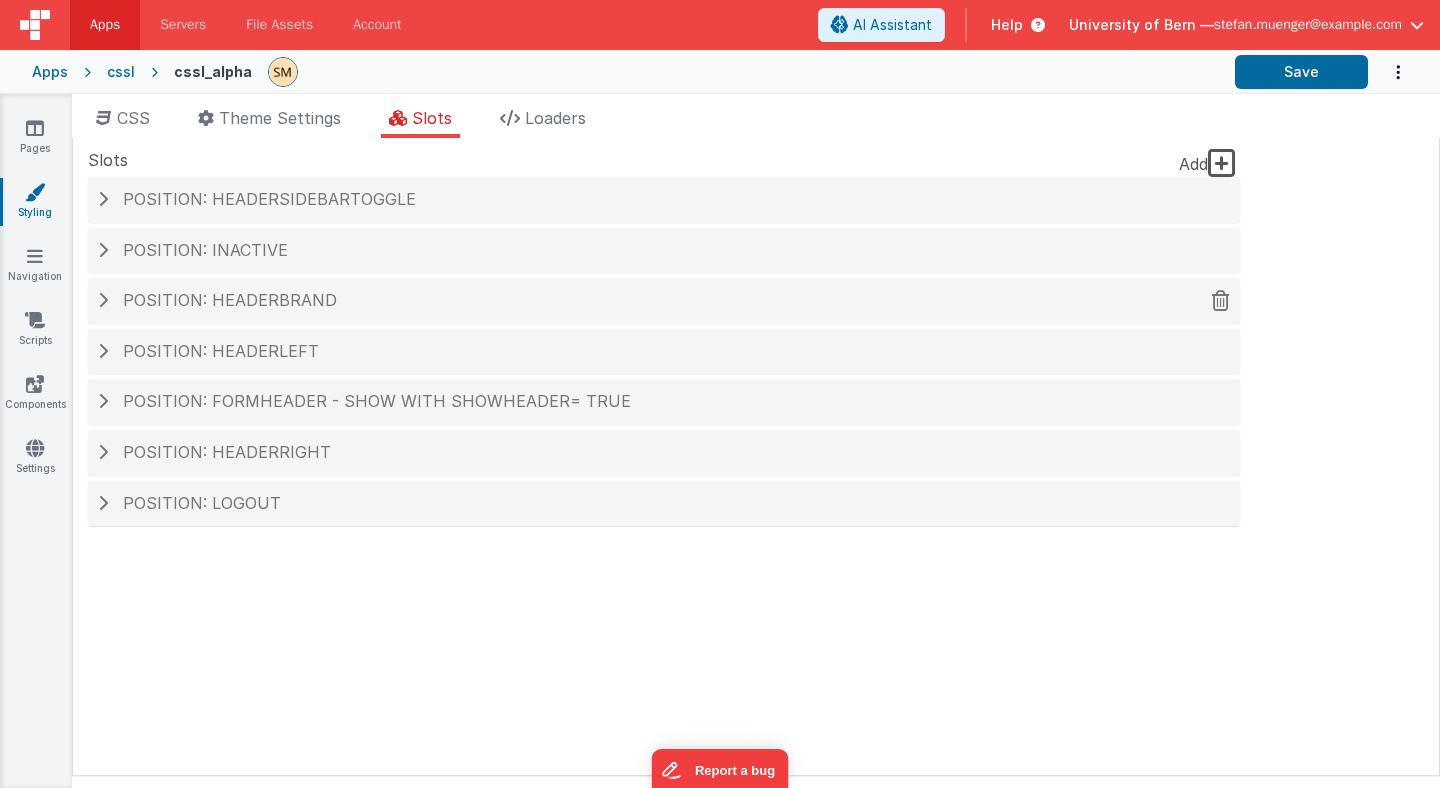 click at bounding box center (103, 300) 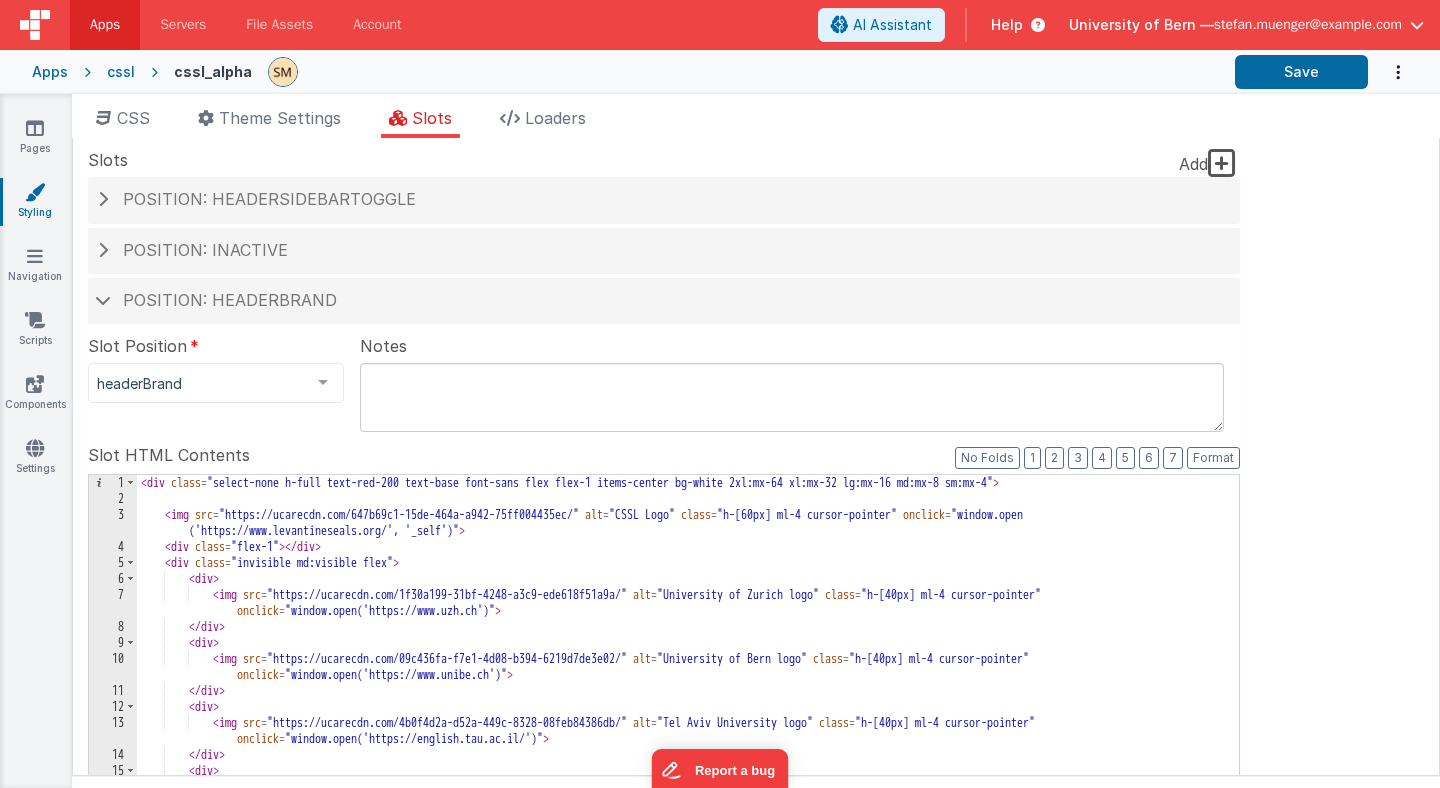 click on "< div   class = "select-none h-full text-red-200 text-base font-sans flex flex-1 items-center bg-white 2xl:mx-64 xl:mx-32 lg:mx-16 md:mx-8 sm:mx-4" >      < img   src = "https://ucarecdn.com/647b69c1-15de-464a-a942-75ff004435ec/"   alt = "CSSL Logo"   class = "h-[60px] ml-4 cursor-pointer"   onclick = "window.open
('https://www.levantineseals.org/', '_self')" >      < div   class = "flex-1" > </div>      < div   class = "invisible md:visible flex" >           < div >                < img   src = "https://ucarecdn.com/1f30a199-31bf-4248-a3c9-ede618f51a9a/"   alt = "University of Zurich logo"   class = "h-[40px] ml-4 cursor-pointer"   onclick = "window.open('https://www.uzh.ch')" >           </div>           < div >                < img   src = "https://ucarecdn.com/09c436fa-f7e1-4d08-b394-6219d7de3e02/"   alt = "University of Bern logo"   class = "h-[40px] ml-4 cursor-pointer"   onclick =" at bounding box center [688, 815] 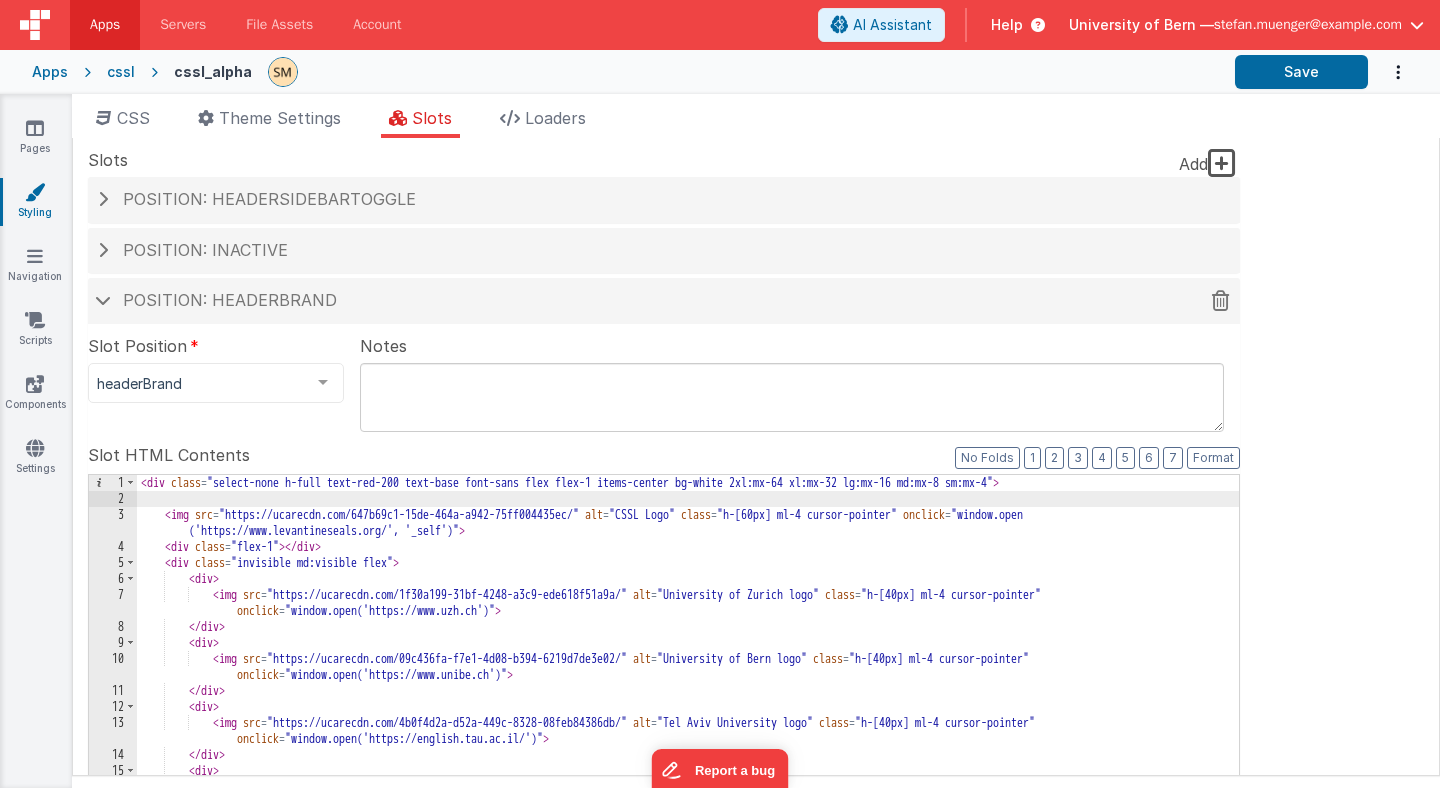 click at bounding box center [103, 300] 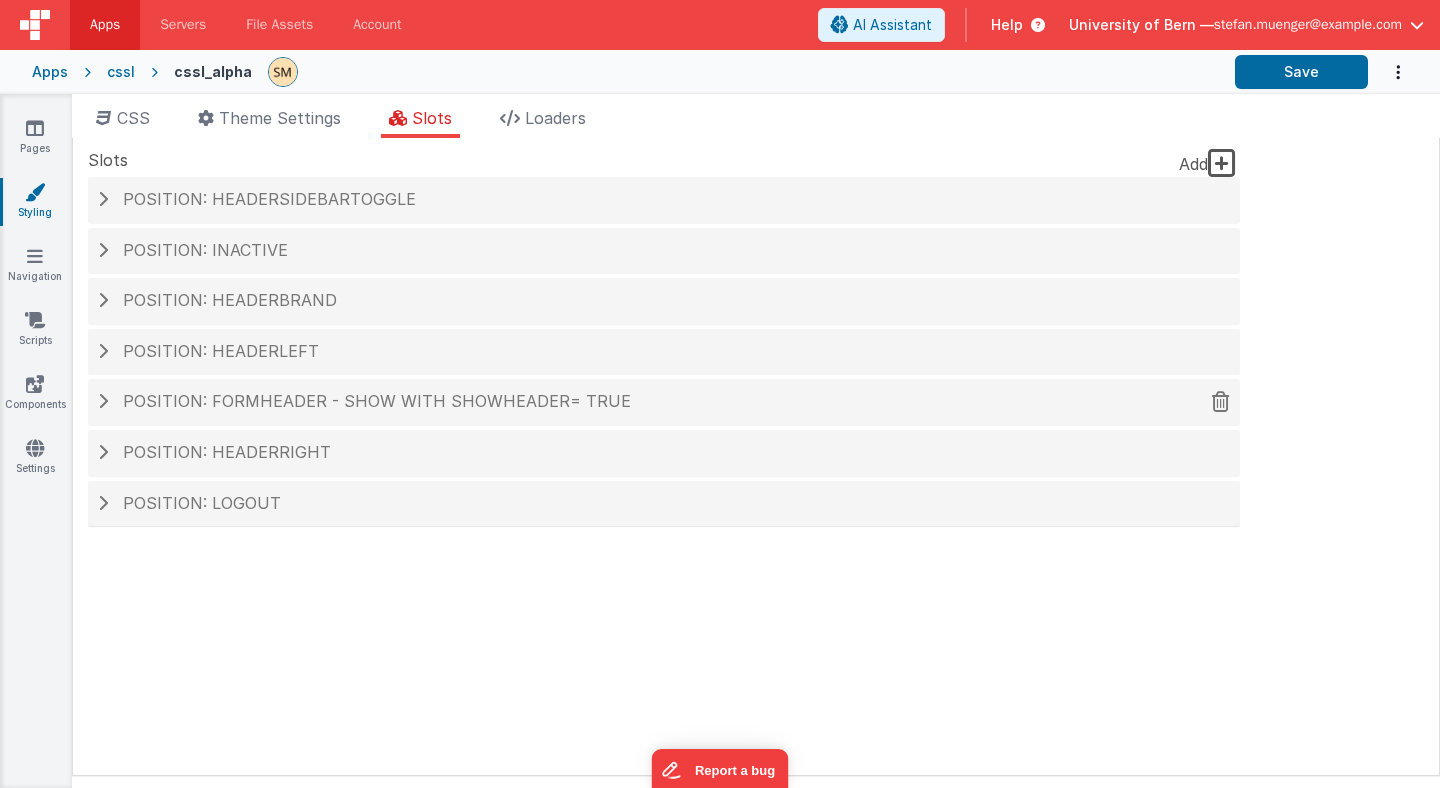 click at bounding box center (103, 401) 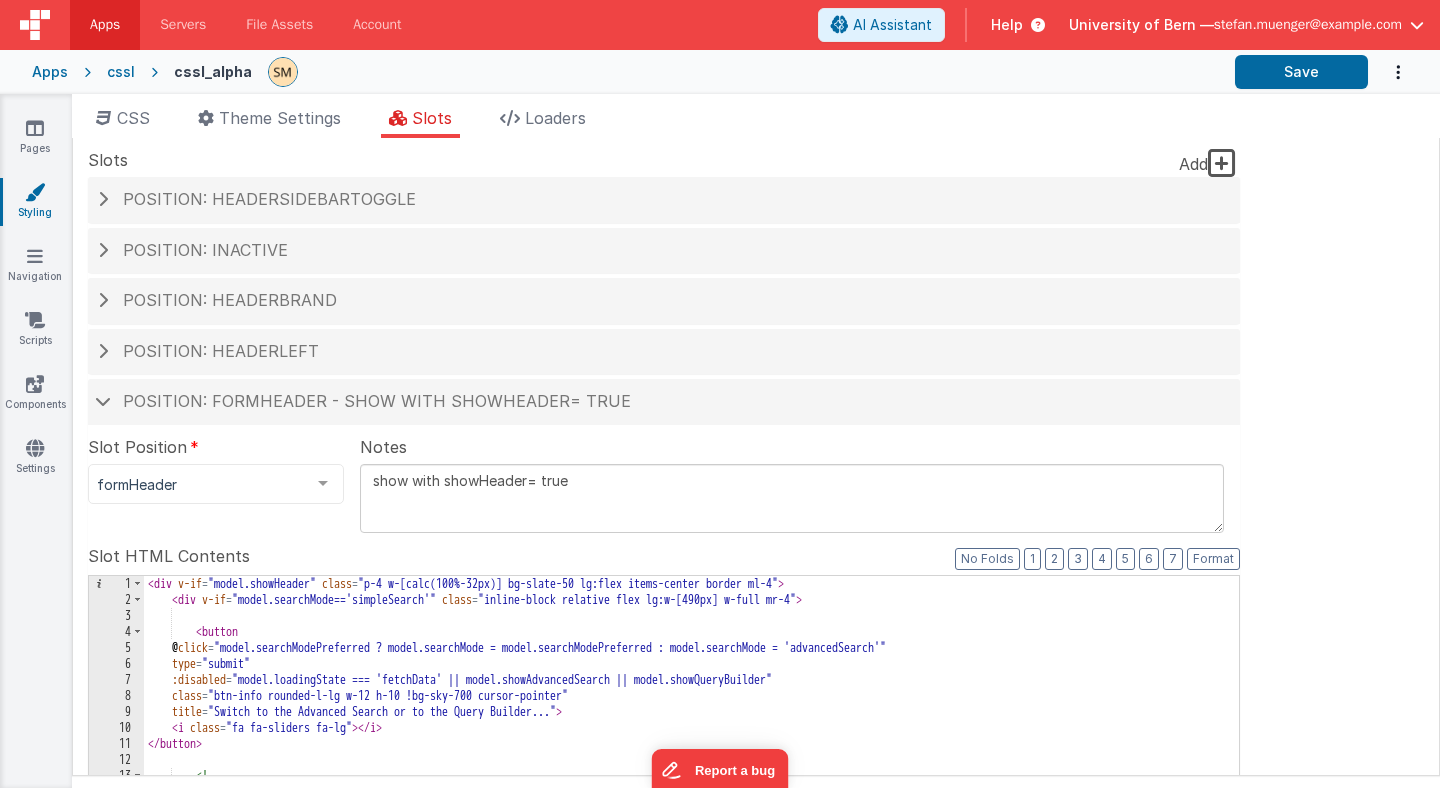 click on "< div   v-if = "model.showHeader"   class = "p-4 w-[calc(100%-32px)] bg-slate-50 lg:flex items-center border ml-4" >      < div   v-if = "model.searchMode=='simpleSearch'"   class = "inline-block relative flex lg:w-[490px] w-full mr-4" >                     < button        @ click = "model.searchModePreferred ? model.searchMode = model.searchModePreferred : model.searchMode = 'advancedSearch'"        type = "submit"        :disabled = "model.loadingState === 'fetchData' || model.showAdvancedSearch || model.showQueryBuilder"        class = "btn-info rounded-l-lg w-12 h-10 !bg-sky-700 cursor-pointer"      title = "Switch to the Advanced Search or to the Query Builder..." >      < i   class = "fa fa-sliders fa-lg" > </ i > </ button >           <!-- -          <button @click="model.searchModePreferred ? model.searchMode = model.searchModePreferred : model.searchMode = 'advancedSearch'" type="submit"                                     </button>           -->" at bounding box center (691, 916) 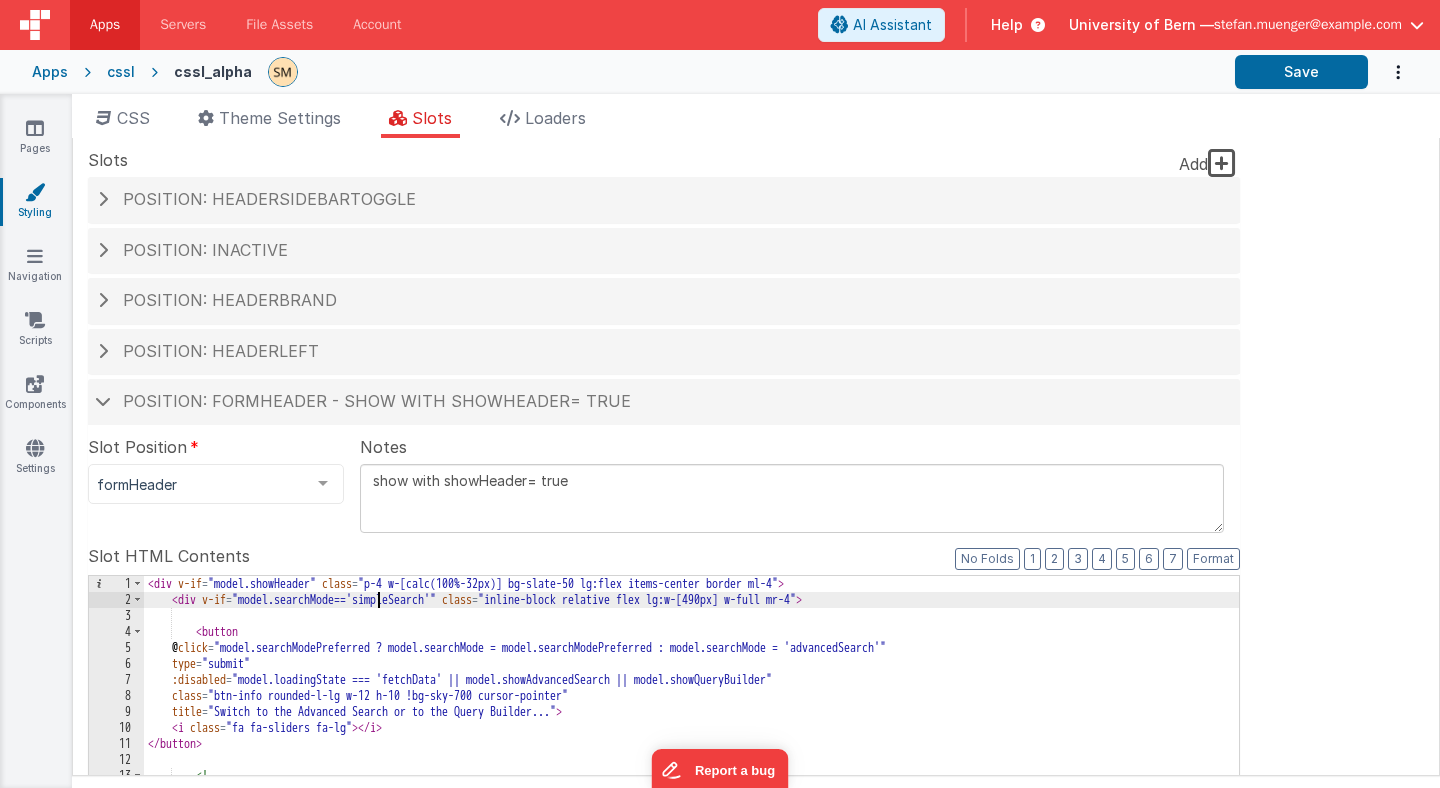 scroll, scrollTop: 0, scrollLeft: 0, axis: both 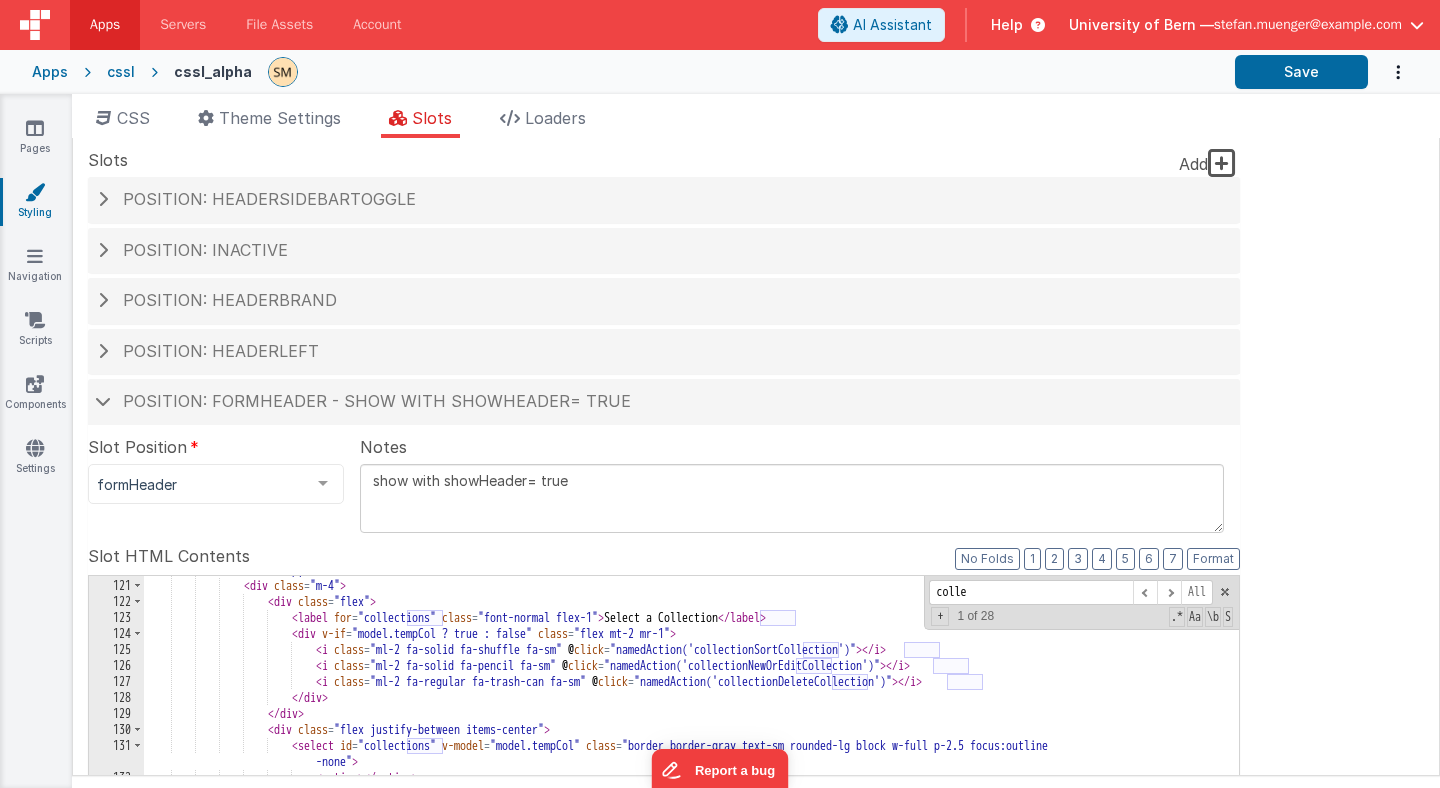 type on "colle" 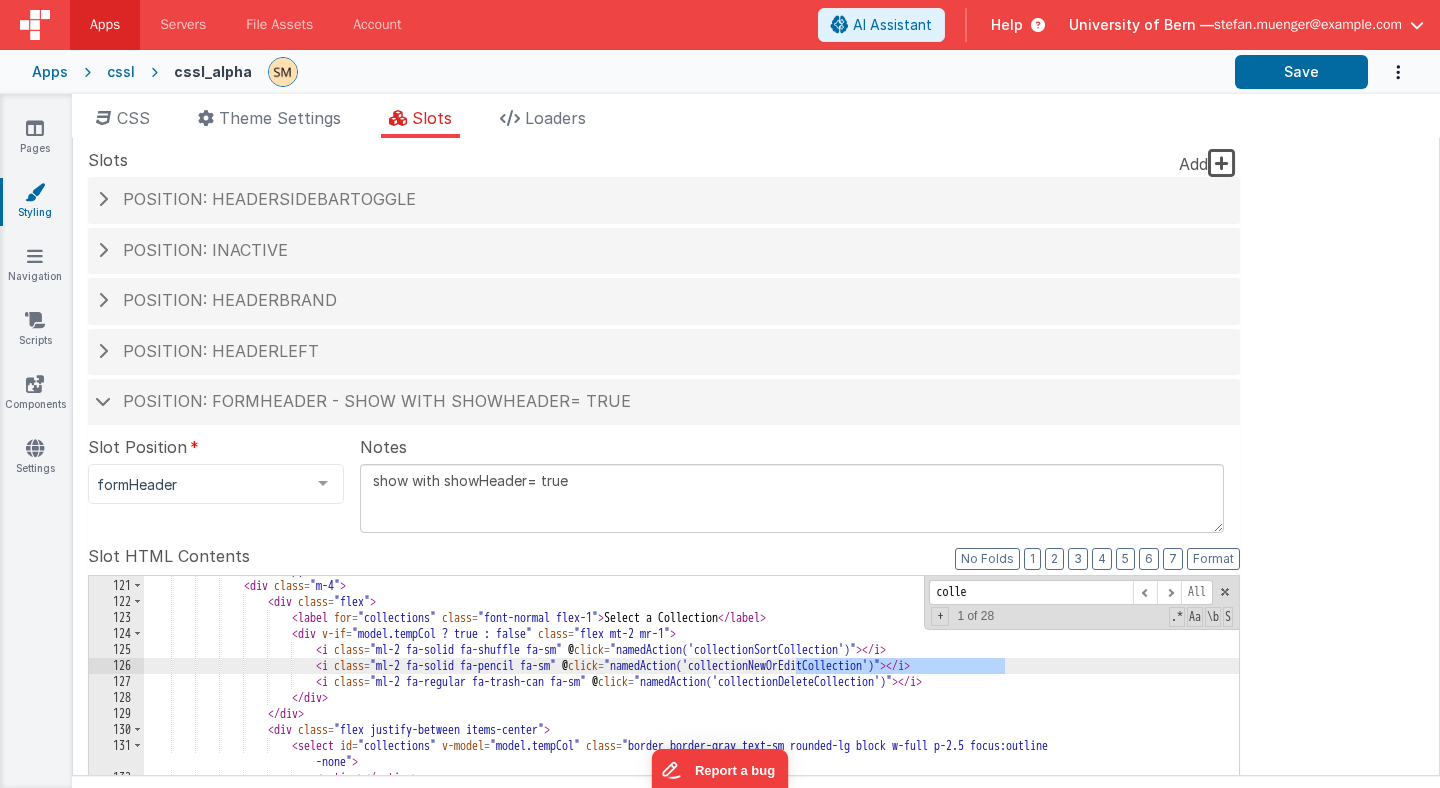 drag, startPoint x: 1004, startPoint y: 669, endPoint x: 799, endPoint y: 667, distance: 205.00975 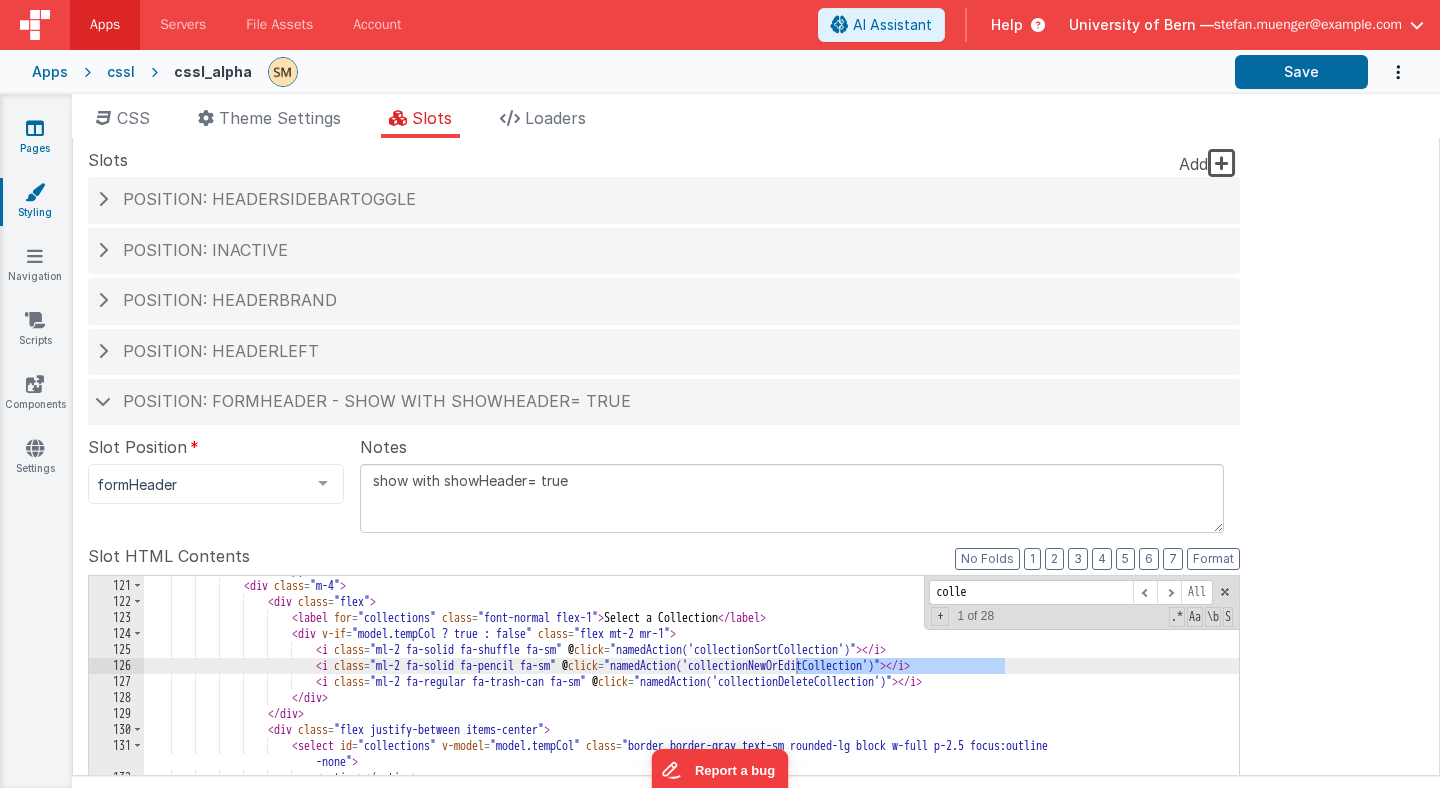 click at bounding box center (35, 128) 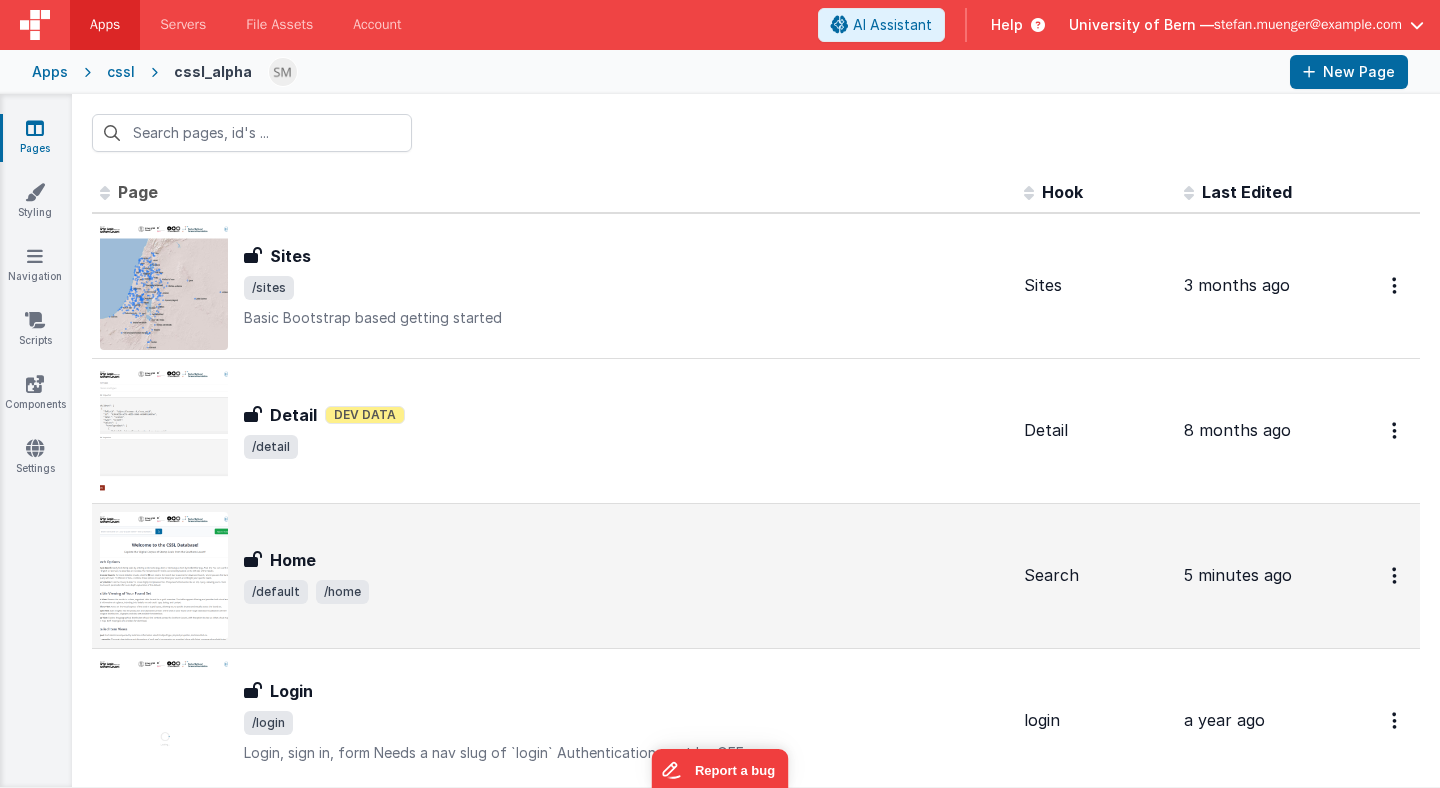 click on "Home" at bounding box center [293, 560] 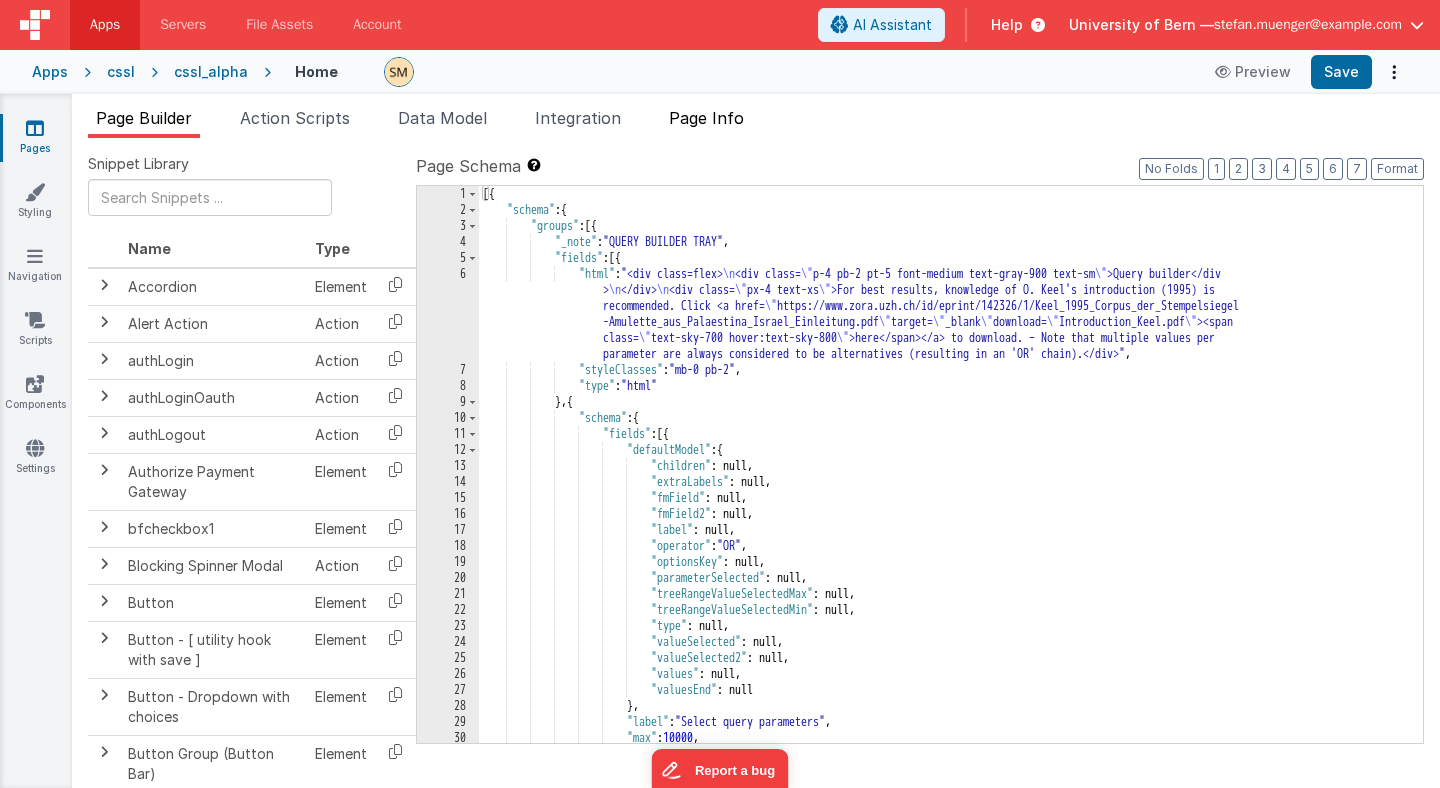 click on "Page Info" at bounding box center (706, 118) 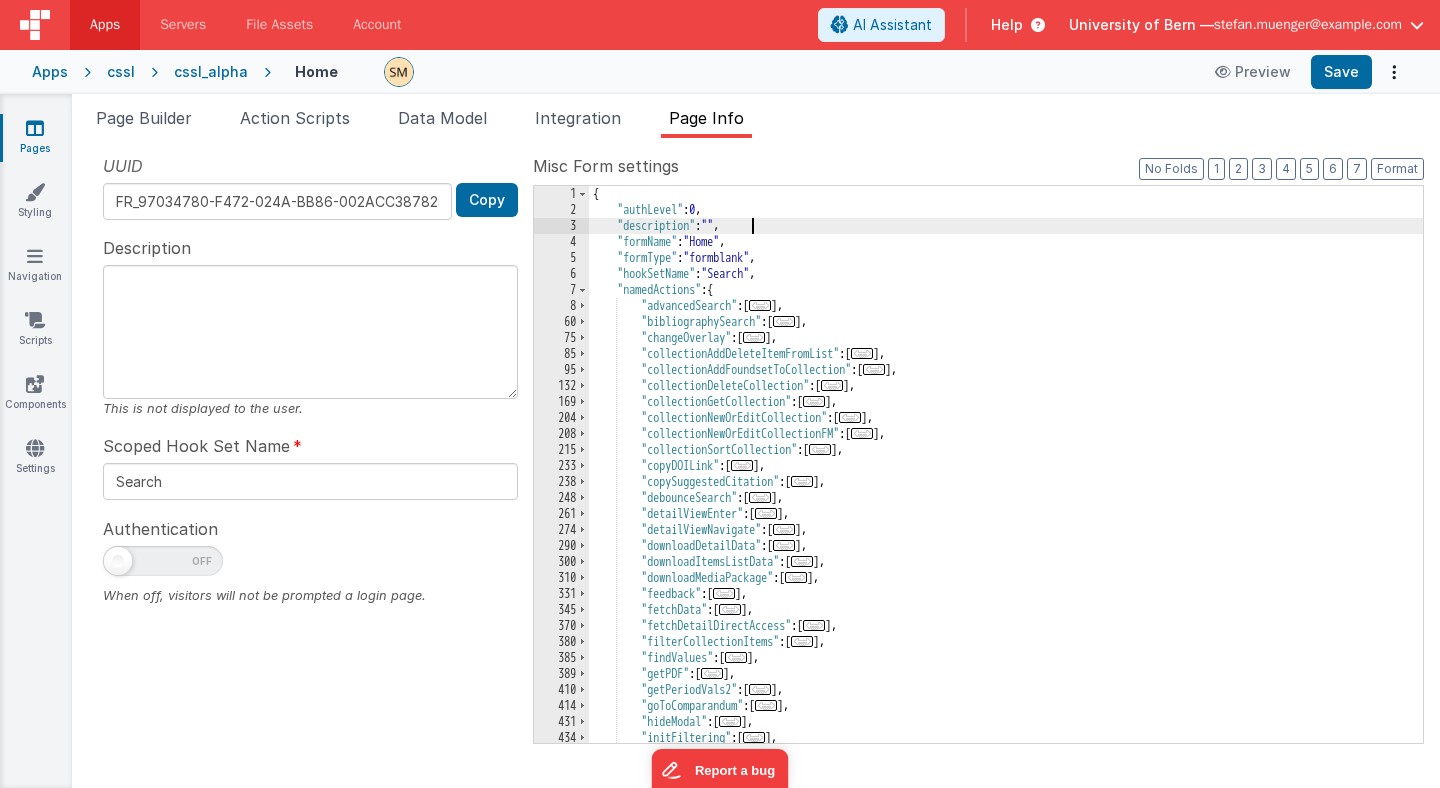scroll, scrollTop: 0, scrollLeft: 0, axis: both 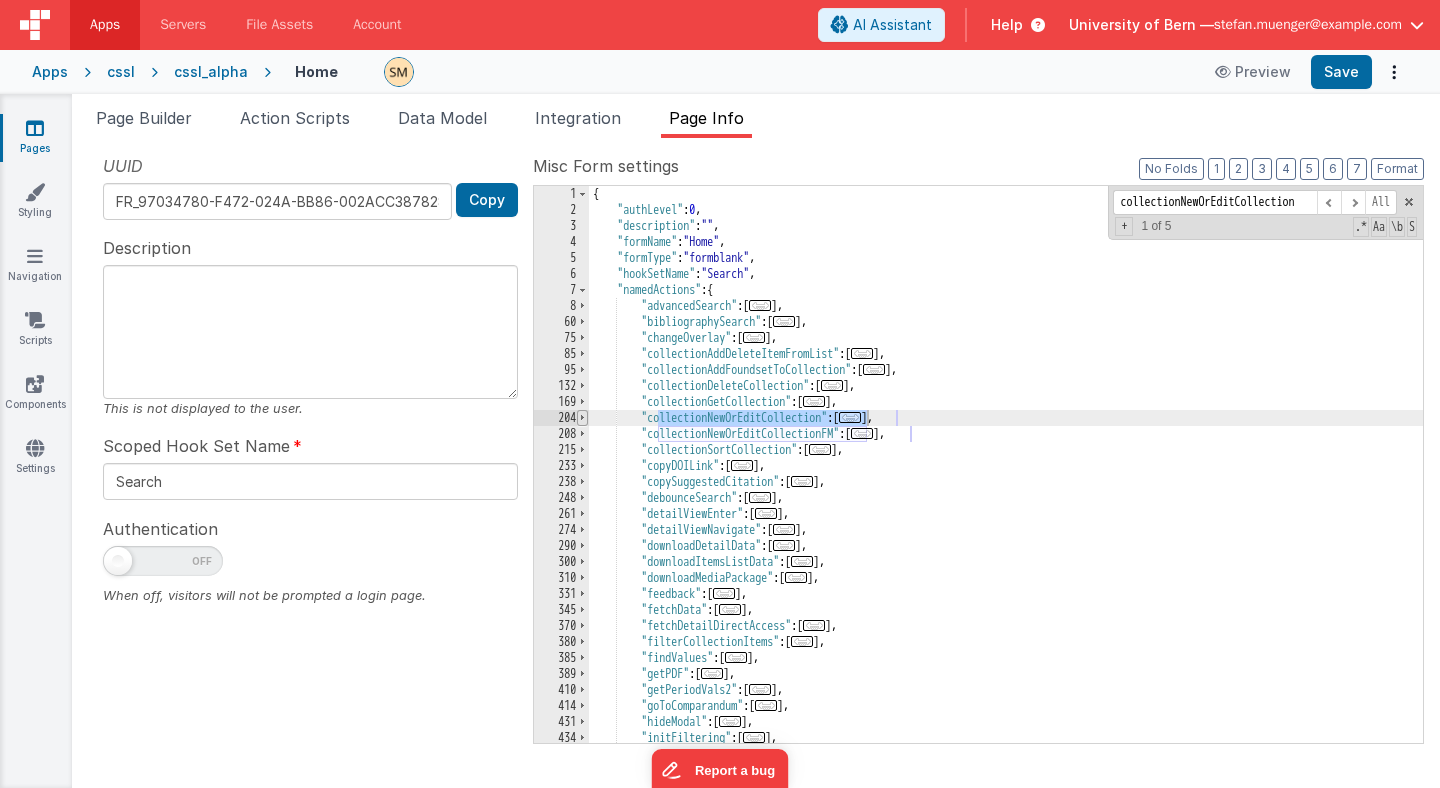 type on "collectionNewOrEditCollection" 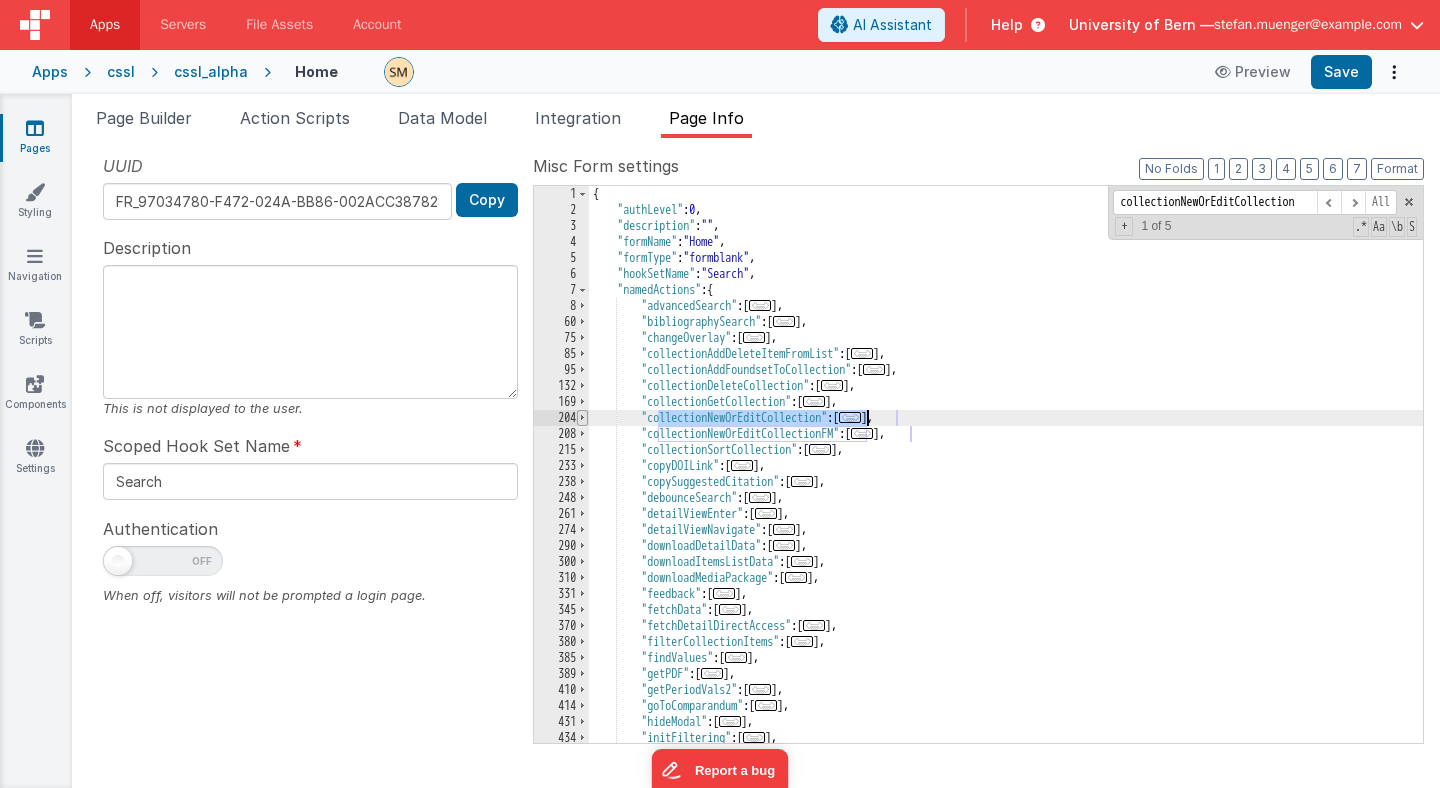 click at bounding box center (582, 418) 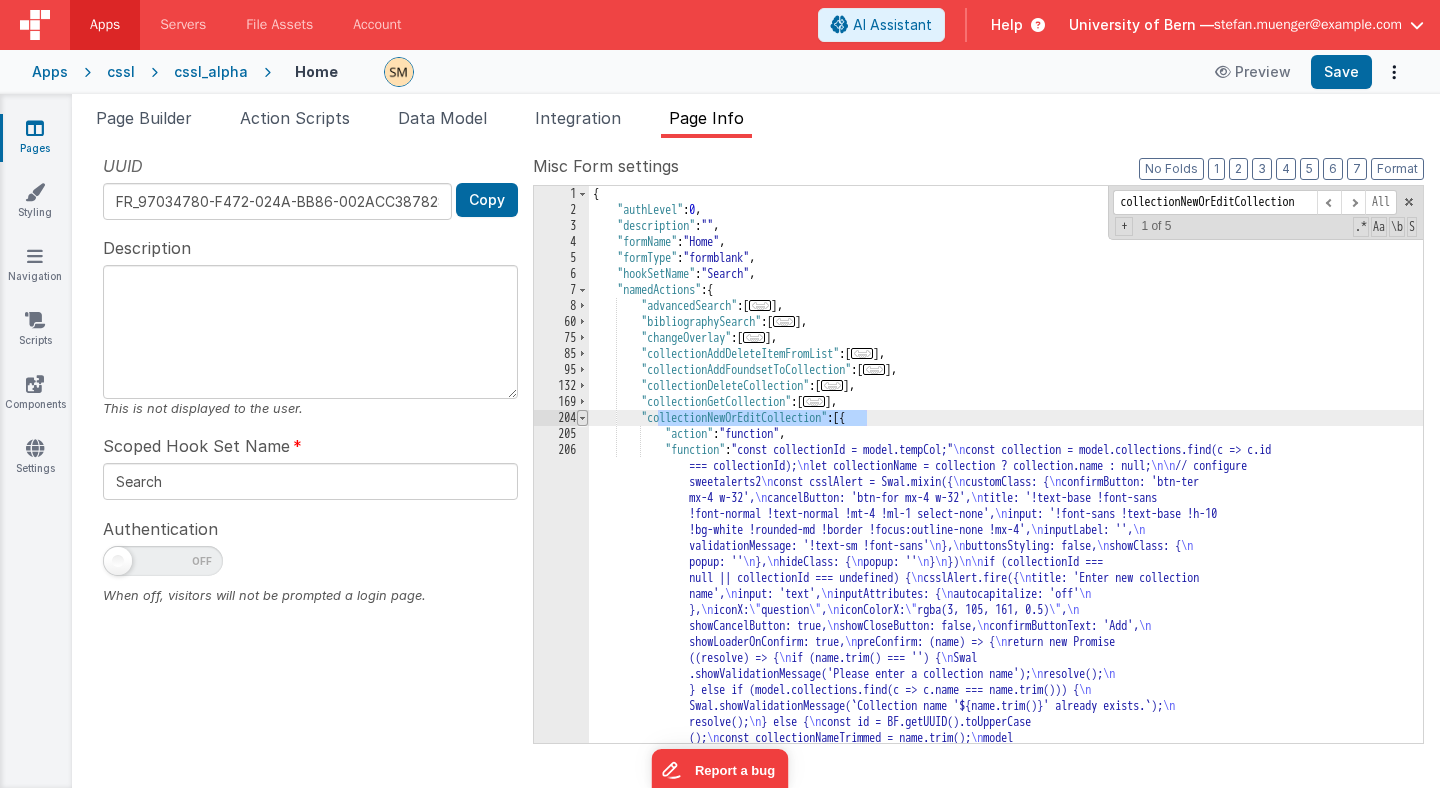 click at bounding box center [582, 418] 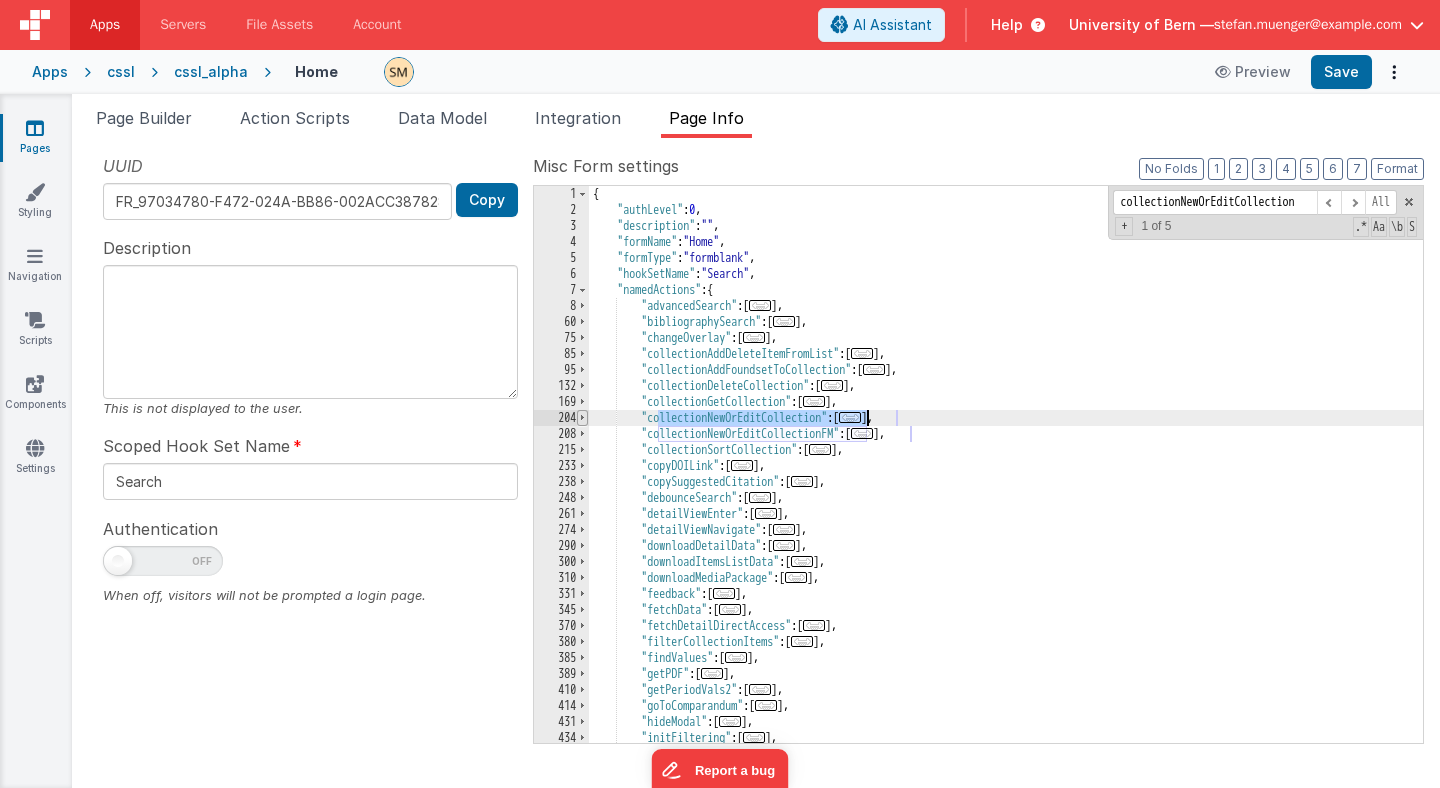 click at bounding box center (582, 418) 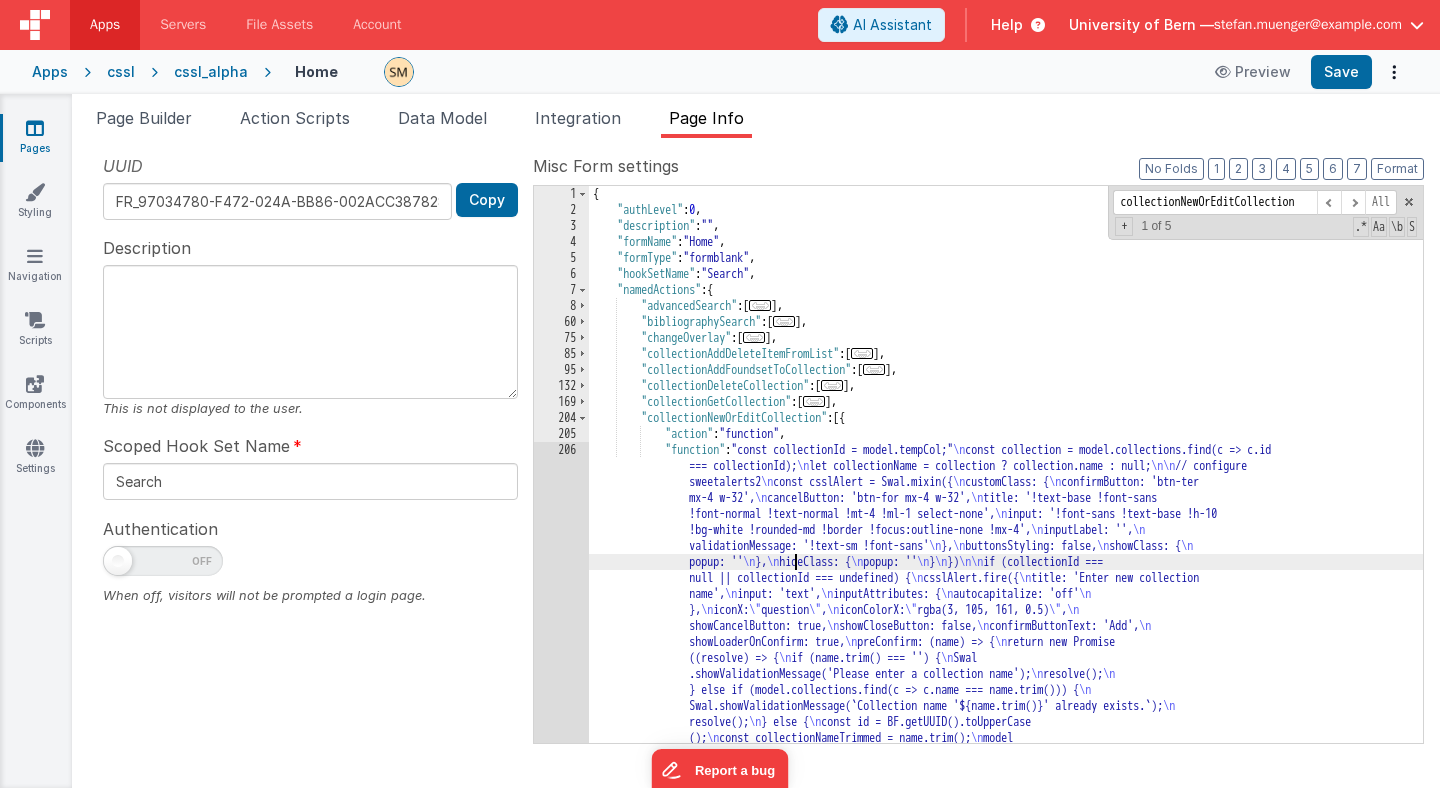 click on "{      "authLevel" :  0 ,      "description" :  "" ,      "formName" :  "Home" ,      "formType" :  "formblank" ,      "hookSetName" :  "Search" ,      "namedActions" :  {           "advancedSearch" :  [ ... ] ,           "bibliographySearch" :  [ ... ] ,           "changeOverlay" :  [ ... ] ,           "collectionAddDeleteItemFromList" :  [ ... ] ,           "collectionAddFoundsetToCollection" :  [ ... ] ,           "collectionDeleteCollection" :  [ ... ] ,           "collectionGetCollection" :  [ ... ] ,           "collectionNewOrEditCollection" :  [{                "action" :  "function" ,                "function" :  "const collectionId = model.tempCol; \n const collection = model.collections.find(c => c.id                   === collectionId); \n let collectionName = collection ? collection.name : null; \n\n // configure                   sweetalerts2 \n const csslAlert = Swal.mixin({ \n     customClass: { \n         confirmButton: 'btn-ter" at bounding box center (1006, 784) 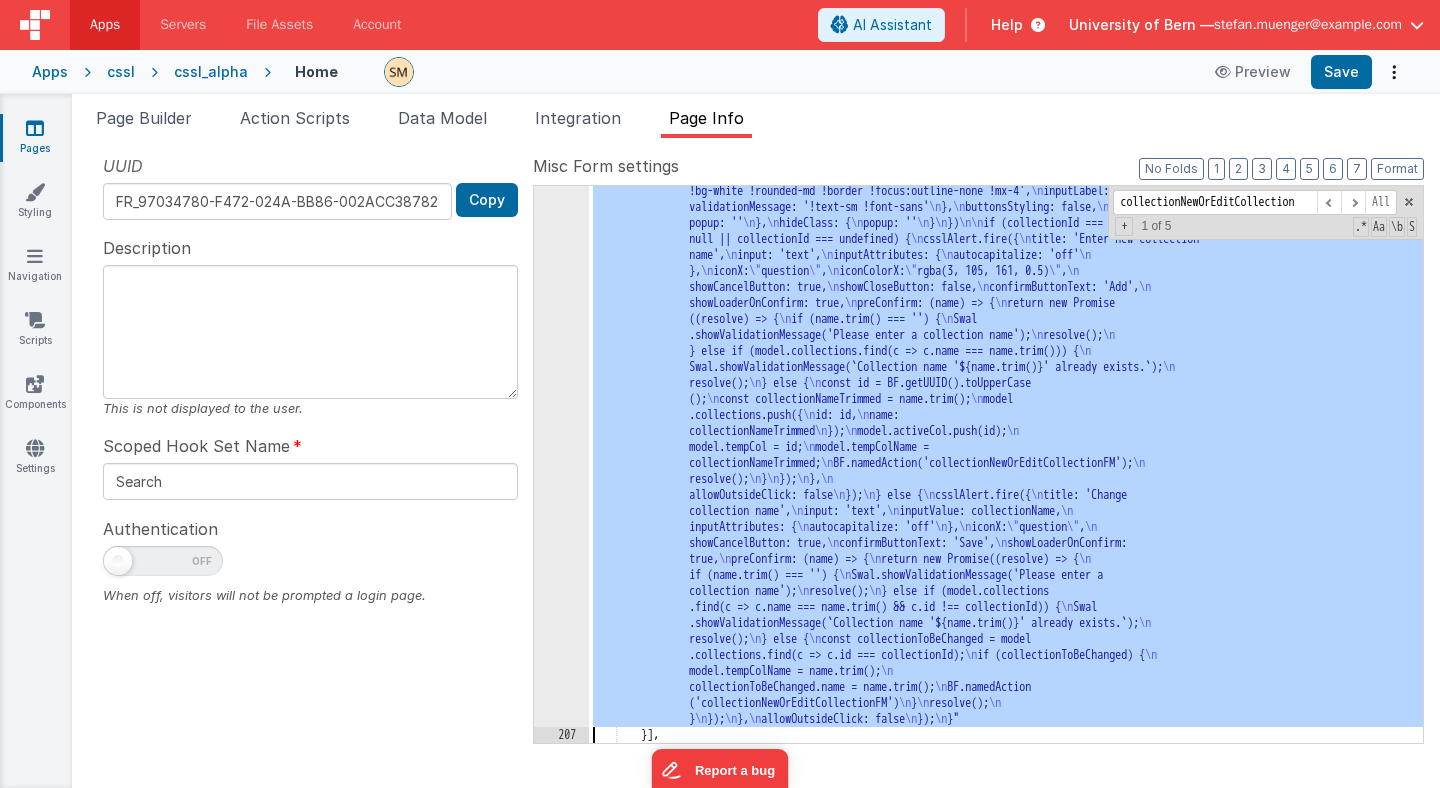 click on "206" at bounding box center (561, 415) 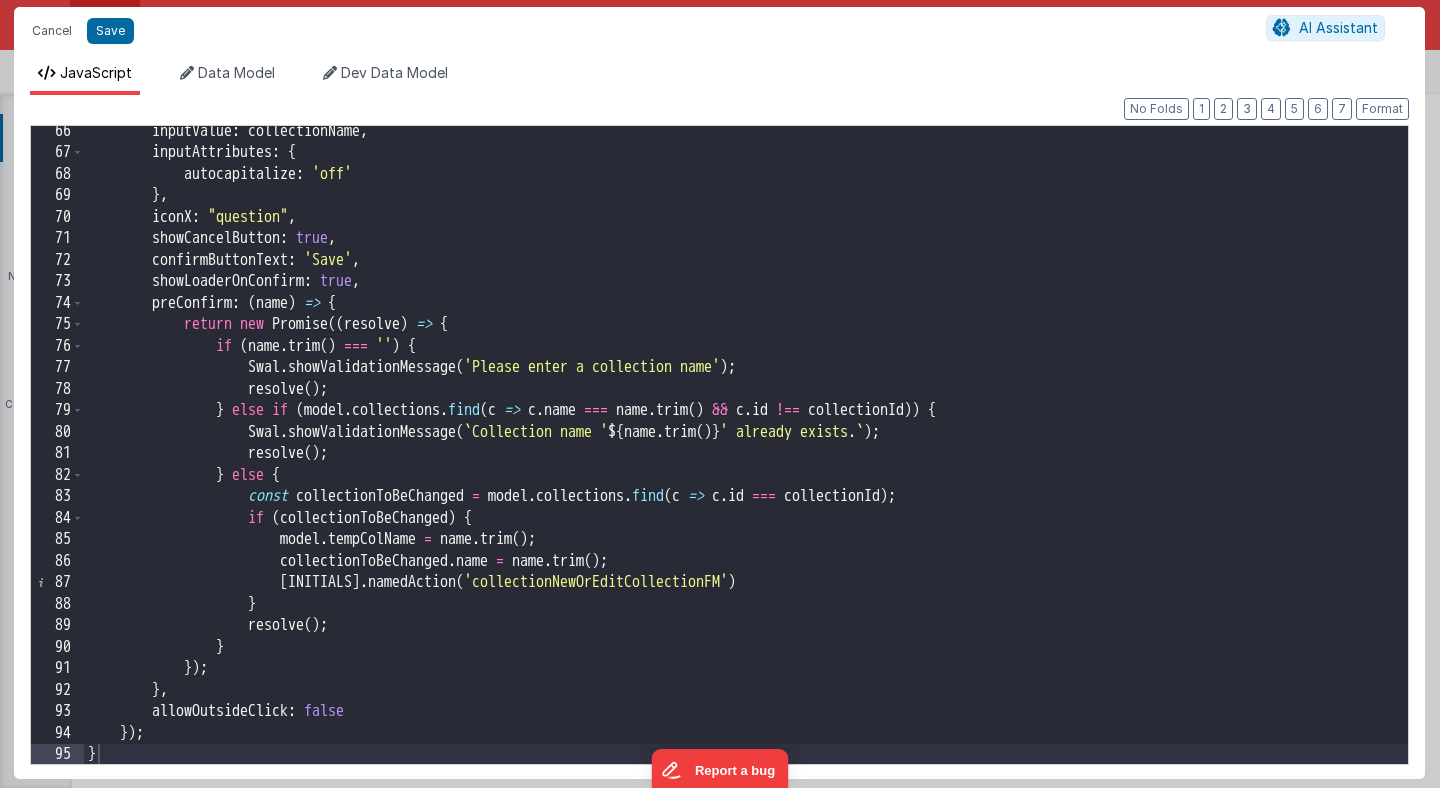 scroll, scrollTop: 1403, scrollLeft: 0, axis: vertical 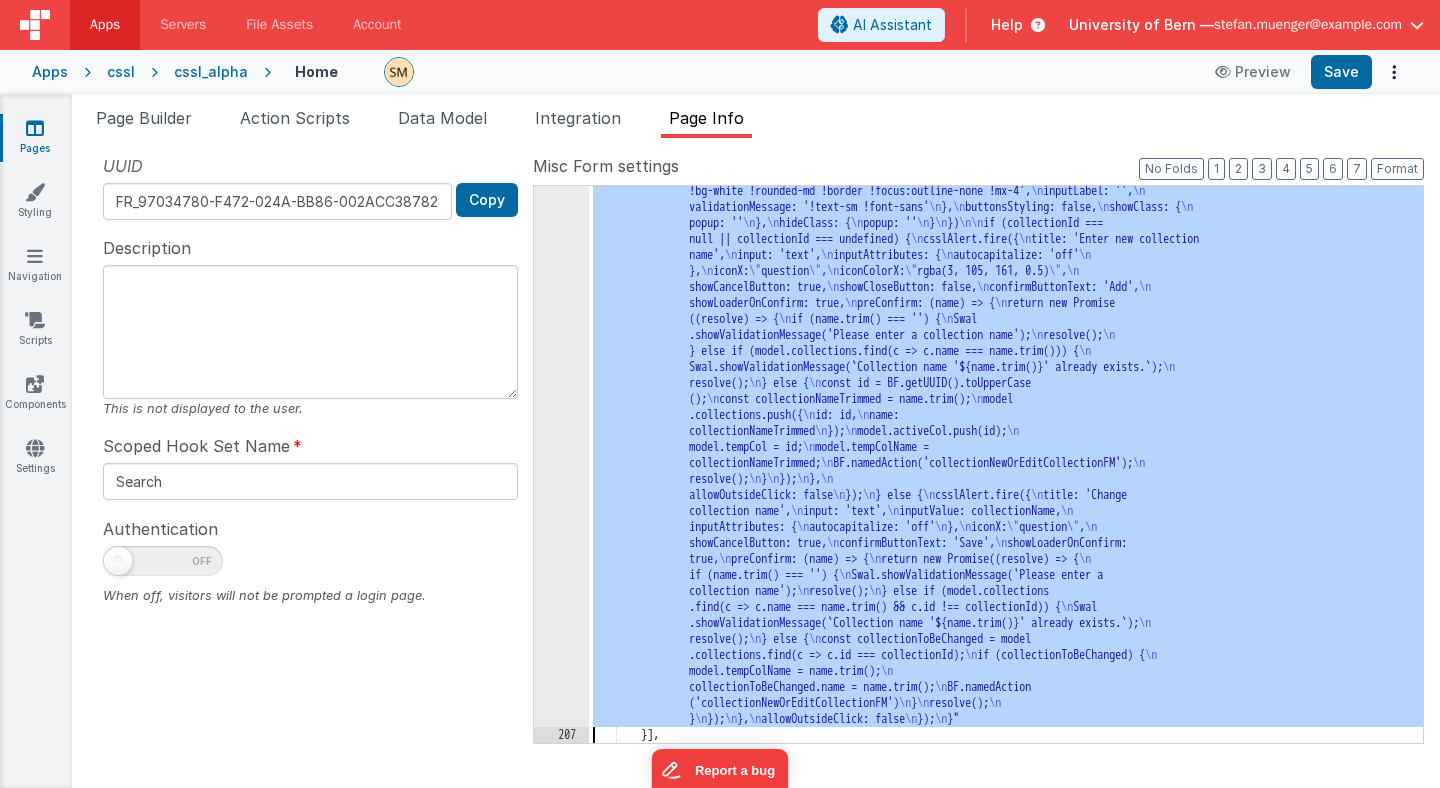 click on "206" at bounding box center [561, 415] 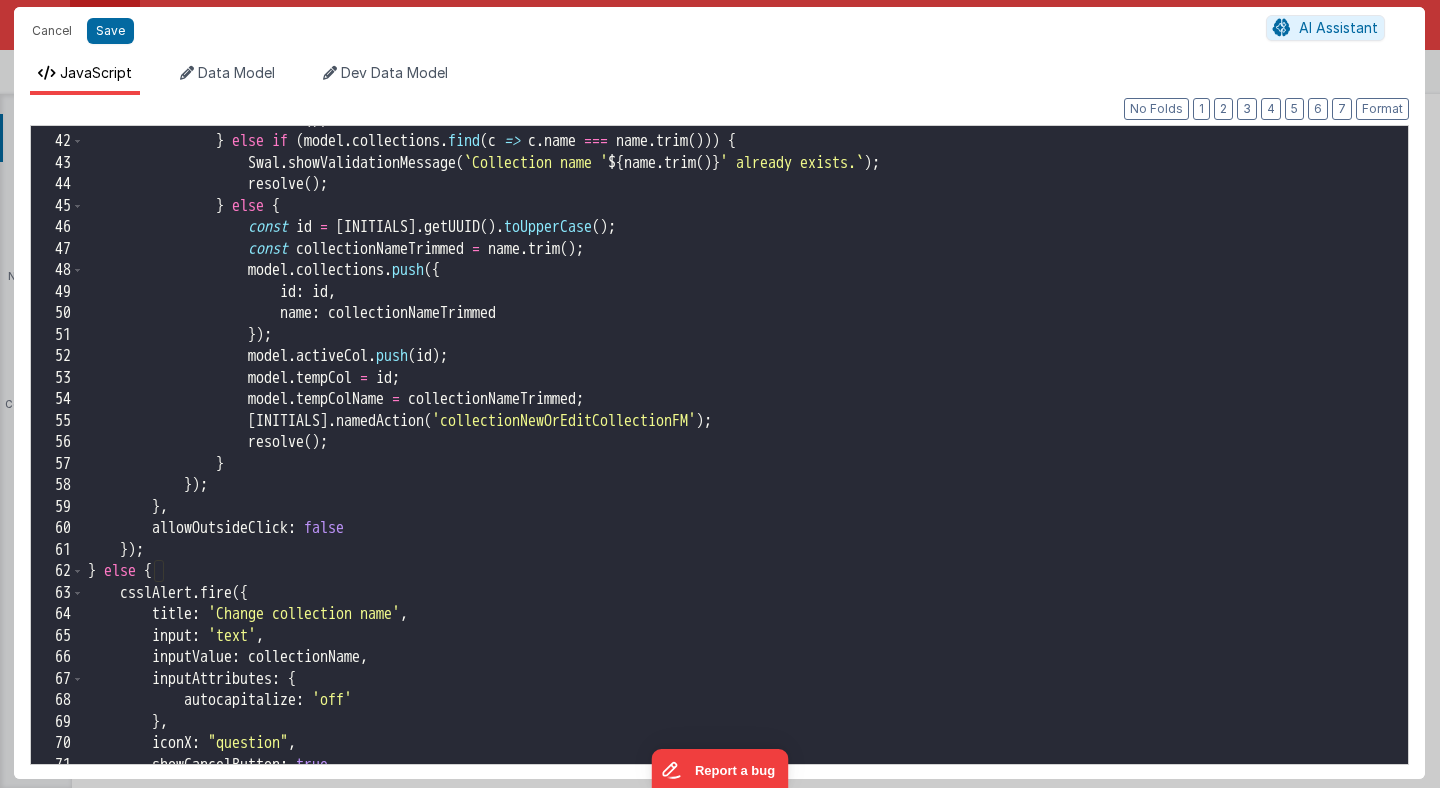 scroll, scrollTop: 867, scrollLeft: 0, axis: vertical 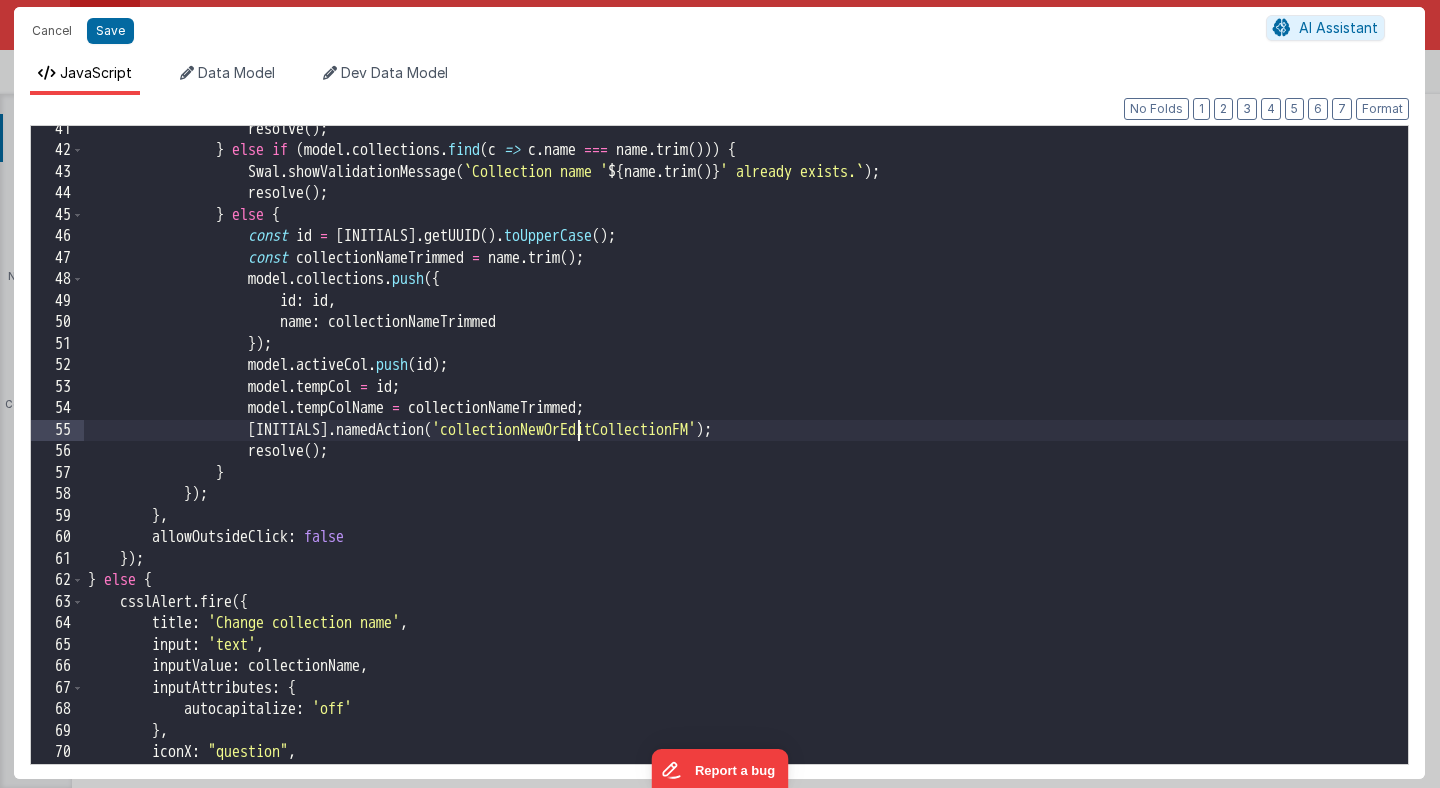 click on "resolve ( ) ;                     }   else   if   ( model . collections . find ( c   =>   c . name   ===   name . trim ( )))   {                          Swal . showValidationMessage ( ` Collection name ' ${ name . trim ( ) } ' already exists. ` ) ;                          resolve ( ) ;                     }   else   {                          const   id   =   BF . getUUID ( ) . toUpperCase ( ) ;                          const   collectionNameTrimmed   =   name . trim ( ) ;                          model . collections . push ({                               id :   id ,                               name :   collectionNameTrimmed                          }) ;                          model . activeCol . push ( id ) ;                          model . tempCol   =   id ;                          model . tempColName   =   collectionNameTrimmed ;                          BF . namedAction ( 'collectionNewOrEditCollectionFM' ) ;                          resolve ( ) ;                     } })" at bounding box center [746, 459] 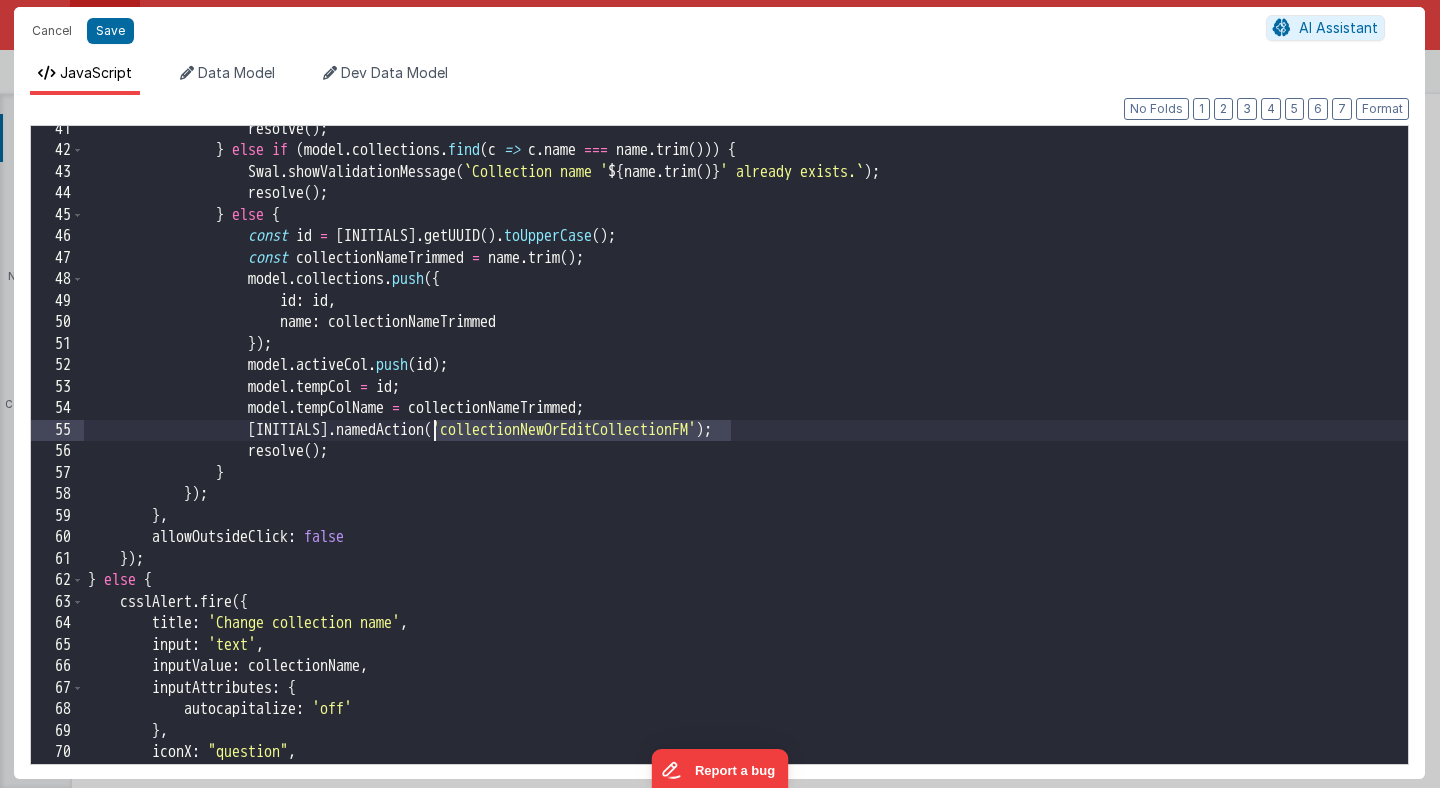click on "resolve ( ) ;                     }   else   if   ( model . collections . find ( c   =>   c . name   ===   name . trim ( )))   {                          Swal . showValidationMessage ( ` Collection name ' ${ name . trim ( ) } ' already exists. ` ) ;                          resolve ( ) ;                     }   else   {                          const   id   =   BF . getUUID ( ) . toUpperCase ( ) ;                          const   collectionNameTrimmed   =   name . trim ( ) ;                          model . collections . push ({                               id :   id ,                               name :   collectionNameTrimmed                          }) ;                          model . activeCol . push ( id ) ;                          model . tempCol   =   id ;                          model . tempColName   =   collectionNameTrimmed ;                          BF . namedAction ( 'collectionNewOrEditCollectionFM' ) ;                          resolve ( ) ;                     } })" at bounding box center (746, 459) 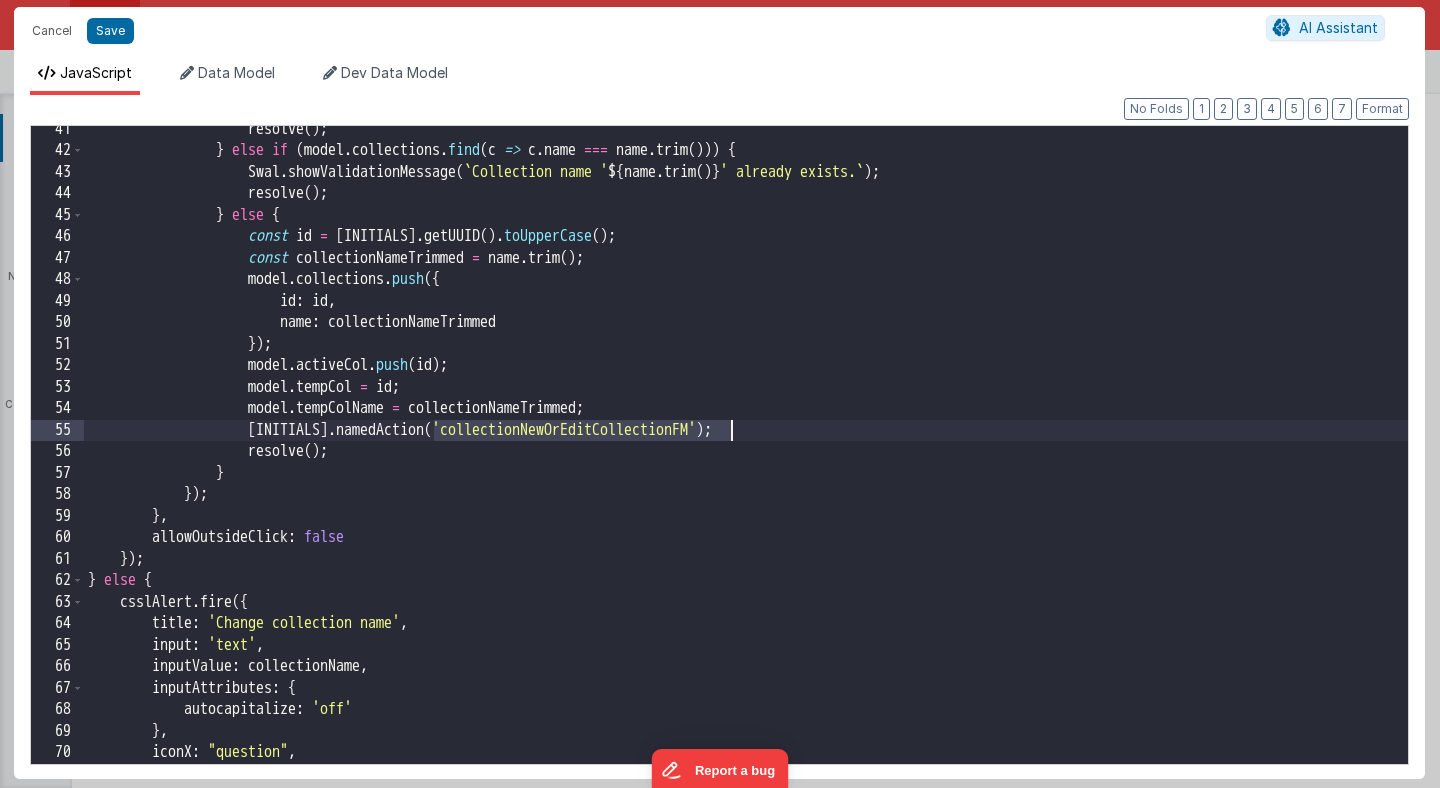 click on "resolve ( ) ;                     }   else   if   ( model . collections . find ( c   =>   c . name   ===   name . trim ( )))   {                          Swal . showValidationMessage ( ` Collection name ' ${ name . trim ( ) } ' already exists. ` ) ;                          resolve ( ) ;                     }   else   {                          const   id   =   BF . getUUID ( ) . toUpperCase ( ) ;                          const   collectionNameTrimmed   =   name . trim ( ) ;                          model . collections . push ({                               id :   id ,                               name :   collectionNameTrimmed                          }) ;                          model . activeCol . push ( id ) ;                          model . tempCol   =   id ;                          model . tempColName   =   collectionNameTrimmed ;                          BF . namedAction ( 'collectionNewOrEditCollectionFM' ) ;                          resolve ( ) ;                     } })" at bounding box center (746, 459) 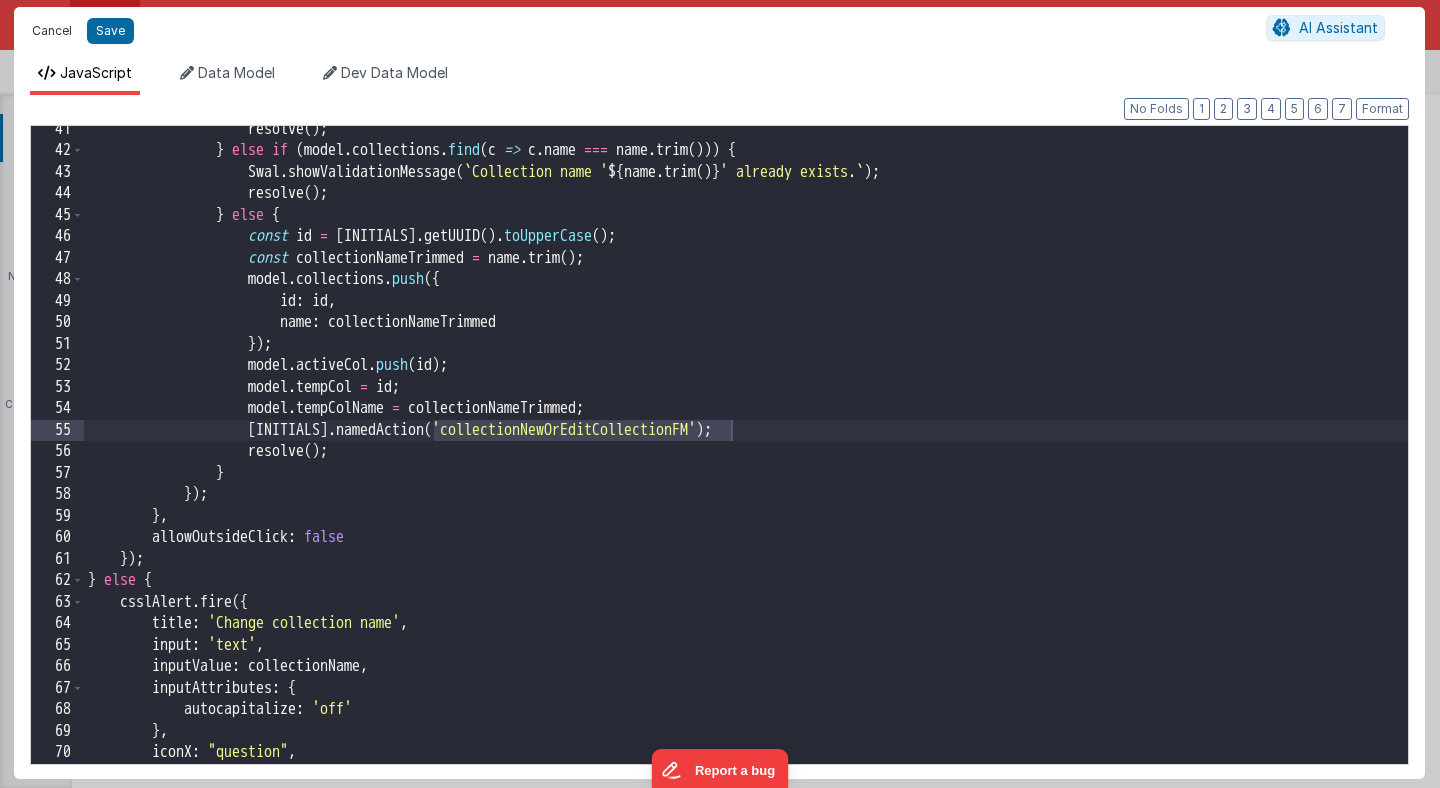 click on "Cancel" at bounding box center (52, 31) 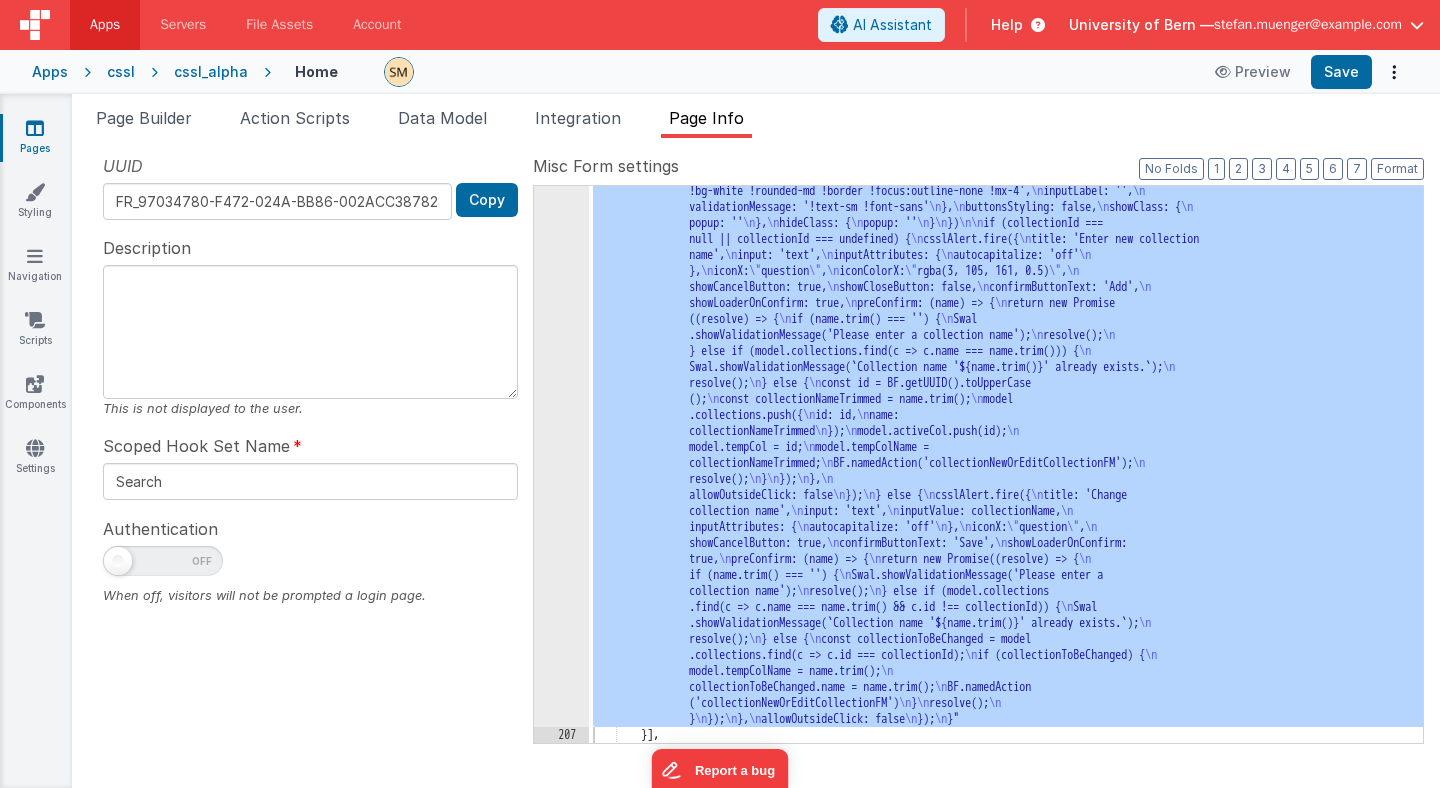 scroll, scrollTop: 0, scrollLeft: 0, axis: both 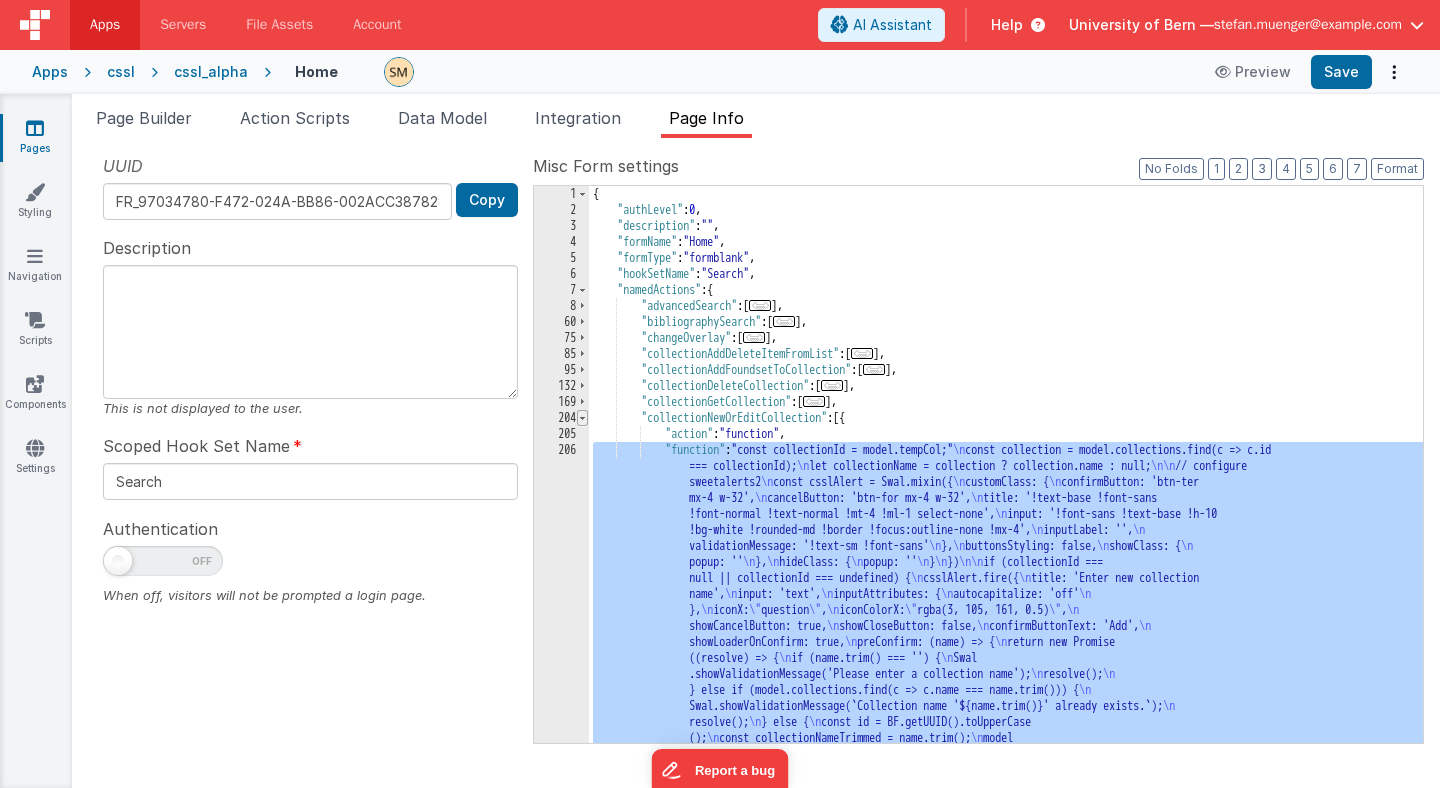 click at bounding box center [582, 418] 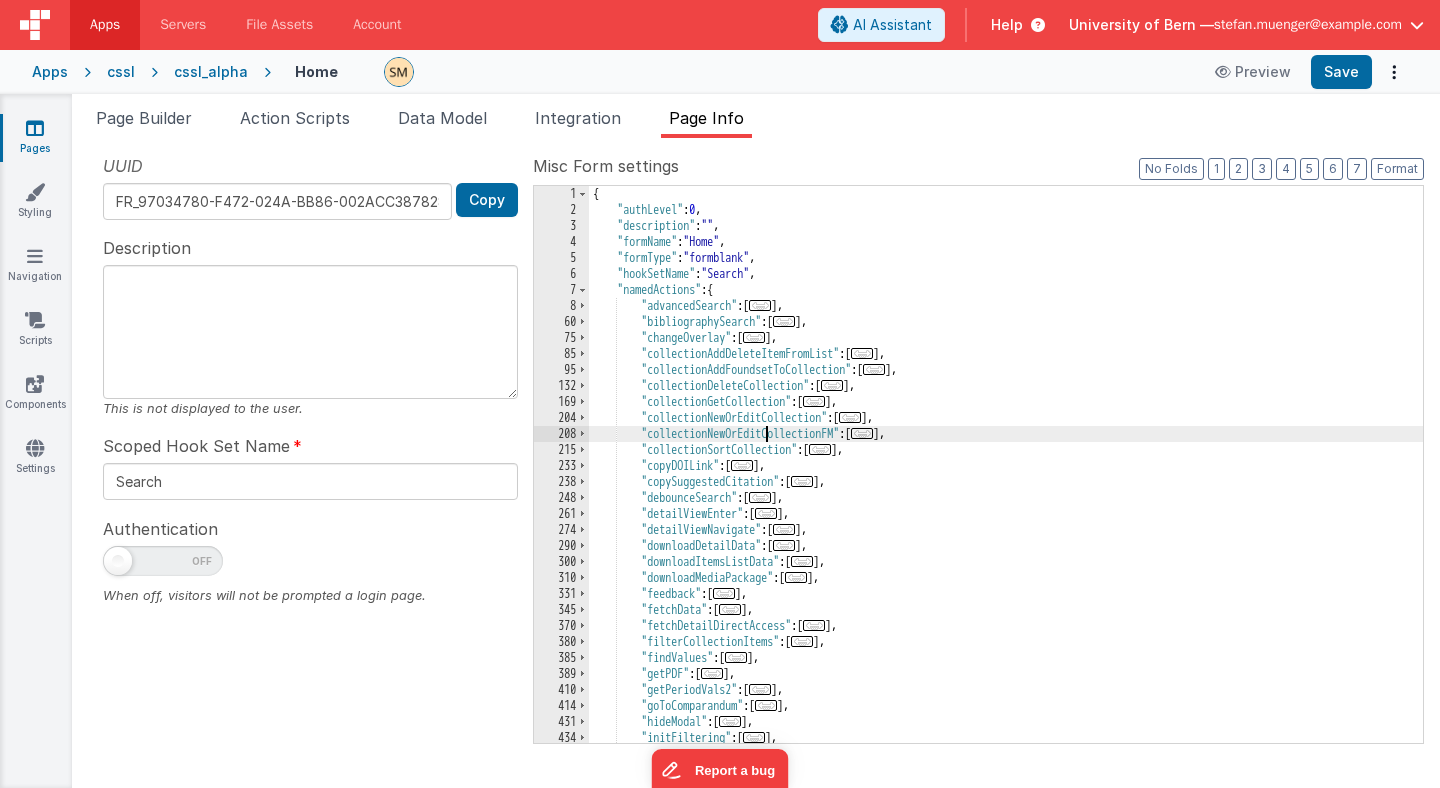 click on "{      "authLevel" :  0 ,      "description" :  "" ,      "formName" :  "Home" ,      "formType" :  "formblank" ,      "hookSetName" :  "Search" ,      "namedActions" :  {           "advancedSearch" :  [ ... ] ,           "bibliographySearch" :  [ ... ] ,           "changeOverlay" :  [ ... ] ,           "collectionAddDeleteItemFromList" :  [ ... ] ,           "collectionAddFoundsetToCollection" :  [ ... ] ,           "collectionDeleteCollection" :  [ ... ] ,           "collectionGetCollection" :  [ ... ] ,           "collectionNewOrEditCollection" :  [ ... ] ,           "collectionNewOrEditCollectionFM" :  [ ... ] ,           "collectionSortCollection" :  [ ... ] ,           "copyDOILink" :  [ ... ] ,           "copySuggestedCitation" :  [ ... ] ,           "debounceSearch" :  [ ... ] ,           "detailViewEnter" :  [ ... ] ,           "detailViewNavigate" :  [ ... ] ,           "downloadDetailData" :  [ ... ] ,           "downloadItemsListData" :  [ ... ] ,           "downloadMediaPackage" :  [ ... ] ," at bounding box center (1006, 480) 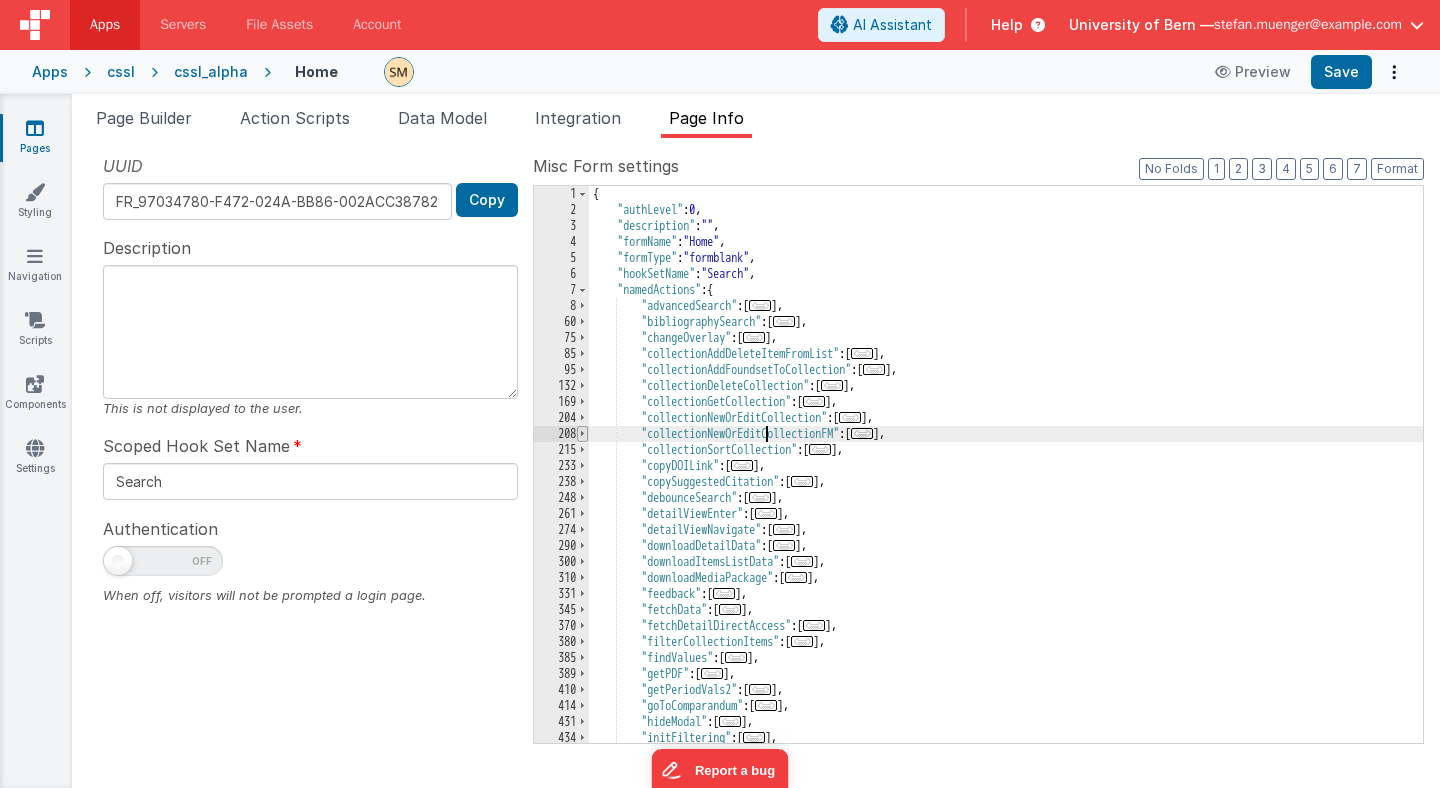 click at bounding box center (582, 434) 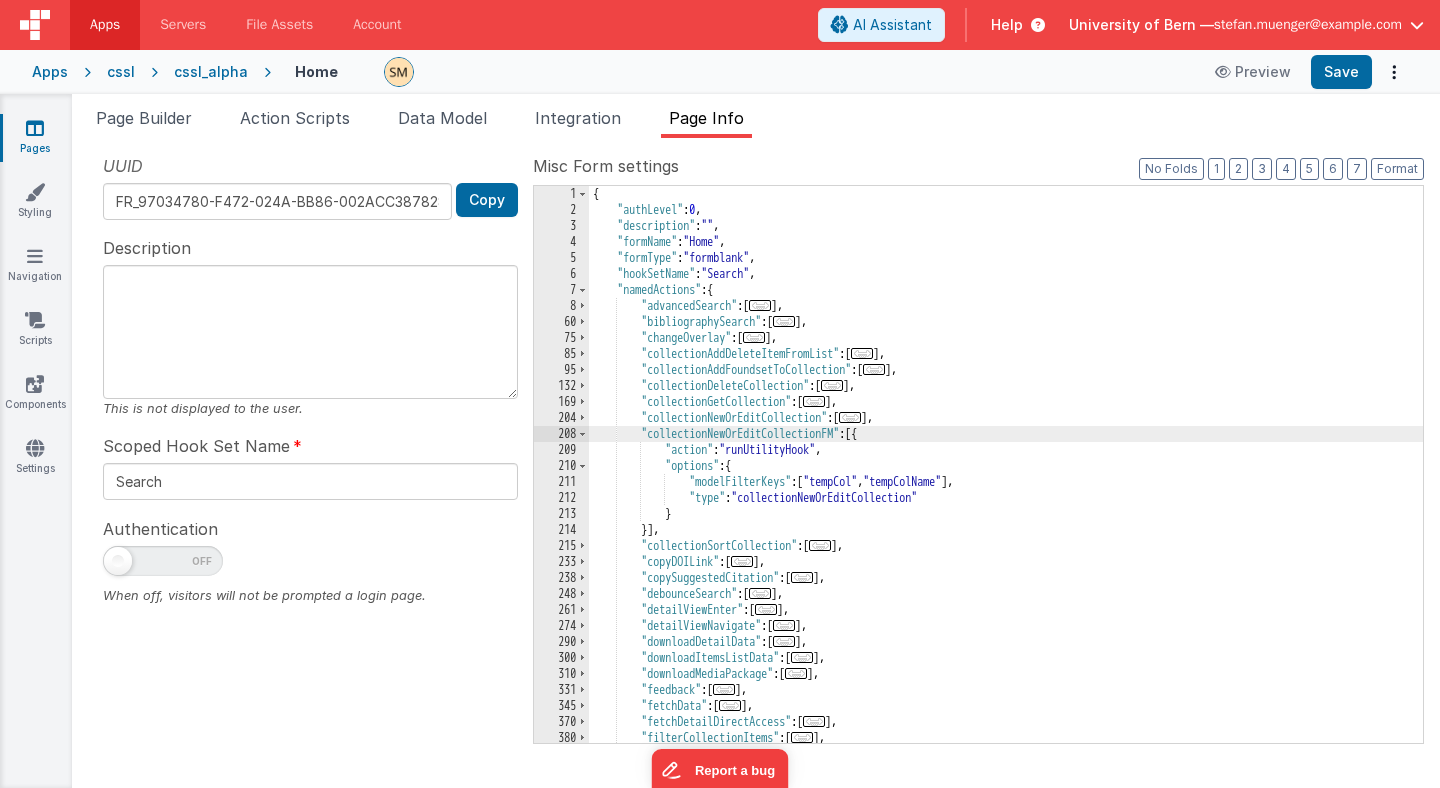 click on "{      "authLevel" :  0 ,      "description" :  "" ,      "formName" :  "Home" ,      "formType" :  "formblank" ,      "hookSetName" :  "Search" ,      "namedActions" :  {           "advancedSearch" :  [ ... ] ,           "bibliographySearch" :  [ ... ] ,           "changeOverlay" :  [ ... ] ,           "collectionAddDeleteItemFromList" :  [ ... ] ,           "collectionAddFoundsetToCollection" :  [ ... ] ,           "collectionDeleteCollection" :  [ ... ] ,           "collectionGetCollection" :  [ ... ] ,           "collectionNewOrEditCollection" :  [ ... ] ,           "collectionNewOrEditCollectionFM" :  [{                "action" :  "runUtilityHook" ,                "options" :  {                     "modelFilterKeys" :  [ "tempCol" ,  "tempColName" ] ,                     "type" :  "collectionNewOrEditCollection"                }           }] ,           "collectionSortCollection" :  [ ... ] ,           "copyDOILink" :  [ ... ] ,           "copySuggestedCitation" :  [ ... ] ,           "debounceSearch" :" at bounding box center [1006, 480] 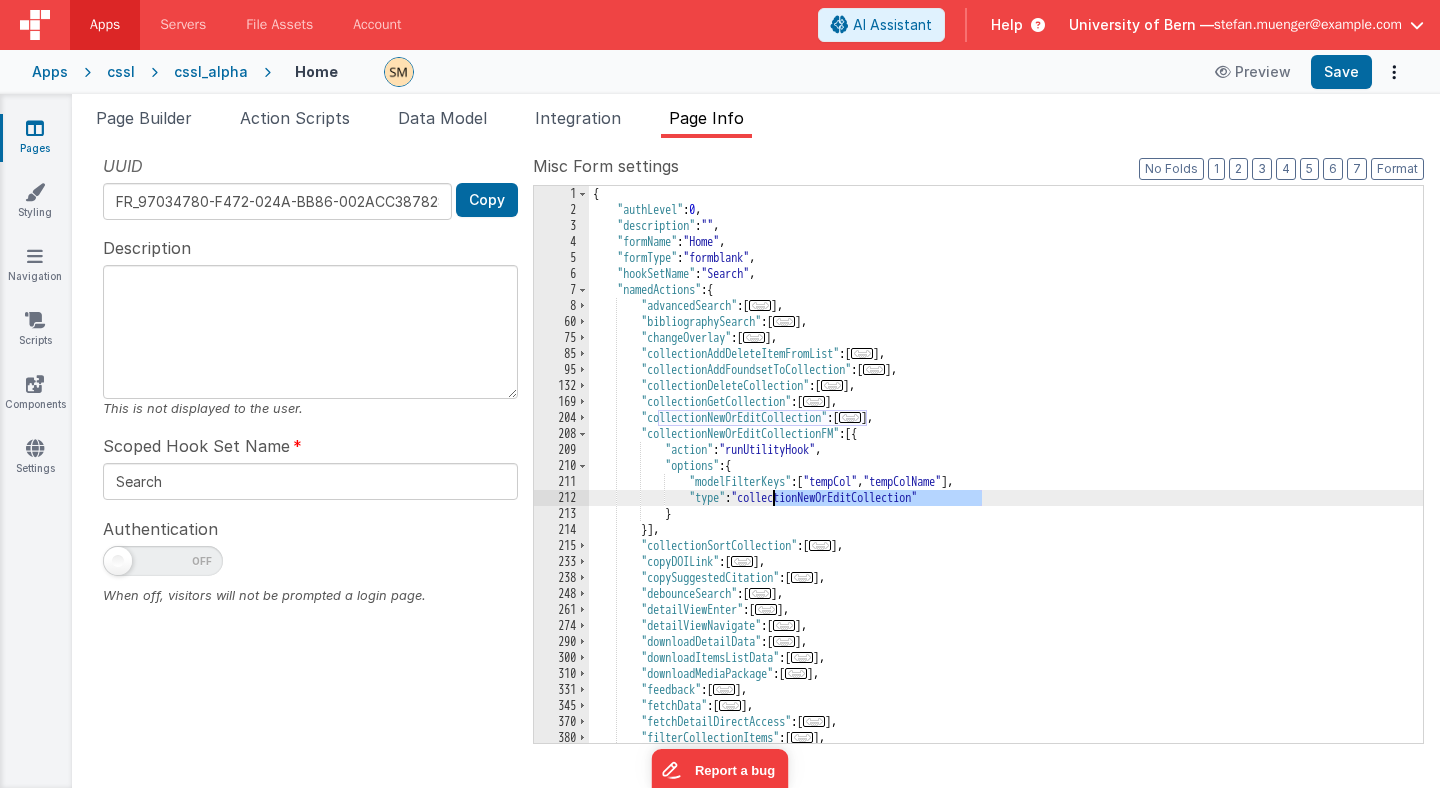 click on "{      "authLevel" :  0 ,      "description" :  "" ,      "formName" :  "Home" ,      "formType" :  "formblank" ,      "hookSetName" :  "Search" ,      "namedActions" :  {           "advancedSearch" :  [ ... ] ,           "bibliographySearch" :  [ ... ] ,           "changeOverlay" :  [ ... ] ,           "collectionAddDeleteItemFromList" :  [ ... ] ,           "collectionAddFoundsetToCollection" :  [ ... ] ,           "collectionDeleteCollection" :  [ ... ] ,           "collectionGetCollection" :  [ ... ] ,           "collectionNewOrEditCollection" :  [ ... ] ,           "collectionNewOrEditCollectionFM" :  [{                "action" :  "runUtilityHook" ,                "options" :  {                     "modelFilterKeys" :  [ "tempCol" ,  "tempColName" ] ,                     "type" :  "collectionNewOrEditCollection"                }           }] ,           "collectionSortCollection" :  [ ... ] ,           "copyDOILink" :  [ ... ] ,           "copySuggestedCitation" :  [ ... ] ,           "debounceSearch" :" at bounding box center [1006, 480] 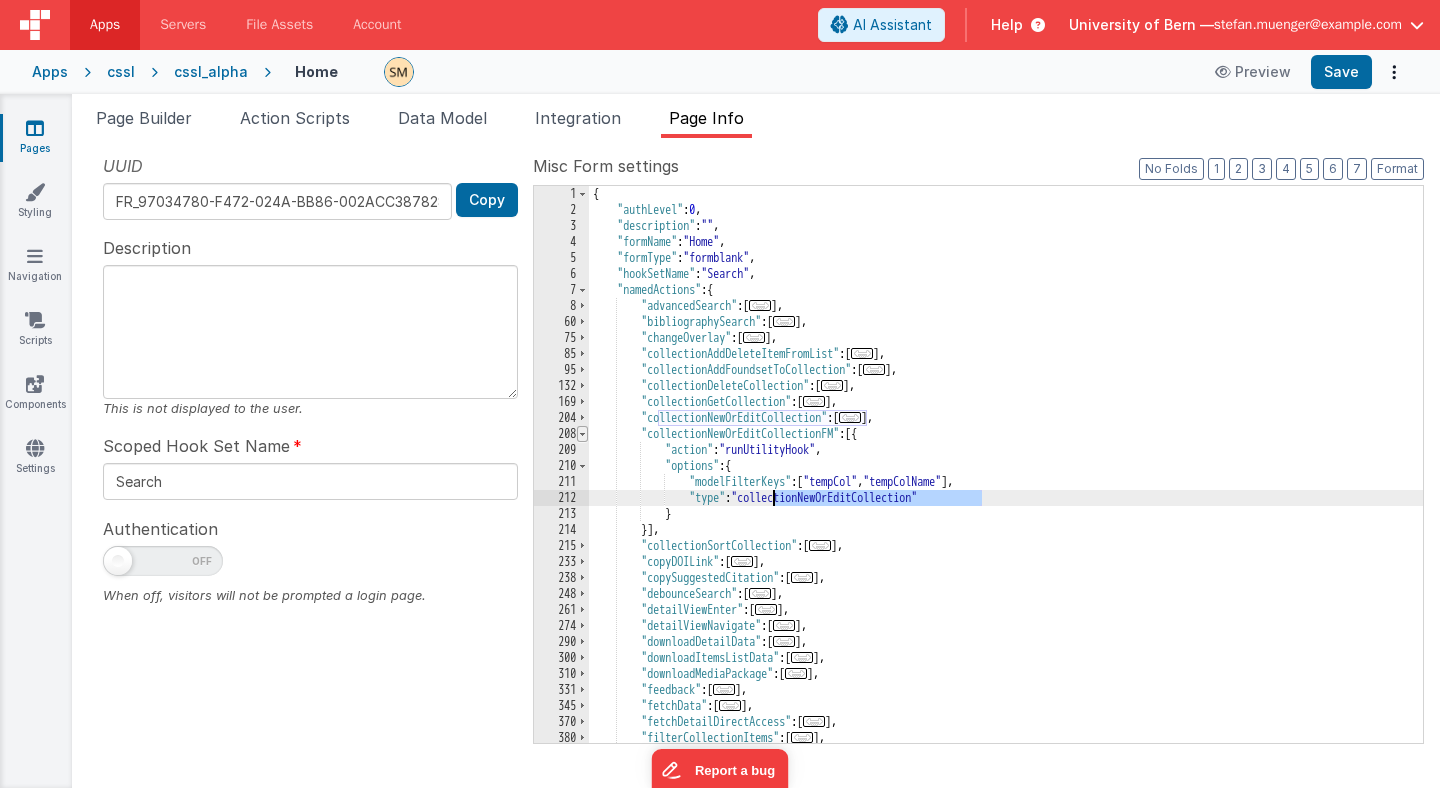 click at bounding box center (582, 434) 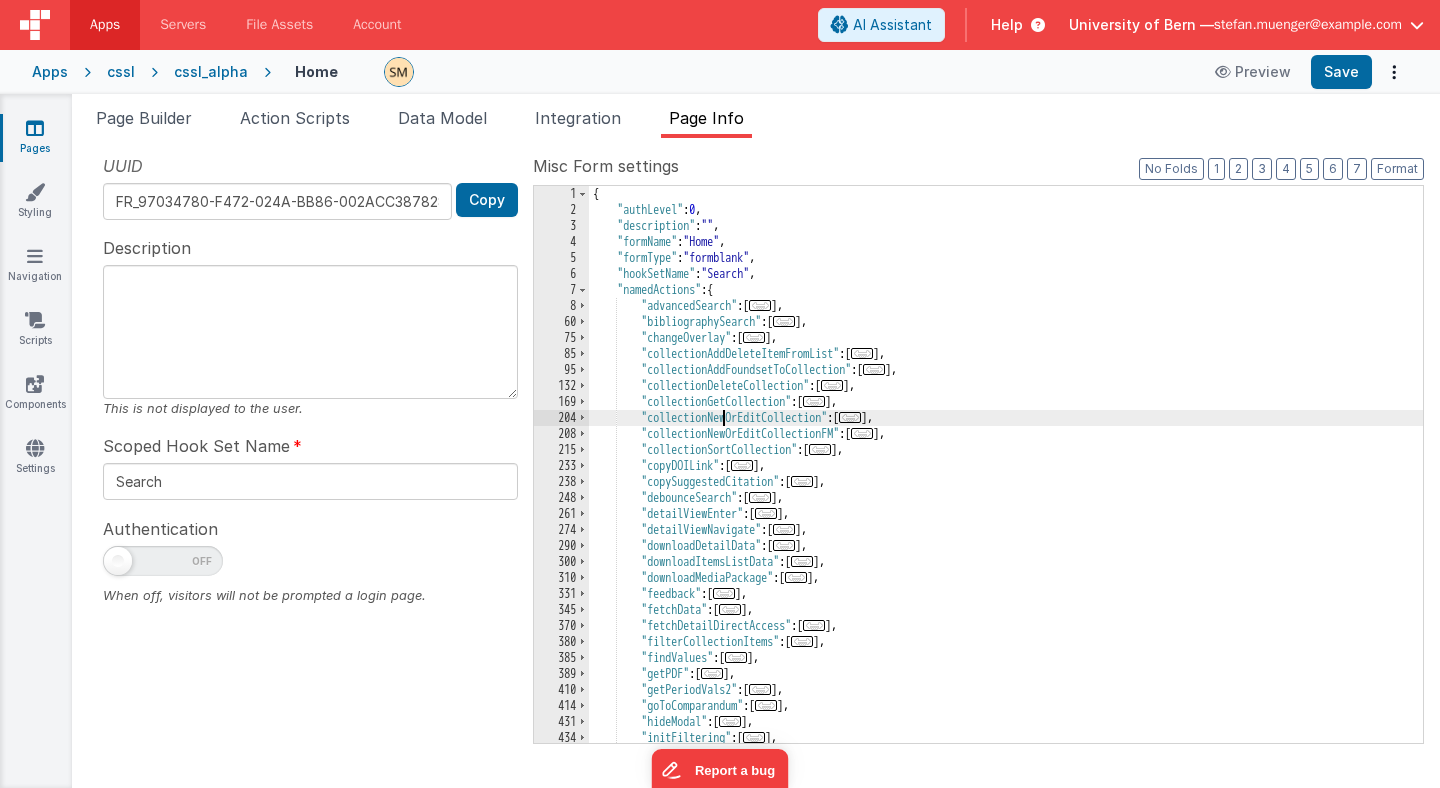 click on "{      "authLevel" :  0 ,      "description" :  "" ,      "formName" :  "Home" ,      "formType" :  "formblank" ,      "hookSetName" :  "Search" ,      "namedActions" :  {           "advancedSearch" :  [ ... ] ,           "bibliographySearch" :  [ ... ] ,           "changeOverlay" :  [ ... ] ,           "collectionAddDeleteItemFromList" :  [ ... ] ,           "collectionAddFoundsetToCollection" :  [ ... ] ,           "collectionDeleteCollection" :  [ ... ] ,           "collectionGetCollection" :  [ ... ] ,           "collectionNewOrEditCollection" :  [ ... ] ,           "collectionNewOrEditCollectionFM" :  [ ... ] ,           "collectionSortCollection" :  [ ... ] ,           "copyDOILink" :  [ ... ] ,           "copySuggestedCitation" :  [ ... ] ,           "debounceSearch" :  [ ... ] ,           "detailViewEnter" :  [ ... ] ,           "detailViewNavigate" :  [ ... ] ,           "downloadDetailData" :  [ ... ] ,           "downloadItemsListData" :  [ ... ] ,           "downloadMediaPackage" :  [ ... ] ," at bounding box center [1006, 480] 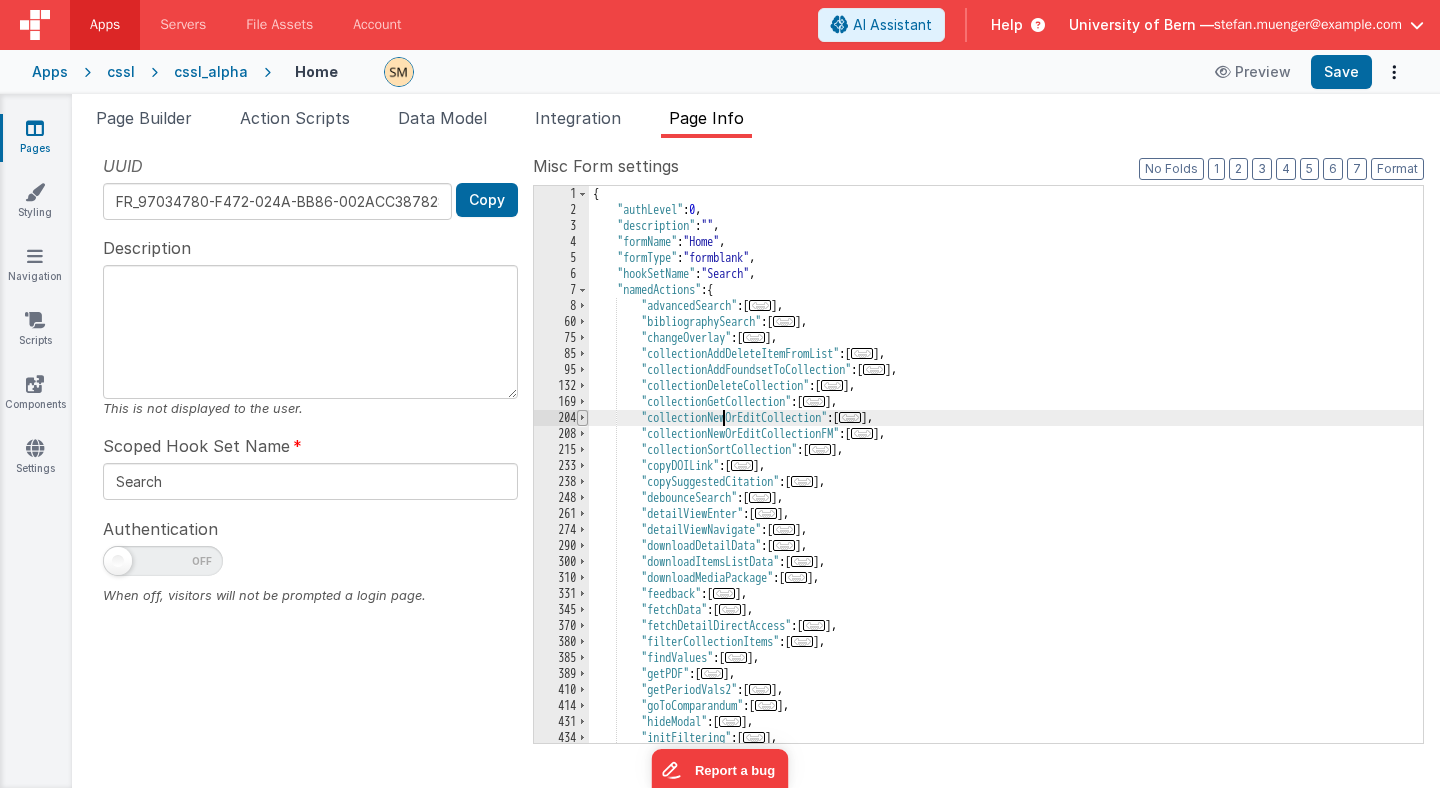 click at bounding box center (582, 418) 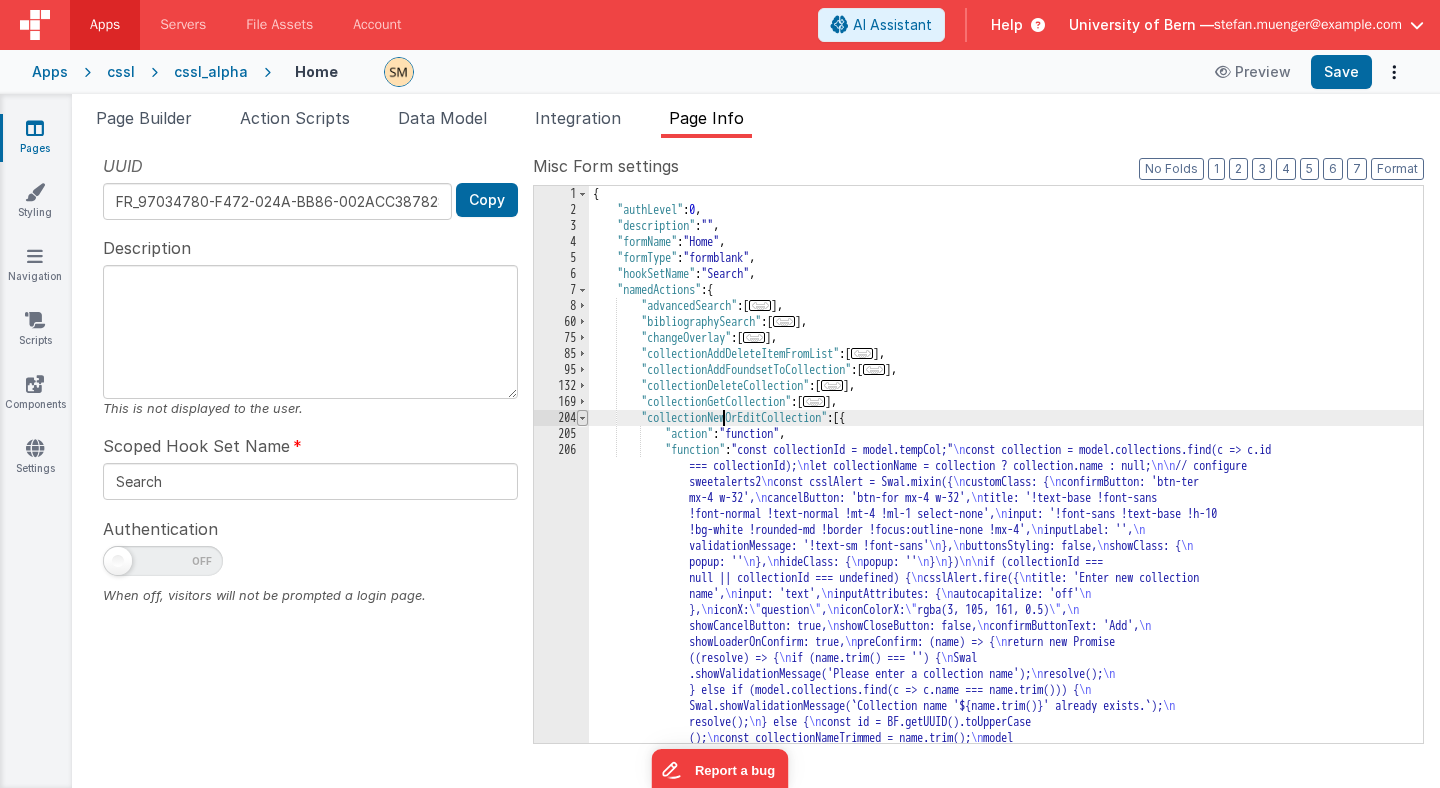 click at bounding box center [582, 418] 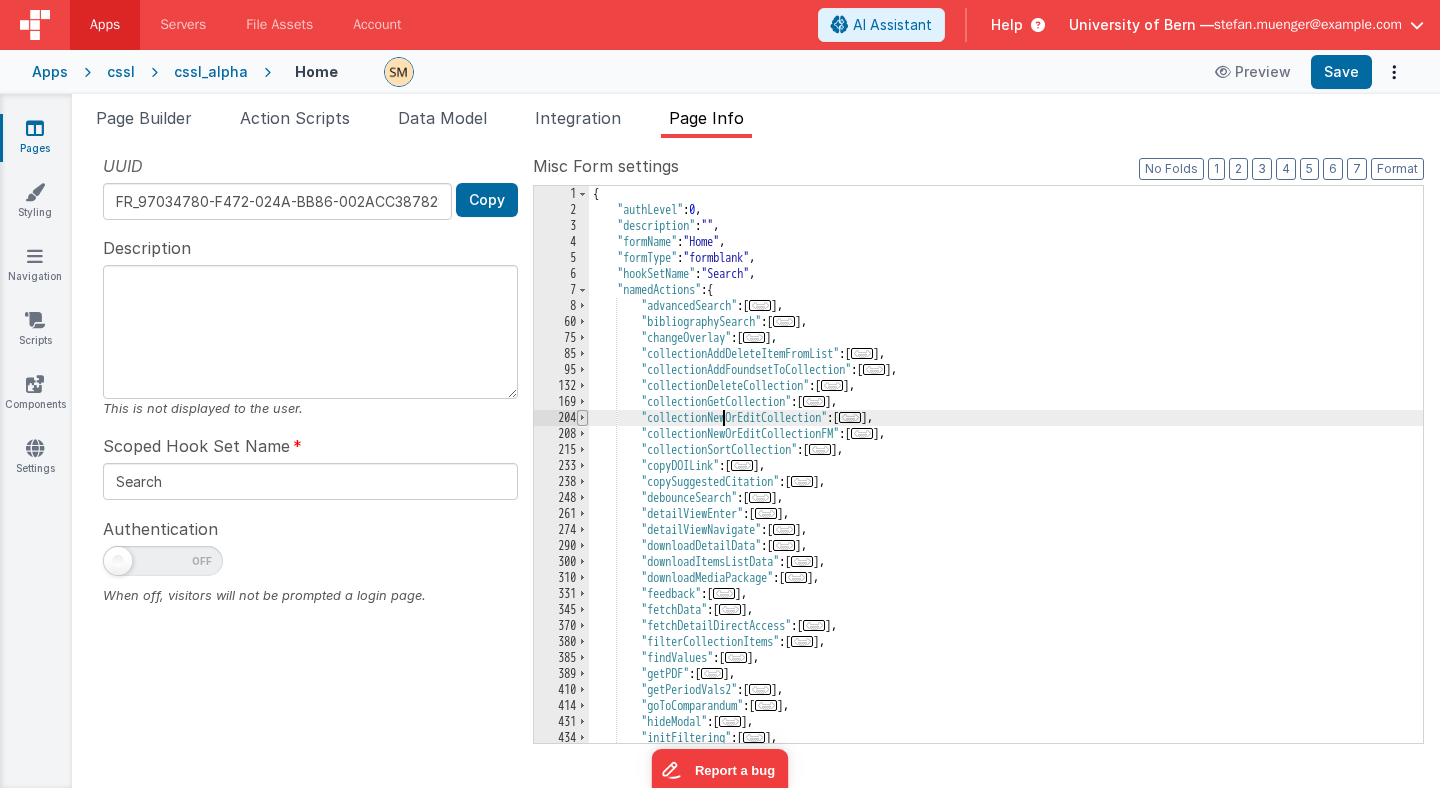 click at bounding box center (582, 418) 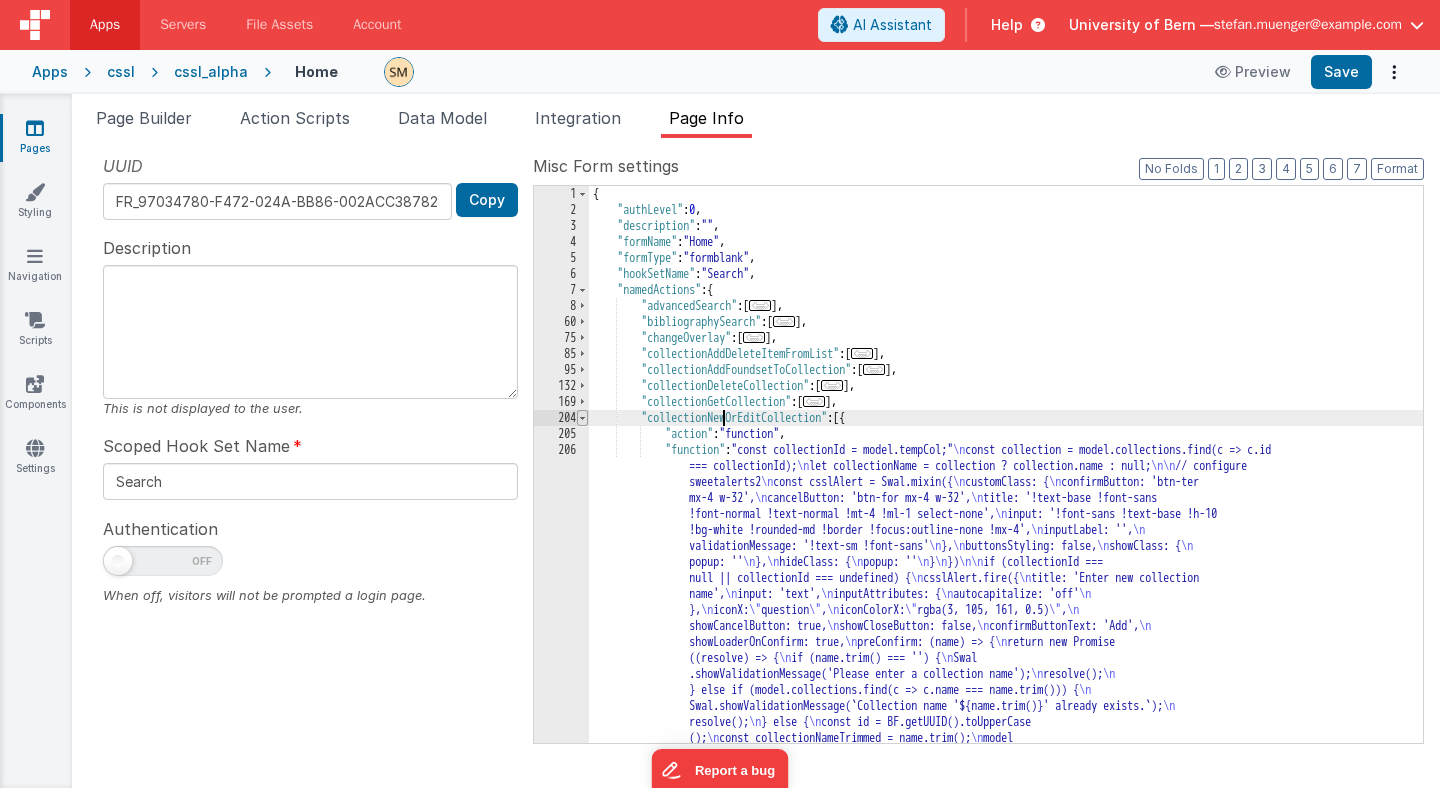 click at bounding box center (582, 418) 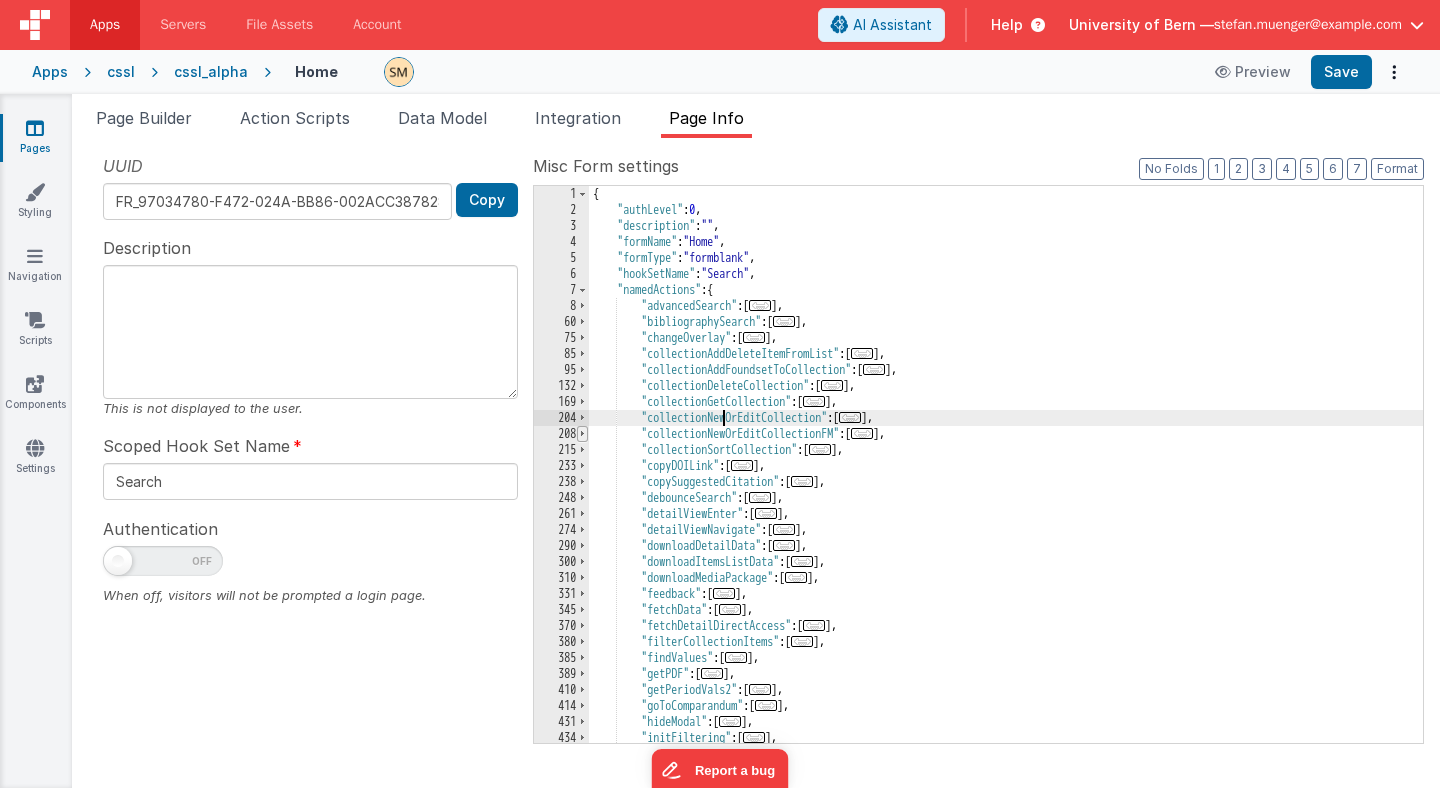 click at bounding box center (582, 434) 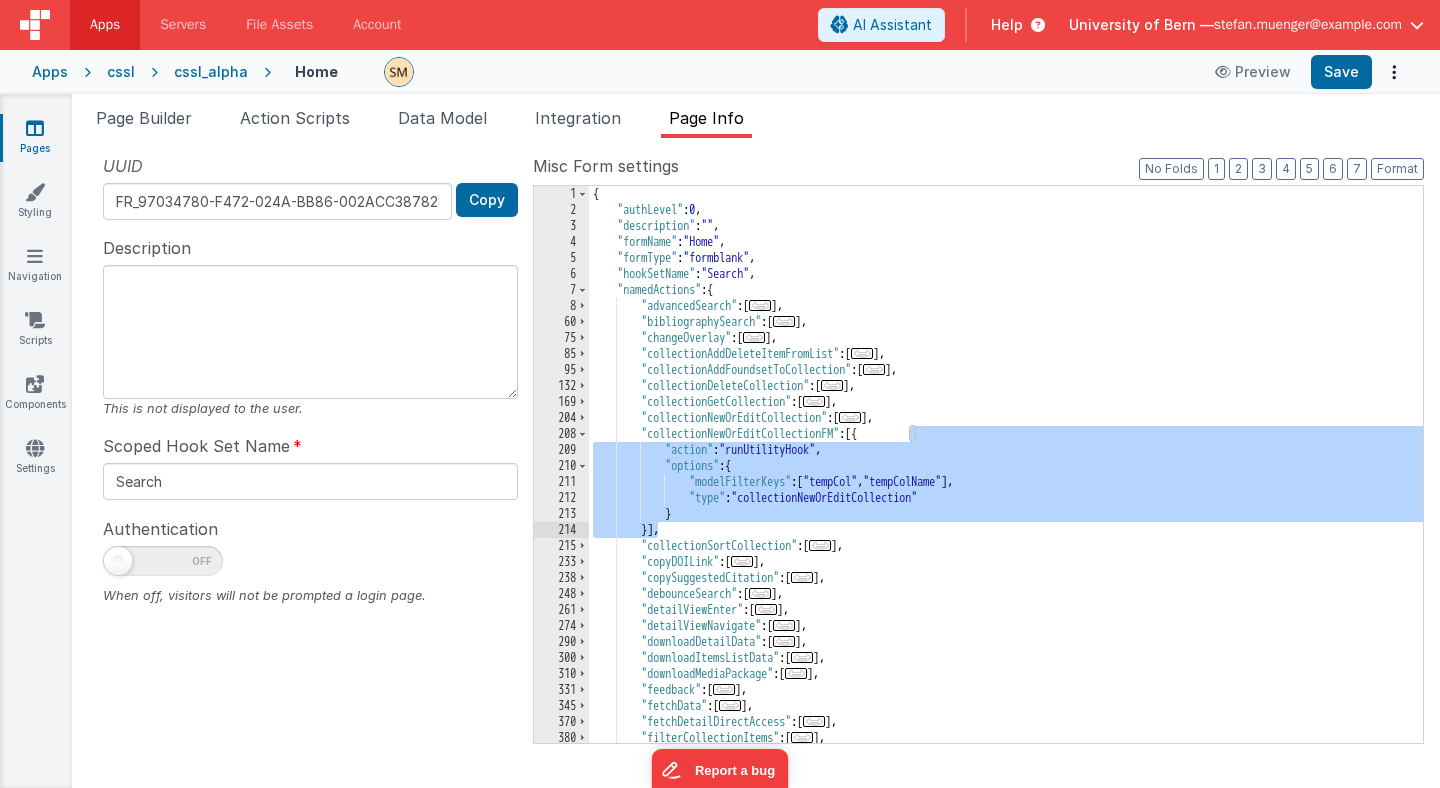 drag, startPoint x: 912, startPoint y: 436, endPoint x: 659, endPoint y: 525, distance: 268.1977 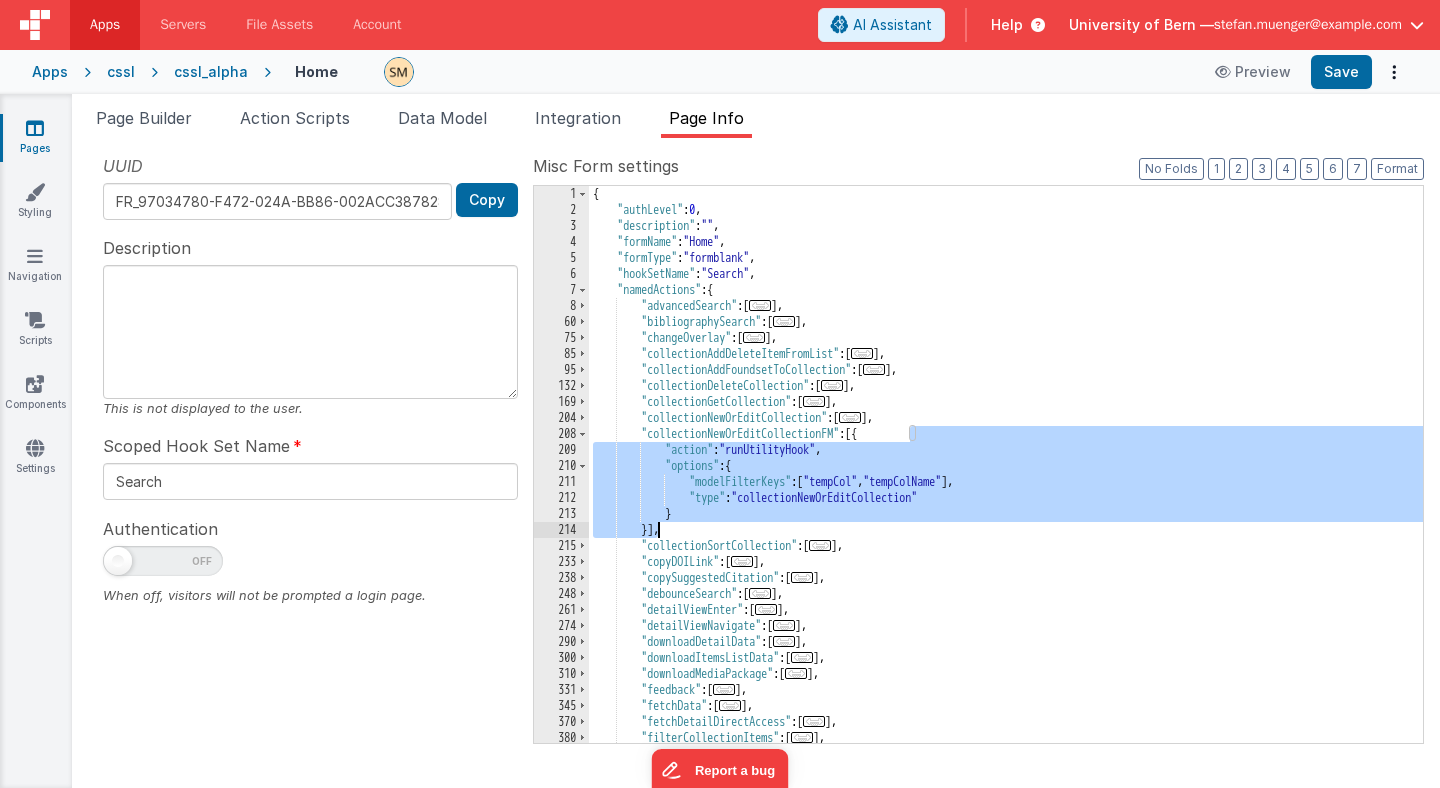 click on "{      "authLevel" :  0 ,      "description" :  "" ,      "formName" :  "Home" ,      "formType" :  "formblank" ,      "hookSetName" :  "Search" ,      "namedActions" :  {           "advancedSearch" :  [ ... ] ,           "bibliographySearch" :  [ ... ] ,           "changeOverlay" :  [ ... ] ,           "collectionAddDeleteItemFromList" :  [ ... ] ,           "collectionAddFoundsetToCollection" :  [ ... ] ,           "collectionDeleteCollection" :  [ ... ] ,           "collectionGetCollection" :  [ ... ] ,           "collectionNewOrEditCollection" :  [ ... ] ,           "collectionNewOrEditCollectionFM" :  [{                "action" :  "runUtilityHook" ,                "options" :  {                     "modelFilterKeys" :  [ "tempCol" ,  "tempColName" ] ,                     "type" :  "collectionNewOrEditCollection"                }           }] ,           "collectionSortCollection" :  [ ... ] ,           "copyDOILink" :  [ ... ] ,           "copySuggestedCitation" :  [ ... ] ,           "debounceSearch" :" at bounding box center (1006, 464) 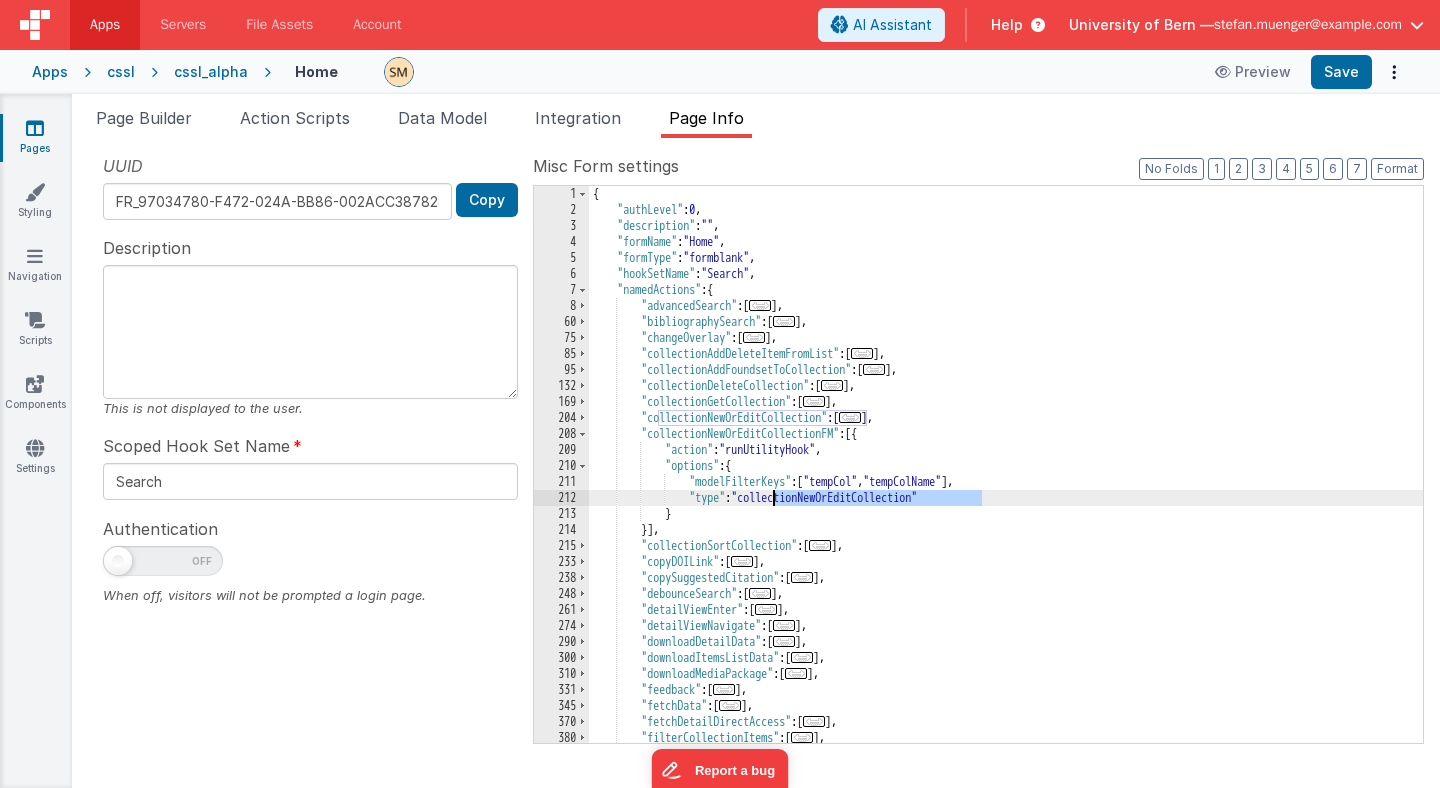 click on "{      "authLevel" :  0 ,      "description" :  "" ,      "formName" :  "Home" ,      "formType" :  "formblank" ,      "hookSetName" :  "Search" ,      "namedActions" :  {           "advancedSearch" :  [ ... ] ,           "bibliographySearch" :  [ ... ] ,           "changeOverlay" :  [ ... ] ,           "collectionAddDeleteItemFromList" :  [ ... ] ,           "collectionAddFoundsetToCollection" :  [ ... ] ,           "collectionDeleteCollection" :  [ ... ] ,           "collectionGetCollection" :  [ ... ] ,           "collectionNewOrEditCollection" :  [ ... ] ,           "collectionNewOrEditCollectionFM" :  [{                "action" :  "runUtilityHook" ,                "options" :  {                     "modelFilterKeys" :  [ "tempCol" ,  "tempColName" ] ,                     "type" :  "collectionNewOrEditCollection"                }           }] ,           "collectionSortCollection" :  [ ... ] ,           "copyDOILink" :  [ ... ] ,           "copySuggestedCitation" :  [ ... ] ,           "debounceSearch" :" at bounding box center [1006, 480] 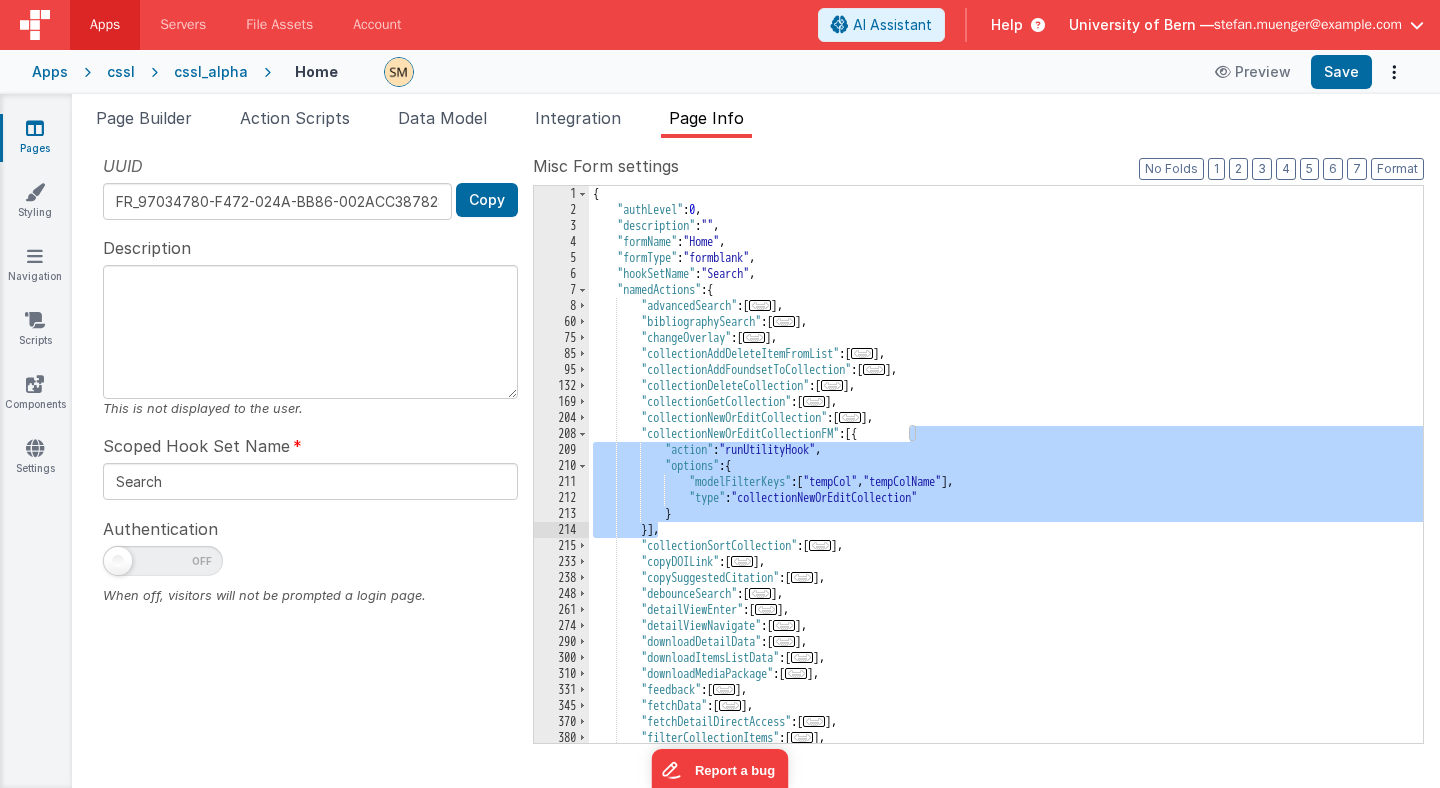 drag, startPoint x: 909, startPoint y: 438, endPoint x: 659, endPoint y: 530, distance: 266.3907 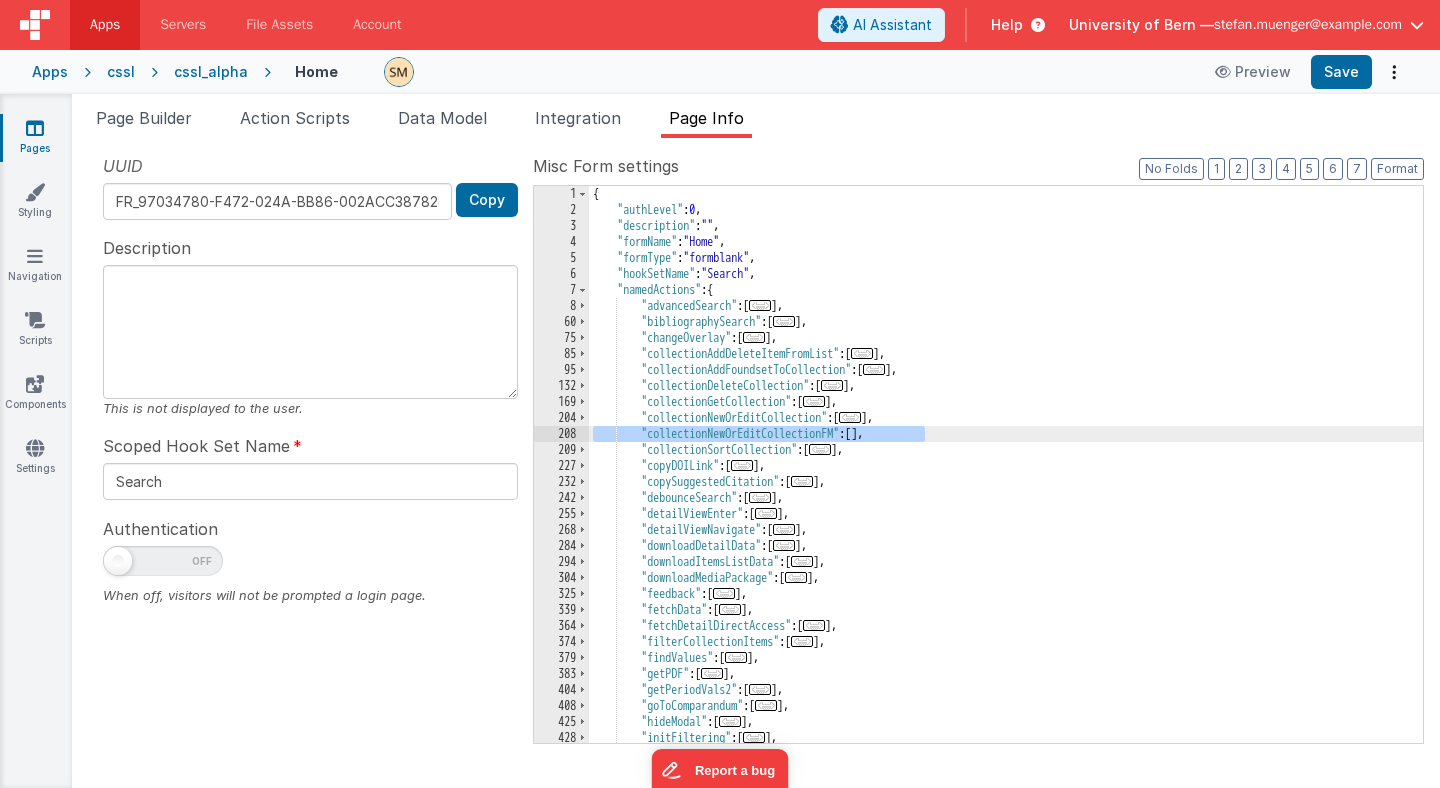 drag, startPoint x: 934, startPoint y: 437, endPoint x: 573, endPoint y: 439, distance: 361.00555 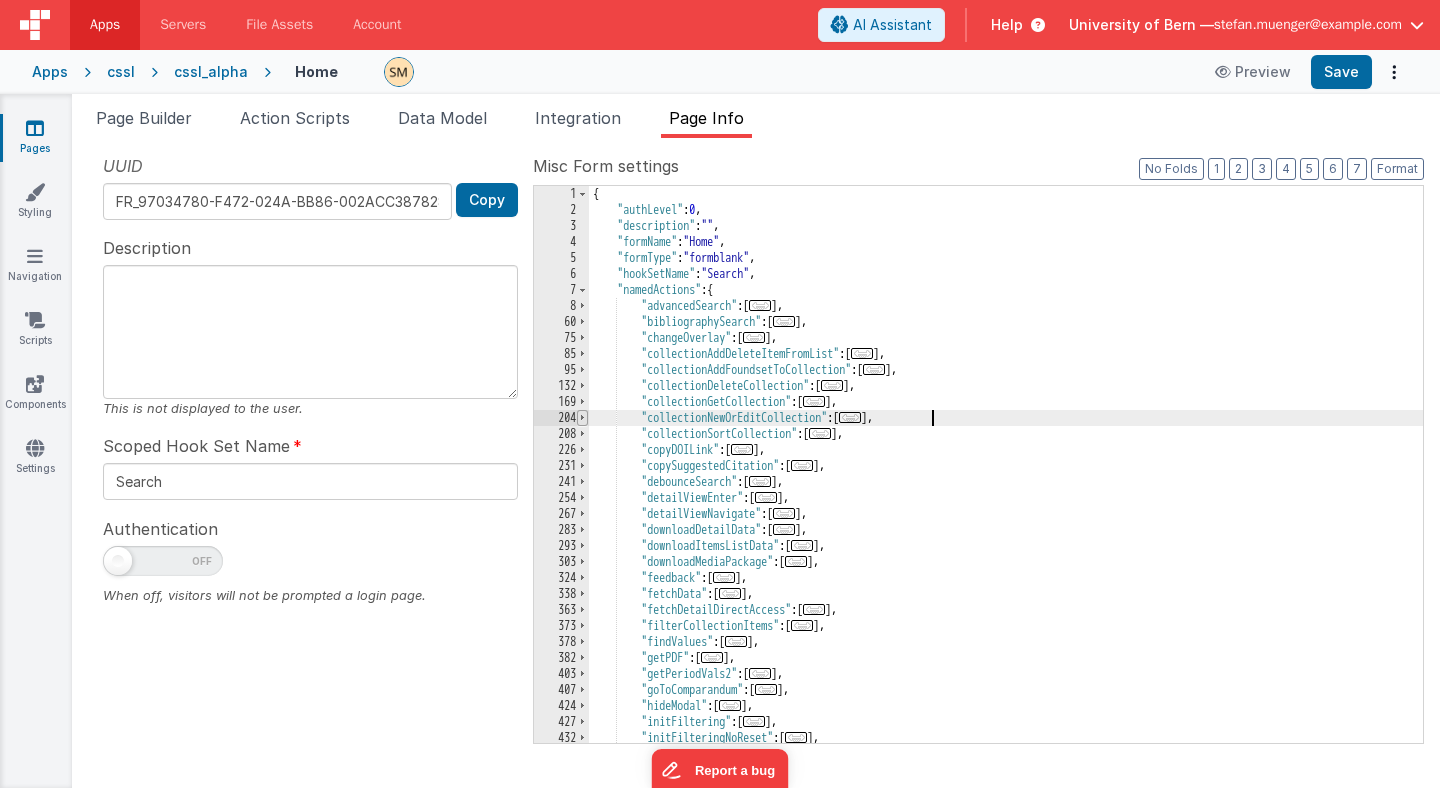 click at bounding box center [582, 418] 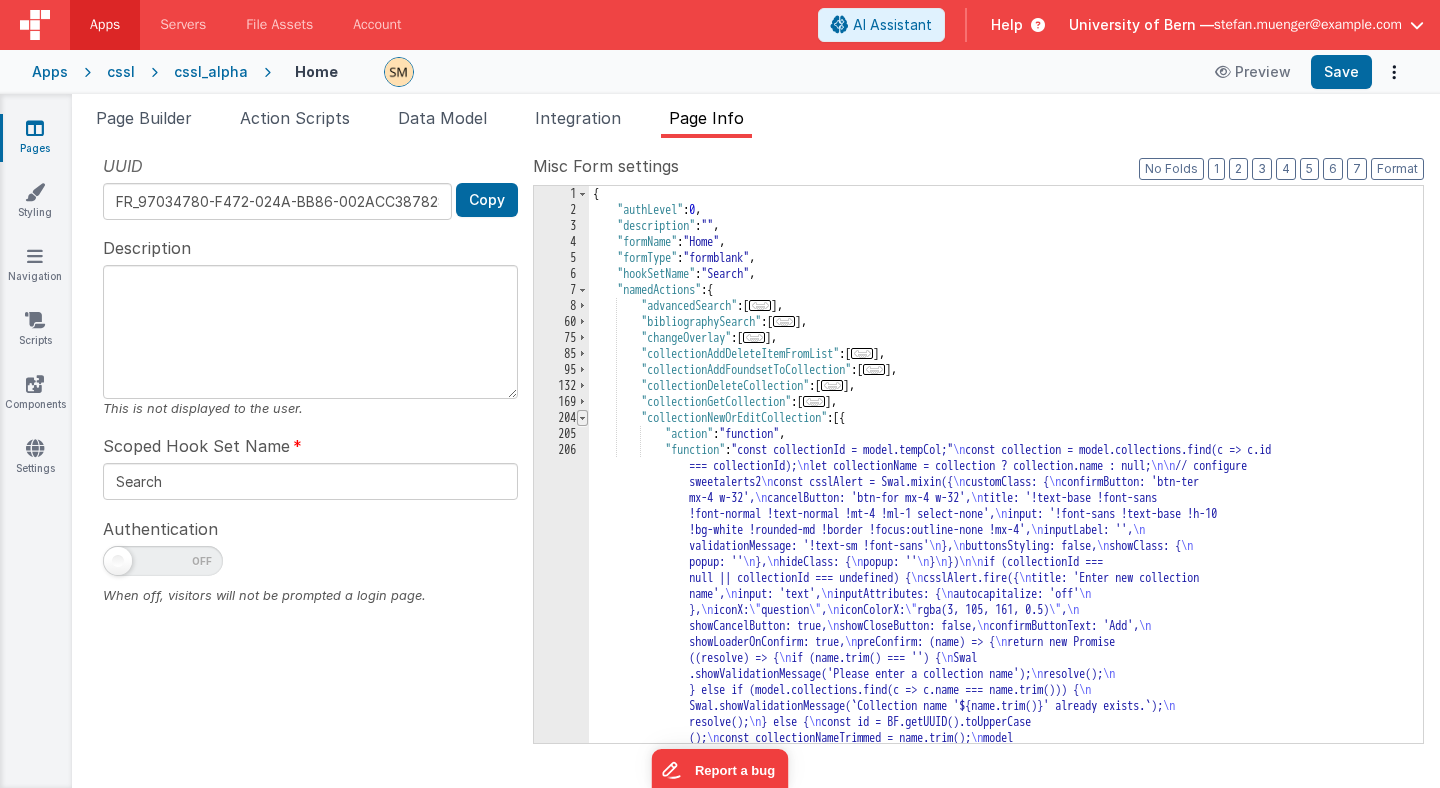 click at bounding box center (582, 418) 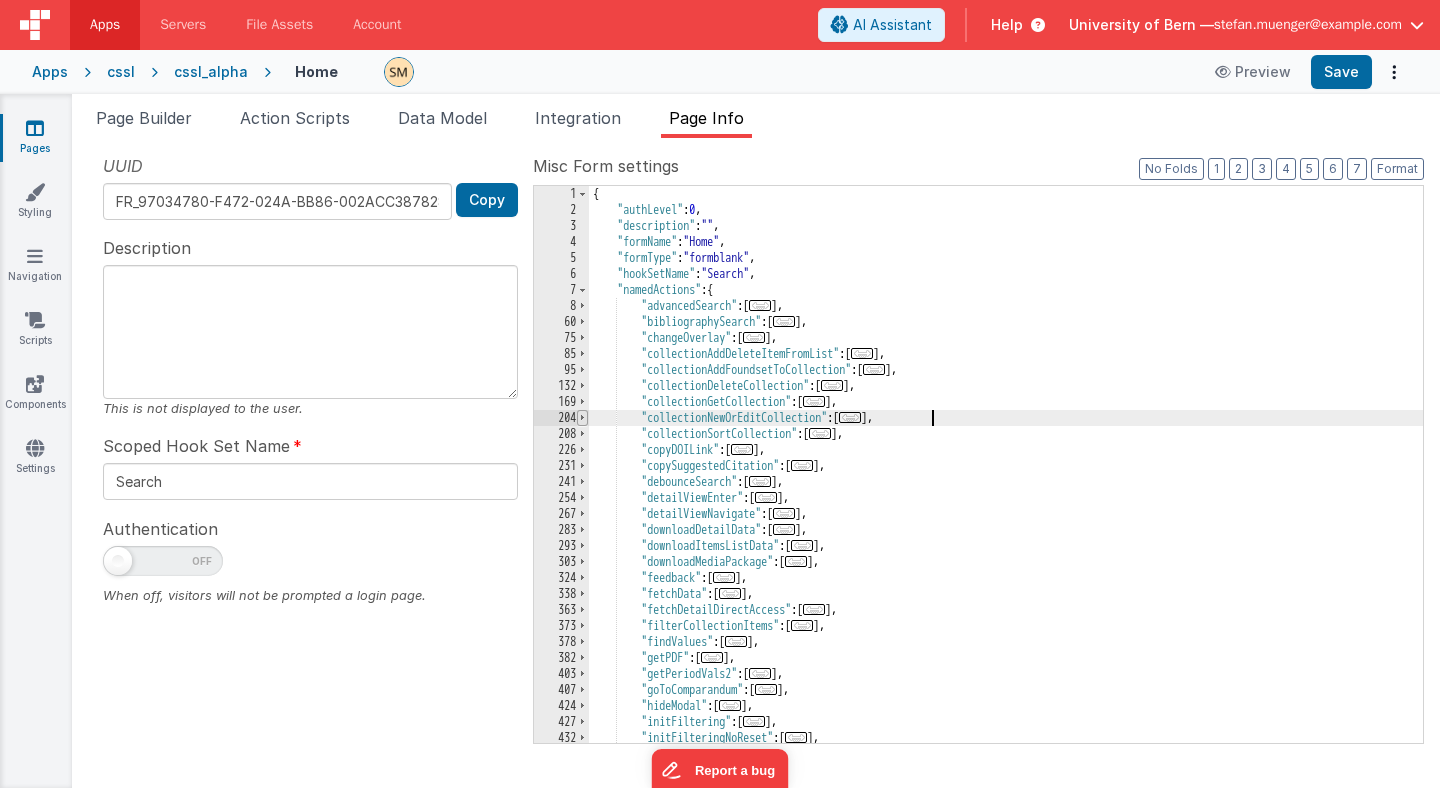 click at bounding box center [582, 418] 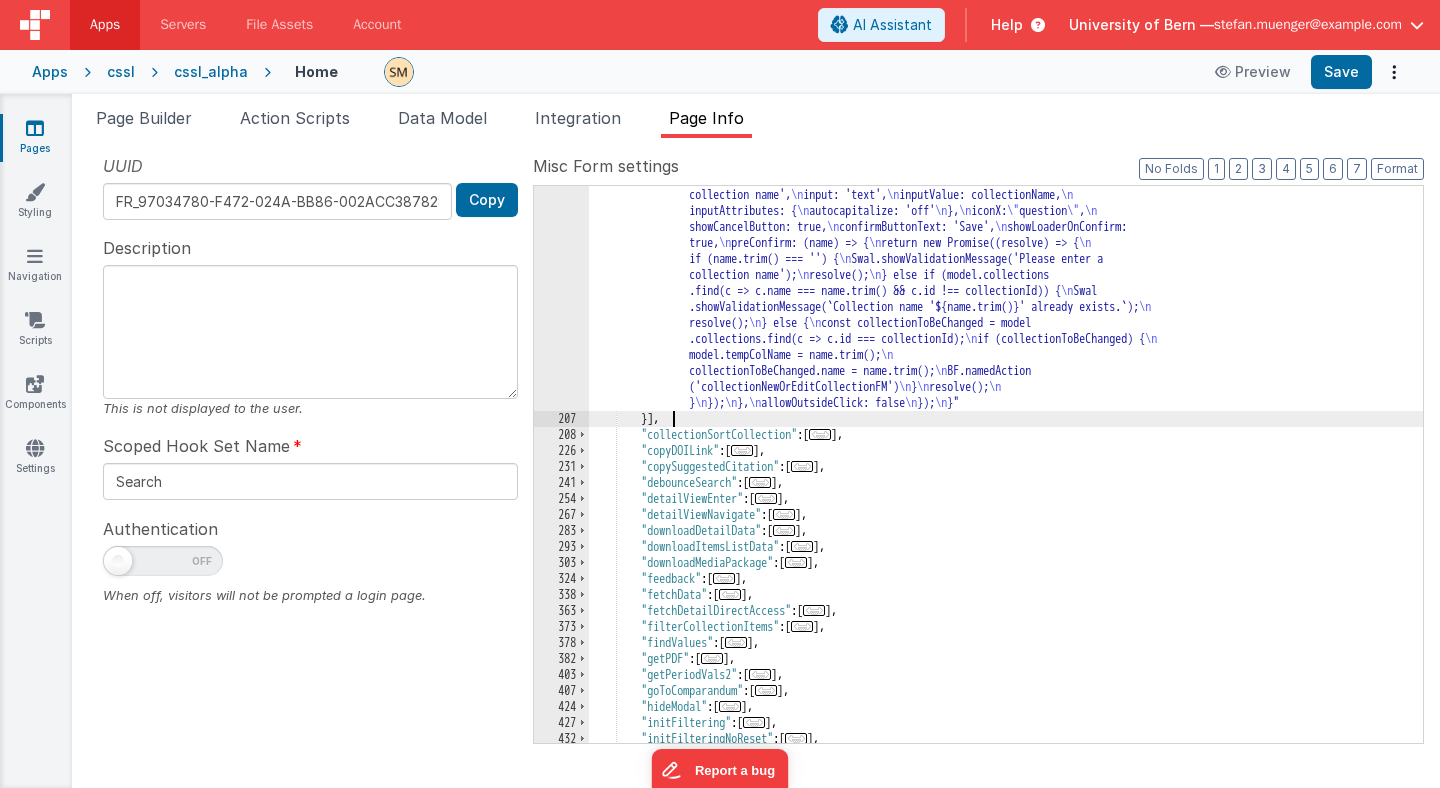 scroll, scrollTop: 646, scrollLeft: 0, axis: vertical 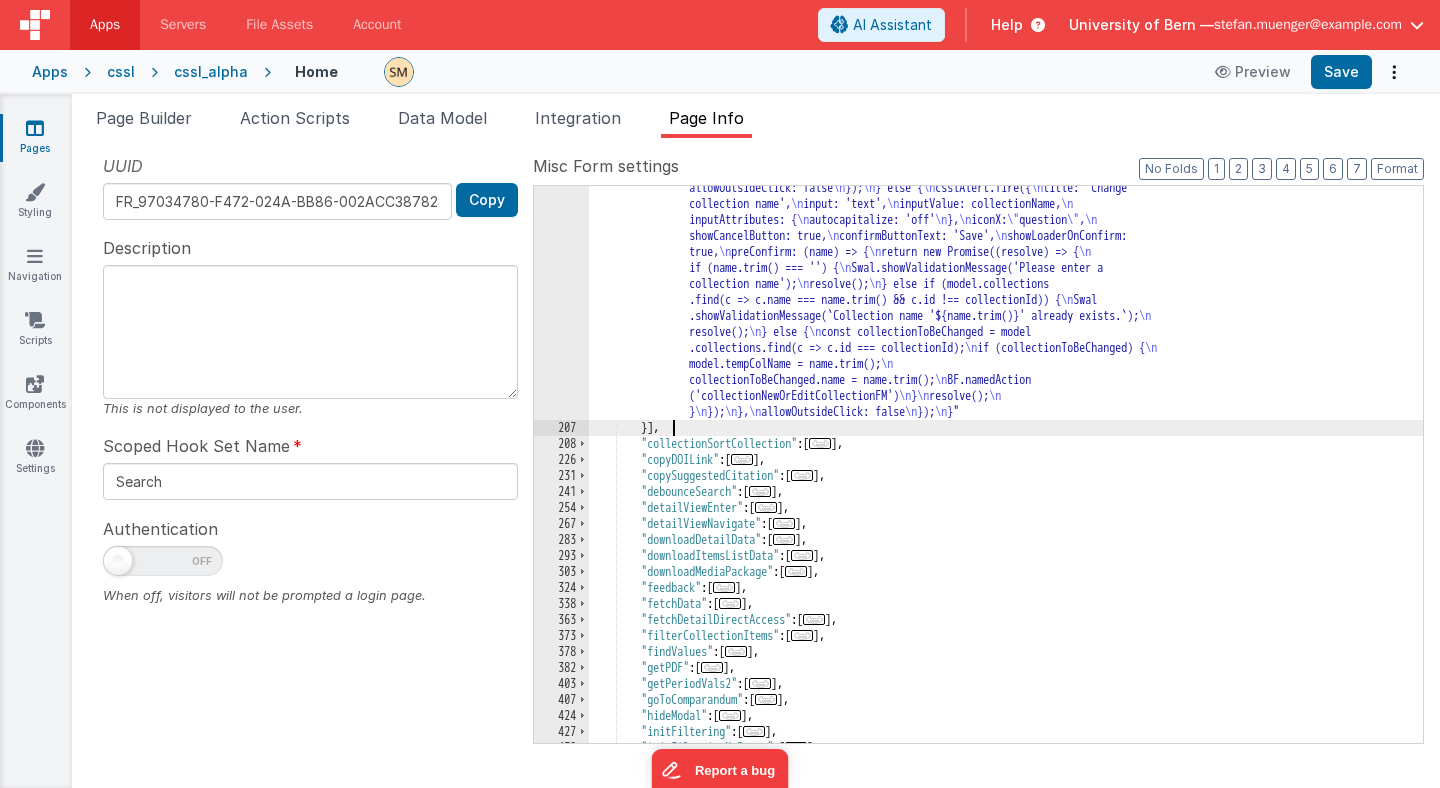 click on ""function" :  "const collectionId = model.tempCol; \n const collection = model.collections.find(c => c.id                   === collectionId); \n let collectionName = collection ? collection.name : null; \n\n // configure                   sweetalerts2 \n const csslAlert = Swal.mixin({ \n     customClass: { \n         confirmButton: 'btn-ter                   mx-4 w-32', \n         cancelButton: 'btn-for mx-4 w-32', \n         title: '!text-base !font-sans                   !font-normal !text-normal !mt-4 !ml-1 select-none', \n         input: '!font-sans !text-base !h-10                   !bg-white !rounded-md !border !focus:outline-none !mx-4', \n         inputLabel: '', \n                           validationMessage: '!text-sm !font-sans' \n     }, \n     buttonsStyling: false, \n     showClass: { \n                           popup: '' \n     }, \n     hideClass: { \n \n     } \n })"" at bounding box center [1006, 394] 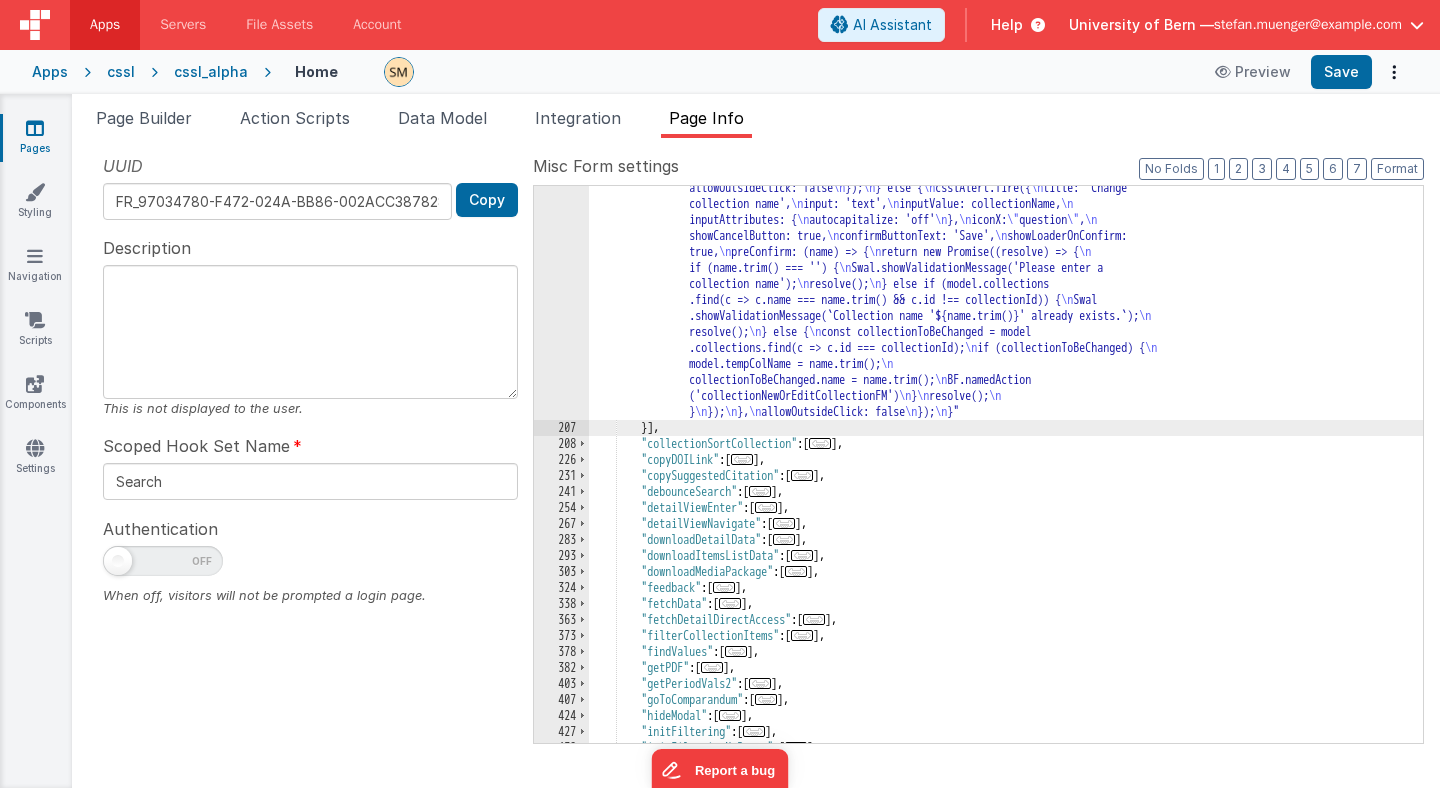 paste 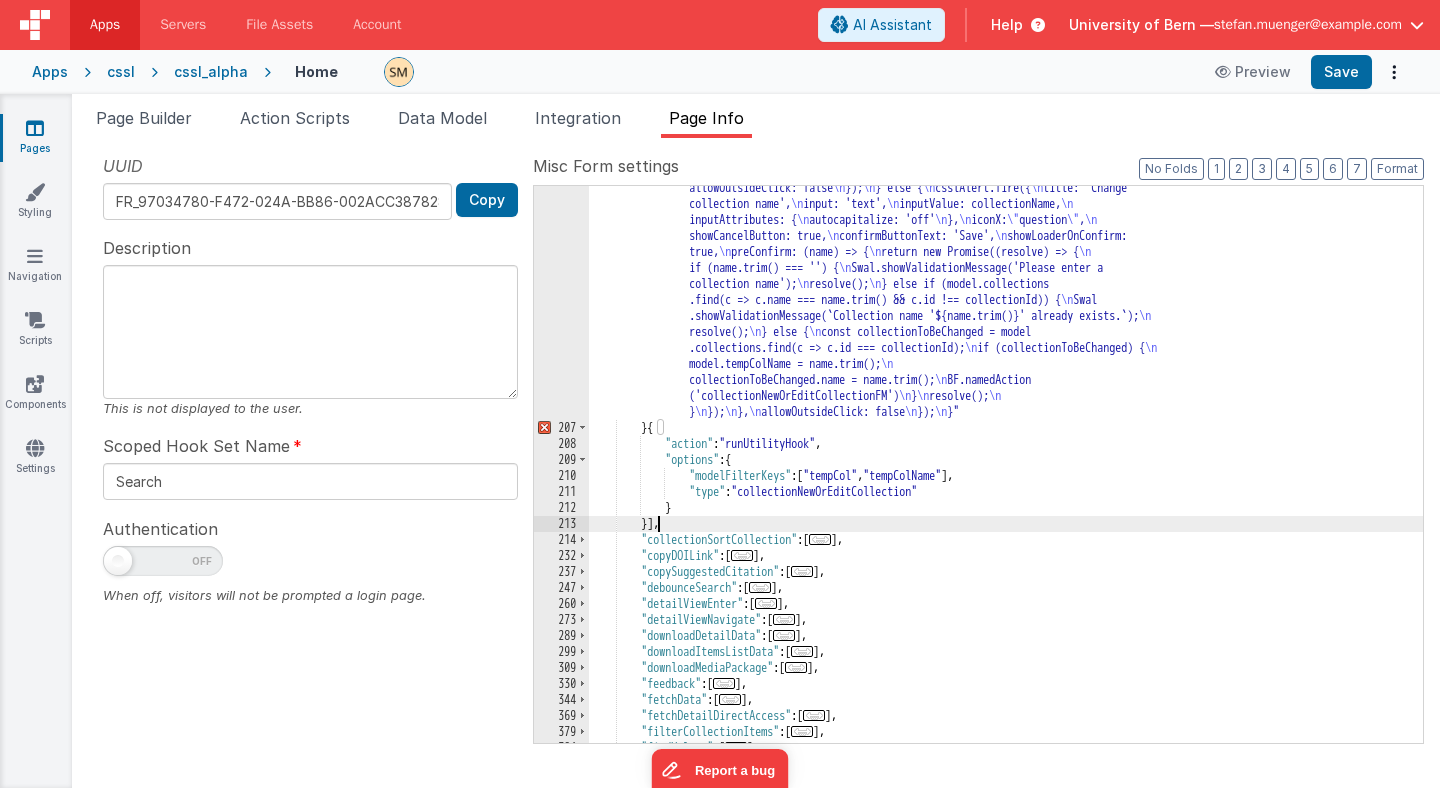 click on ""function" :  "const collectionId = model.tempCol; \n const collection = model.collections.find(c => c.id                   === collectionId); \n let collectionName = collection ? collection.name : null; \n\n // configure                   sweetalerts2 \n const csslAlert = Swal.mixin({ \n     customClass: { \n         confirmButton: 'btn-ter                   mx-4 w-32', \n         cancelButton: 'btn-for mx-4 w-32', \n         title: '!text-base !font-sans                   !font-normal !text-normal !mt-4 !ml-1 select-none', \n         input: '!font-sans !text-base !h-10                   !bg-white !rounded-md !border !focus:outline-none !mx-4', \n         inputLabel: '', \n                           validationMessage: '!text-sm !font-sans' \n     }, \n     buttonsStyling: false, \n     showClass: { \n                           popup: '' \n     }, \n     hideClass: { \n \n     } \n })"" at bounding box center (1006, 394) 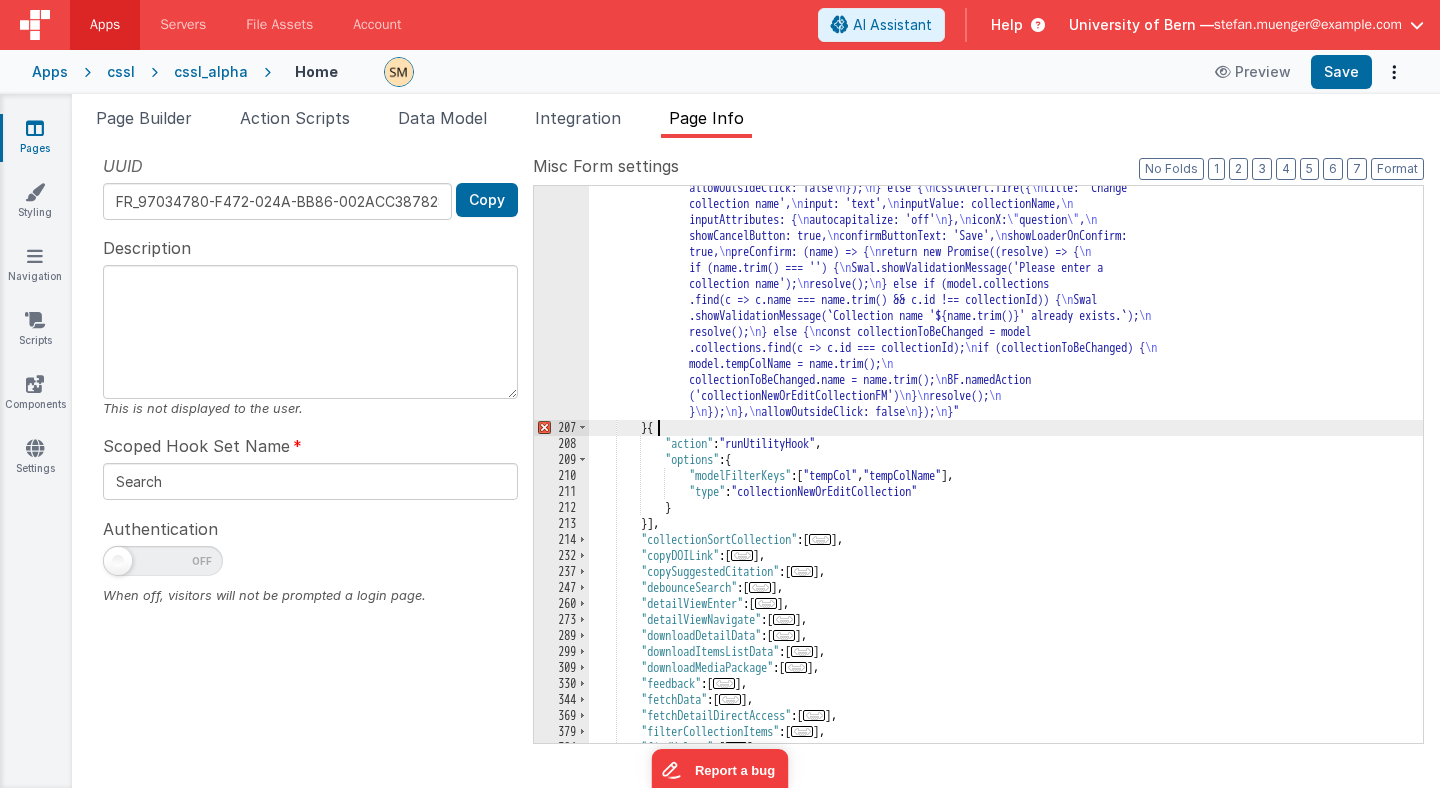 type 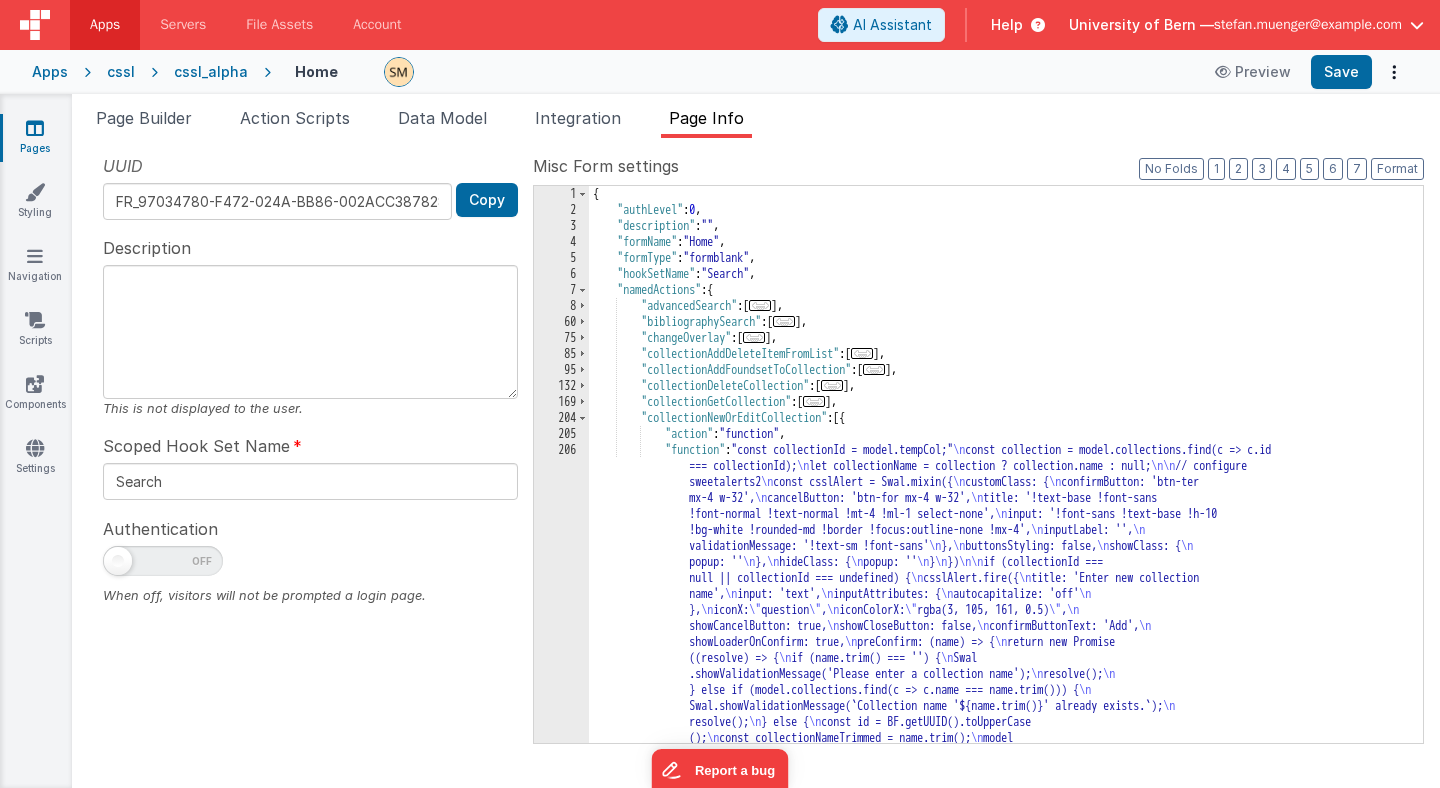 scroll, scrollTop: 0, scrollLeft: 0, axis: both 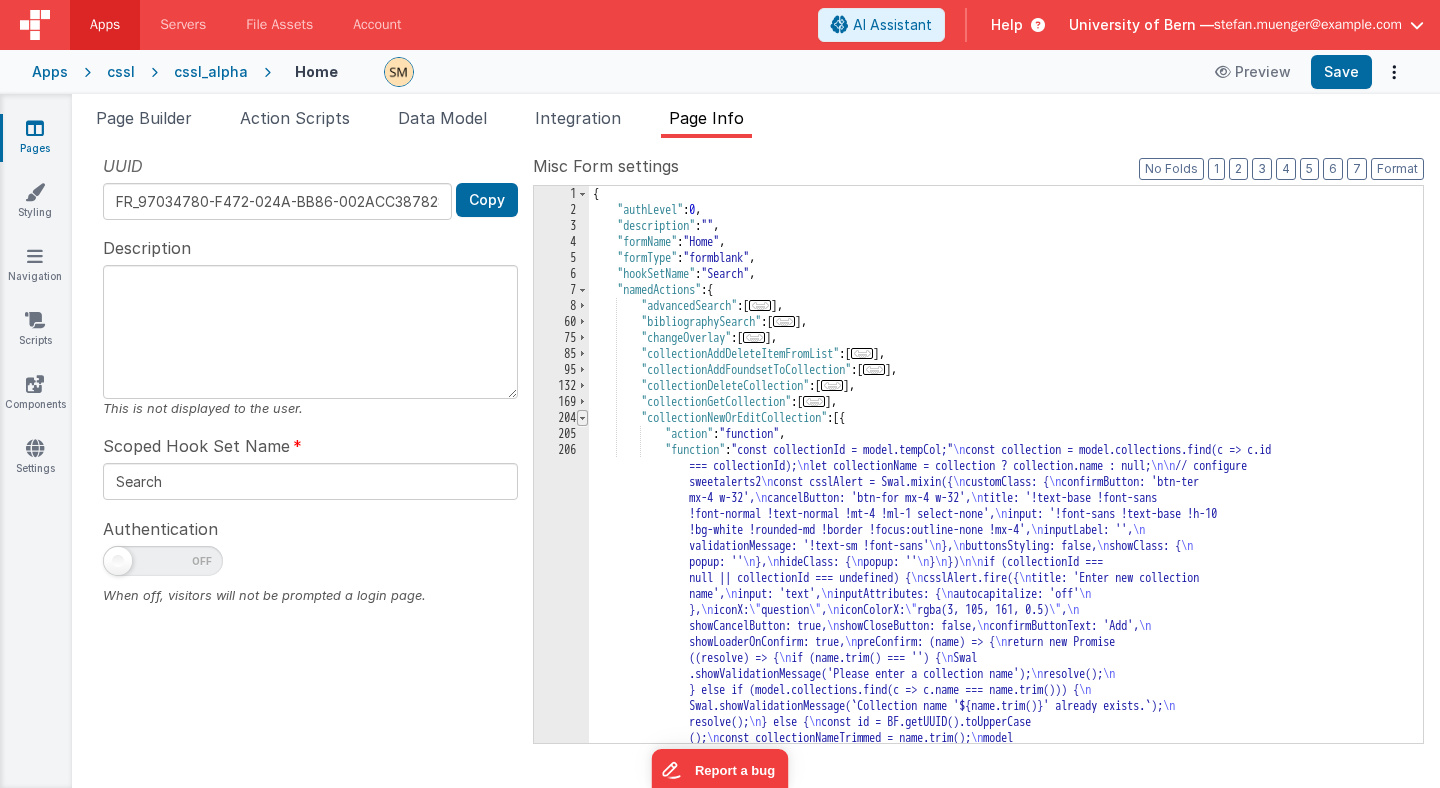 click at bounding box center [582, 418] 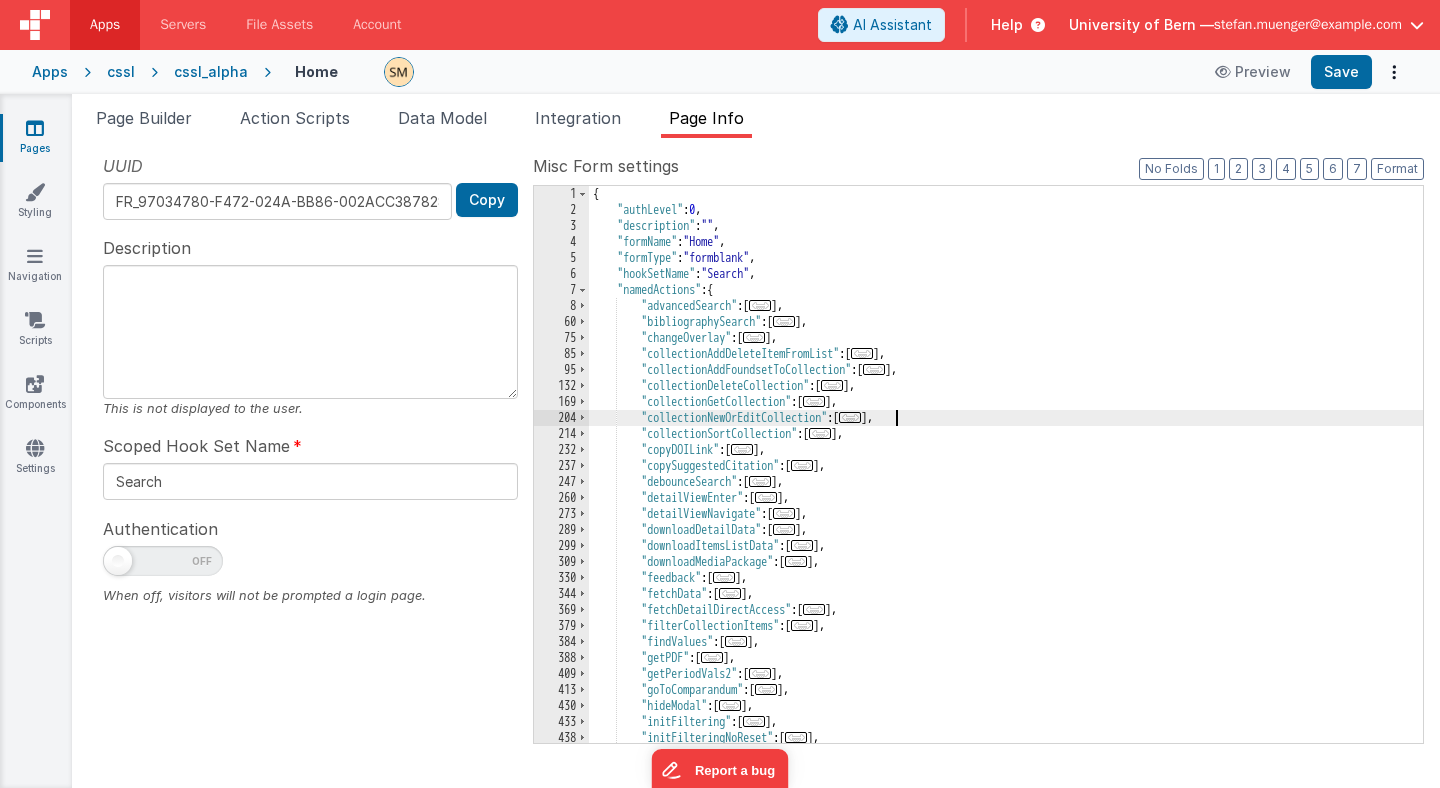 scroll, scrollTop: 0, scrollLeft: 0, axis: both 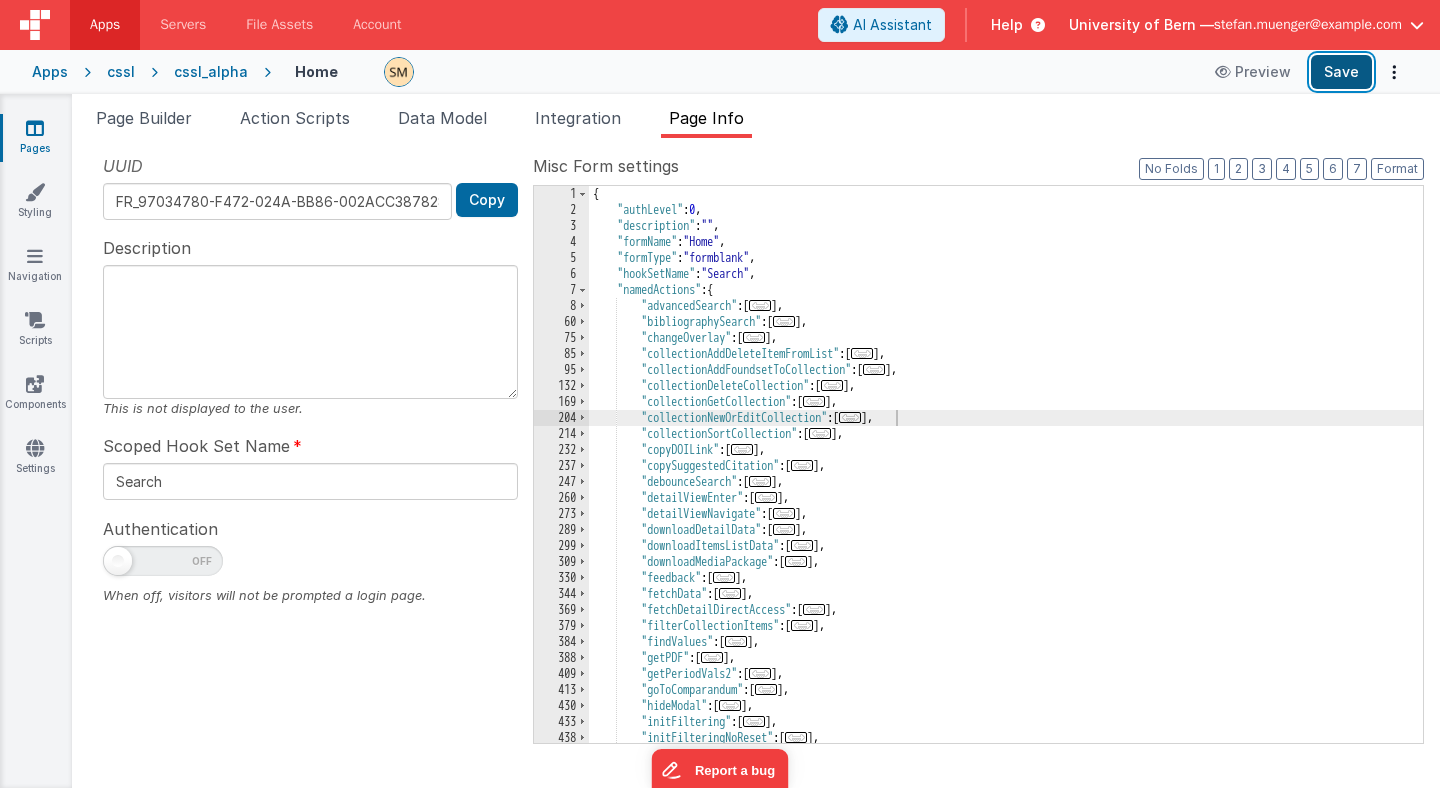 click on "Save" at bounding box center [1341, 72] 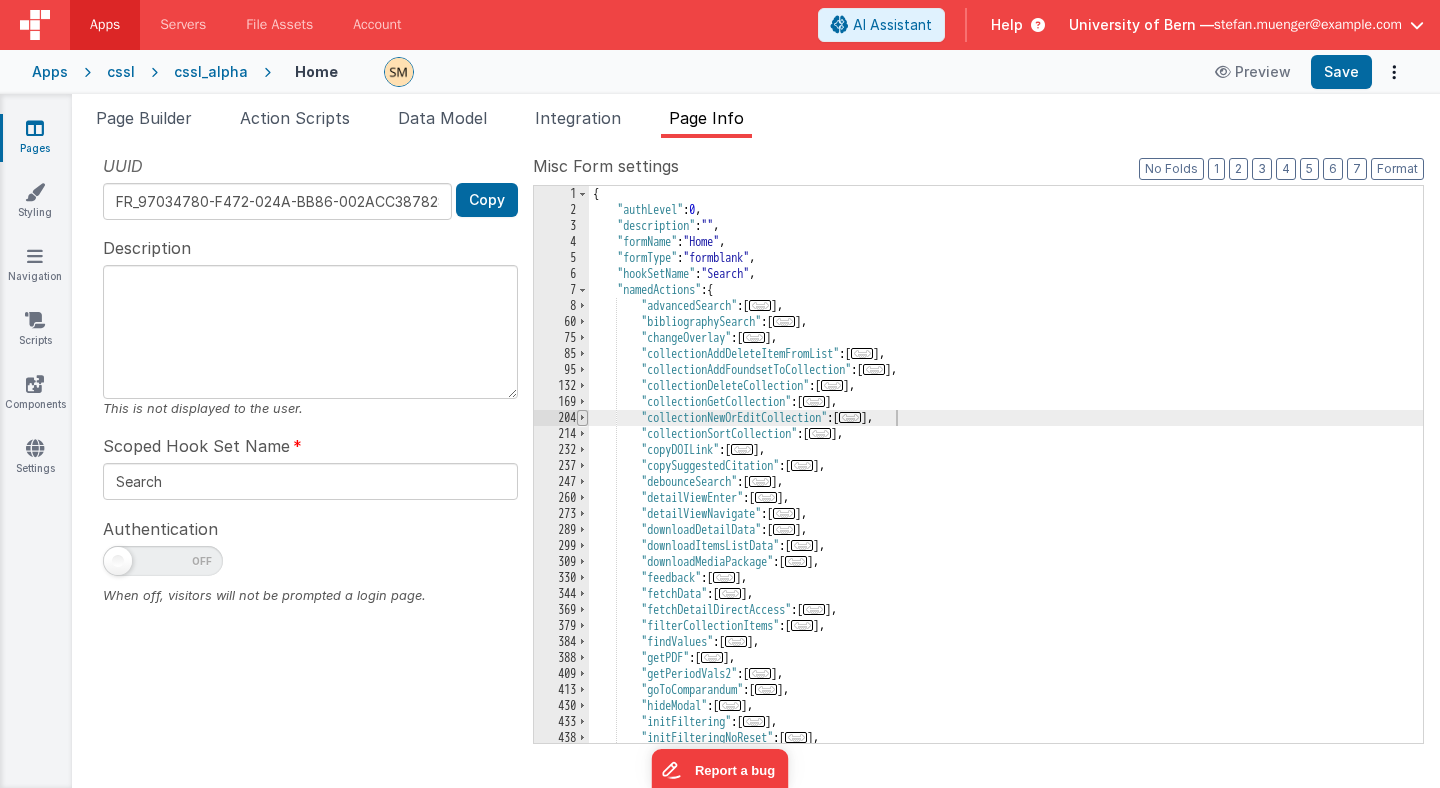 click at bounding box center (582, 418) 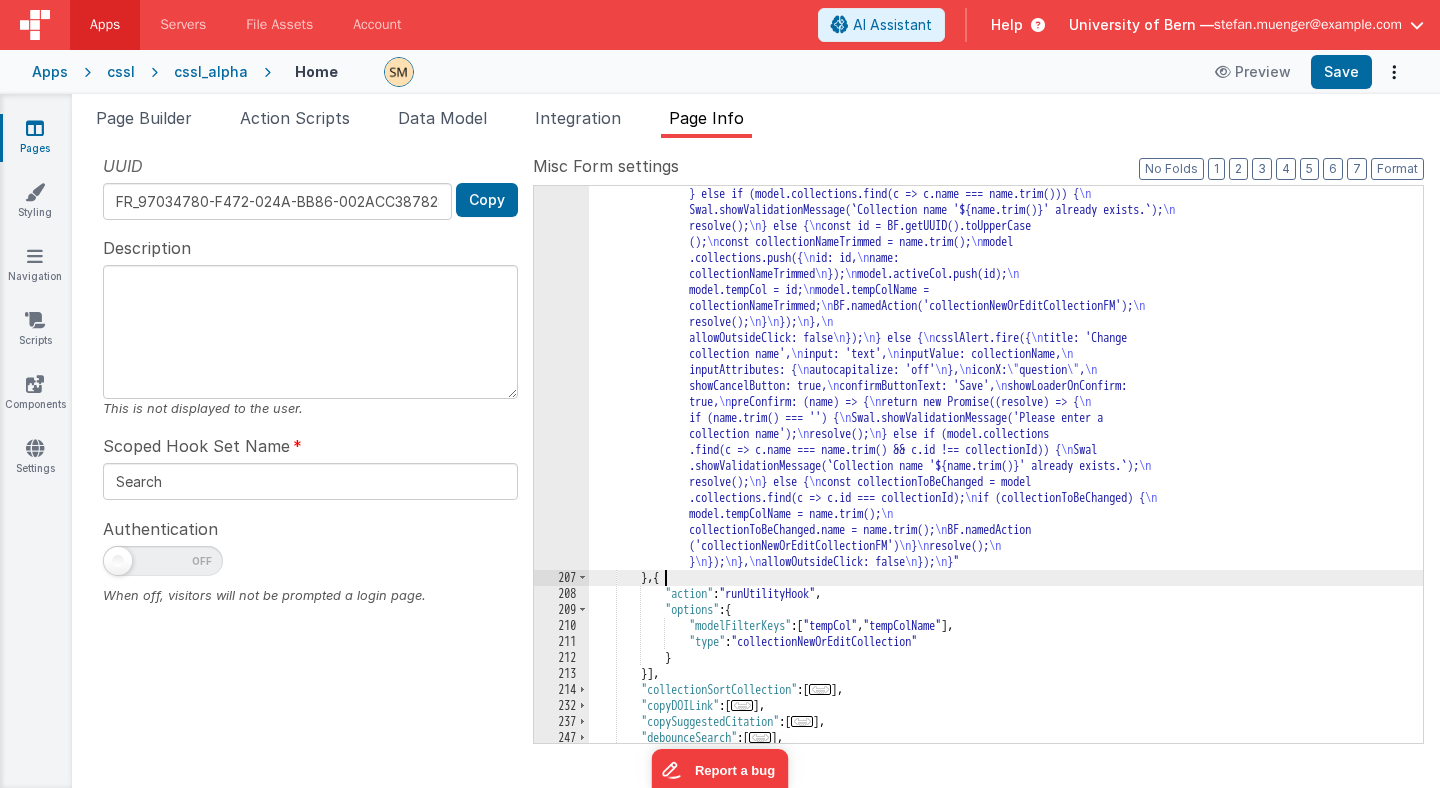 scroll, scrollTop: 490, scrollLeft: 0, axis: vertical 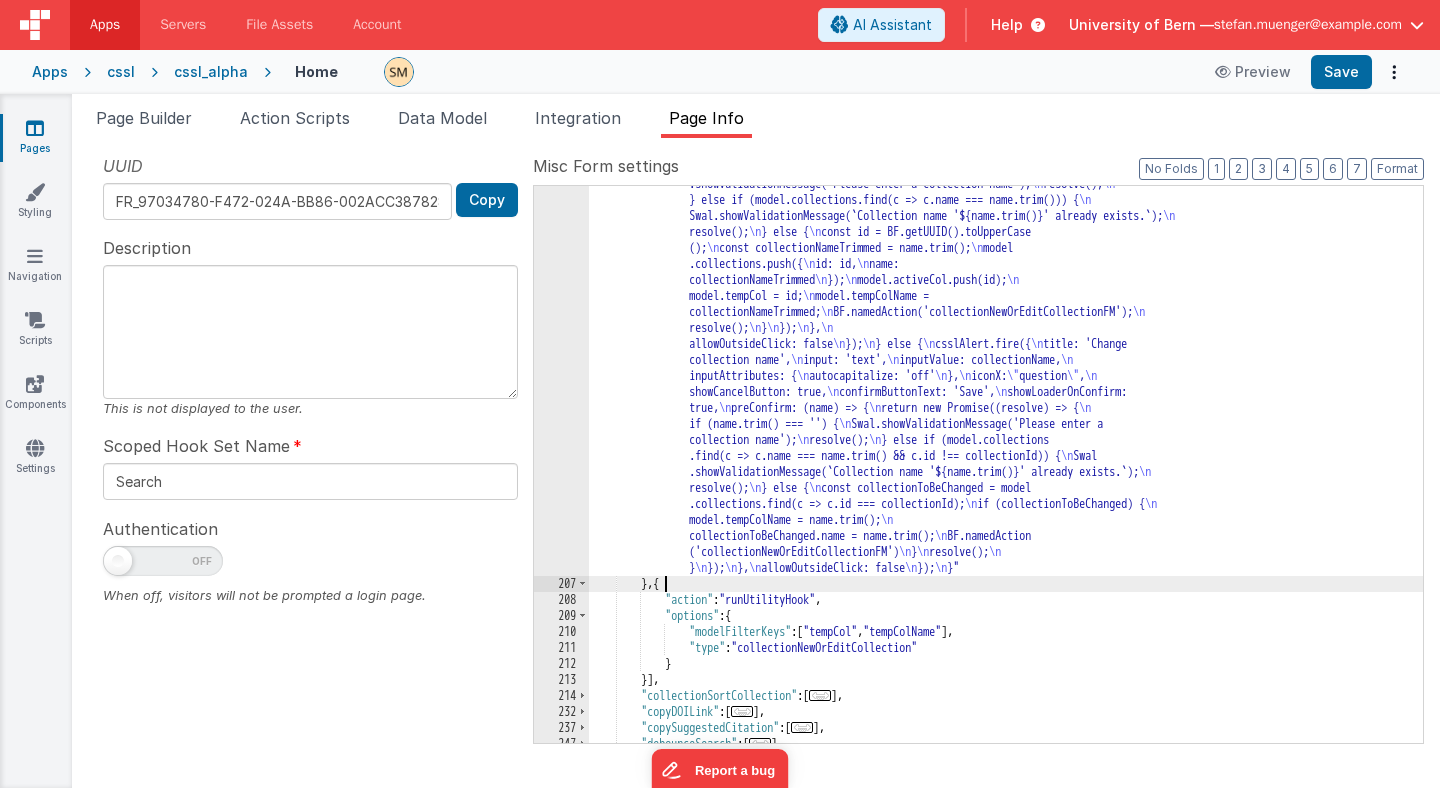 click on "206" at bounding box center [561, 264] 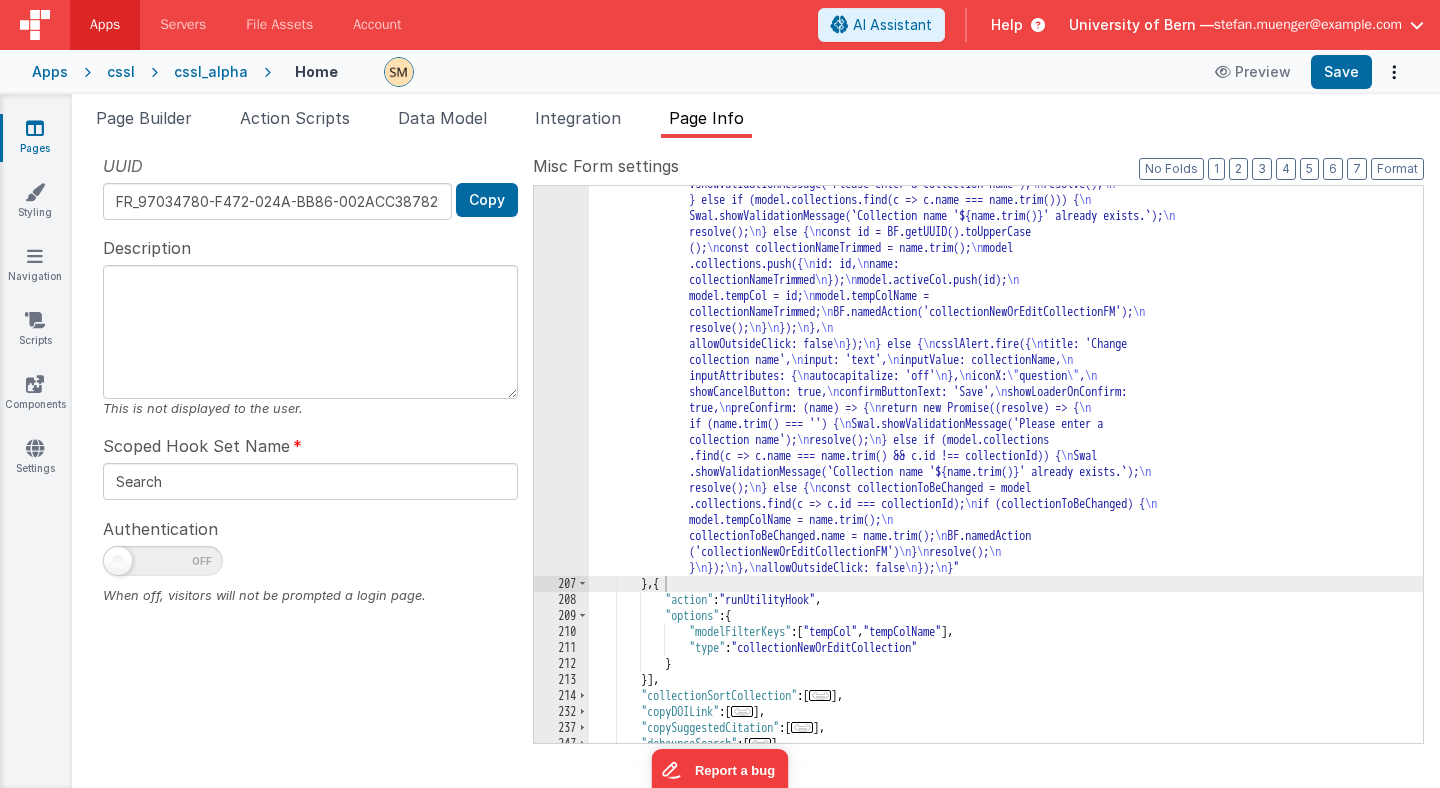 click on "206" at bounding box center [561, 264] 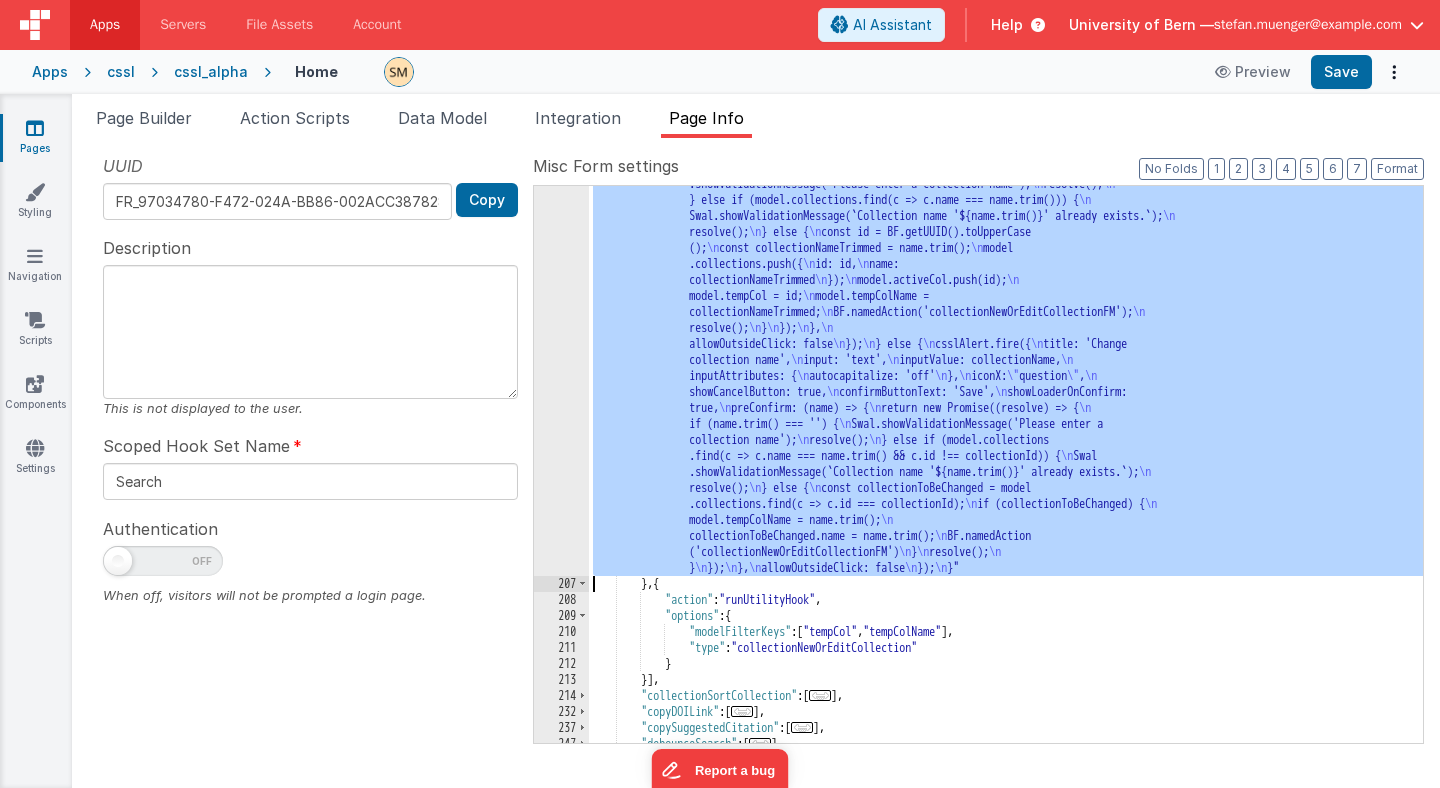 click on "206" at bounding box center [561, 264] 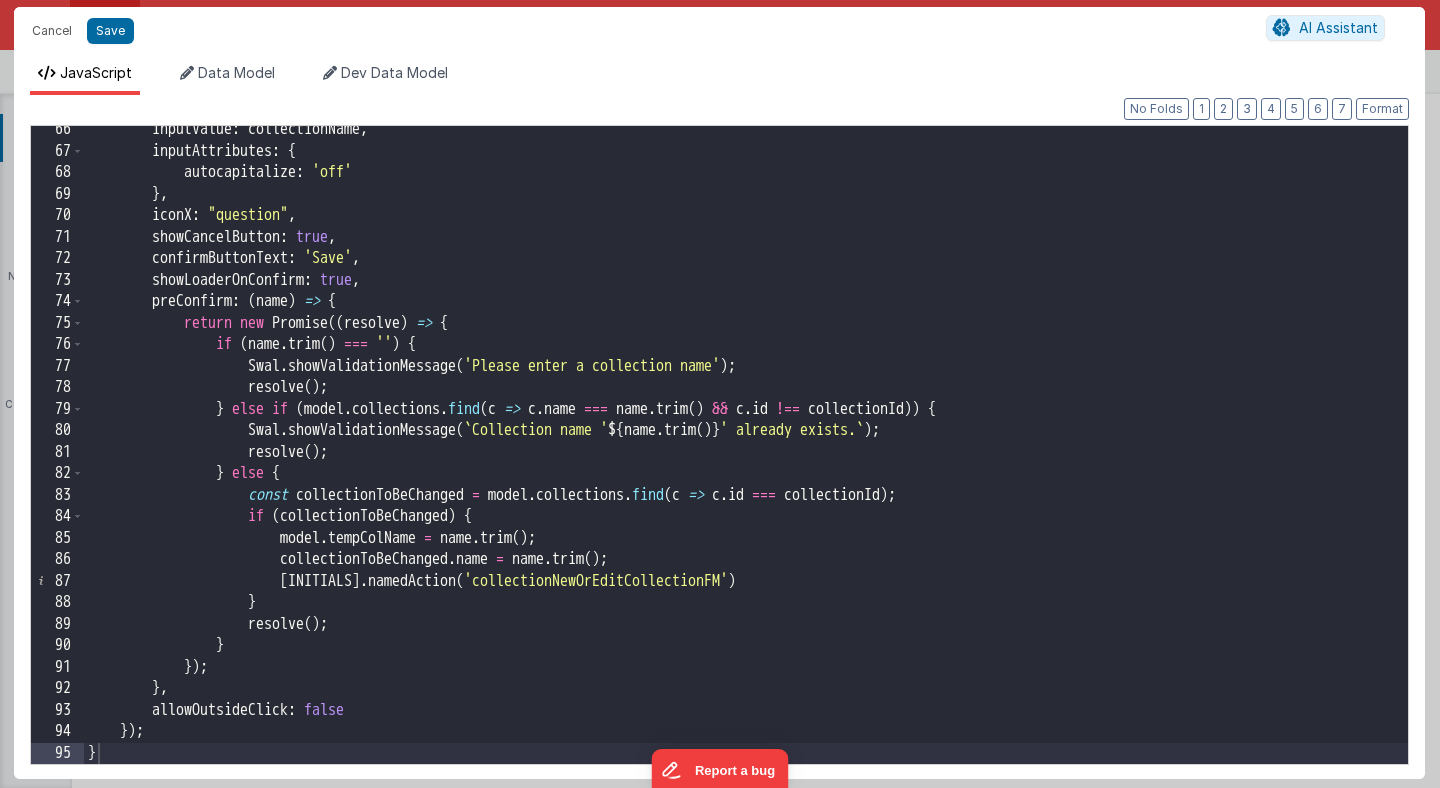 scroll, scrollTop: 1404, scrollLeft: 0, axis: vertical 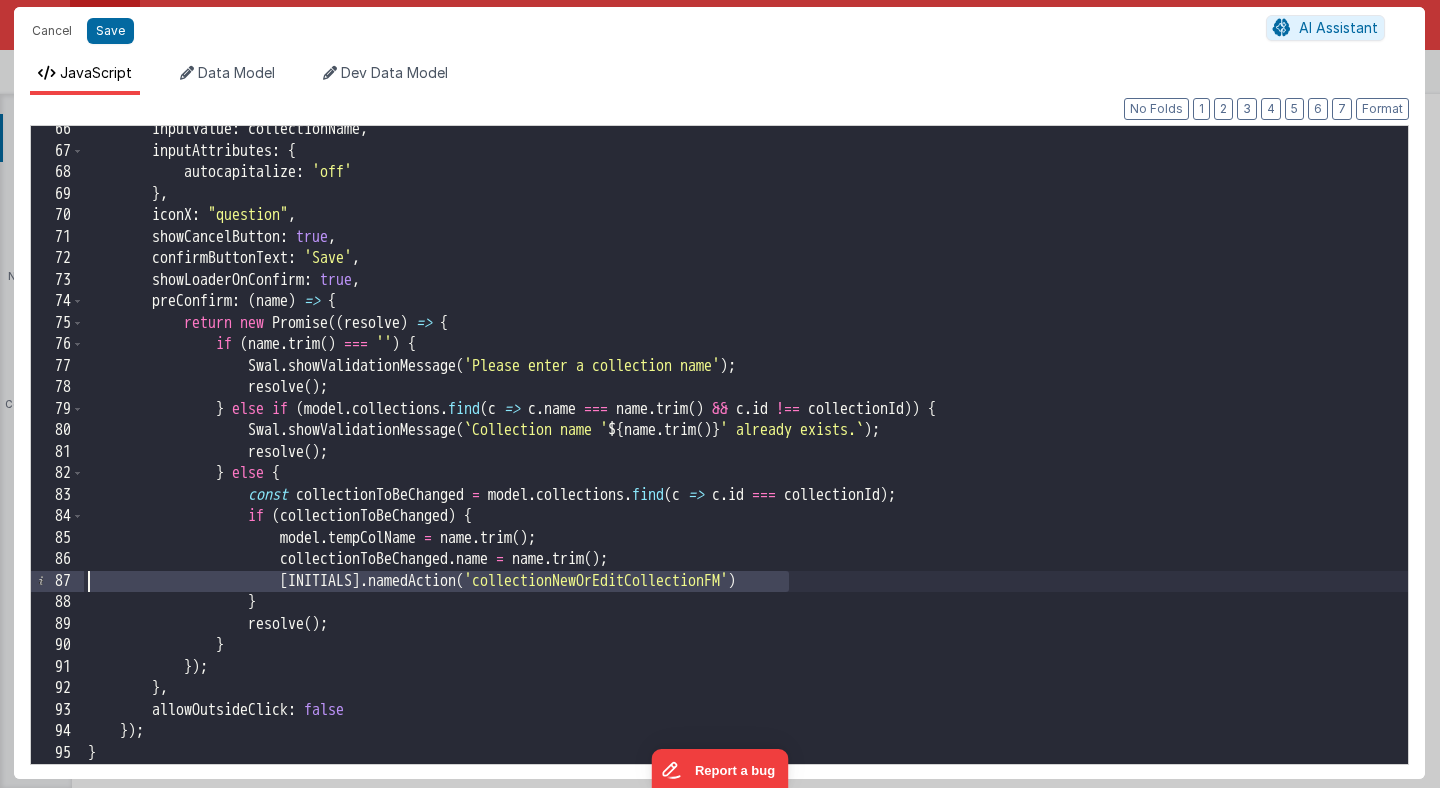 drag, startPoint x: 797, startPoint y: 582, endPoint x: 30, endPoint y: 581, distance: 767.0007 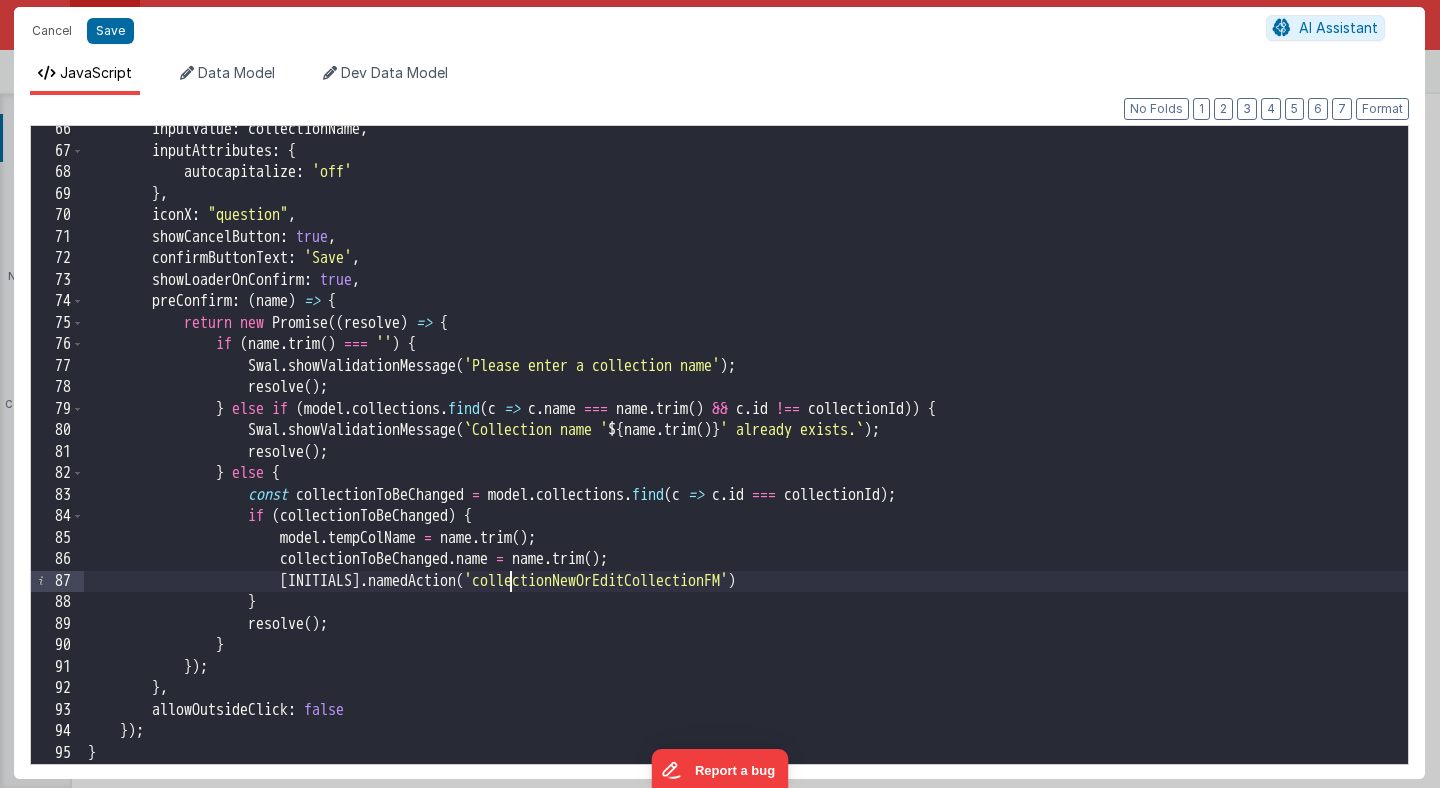 click on "inputValue :   collectionName ,
inputAttributes :   {
autocapitalize :   'off'
} ,
iconX :   "question" ,
showCancelButton :   true ,
confirmButtonText :   'Save' ,
showLoaderOnConfirm :   true ,
preConfirm :   ( name )   =>   {
return   new   Promise (( resolve )   =>   {
if   ( name . trim ( )   ===   '' )   {
Swal . showValidationMessage ( 'Please enter a collection name' ) ;
resolve ( ) ;
}
else   if   ( model . collections . find ( c   =>   c . name   ===   name . trim ( )   &&   c . id   !==   collectionId ))   {
Swal . showValidationMessage ( ` Collection name ' ${ name . trim ( ) } ' already exists. ` ) ;
resolve ( ) ;
}
else   {
const   collectionToBeChanged   =   model . collections . find ( c   =>   c ." at bounding box center (746, 459) 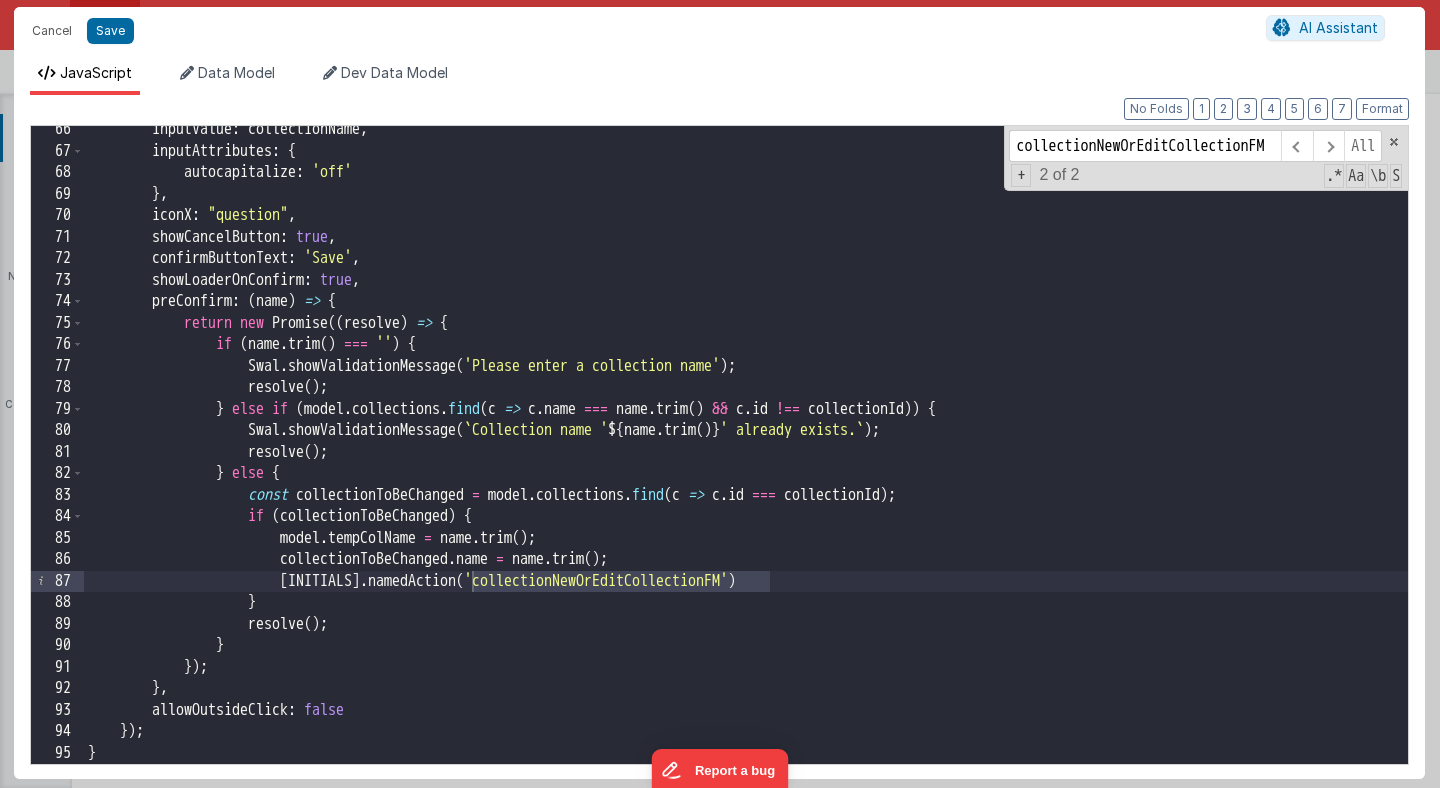 scroll, scrollTop: 0, scrollLeft: 38, axis: horizontal 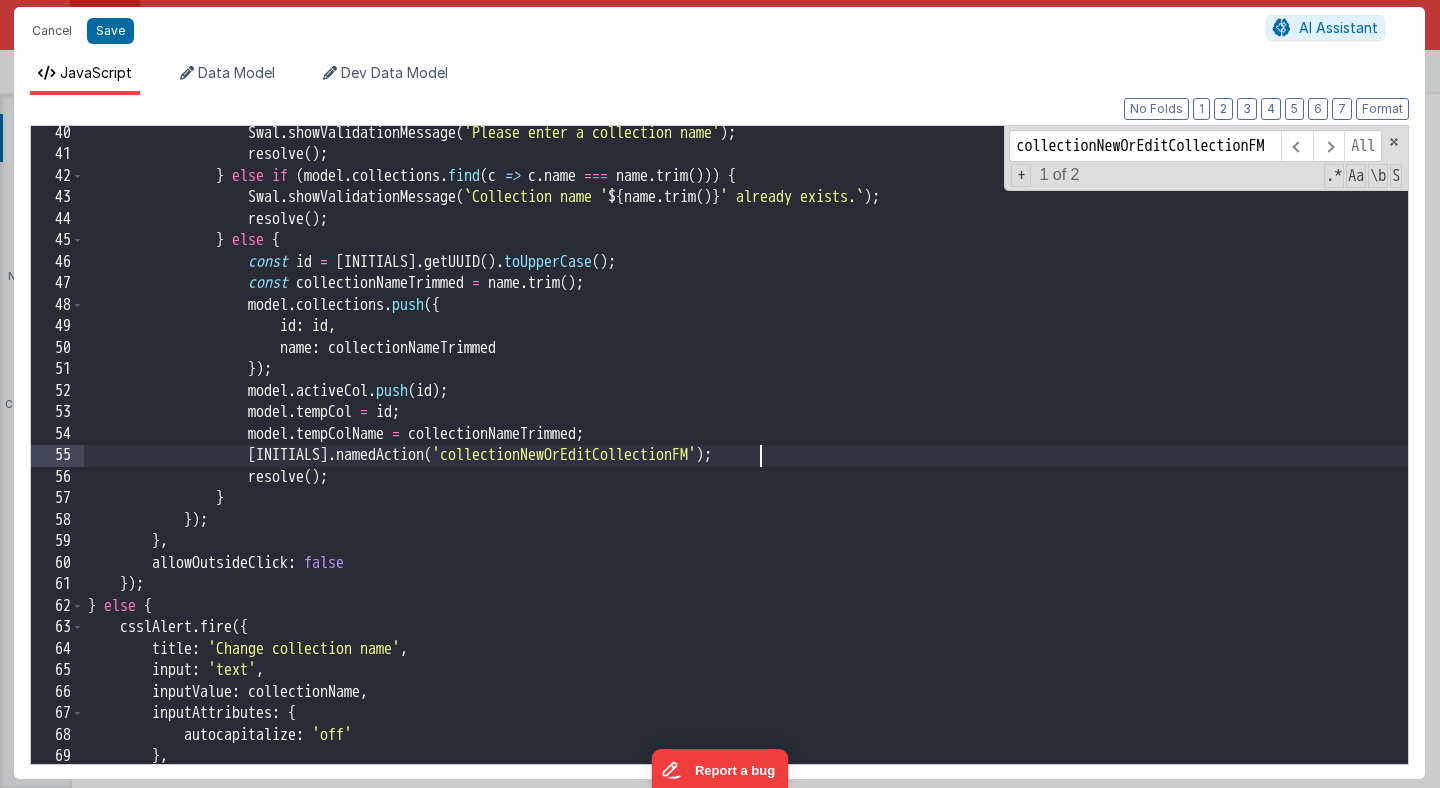 click on "Swal . showValidationMessage ( 'Please enter a collection name' ) ;                          resolve ( ) ;                     }   else   if   ( model . collections . find ( c   =>   c . name   ===   name . trim ( )))   {                          Swal . showValidationMessage ( ` Collection name ' ${ name . trim ( ) } ' already exists. ` ) ;                          resolve ( ) ;                     }   else   {                          const   id   =   BF . getUUID ( ) . toUpperCase ( ) ;                          const   collectionNameTrimmed   =   name . trim ( ) ;                          model . collections . push ({                               id :   id ,                               name :   collectionNameTrimmed                          }) ;                          model . activeCol . push ( id ) ;                          model . tempCol   =   id ;                          model . tempColName   =   collectionNameTrimmed ;                          BF . namedAction ( ) ;" at bounding box center [746, 463] 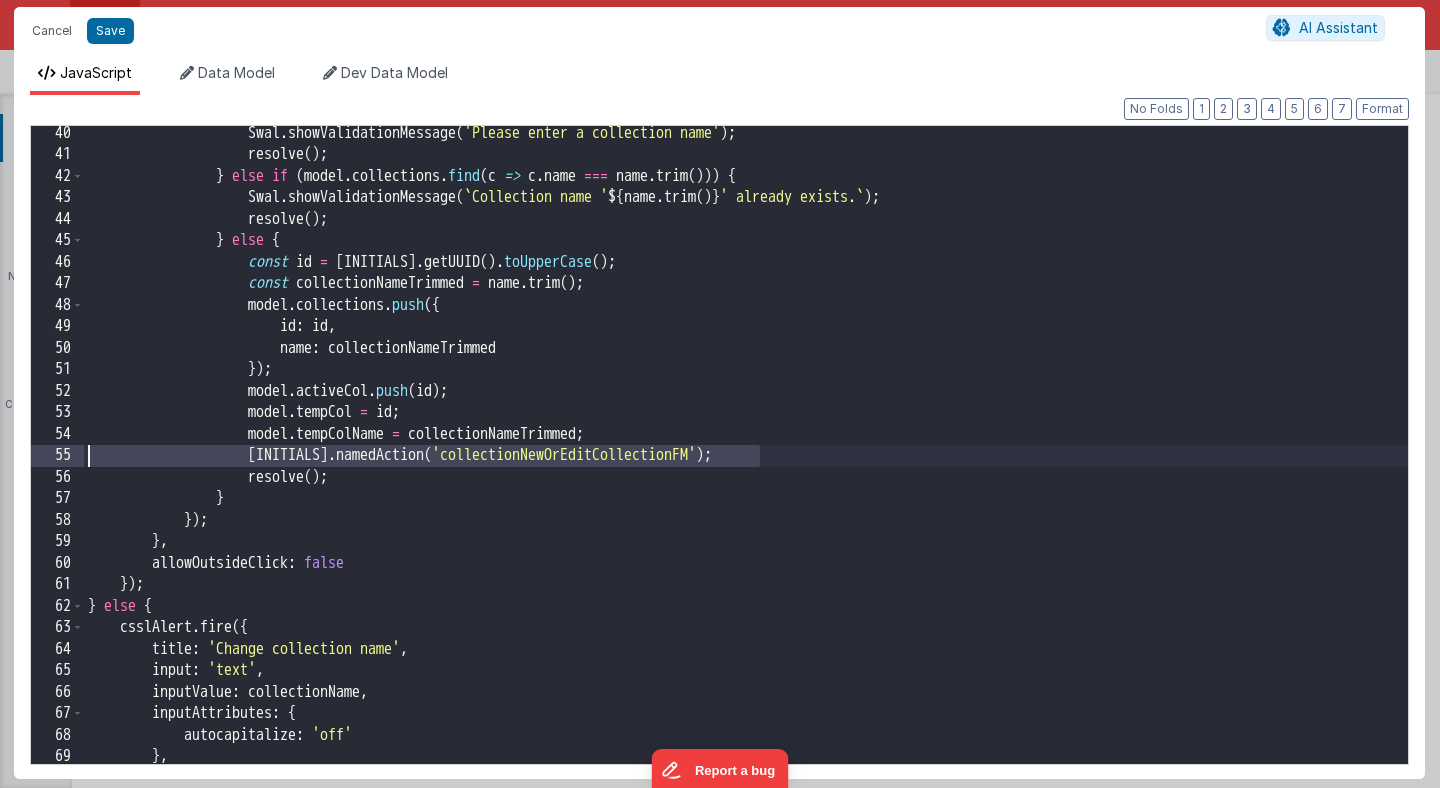 drag, startPoint x: 766, startPoint y: 457, endPoint x: 23, endPoint y: 456, distance: 743.0007 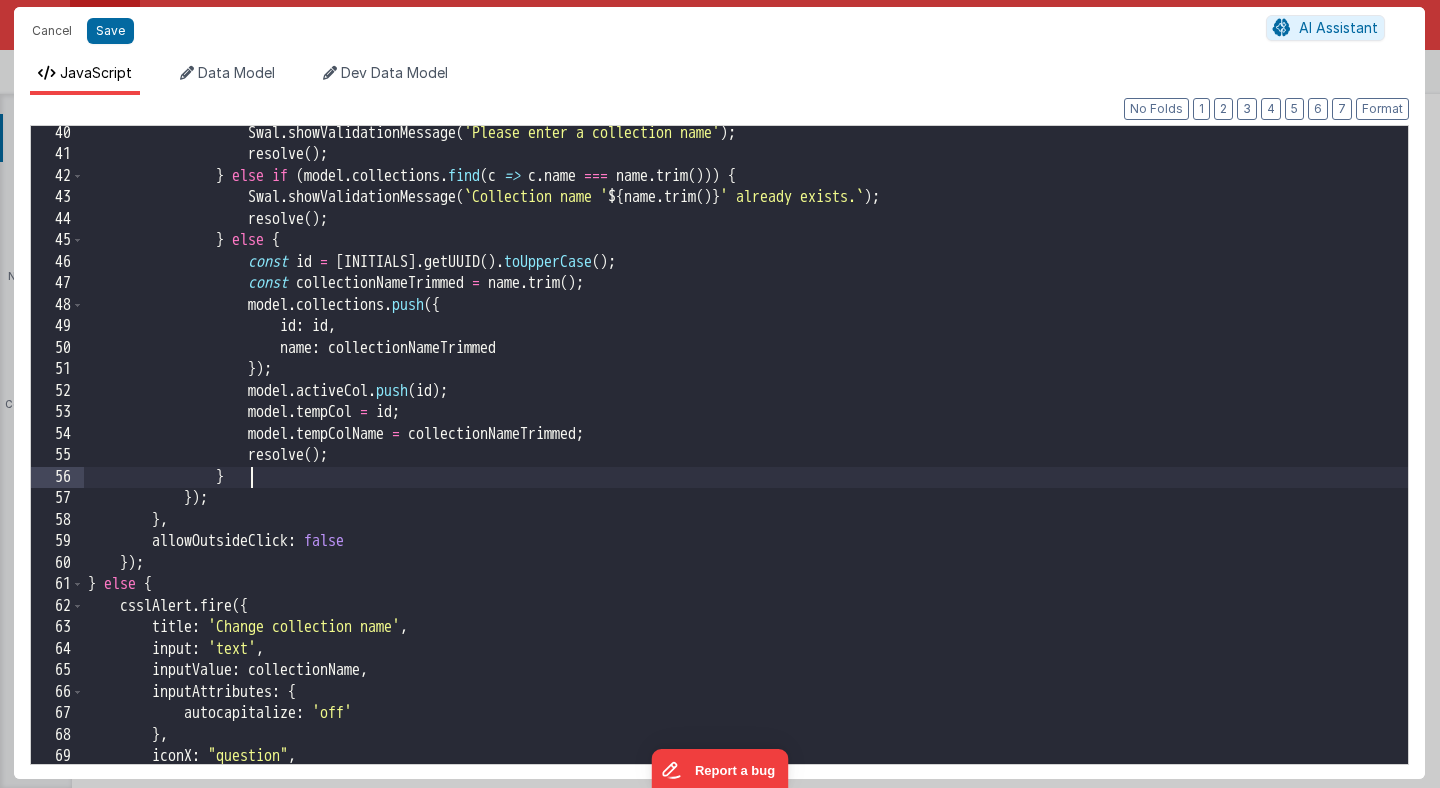 click on "Swal . showValidationMessage ( 'Please enter a collection name' ) ;                          resolve ( ) ;                     }   else   if   ( model . collections . find ( c   =>   c . name   ===   name . trim ( )))   {                          Swal . showValidationMessage ( ` Collection name ' ${ name . trim ( ) } ' already exists. ` ) ;                          resolve ( ) ;                     }   else   {                          const   id   =   BF . getUUID ( ) . toUpperCase ( ) ;                          const   collectionNameTrimmed   =   name . trim ( ) ;                          model . collections . push ({                               id :   id ,                               name :   collectionNameTrimmed                          }) ;                          model . activeCol . push ( id ) ;                          model . tempCol   =   id ;                          model . tempColName   =   collectionNameTrimmed ;                          resolve ( ) ;           } ;" at bounding box center [746, 463] 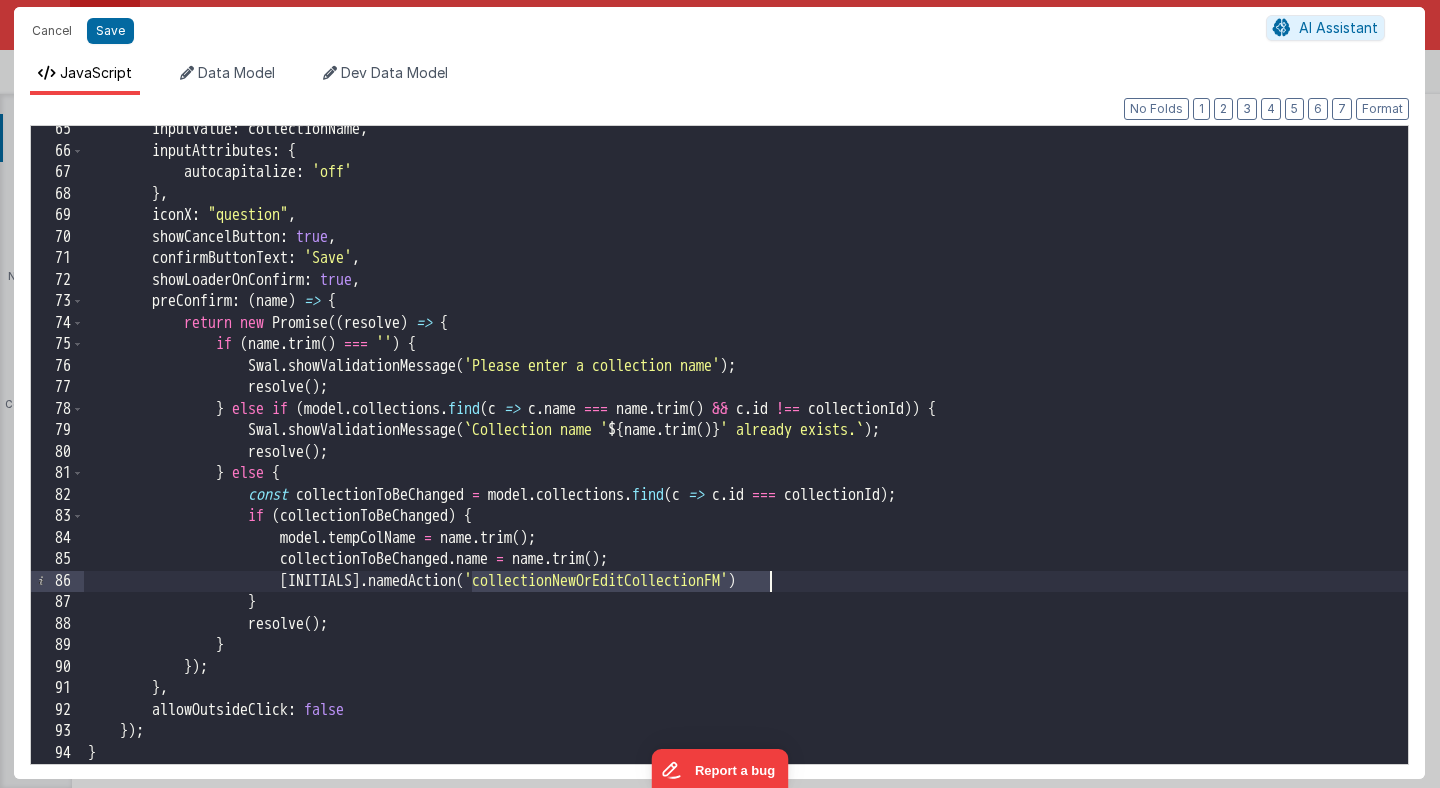 scroll, scrollTop: 1383, scrollLeft: 0, axis: vertical 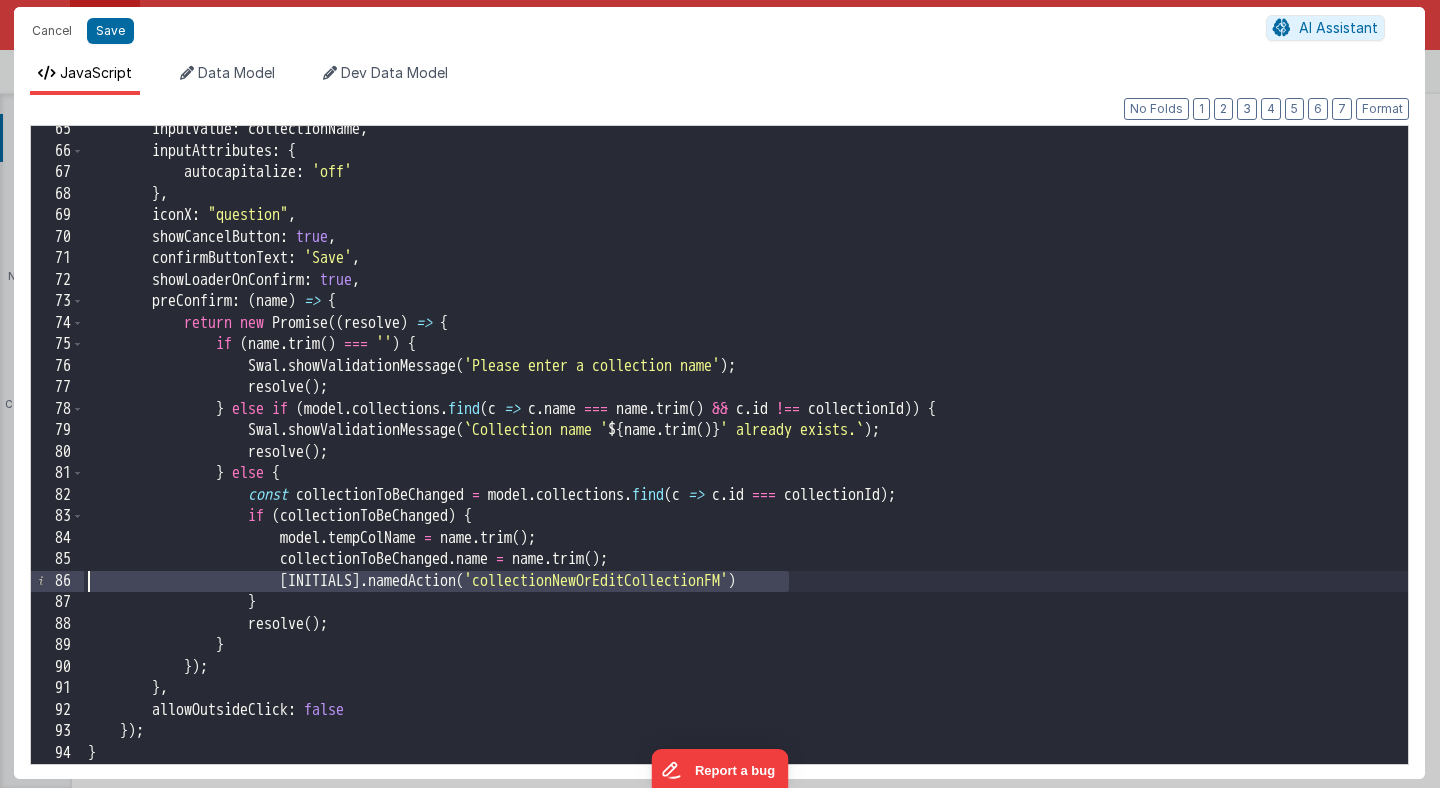 drag, startPoint x: 797, startPoint y: 579, endPoint x: 57, endPoint y: 576, distance: 740.0061 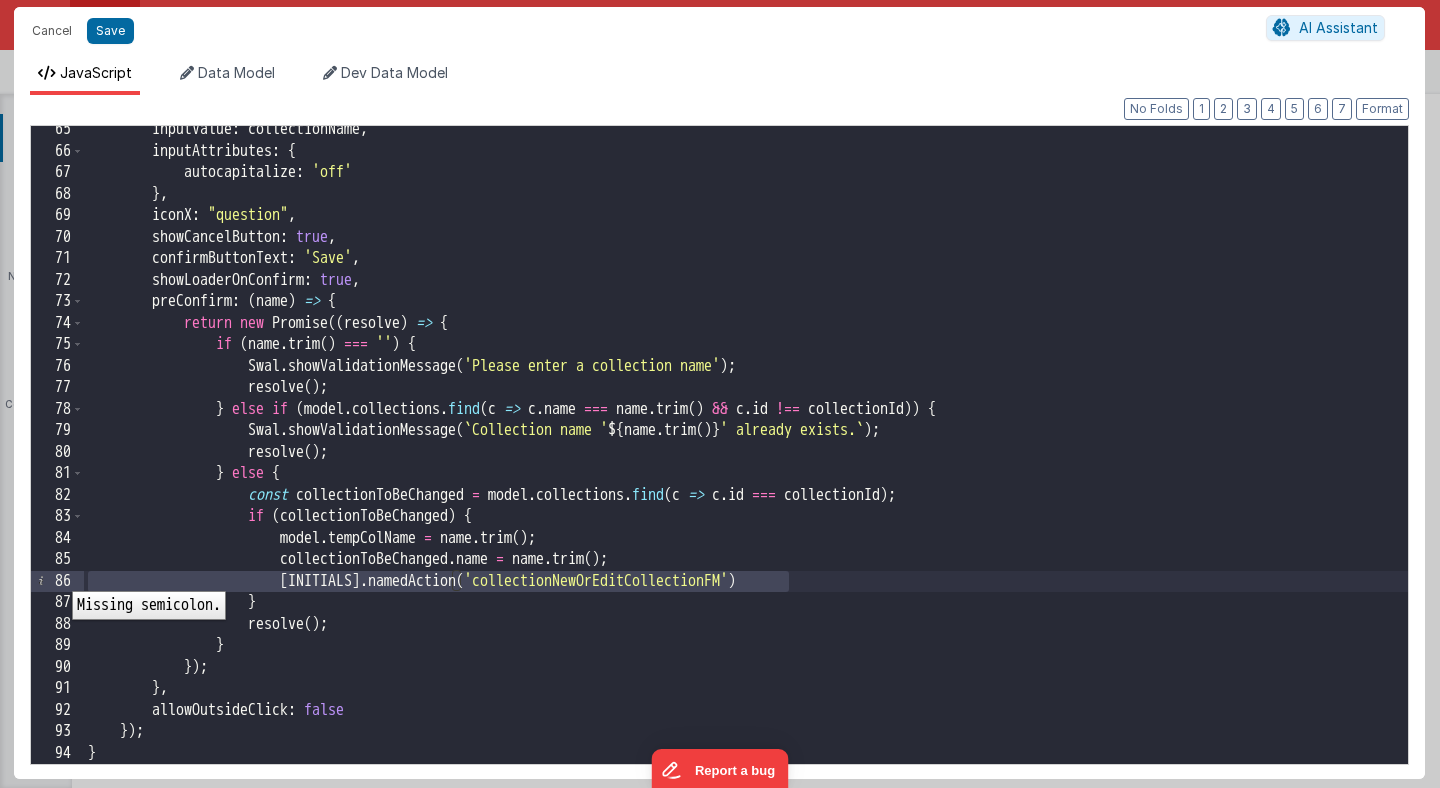 scroll, scrollTop: 842, scrollLeft: 0, axis: vertical 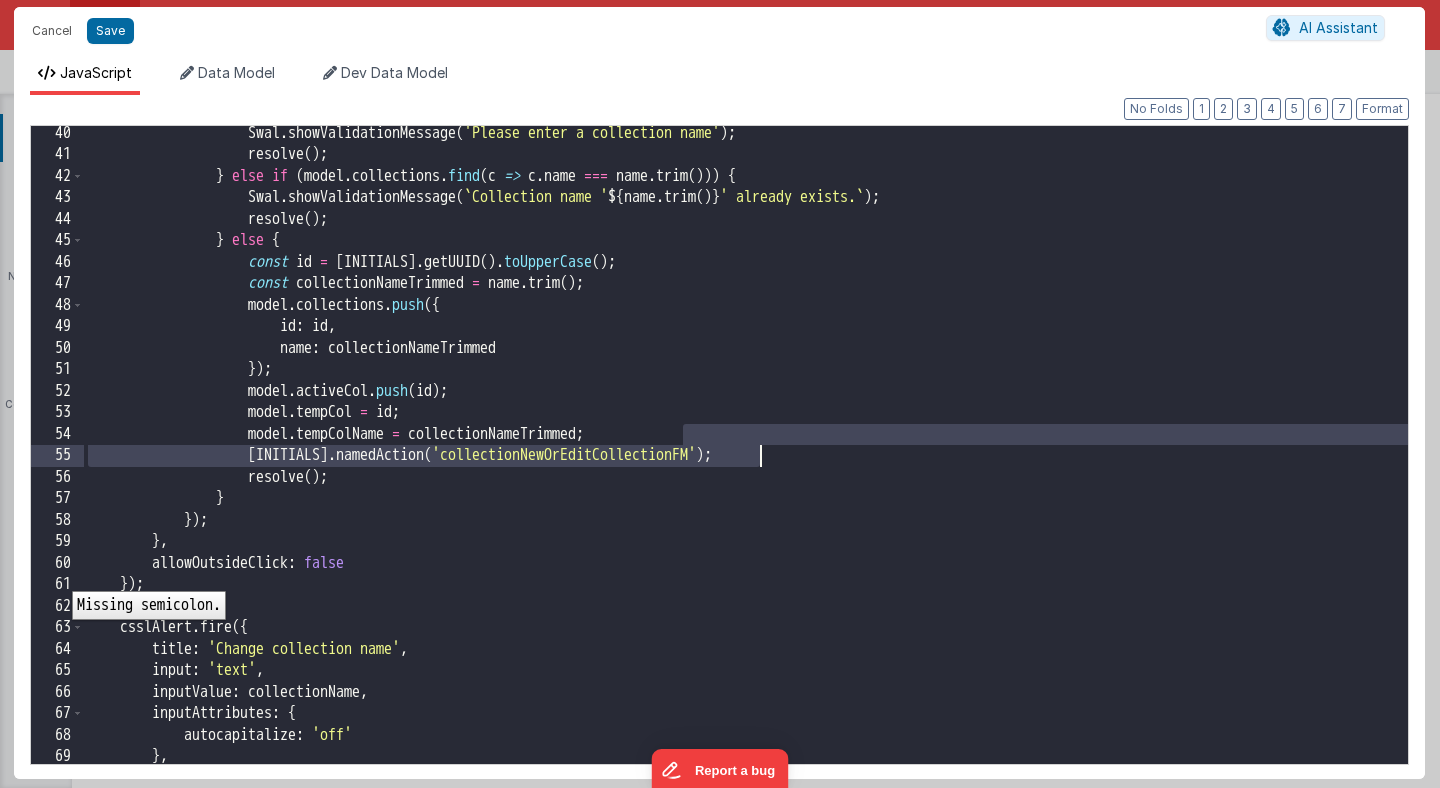 type on "BF.namedAction('collectionNewOrEditCollectionFM');" 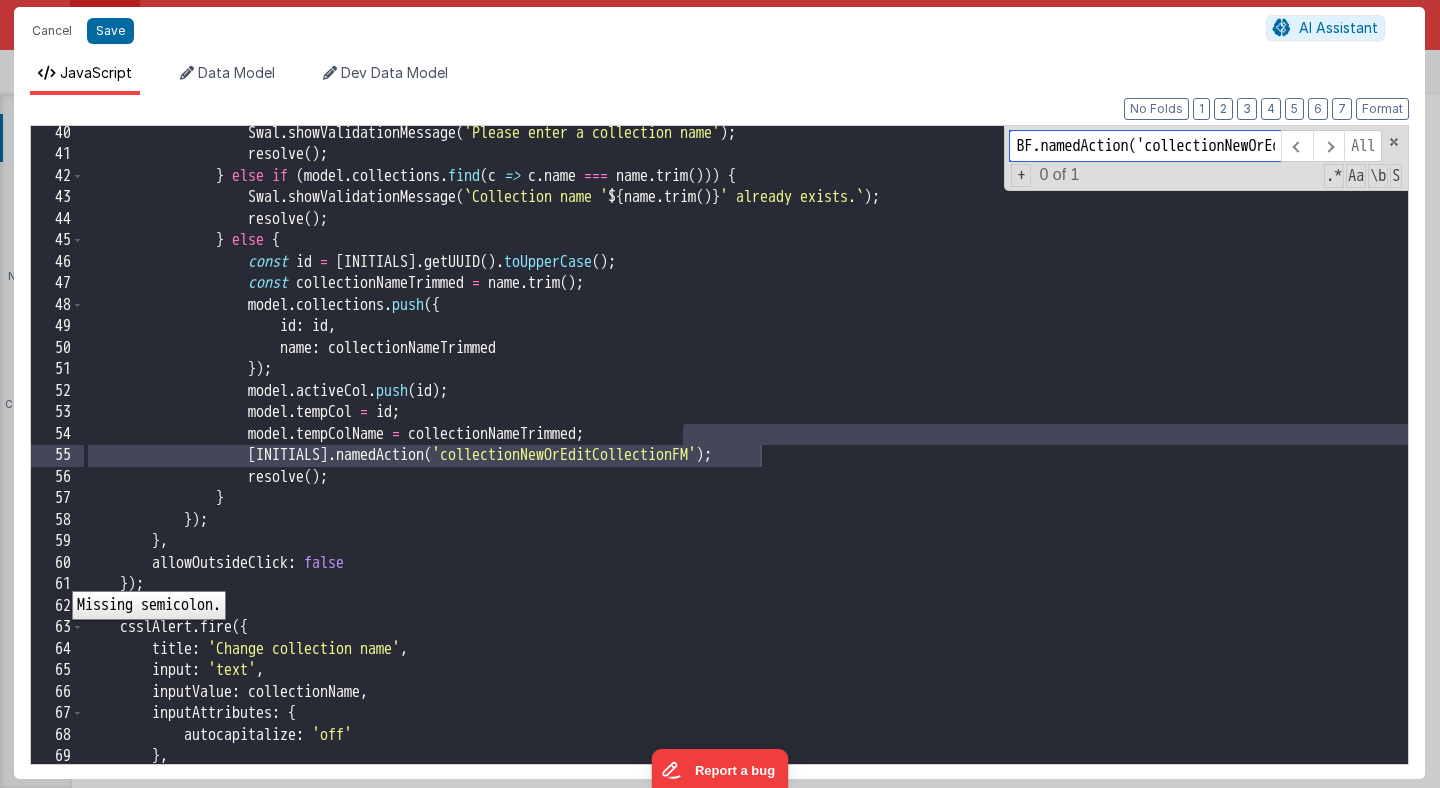 scroll, scrollTop: 0, scrollLeft: 413, axis: horizontal 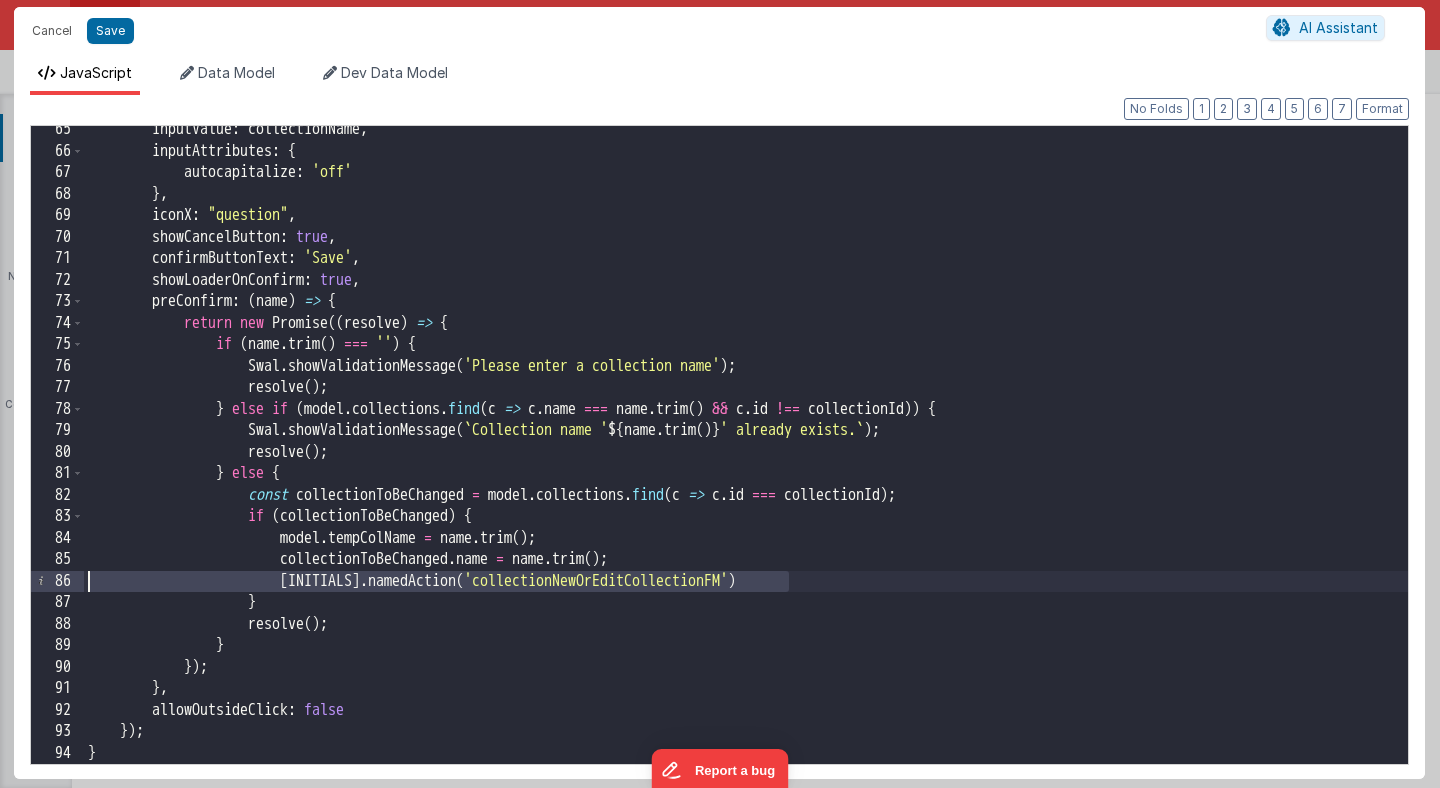 drag, startPoint x: 801, startPoint y: 584, endPoint x: 49, endPoint y: 582, distance: 752.0027 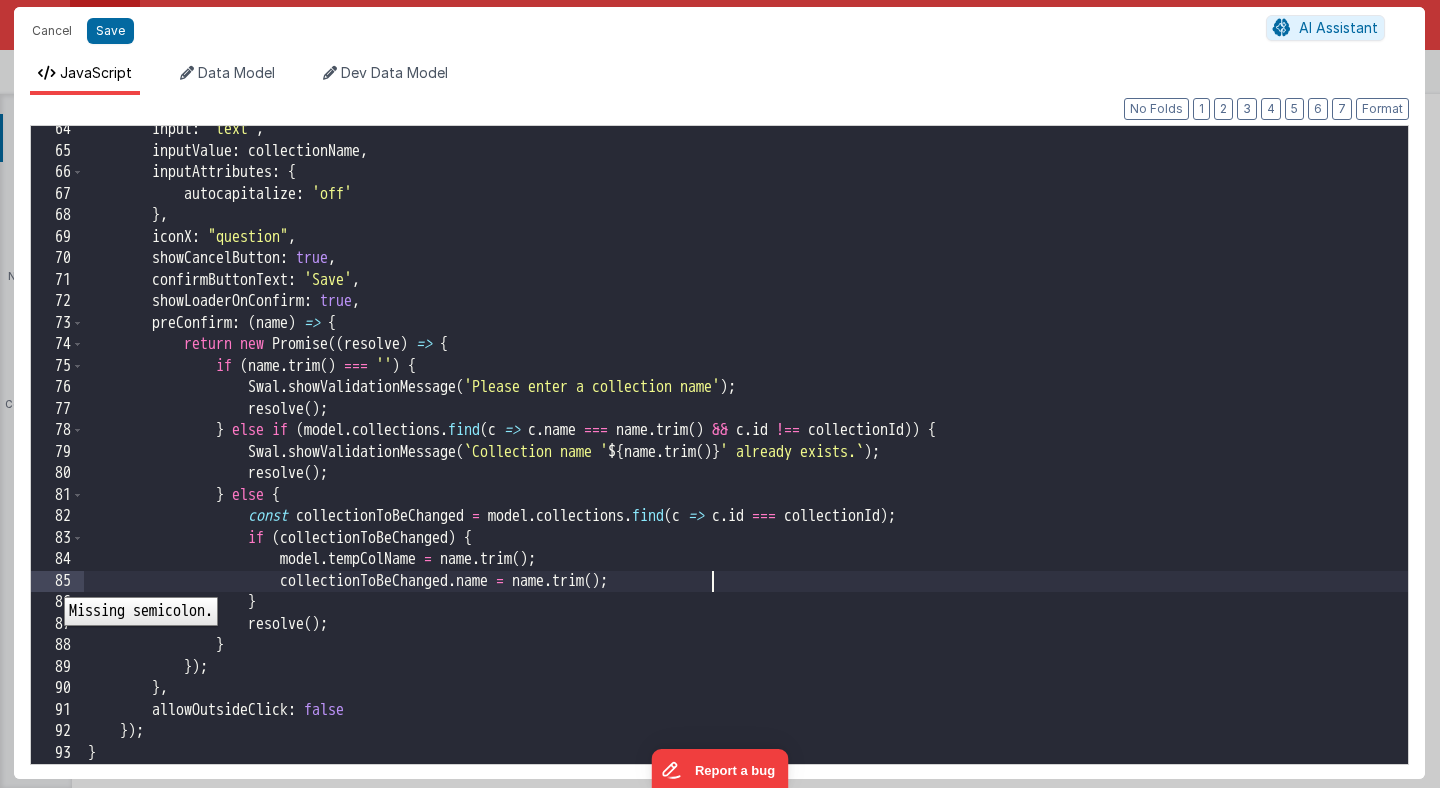 scroll, scrollTop: 1361, scrollLeft: 0, axis: vertical 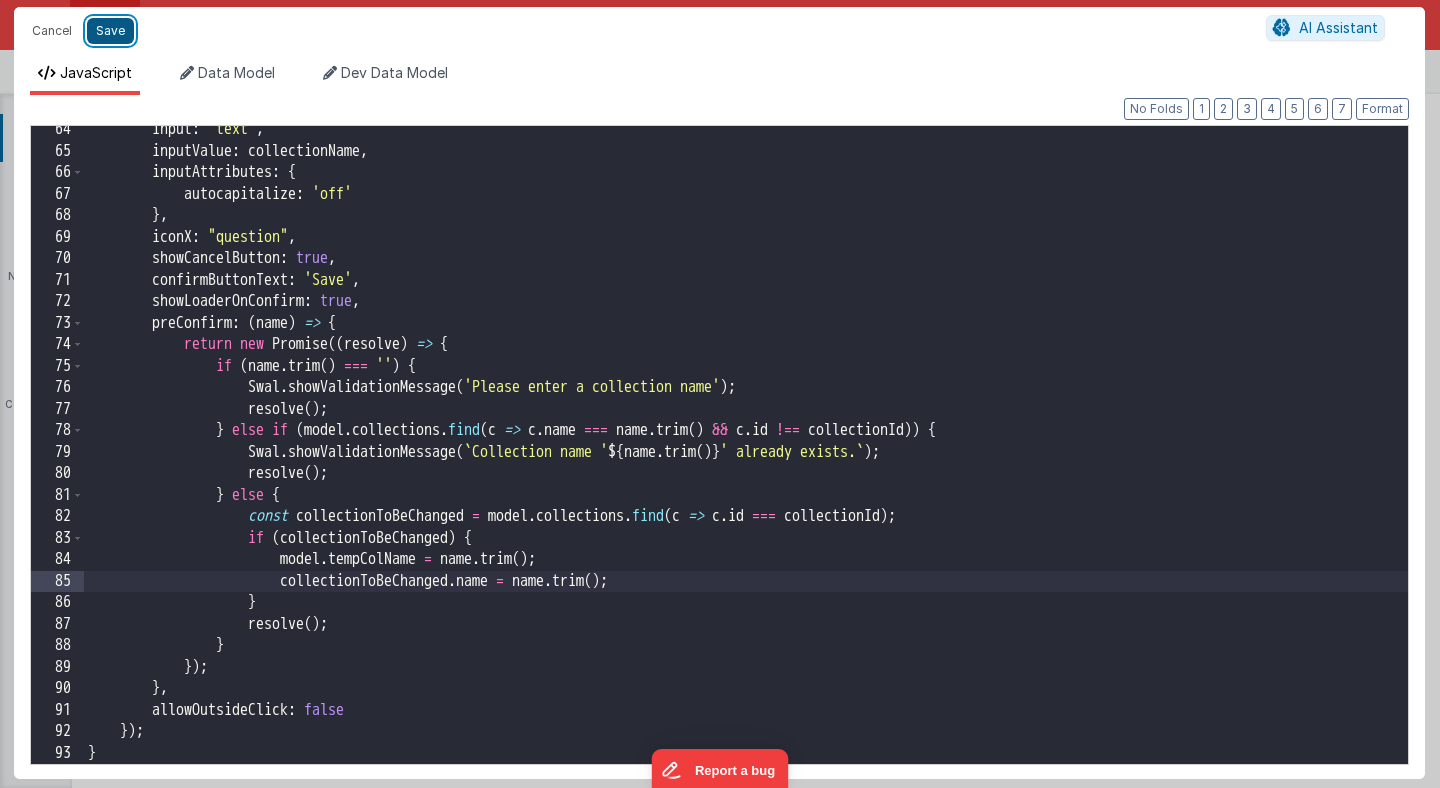click on "Save" at bounding box center (110, 31) 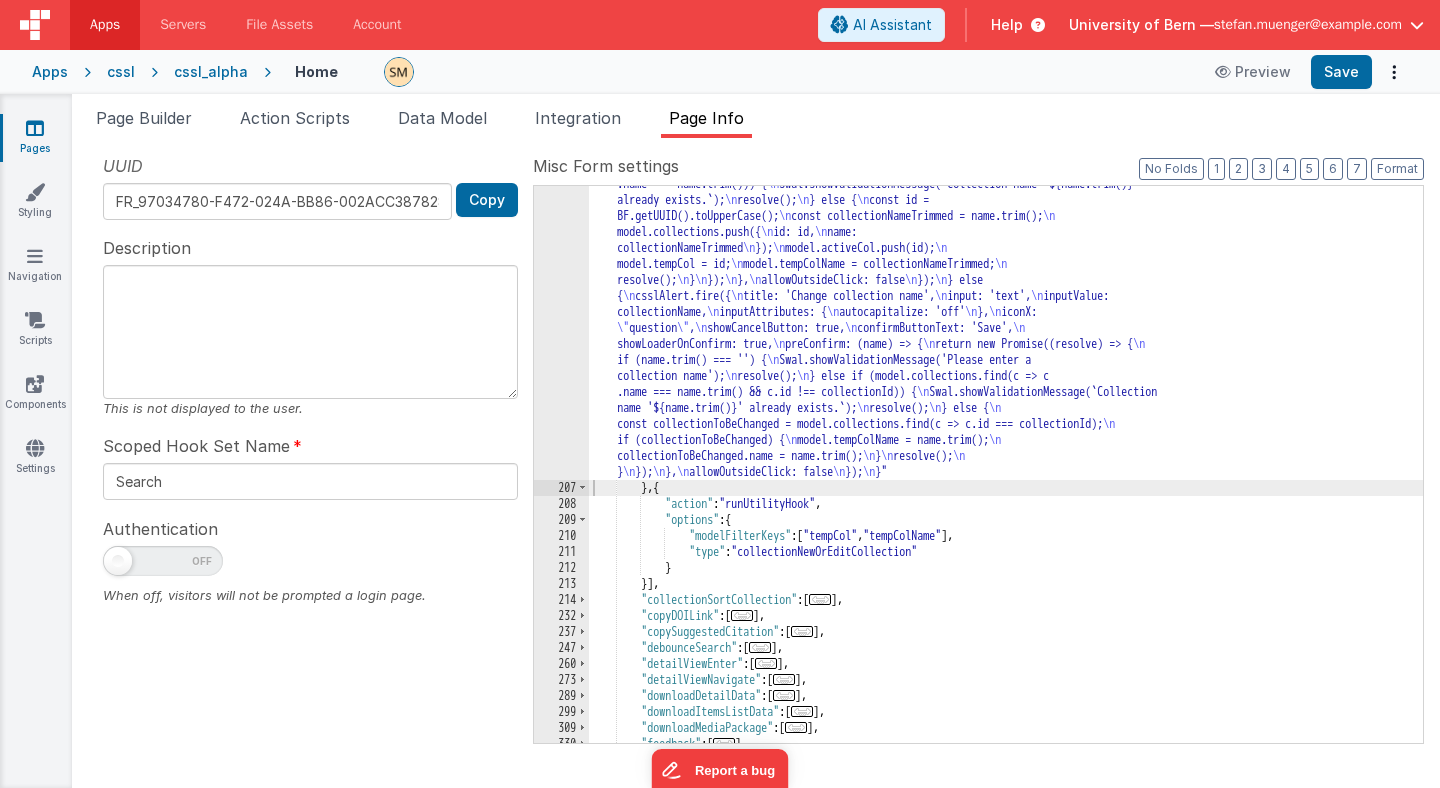 click on ""function" :  "const collectionId = model.tempCol; \n const collection = model.collections.find(c => c.id ===       collectionId); \n let collectionName = collection ? collection.name : null; \n\n // configure sweetalerts2 \n const       csslAlert = Swal.mixin({ \n     customClass: { \n         confirmButton: 'btn-ter mx-4 w-32', \n               cancelButton: 'btn-for mx-4 w-32', \n         title: '!text-base !font-sans !font-normal !text-normal !mt-4 !ml      -1 select-none', \n         input: '!font-sans !text-base !h-10 !bg-white !rounded-md !border !focus:outline      -none !mx-4', \n         inputLabel: '', \n         validationMessage: '!text-sm !font-sans' \n     }, \n           buttonsStyling: false, \n     showClass: { \n         popup: '' \n     }, \n     hideClass: { \n         popup: '' \n           } \n }) \n\n if (collectionId === null || collectionId === undefined) { \n     csslAlert.fire({ \n         title:       'Enter new collection name', \n \n \n      ,"" at bounding box center [1006, 502] 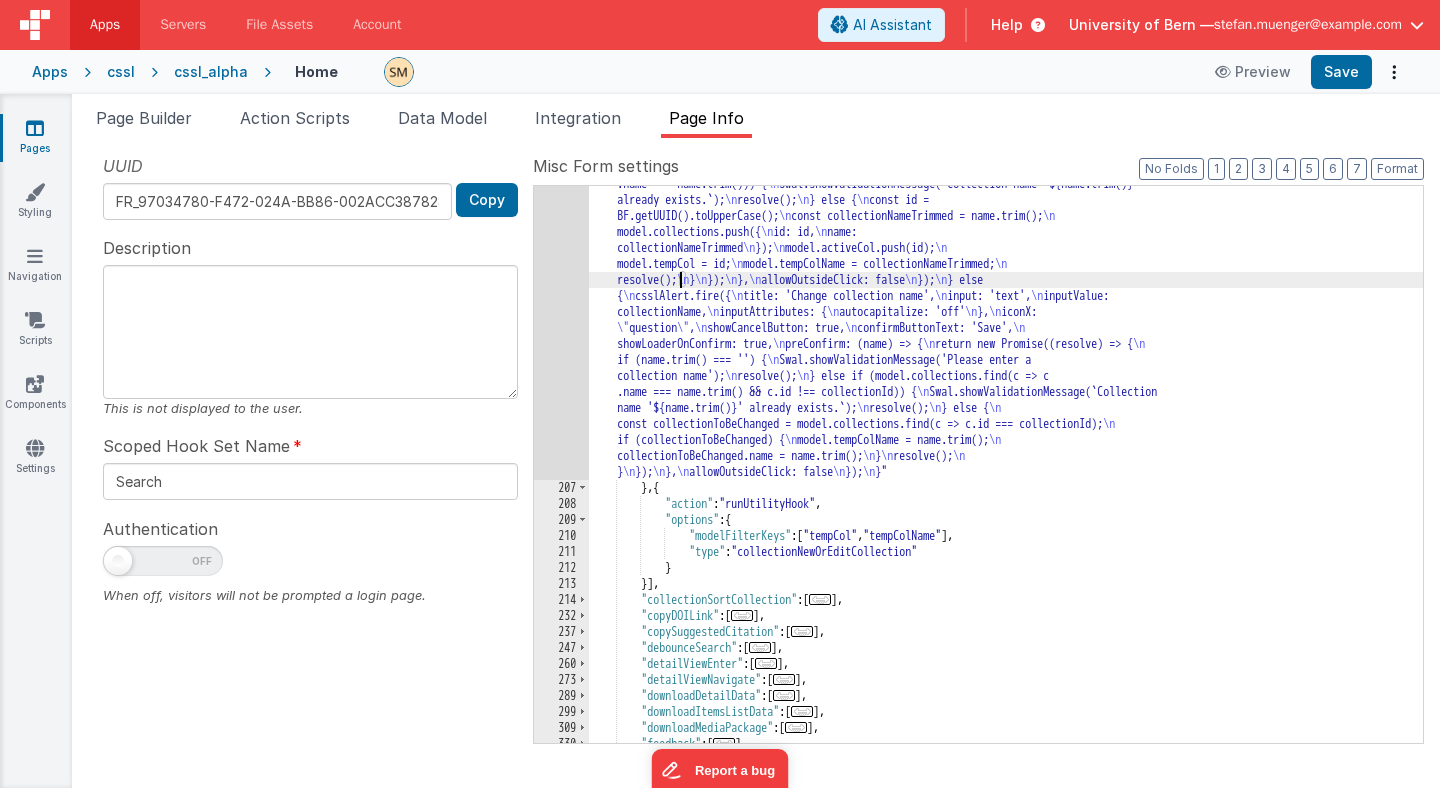 click on ""function" :  "const collectionId = model.tempCol; \n const collection = model.collections.find(c => c.id ===       collectionId); \n let collectionName = collection ? collection.name : null; \n\n // configure sweetalerts2 \n const       csslAlert = Swal.mixin({ \n     customClass: { \n         confirmButton: 'btn-ter mx-4 w-32', \n               cancelButton: 'btn-for mx-4 w-32', \n         title: '!text-base !font-sans !font-normal !text-normal !mt-4 !ml      -1 select-none', \n         input: '!font-sans !text-base !h-10 !bg-white !rounded-md !border !focus:outline      -none !mx-4', \n         inputLabel: '', \n         validationMessage: '!text-sm !font-sans' \n     }, \n           buttonsStyling: false, \n     showClass: { \n         popup: '' \n     }, \n     hideClass: { \n         popup: '' \n           } \n }) \n\n if (collectionId === null || collectionId === undefined) { \n     csslAlert.fire({ \n         title:       'Enter new collection name', \n \n \n      ,"" at bounding box center [1006, 502] 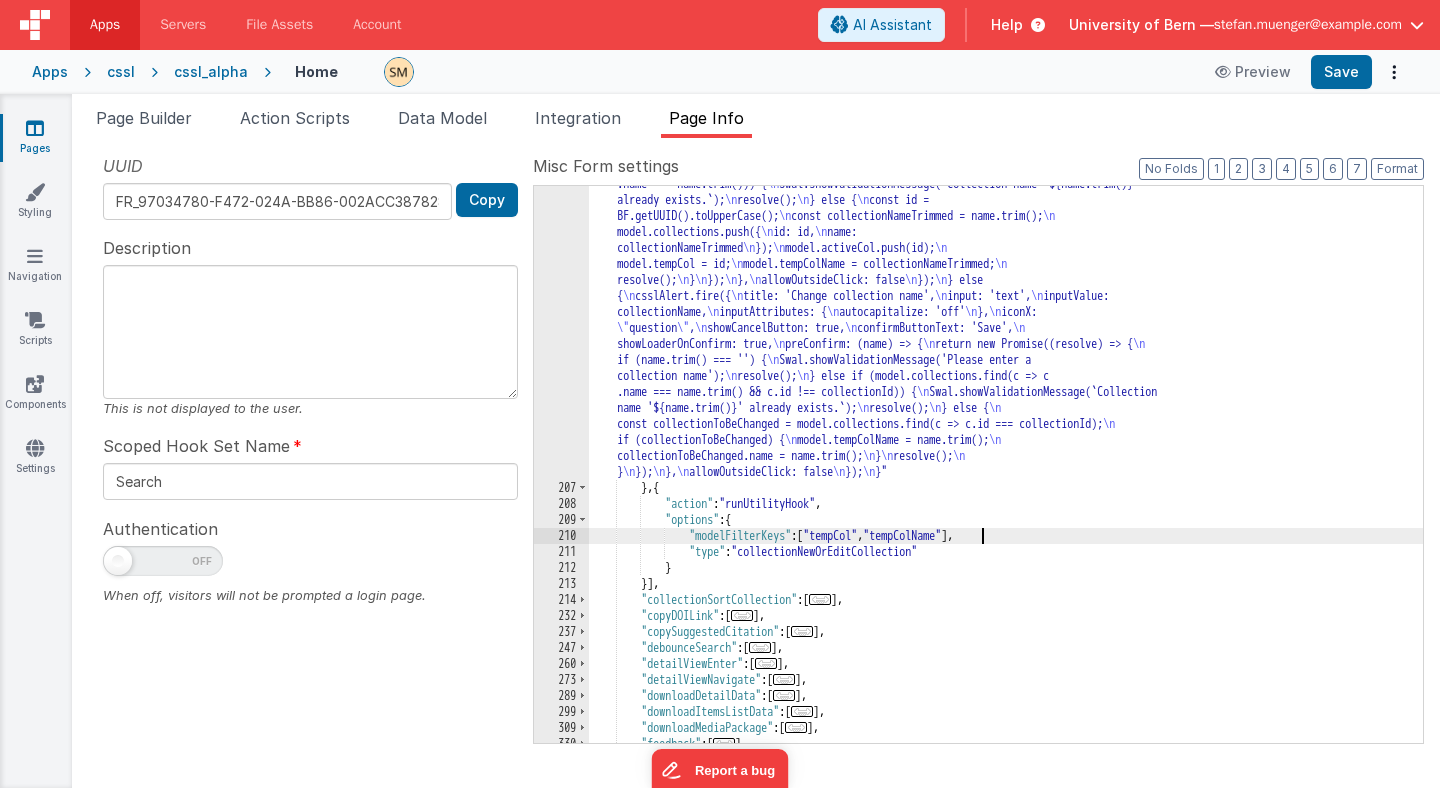 click on ""function" :  "const collectionId = model.tempCol; \n const collection = model.collections.find(c => c.id ===       collectionId); \n let collectionName = collection ? collection.name : null; \n\n // configure sweetalerts2 \n const       csslAlert = Swal.mixin({ \n     customClass: { \n         confirmButton: 'btn-ter mx-4 w-32', \n               cancelButton: 'btn-for mx-4 w-32', \n         title: '!text-base !font-sans !font-normal !text-normal !mt-4 !ml      -1 select-none', \n         input: '!font-sans !text-base !h-10 !bg-white !rounded-md !border !focus:outline      -none !mx-4', \n         inputLabel: '', \n         validationMessage: '!text-sm !font-sans' \n     }, \n           buttonsStyling: false, \n     showClass: { \n         popup: '' \n     }, \n     hideClass: { \n         popup: '' \n           } \n }) \n\n if (collectionId === null || collectionId === undefined) { \n     csslAlert.fire({ \n         title:       'Enter new collection name', \n \n \n      ,"" at bounding box center (1006, 502) 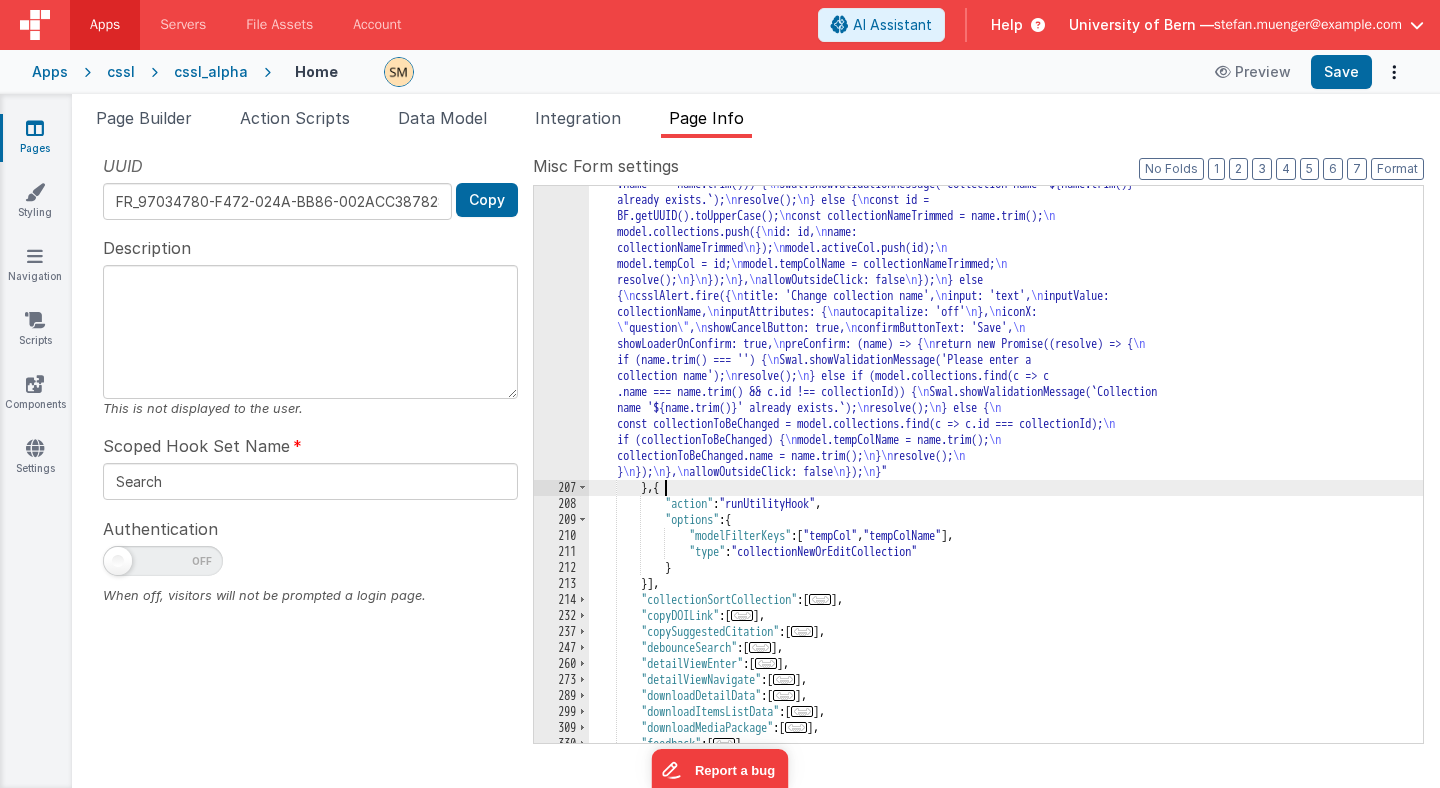 click on ""function" :  "const collectionId = model.tempCol; \n const collection = model.collections.find(c => c.id ===       collectionId); \n let collectionName = collection ? collection.name : null; \n\n // configure sweetalerts2 \n const       csslAlert = Swal.mixin({ \n     customClass: { \n         confirmButton: 'btn-ter mx-4 w-32', \n               cancelButton: 'btn-for mx-4 w-32', \n         title: '!text-base !font-sans !font-normal !text-normal !mt-4 !ml      -1 select-none', \n         input: '!font-sans !text-base !h-10 !bg-white !rounded-md !border !focus:outline      -none !mx-4', \n         inputLabel: '', \n         validationMessage: '!text-sm !font-sans' \n     }, \n           buttonsStyling: false, \n     showClass: { \n         popup: '' \n     }, \n     hideClass: { \n         popup: '' \n           } \n }) \n\n if (collectionId === null || collectionId === undefined) { \n     csslAlert.fire({ \n         title:       'Enter new collection name', \n \n \n      ,"" at bounding box center [1006, 502] 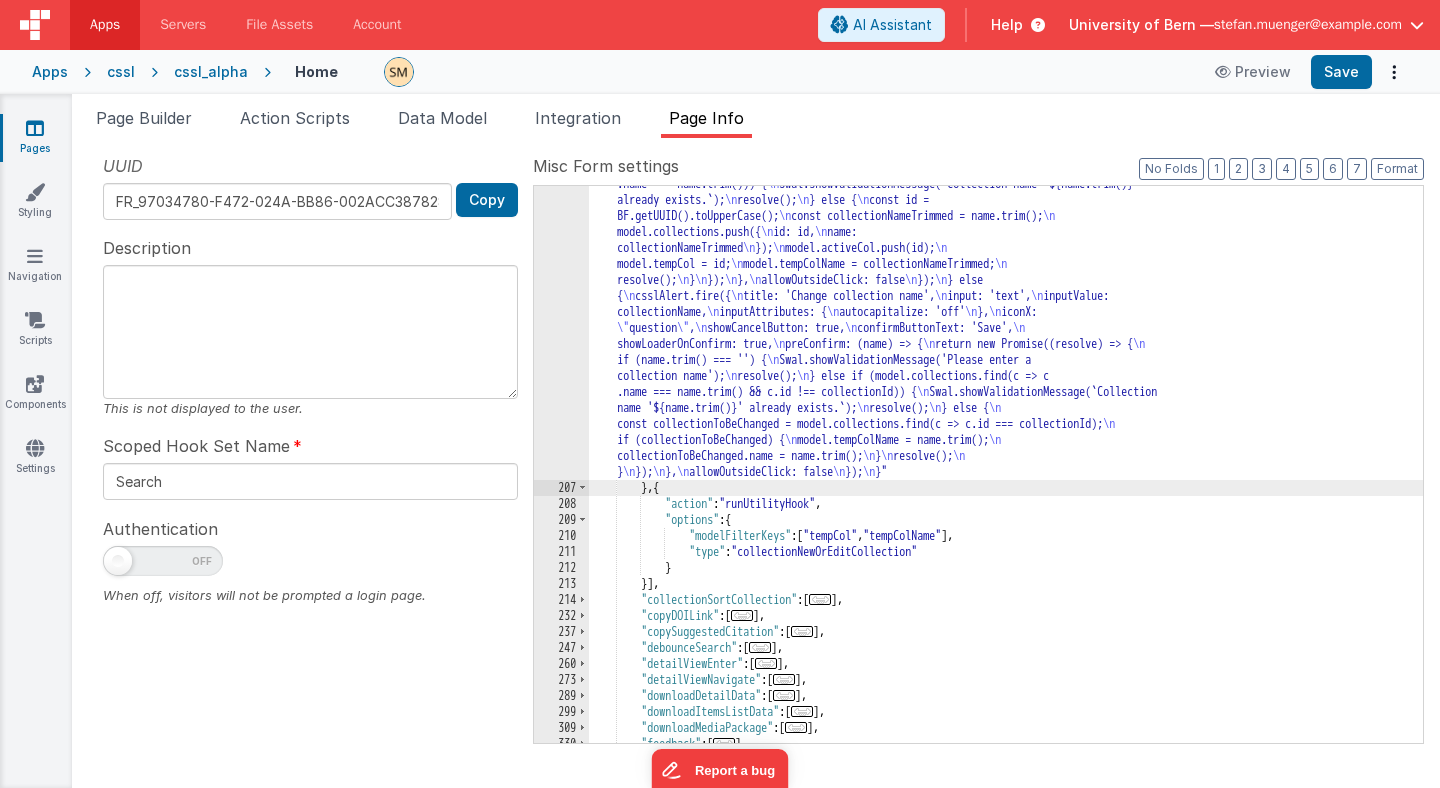 click on "206" at bounding box center (561, 216) 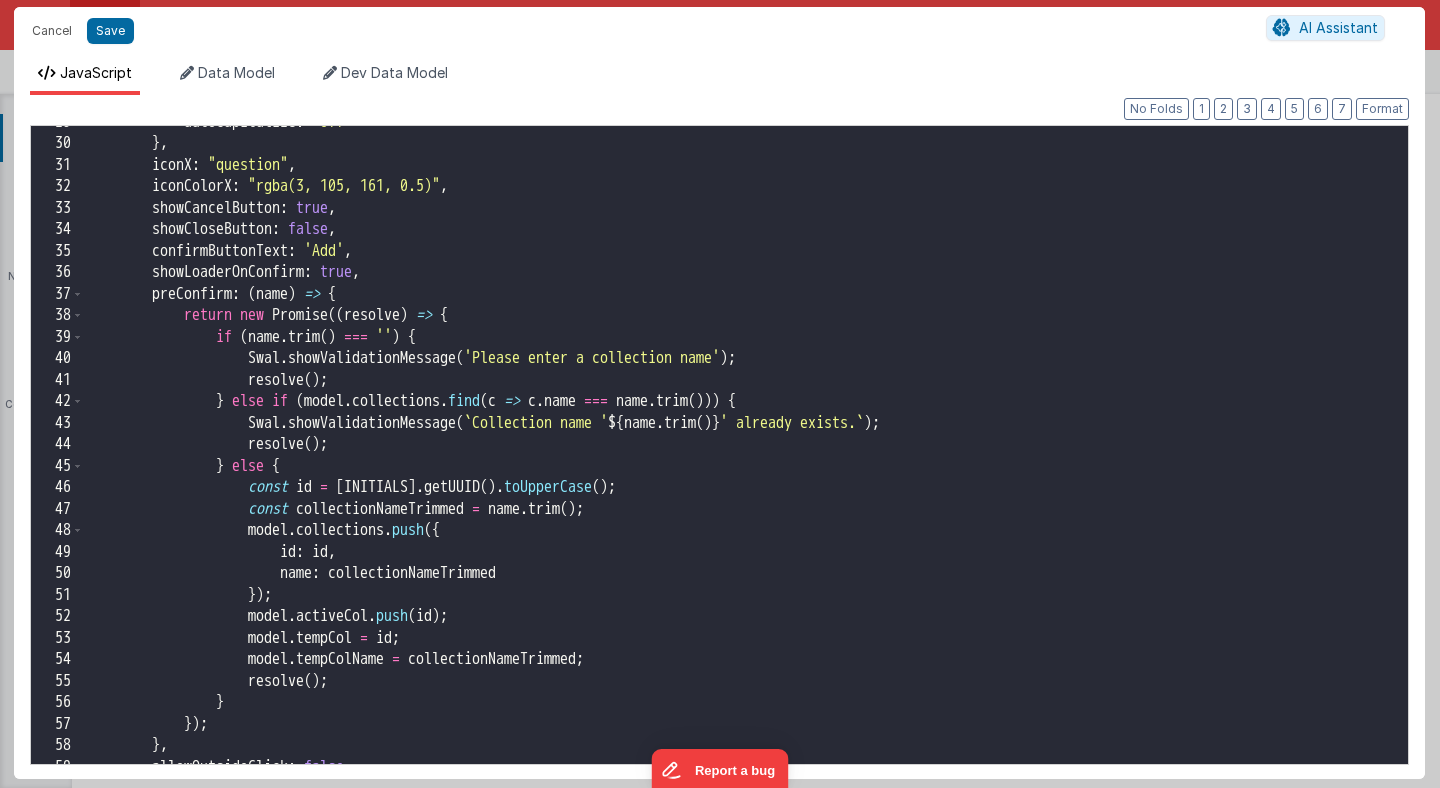 scroll, scrollTop: 648, scrollLeft: 0, axis: vertical 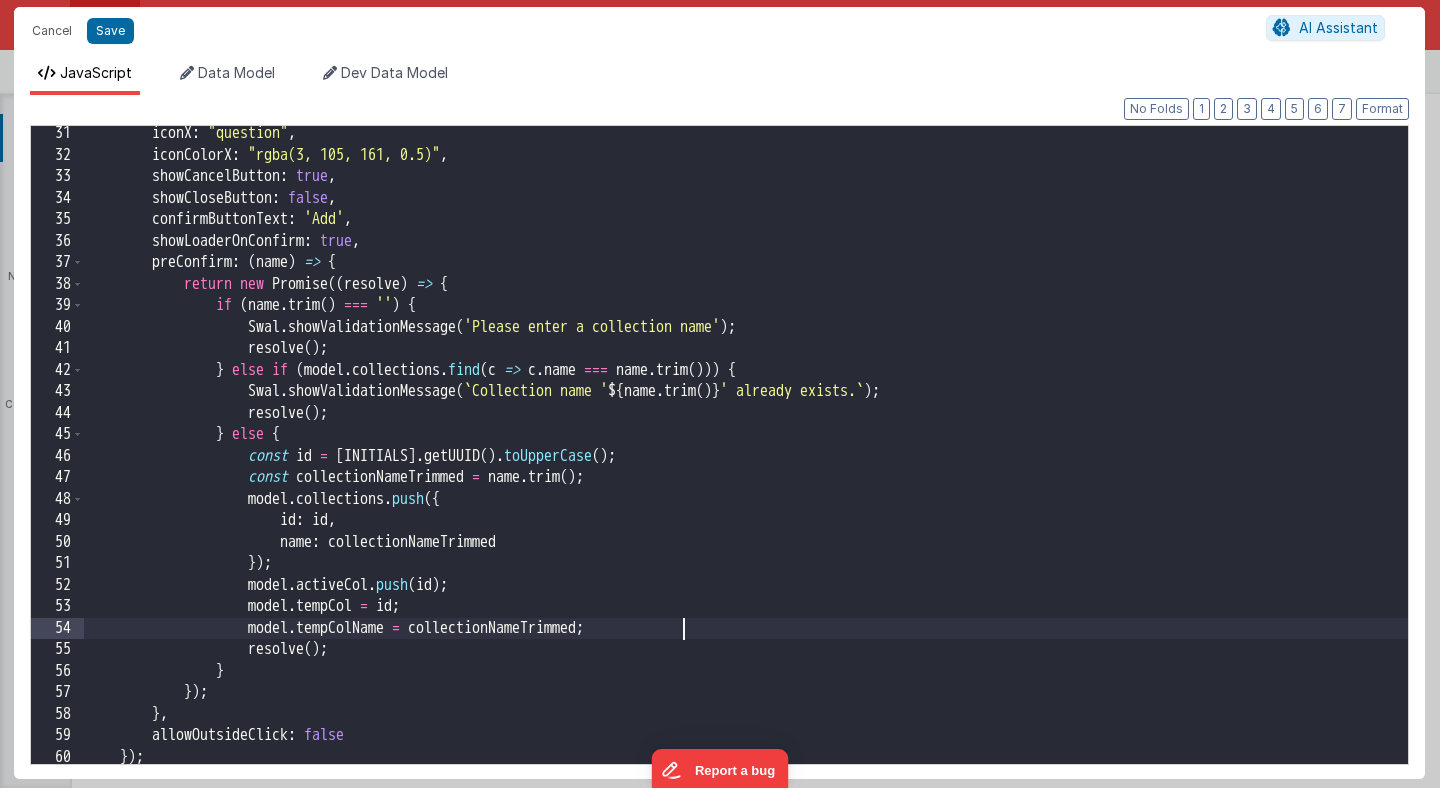 click on "iconX : "question" , iconColorX : "rgba(3, 105, 161, 0.5)" , showCancelButton : true , showCloseButton : false , confirmButtonText : 'Add' , showLoaderOnConfirm : true , preConfirm : ( name ) => { return new Promise(( resolve ) => { if ( name.trim() === '' ) { Swal.showValidationMessage ( 'Please enter a collection name' ) ; resolve ( ) ; } else if ( model.collections.find ( c => c.name === name.trim() )) { Swal.showValidationMessage ( ` Collection name ' ${ name.trim() } ' already exists. ` ) ; resolve ( ) ; } else { const id = BF.getUUID().toUpperCase(); const collectionNameTrimmed = name.trim(); ." at bounding box center [746, 463] 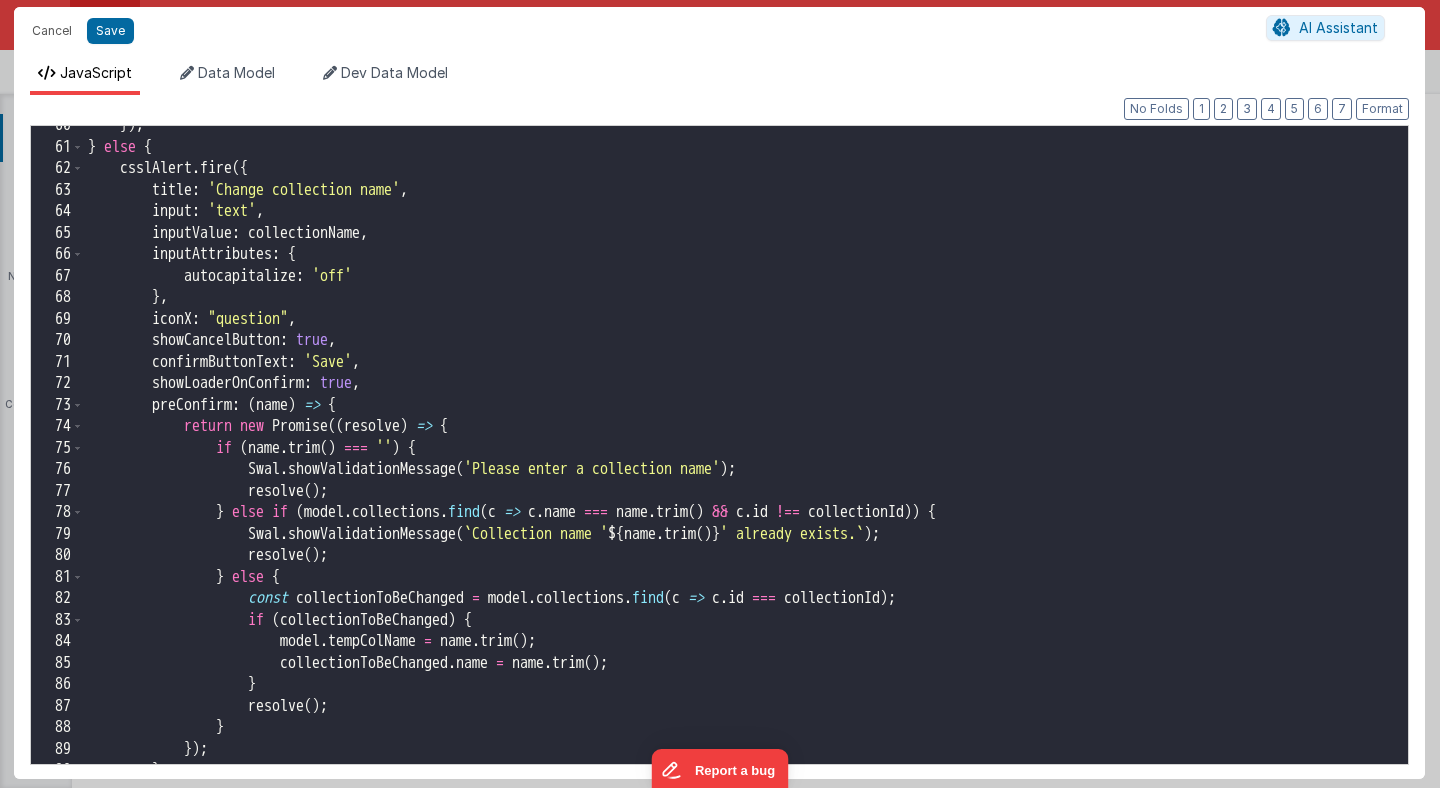 scroll, scrollTop: 1282, scrollLeft: 0, axis: vertical 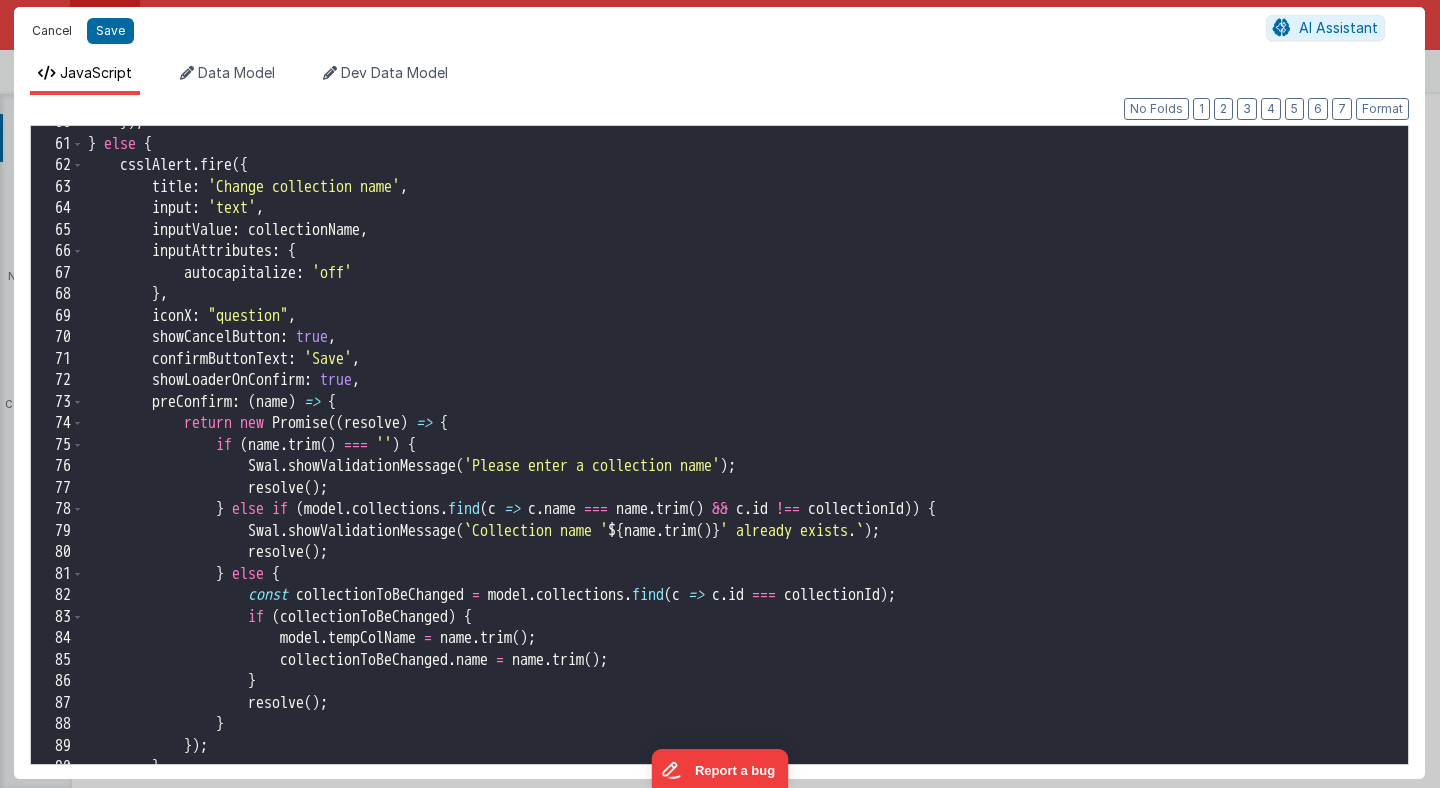 click on "Cancel" at bounding box center [52, 31] 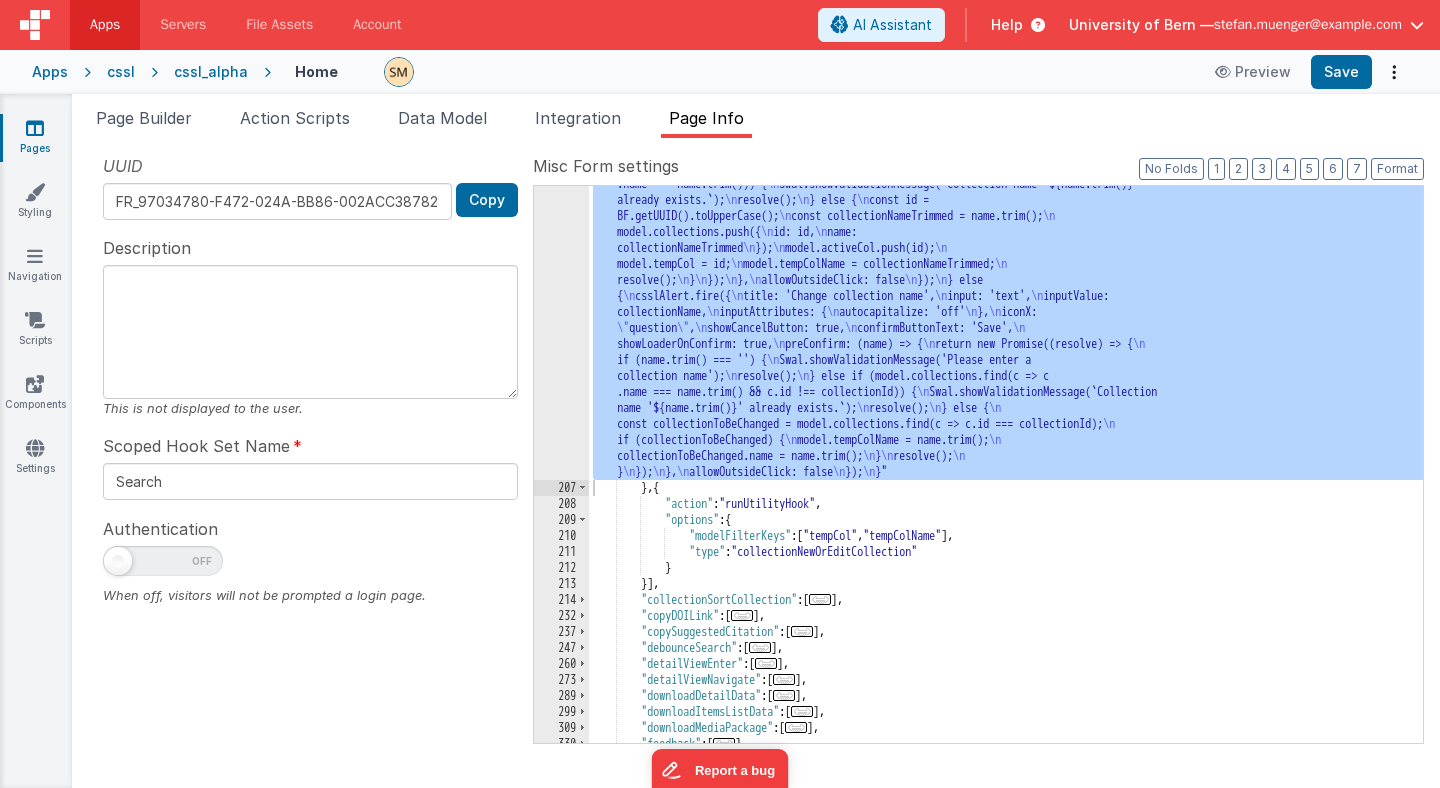 click on ""function" :  "const collectionId = model.tempCol; \n const collection = model.collections.find(c => c.id ===       collectionId); \n let collectionName = collection ? collection.name : null; \n\n // configure sweetalerts2 \n const       csslAlert = Swal.mixin({ \n     customClass: { \n         confirmButton: 'btn-ter mx-4 w-32', \n               cancelButton: 'btn-for mx-4 w-32', \n         title: '!text-base !font-sans !font-normal !text-normal !mt-4 !ml      -1 select-none', \n         input: '!font-sans !text-base !h-10 !bg-white !rounded-md !border !focus:outline      -none !mx-4', \n         inputLabel: '', \n         validationMessage: '!text-sm !font-sans' \n     }, \n           buttonsStyling: false, \n     showClass: { \n         popup: '' \n     }, \n     hideClass: { \n         popup: '' \n           } \n }) \n\n if (collectionId === null || collectionId === undefined) { \n     csslAlert.fire({ \n         title:       'Enter new collection name', \n \n \n      ,"" at bounding box center [1006, 502] 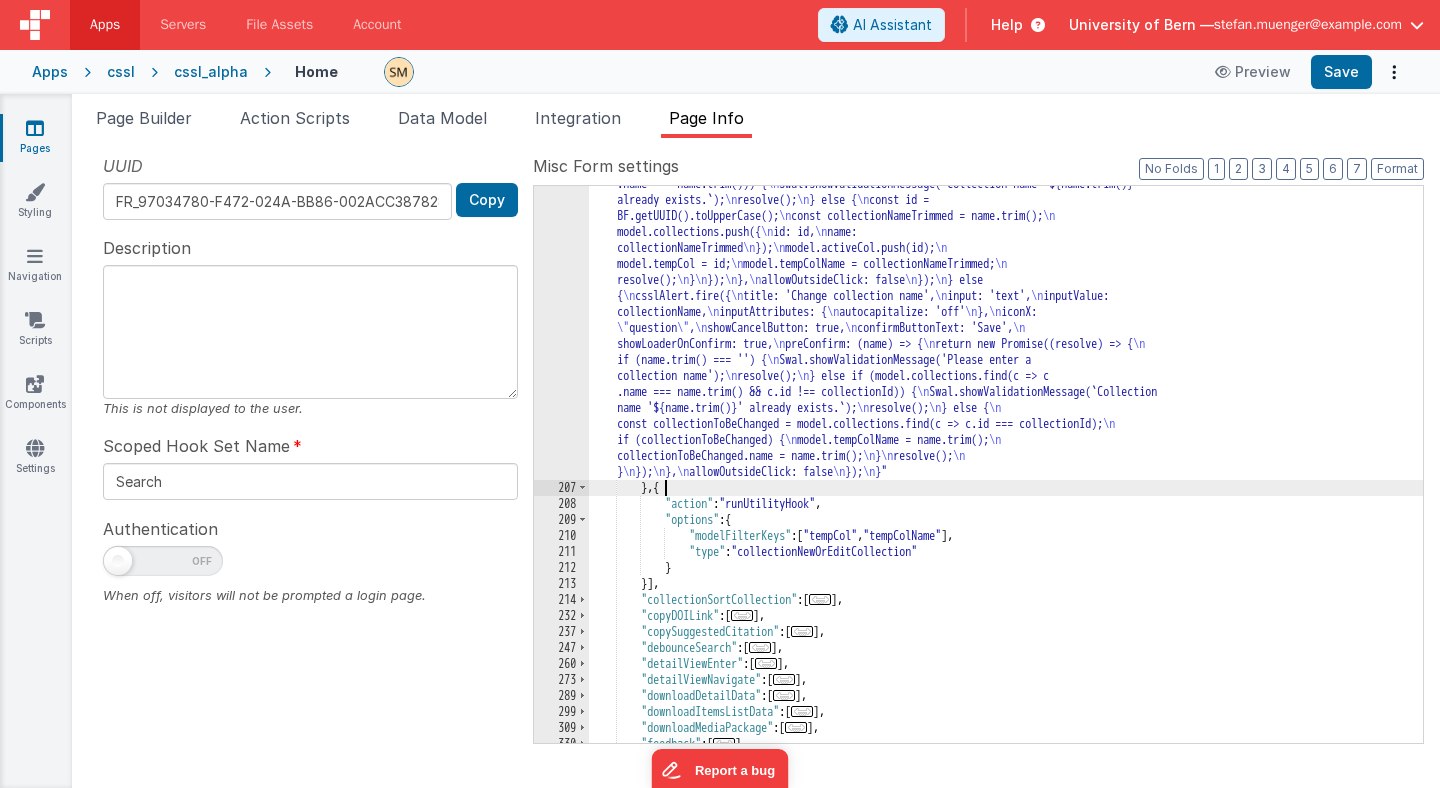 click on ""function" :  "const collectionId = model.tempCol; \n const collection = model.collections.find(c => c.id ===       collectionId); \n let collectionName = collection ? collection.name : null; \n\n // configure sweetalerts2 \n const       csslAlert = Swal.mixin({ \n     customClass: { \n         confirmButton: 'btn-ter mx-4 w-32', \n               cancelButton: 'btn-for mx-4 w-32', \n         title: '!text-base !font-sans !font-normal !text-normal !mt-4 !ml      -1 select-none', \n         input: '!font-sans !text-base !h-10 !bg-white !rounded-md !border !focus:outline      -none !mx-4', \n         inputLabel: '', \n         validationMessage: '!text-sm !font-sans' \n     }, \n           buttonsStyling: false, \n     showClass: { \n         popup: '' \n     }, \n     hideClass: { \n         popup: '' \n           } \n }) \n\n if (collectionId === null || collectionId === undefined) { \n     csslAlert.fire({ \n         title:       'Enter new collection name', \n \n \n      ,"" at bounding box center (1006, 502) 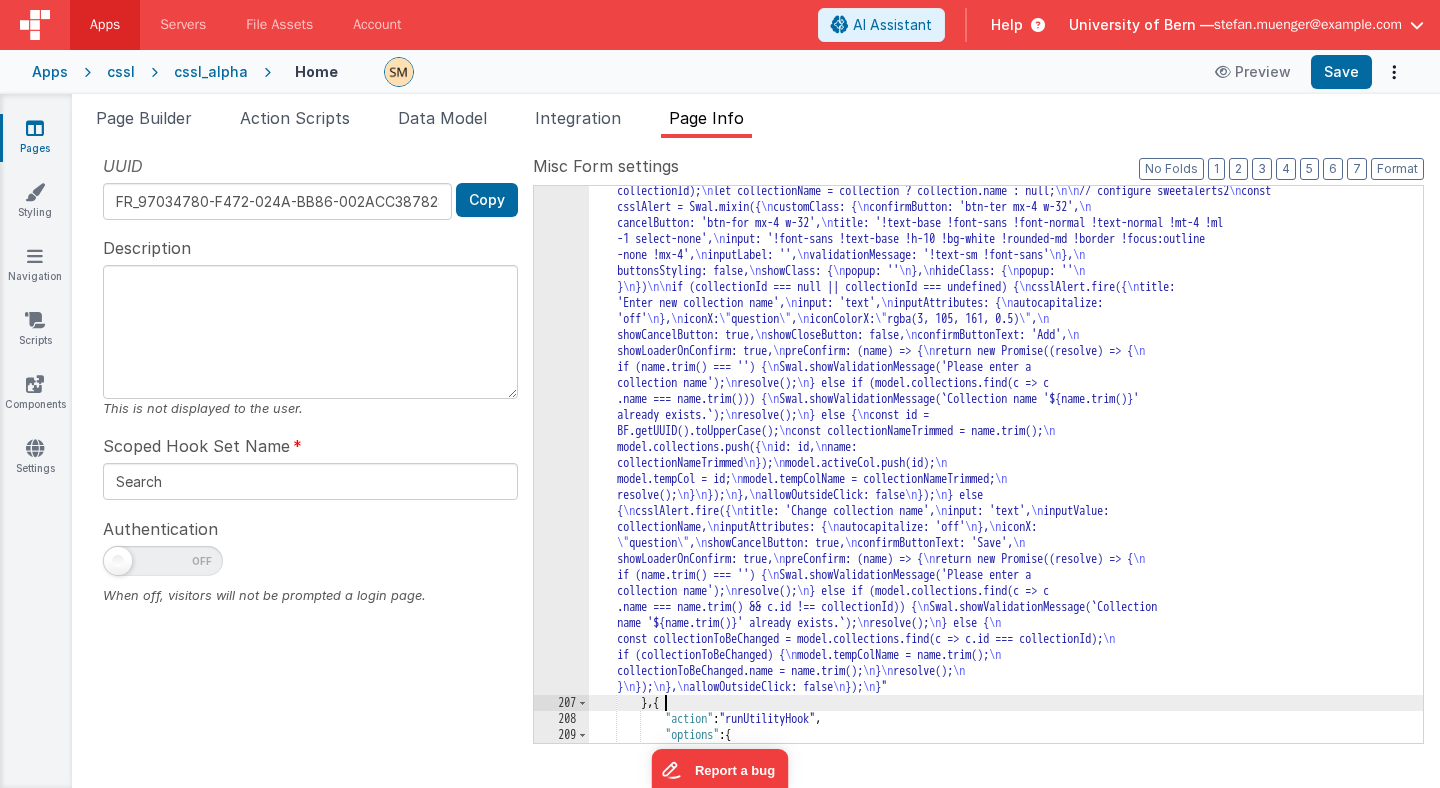 scroll, scrollTop: 144, scrollLeft: 0, axis: vertical 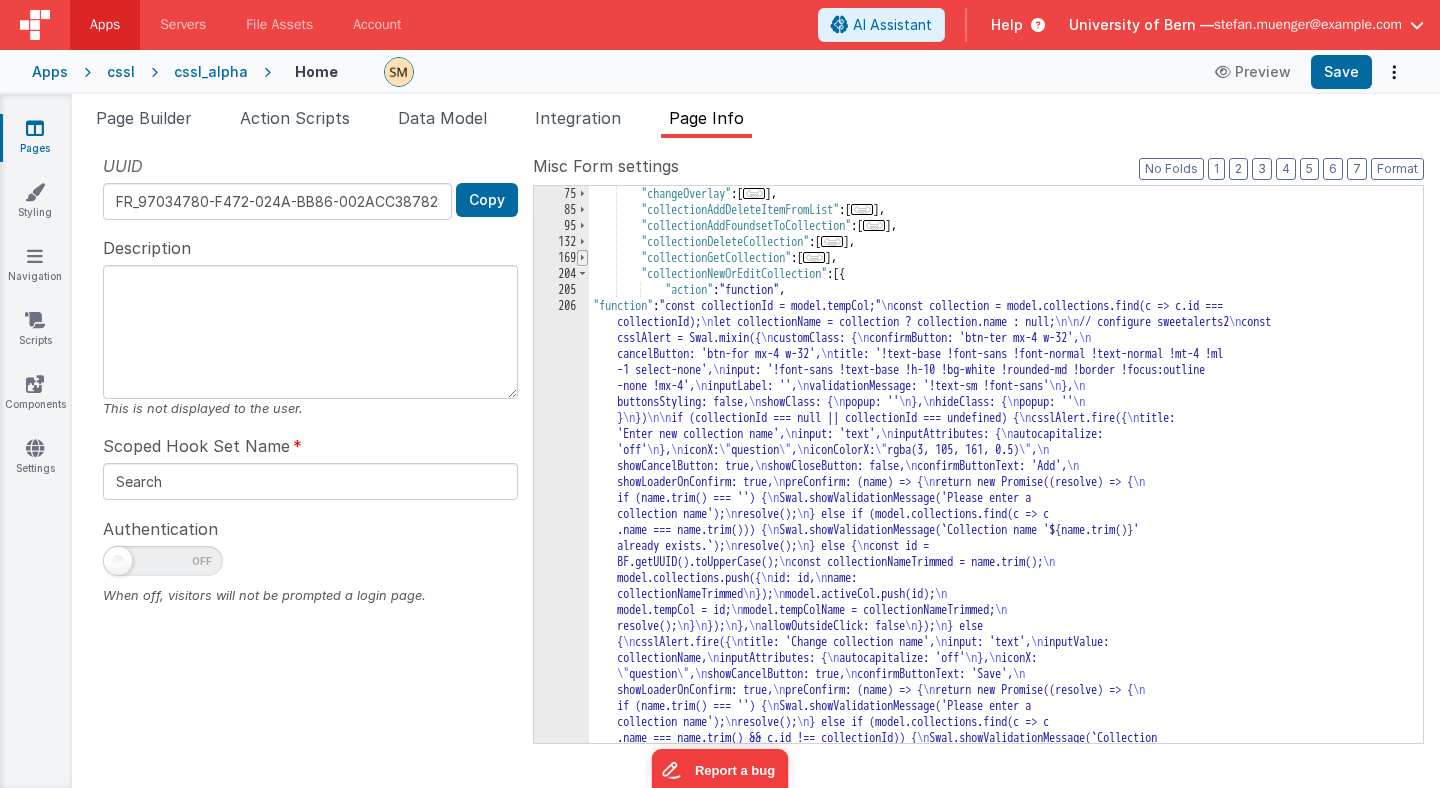 click at bounding box center [582, 258] 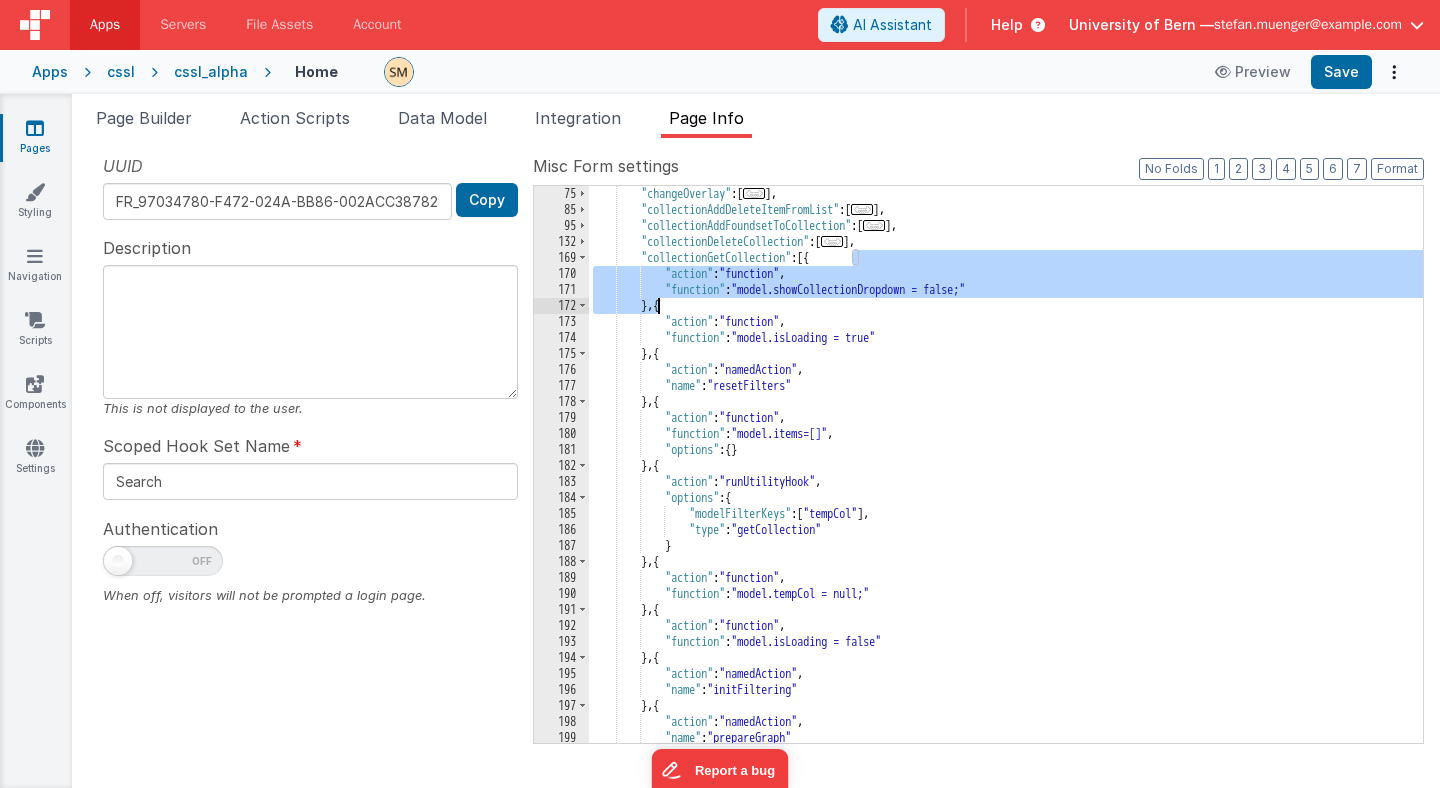 drag, startPoint x: 854, startPoint y: 260, endPoint x: 657, endPoint y: 308, distance: 202.76341 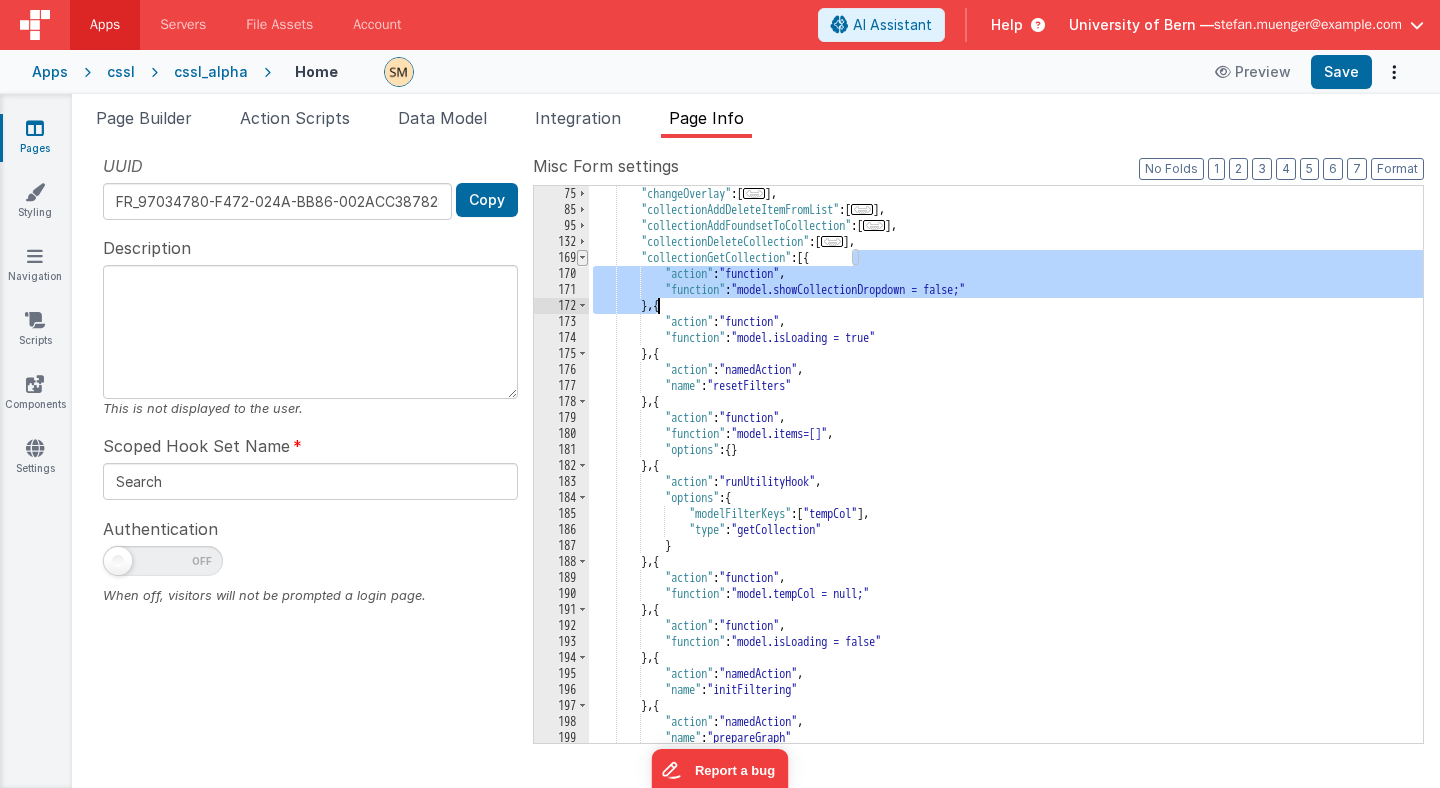 click at bounding box center [582, 258] 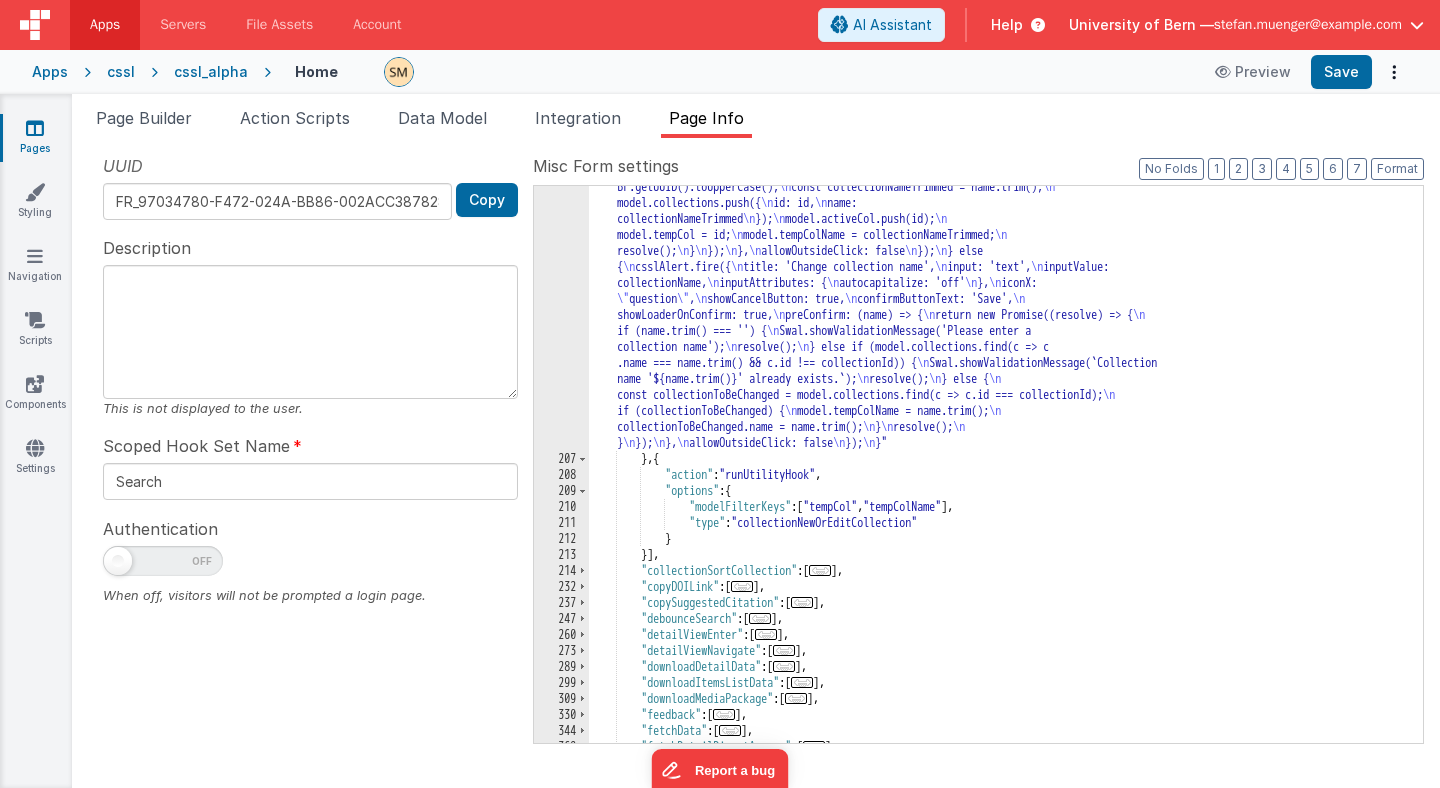 scroll, scrollTop: 526, scrollLeft: 0, axis: vertical 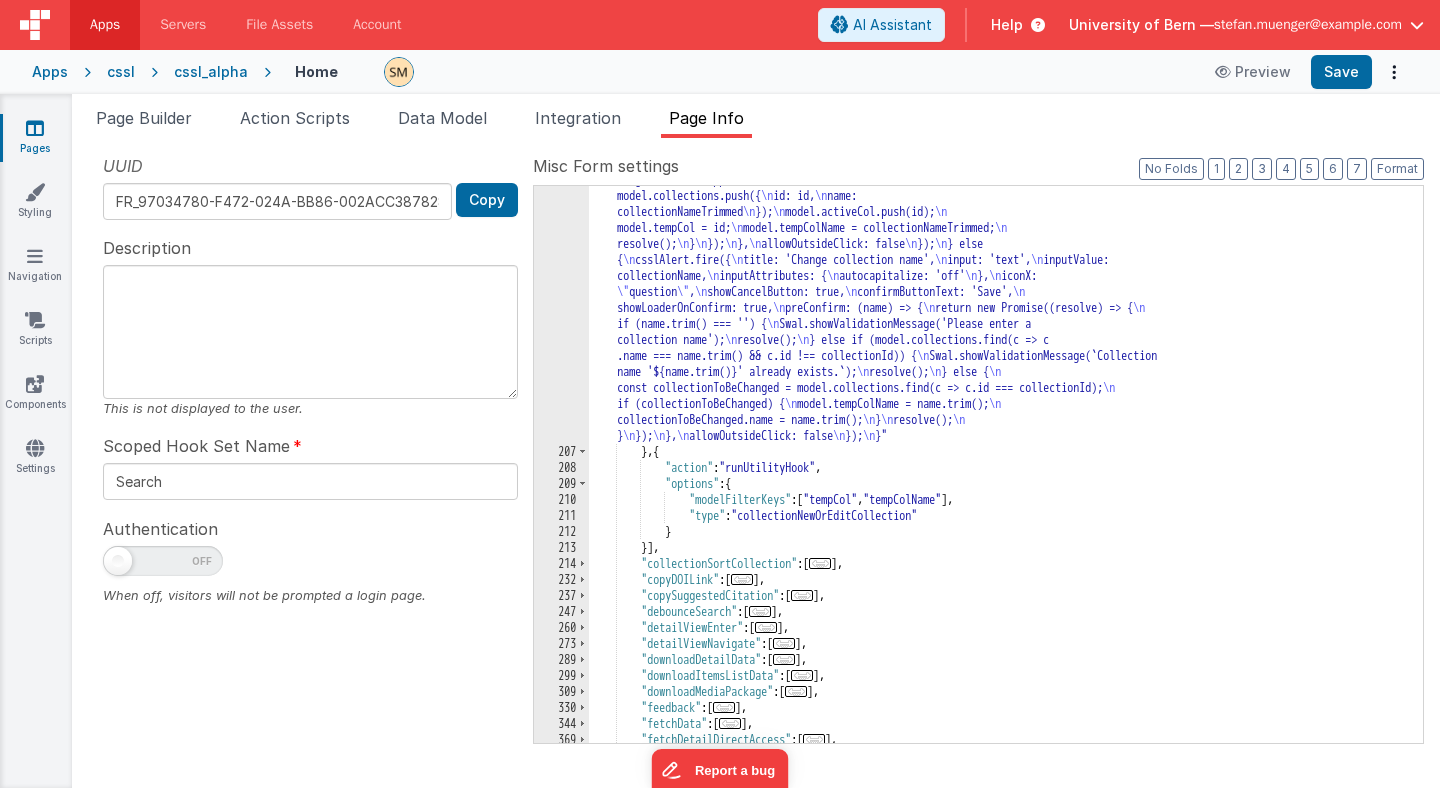 click on ""function" :  "const collectionId = model.tempCol; \n const collection = model.collections.find(c => c.id ===       collectionId); \n let collectionName = collection ? collection.name : null; \n\n // configure sweetalerts2 \n const       csslAlert = Swal.mixin({ \n     customClass: { \n         confirmButton: 'btn-ter mx-4 w-32', \n               cancelButton: 'btn-for mx-4 w-32', \n         title: '!text-base !font-sans !font-normal !text-normal !mt-4 !ml      -1 select-none', \n         input: '!font-sans !text-base !h-10 !bg-white !rounded-md !border !focus:outline      -none !mx-4', \n         inputLabel: '', \n         validationMessage: '!text-sm !font-sans' \n     }, \n           buttonsStyling: false, \n     showClass: { \n         popup: '' \n     }, \n     hideClass: { \n         popup: '' \n           } \n }) \n\n if (collectionId === null || collectionId === undefined) { \n     csslAlert.fire({ \n         title:       'Enter new collection name', \n \n \n      ,"" at bounding box center (1006, 466) 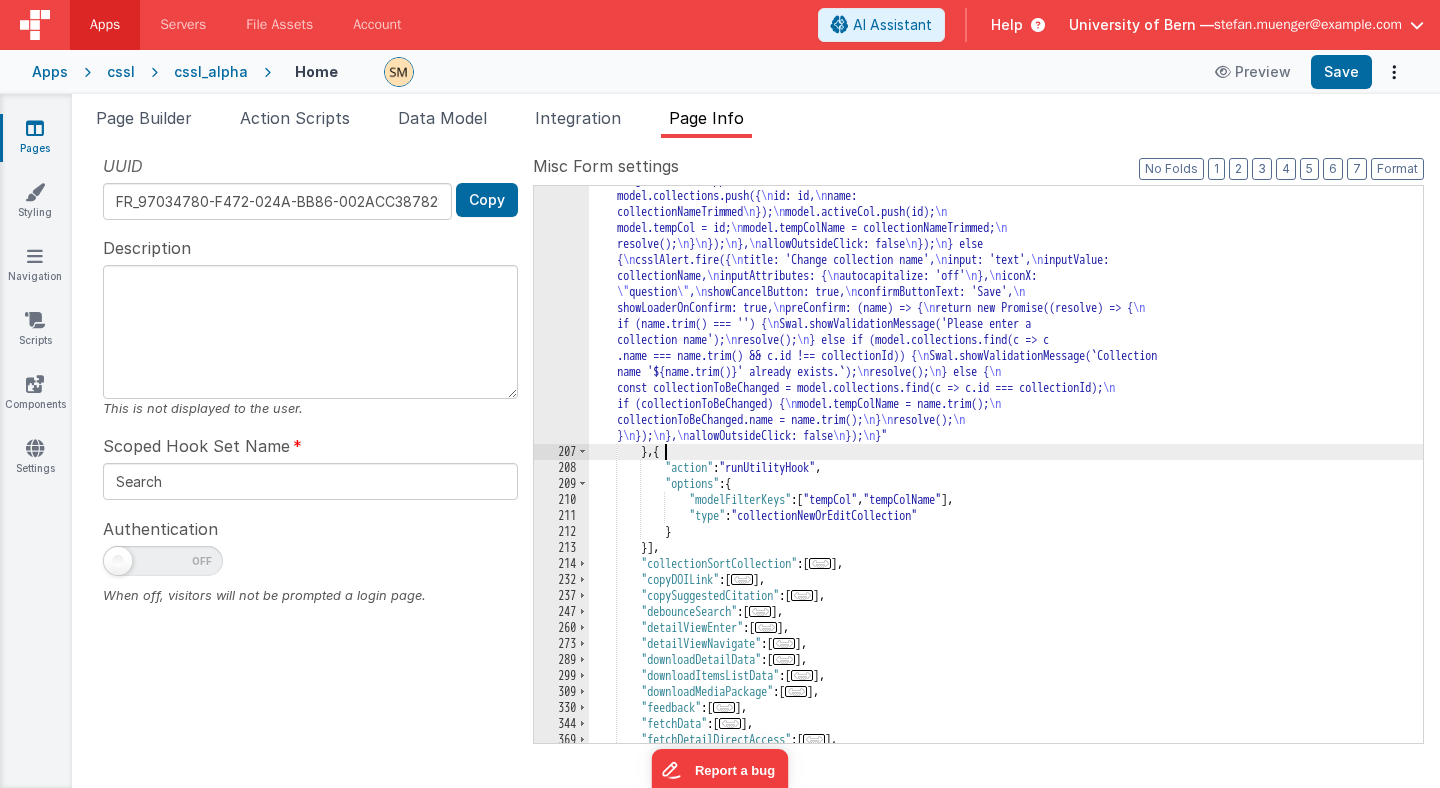 paste 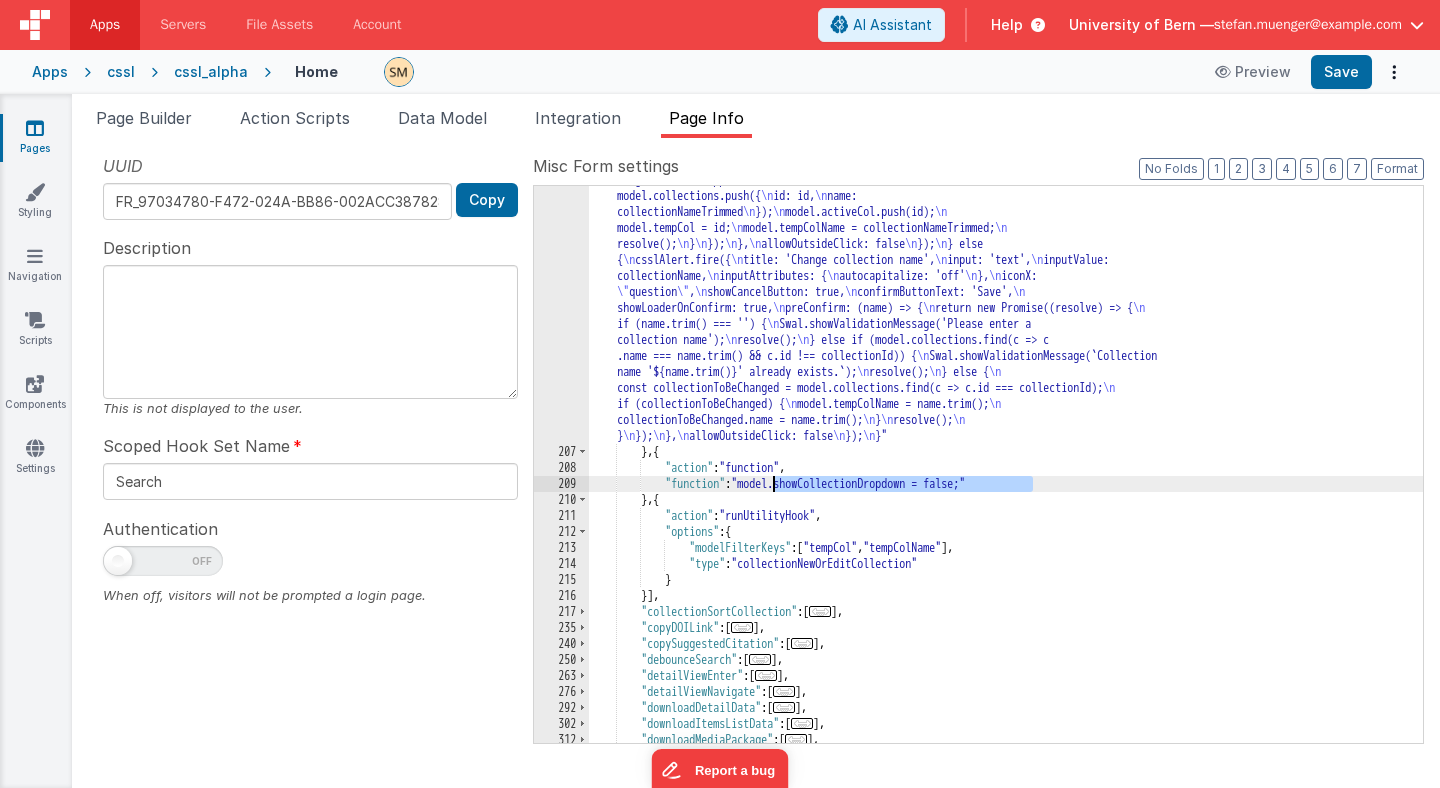 drag, startPoint x: 1034, startPoint y: 485, endPoint x: 773, endPoint y: 485, distance: 261 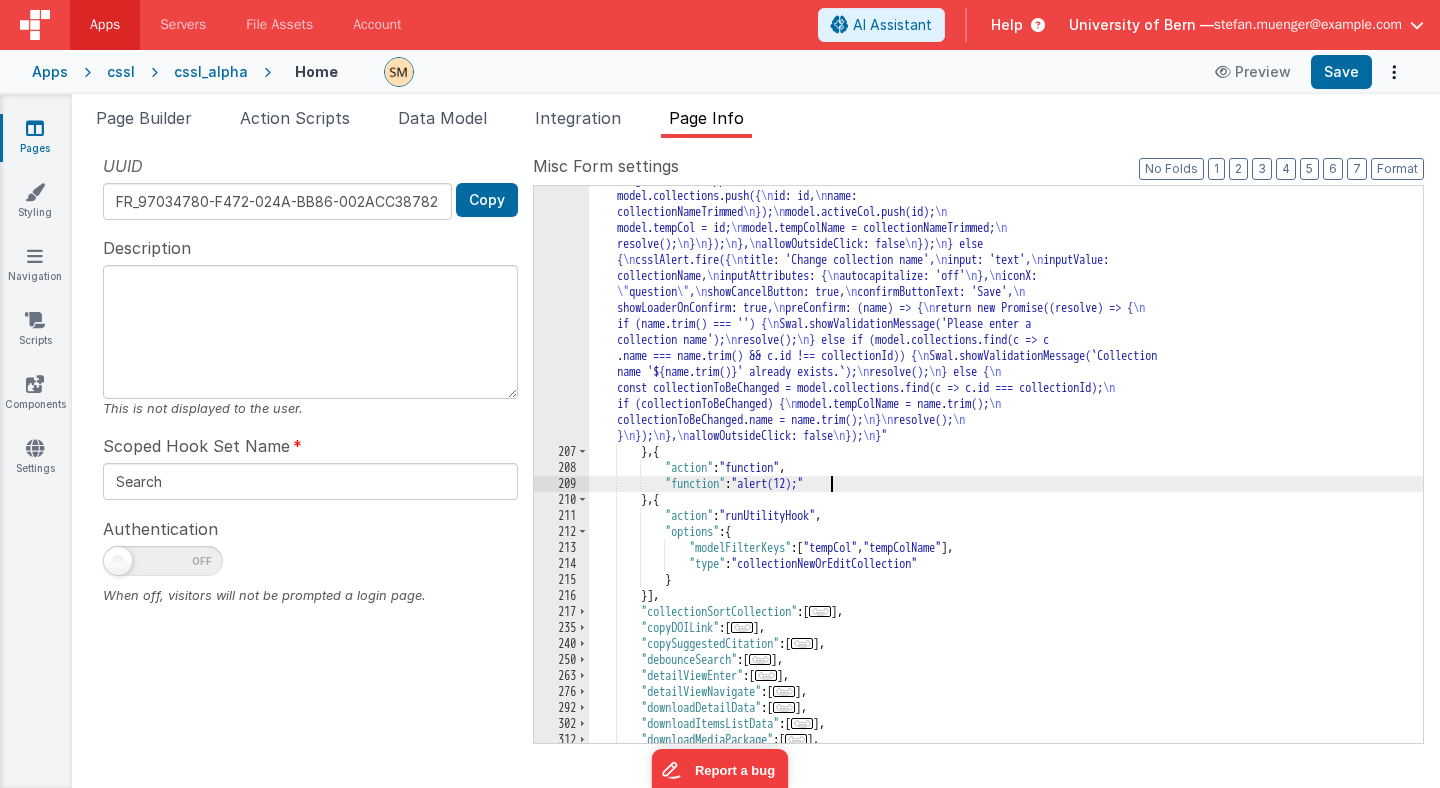 type 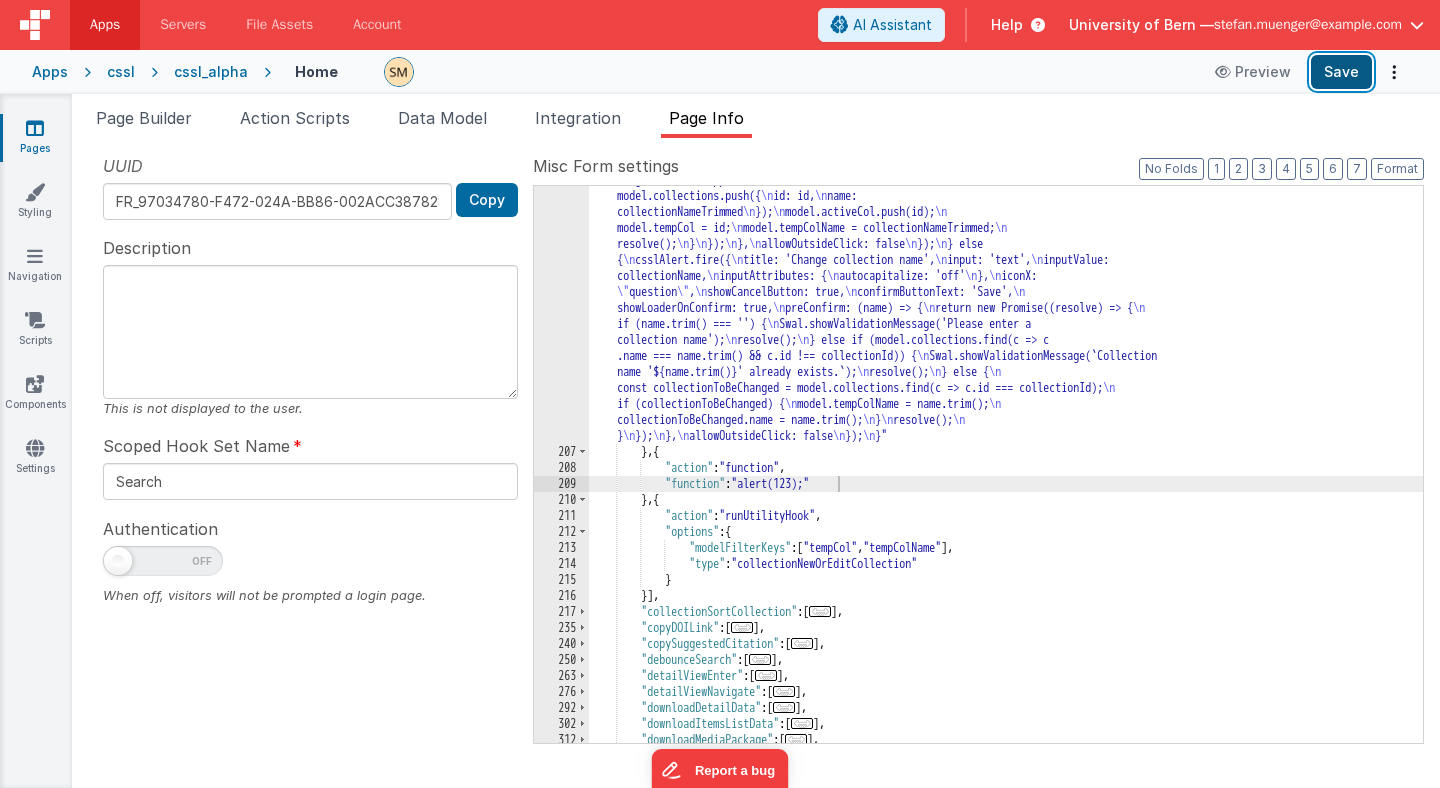 click on "Save" at bounding box center (1341, 72) 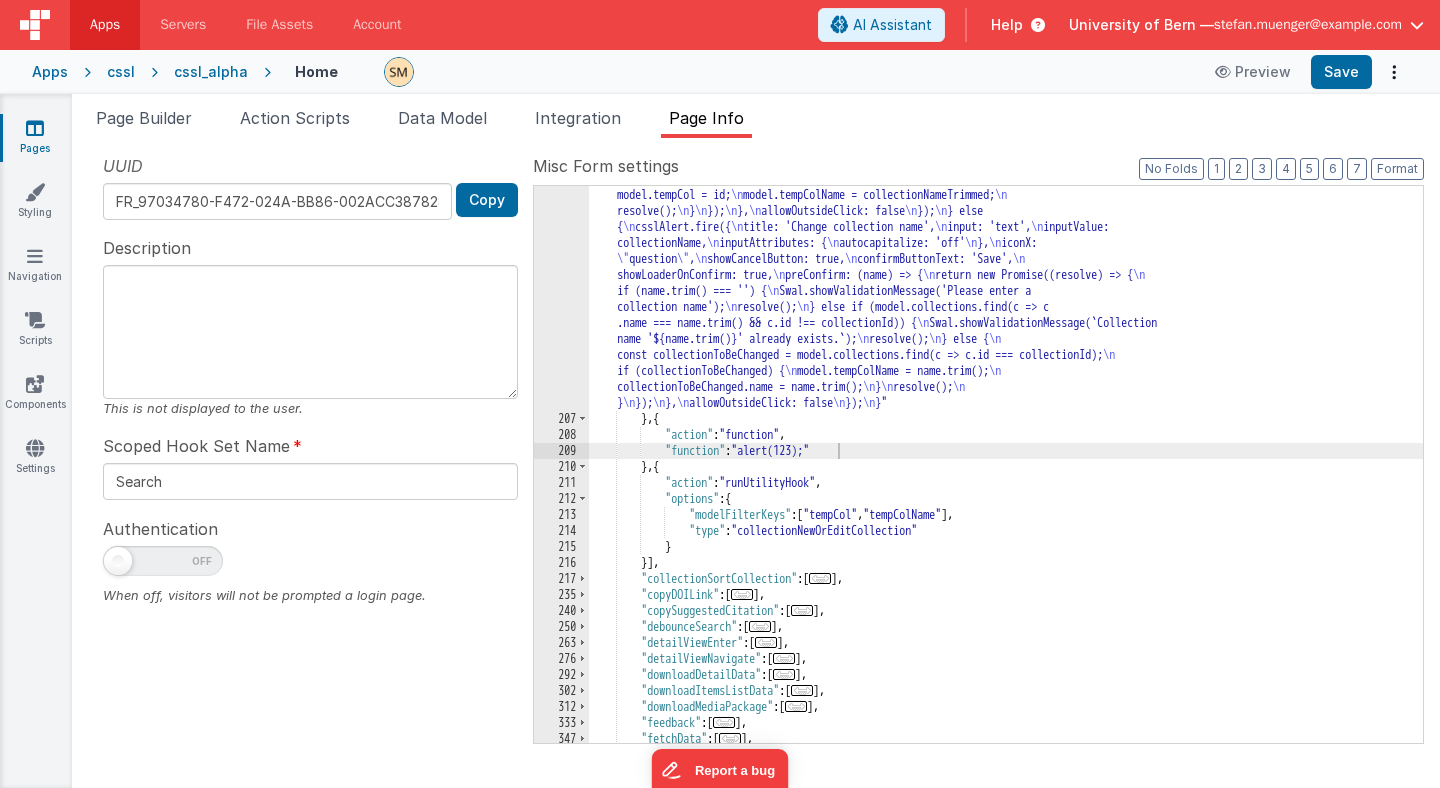 scroll, scrollTop: 559, scrollLeft: 0, axis: vertical 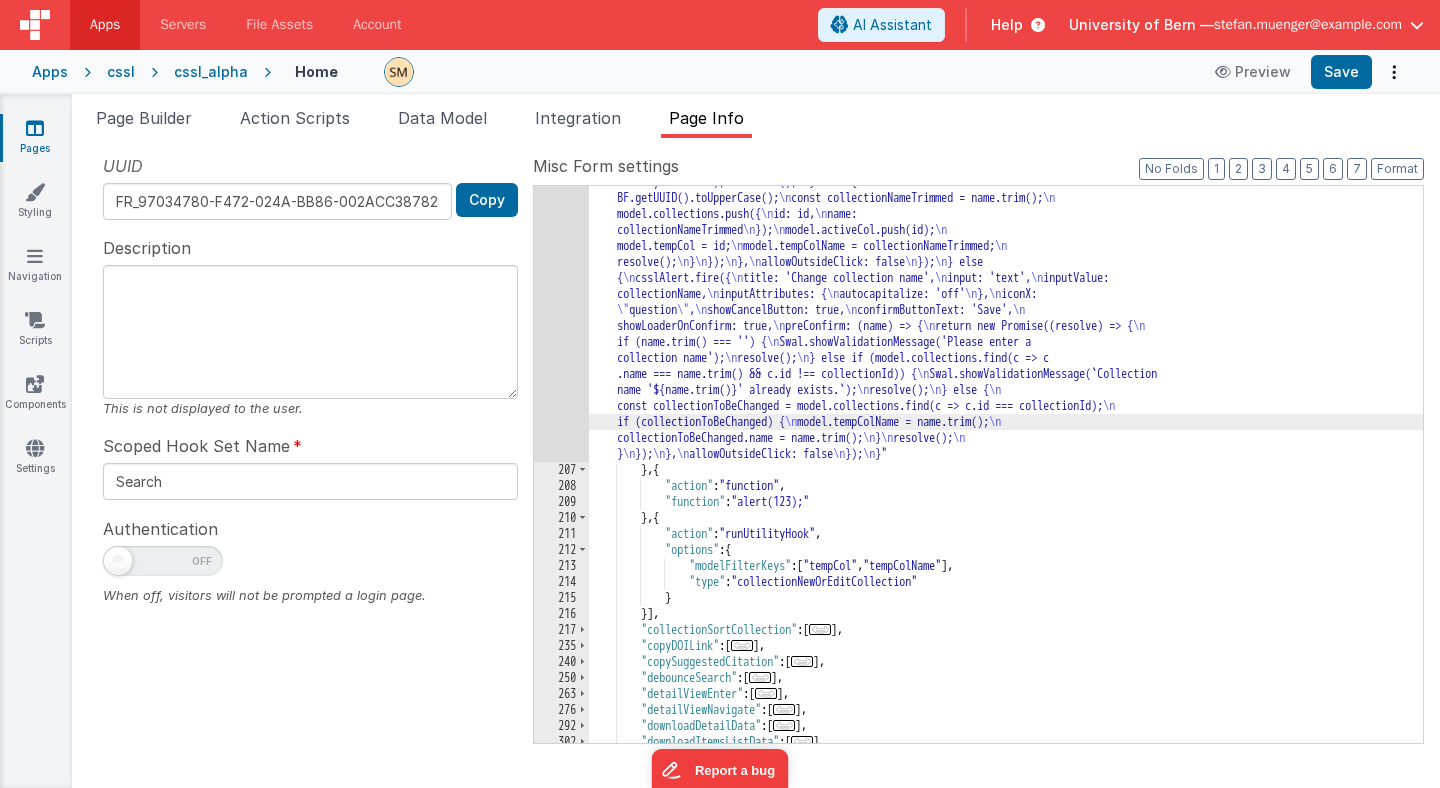 click on ""function" :  "const collectionId = model.tempCol; \n const collection = model.collections.find(c => c.id ===       collectionId); \n let collectionName = collection ? collection.name : null; \n\n // configure sweetalerts2 \n const       csslAlert = Swal.mixin({ \n     customClass: { \n         confirmButton: 'btn-ter mx-4 w-32', \n               cancelButton: 'btn-for mx-4 w-32', \n         title: '!text-base !font-sans !font-normal !text-normal !mt-4 !ml      -1 select-none', \n         input: '!font-sans !text-base !h-10 !bg-white !rounded-md !border !focus:outline      -none !mx-4', \n         inputLabel: '', \n         validationMessage: '!text-sm !font-sans' \n     }, \n           buttonsStyling: false, \n     showClass: { \n         popup: '' \n     }, \n     hideClass: { \n         popup: '' \n           } \n }) \n\n if (collectionId === null || collectionId === undefined) { \n     csslAlert.fire({ \n         title:       'Enter new collection name', \n \n \n      ,"" at bounding box center (1006, 484) 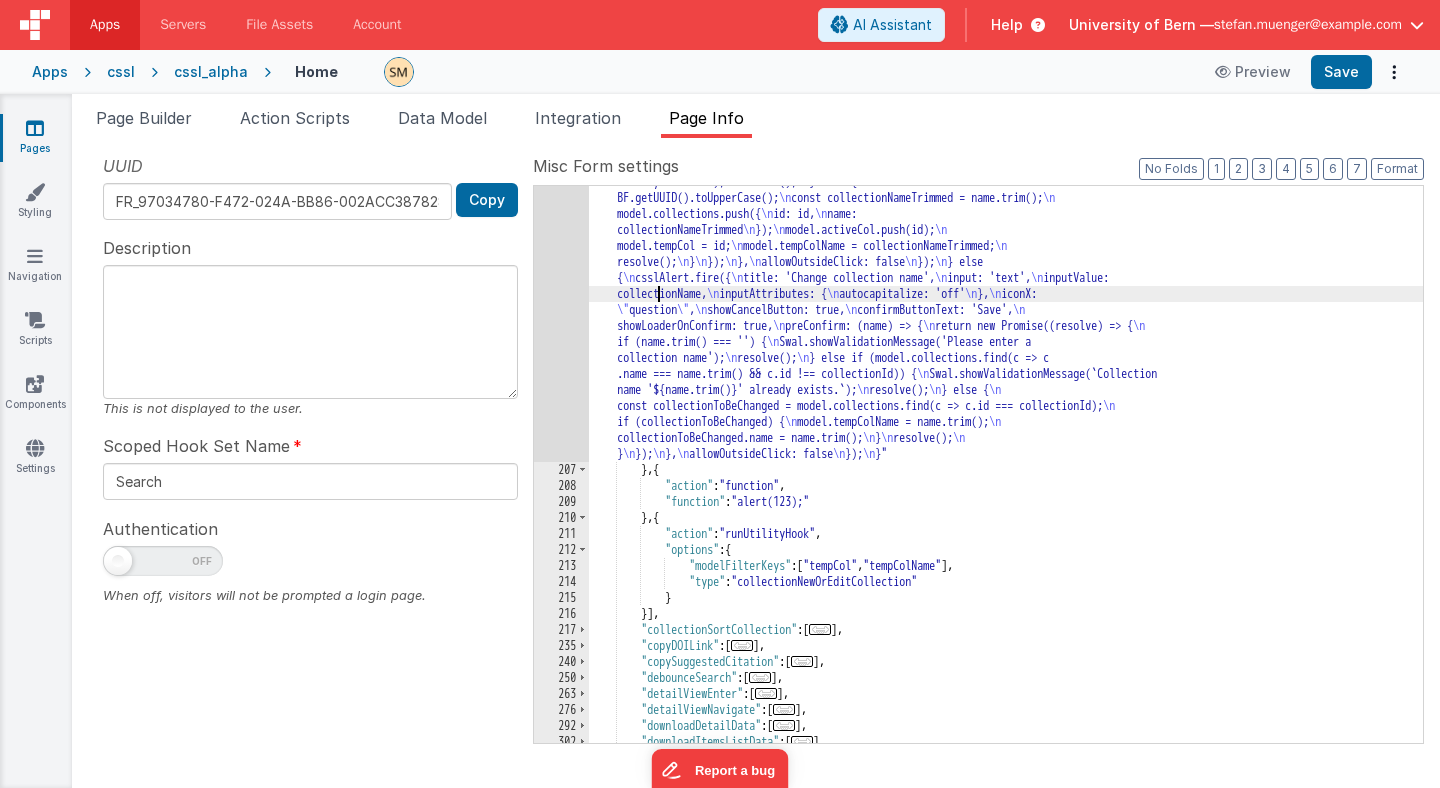 click on "206" at bounding box center [561, 198] 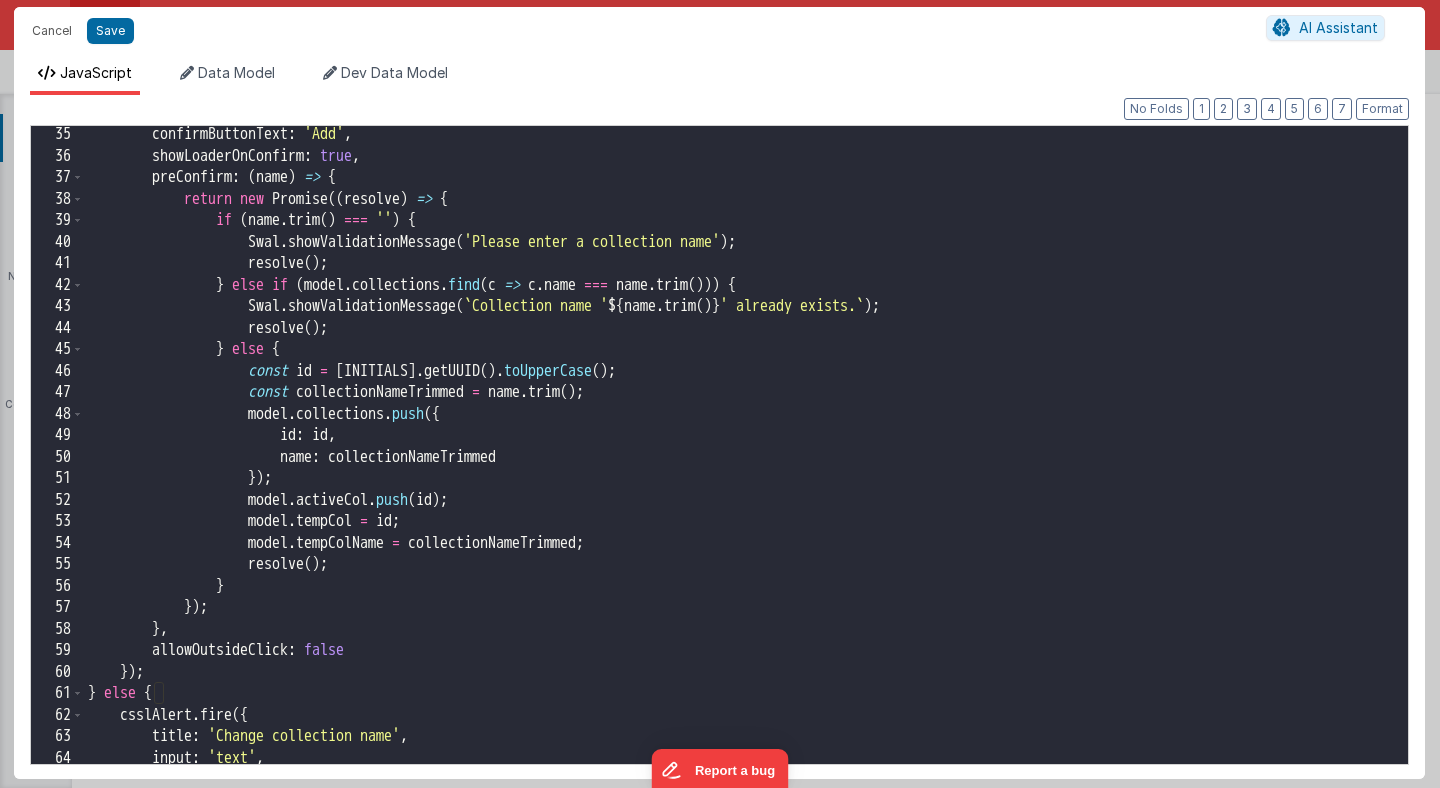 scroll, scrollTop: 0, scrollLeft: 0, axis: both 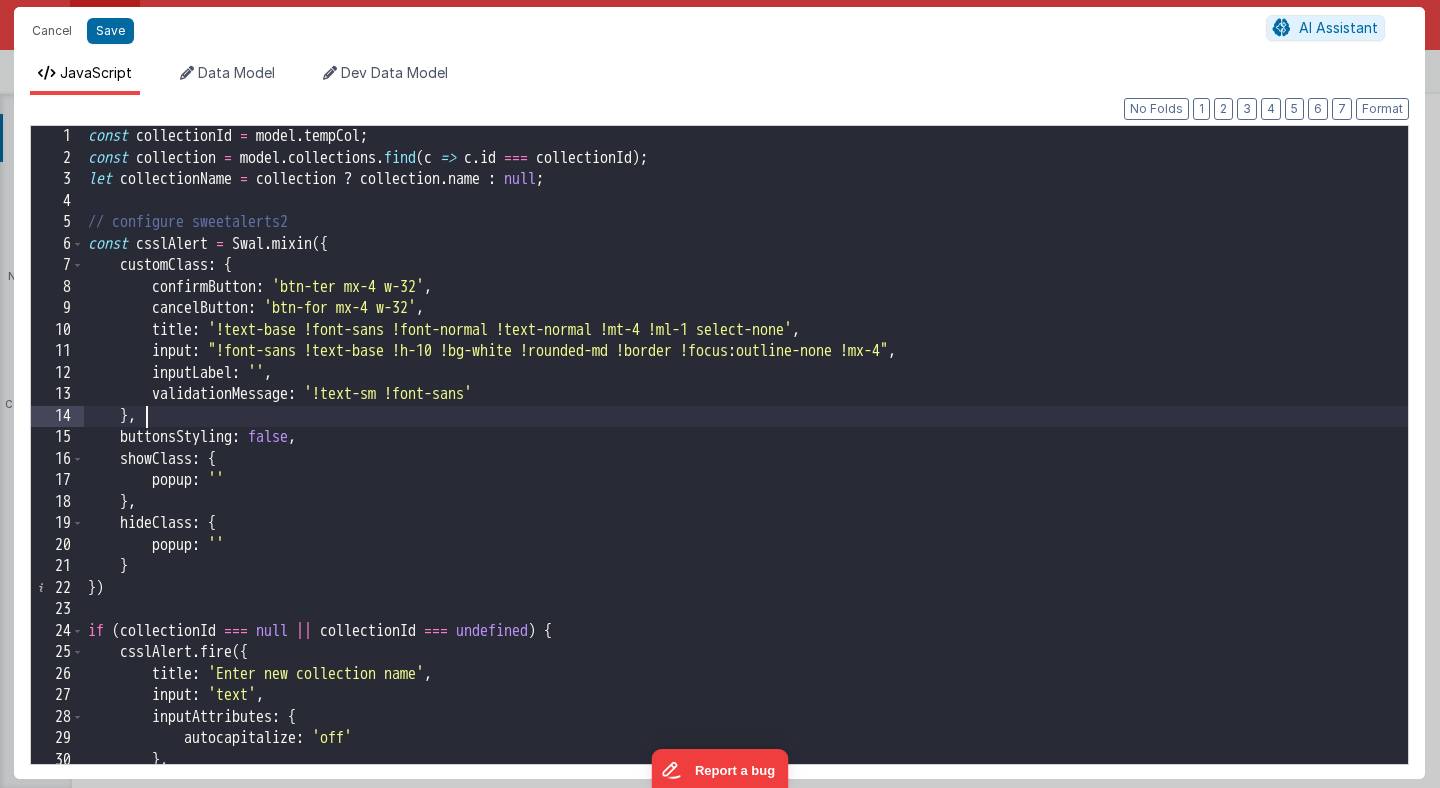 click on "const   collectionId   =   model . tempCol ; const   collection   =   model . collections . find ( c   =>   c . id   ===   collectionId ) ; let   collectionName   =   collection   ?   collection . name   :   null ; // configure sweetalerts2 const   csslAlert   =   Swal . mixin ({      customClass :   {           confirmButton :   'btn-ter mx-4 w-32' ,           cancelButton :   'btn-for mx-4 w-32' ,           title :   '!text-base !font-sans !font-normal !text-normal !mt-4 !ml-1 select-none' ,           input :   '!font-sans !text-base !h-10 !bg-white !rounded-md !border !focus:outline-none !mx-4' ,           inputLabel :   '' ,           validationMessage :   '!text-sm !font-sans'      } ,      buttonsStyling :   false ,      showClass :   {           popup :   ''      } ,      hideClass :   {           popup :   ''      } }) if   ( collectionId   ===   null   ||   collectionId   ===   undefined )   {      csslAlert . fire ({           title :   'Enter new collection name' ,           input :   'text'" at bounding box center (746, 466) 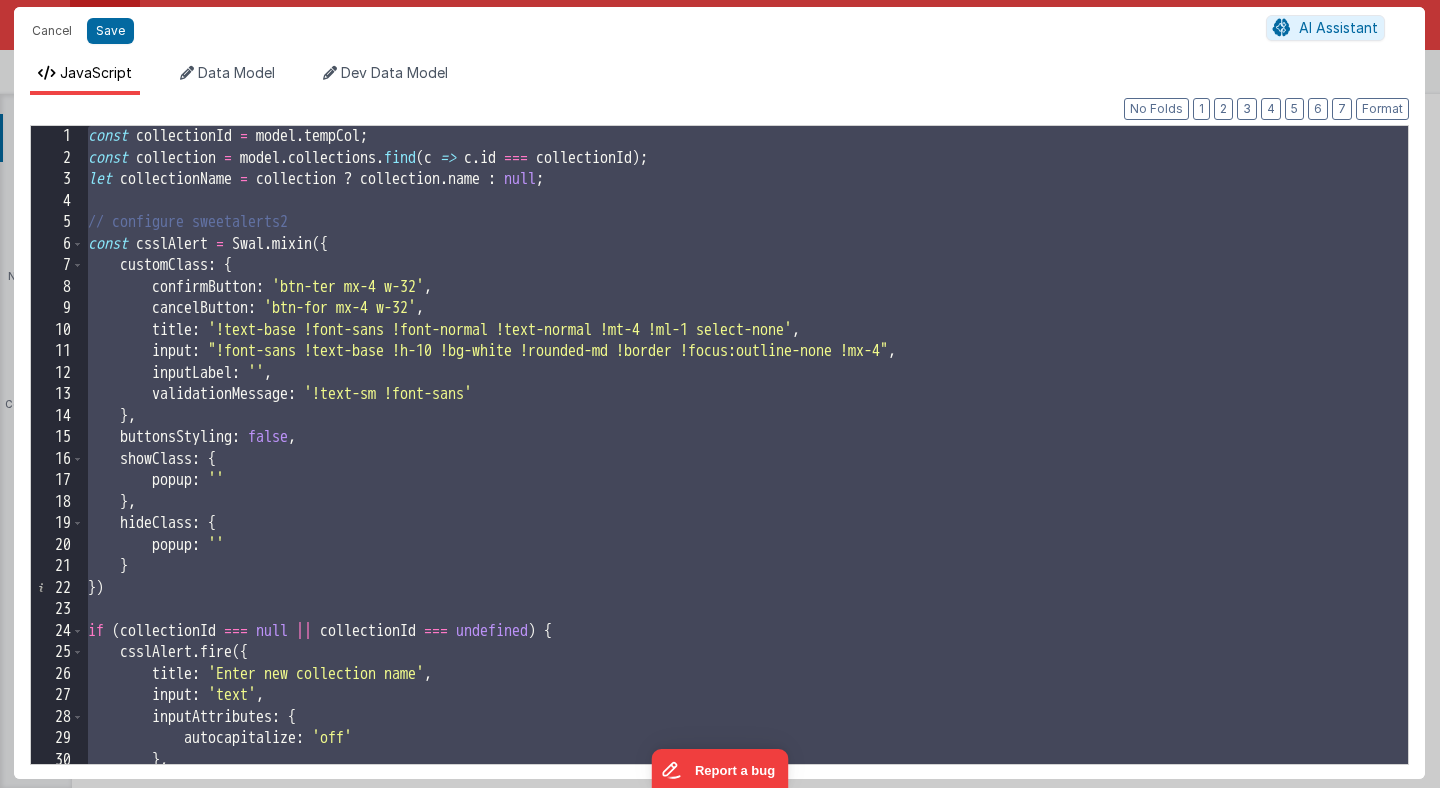 click on "const   collectionId   =   model . tempCol ; const   collection   =   model . collections . find ( c   =>   c . id   ===   collectionId ) ; let   collectionName   =   collection   ?   collection . name   :   null ; // configure sweetalerts2 const   csslAlert   =   Swal . mixin ({      customClass :   {           confirmButton :   'btn-ter mx-4 w-32' ,           cancelButton :   'btn-for mx-4 w-32' ,           title :   '!text-base !font-sans !font-normal !text-normal !mt-4 !ml-1 select-none' ,           input :   '!font-sans !text-base !h-10 !bg-white !rounded-md !border !focus:outline-none !mx-4' ,           inputLabel :   '' ,           validationMessage :   '!text-sm !font-sans'      } ,      buttonsStyling :   false ,      showClass :   {           popup :   ''      } ,      hideClass :   {           popup :   ''      } }) if   ( collectionId   ===   null   ||   collectionId   ===   undefined )   {      csslAlert . fire ({           title :   'Enter new collection name' ,           input :   'text'" at bounding box center (746, 466) 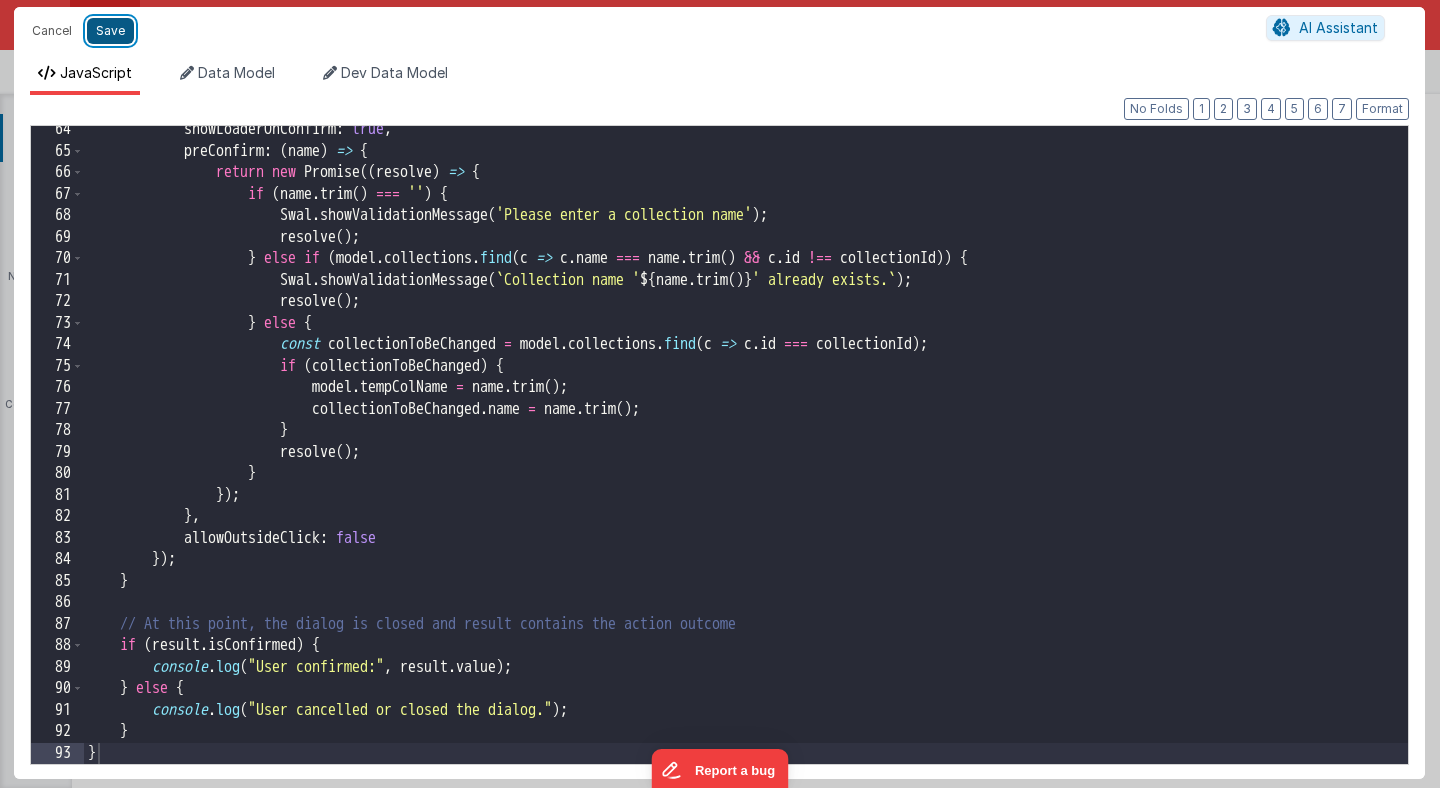 click on "Save" at bounding box center [110, 31] 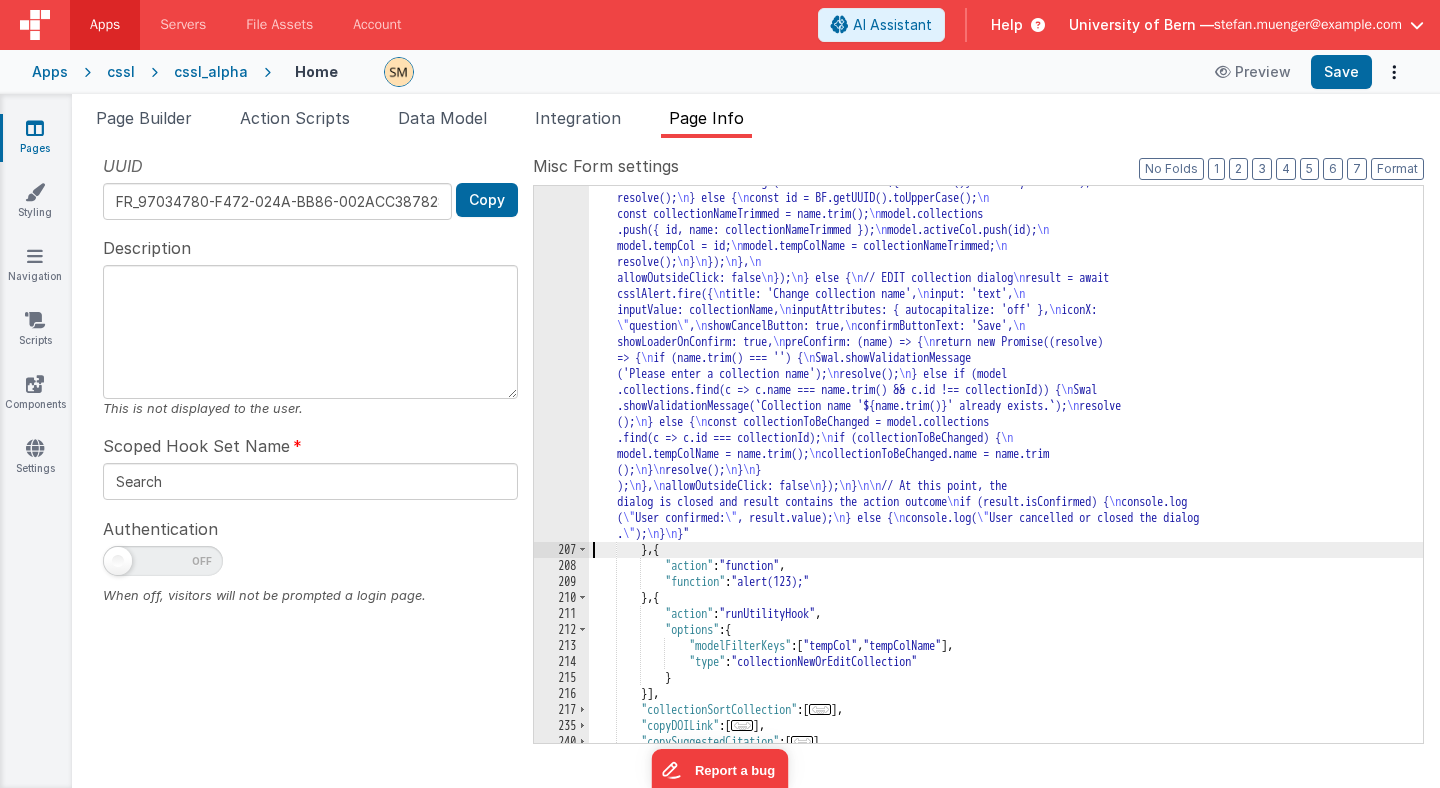 click on "206" at bounding box center (561, 238) 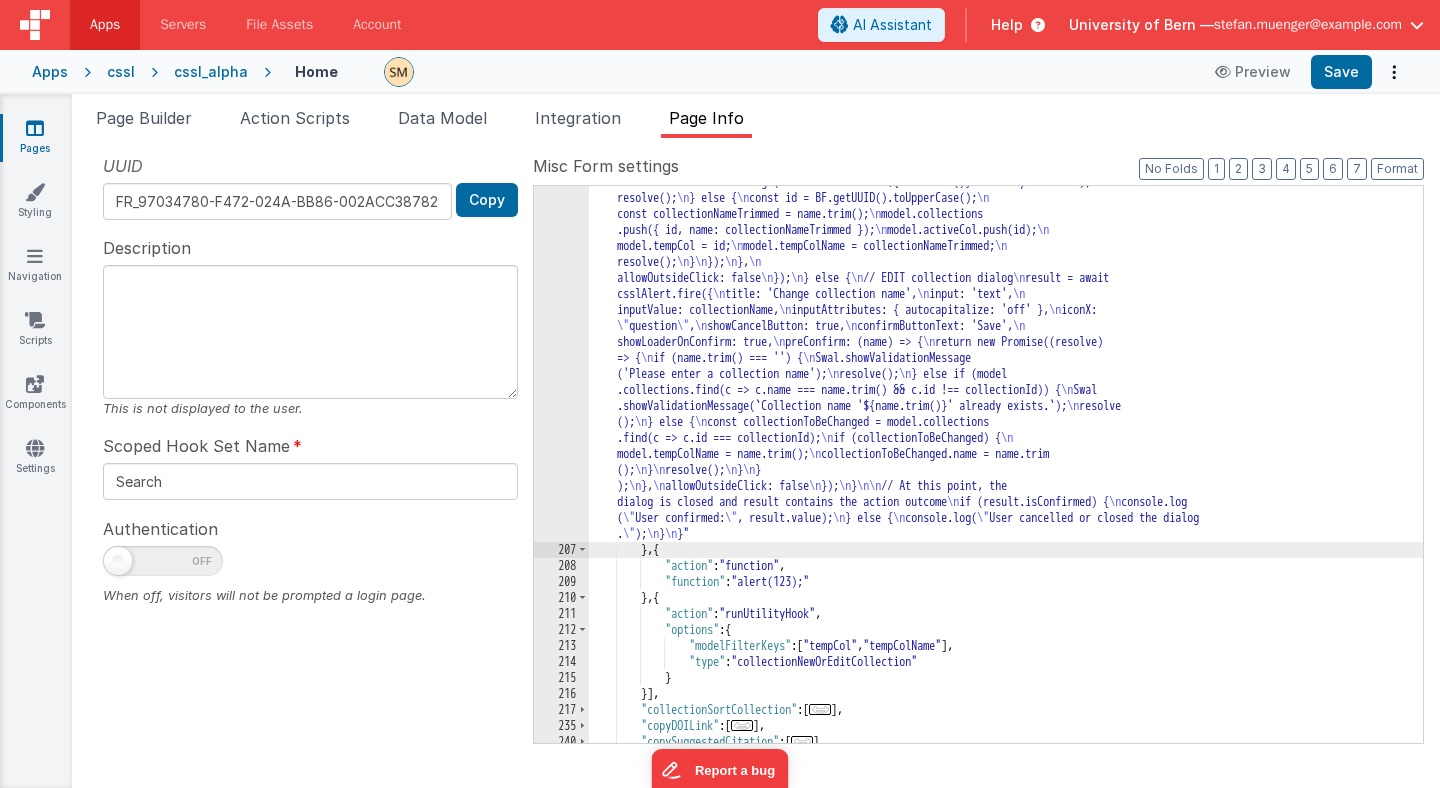 click on "206" at bounding box center (561, 238) 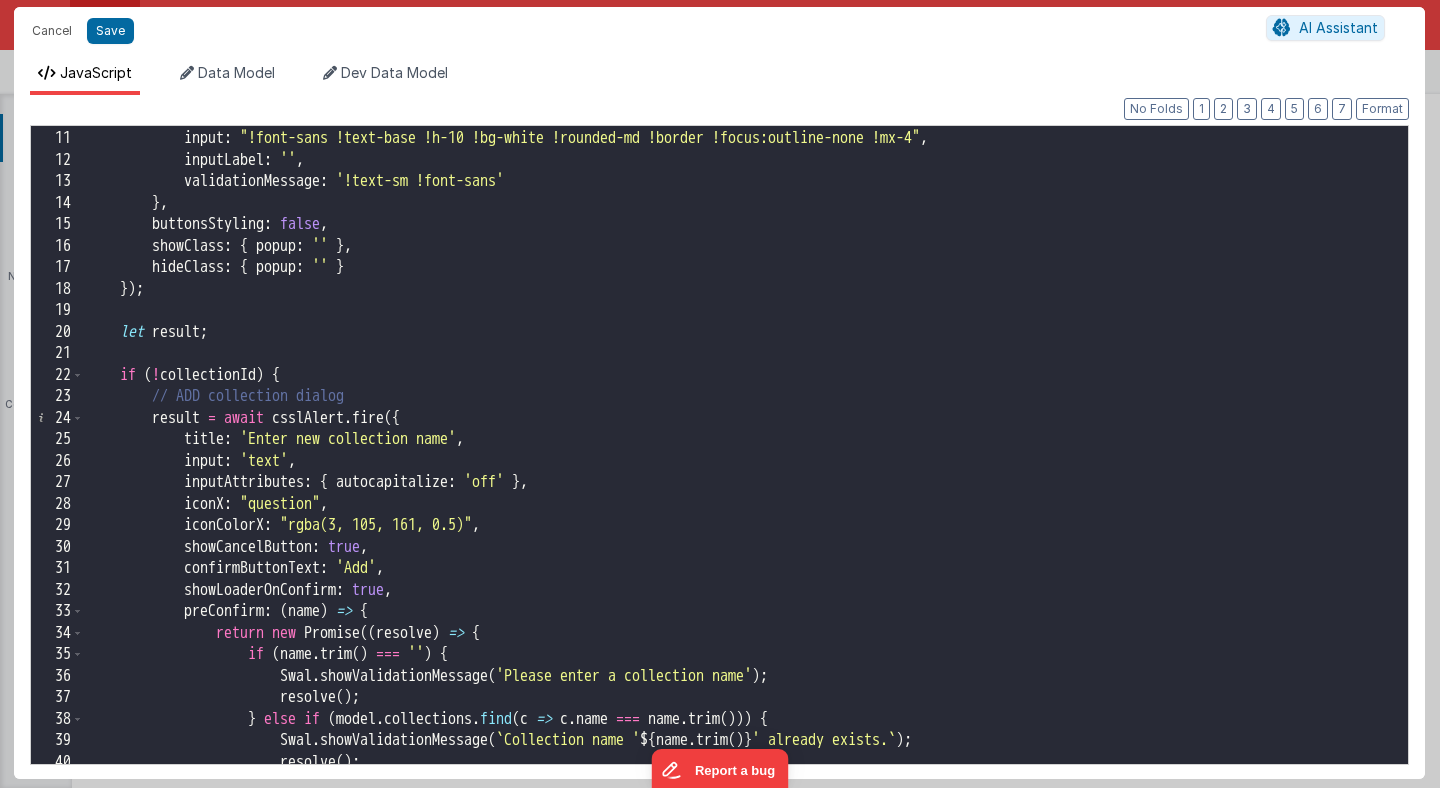 scroll, scrollTop: 1361, scrollLeft: 0, axis: vertical 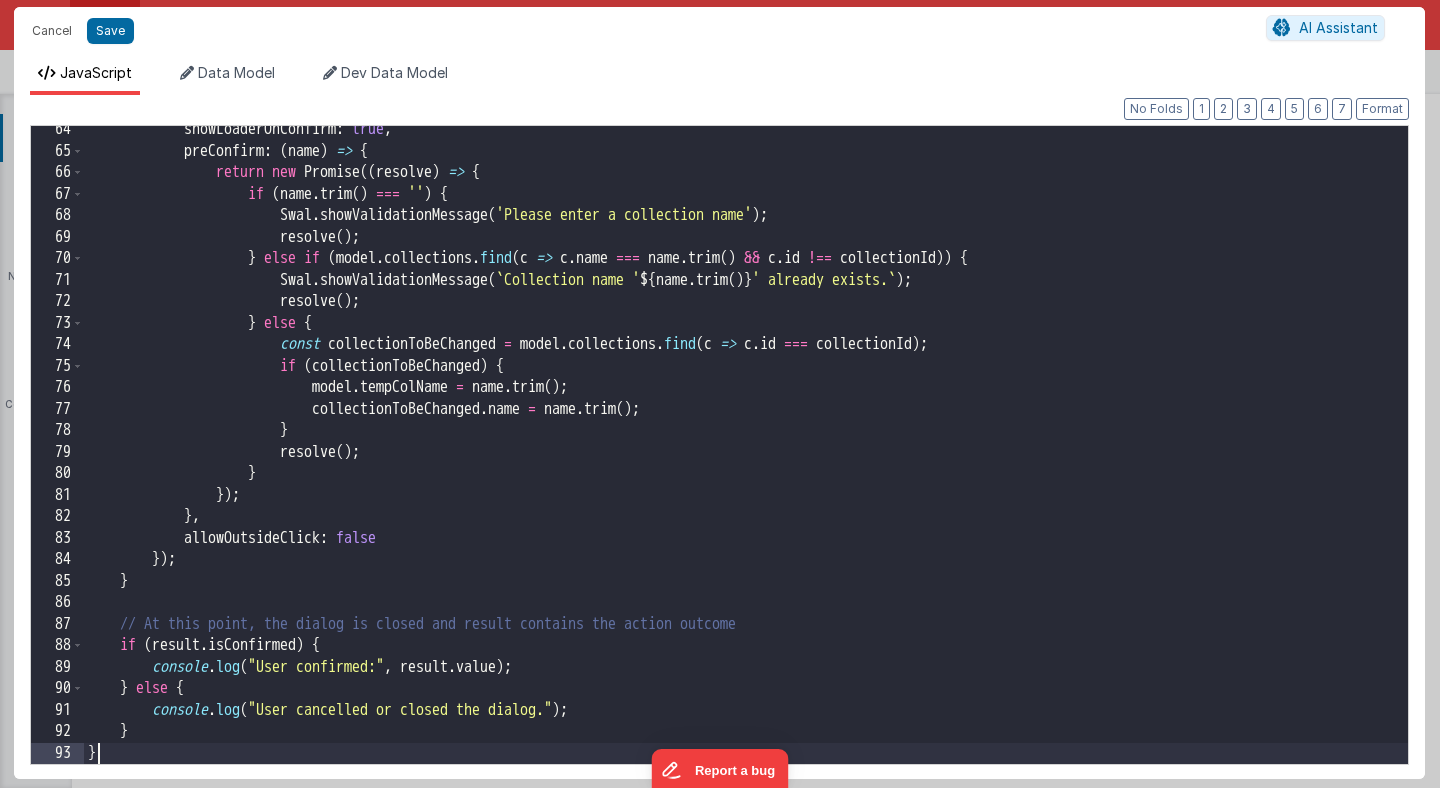click on "showLoaderOnConfirm :   true ,                preConfirm :   ( name )   =>   {                     return   new   Promise (( resolve )   =>   {                          if   ( name . trim ( )   ===   '' )   {                               Swal . showValidationMessage ( 'Please enter a collection name' ) ;                               resolve ( ) ;                          }   else   if   ( model . collections . find ( c   =>   c . name   ===   name . trim ( )   &&   c . id   !==   collectionId ))   {                               Swal . showValidationMessage ( ` Collection name ' ${ name . trim ( ) } ' already exists. ` ) ;                               resolve ( ) ;                          }   else   {                               const   collectionToBeChanged   =   model . collections . find ( c   =>   c . id   ===   collectionId ) ;                               if   ( collectionToBeChanged )   {                                    model . tempColName   =   name . trim ( ) ;" at bounding box center [746, 459] 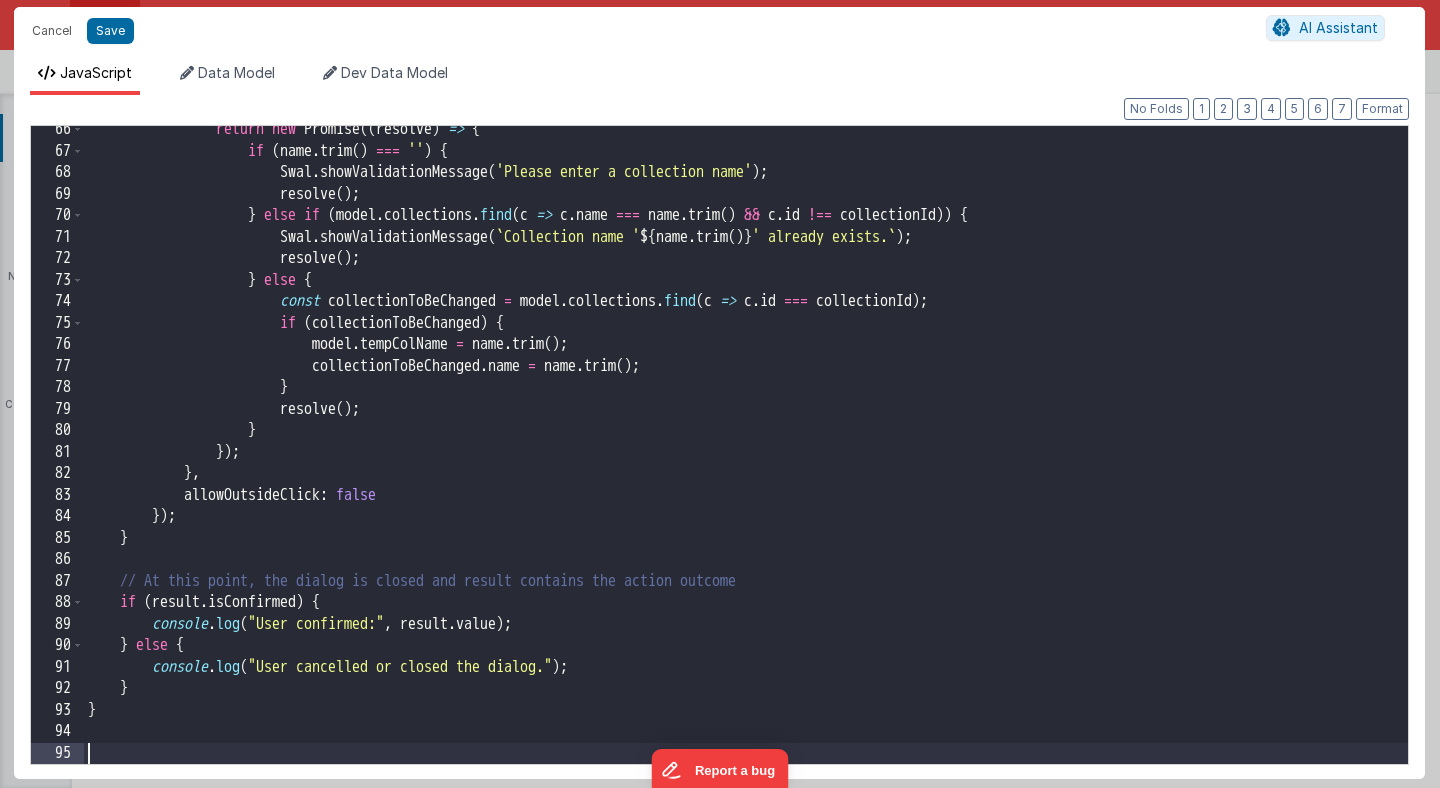 scroll, scrollTop: 1404, scrollLeft: 0, axis: vertical 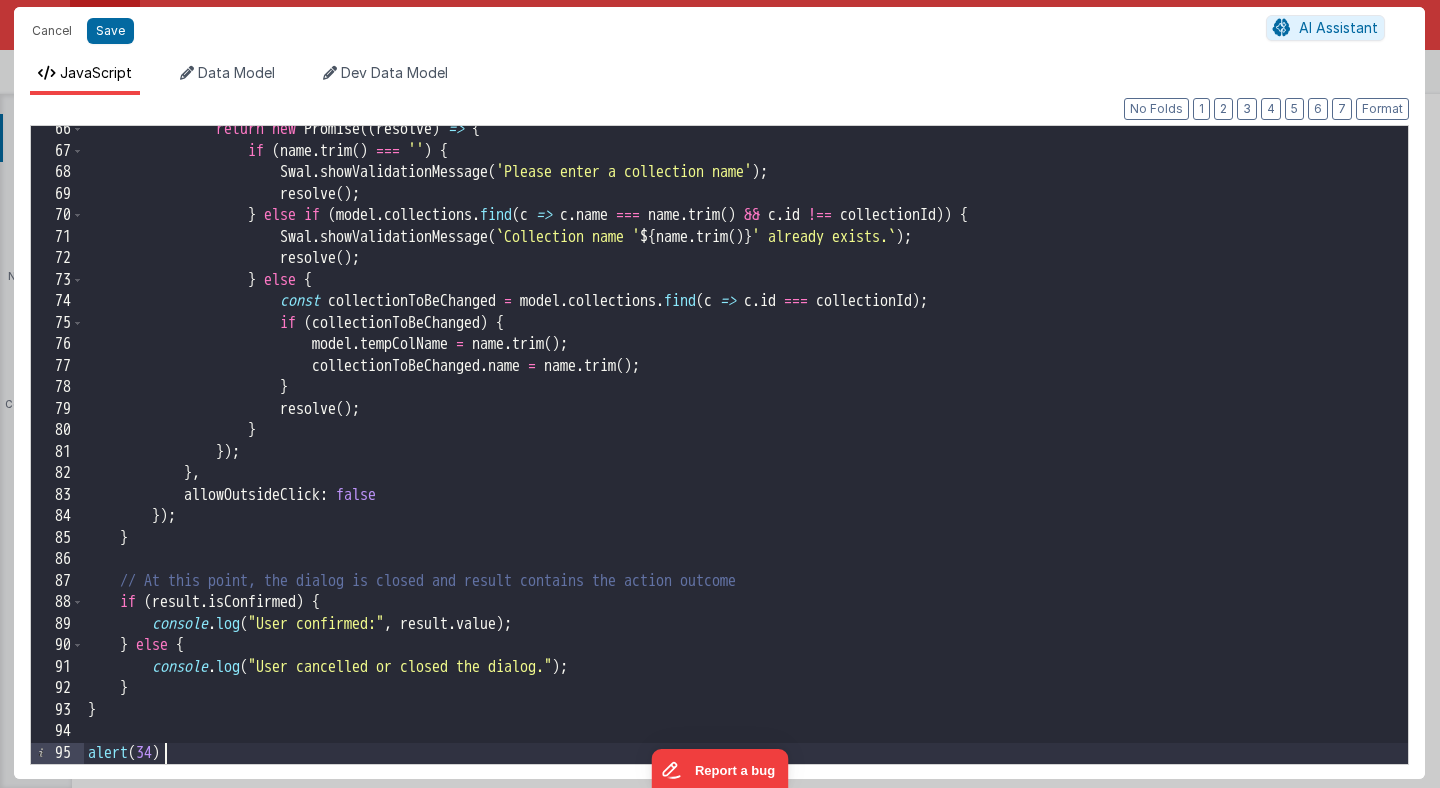 type 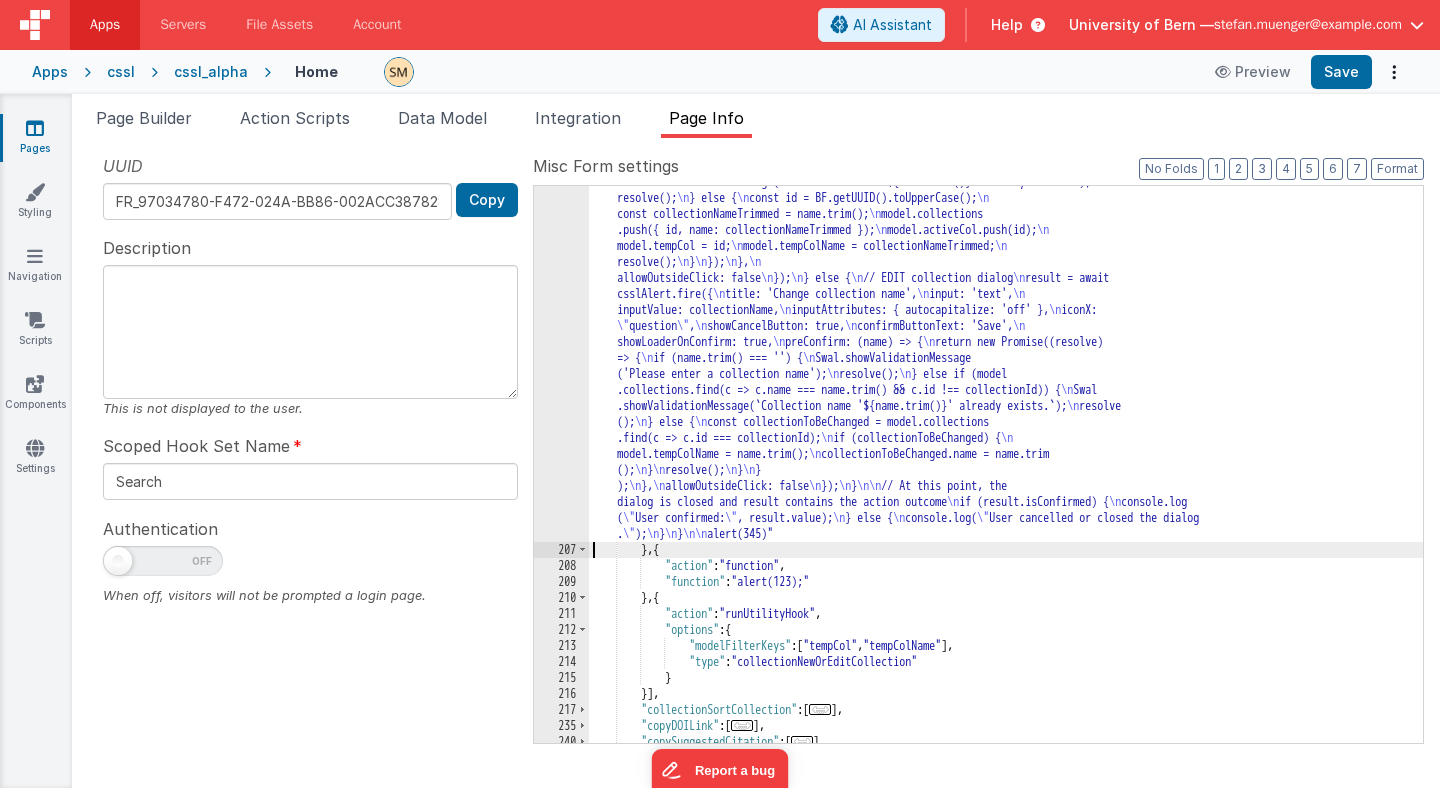 click on "206" at bounding box center (561, 238) 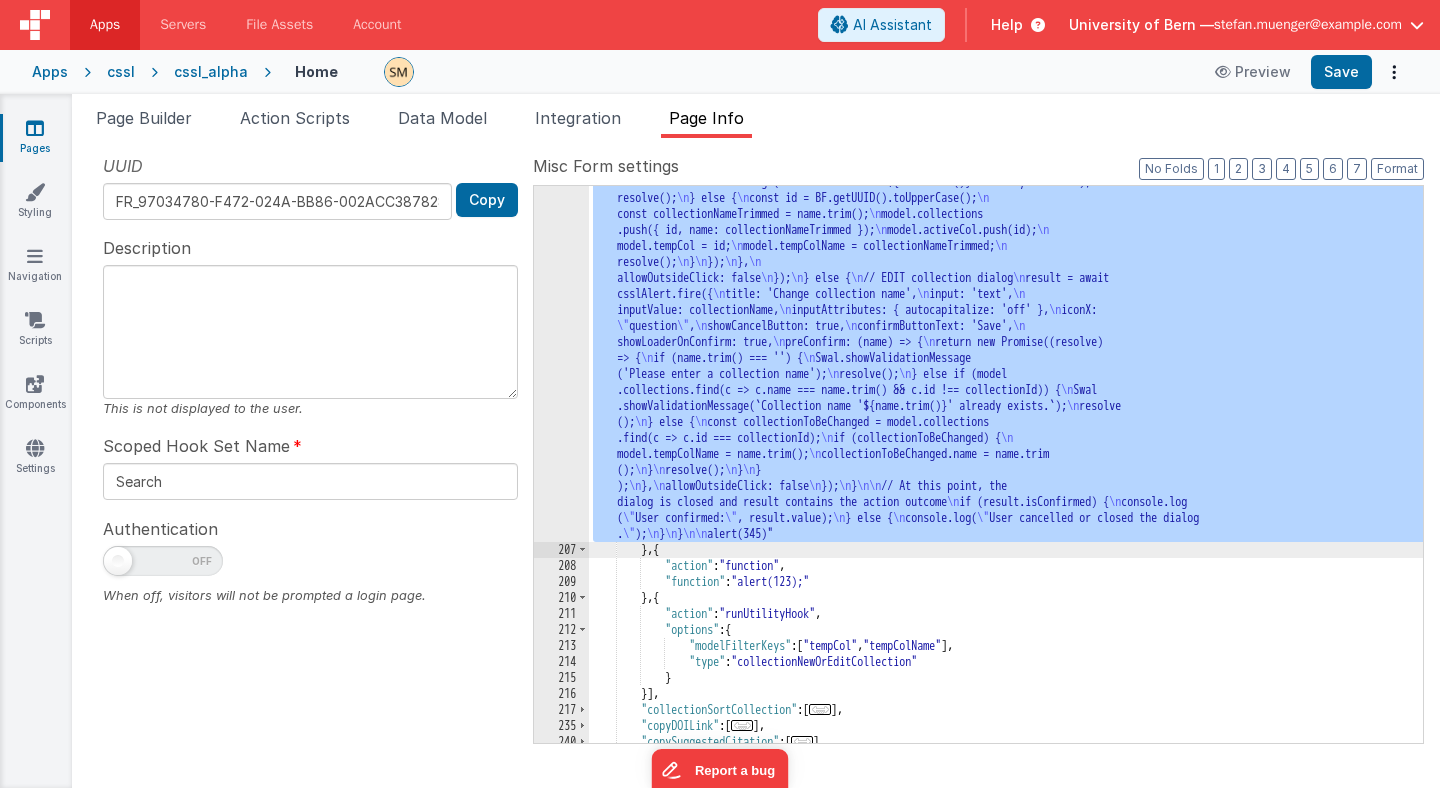 click on "206" at bounding box center (561, 238) 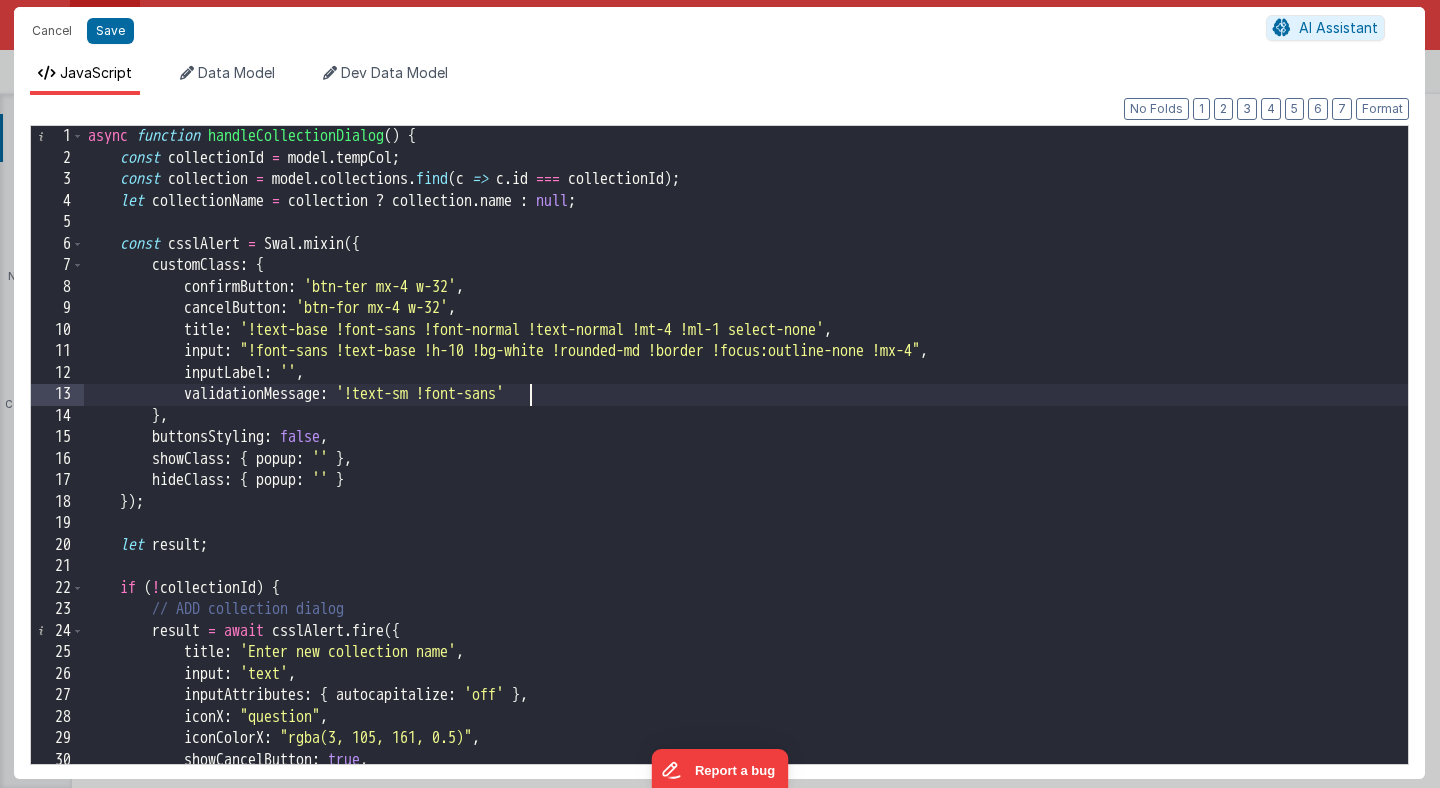 click on "collectionId   =   model . tempCol ;      const   collection   =   model . collections . find ( c   =>   c . id   ===   collectionId ) ;      let   collectionName   =   collection   ?   collection . name   :   null ;      const   csslAlert   =   Swal . mixin ({           customClass :   {                confirmButton :   'btn-ter mx-4 w-32' ,                cancelButton :   'btn-for mx-4 w-32' ,                title :   '!text-base !font-sans !font-normal !text-normal !mt-4 !ml-1 select-none' ,                input :   '!font-sans !text-base !h-10 !bg-white !rounded-md !border !focus:outline-none !mx-4' ,                inputLabel :   '' ,                validationMessage :   '!text-sm !font-sans'           } ,           buttonsStyling :   false ,           showClass :   {   popup :   ''   } ,           hideClass :   {   popup :   ''   }      }) ;      let   result ;      if   ( ! collectionId )   {           // ADD collection dialog             =" at bounding box center (746, 466) 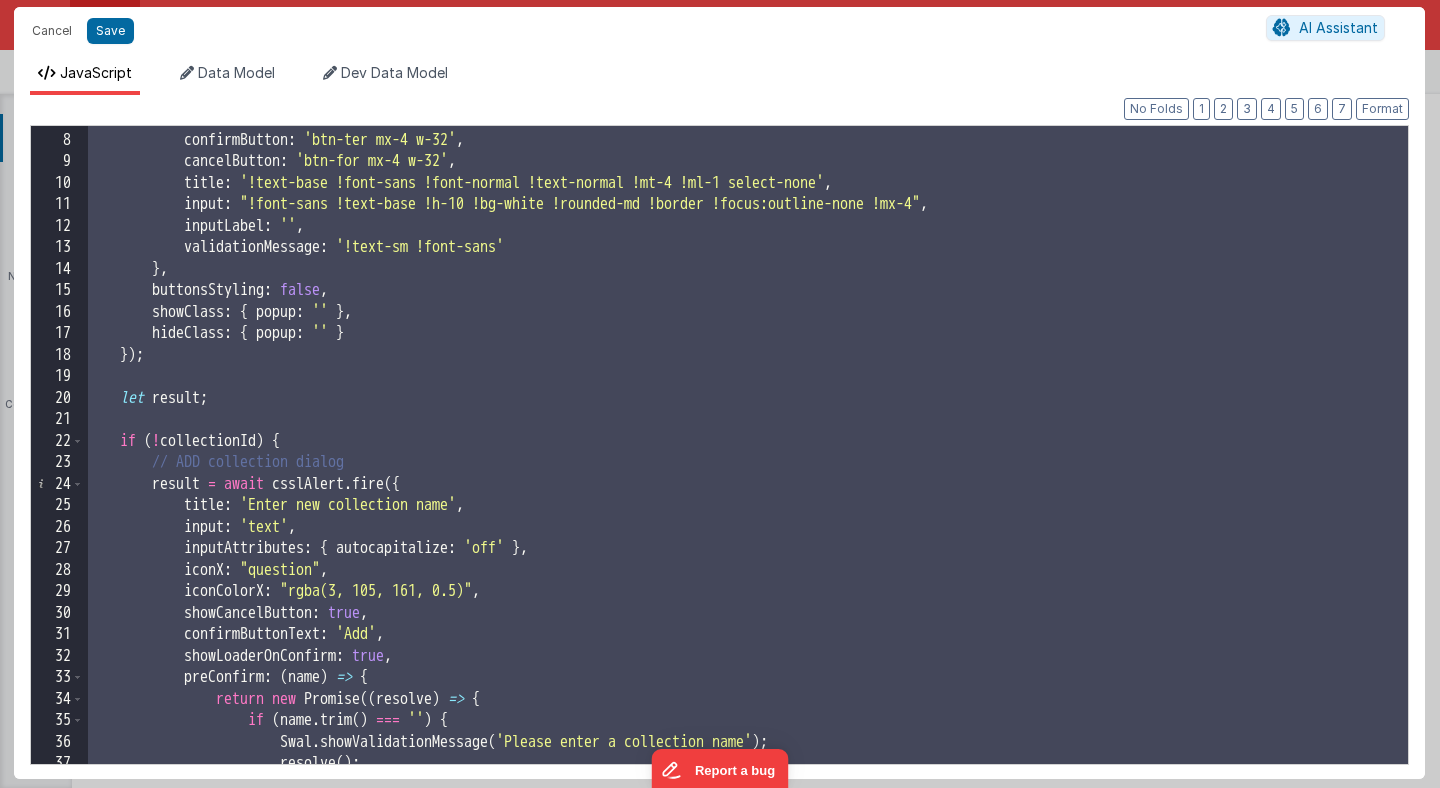scroll, scrollTop: 168, scrollLeft: 0, axis: vertical 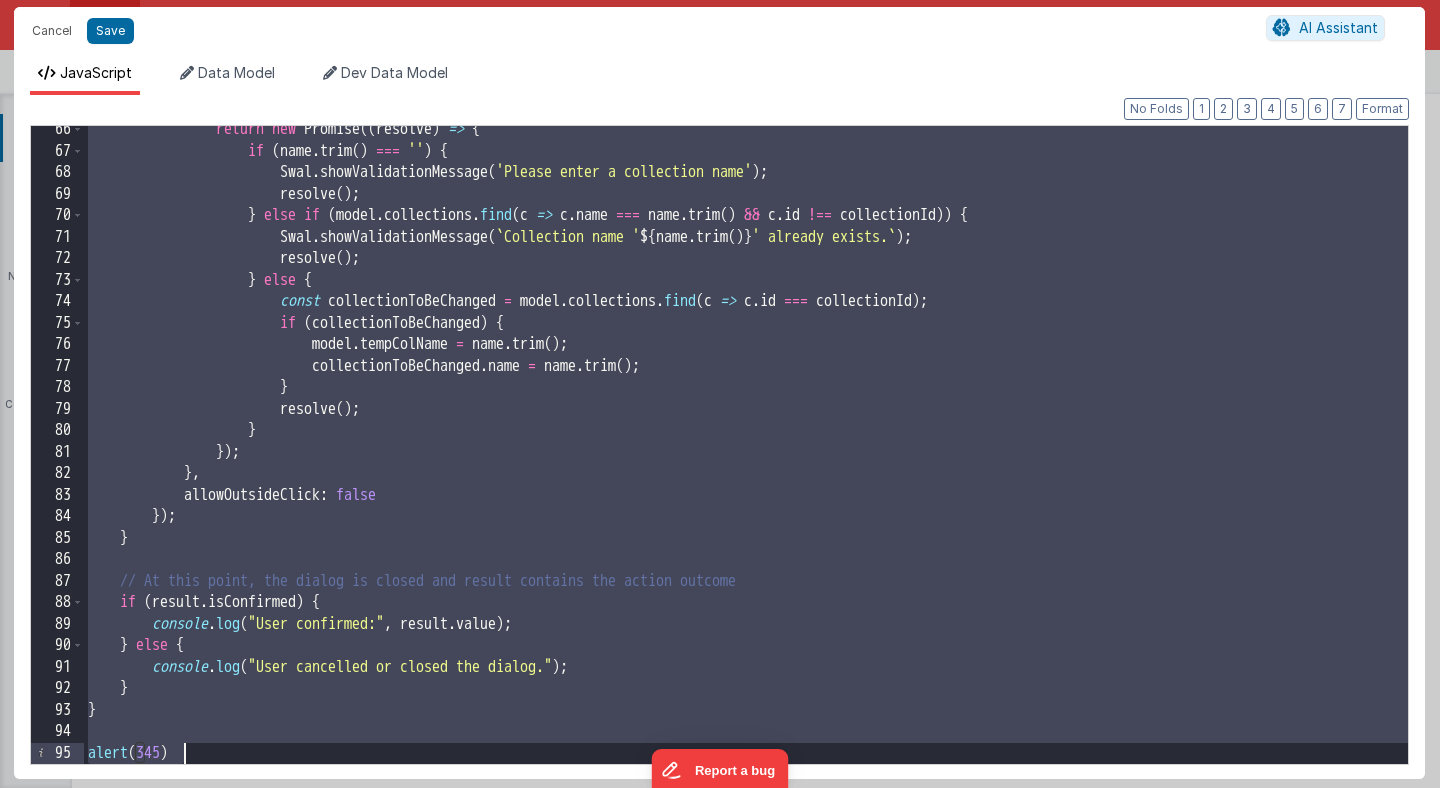 click on "return   new   Promise (( resolve )   =>   {                          if   ( name . trim ( )   ===   '' )   {                               Swal . showValidationMessage ( 'Please enter a collection name' ) ;                               resolve ( ) ;                          }   else   if   ( model . collections . find ( c   =>   c . name   ===   name . trim ( )   &&   c . id   !==   collectionId ))   {                               Swal . showValidationMessage ( ` Collection name ' ${ name . trim ( ) } ' already exists. ` ) ;                               resolve ( ) ;                          }   else   {                               const   collectionToBeChanged   =   model . collections . find ( c   =>   c . id   ===   collectionId ) ;                               if   ( collectionToBeChanged )   {                                    model . tempColName   =   name . trim ( ) ;                                    collectionToBeChanged . name   =   name . trim ( ) ;" at bounding box center (746, 459) 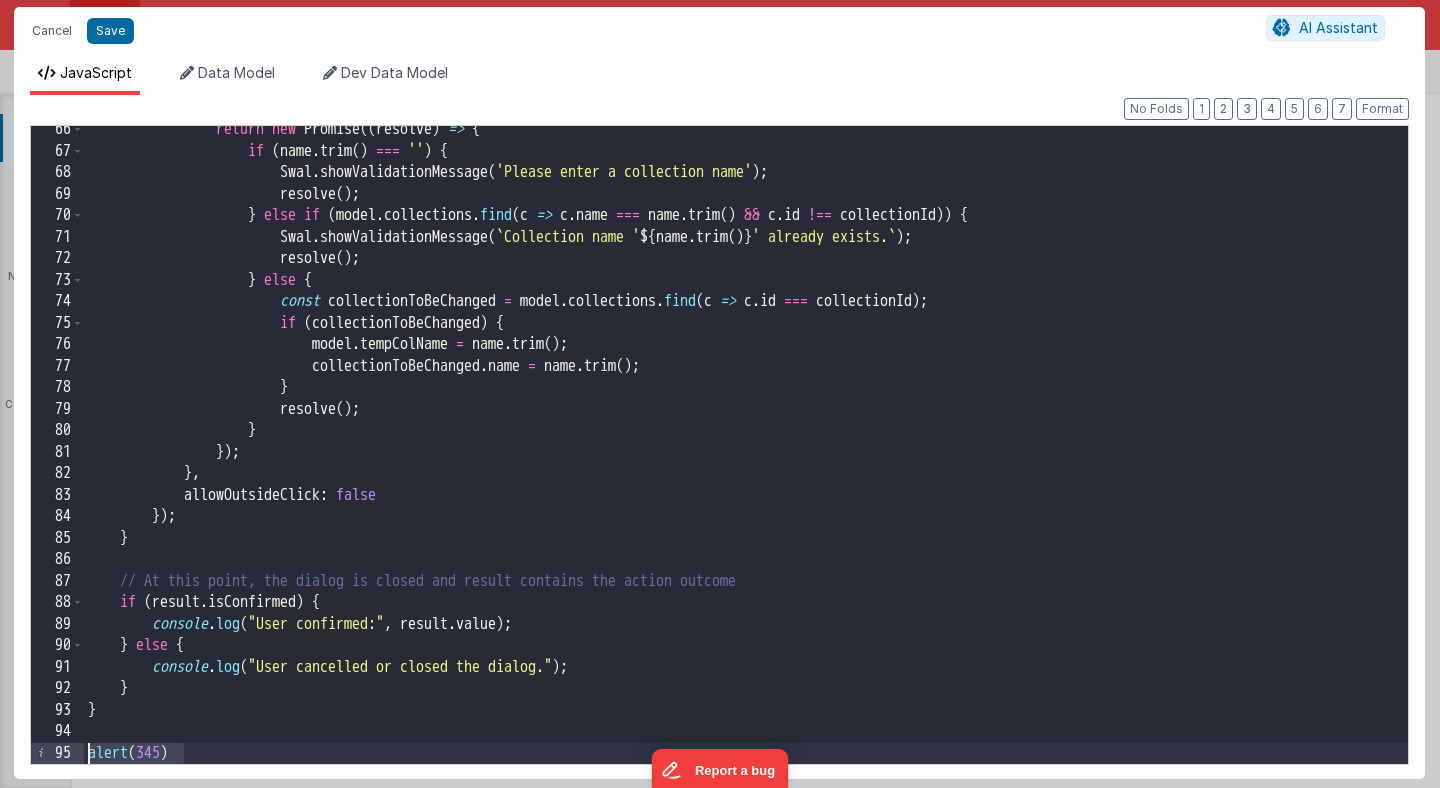 drag, startPoint x: 204, startPoint y: 748, endPoint x: 71, endPoint y: 747, distance: 133.00375 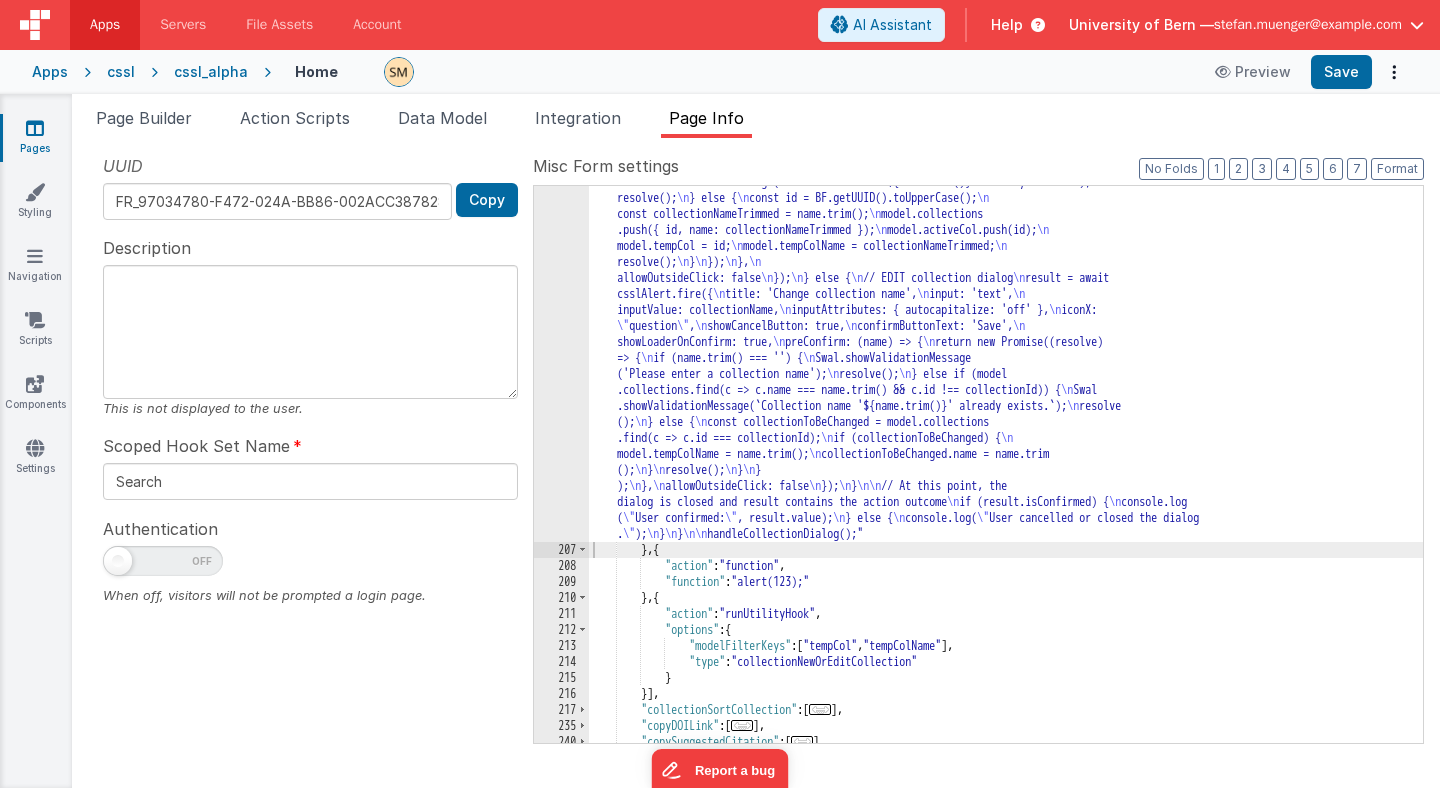 click on "206" at bounding box center (561, 238) 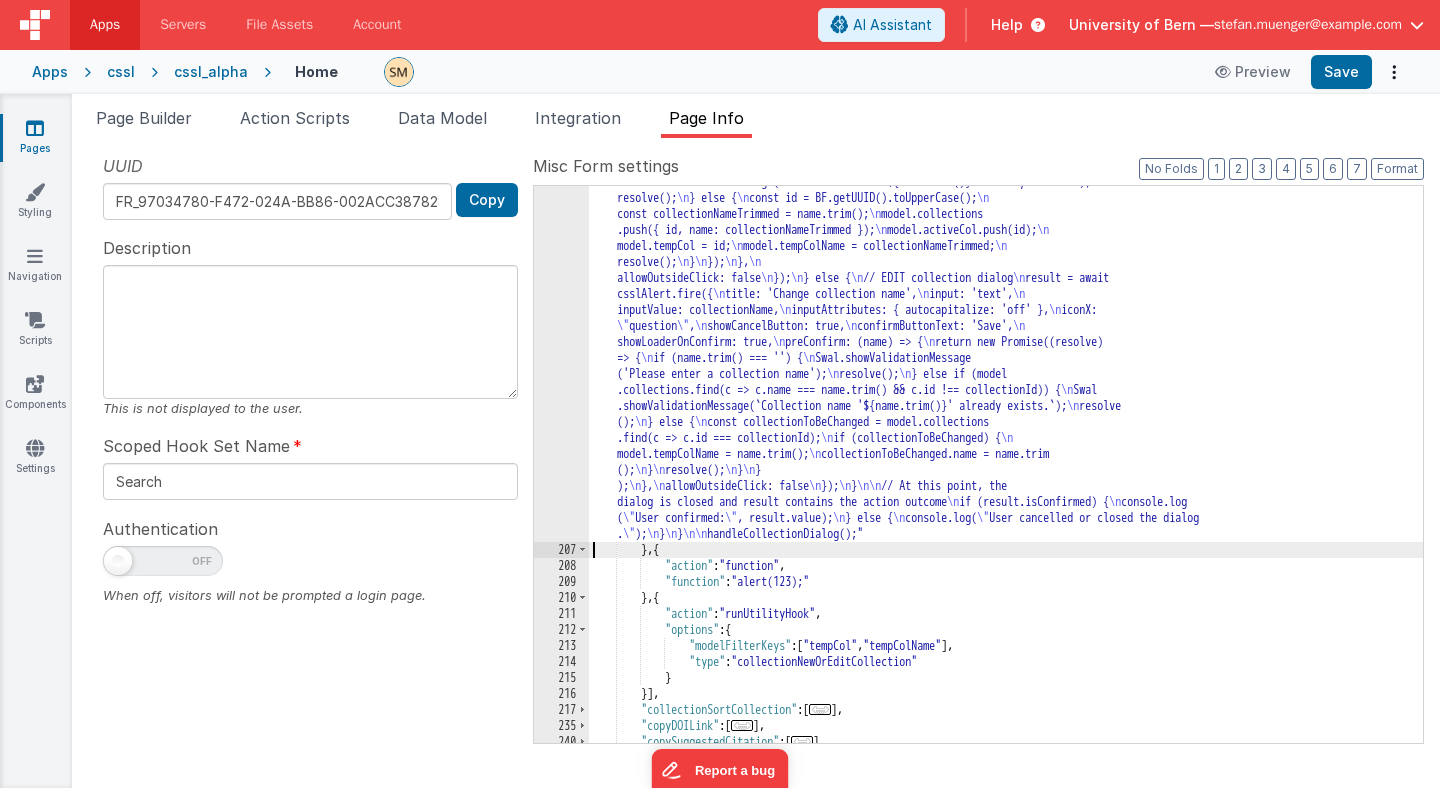 click on "206" at bounding box center [561, 238] 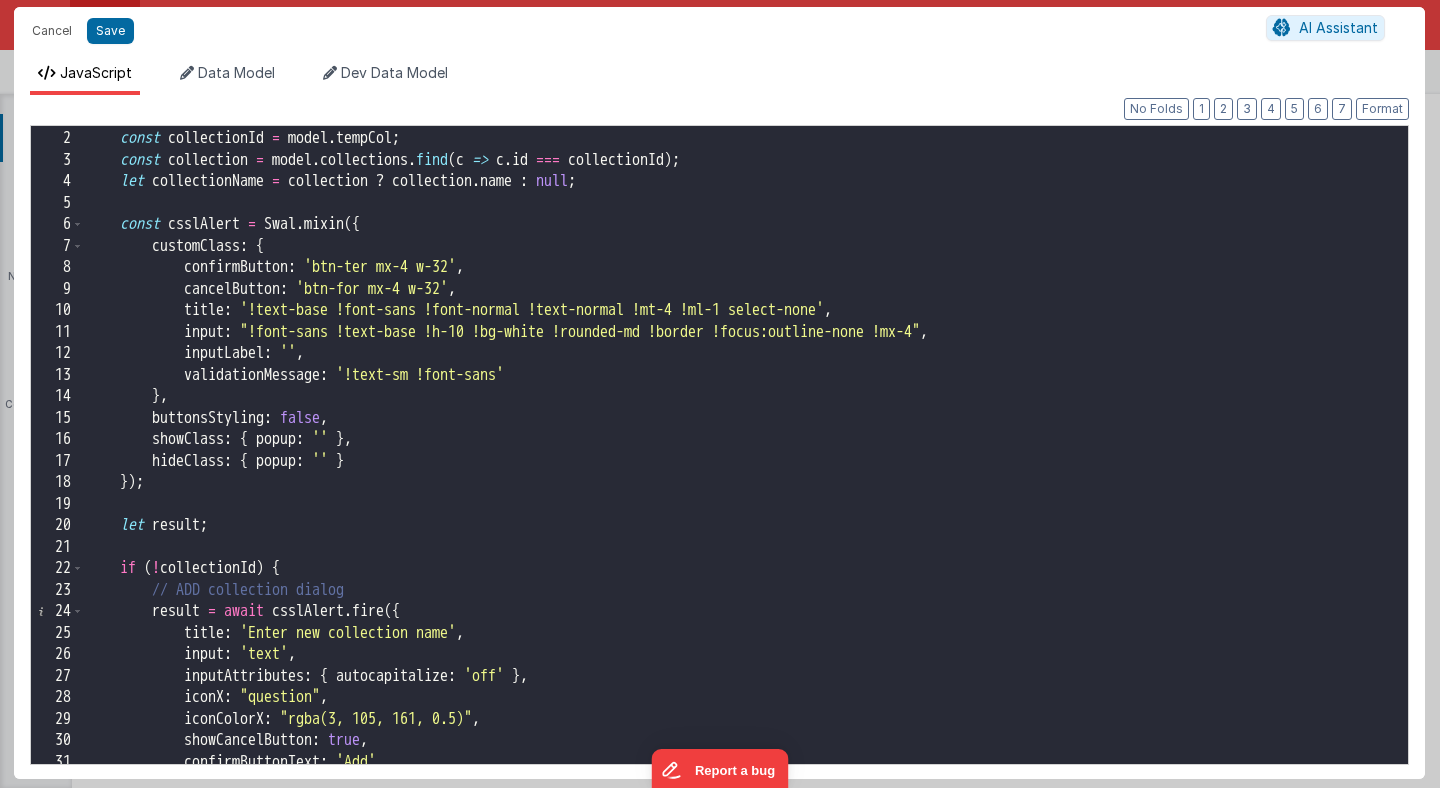 scroll, scrollTop: 1404, scrollLeft: 0, axis: vertical 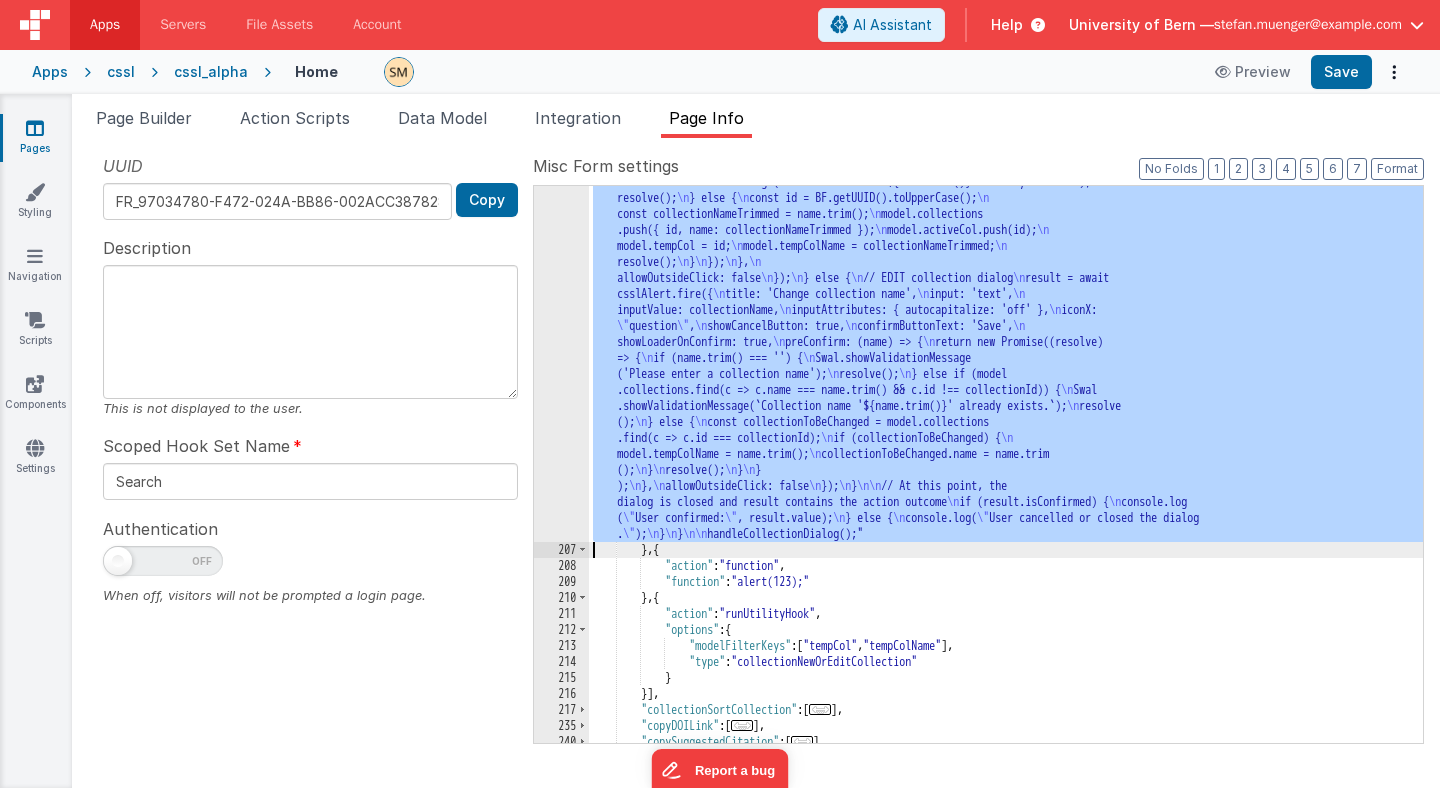click on "function" : "async function handleCollectionDialog() {
const collectionId = model.tempCol;
const collection = model.collections.find(c => c.id === collectionId);
let collectionName = collection ? collection.name : null;
const csslAlert = Swal.mixin({
customClass: {
confirmButton: 'btn-ter mx-4 w-32',
cancelButton: 'btn-for mx-4 w-32',
title: '!text -base !font-sans !font-normal !text-normal !mt-4 !ml-1 select-none',
input: '!font-sans !text -base !h-10 !bg-white !rounded-md !border !focus:outline-none !mx-4',
inputLabel: '',
validationMessage: '!text-sm !font-sans'
},
buttonsStyling: false,
showClass: { popup: '' },
hideClass: { popup: '' }
});
let result;
if (!collectionId) {
// ADD collection dialog
name" at bounding box center (1006, 524) 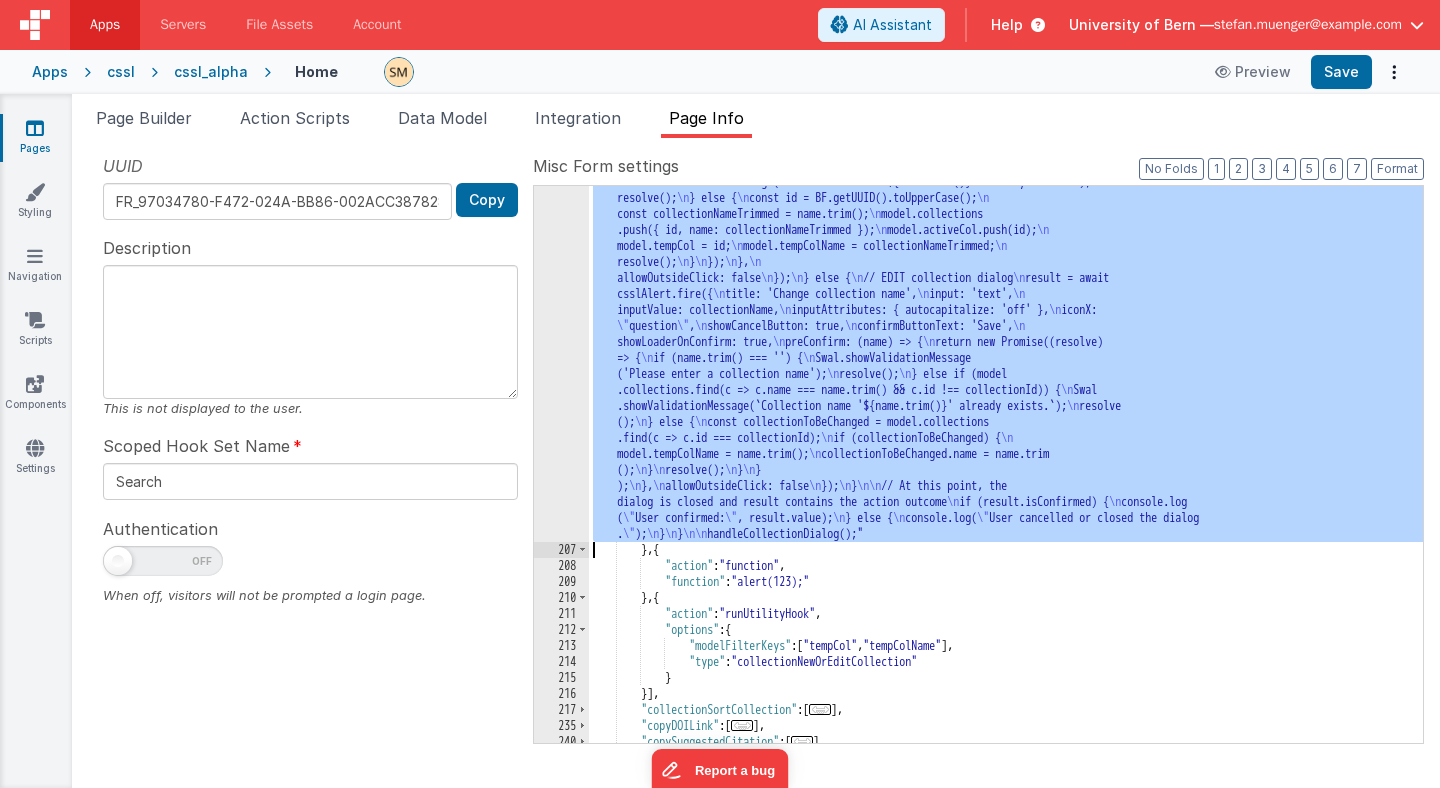 click on "206" at bounding box center (561, 238) 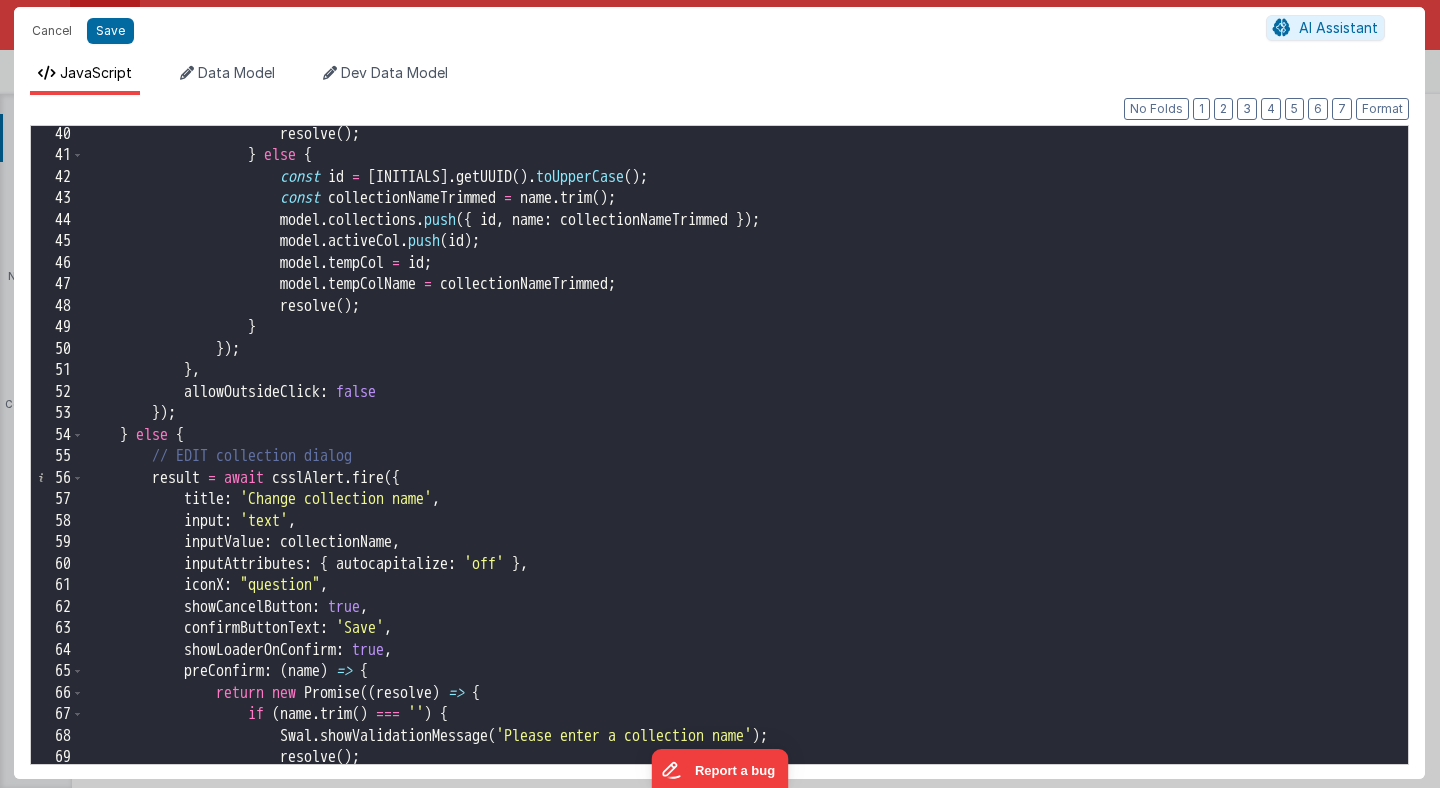 scroll, scrollTop: 1404, scrollLeft: 0, axis: vertical 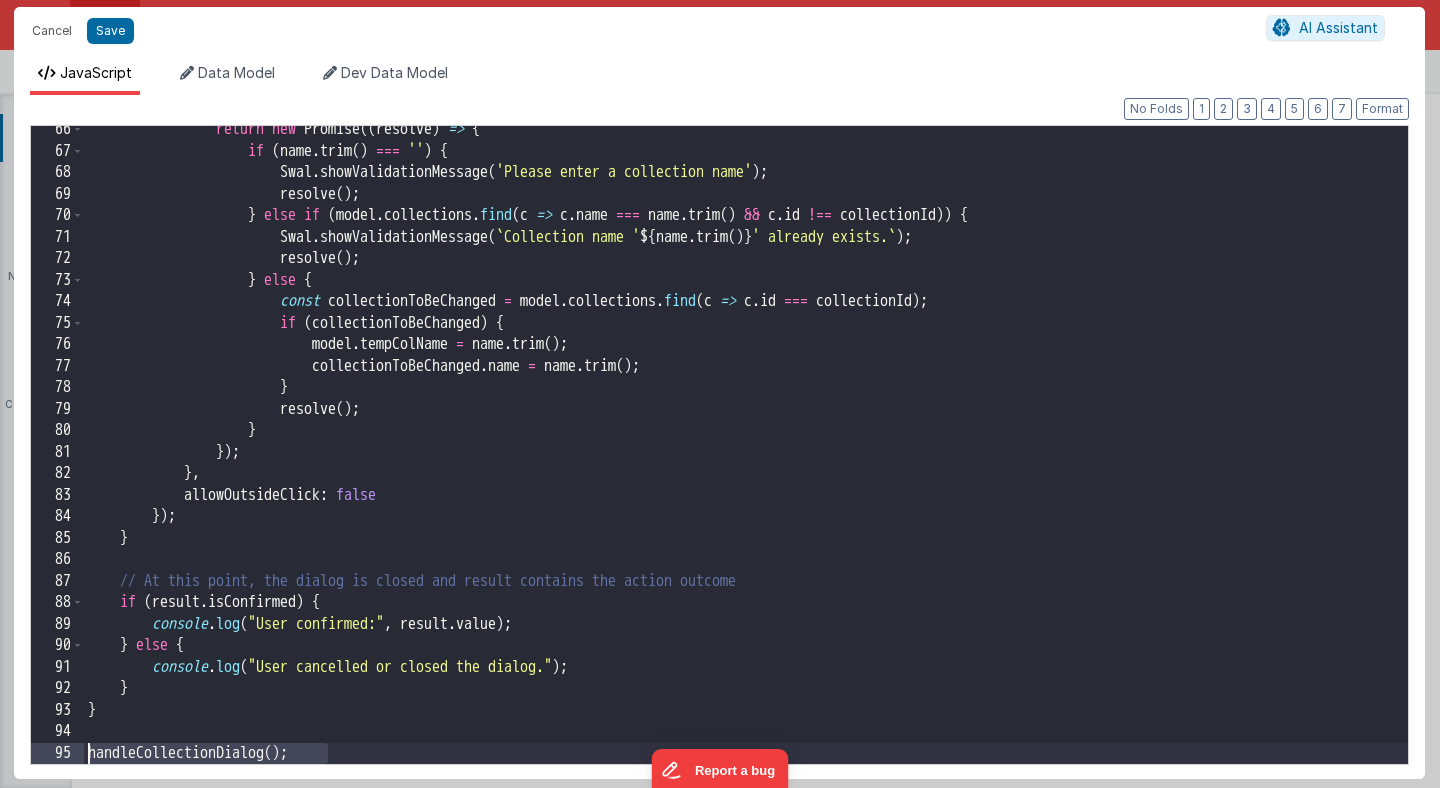 drag, startPoint x: 351, startPoint y: 754, endPoint x: 81, endPoint y: 747, distance: 270.09073 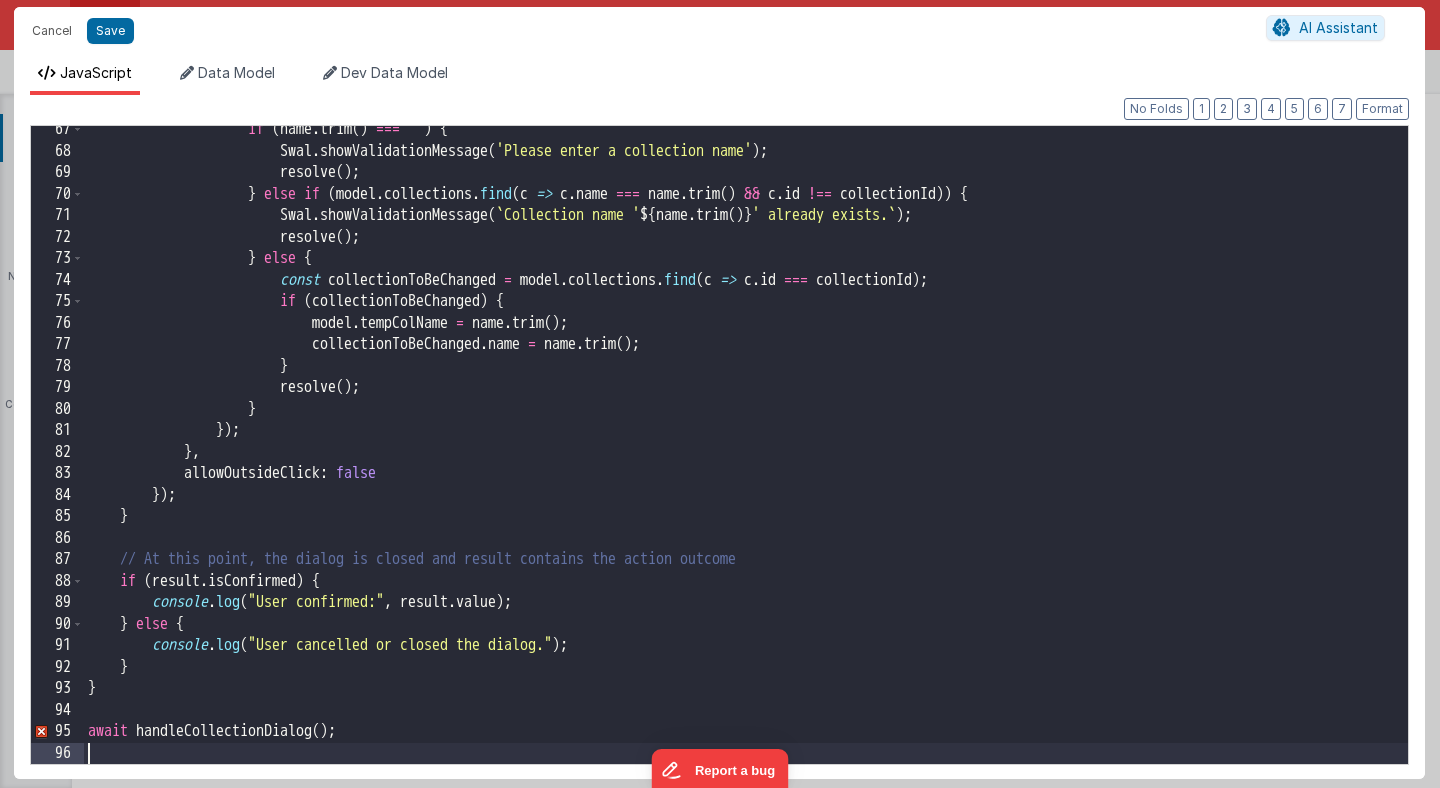 scroll, scrollTop: 1404, scrollLeft: 0, axis: vertical 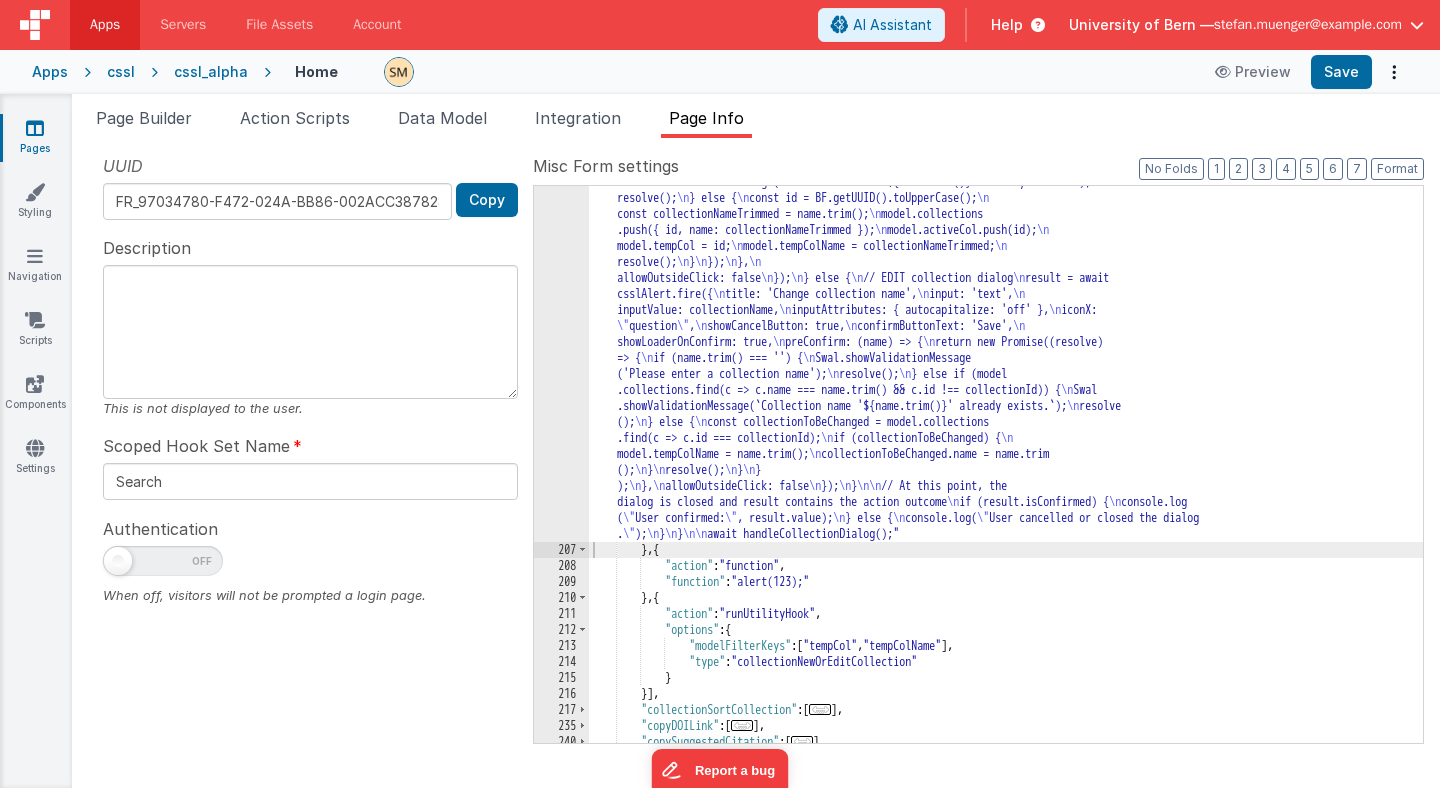 click on "206" at bounding box center (561, 238) 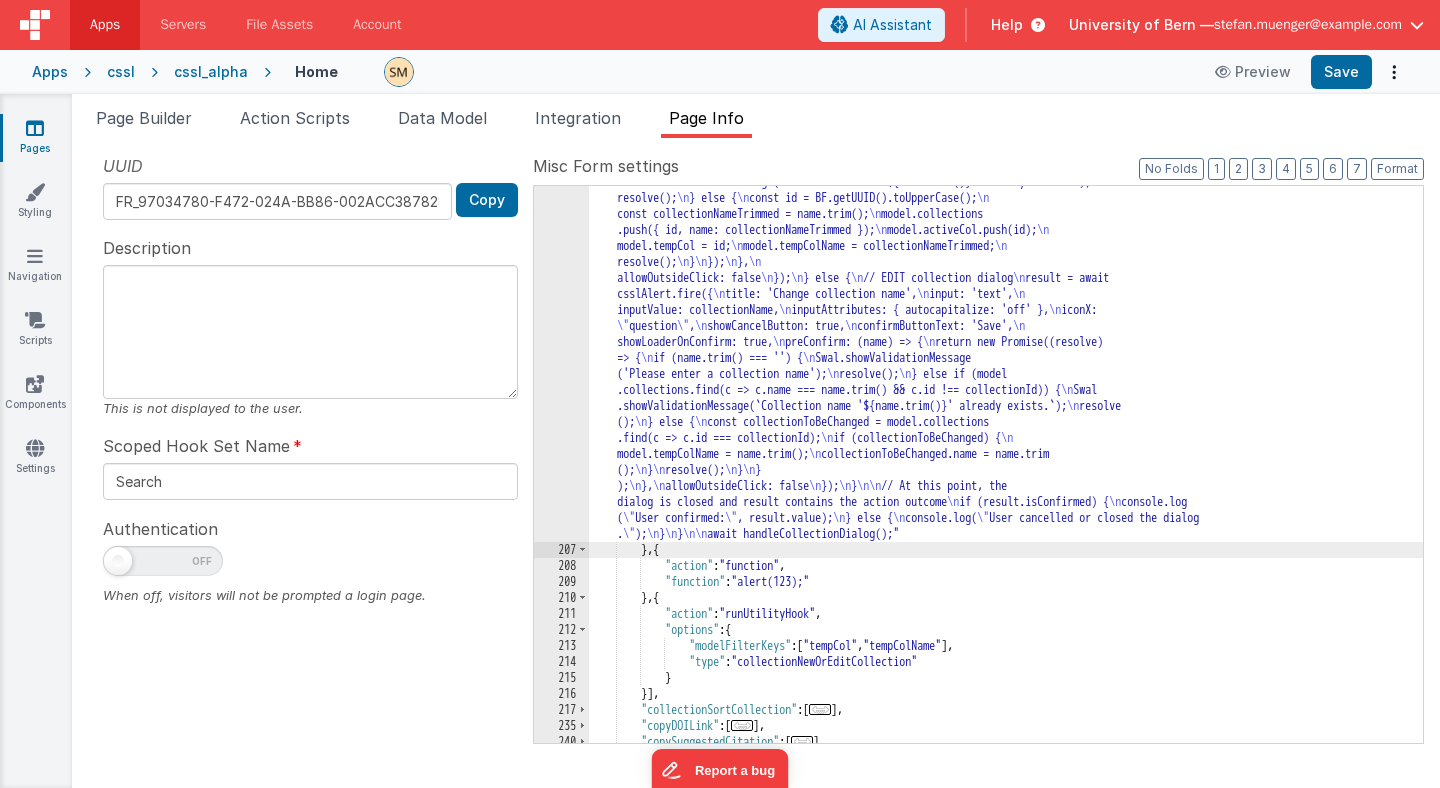 click on "206" at bounding box center [561, 238] 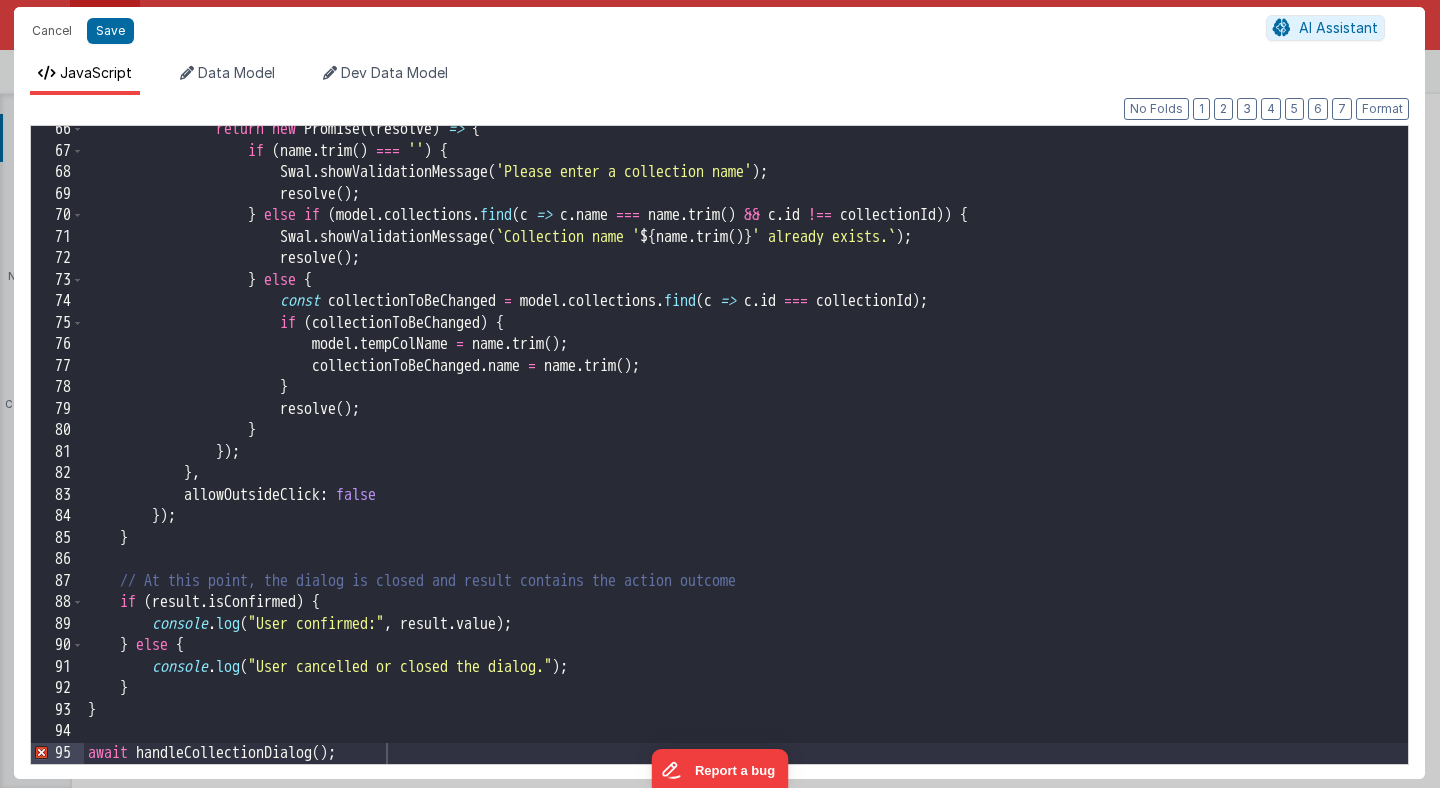 scroll, scrollTop: 1404, scrollLeft: 0, axis: vertical 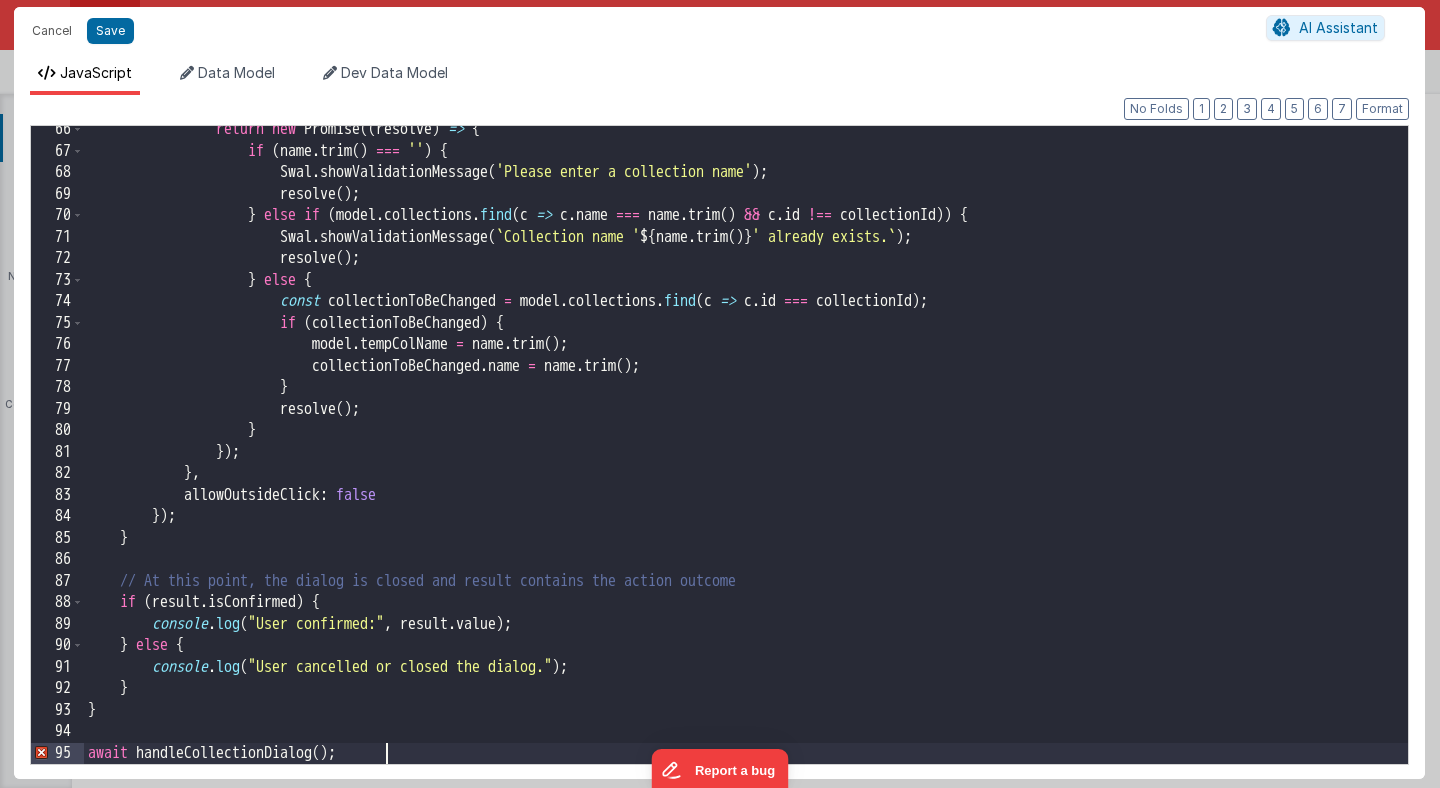 click on "return   new   Promise (( resolve )   =>   {                          if   ( name . trim ( )   ===   '' )   {                               Swal . showValidationMessage ( 'Please enter a collection name' ) ;                               resolve ( ) ;                          }   else   if   ( model . collections . find ( c   =>   c . name   ===   name . trim ( )   &&   c . id   !==   collectionId ))   {                               Swal . showValidationMessage ( ` Collection name ' ${ name . trim ( ) } ' already exists. ` ) ;                               resolve ( ) ;                          }   else   {                               const   collectionToBeChanged   =   model . collections . find ( c   =>   c . id   ===   collectionId ) ;                               if   ( collectionToBeChanged )   {                                    model . tempColName   =   name . trim ( ) ;                                    collectionToBeChanged . name   =   name . trim ( ) ;" at bounding box center (746, 459) 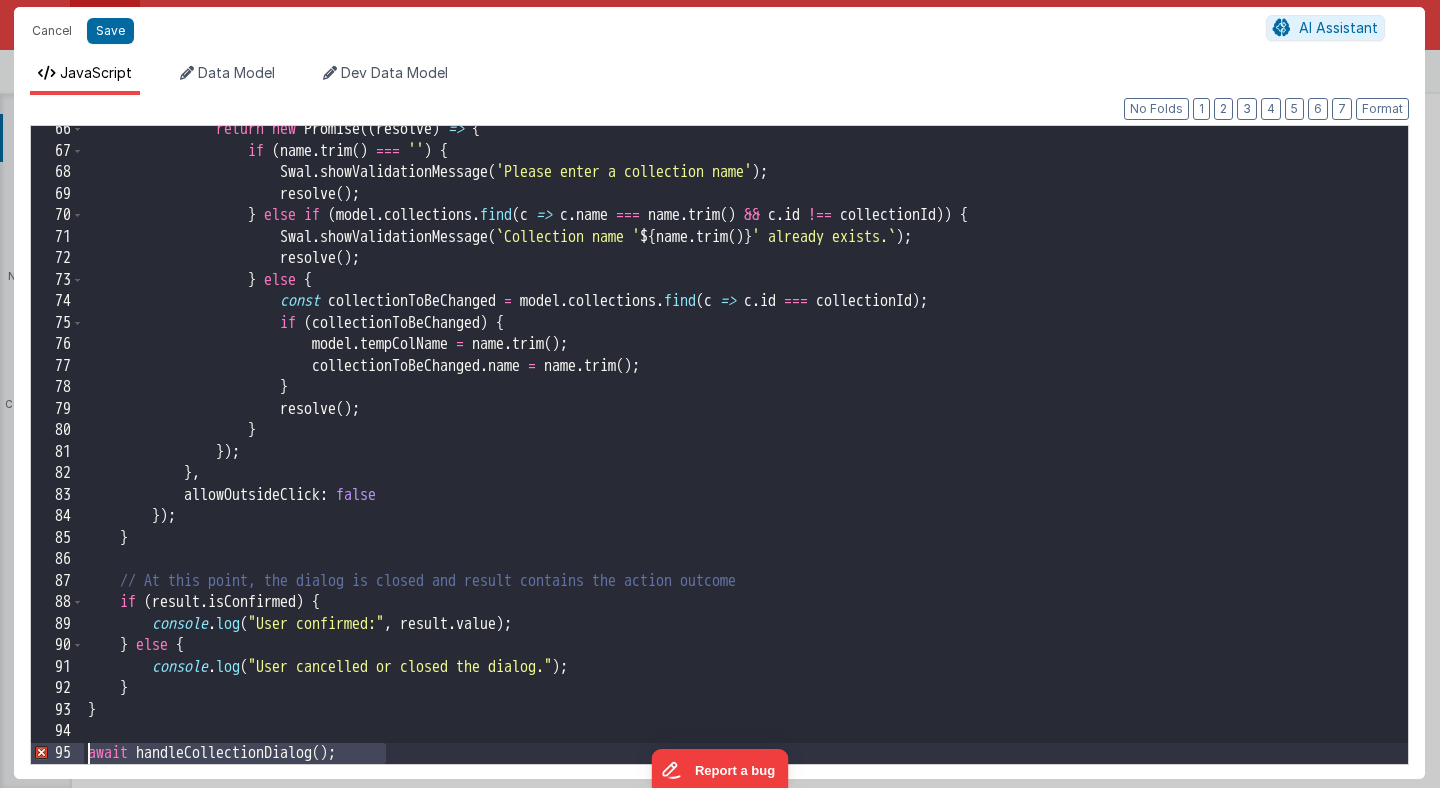 drag, startPoint x: 407, startPoint y: 755, endPoint x: 77, endPoint y: 754, distance: 330.00153 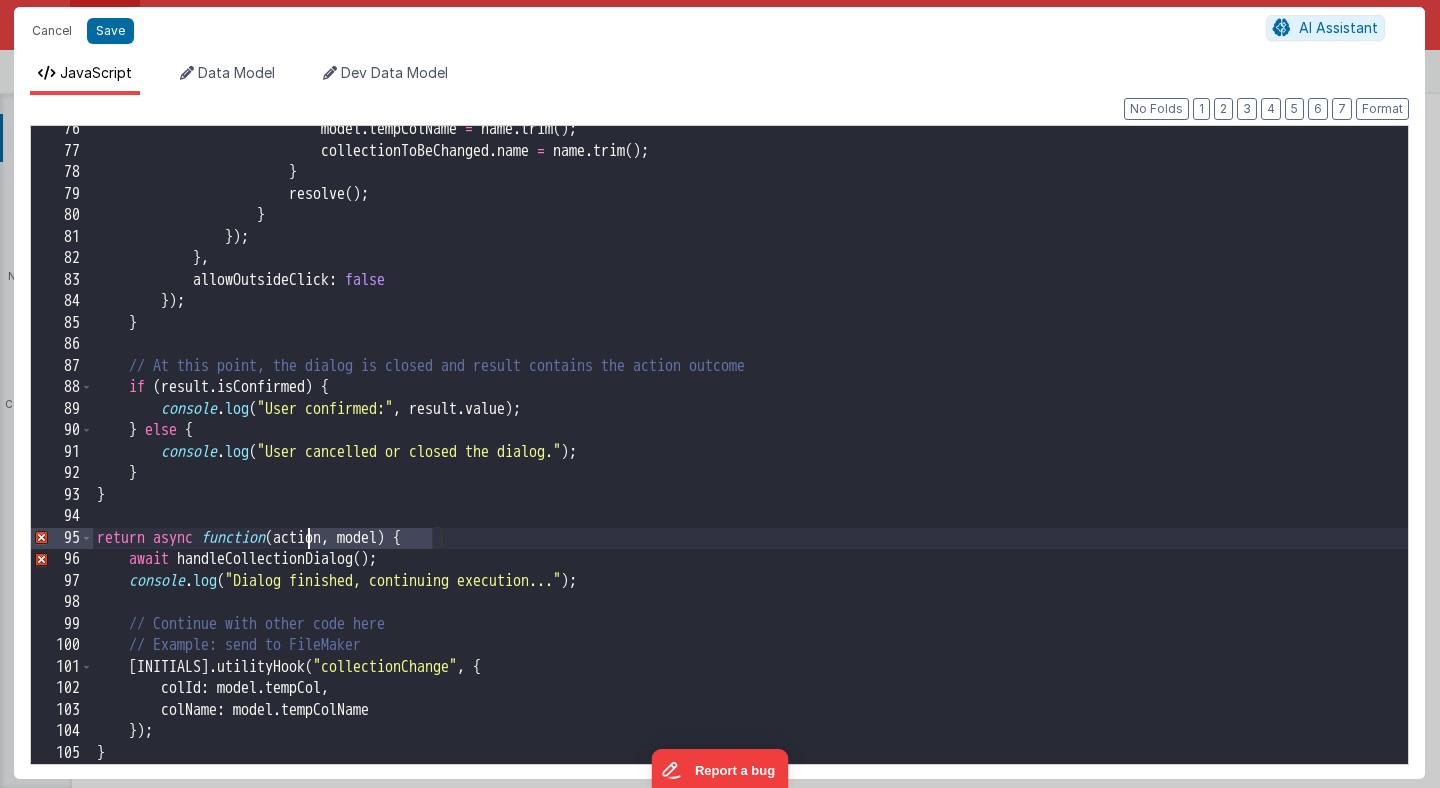 drag, startPoint x: 430, startPoint y: 538, endPoint x: 305, endPoint y: 542, distance: 125.06398 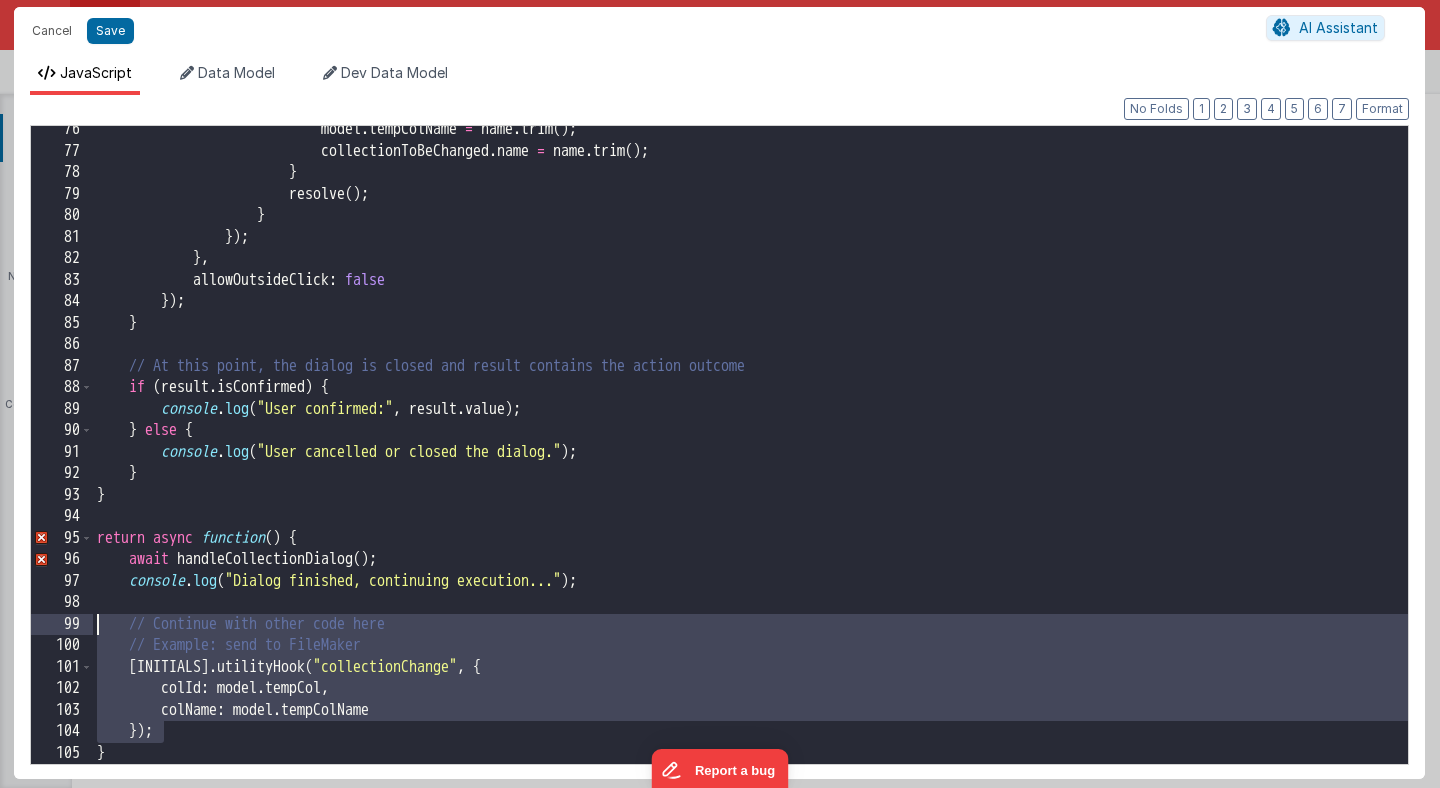 drag, startPoint x: 169, startPoint y: 725, endPoint x: 85, endPoint y: 625, distance: 130.59862 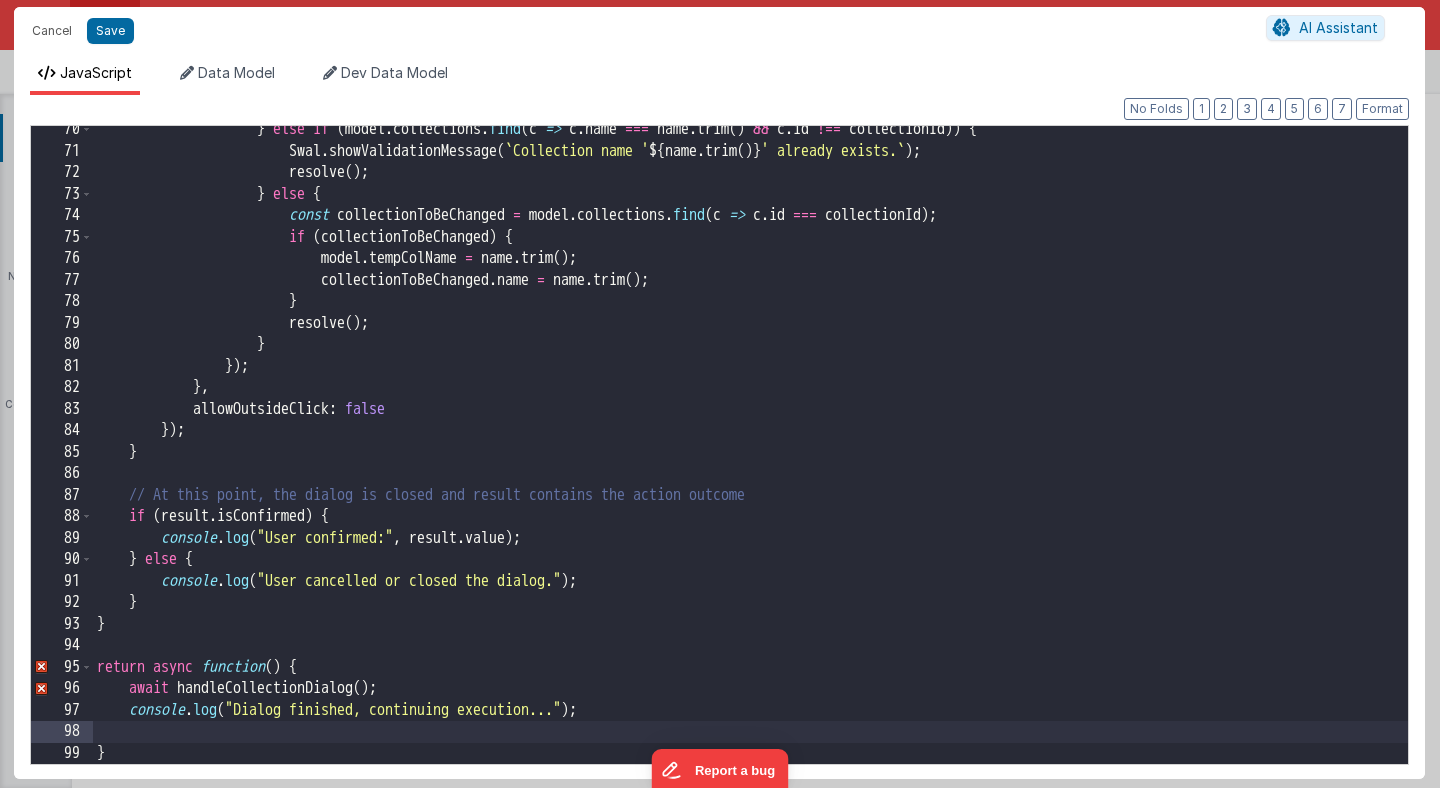 scroll, scrollTop: 1469, scrollLeft: 0, axis: vertical 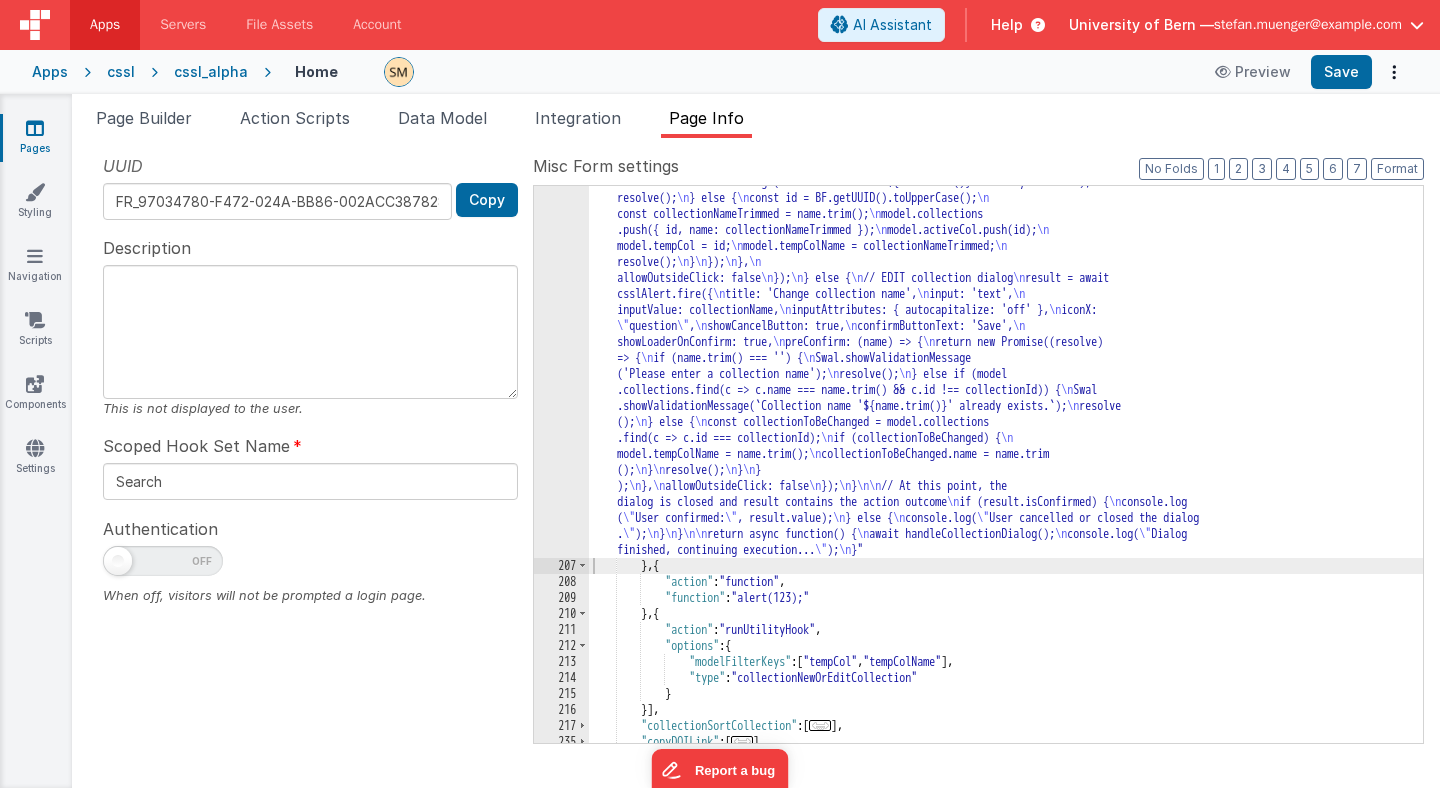 click on "206" at bounding box center [561, 246] 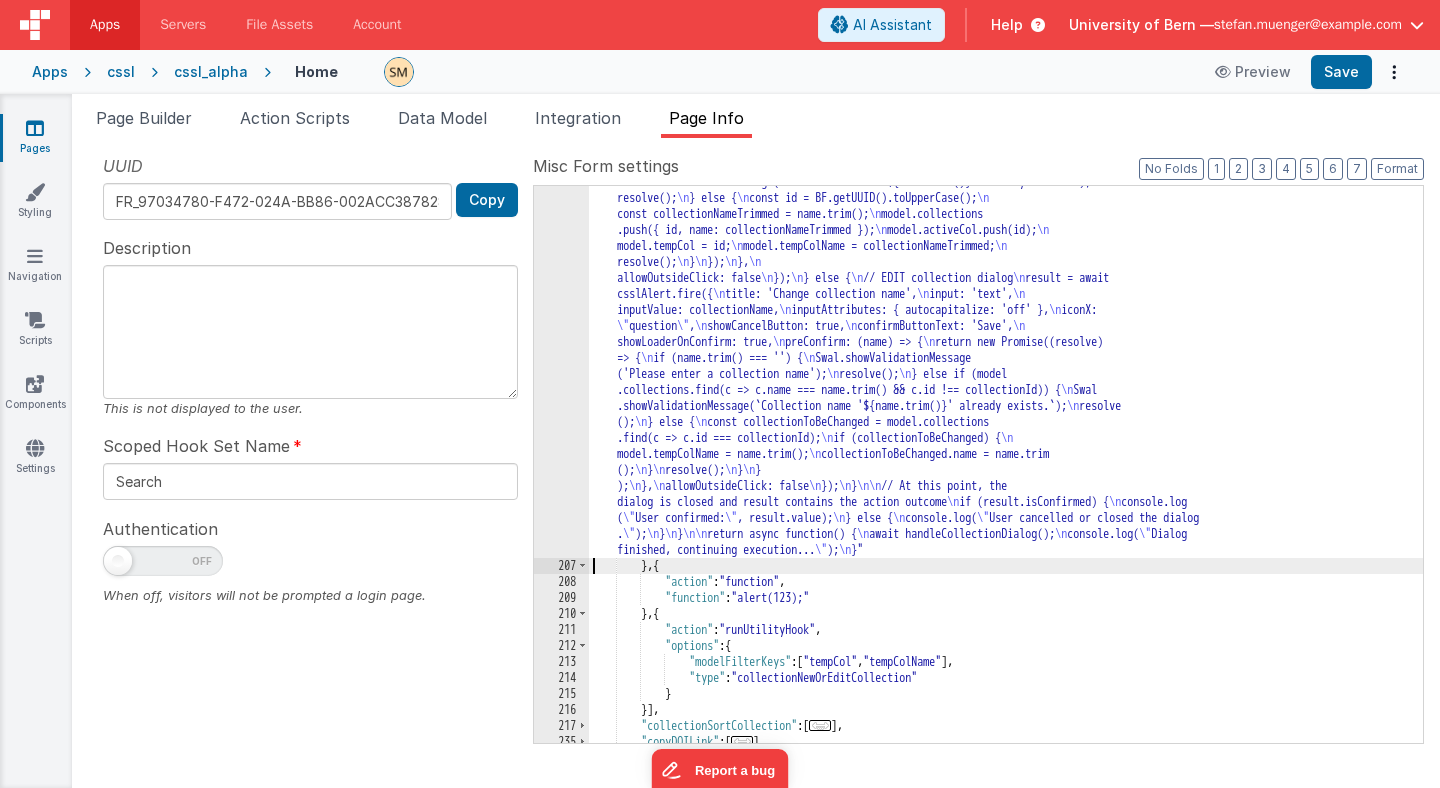 click on "206" at bounding box center [561, 246] 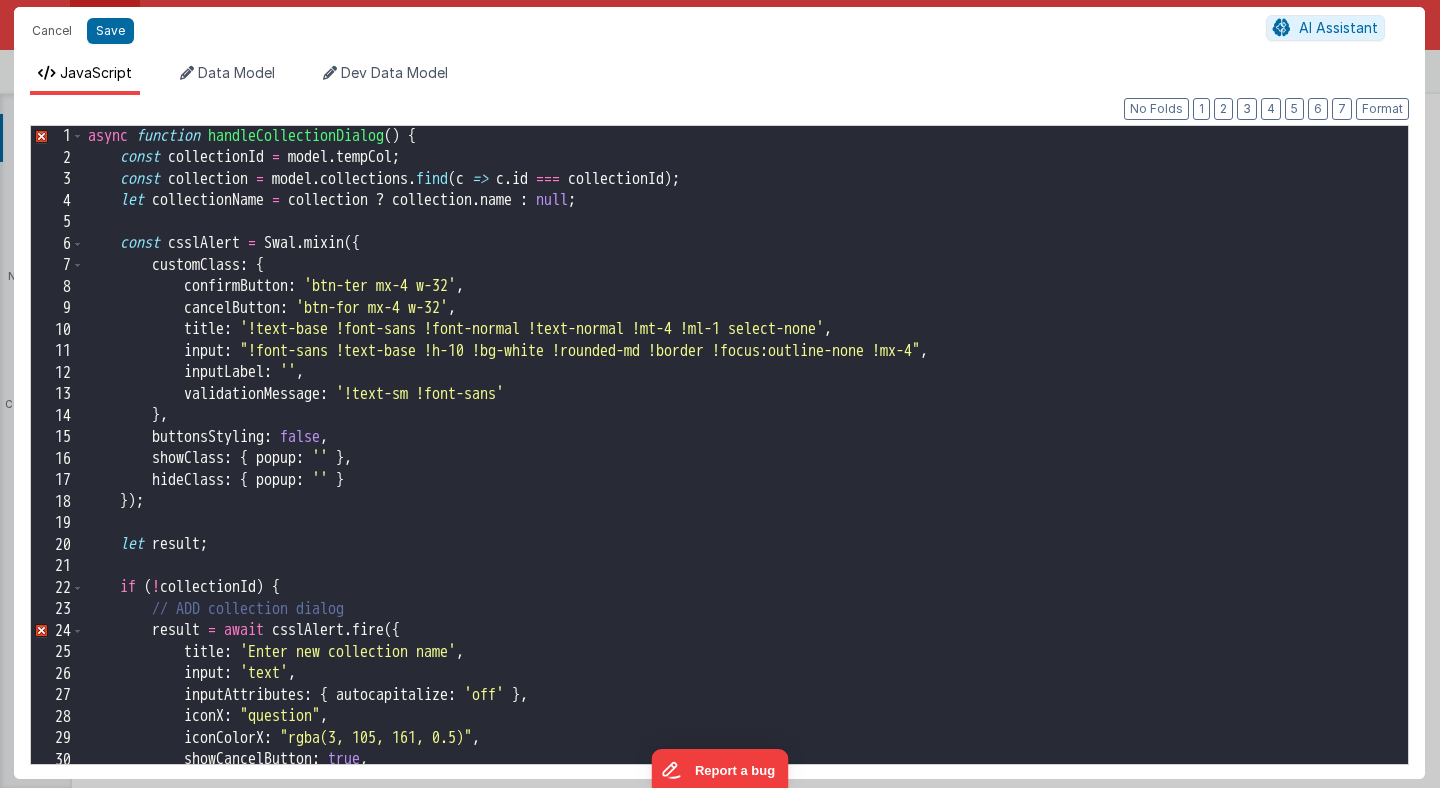 click on "collectionId   =   model . tempCol ;      const   collection   =   model . collections . find ( c   =>   c . id   ===   collectionId ) ;      let   collectionName   =   collection   ?   collection . name   :   null ;      const   csslAlert   =   Swal . mixin ({           customClass :   {                confirmButton :   'btn-ter mx-4 w-32' ,                cancelButton :   'btn-for mx-4 w-32' ,                title :   '!text-base !font-sans !font-normal !text-normal !mt-4 !ml-1 select-none' ,                input :   '!font-sans !text-base !h-10 !bg-white !rounded-md !border !focus:outline-none !mx-4' ,                inputLabel :   '' ,                validationMessage :   '!text-sm !font-sans'           } ,           buttonsStyling :   false ,           showClass :   {   popup :   ''   } ,           hideClass :   {   popup :   ''   }      }) ;      let   result ;      if   ( ! collectionId )   {           // ADD collection dialog             =" at bounding box center (746, 466) 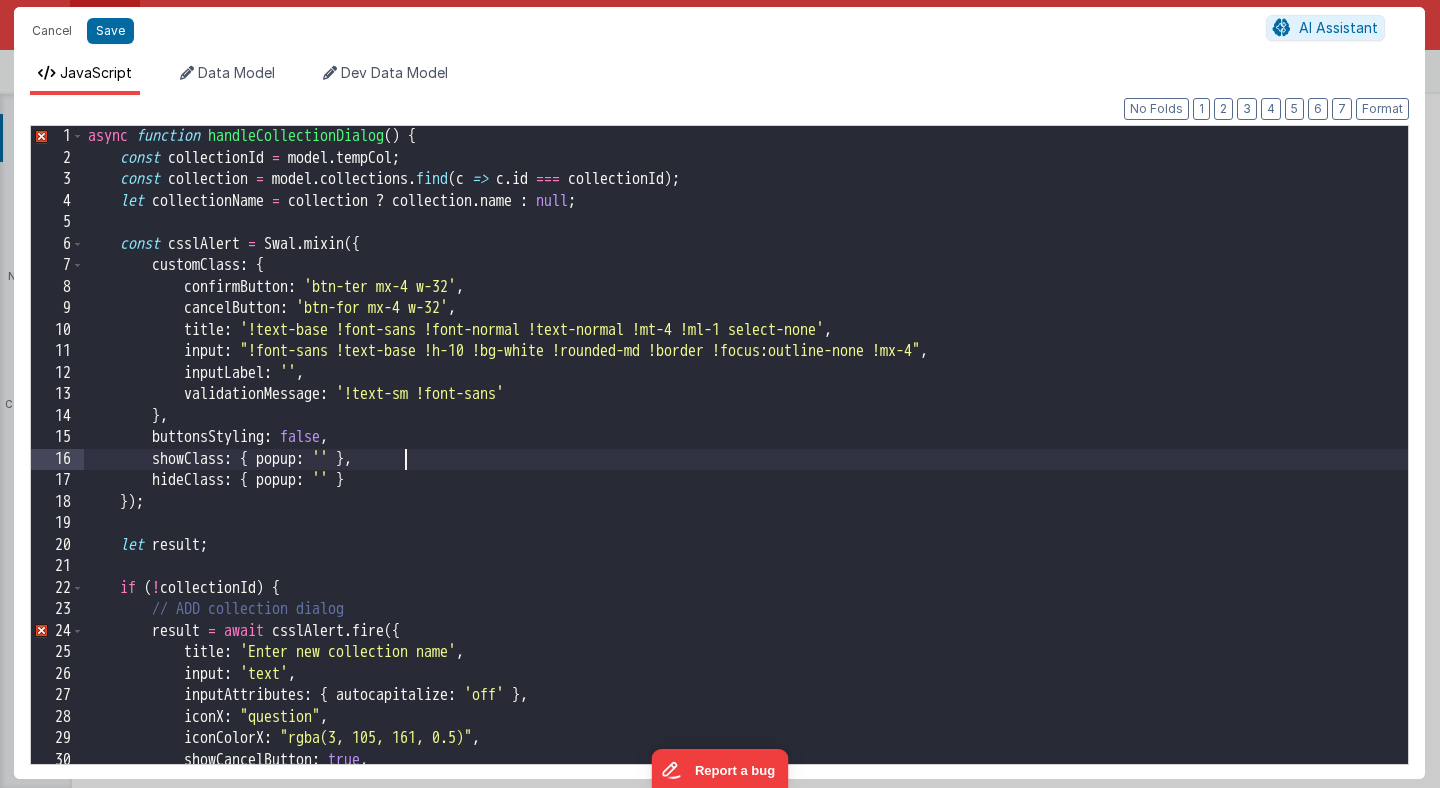scroll, scrollTop: 0, scrollLeft: 0, axis: both 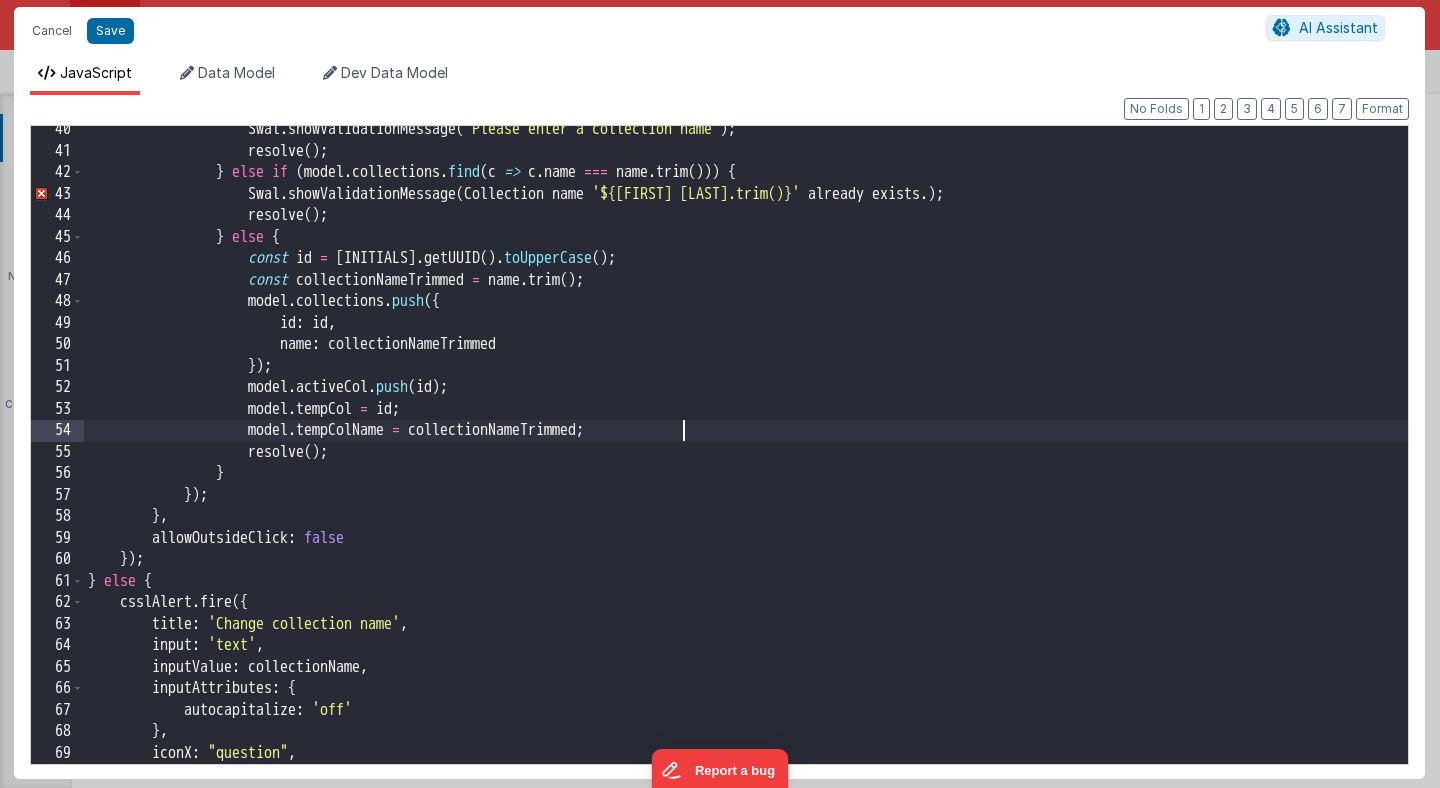 click on "Swal.showValidationMessage('Please enter a collection name'); resolve(); } else if (model.collections.find(c => c.name === name.trim())) { Swal.showValidationMessage(`Collection name '${name.trim()}' already exists.`); resolve(); } else { const id = BF.getUUID().toUpperCase(); const collectionNameTrimmed = name.trim(); model.collections.push({ id: id, name: collectionNameTrimmed }); model.activeCol.push(id); model.tempCol = id; model.tempColName = collectionNameTrimmed); resolve(); }" at bounding box center (746, 459) 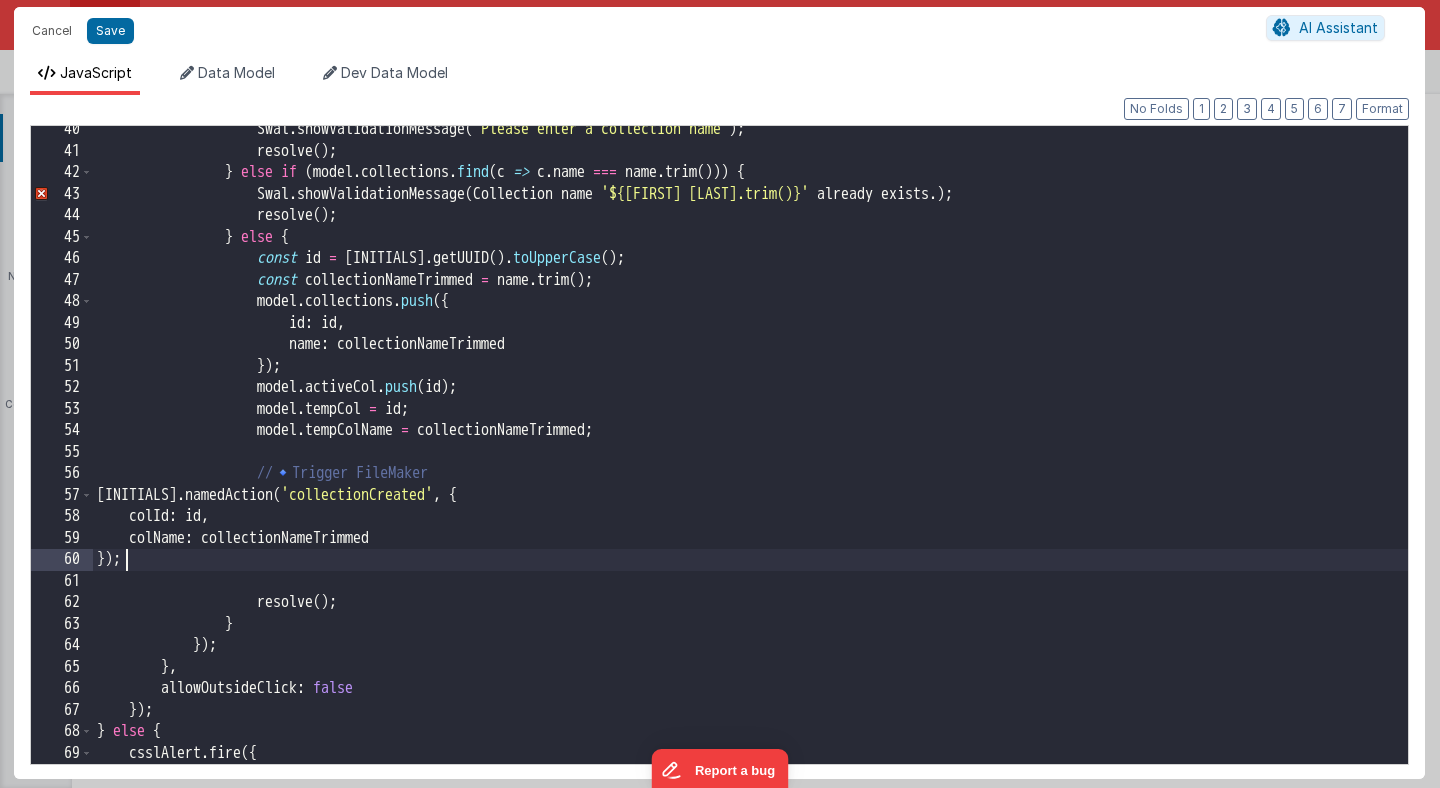 click on "Swal.showValidationMessage('Please enter a collection name'); resolve(); } else if (model.collections.find(c => c.name === name.trim())) { Swal.showValidationMessage(`Collection name '${name.trim()}' already exists.`); resolve(); } else { const id = BF.getUUID().toUpperCase(); const collectionNameTrimmed = name.trim(); model.collections.push({ id: id, name: collectionNameTrimmed }); model.activeCol.push(id); model.tempCol = id; model.tempColName = collectionNameTrimmed); // ." at bounding box center [750, 459] 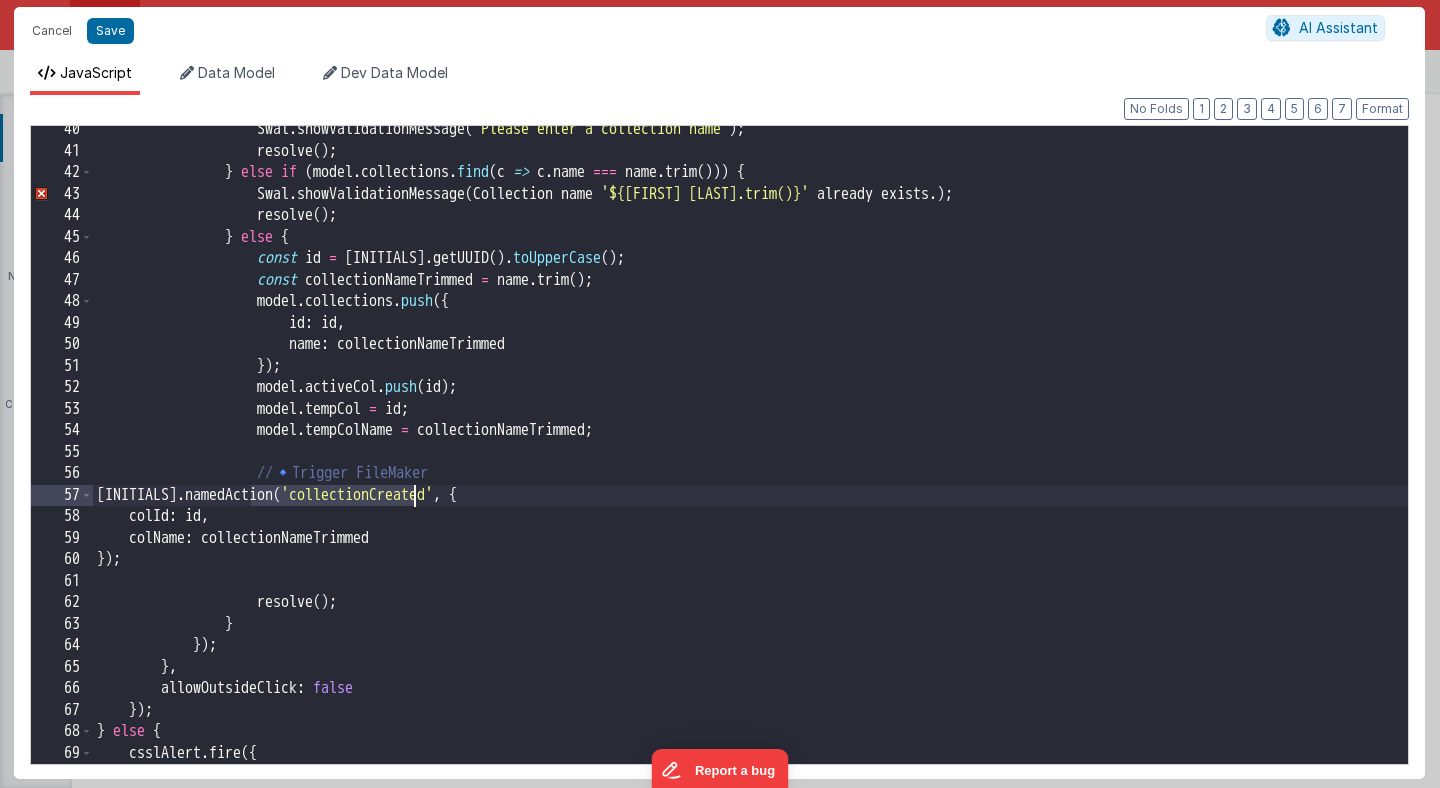 click on "Swal.showValidationMessage('Please enter a collection name'); resolve(); } else if (model.collections.find(c => c.name === name.trim())) { Swal.showValidationMessage(`Collection name '${name.trim()}' already exists.`); resolve(); } else { const id = BF.getUUID().toUpperCase(); const collectionNameTrimmed = name.trim(); model.collections.push({ id: id, name: collectionNameTrimmed }); model.activeCol.push(id); model.tempCol = id; model.tempColName = collectionNameTrimmed); // ." at bounding box center (750, 459) 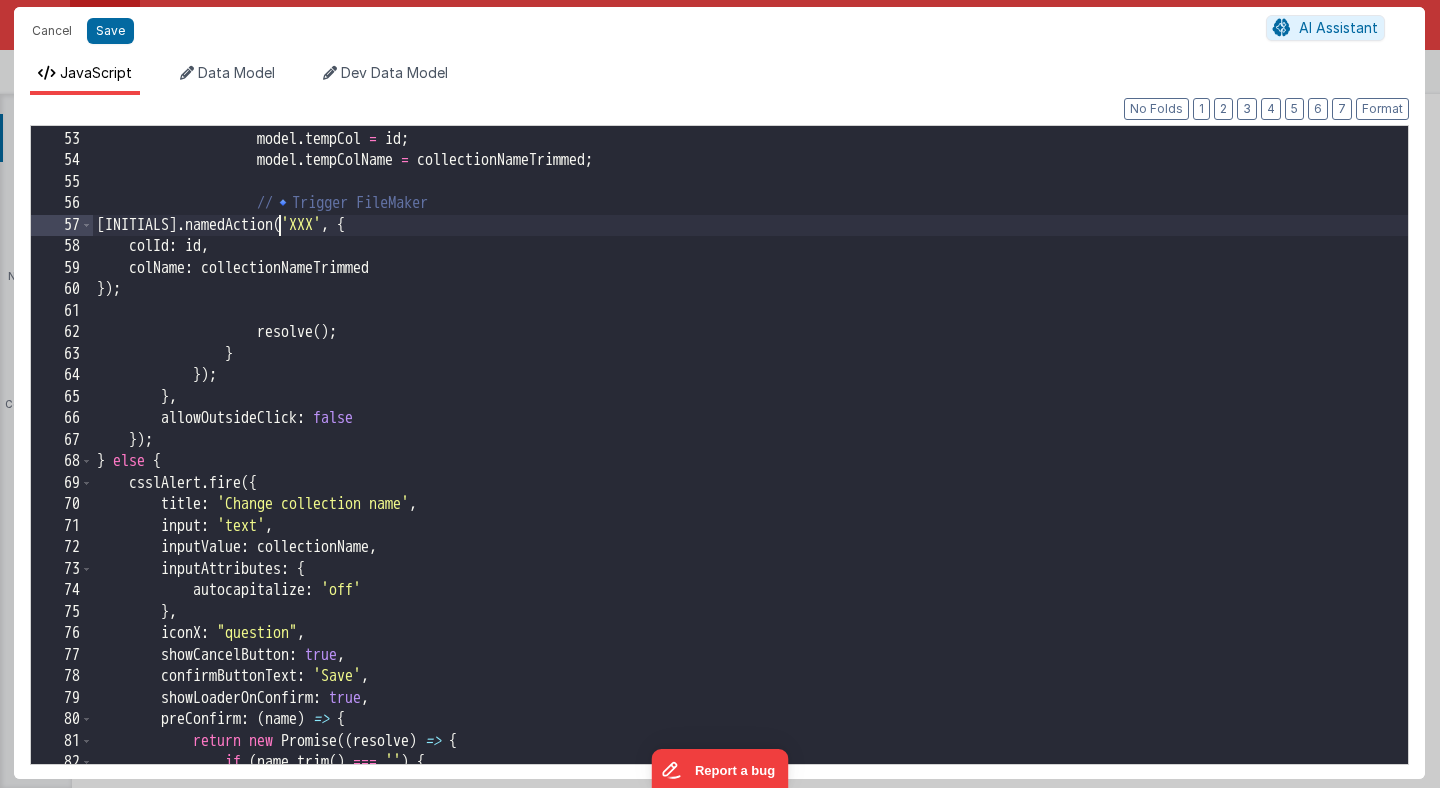 scroll, scrollTop: 1115, scrollLeft: 0, axis: vertical 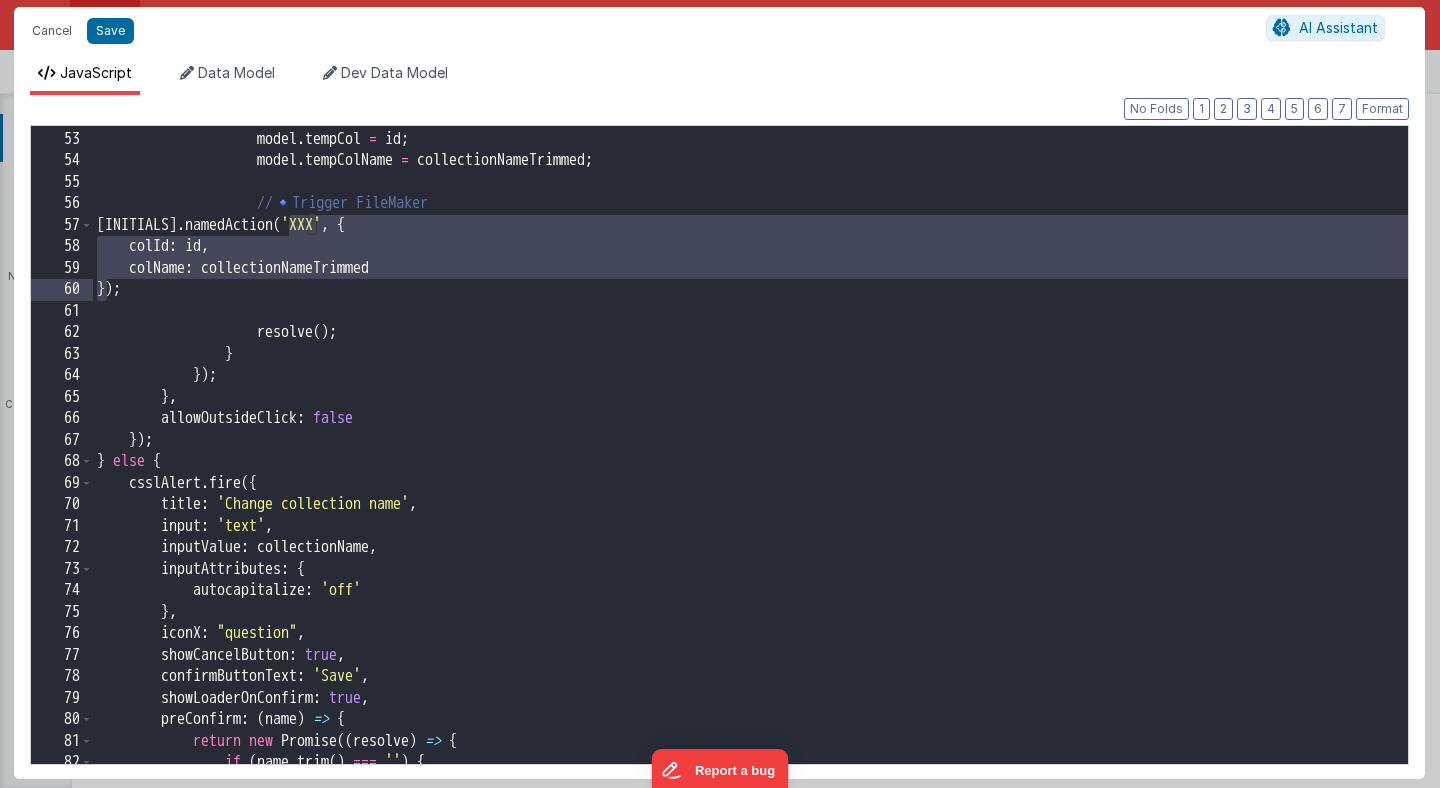 drag, startPoint x: 293, startPoint y: 222, endPoint x: 105, endPoint y: 288, distance: 199.24858 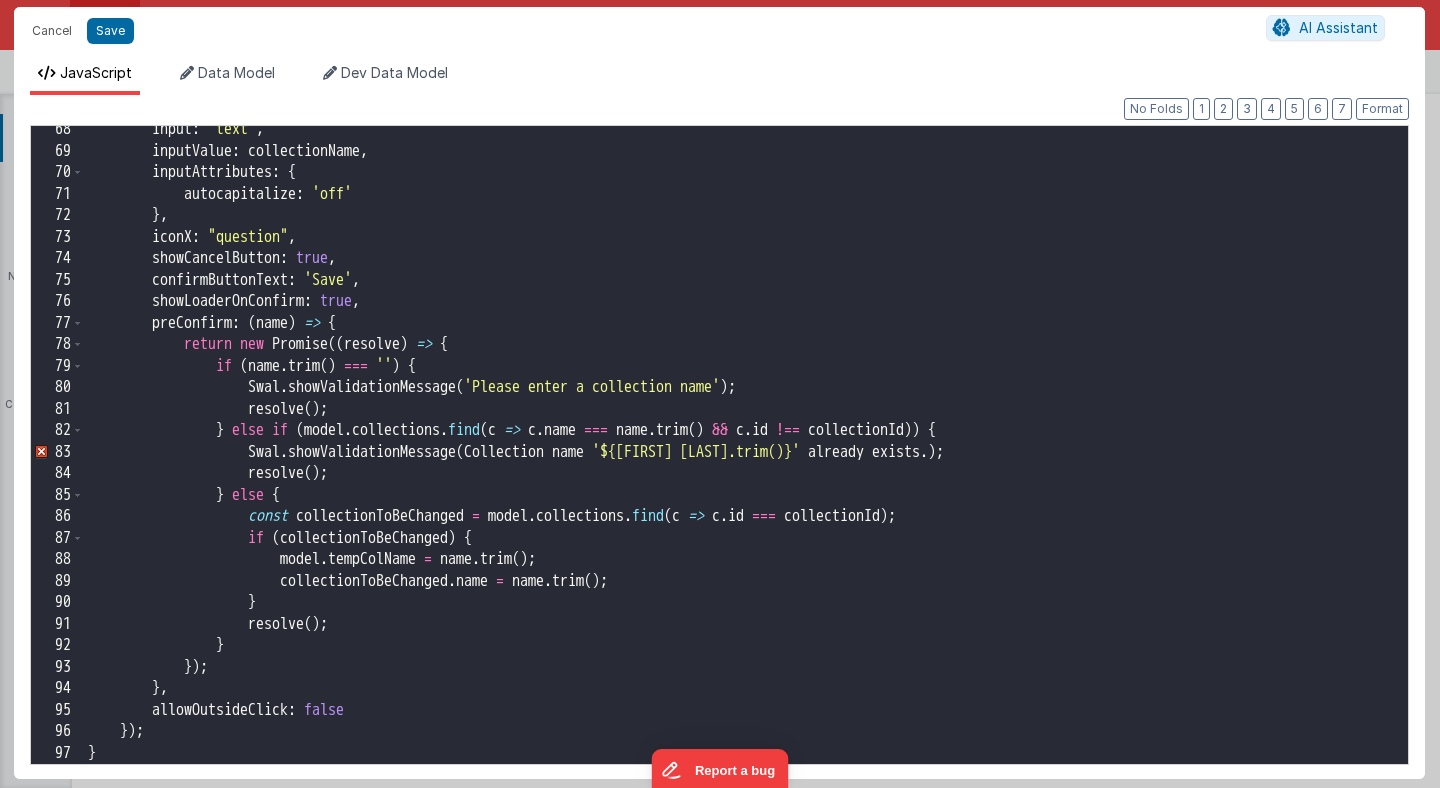scroll, scrollTop: 1444, scrollLeft: 0, axis: vertical 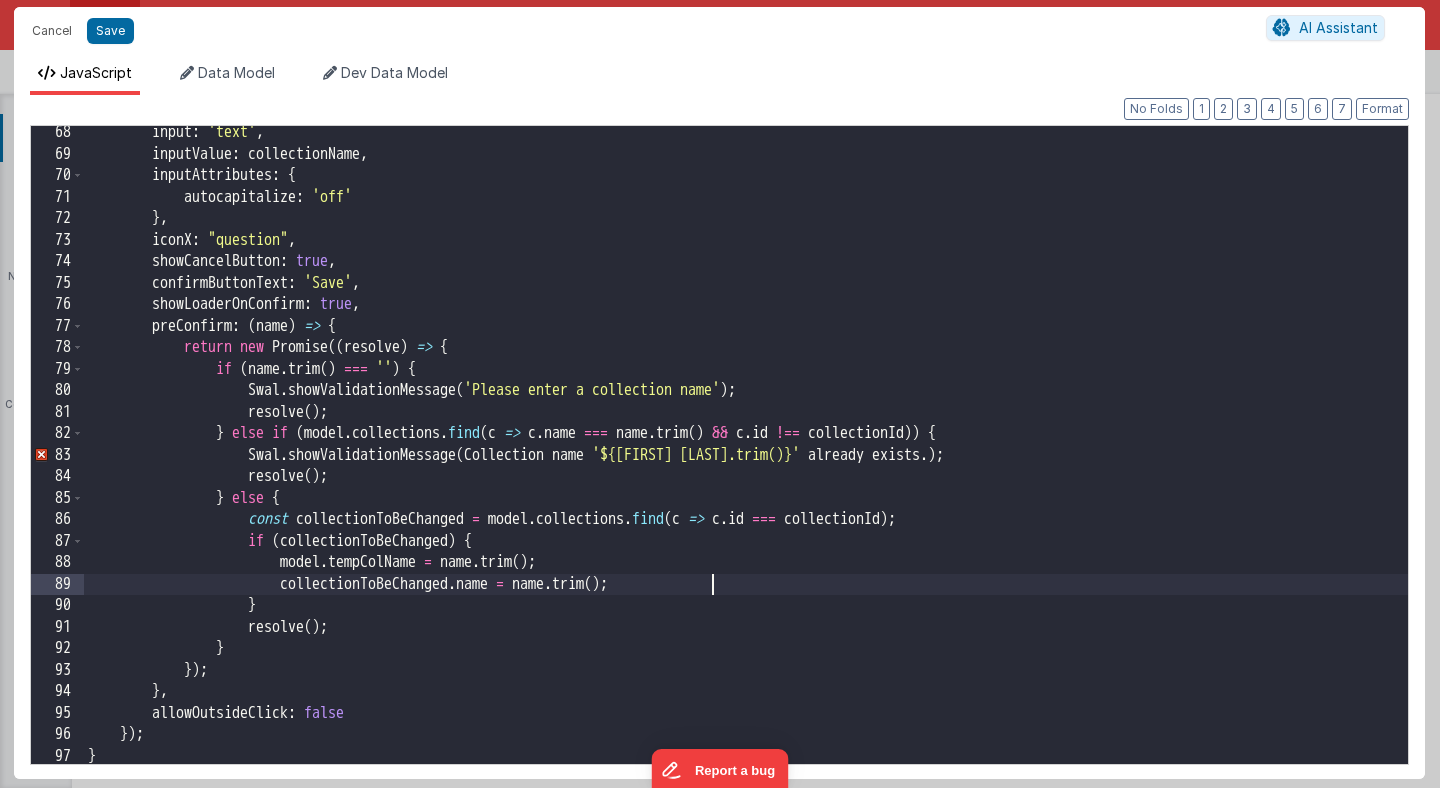 click on "input :   'text' ,           inputValue :   collectionName ,           inputAttributes :   {                autocapitalize :   'off'           } ,           iconX :   "question" ,           showCancelButton :   true ,           confirmButtonText :   'Save' ,           showLoaderOnConfirm :   true ,           preConfirm :   ( name )   =>   {                return   new   Promise (( resolve )   =>   {                     if   ( name . trim ( )   ===   '' )   {                          Swal . showValidationMessage ( 'Please enter a collection name' ) ;                          resolve ( ) ;                     }   else   if   ( model . collections . find ( c   =>   c . name   ===   name . trim ( )   &&   c . id   !==   collectionId ))   {                          Swal . showValidationMessage ( Collection   name   '${name.trim()}'   already   exists . ) ;                          resolve ( ) ;                     }   else   {                          const   collectionToBeChanged   =   model . . find (" at bounding box center (746, 462) 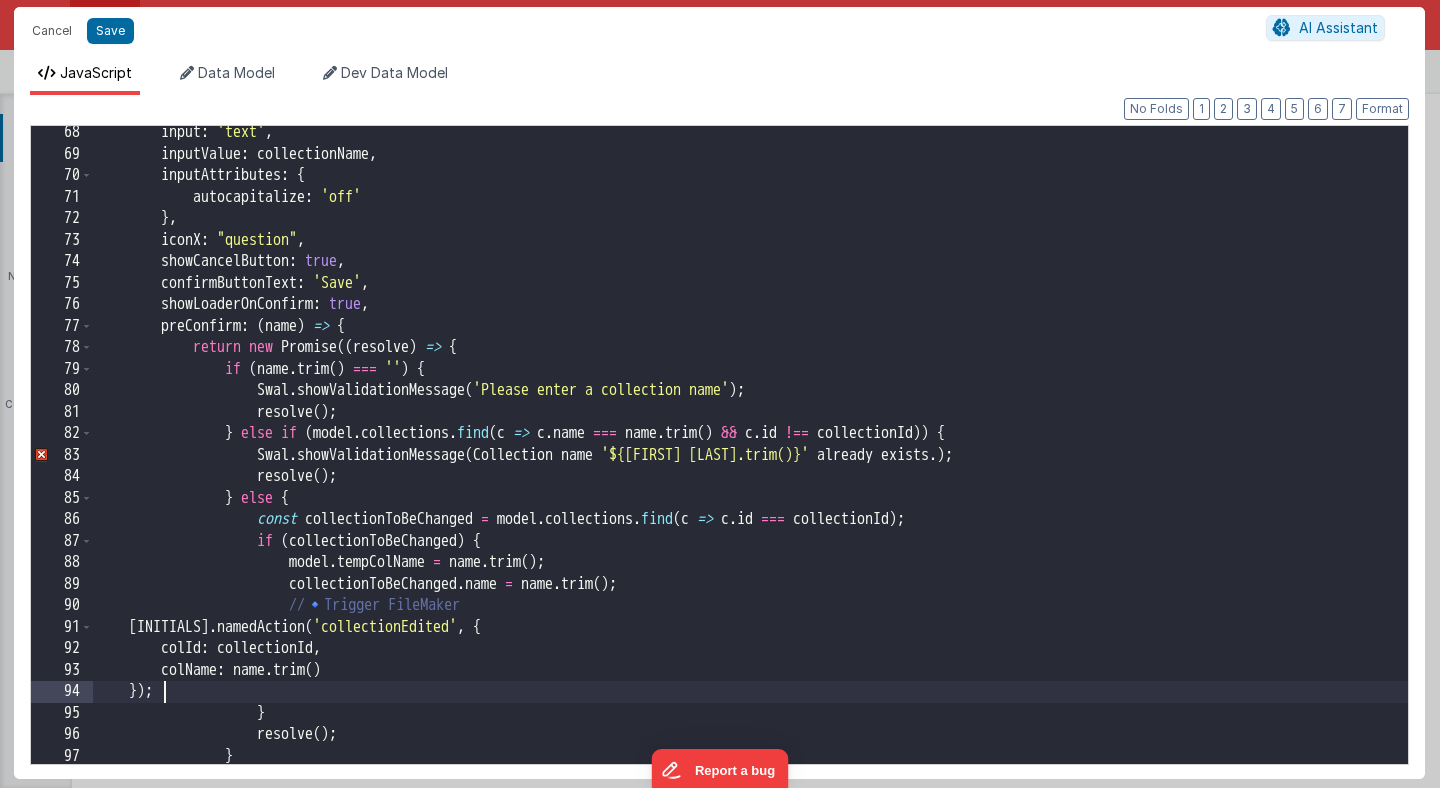 click on "input :   'text' ,           inputValue :   collectionName ,           inputAttributes :   {                autocapitalize :   'off'           } ,           iconX :   "question" ,           showCancelButton :   true ,           confirmButtonText :   'Save' ,           showLoaderOnConfirm :   true ,           preConfirm :   ( name )   =>   {                return   new   Promise (( resolve )   =>   {                     if   ( name . trim ( )   ===   '' )   {                          Swal . showValidationMessage ( 'Please enter a collection name' ) ;                          resolve ( ) ;                     }   else   if   ( model . collections . find ( c   =>   c . name   ===   name . trim ( )   &&   c . id   !==   collectionId ))   {                          Swal . showValidationMessage ( Collection   name   '${name.trim()}'   already   exists . ) ;                          resolve ( ) ;                     }   else   {                          const   collectionToBeChanged   =   model . . find (" at bounding box center [750, 462] 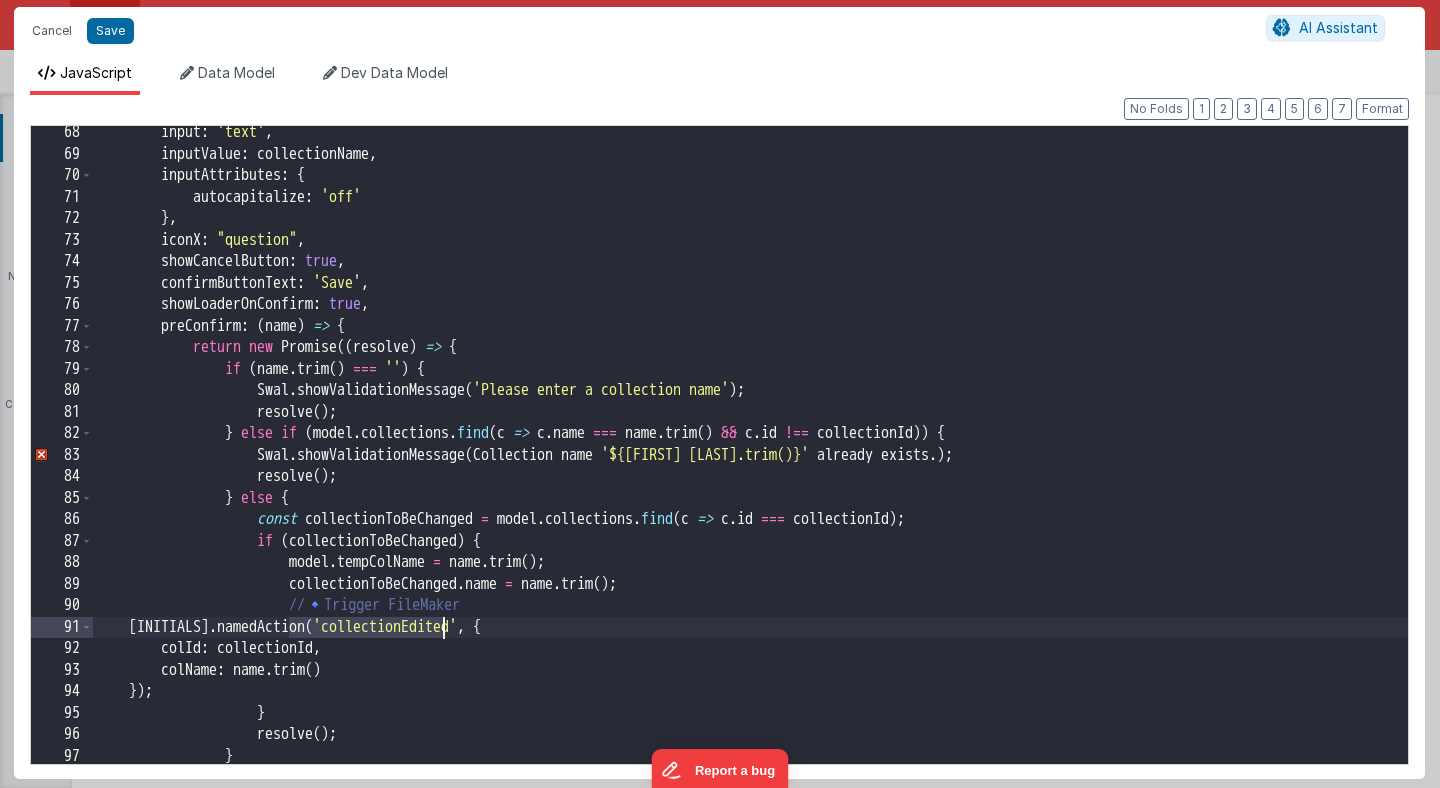 click on "input :   'text' ,           inputValue :   collectionName ,           inputAttributes :   {                autocapitalize :   'off'           } ,           iconX :   "question" ,           showCancelButton :   true ,           confirmButtonText :   'Save' ,           showLoaderOnConfirm :   true ,           preConfirm :   ( name )   =>   {                return   new   Promise (( resolve )   =>   {                     if   ( name . trim ( )   ===   '' )   {                          Swal . showValidationMessage ( 'Please enter a collection name' ) ;                          resolve ( ) ;                     }   else   if   ( model . collections . find ( c   =>   c . name   ===   name . trim ( )   &&   c . id   !==   collectionId ))   {                          Swal . showValidationMessage ( Collection   name   '${name.trim()}'   already   exists . ) ;                          resolve ( ) ;                     }   else   {                          const   collectionToBeChanged   =   model . . find (" at bounding box center [750, 462] 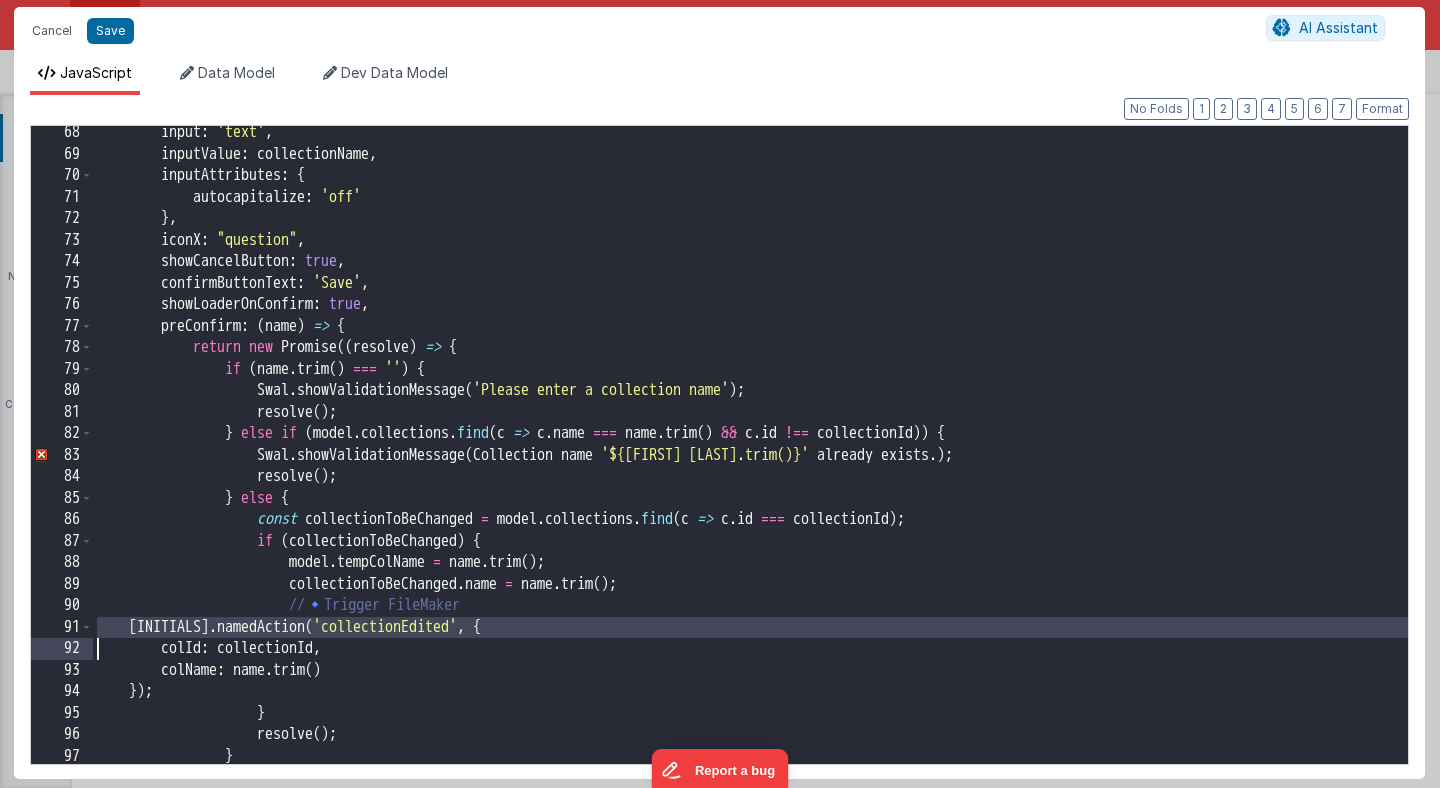 click on "input :   'text' ,           inputValue :   collectionName ,           inputAttributes :   {                autocapitalize :   'off'           } ,           iconX :   "question" ,           showCancelButton :   true ,           confirmButtonText :   'Save' ,           showLoaderOnConfirm :   true ,           preConfirm :   ( name )   =>   {                return   new   Promise (( resolve )   =>   {                     if   ( name . trim ( )   ===   '' )   {                          Swal . showValidationMessage ( 'Please enter a collection name' ) ;                          resolve ( ) ;                     }   else   if   ( model . collections . find ( c   =>   c . name   ===   name . trim ( )   &&   c . id   !==   collectionId ))   {                          Swal . showValidationMessage ( Collection   name   '${name.trim()}'   already   exists . ) ;                          resolve ( ) ;                     }   else   {                          const   collectionToBeChanged   =   model . . find (" at bounding box center (750, 462) 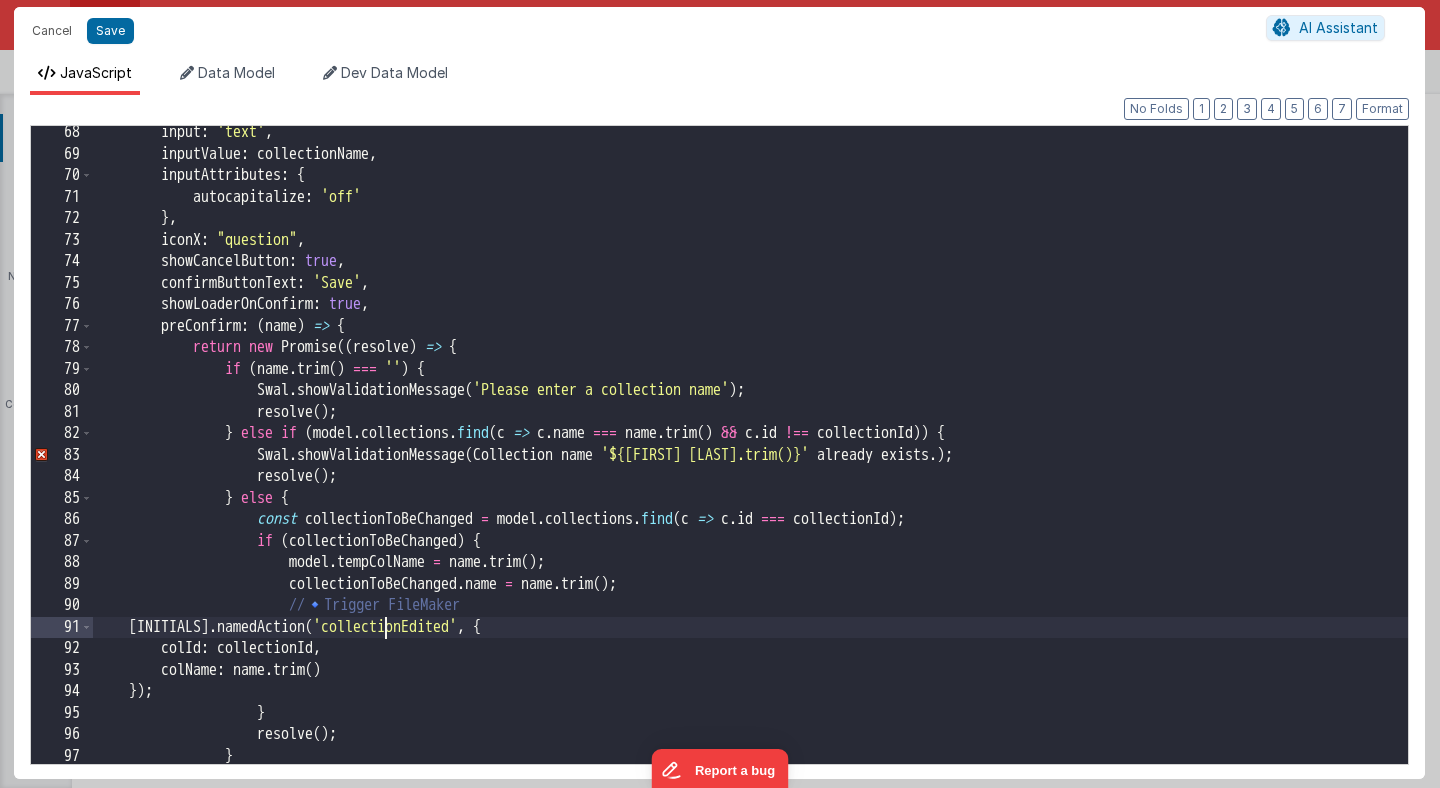 click on "input :   'text' ,           inputValue :   collectionName ,           inputAttributes :   {                autocapitalize :   'off'           } ,           iconX :   "question" ,           showCancelButton :   true ,           confirmButtonText :   'Save' ,           showLoaderOnConfirm :   true ,           preConfirm :   ( name )   =>   {                return   new   Promise (( resolve )   =>   {                     if   ( name . trim ( )   ===   '' )   {                          Swal . showValidationMessage ( 'Please enter a collection name' ) ;                          resolve ( ) ;                     }   else   if   ( model . collections . find ( c   =>   c . name   ===   name . trim ( )   &&   c . id   !==   collectionId ))   {                          Swal . showValidationMessage ( Collection   name   '${name.trim()}'   already   exists . ) ;                          resolve ( ) ;                     }   else   {                          const   collectionToBeChanged   =   model . . find (" at bounding box center [750, 462] 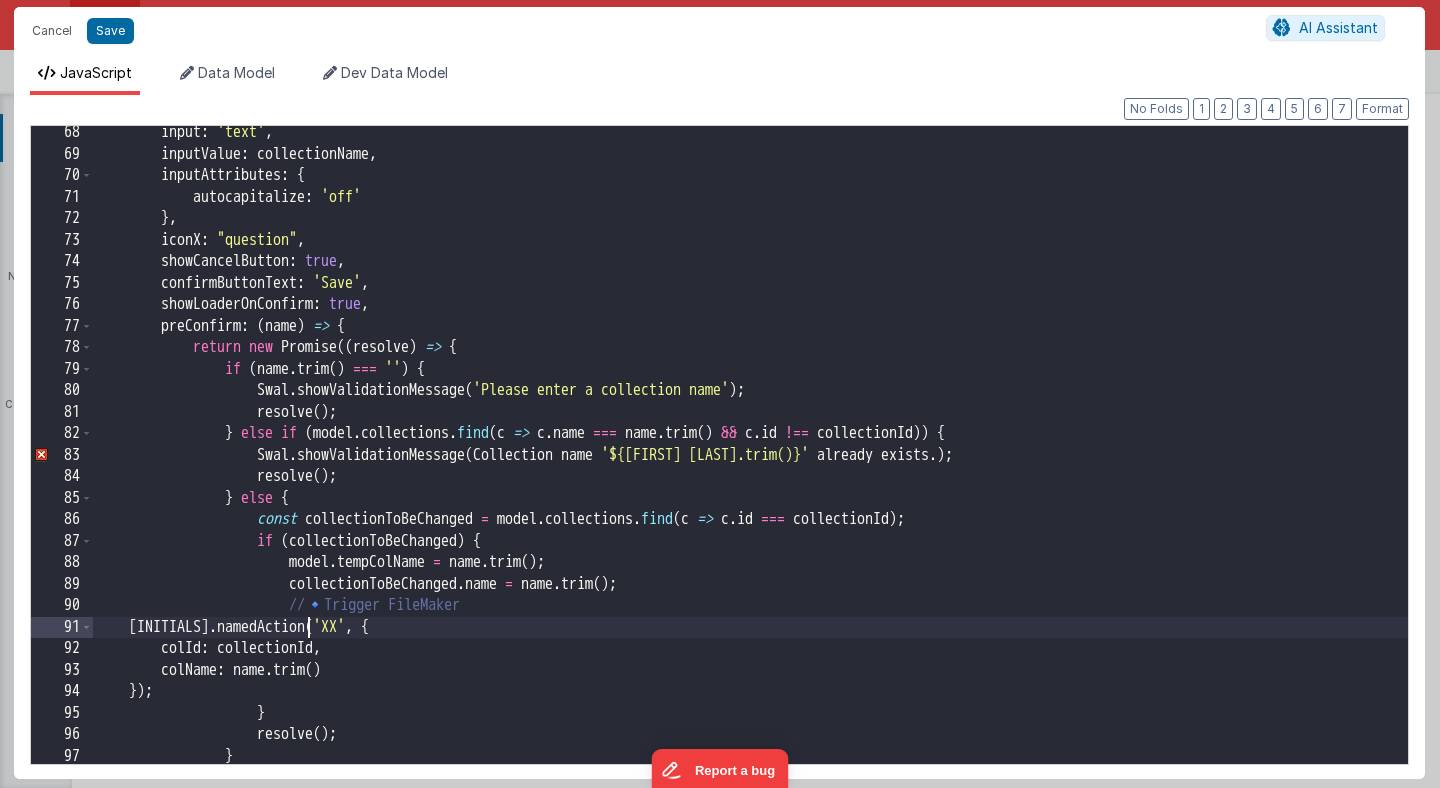 type 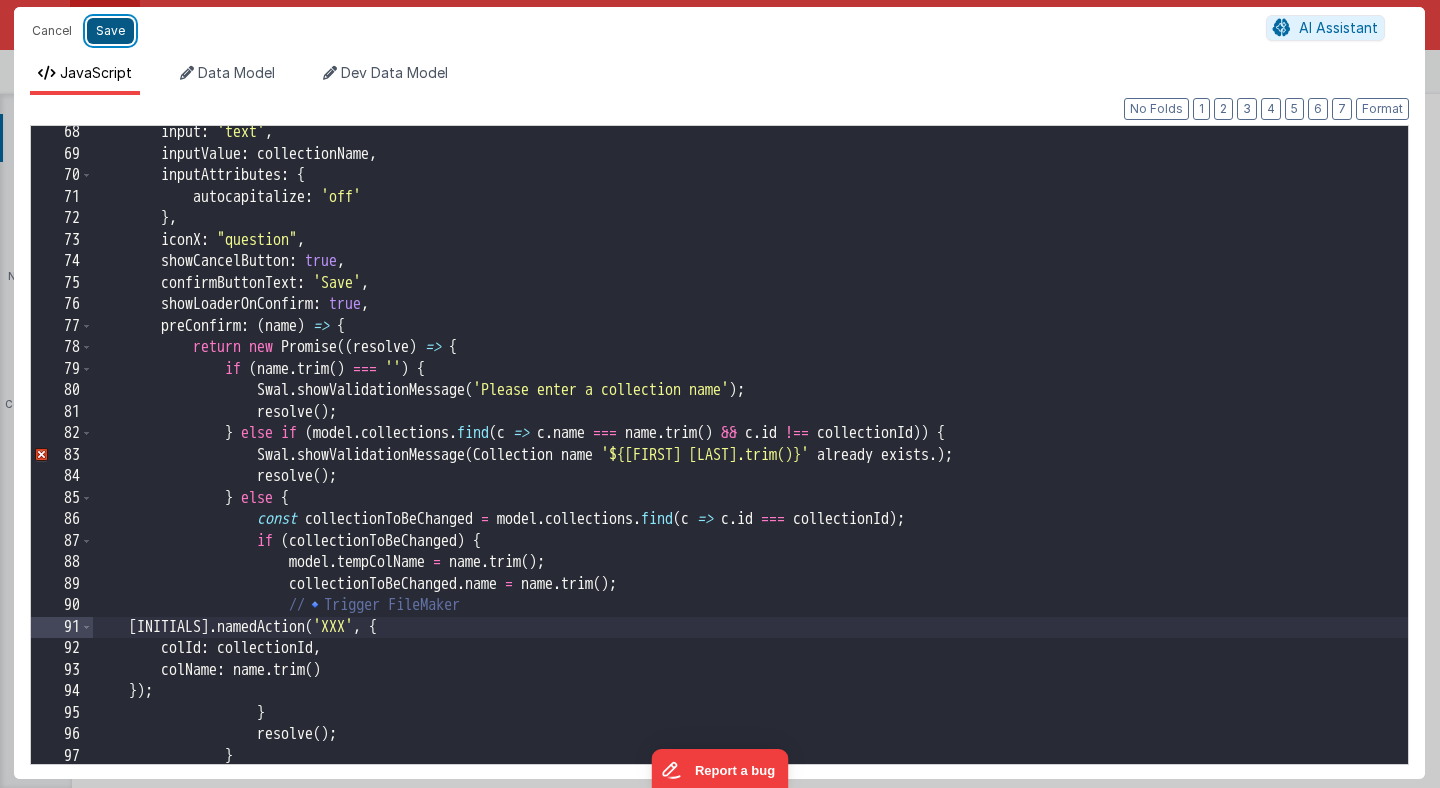 click on "Save" at bounding box center (110, 31) 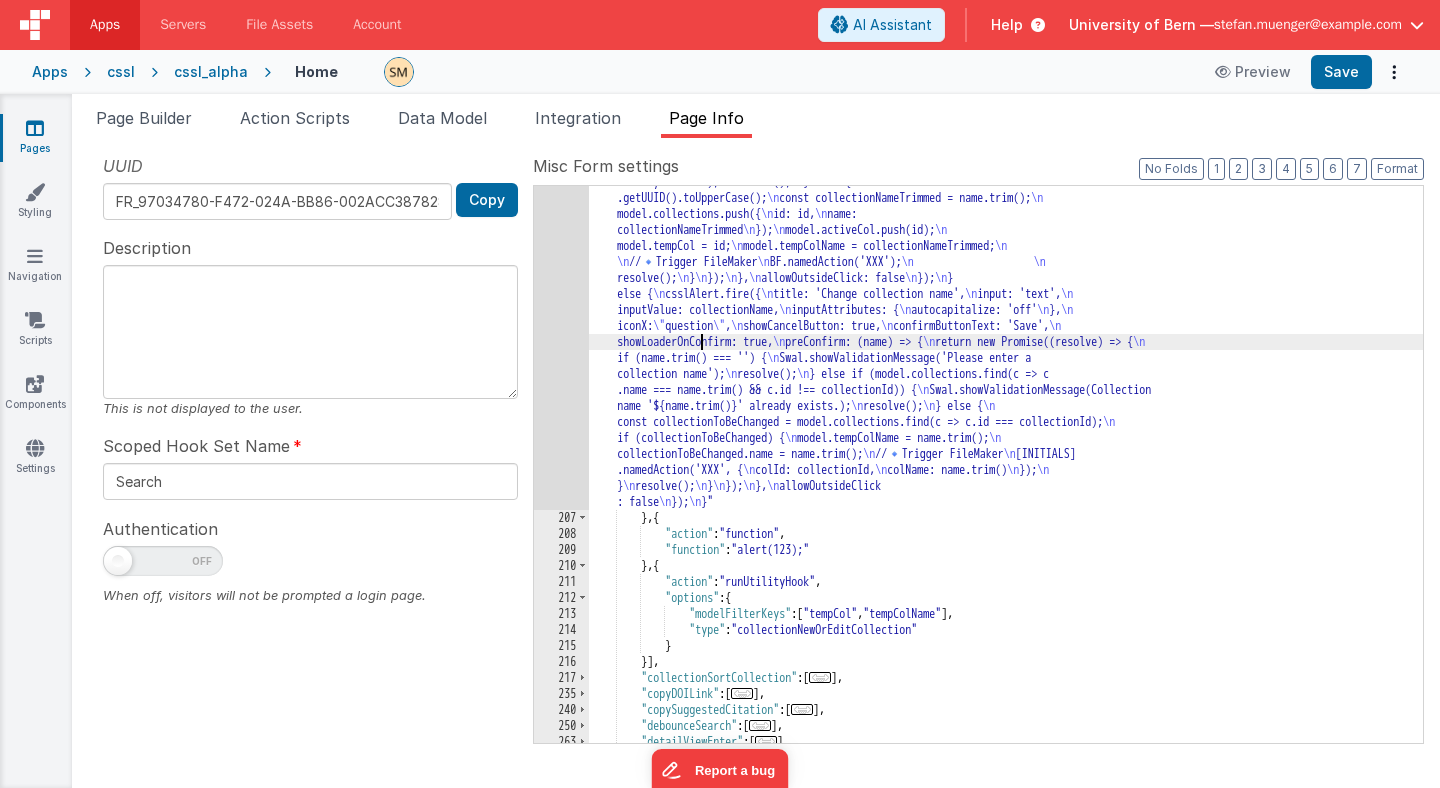 click on ""function" :  "const collectionId = model.tempCol; \n const collection = model.collections.find(c => c.id ===       collectionId); \n let collectionName = collection ? collection.name : null; \n\n // configure sweetalerts2 \n const       csslAlert = Swal.mixin({ \n     customClass: { \n         confirmButton: 'btn-ter mx-4 w-32', \n               cancelButton: 'btn-for mx-4 w-32', \n         title: '!text-base !font-sans !font-normal !text-normal !mt-4 !ml      -1 select-none', \n         input: '!font-sans !text-base !h-10 !bg-white !rounded-md !border !focus:outline      -none !mx-4', \n         inputLabel: '', \n         validationMessage: '!text-sm !font-sans' \n     }, \n           buttonsStyling: false, \n     showClass: { \n         popup: '' \n     }, \n     hideClass: { \n         popup: '' \n           } \n }) \n\n if (collectionId === null || collectionId === undefined) { \n     csslAlert.fire({ \n         title:       'Enter new collection name', \n \n \n      ,"" at bounding box center (1006, 508) 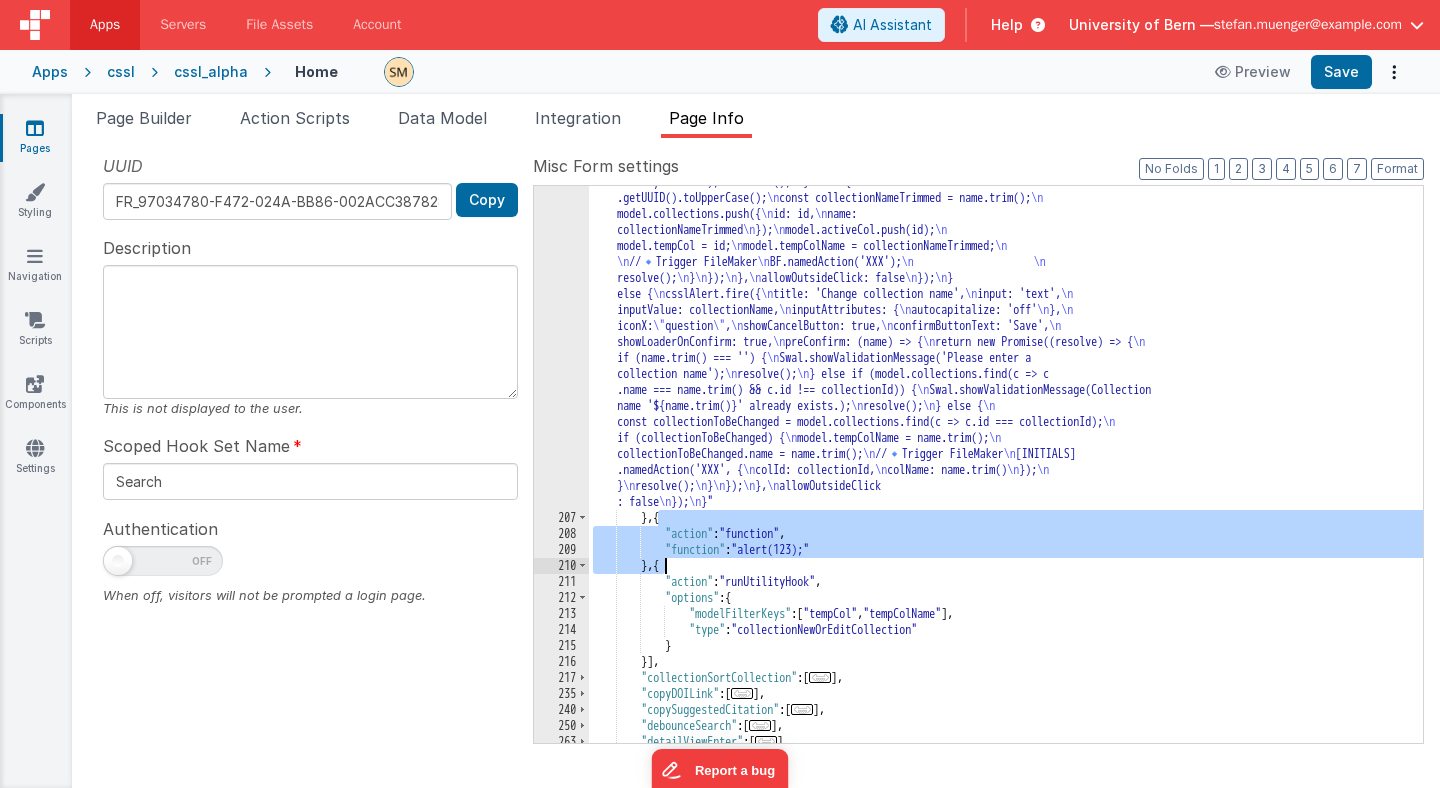 drag, startPoint x: 659, startPoint y: 519, endPoint x: 663, endPoint y: 571, distance: 52.153618 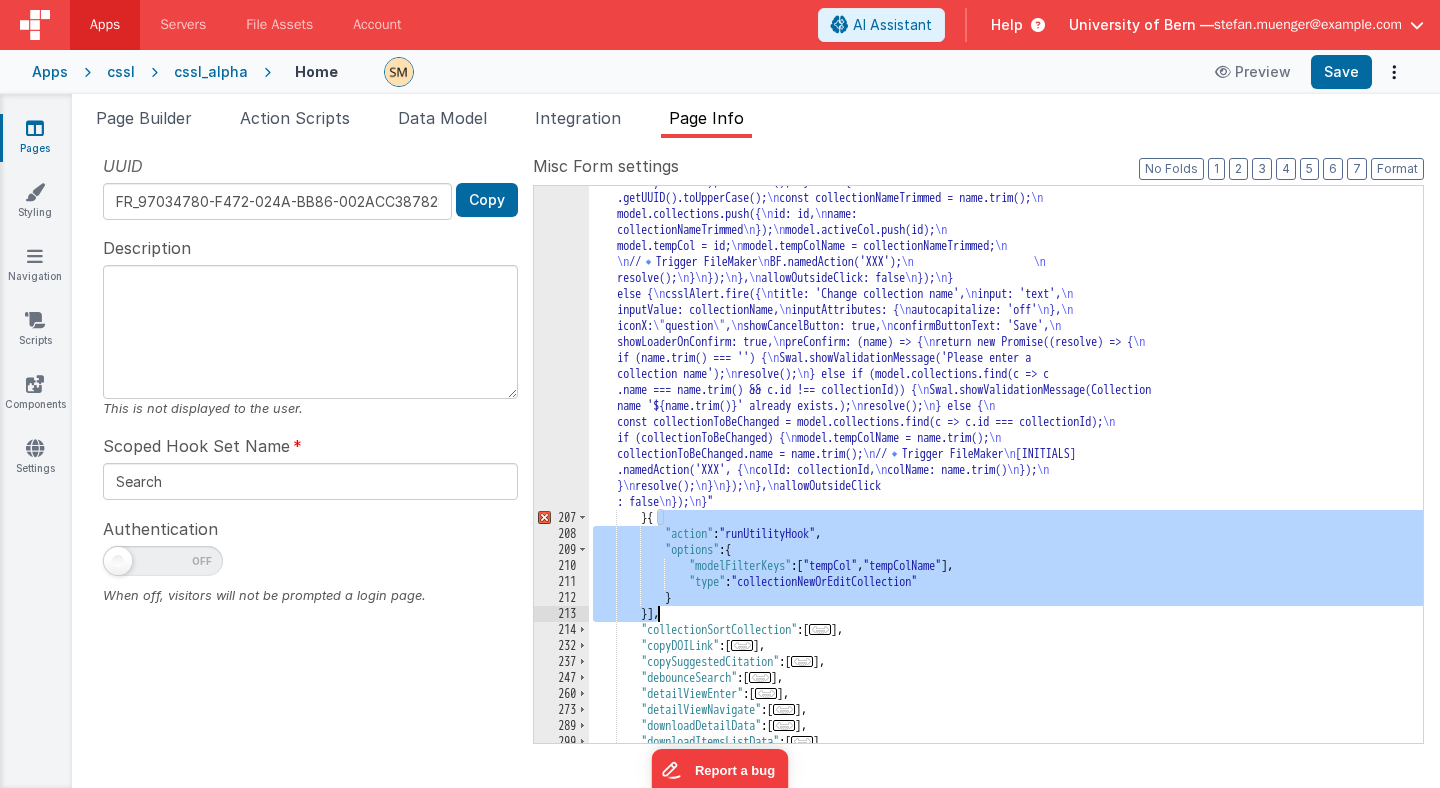 click on ""function" :  "const collectionId = model.tempCol; \n const collection = model.collections.find(c => c.id ===       collectionId); \n let collectionName = collection ? collection.name : null; \n\n // configure sweetalerts2 \n const       csslAlert = Swal.mixin({ \n     customClass: { \n         confirmButton: 'btn-ter mx-4 w-32', \n               cancelButton: 'btn-for mx-4 w-32', \n         title: '!text-base !font-sans !font-normal !text-normal !mt-4 !ml      -1 select-none', \n         input: '!font-sans !text-base !h-10 !bg-white !rounded-md !border !focus:outline      -none !mx-4', \n         inputLabel: '', \n         validationMessage: '!text-sm !font-sans' \n     }, \n           buttonsStyling: false, \n     showClass: { \n         popup: '' \n     }, \n     hideClass: { \n         popup: '' \n           } \n }) \n\n if (collectionId === null || collectionId === undefined) { \n     csslAlert.fire({ \n         title:       'Enter new collection name', \n \n \n      ,"" at bounding box center (1006, 508) 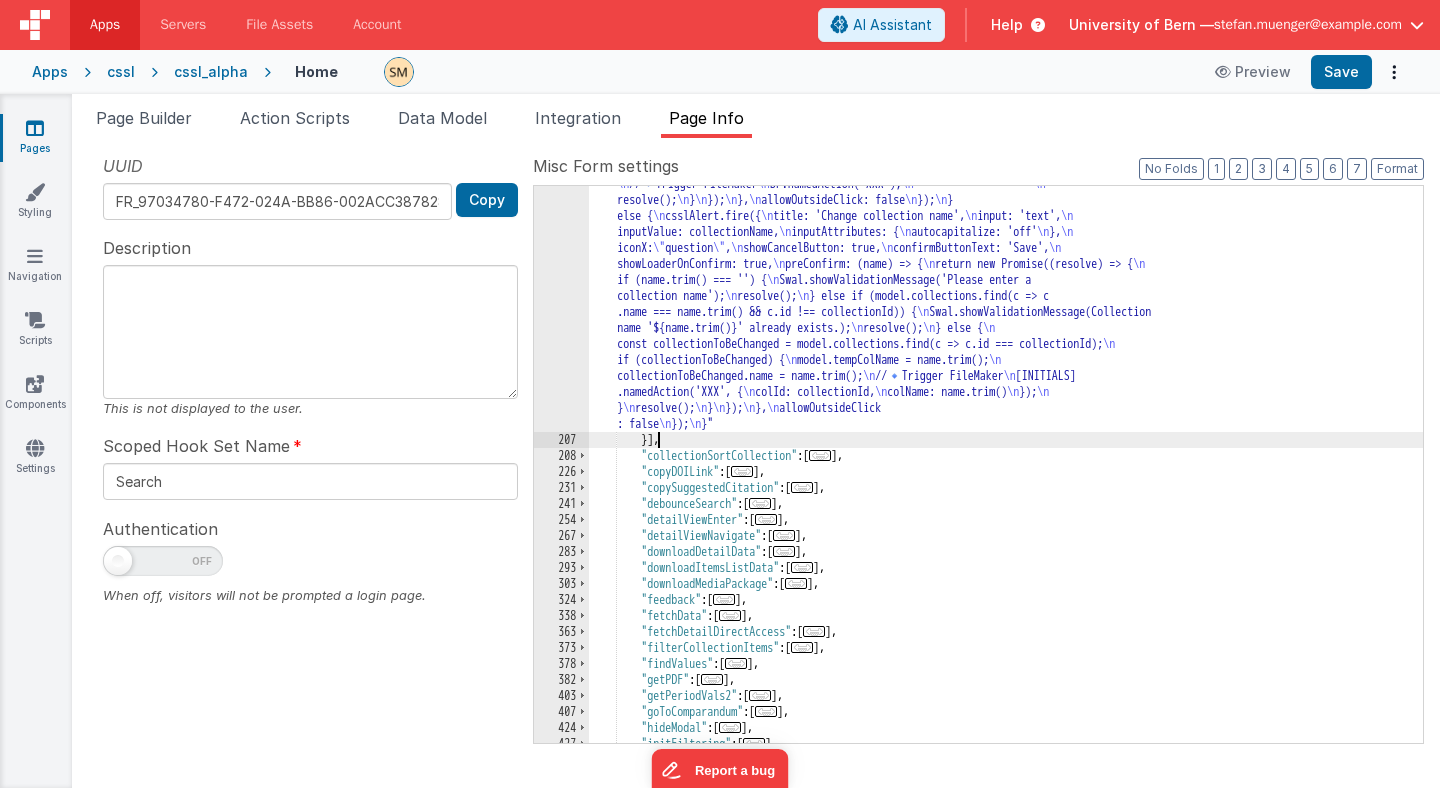 scroll, scrollTop: 586, scrollLeft: 0, axis: vertical 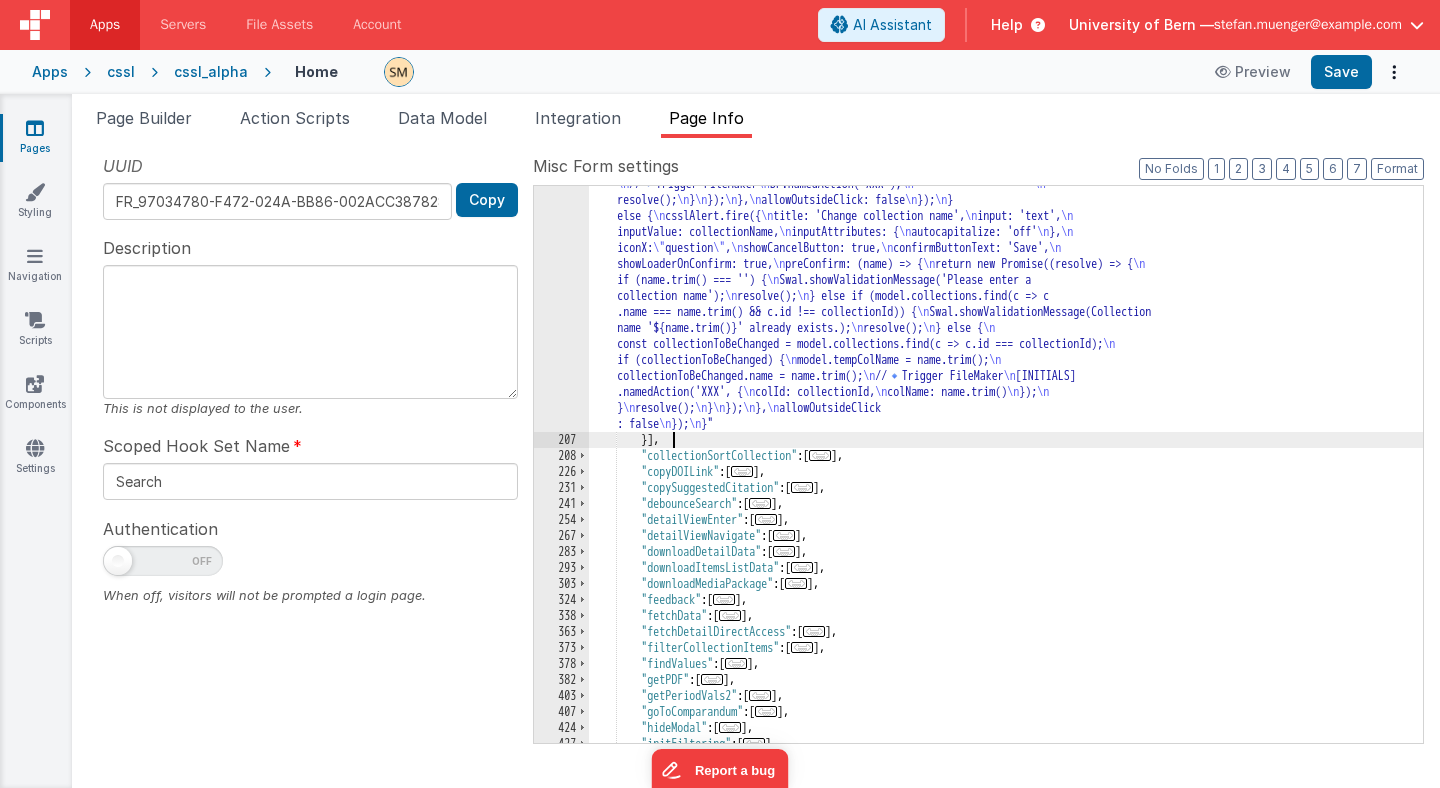 click on ""function" :  "const collectionId = model.tempCol; \n const collection = model.collections.find(c => c.id ===       collectionId); \n let collectionName = collection ? collection.name : null; \n\n // configure sweetalerts2 \n const       csslAlert = Swal.mixin({ \n     customClass: { \n         confirmButton: 'btn-ter mx-4 w-32', \n               cancelButton: 'btn-for mx-4 w-32', \n         title: '!text-base !font-sans !font-normal !text-normal !mt-4 !ml      -1 select-none', \n         input: '!font-sans !text-base !h-10 !bg-white !rounded-md !border !focus:outline      -none !mx-4', \n         inputLabel: '', \n         validationMessage: '!text-sm !font-sans' \n     }, \n           buttonsStyling: false, \n     showClass: { \n         popup: '' \n     }, \n     hideClass: { \n         popup: '' \n           } \n }) \n\n if (collectionId === null || collectionId === undefined) { \n     csslAlert.fire({ \n         title:       'Enter new collection name', \n \n \n      ,"" at bounding box center (1006, 430) 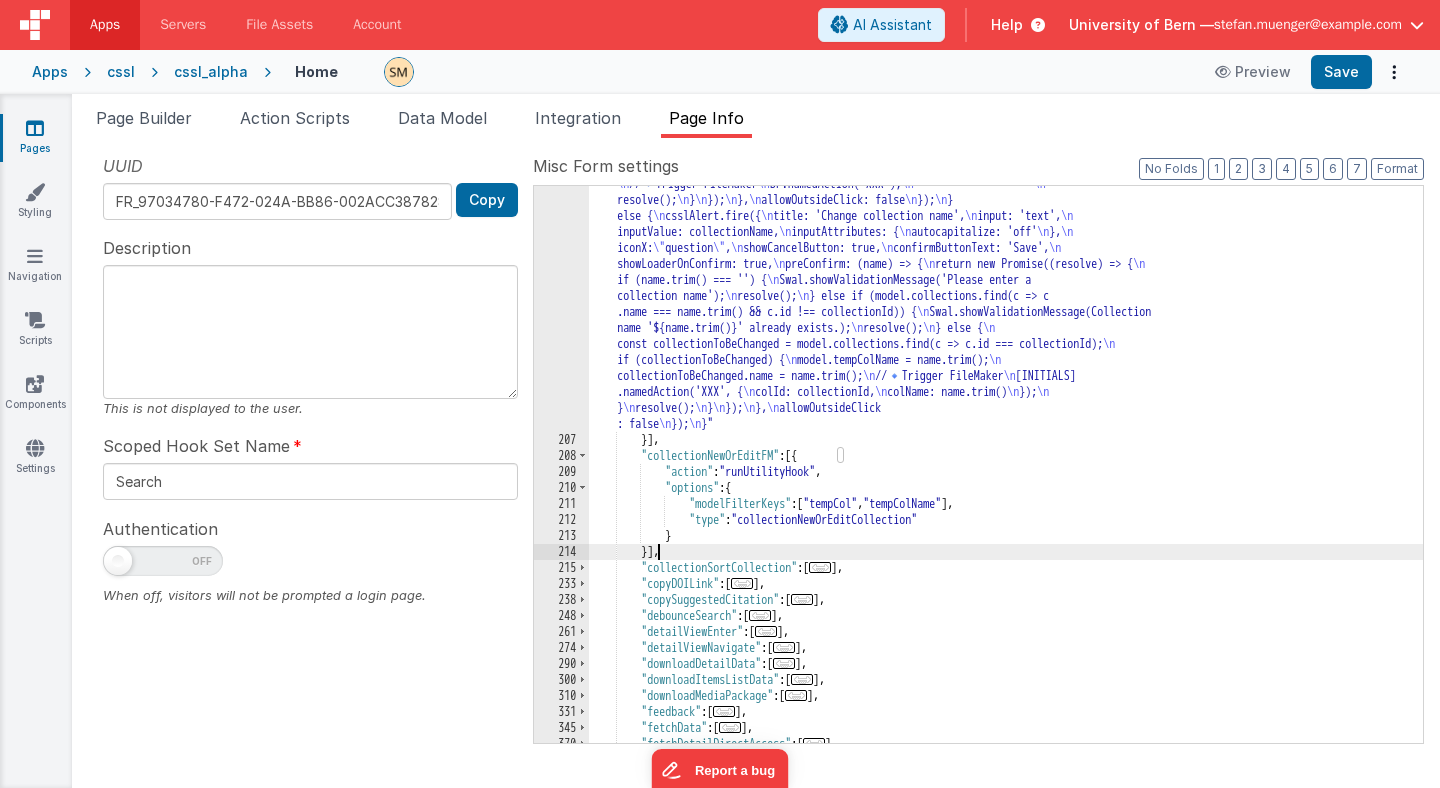 click on ""function" :  "const collectionId = model.tempCol; \n const collection = model.collections.find(c => c.id ===       collectionId); \n let collectionName = collection ? collection.name : null; \n\n // configure sweetalerts2 \n const       csslAlert = Swal.mixin({ \n     customClass: { \n         confirmButton: 'btn-ter mx-4 w-32', \n               cancelButton: 'btn-for mx-4 w-32', \n         title: '!text-base !font-sans !font-normal !text-normal !mt-4 !ml      -1 select-none', \n         input: '!font-sans !text-base !h-10 !bg-white !rounded-md !border !focus:outline      -none !mx-4', \n         inputLabel: '', \n         validationMessage: '!text-sm !font-sans' \n     }, \n           buttonsStyling: false, \n     showClass: { \n         popup: '' \n     }, \n     hideClass: { \n         popup: '' \n           } \n }) \n\n if (collectionId === null || collectionId === undefined) { \n     csslAlert.fire({ \n         title:       'Enter new collection name', \n \n \n      ,"" at bounding box center [1006, 430] 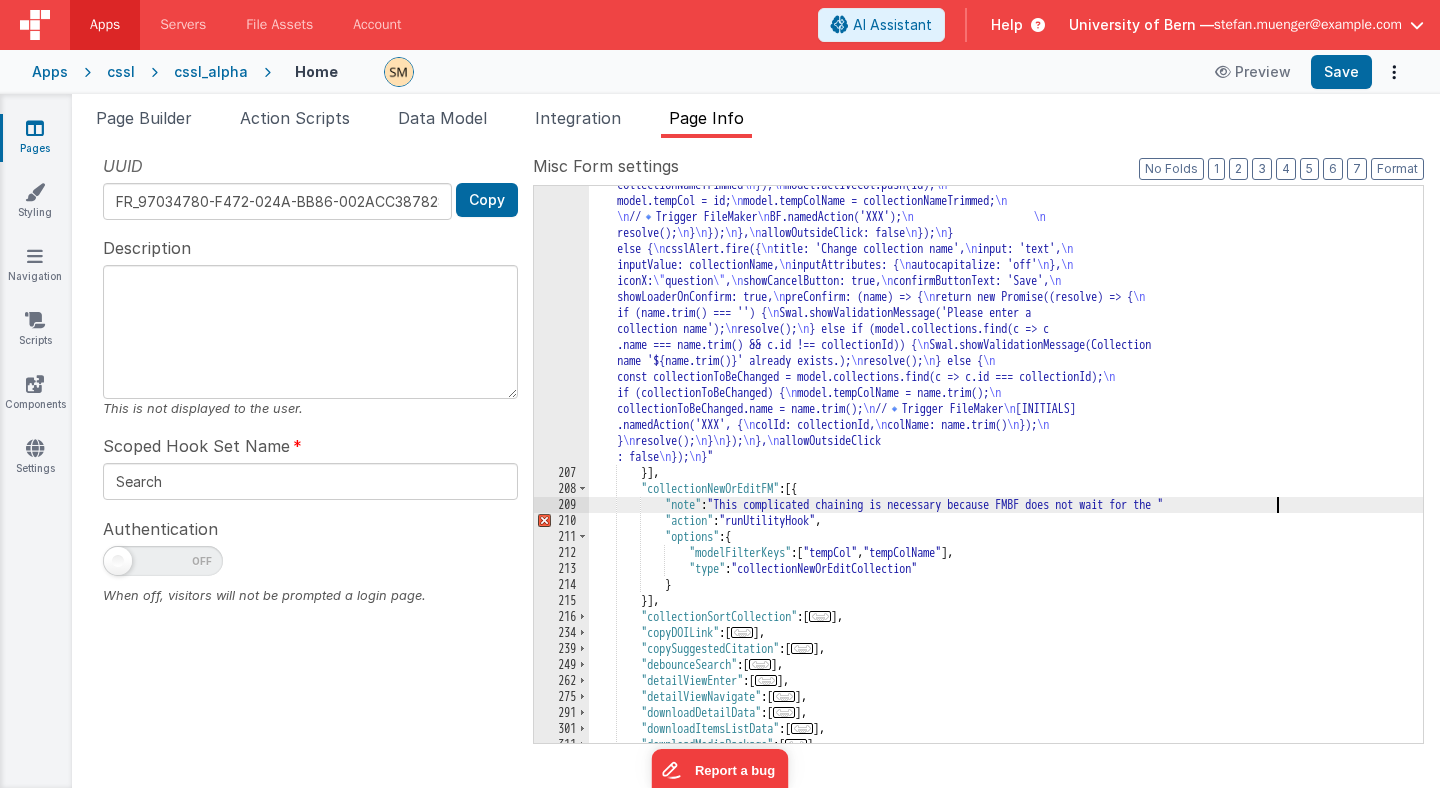 scroll, scrollTop: 553, scrollLeft: 0, axis: vertical 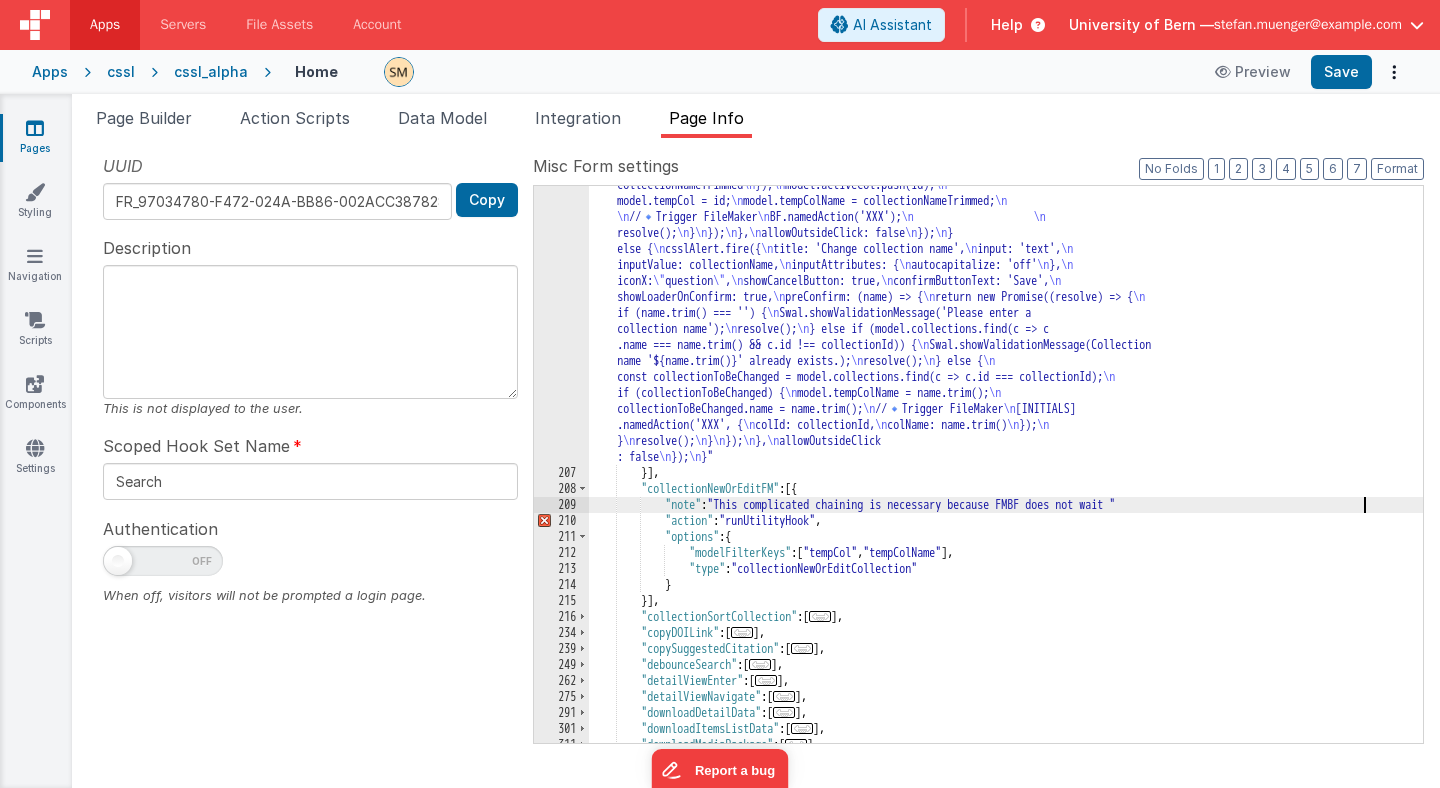 type 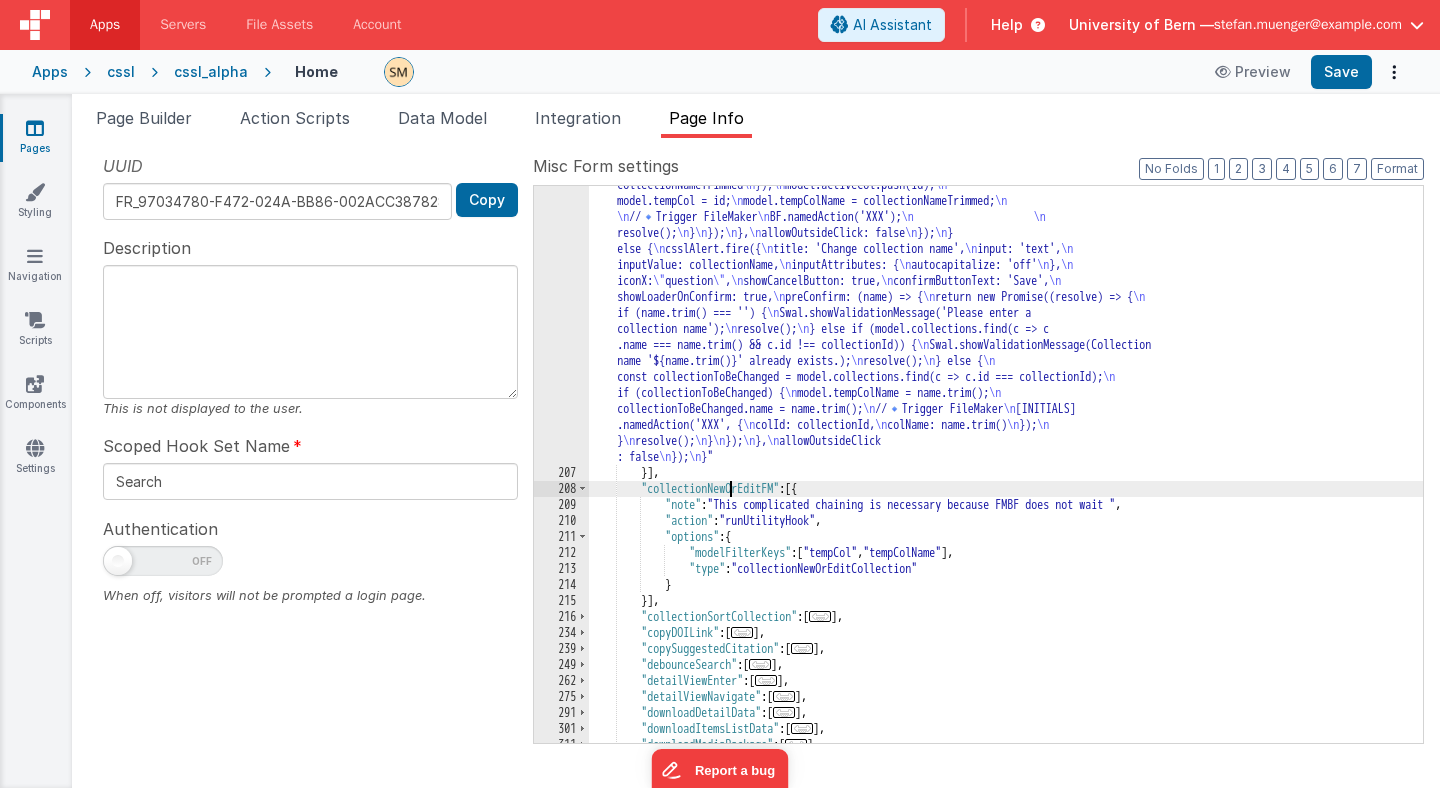 click on ""function" :  "const collectionId = model.tempCol; \n const collection = model.collections.find(c => c.id ===       collectionId); \n let collectionName = collection ? collection.name : null; \n\n // configure sweetalerts2 \n const       csslAlert = Swal.mixin({ \n     customClass: { \n         confirmButton: 'btn-ter mx-4 w-32', \n               cancelButton: 'btn-for mx-4 w-32', \n         title: '!text-base !font-sans !font-normal !text-normal !mt-4 !ml      -1 select-none', \n         input: '!font-sans !text-base !h-10 !bg-white !rounded-md !border !focus:outline      -none !mx-4', \n         inputLabel: '', \n         validationMessage: '!text-sm !font-sans' \n     }, \n           buttonsStyling: false, \n     showClass: { \n         popup: '' \n     }, \n     hideClass: { \n         popup: '' \n           } \n }) \n\n if (collectionId === null || collectionId === undefined) { \n     csslAlert.fire({ \n         title:       'Enter new collection name', \n \n \n      ,"" at bounding box center [1006, 463] 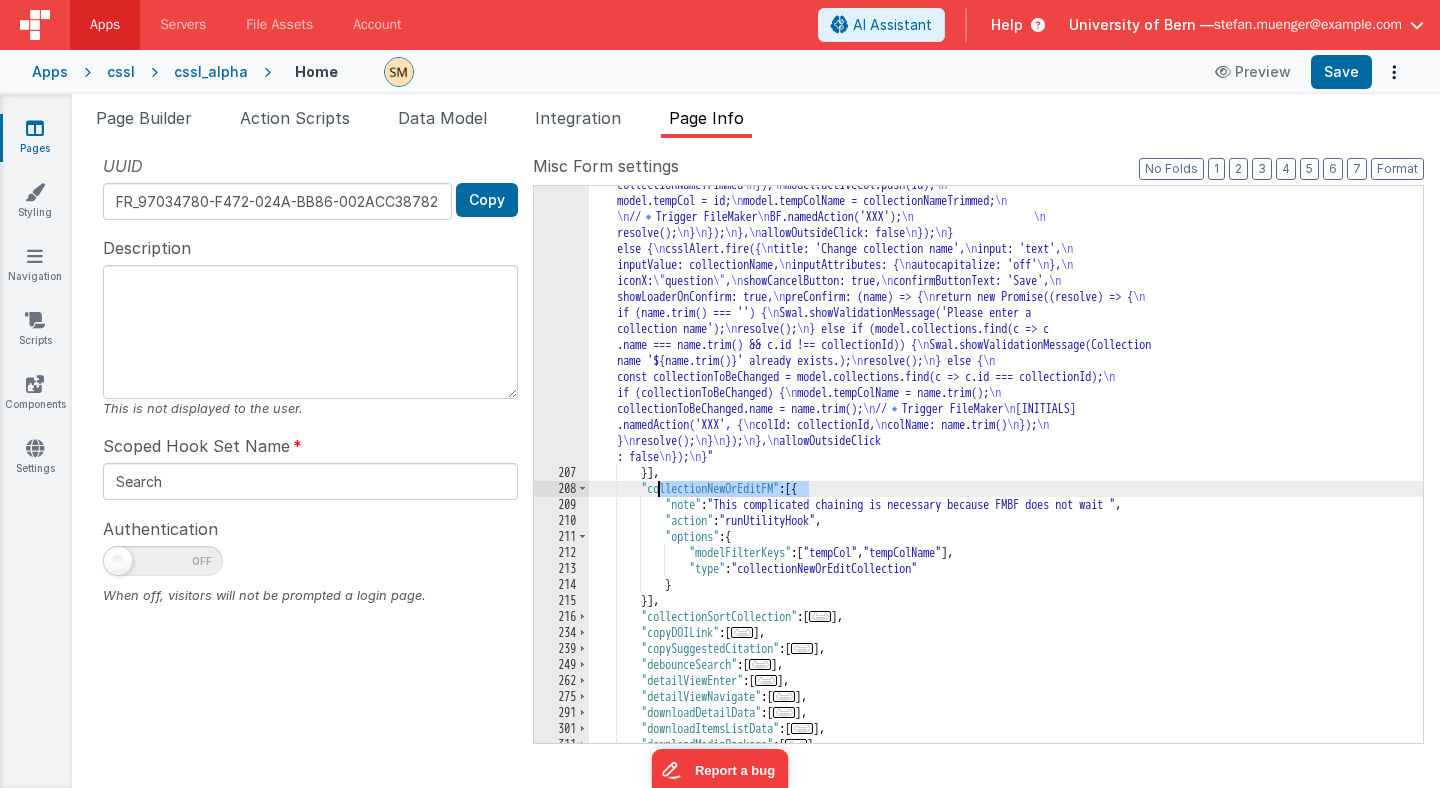 click on ""function" :  "const collectionId = model.tempCol; \n const collection = model.collections.find(c => c.id ===       collectionId); \n let collectionName = collection ? collection.name : null; \n\n // configure sweetalerts2 \n const       csslAlert = Swal.mixin({ \n     customClass: { \n         confirmButton: 'btn-ter mx-4 w-32', \n               cancelButton: 'btn-for mx-4 w-32', \n         title: '!text-base !font-sans !font-normal !text-normal !mt-4 !ml      -1 select-none', \n         input: '!font-sans !text-base !h-10 !bg-white !rounded-md !border !focus:outline      -none !mx-4', \n         inputLabel: '', \n         validationMessage: '!text-sm !font-sans' \n     }, \n           buttonsStyling: false, \n     showClass: { \n         popup: '' \n     }, \n     hideClass: { \n         popup: '' \n           } \n }) \n\n if (collectionId === null || collectionId === undefined) { \n     csslAlert.fire({ \n         title:       'Enter new collection name', \n \n \n      ,"" at bounding box center (1006, 463) 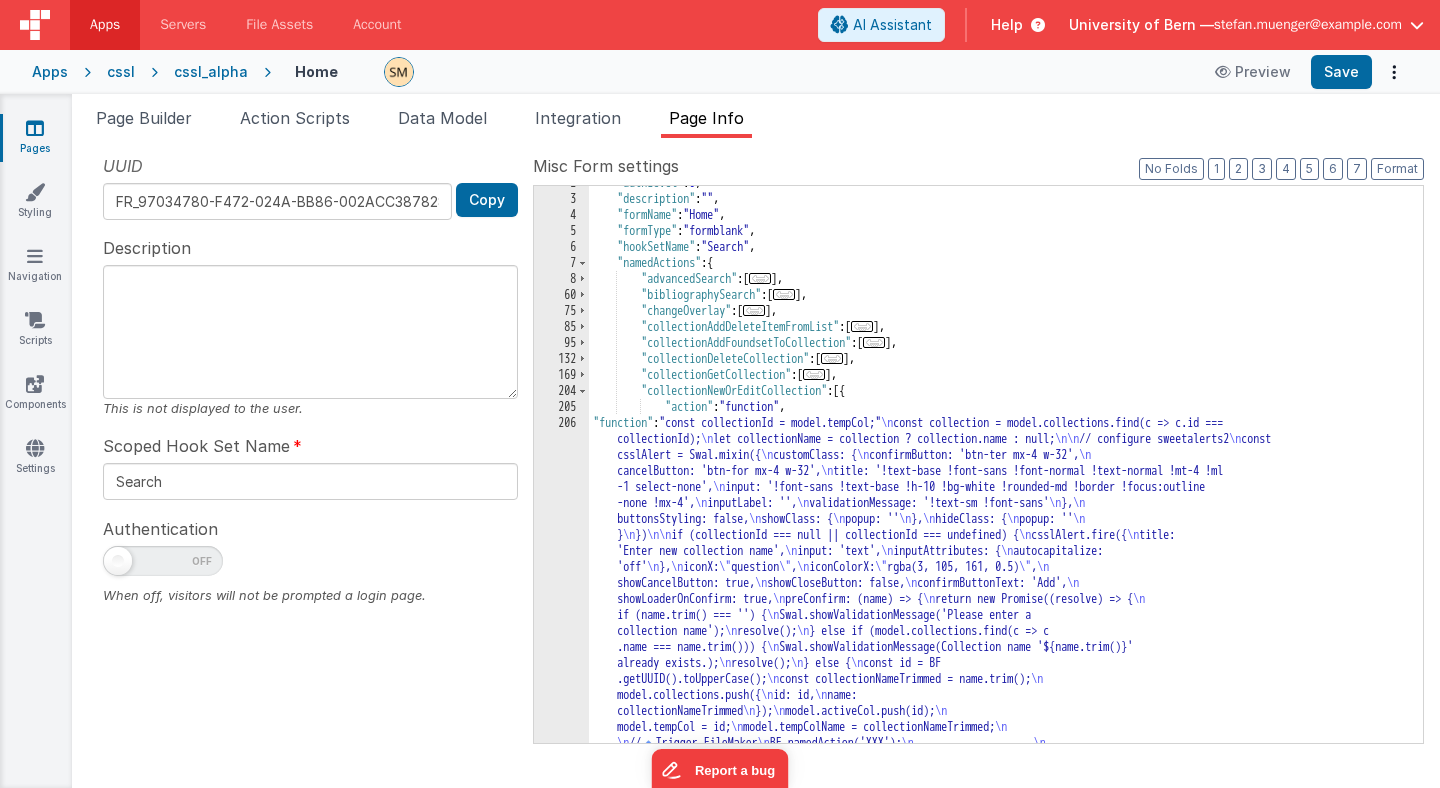 scroll, scrollTop: 0, scrollLeft: 0, axis: both 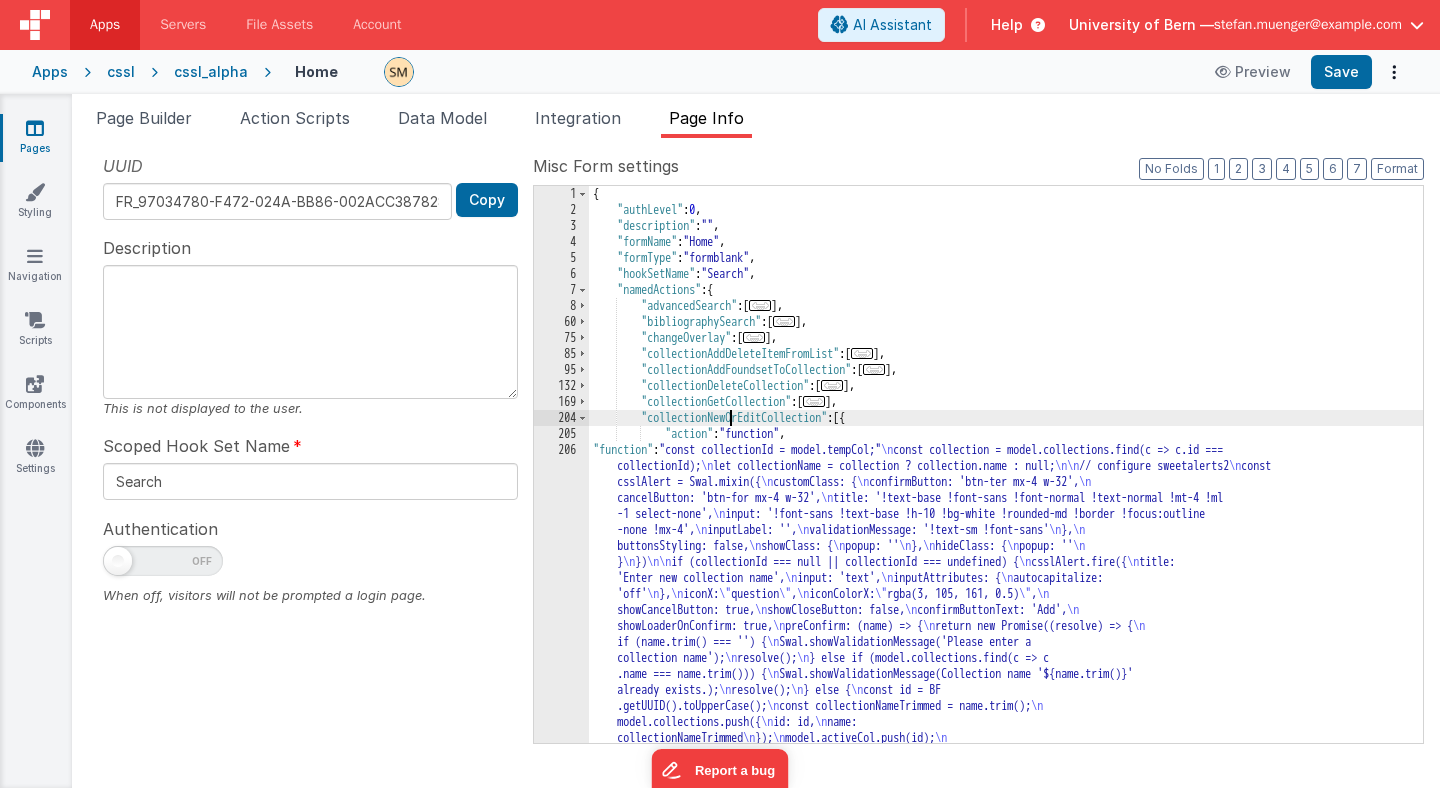click on "{      "authLevel" :  0 ,      "description" :  "" ,      "formName" :  "Home" ,      "formType" :  "formblank" ,      "hookSetName" :  "Search" ,      "namedActions" :  {           "advancedSearch" :  [ ... ] ,           "bibliographySearch" :  [ ... ] ,           "changeOverlay" :  [ ... ] ,           "collectionAddDeleteItemFromList" :  [ ... ] ,           "collectionAddFoundsetToCollection" :  [ ... ] ,           "collectionDeleteCollection" :  [ ... ] ,           "collectionGetCollection" :  [ ... ] ,           "collectionNewOrEditCollection" :  [{                "action" :  "function" , "function" :  "const collectionId = model.tempCol;
const collection = model.collections.find(c => c.id ===  collectionId);
let collectionName = collection ? collection.name : null;
// configure sweetalerts2
const  csslAlert = Swal.mixin({
customClass: {
confirmButton: 'btn-ter mx-4 w-32',
cancelButton: 'btn-for mx-4 w-32',
-1 select-none'" at bounding box center (1006, 760) 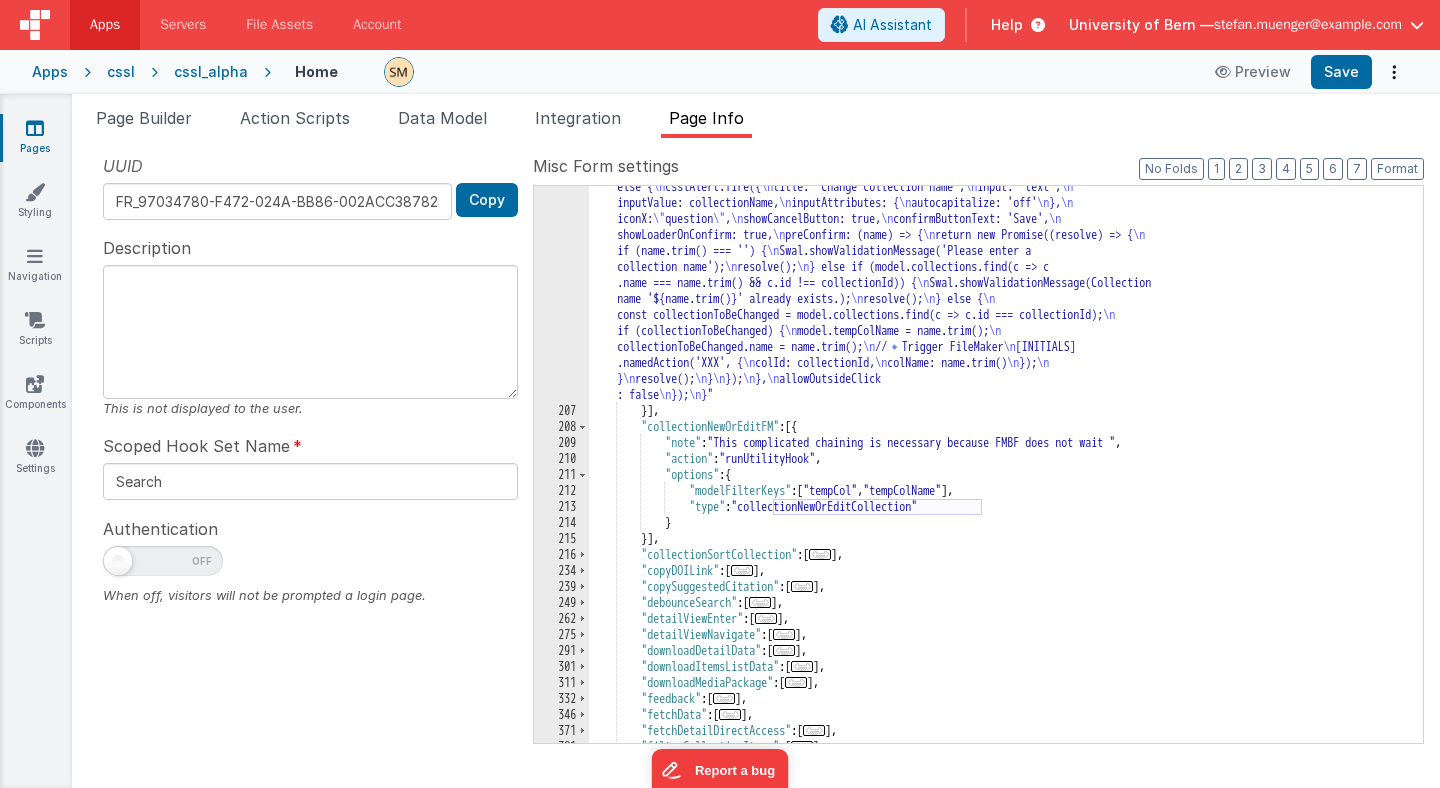 scroll, scrollTop: 712, scrollLeft: 0, axis: vertical 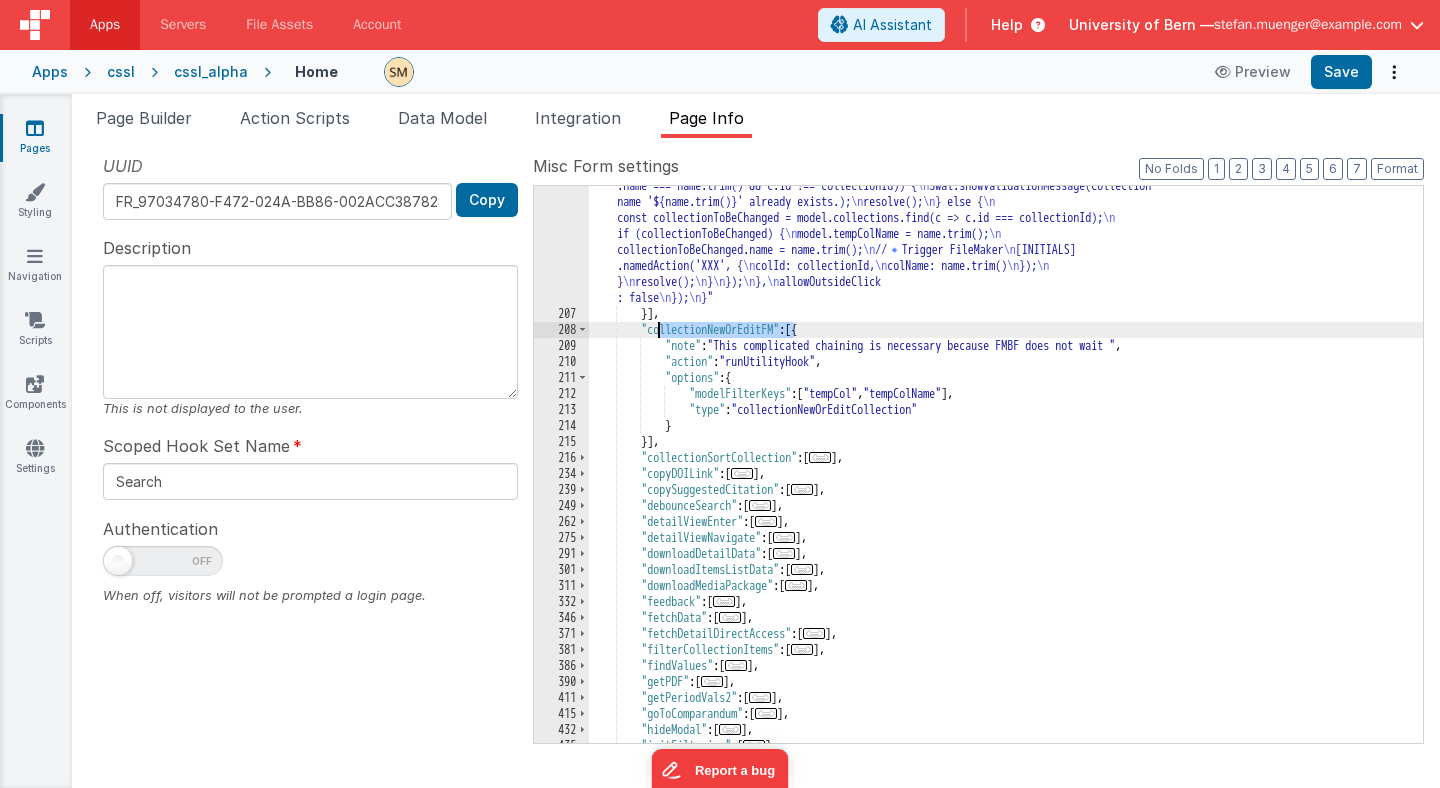 drag, startPoint x: 792, startPoint y: 332, endPoint x: 661, endPoint y: 329, distance: 131.03435 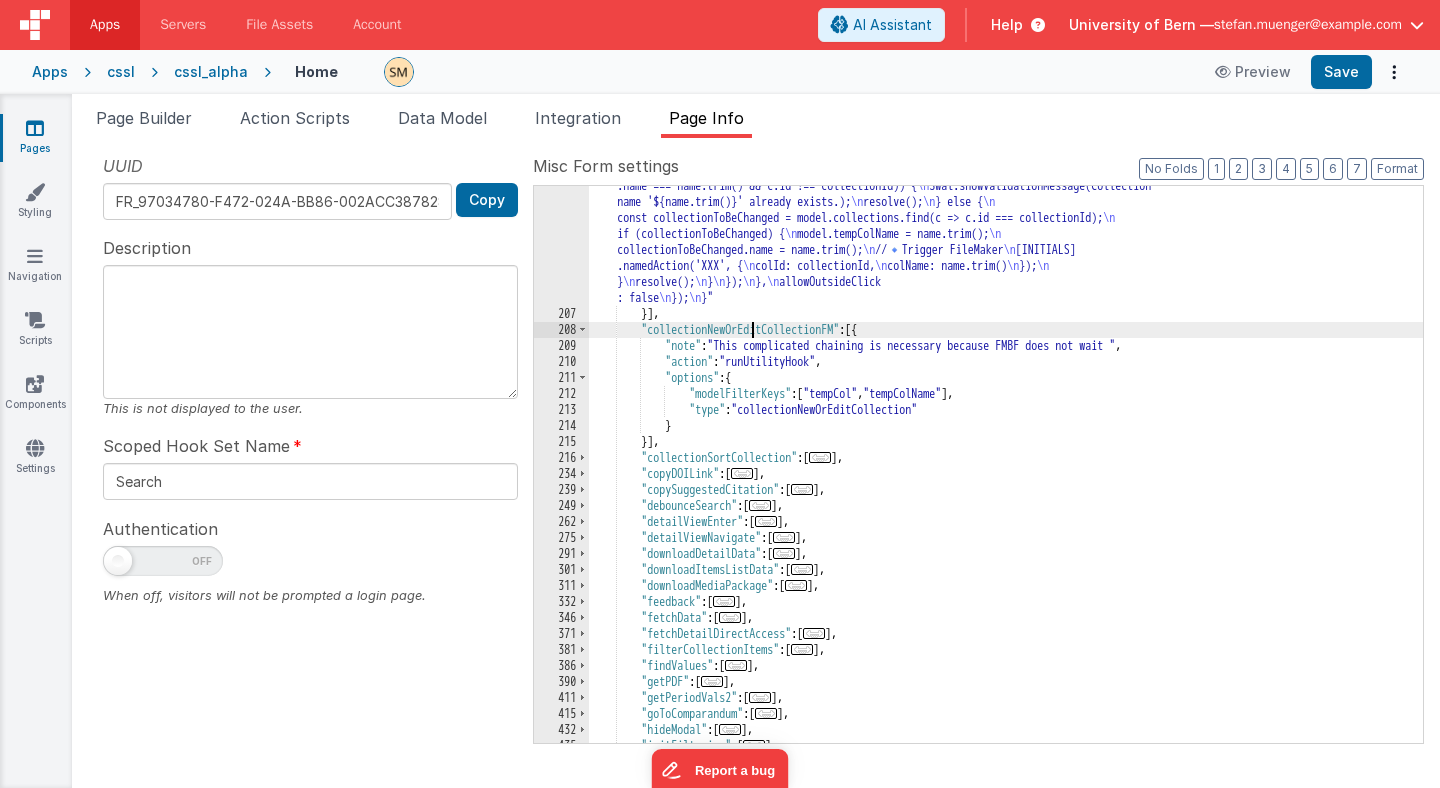 click on ""function" :  "const collectionId = model.tempCol; \n const collection = model.collections.find(c => c.id ===       collectionId); \n let collectionName = collection ? collection.name : null; \n\n // configure sweetalerts2 \n const       csslAlert = Swal.mixin({ \n     customClass: { \n         confirmButton: 'btn-ter mx-4 w-32', \n               cancelButton: 'btn-for mx-4 w-32', \n         title: '!text-base !font-sans !font-normal !text-normal !mt-4 !ml      -1 select-none', \n         input: '!font-sans !text-base !h-10 !bg-white !rounded-md !border !focus:outline      -none !mx-4', \n         inputLabel: '', \n         validationMessage: '!text-sm !font-sans' \n     }, \n           buttonsStyling: false, \n     showClass: { \n         popup: '' \n     }, \n     hideClass: { \n         popup: '' \n           } \n }) \n\n if (collectionId === null || collectionId === undefined) { \n     csslAlert.fire({ \n         title:       'Enter new collection name', \n \n \n      ,"" at bounding box center [1006, 304] 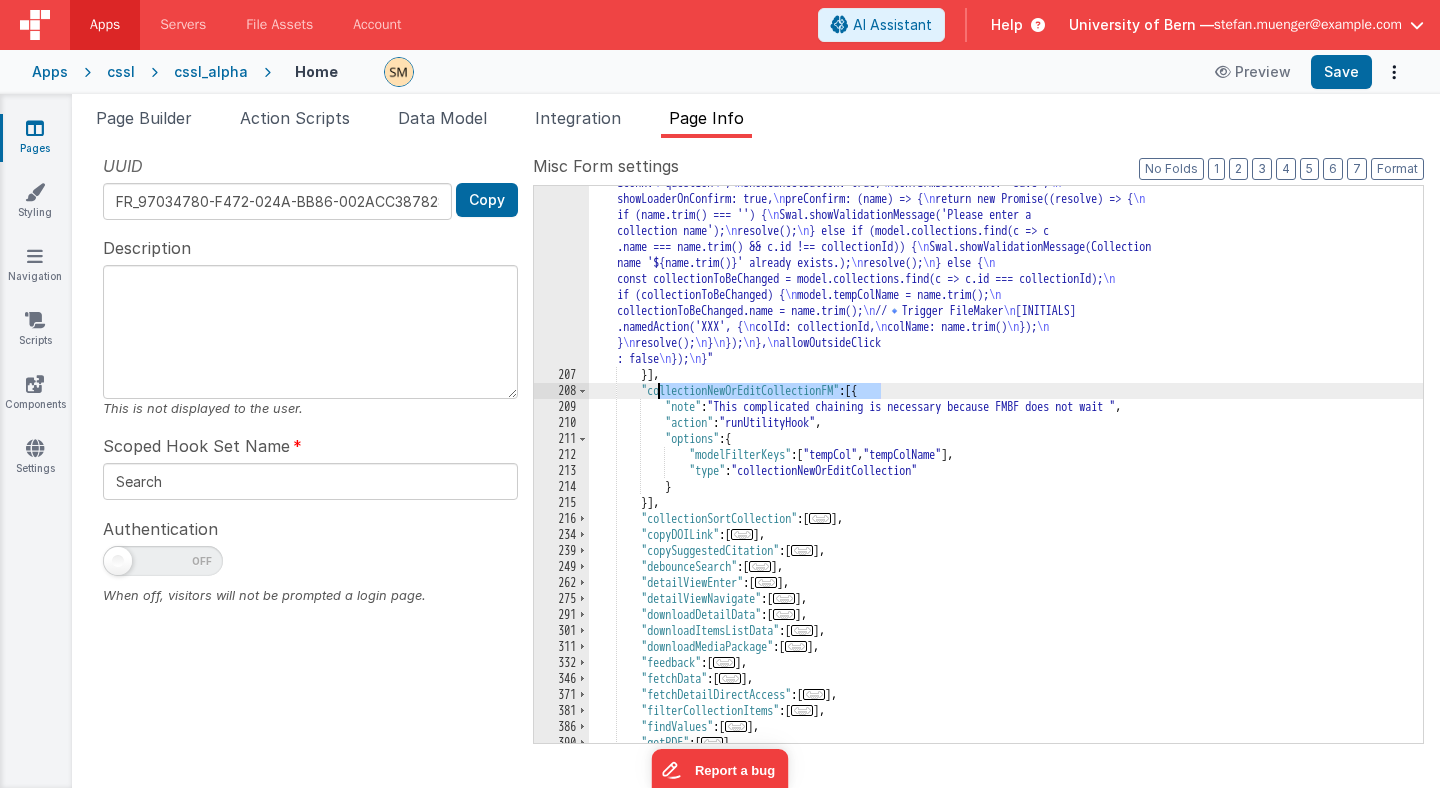 scroll, scrollTop: 636, scrollLeft: 0, axis: vertical 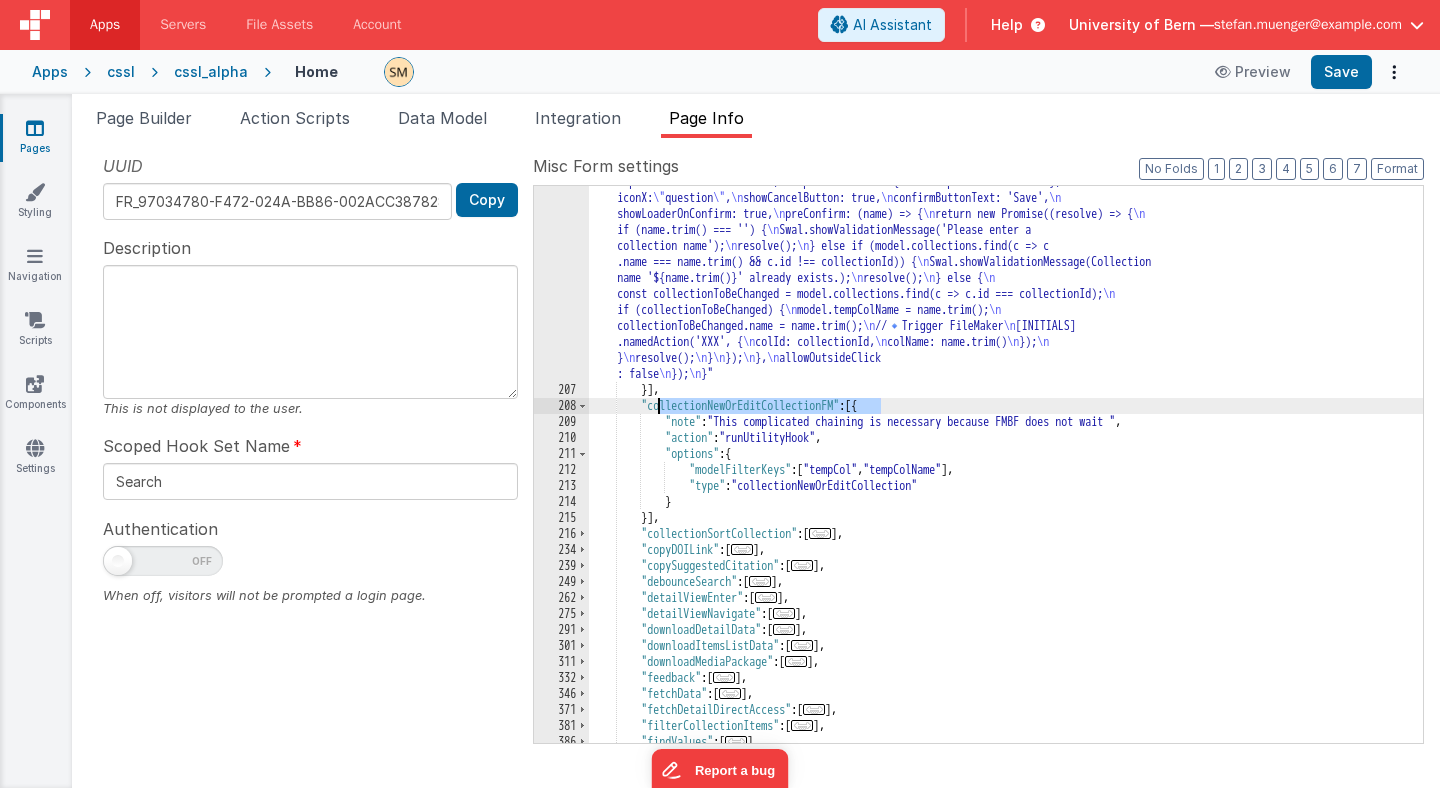 click on ""function" :  "const collectionId = model.tempCol; \n const collection = model.collections.find(c => c.id ===       collectionId); \n let collectionName = collection ? collection.name : null; \n\n // configure sweetalerts2 \n const       csslAlert = Swal.mixin({ \n     customClass: { \n         confirmButton: 'btn-ter mx-4 w-32', \n               cancelButton: 'btn-for mx-4 w-32', \n         title: '!text-base !font-sans !font-normal !text-normal !mt-4 !ml      -1 select-none', \n         input: '!font-sans !text-base !h-10 !bg-white !rounded-md !border !focus:outline      -none !mx-4', \n         inputLabel: '', \n         validationMessage: '!text-sm !font-sans' \n     }, \n           buttonsStyling: false, \n     showClass: { \n         popup: '' \n     }, \n     hideClass: { \n         popup: '' \n           } \n }) \n\n if (collectionId === null || collectionId === undefined) { \n     csslAlert.fire({ \n         title:       'Enter new collection name', \n \n \n      ,"" at bounding box center [1006, 380] 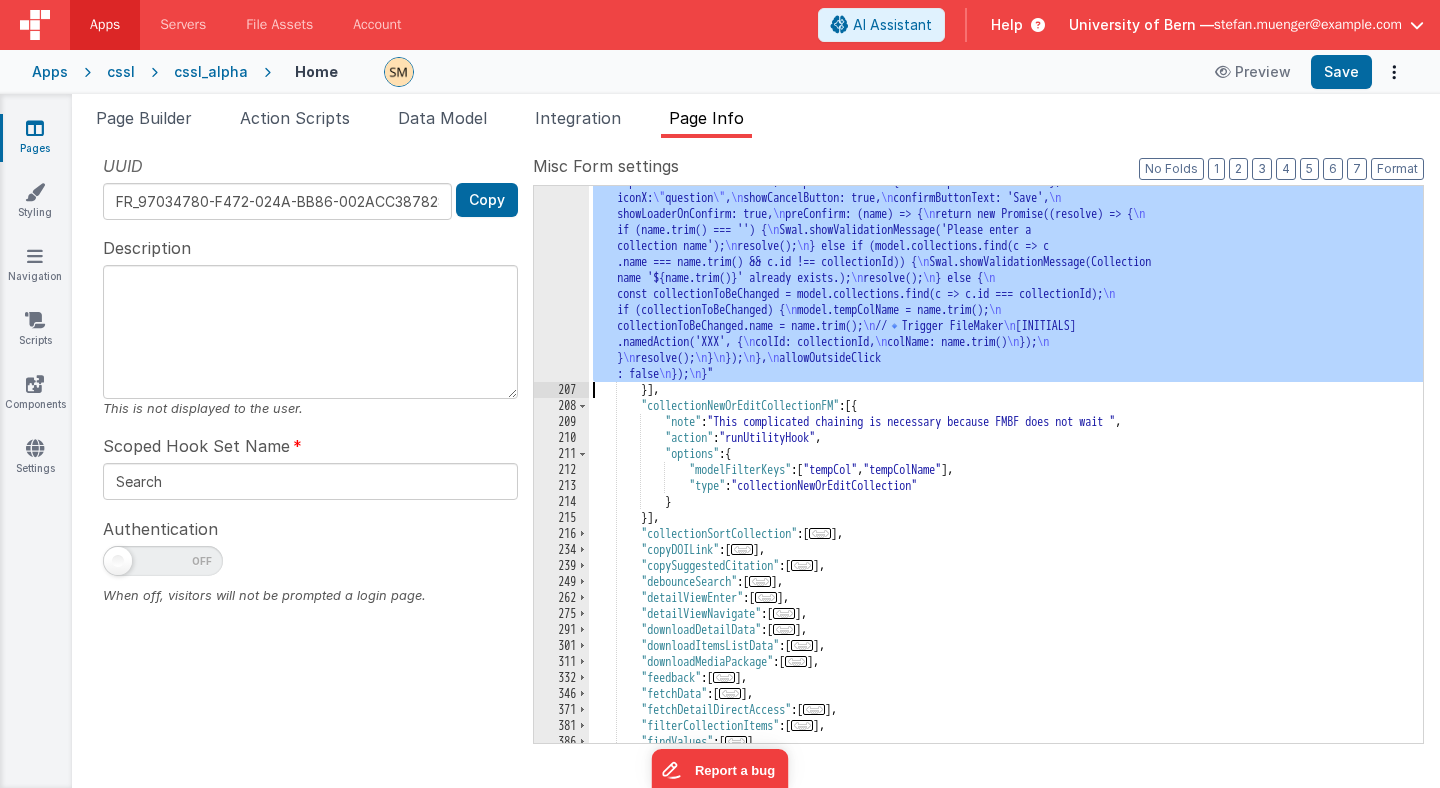 click on "206" at bounding box center (561, 94) 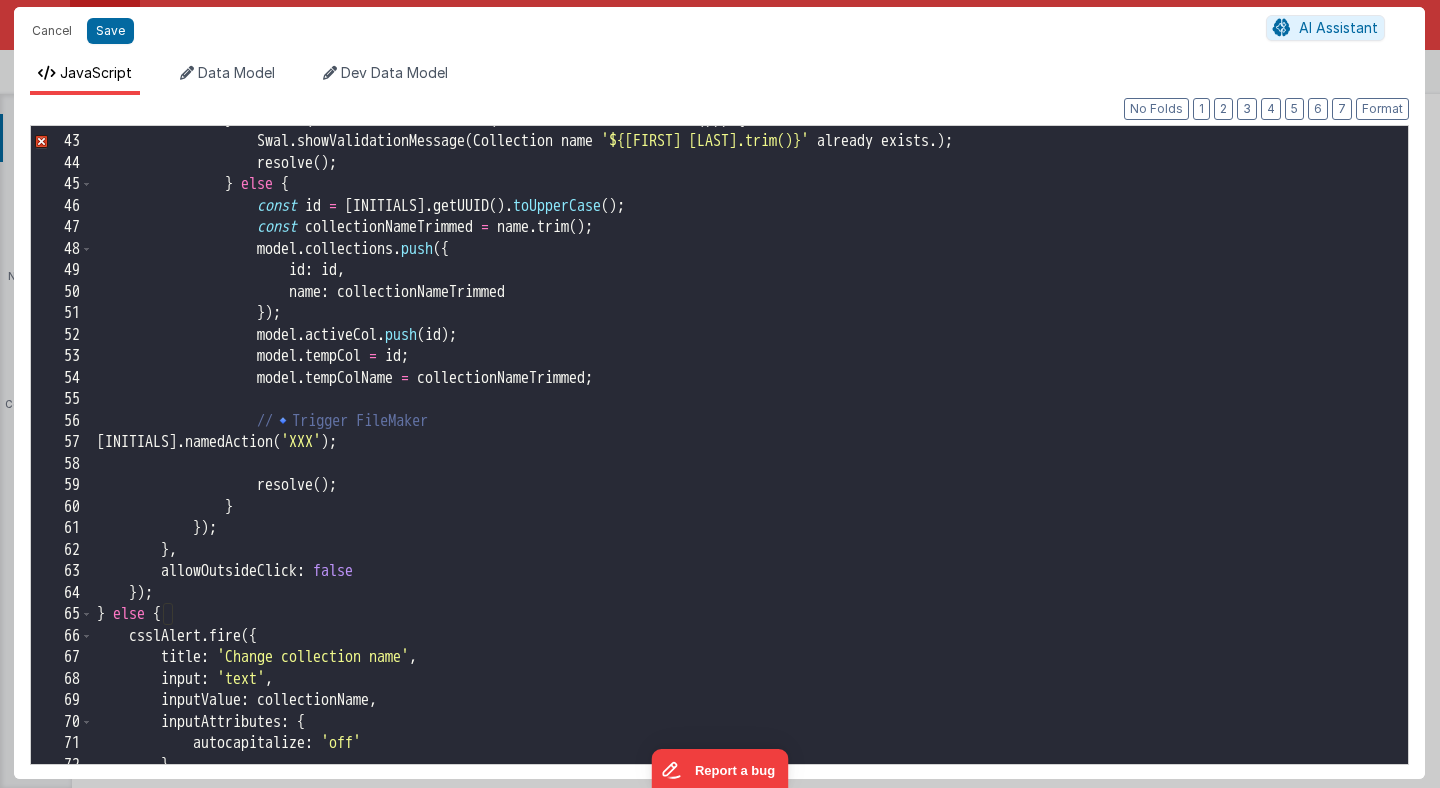 scroll, scrollTop: 898, scrollLeft: 0, axis: vertical 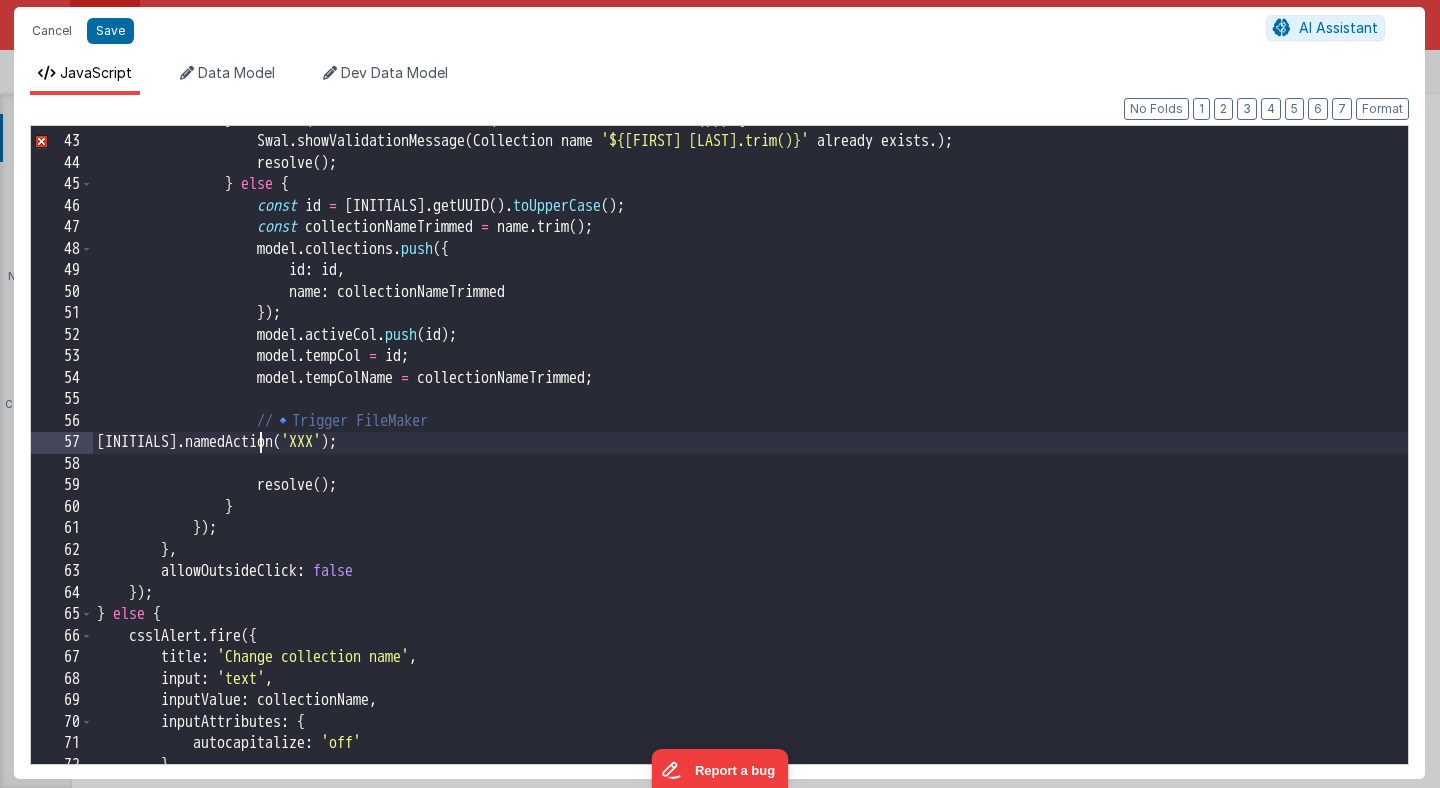 click on "}   else   if   ( model . collections . find ( c   =>   c . name   ===   name . trim ( )))   {                          Swal . showValidationMessage ( Collection   name   '${name.trim()}'   already   exists . ) ;                          resolve ( ) ;                     }   else   {                          const   id   =   BF . getUUID ( ) . toUpperCase ( ) ;                          const   collectionNameTrimmed   =   name . trim ( ) ;                          model . collections . push ({                               id :   id ,                               name :   collectionNameTrimmed                          }) ;                          model . activeCol . push ( id ) ;                          model . tempCol   =   id ;                          model . tempColName   =   collectionNameTrimmed ;                                                   //  🔹  Trigger FileMaker BF . namedAction ( 'XXX' ) ;                                                   resolve ( ) ;                }" at bounding box center [750, 450] 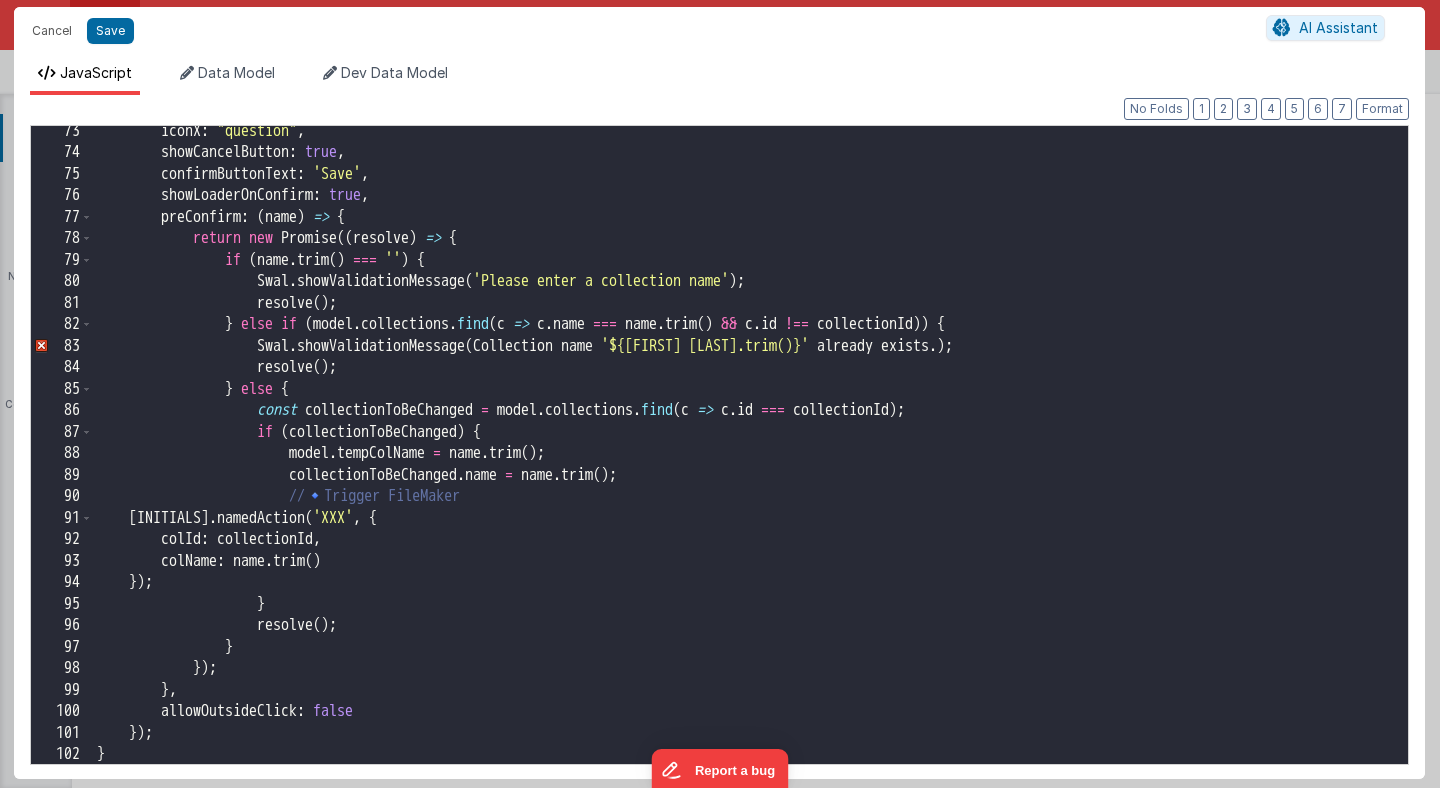 scroll, scrollTop: 1553, scrollLeft: 0, axis: vertical 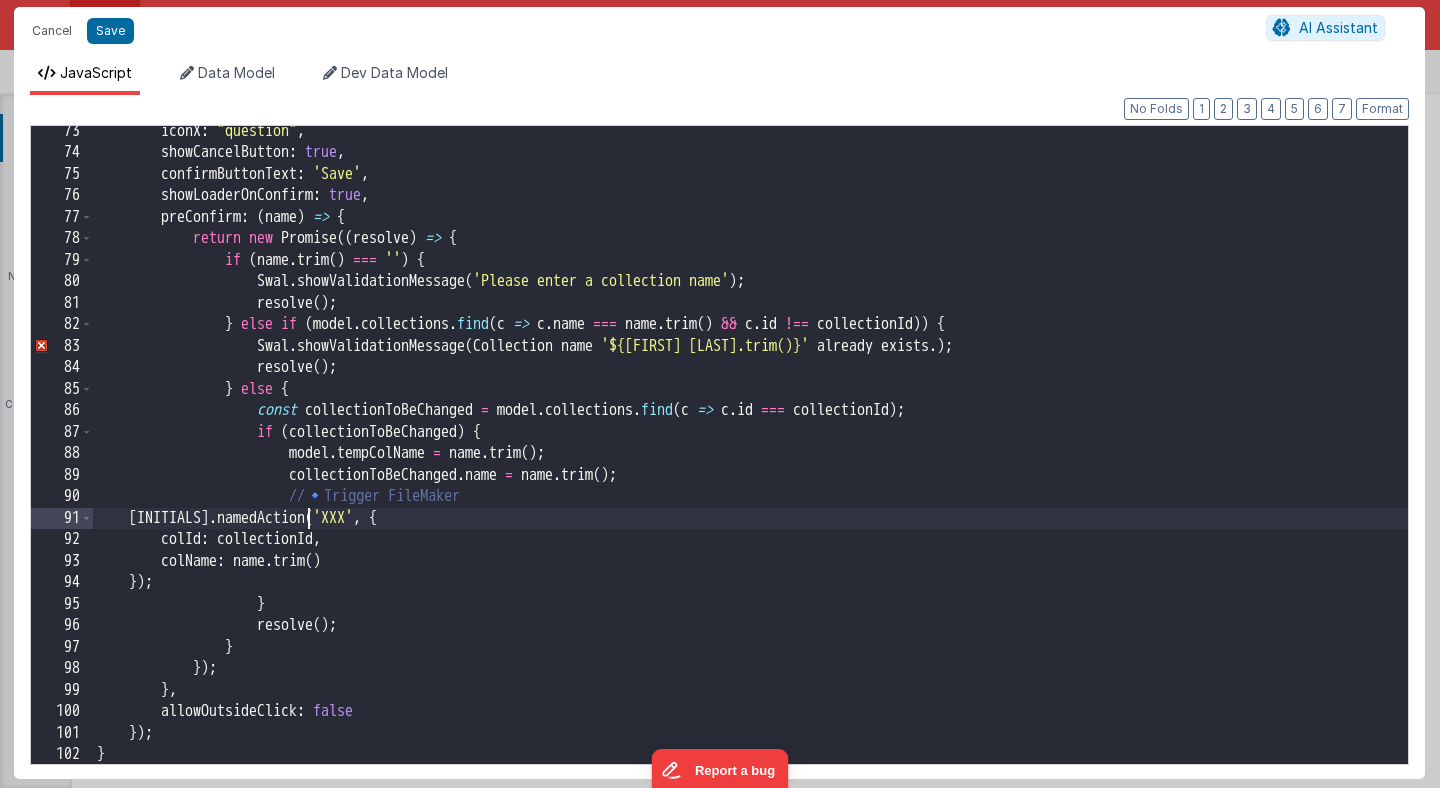click on "iconX :   "question" ,           showCancelButton :   true ,           confirmButtonText :   'Save' ,           showLoaderOnConfirm :   true ,           preConfirm :   ( name )   =>   {                return   new   Promise (( resolve )   =>   {                     if   ( name . trim ( )   ===   '' )   {                          Swal . showValidationMessage ( 'Please enter a collection name' ) ;                          resolve ( ) ;                     }   else   if   ( model . collections . find ( c   =>   c . name   ===   name . trim ( )   &&   c . id   !==   collectionId ))   {                          Swal . showValidationMessage ( Collection   name   '${name.trim()}'   already   exists . ) ;                          resolve ( ) ;                     }   else   {                          const   collectionToBeChanged   =   model . collections . find ( c   =>   c . id   ===   collectionId ) ;                          if   ( collectionToBeChanged )   {                               model .   =" at bounding box center [750, 461] 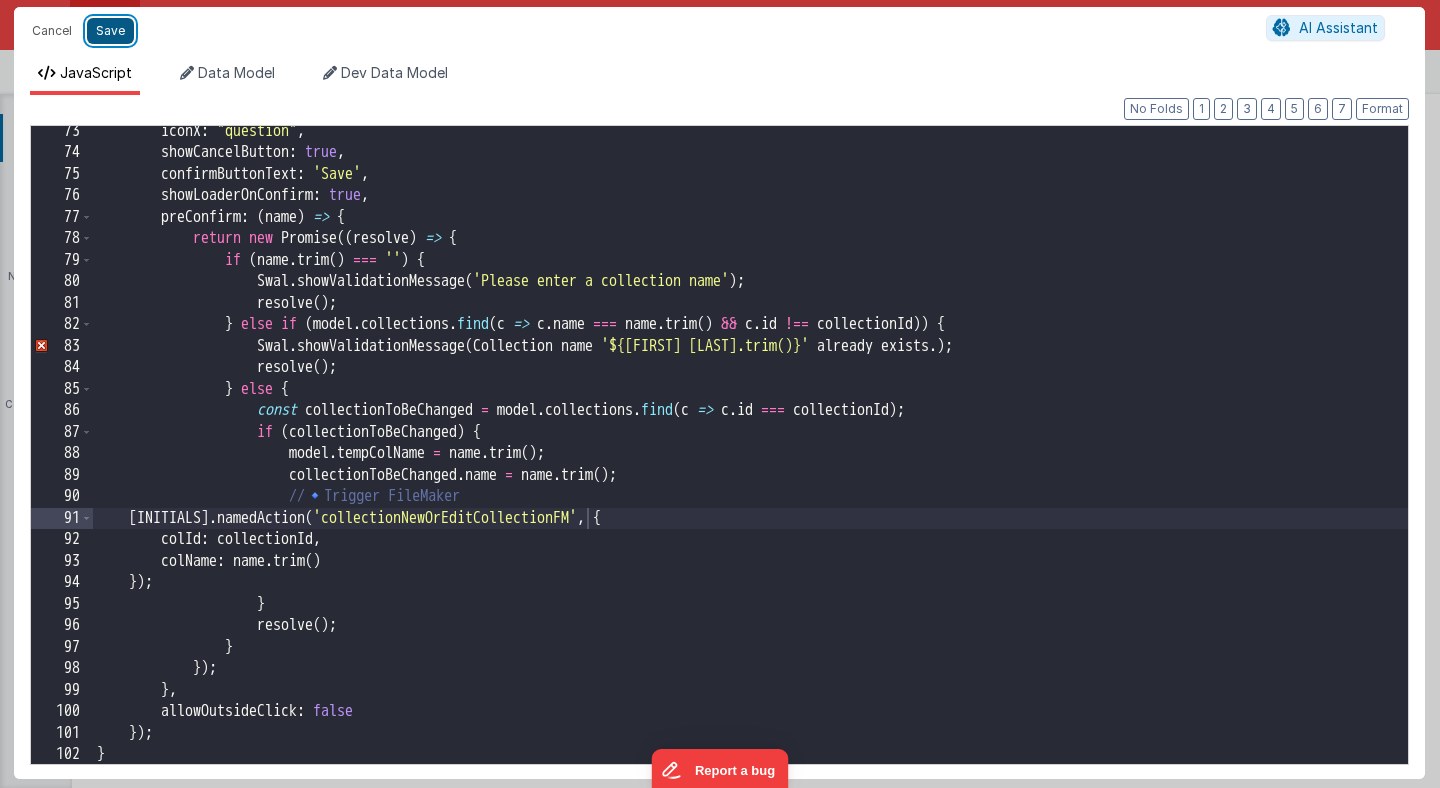 click on "Save" at bounding box center (110, 31) 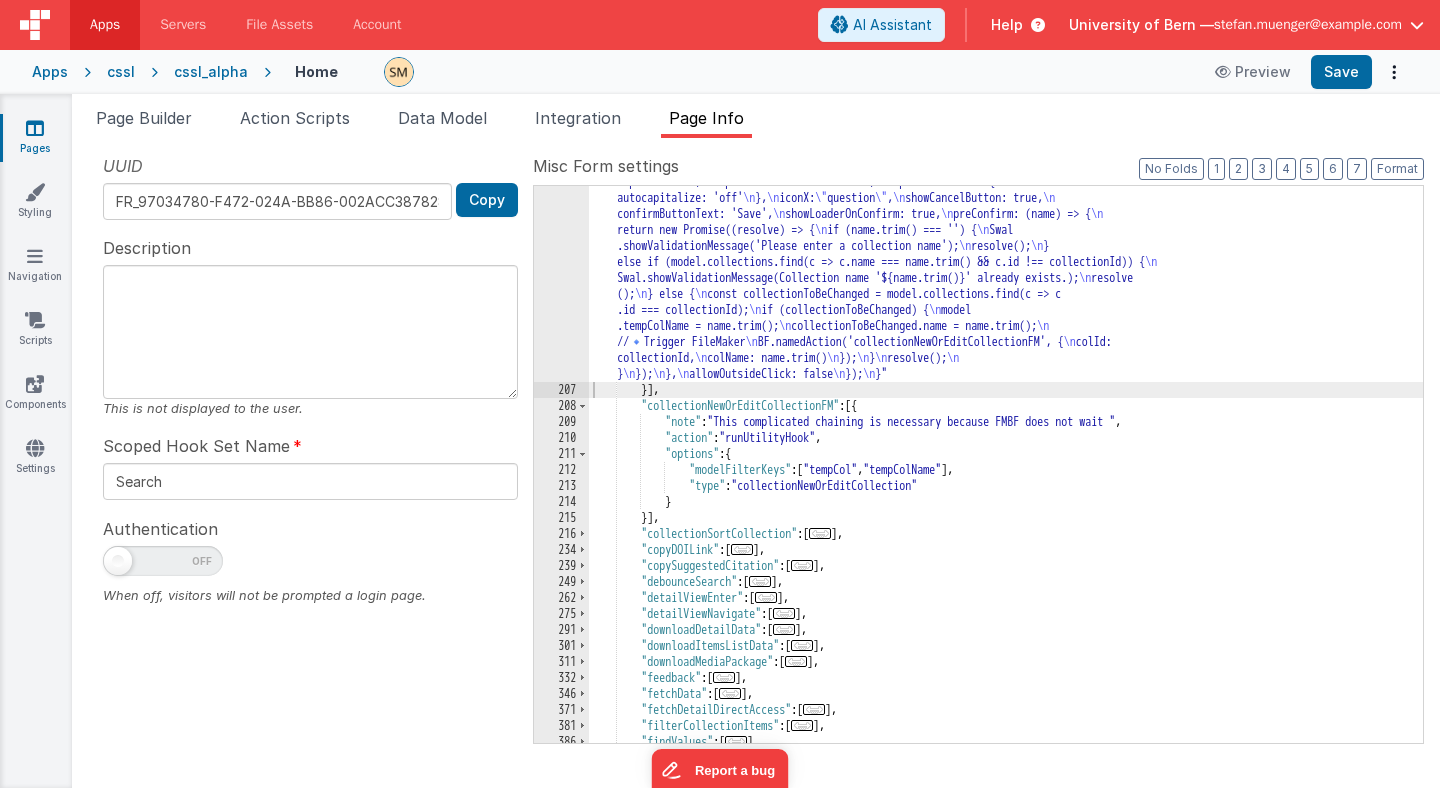 click on "206" at bounding box center (561, 94) 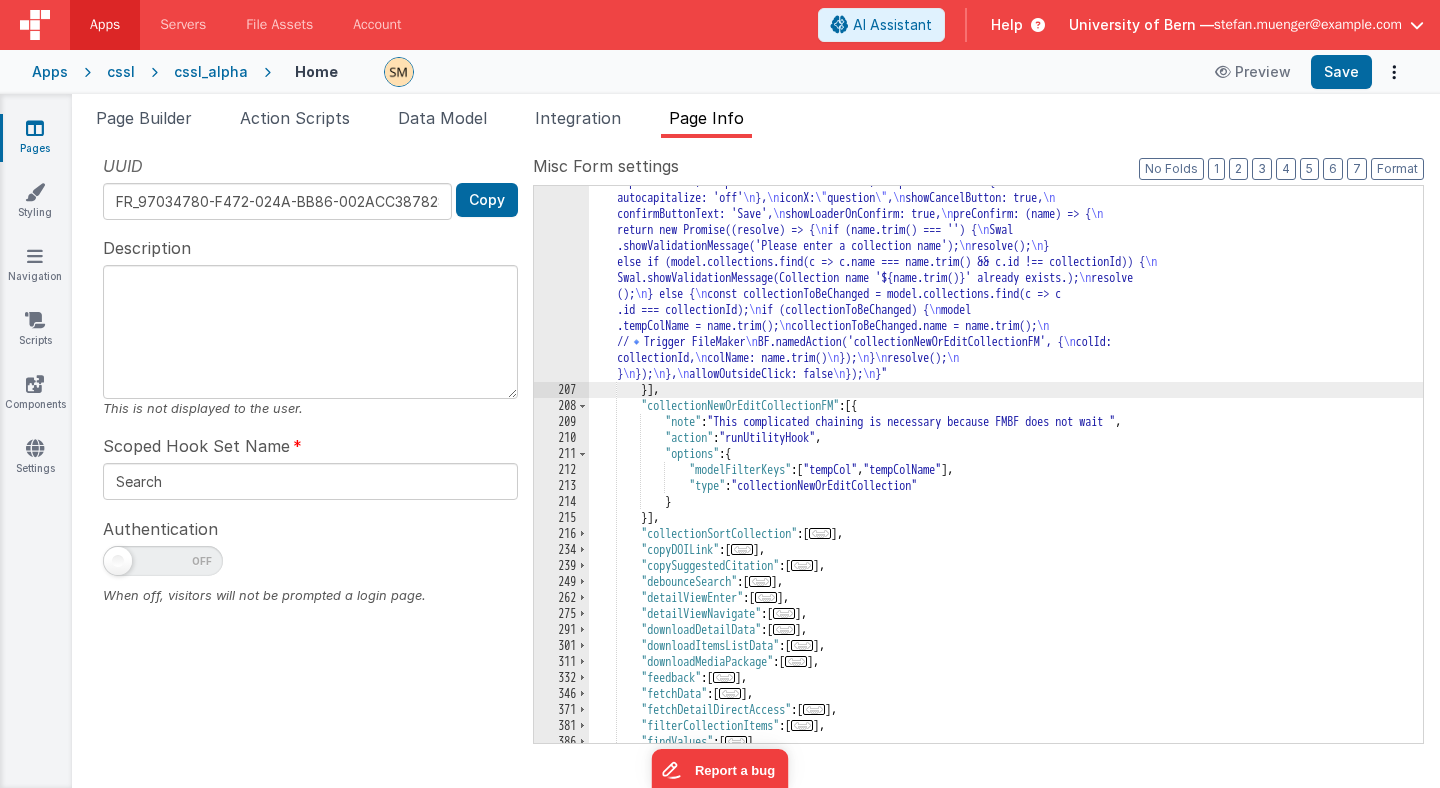 click on "206" at bounding box center (561, 94) 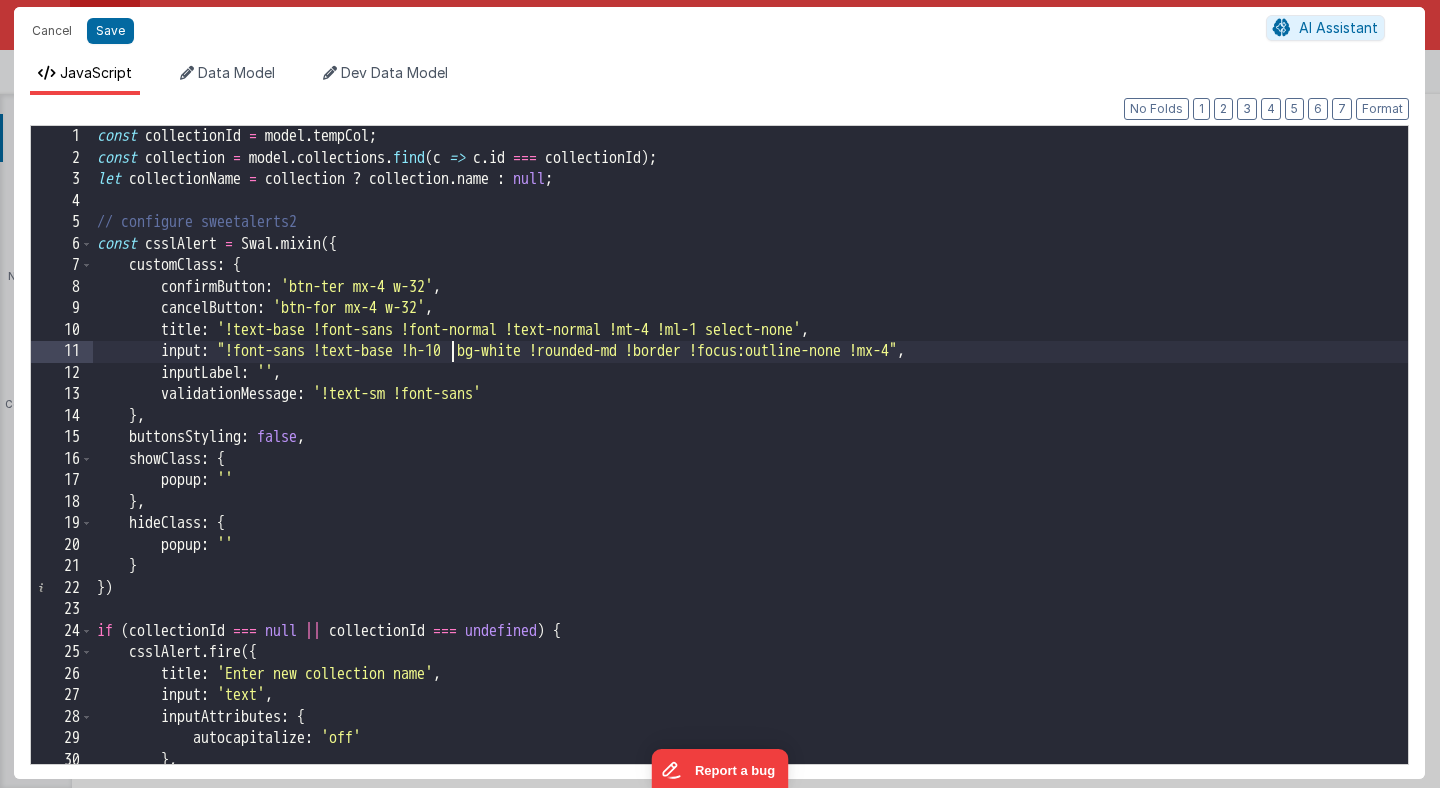 click on "const   collectionId   =   model . tempCol ; const   collection   =   model . collections . find ( c   =>   c . id   ===   collectionId ) ; let   collectionName   =   collection   ?   collection . name   :   null ; // configure sweetalerts2 const   csslAlert   =   Swal . mixin ({      customClass :   {           confirmButton :   'btn-ter mx-4 w-32' ,           cancelButton :   'btn-for mx-4 w-32' ,           title :   '!text-base !font-sans !font-normal !text-normal !mt-4 !ml-1 select-none' ,           input :   '!font-sans !text-base !h-10 !bg-white !rounded-md !border !focus:outline-none !mx-4' ,           inputLabel :   '' ,           validationMessage :   '!text-sm !font-sans'      } ,      buttonsStyling :   false ,      showClass :   {           popup :   ''      } ,      hideClass :   {           popup :   ''      } }) if   ( collectionId   ===   null   ||   collectionId   ===   undefined )   {      csslAlert . fire ({           title :   'Enter new collection name' ,           input :   'text'" at bounding box center (750, 466) 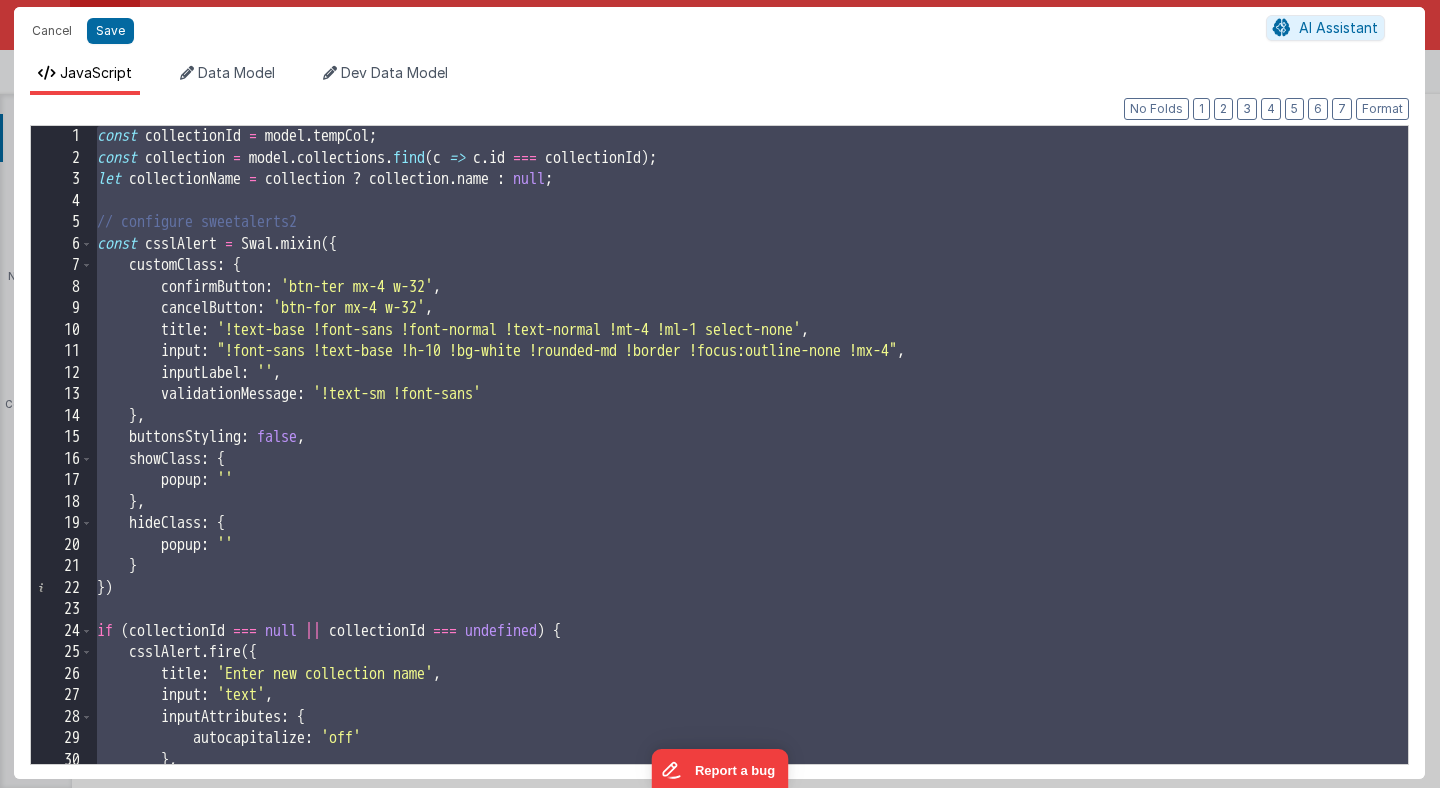 scroll, scrollTop: 1404, scrollLeft: 0, axis: vertical 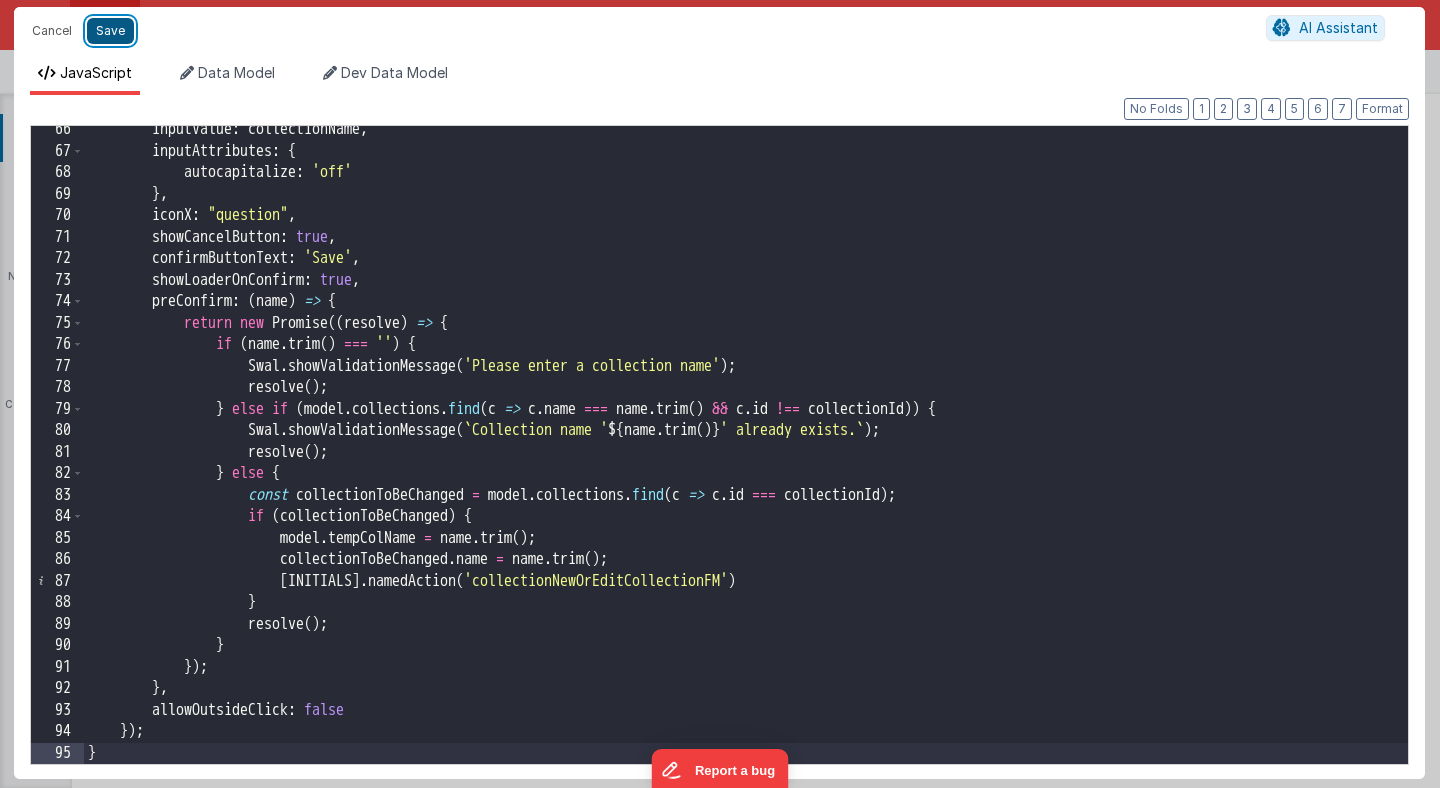 click on "Save" at bounding box center (110, 31) 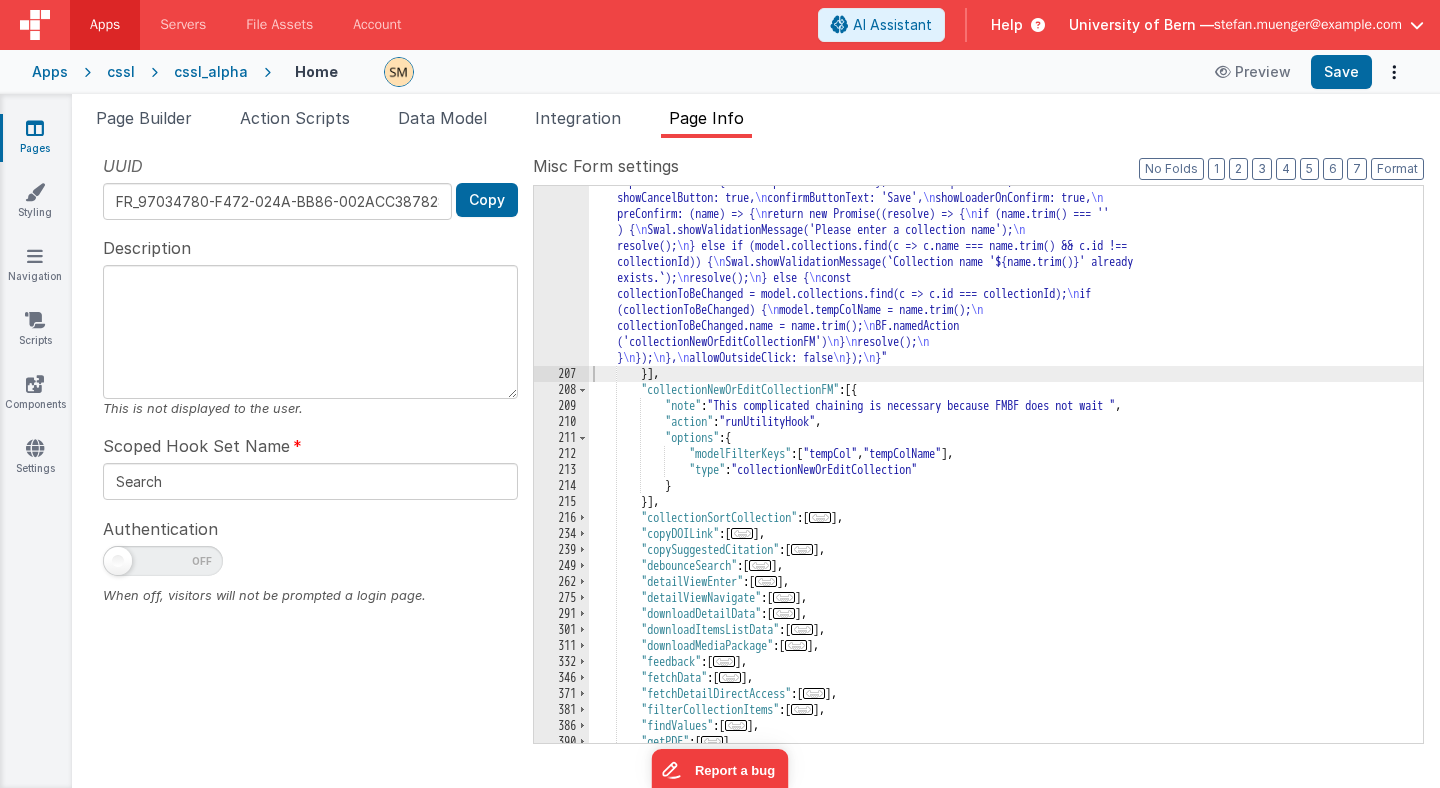 click on "cssl_alpha" at bounding box center [211, 72] 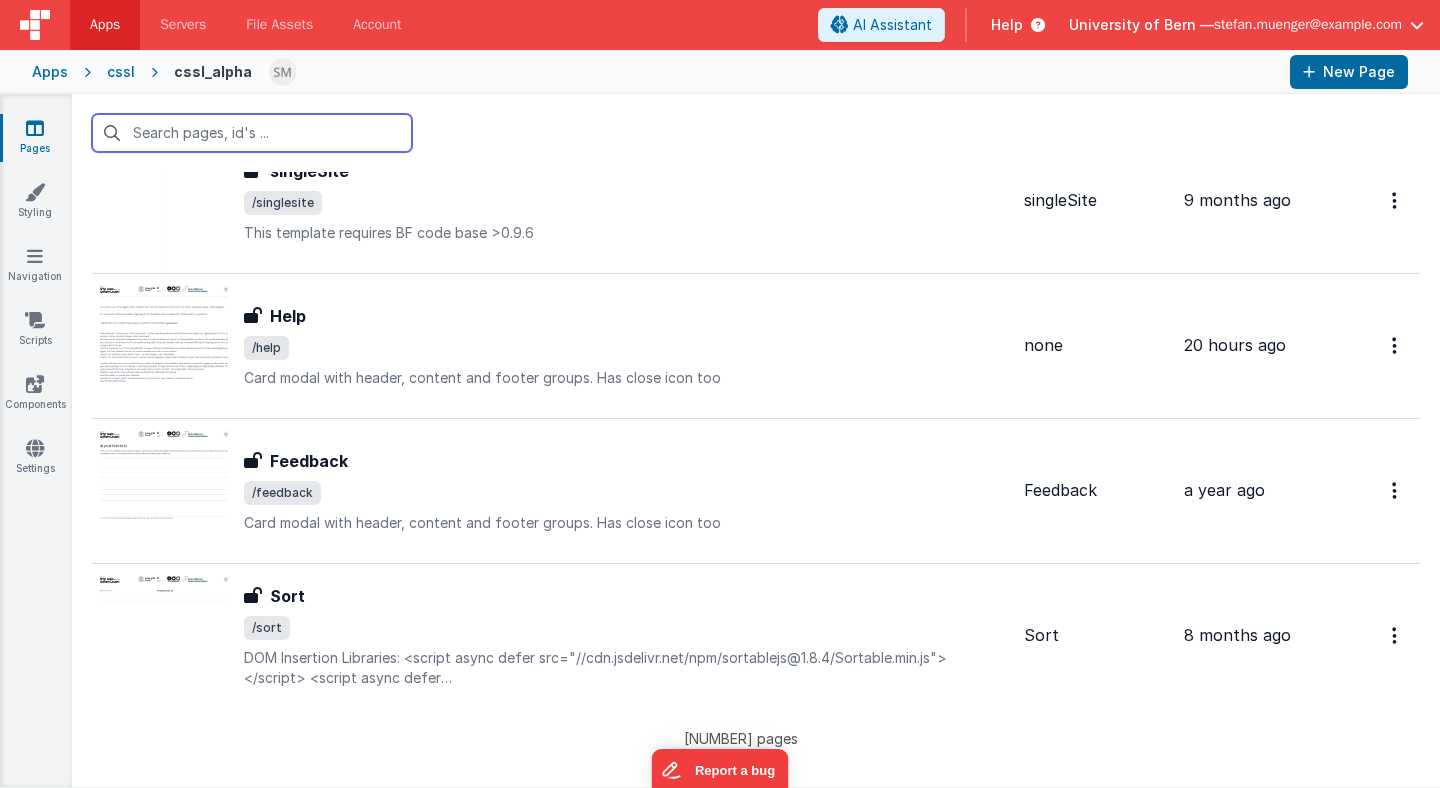 scroll, scrollTop: 1377, scrollLeft: 0, axis: vertical 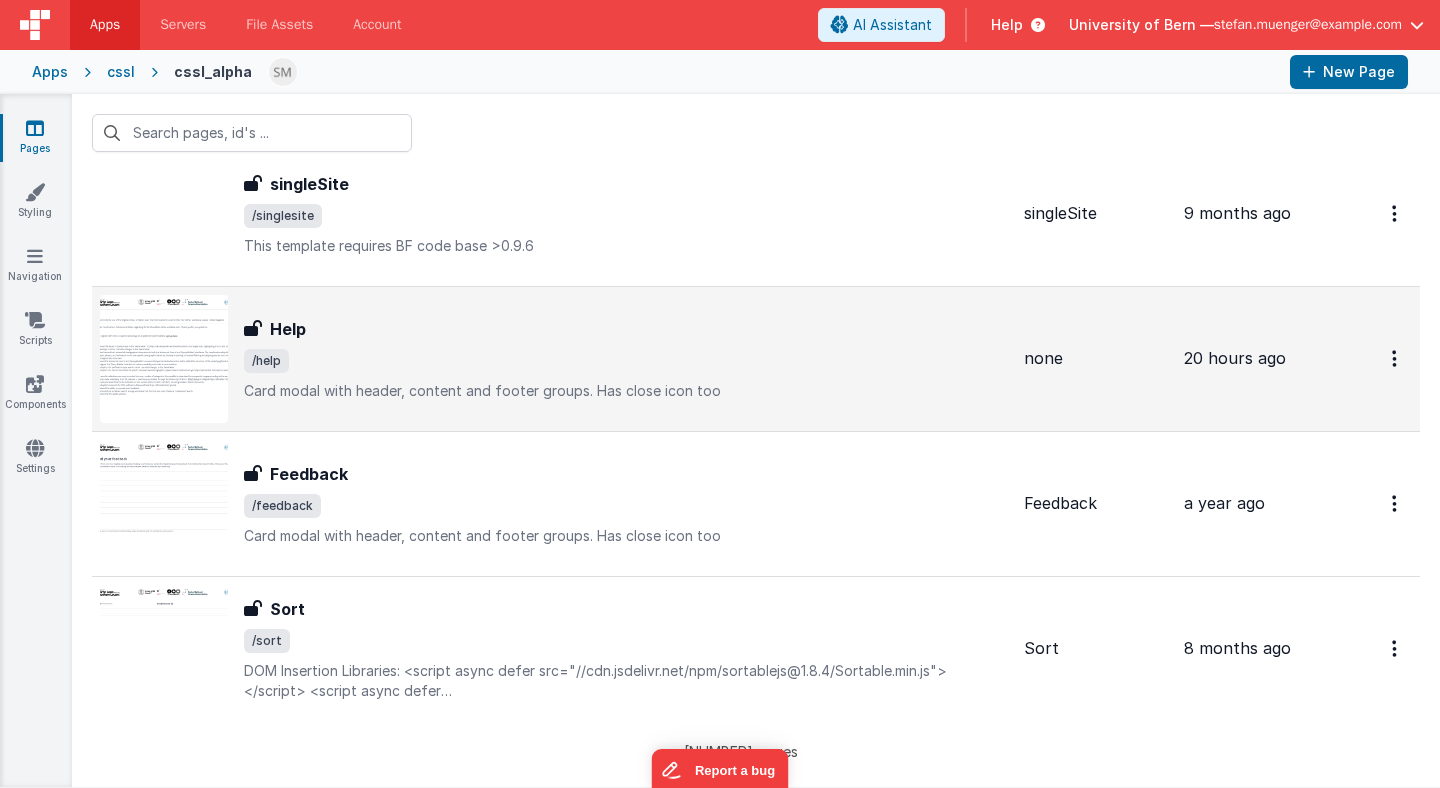 click on "/help" at bounding box center (626, 361) 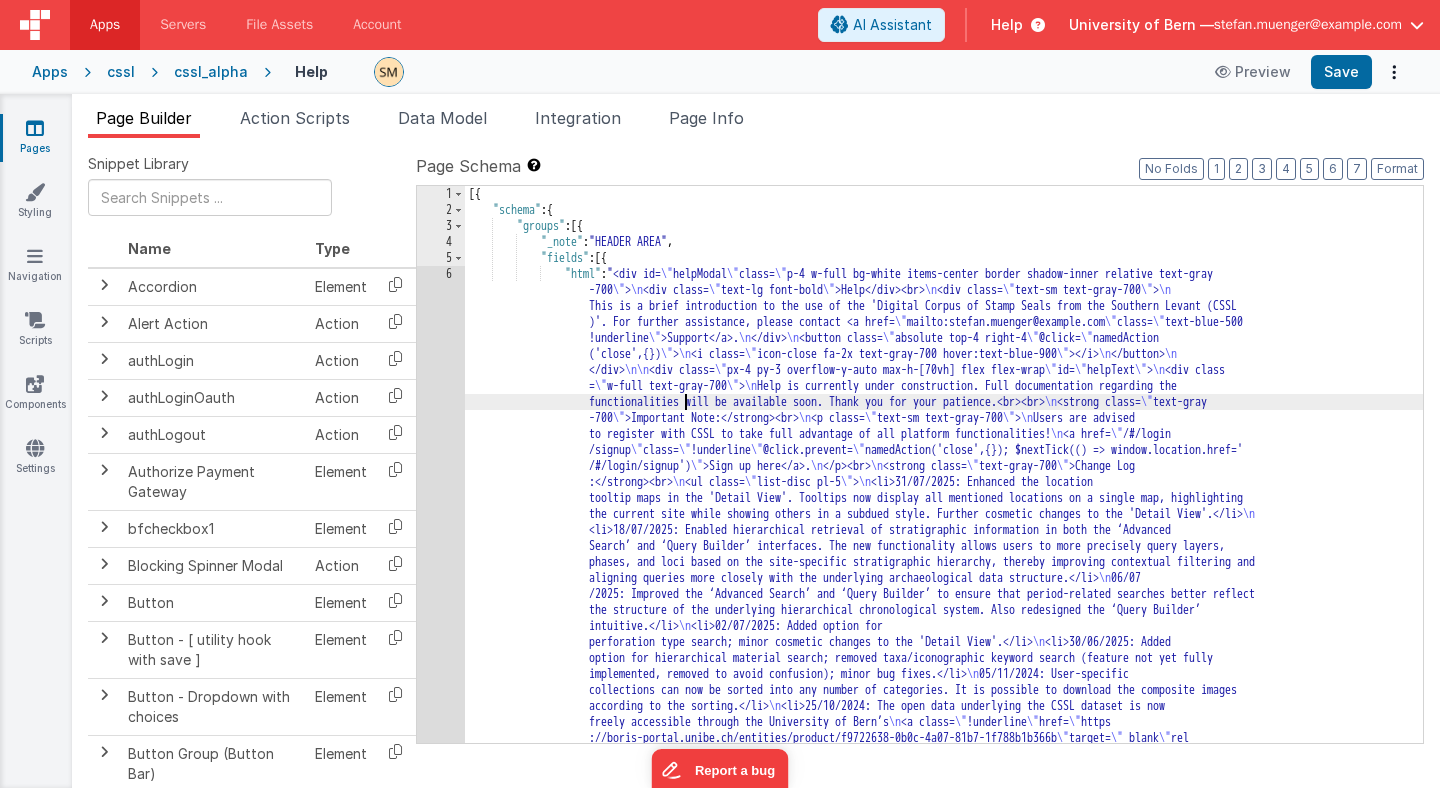 click on "[{      "schema" :  {           "groups" :  [{                "_note" :  "HEADER AREA" ,                "fields" :  [{                     "html" :  "<div id= \" helpModal \"  class= \" p-4 w-full bg-white items-center border shadow-inner relative text-gray                      -700 \" > \n     <div class= \" text-lg font-bold \" >Help</div><br> \n     <div class= \" text-sm text-gray-700 \" > \n                               This is a brief introduction to the use of the 'Digital Corpus of Stamp Seals from the Southern Levant (CSSL                      )'. For further assistance, please contact <a href= \" mailto:stefan.muenger@unibe.ch \"  class= \" text-blue-500                       !underline \" >Support</a>. \n     </div> \n     <button class= \" absolute top-4 right-4 \"  @click= \" namedAction                      ('close',{}) \" > \n         <i class= \" \" ></i> \n     </button> \n </div> \n\n \" \" >" at bounding box center [944, 776] 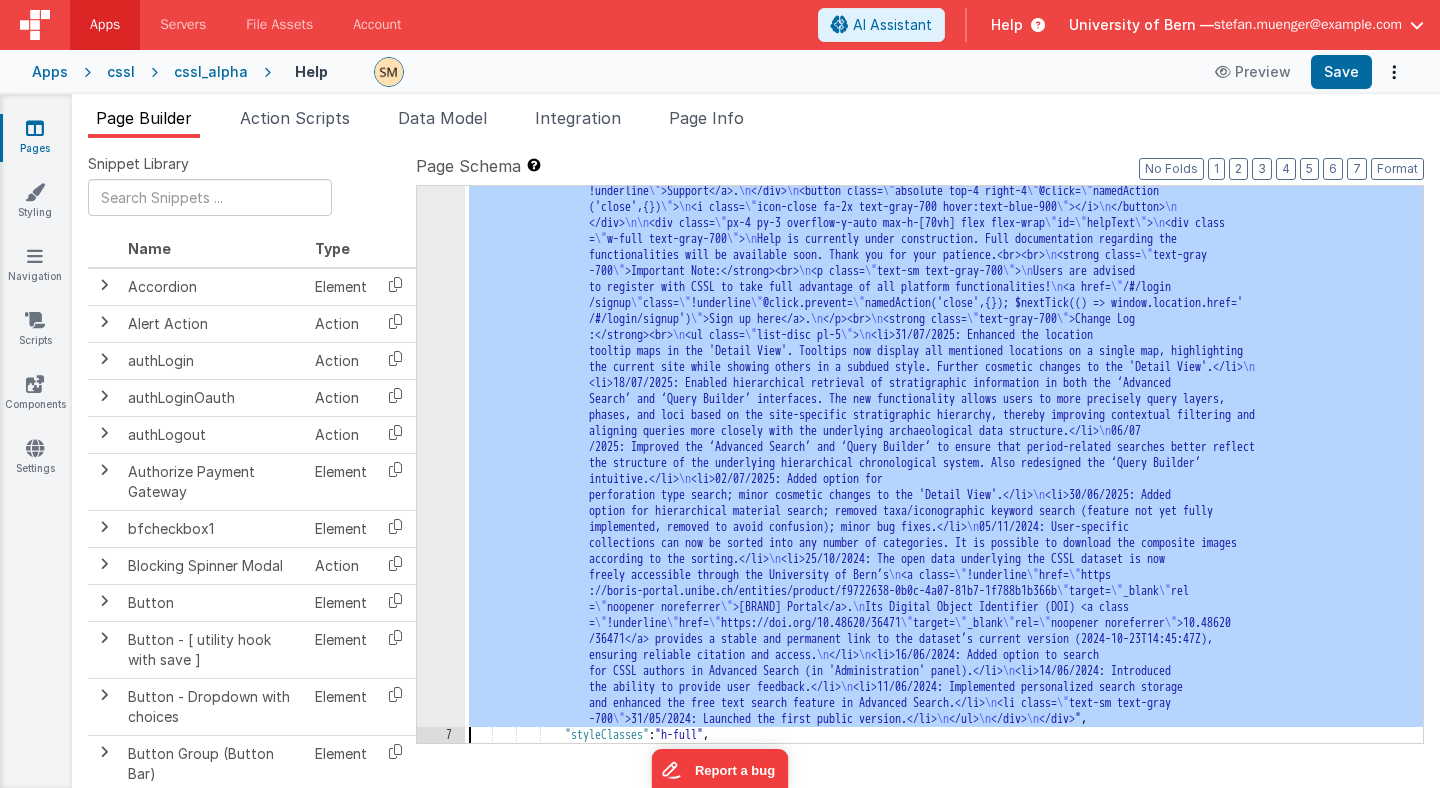 scroll, scrollTop: 147, scrollLeft: 0, axis: vertical 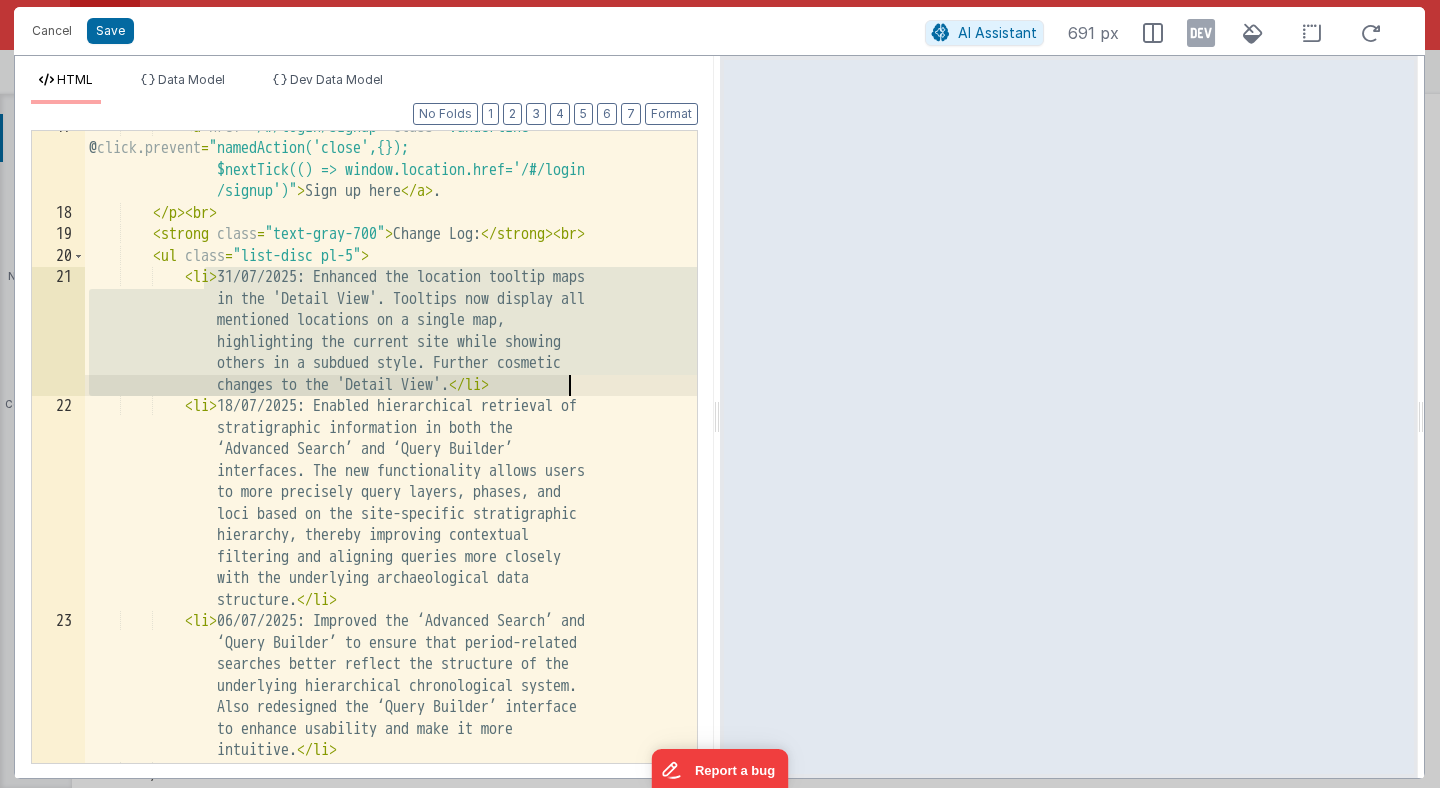 drag, startPoint x: 207, startPoint y: 278, endPoint x: 579, endPoint y: 390, distance: 388.49454 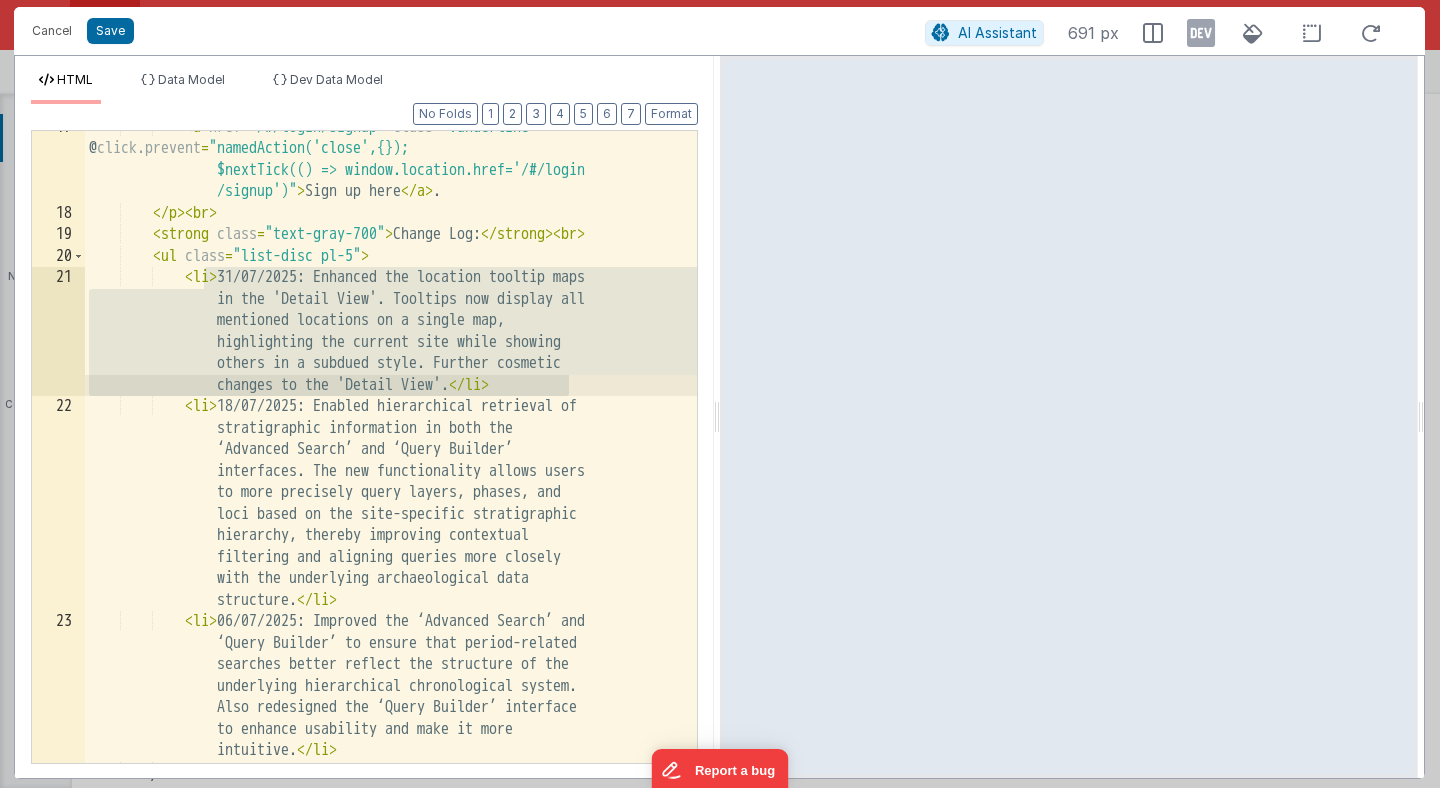 scroll, scrollTop: 0, scrollLeft: 0, axis: both 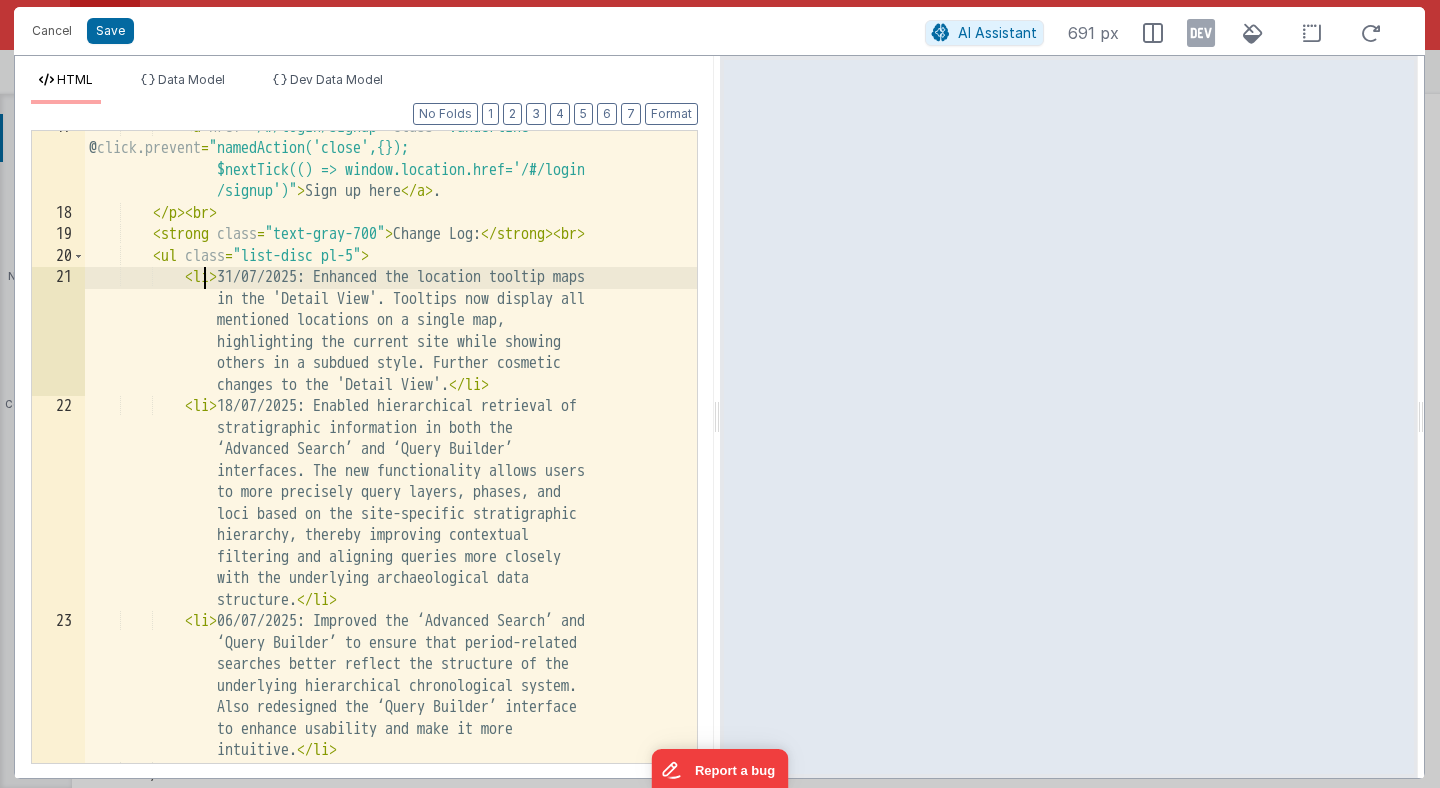 paste 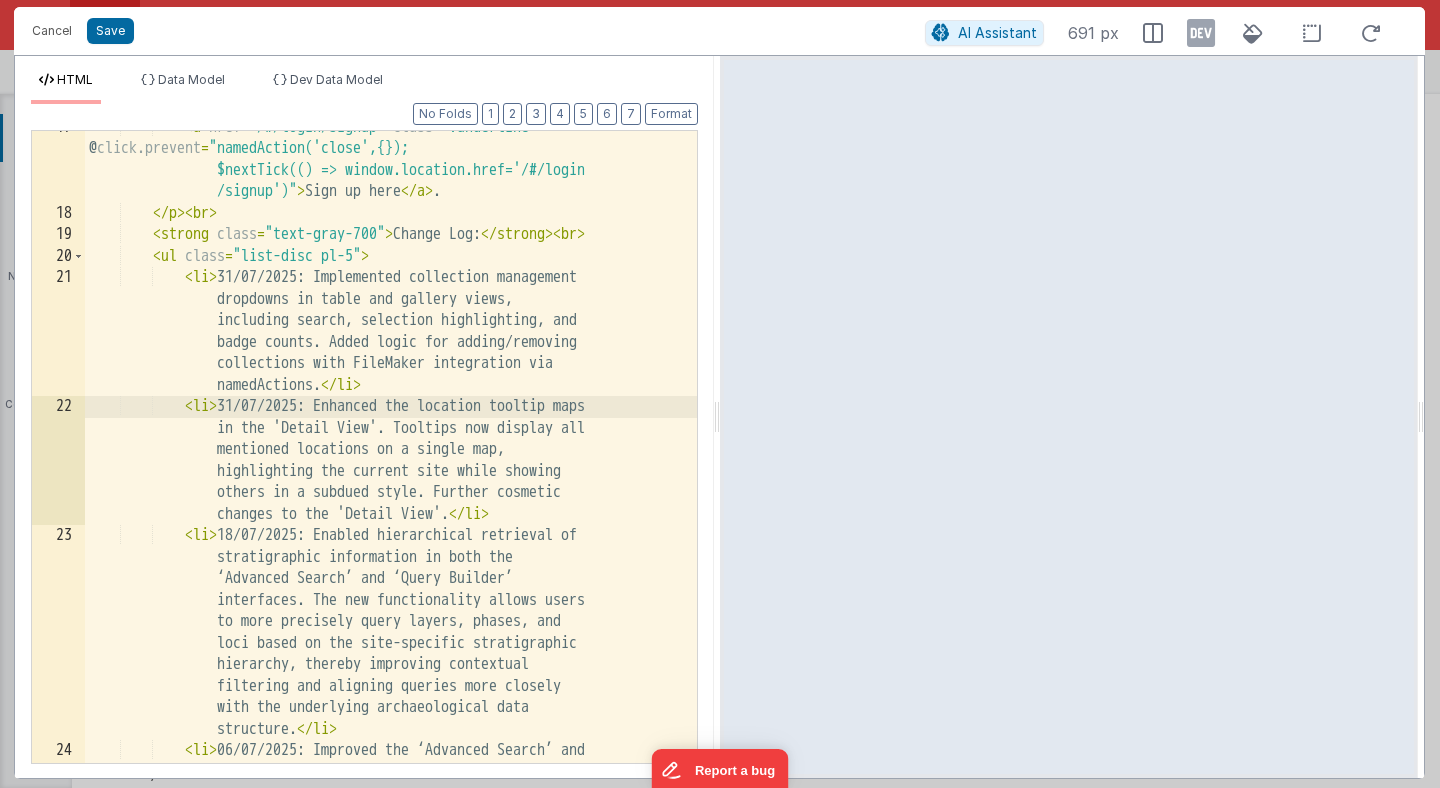 click on "Sign up here .           < br >           < strong   class = "text-gray-700" > Change Log: </ strong > < br >           < ul   class = "list-disc pl-5" >                < li > 31/07/2025: Implemented collection management                   dropdowns in table and gallery views,                   including search, selection highlighting, and                   badge counts. Added logic for adding/removing                   collections with FileMaker integration via                   namedActions. </ li >                < li > 31/07/2025: Enhanced the location tooltip maps                                    </ li >" at bounding box center (391, 551) 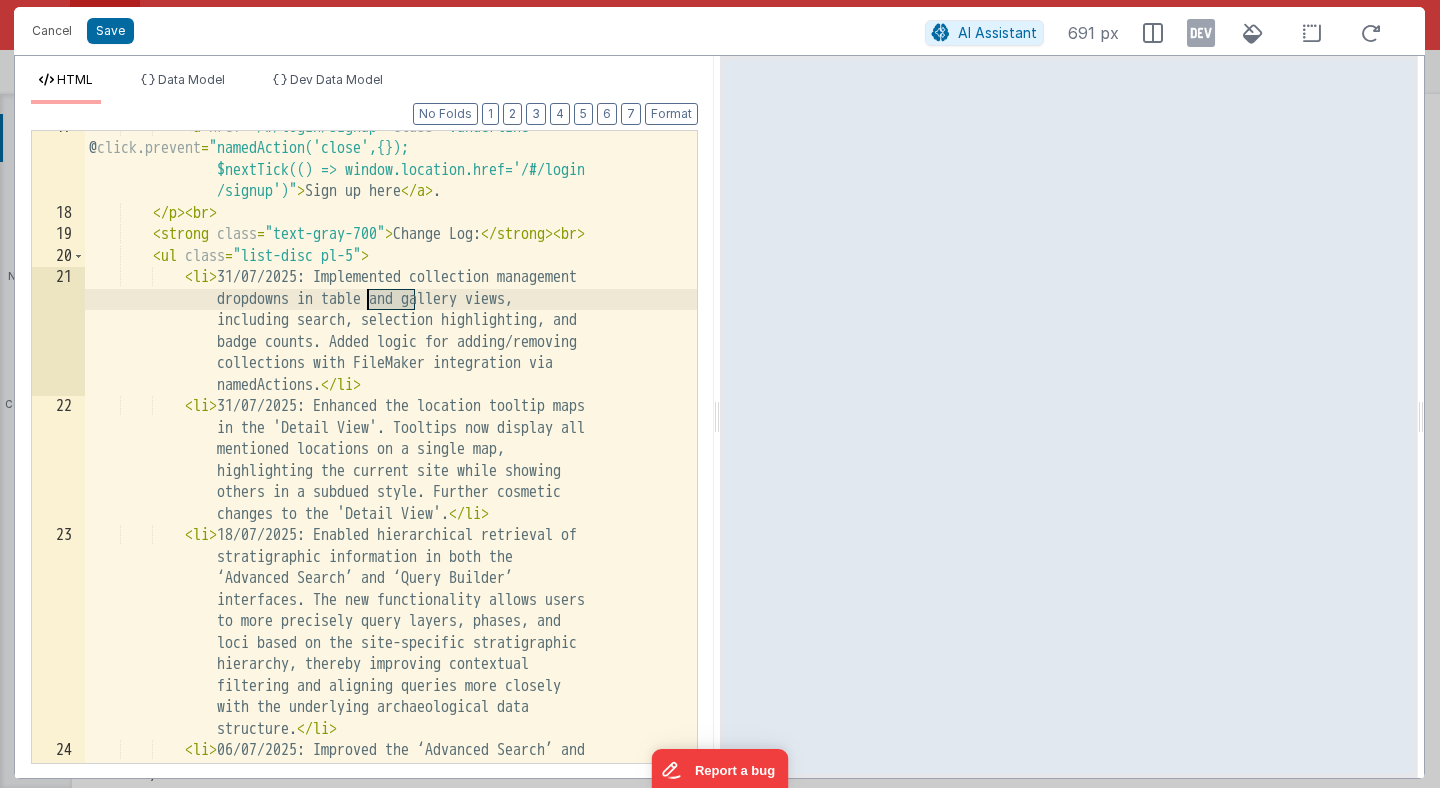 click on "Sign up here .           < br >           < strong   class = "text-gray-700" > Change Log: </ strong > < br >           < ul   class = "list-disc pl-5" >                < li > 31/07/2025: Implemented collection management                   dropdowns in table and gallery views,                   including search, selection highlighting, and                   badge counts. Added logic for adding/removing                   collections with FileMaker integration via                   namedActions. </ li >                < li > 31/07/2025: Enhanced the location tooltip maps                                    </ li >" at bounding box center (391, 551) 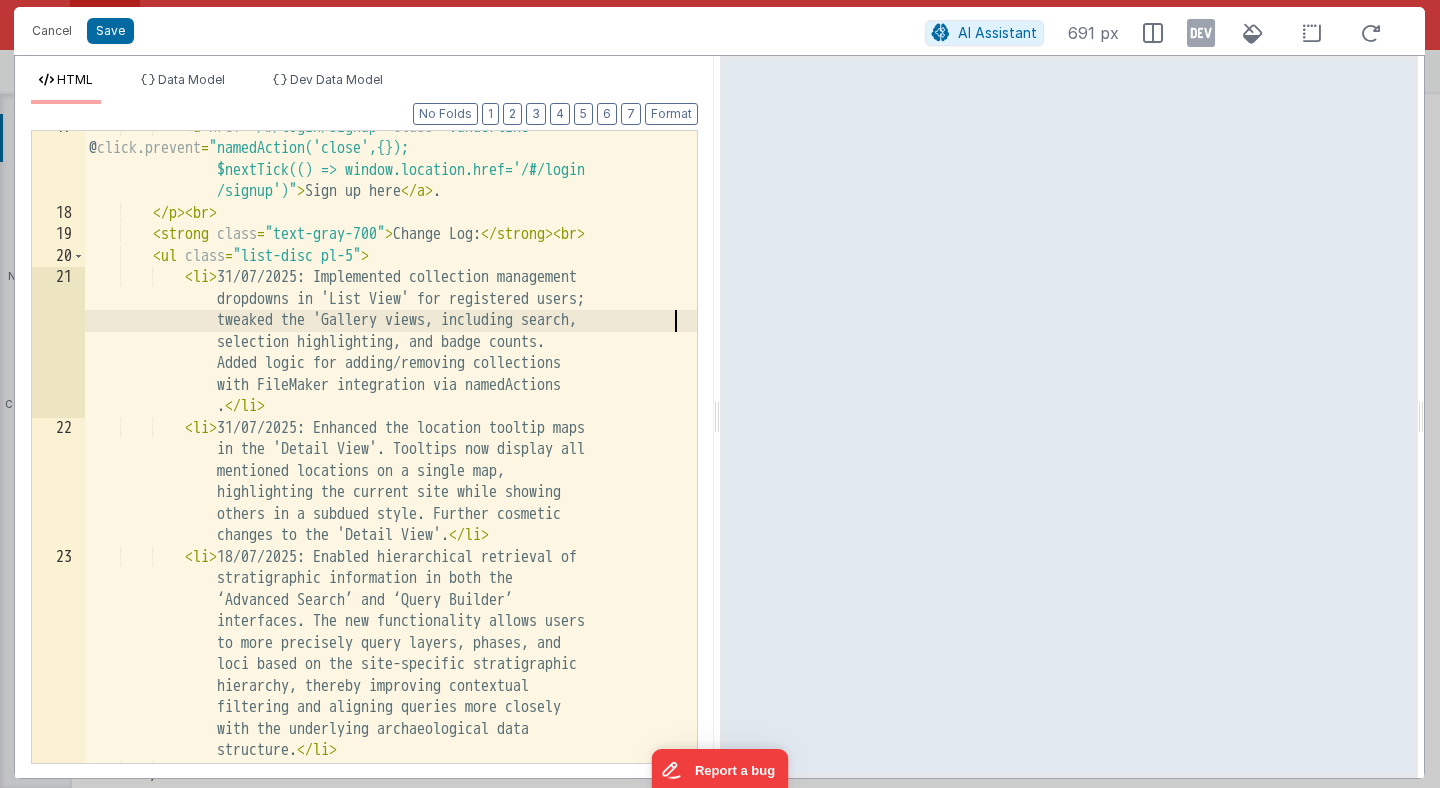 click on "31/07/2025: Implemented collection management                   dropdowns in 'List View' for registered users;                   tweaked the 'Gallery views, including search,                   selection highlighting, and badge counts.                   Added logic for adding/removing collections                   with FileMaker integration via namedActions                  .                  </ li >                < li > 31/07/2025: Enhanced the location tooltip maps                   </ li >" at bounding box center (391, 551) 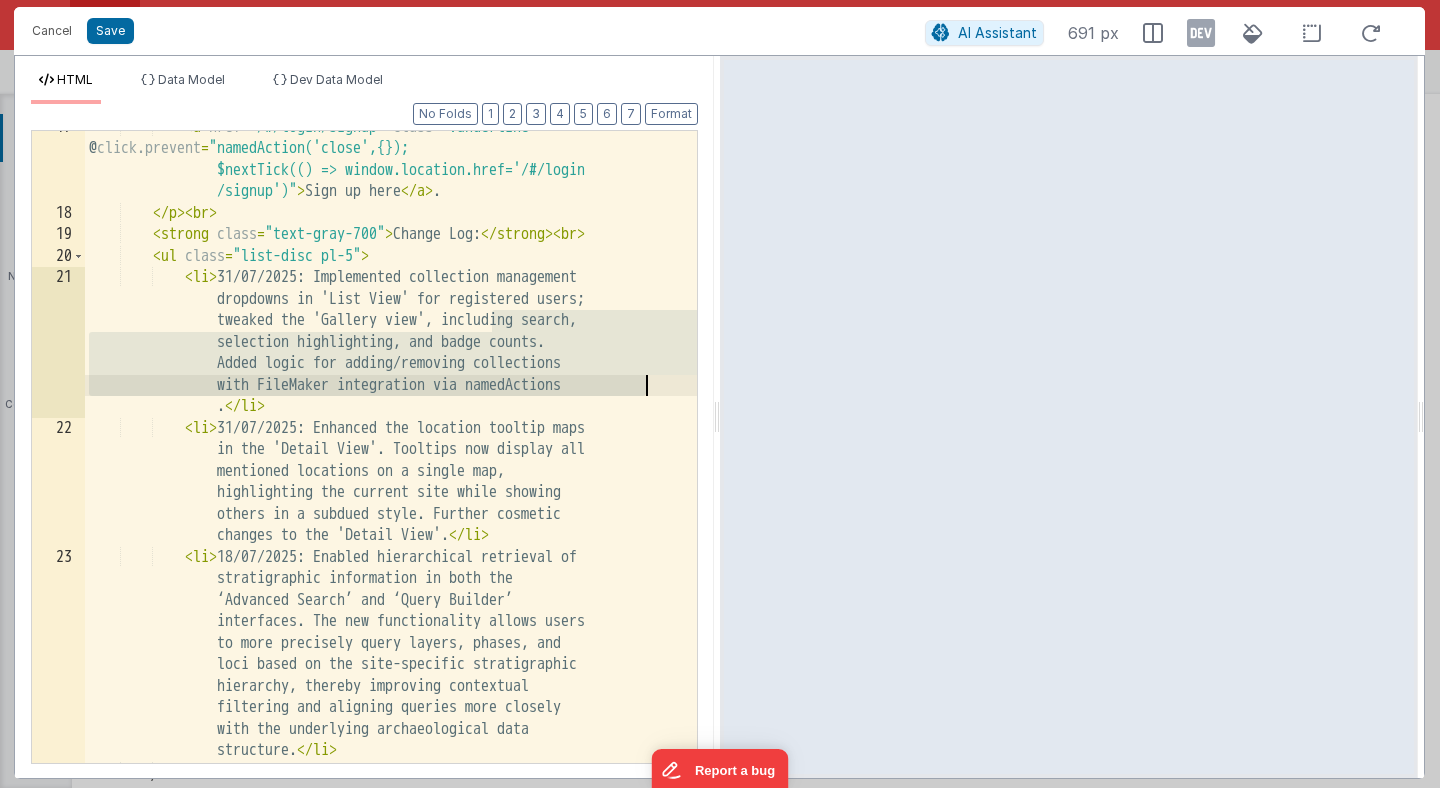 drag, startPoint x: 494, startPoint y: 320, endPoint x: 665, endPoint y: 387, distance: 183.65729 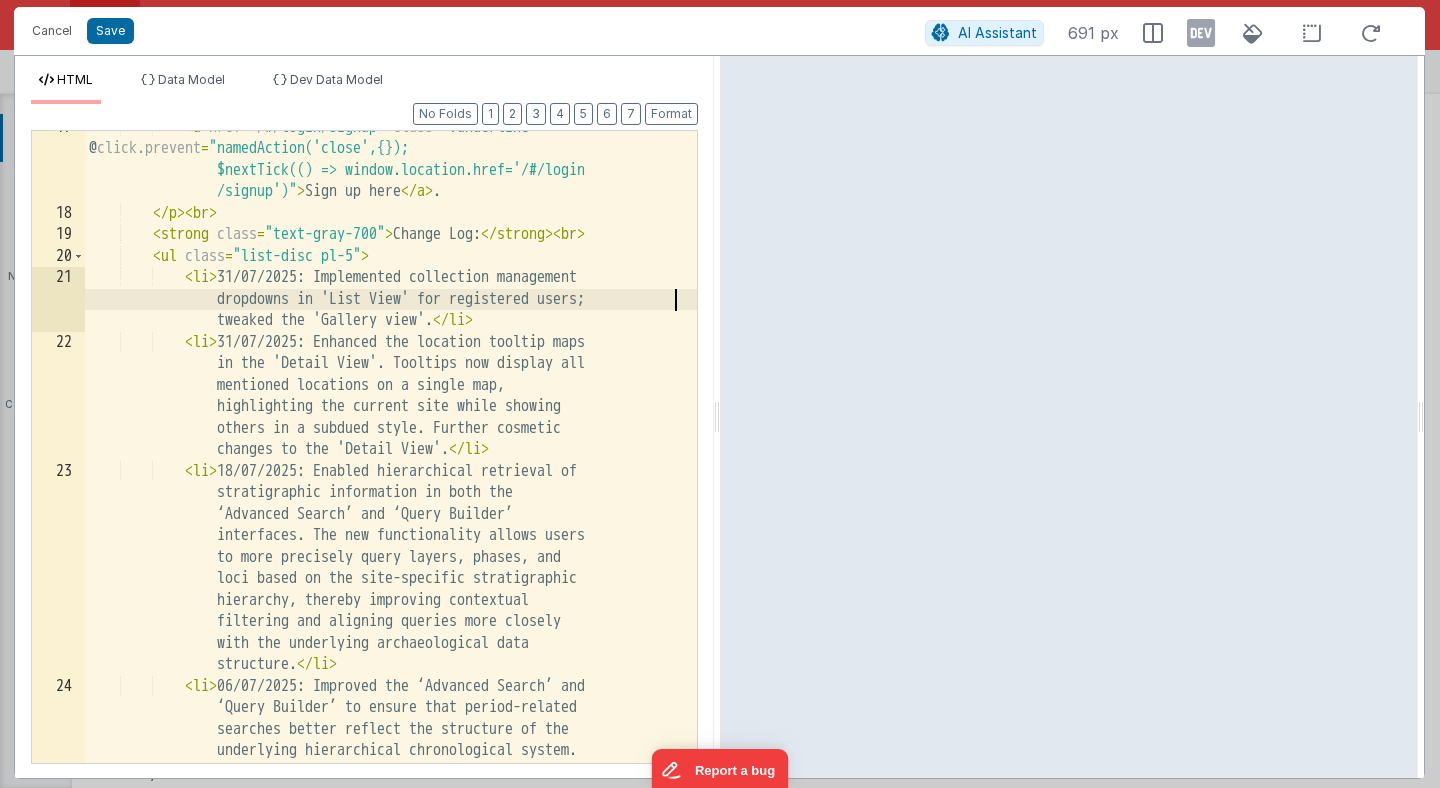 click at bounding box center (687, 601) 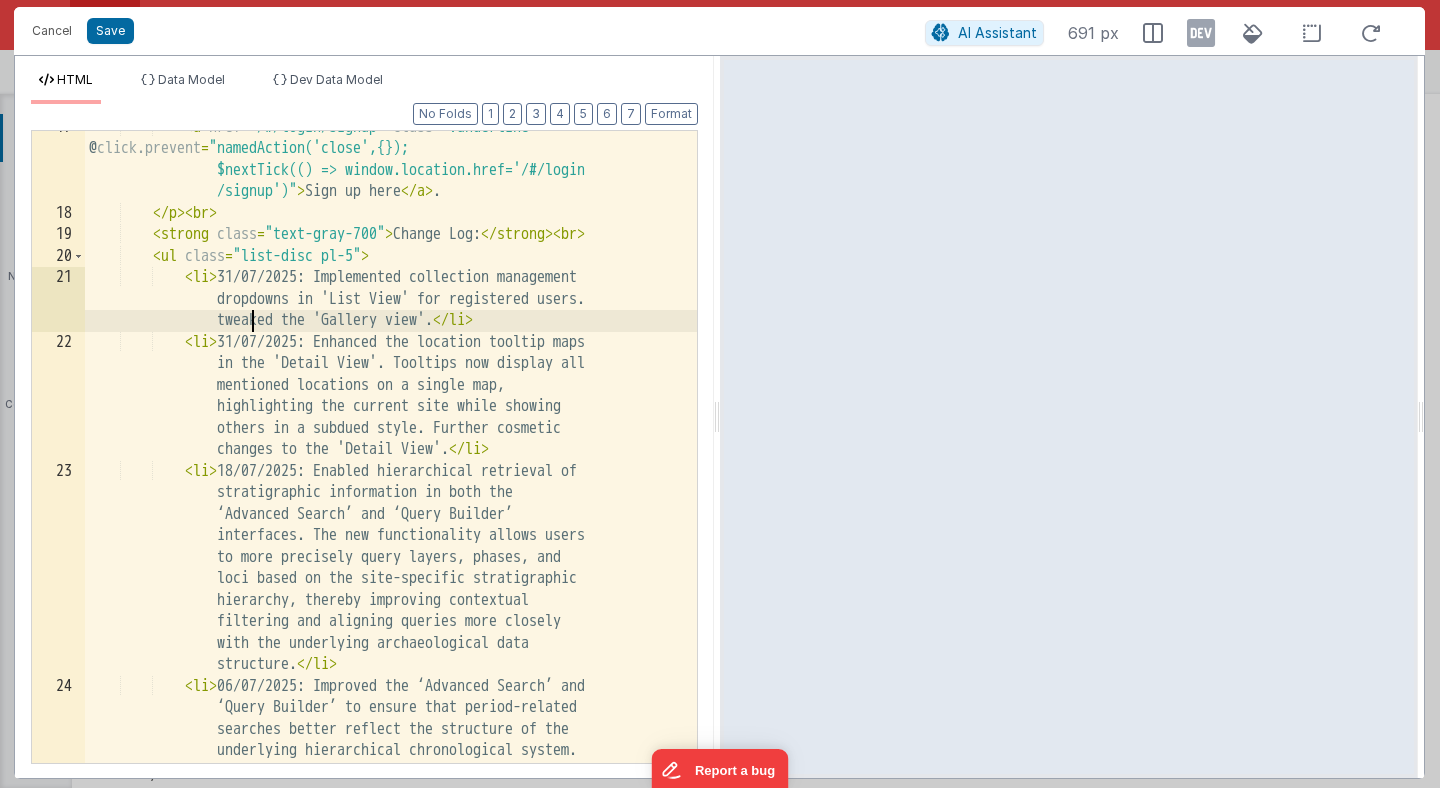 click on "< a   href = "/#/login/signup"   class = "!underline"                   @ click.prevent = "namedAction('close',{});                   $nextTick(() => window.location.href='/#/login                  /signup')" > Sign up here </ a > .           </ p > < br >           < strong   class = "text-gray-700" > Change Log: </ strong > < br >           < ul   class = "list-disc pl-5" >                < li > 31/07/2025: Implemented collection management                   dropdowns in 'List View' for registered users.                   tweaked the 'Gallery view'. </ li >                < li > 31/07/2025: Enhanced the location tooltip maps                   in the 'Detail View'. Tooltips now display all                   mentioned locations on a single map,                   highlighting the current site while showing                   changes to the 'Detail View'." at bounding box center [391, 551] 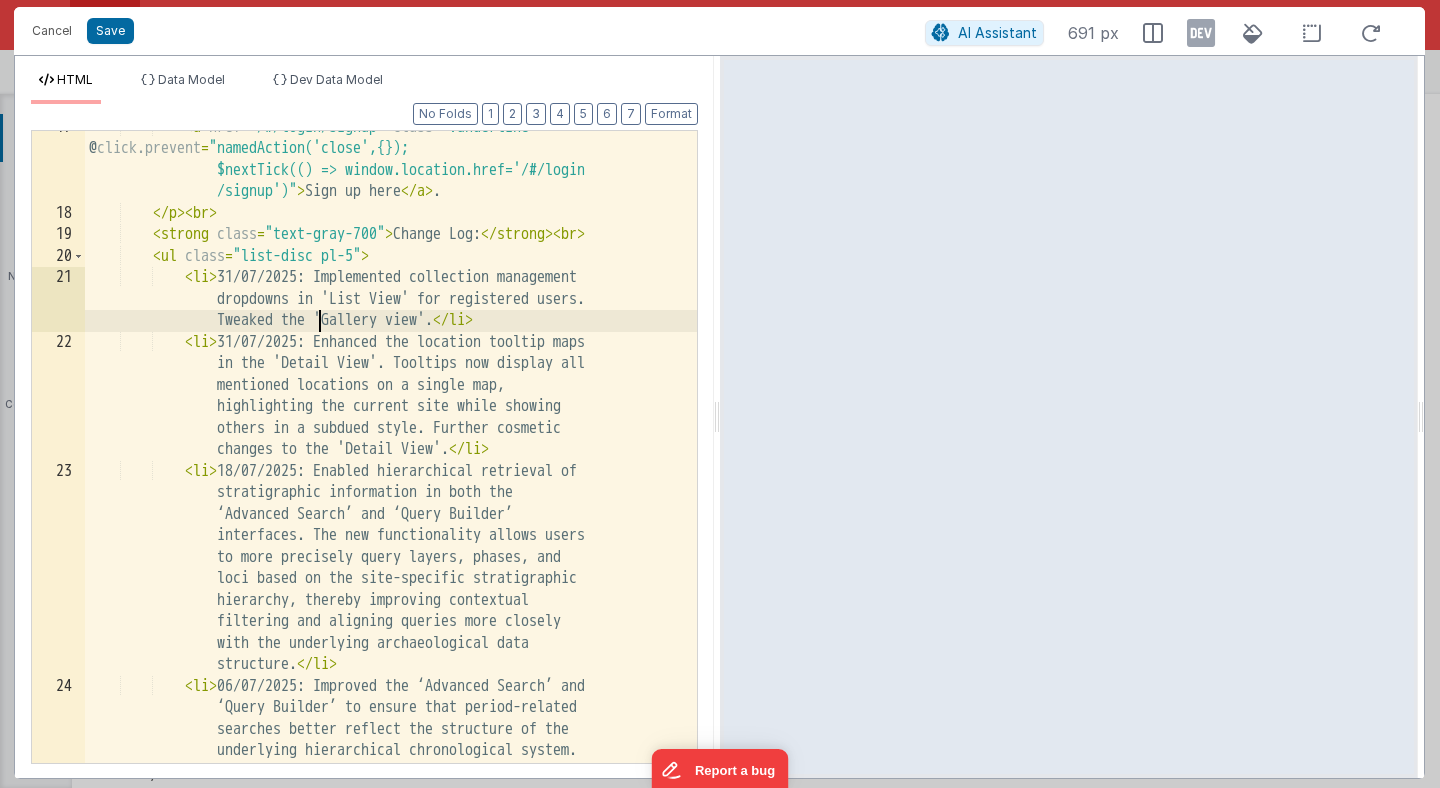 click on "Sign up here. </ p > < br >           < strong   class = "text-gray-700" > Change Log: </ strong > < br >           < ul   class = "list-disc pl-5" >                < li > 31/07/2025: Implemented collection management  dropdowns in 'List View' for registered users.  Tweaked the 'Gallery view'. </ li >                < li > 31/07/2025: Enhanced the location tooltip maps  in the 'Detail View'. Tooltips now display all  mentioned locations on a single map,  highlighting the current site while showing  changes to the 'Detail View'." at bounding box center (391, 551) 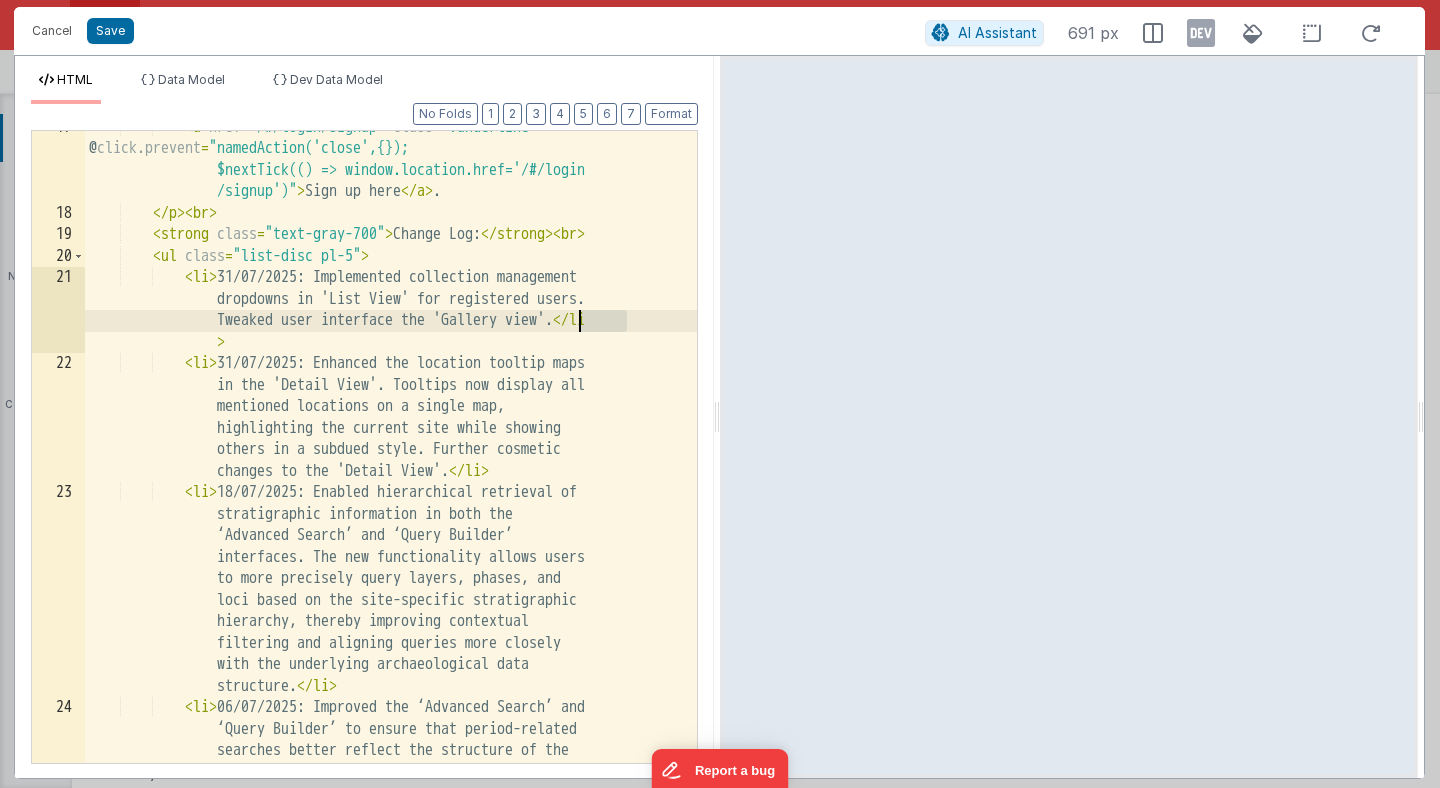 drag, startPoint x: 628, startPoint y: 323, endPoint x: 582, endPoint y: 323, distance: 46 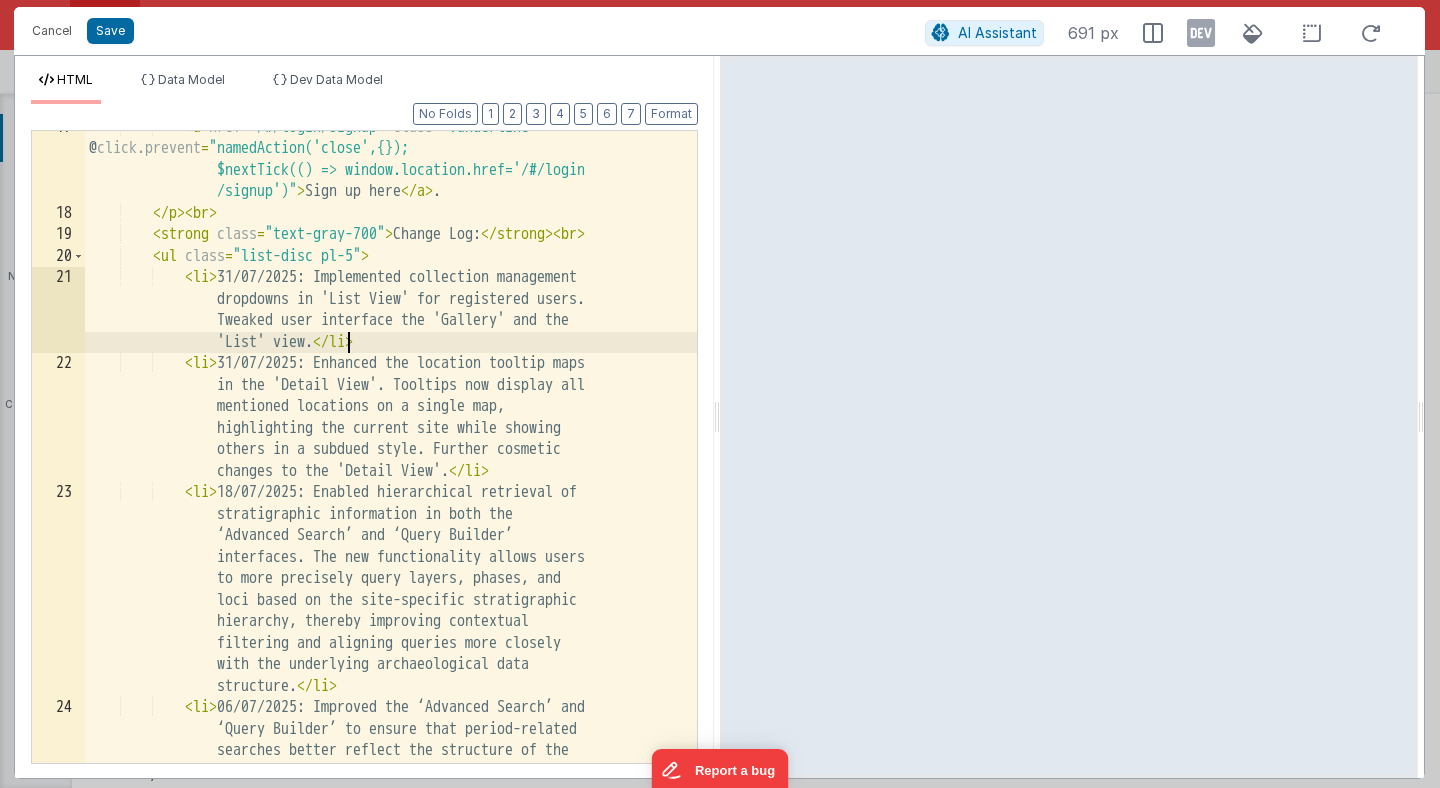 type 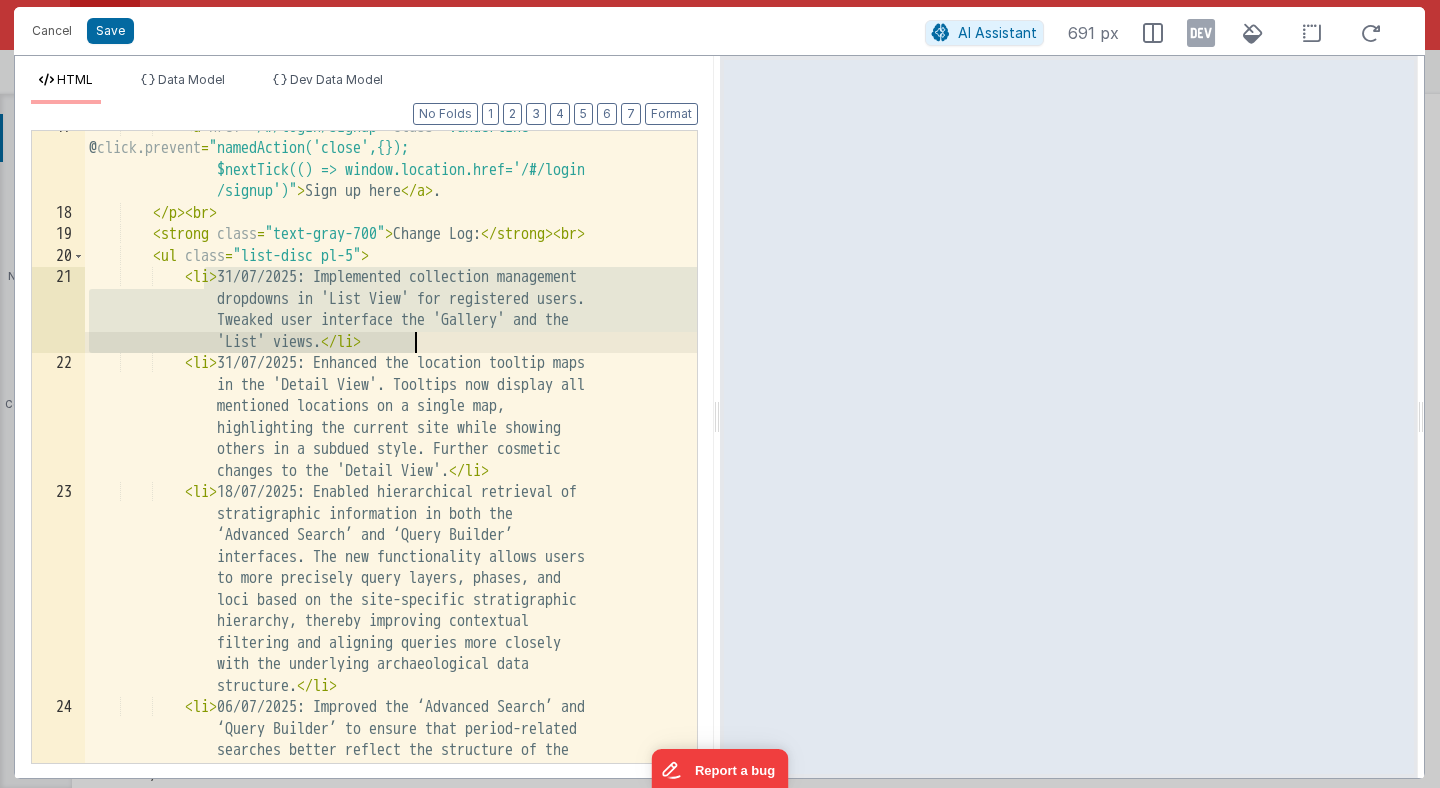 drag, startPoint x: 206, startPoint y: 273, endPoint x: 429, endPoint y: 351, distance: 236.24776 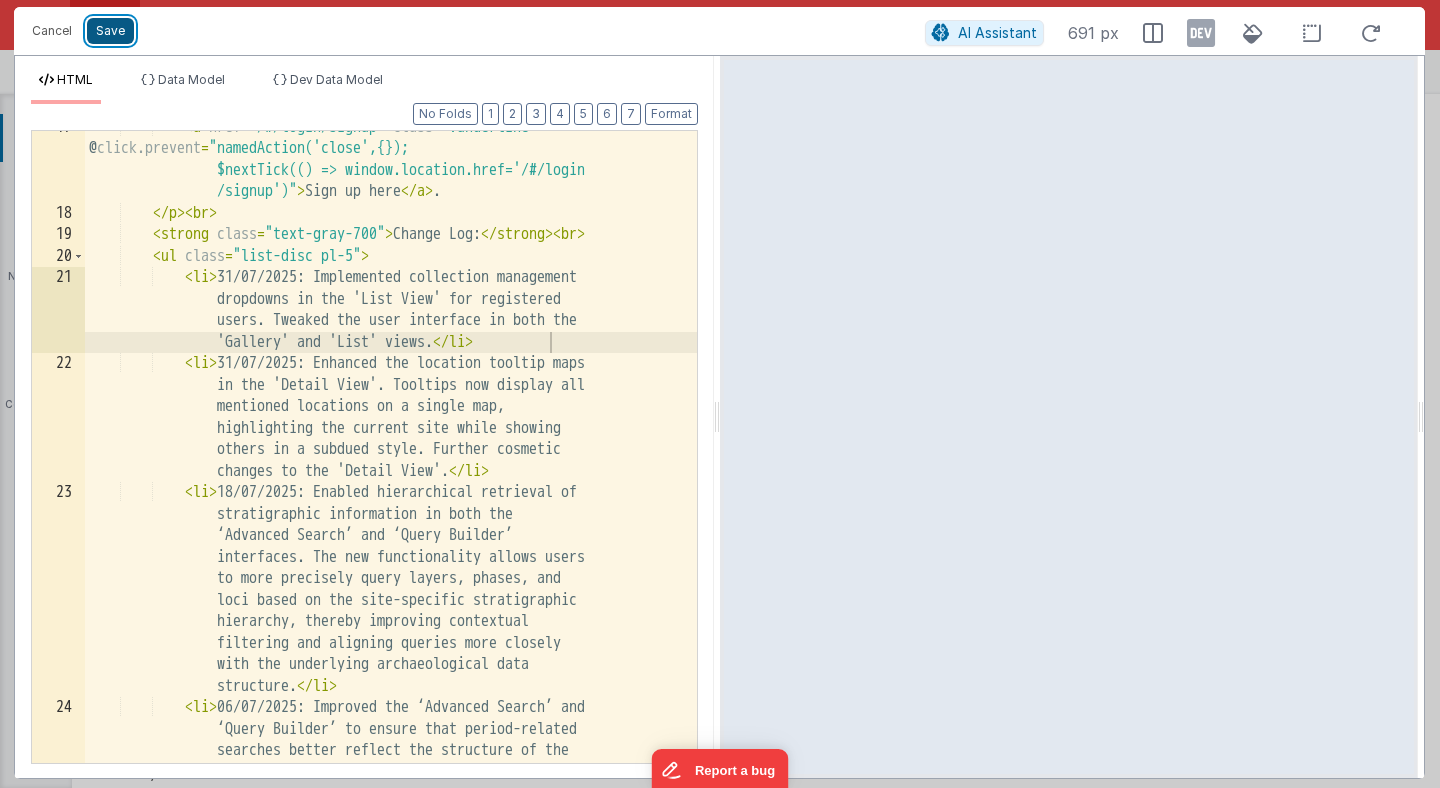 click on "Save" at bounding box center [110, 31] 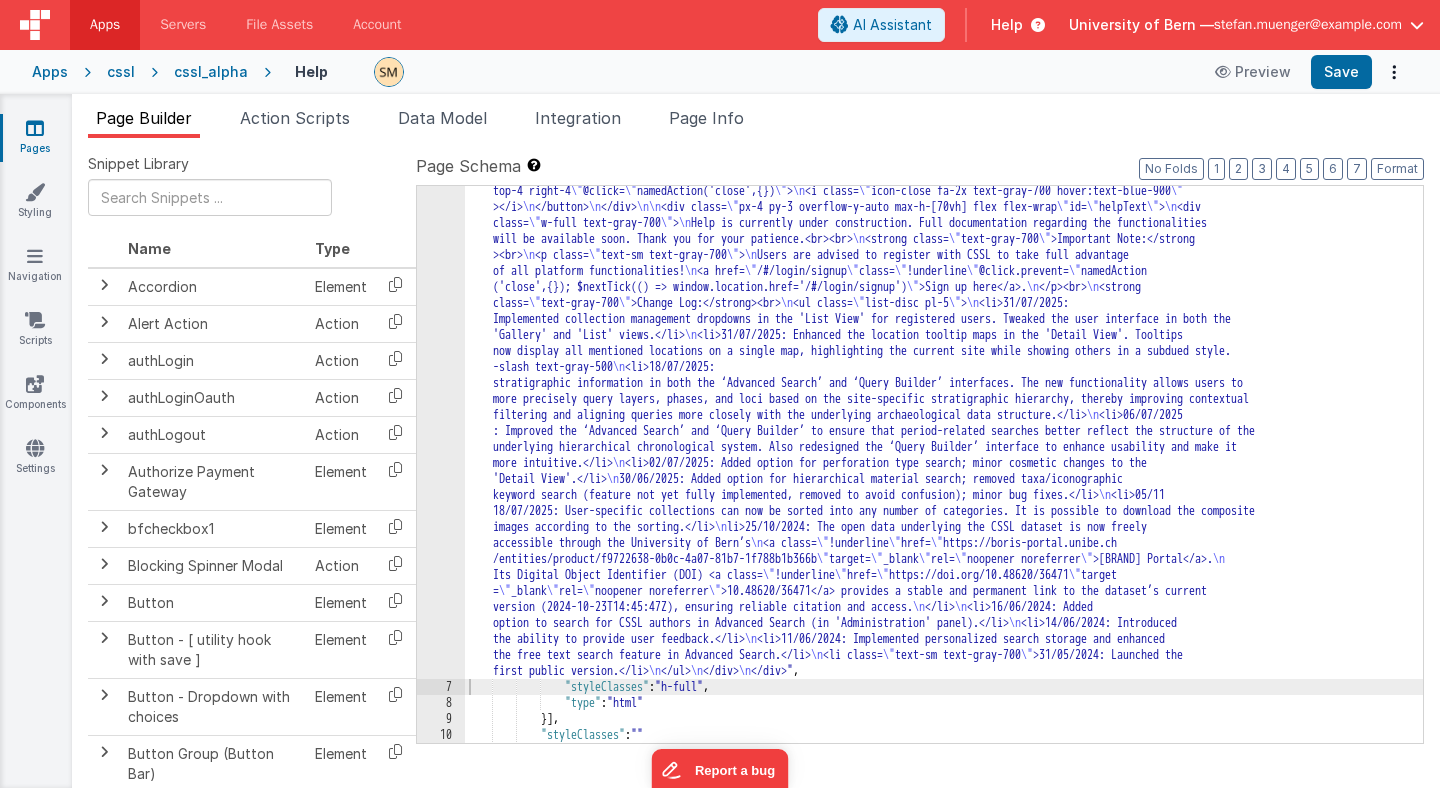 click on ""html" : "<div id=\" helpModal \" class=\" p-4 w-full bg-white items-center border shadow-inner relative text-gray-700 " >
<div class= \" text-lg font-bold " >Help</div><br>
<div class= \" text-sm text-gray-700 " >
This is a brief introduction to the use of the 'Digital Corpus of Stamp Seals from the Southern Levant (CSSL)'. For further assistance, please contact <a href = \" mailto:stefan.muenger@unibe.ch \" class= \" text-blue-500 !underline \" >Support</a>.
</div>
<button class= \" absolute top-4 right-4 \" @click= \" namedAction('close',{}) \" >
<i class= \" icon-close fa-2x text-gray-700 hover:text-blue-900 \" ></i>
</button>
</div>
<div class= \" px-4 py-3 overflow-y-auto max-h-[70vh] flex flex-wrap \" id= \" helpText \" >
<div class= \" w-full text-gray-700 " >
Help is currently under construction. Full documentation regarding the functionalities
"" at bounding box center [944, 685] 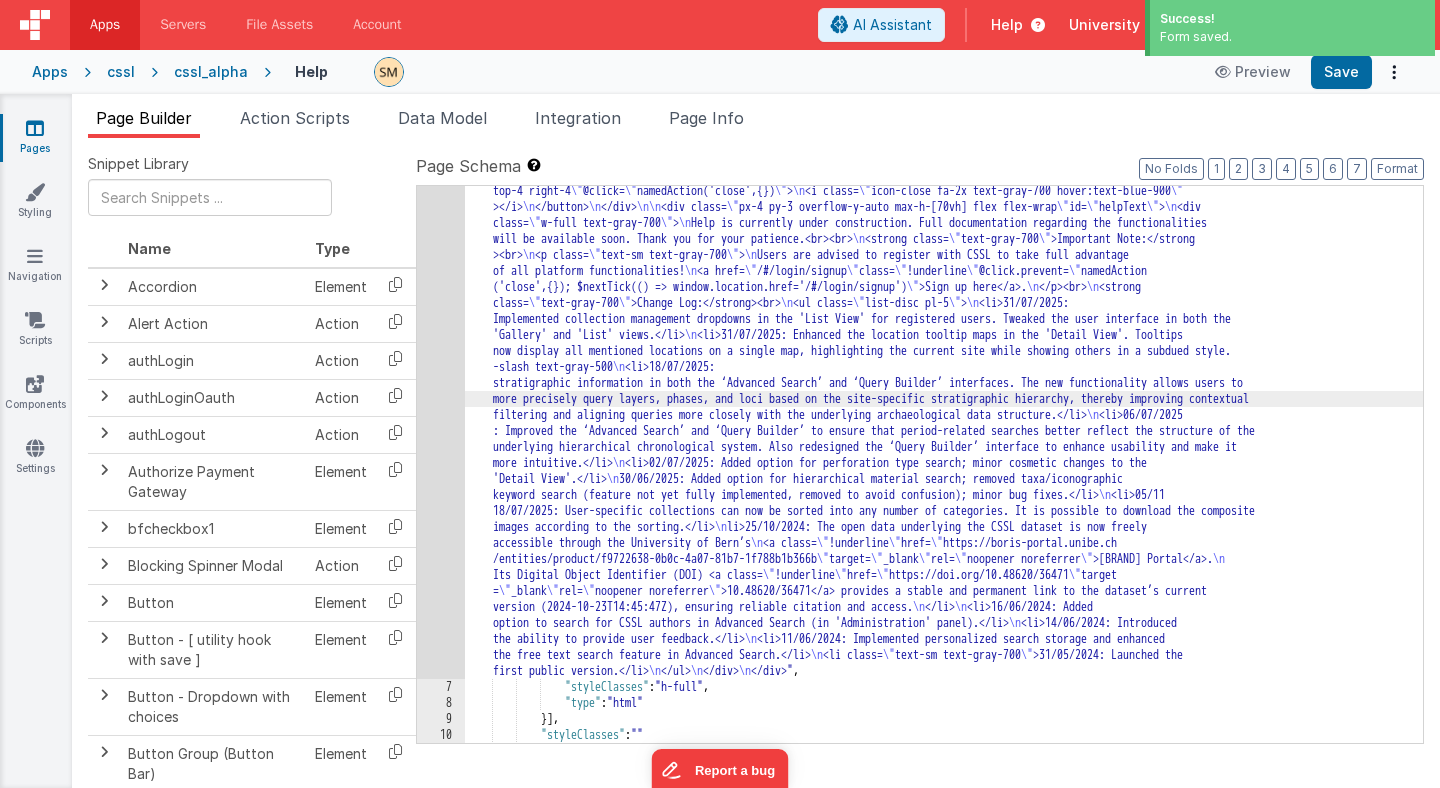 click on "cssl_alpha" at bounding box center (211, 72) 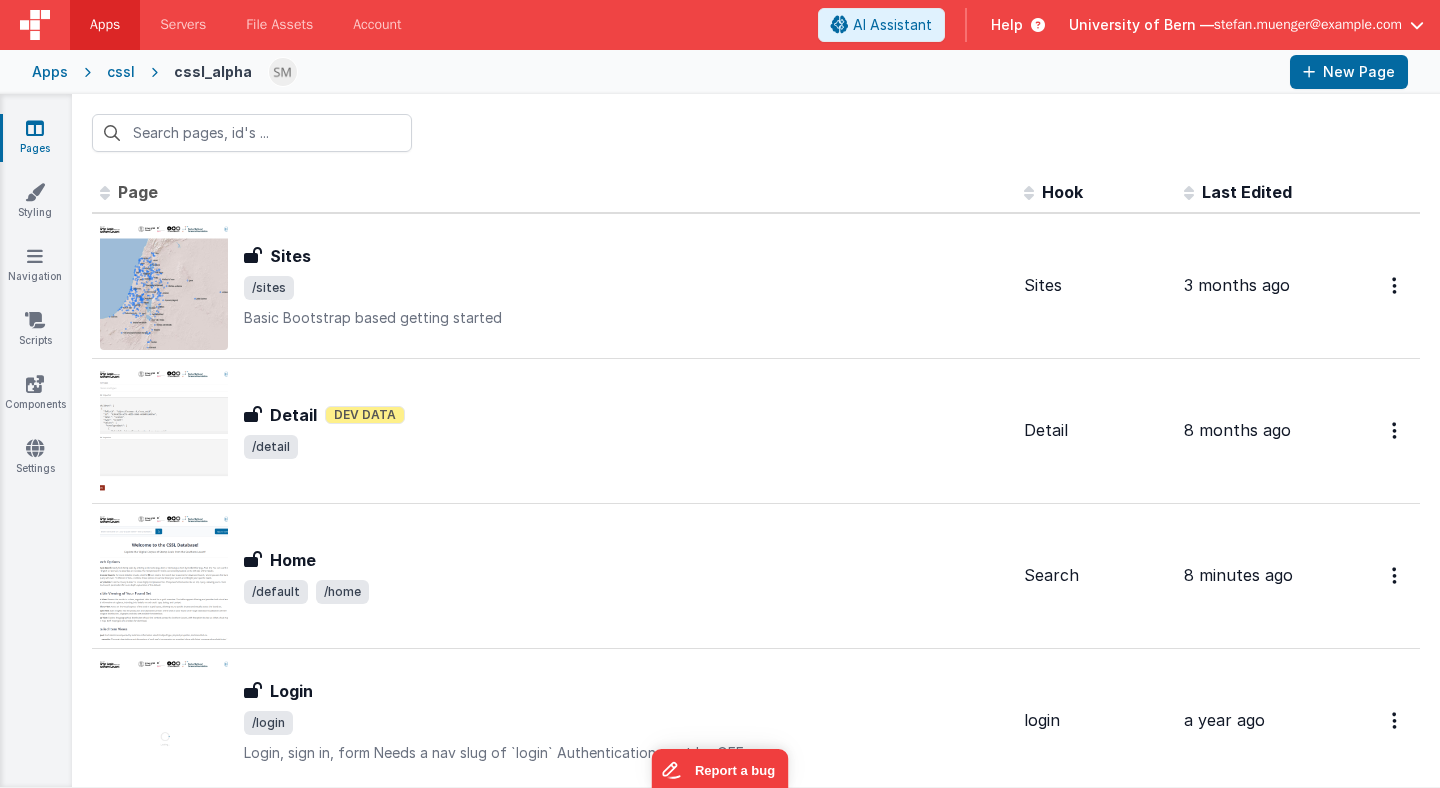 click on "cssl" at bounding box center (121, 72) 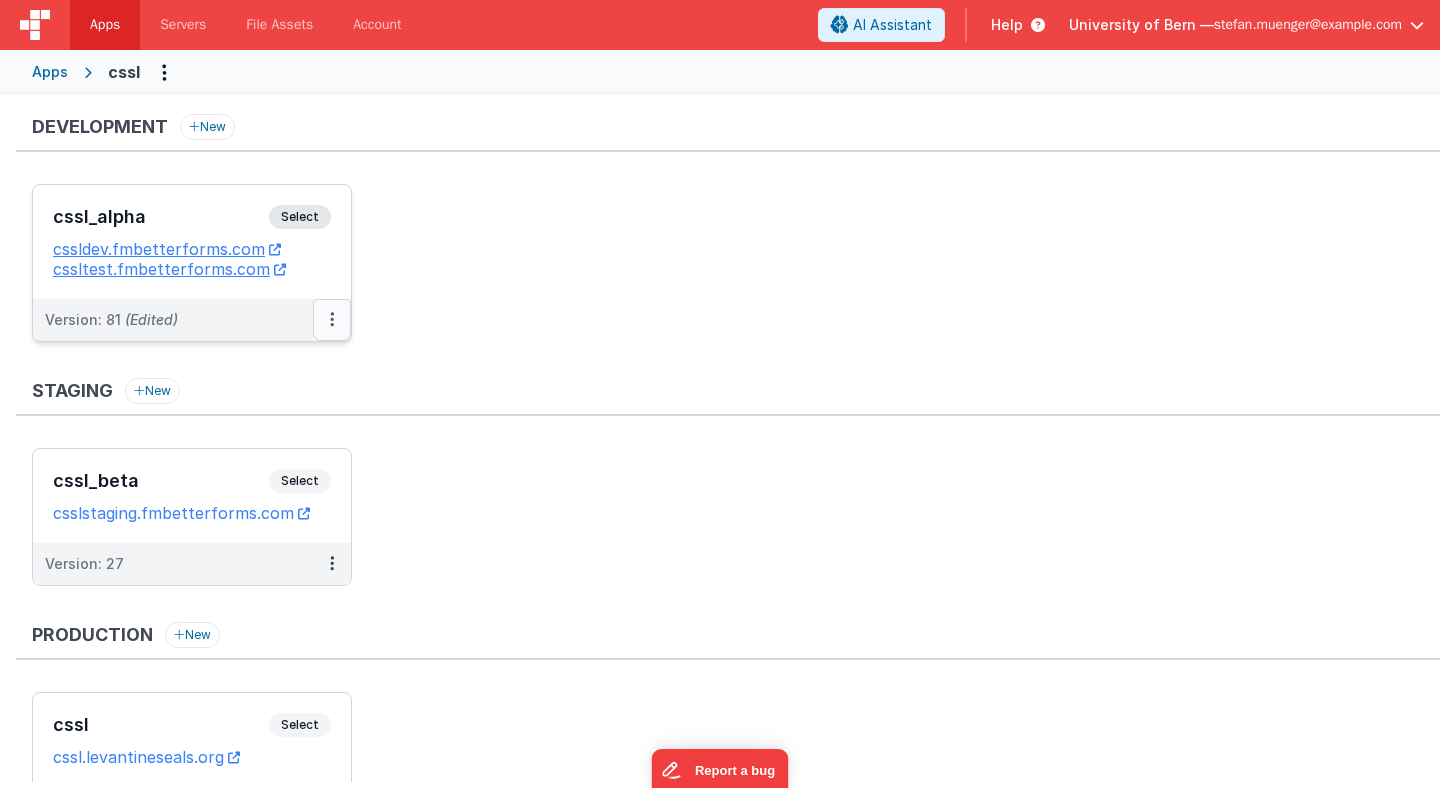 click at bounding box center (332, 319) 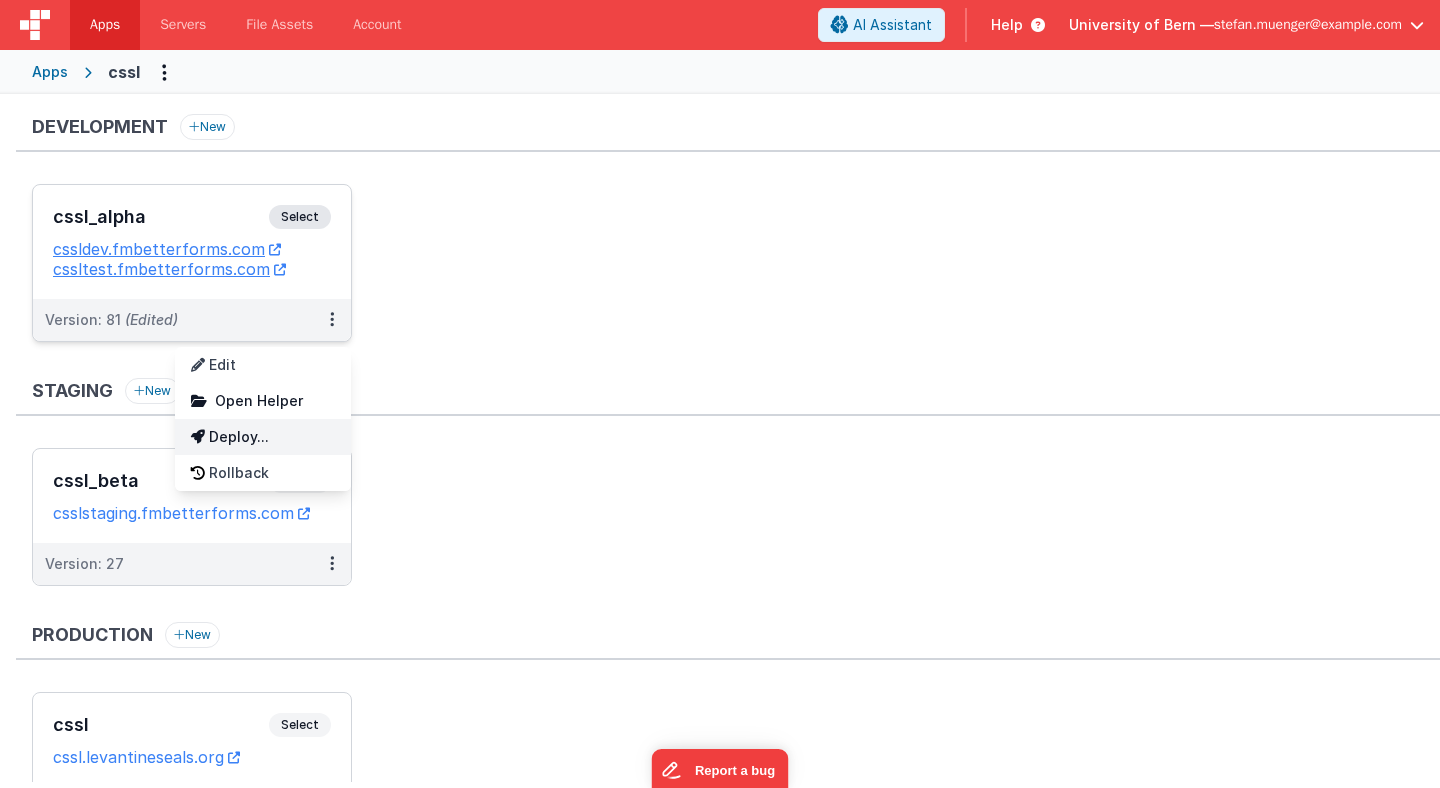 click on "Deploy..." at bounding box center [263, 437] 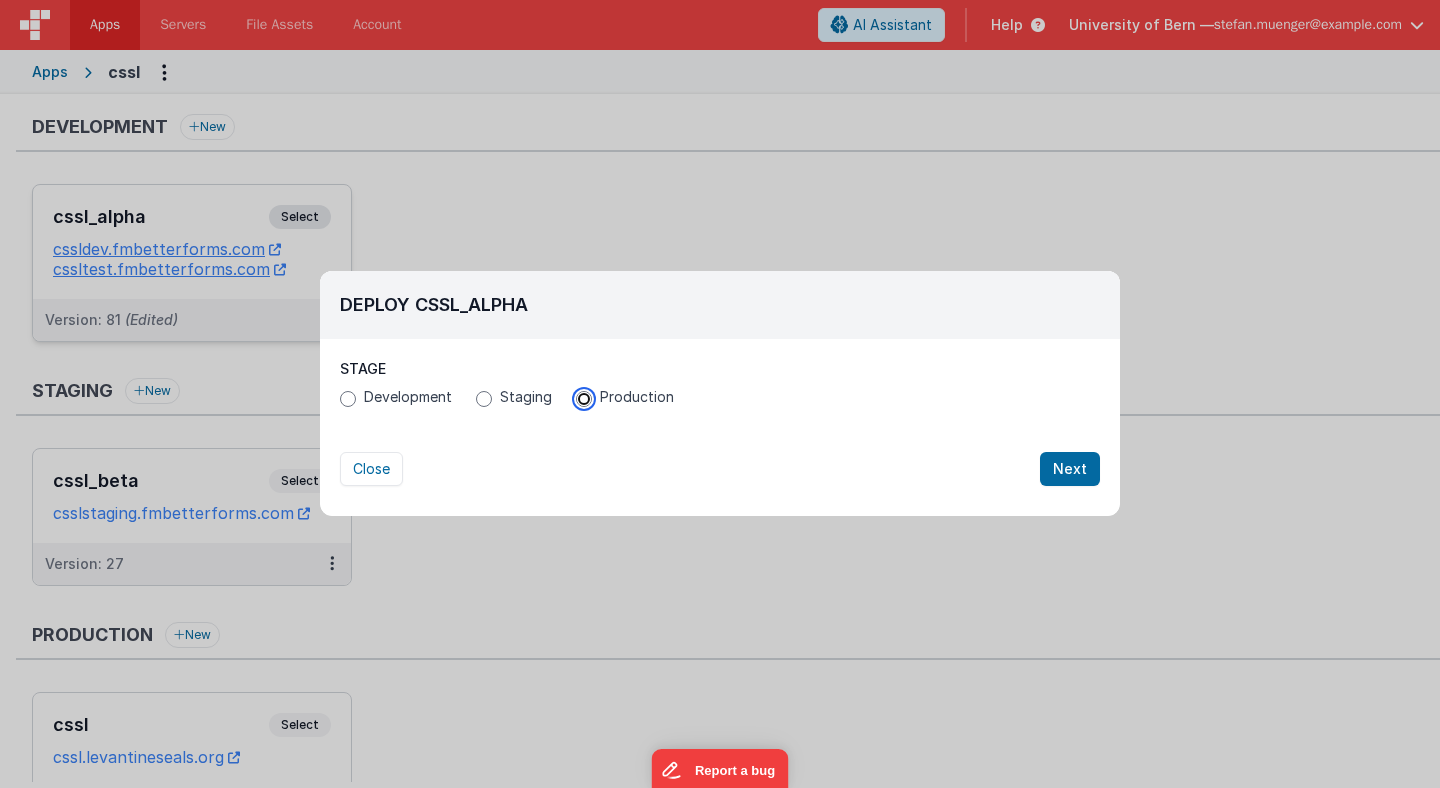 click on "Production" at bounding box center (584, 399) 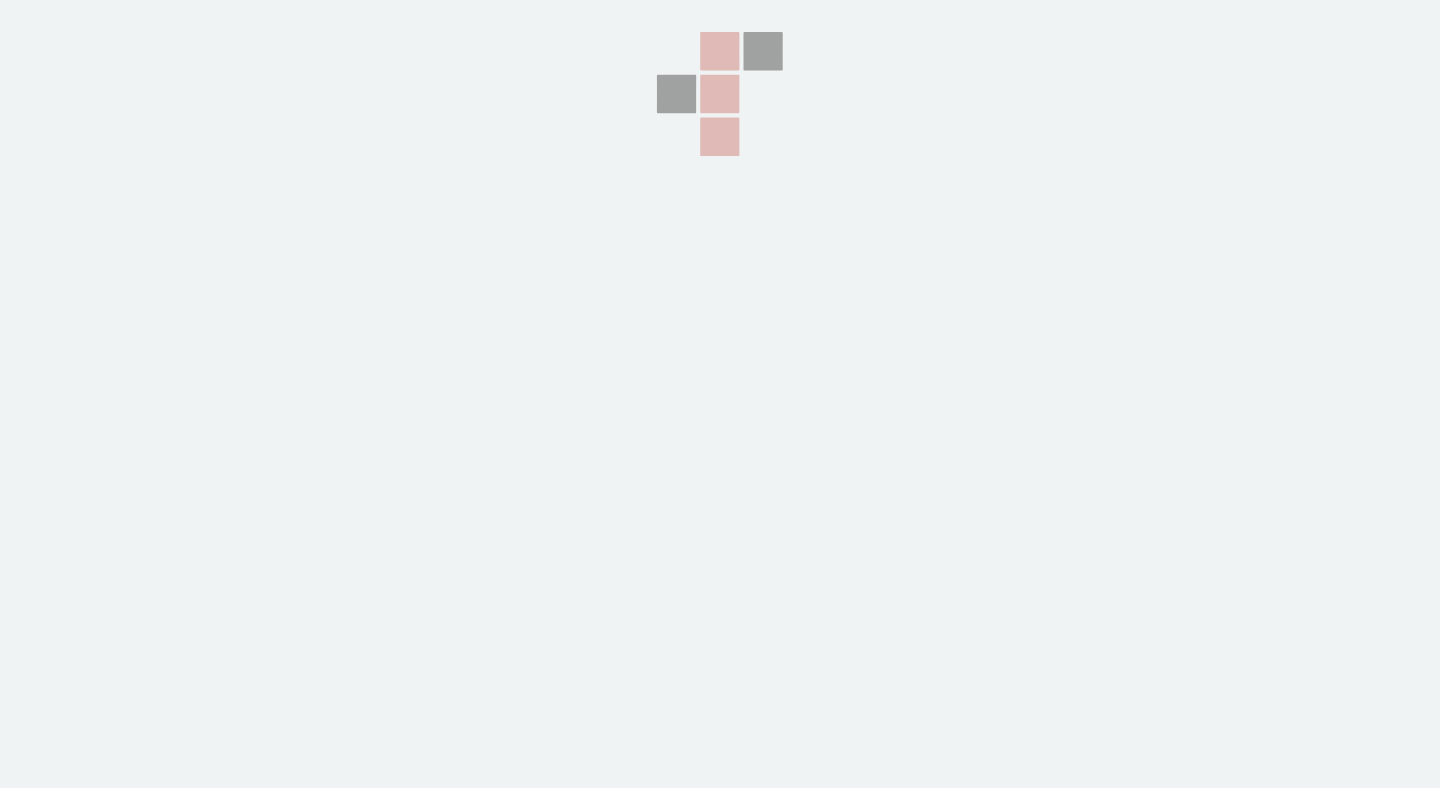 scroll, scrollTop: 0, scrollLeft: 0, axis: both 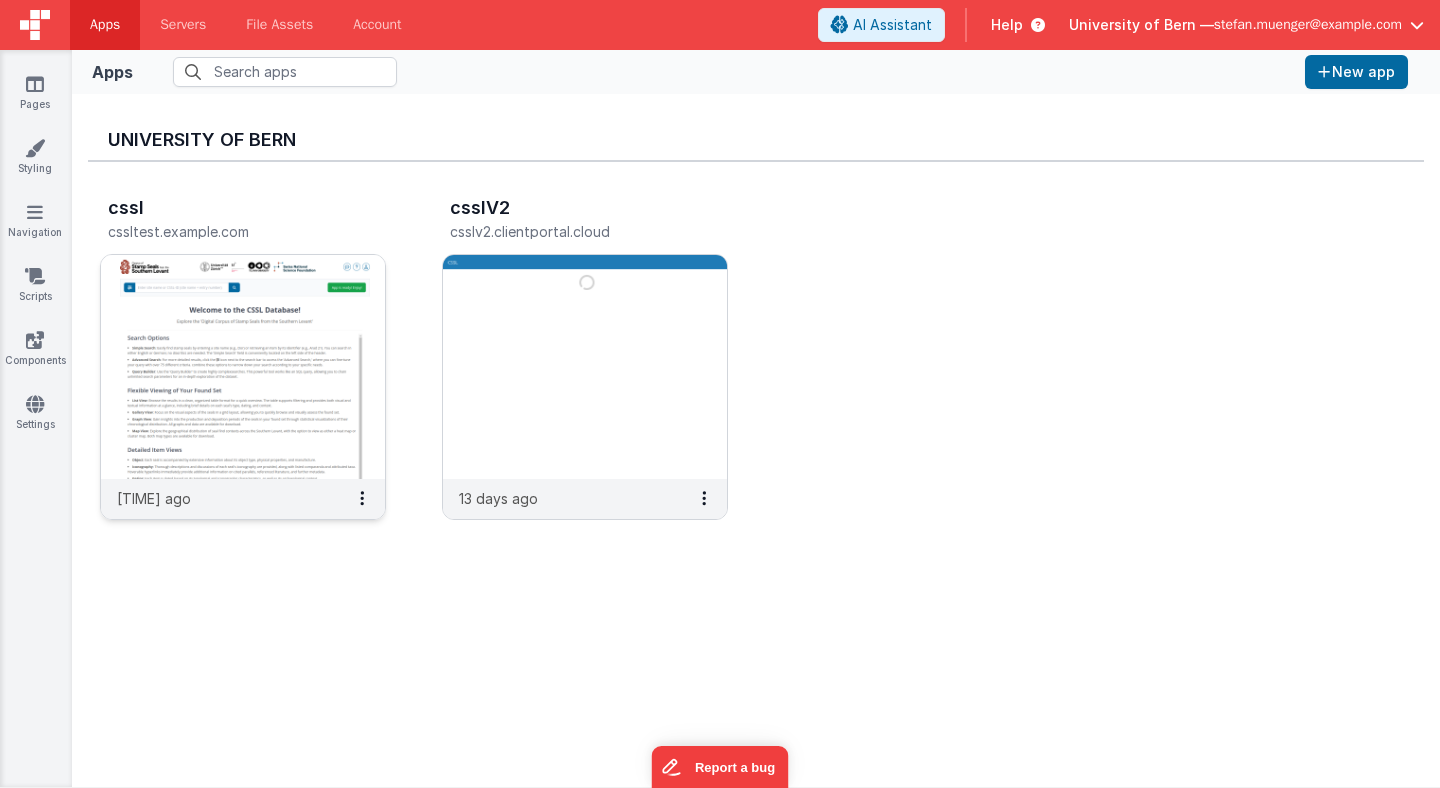 click at bounding box center (243, 367) 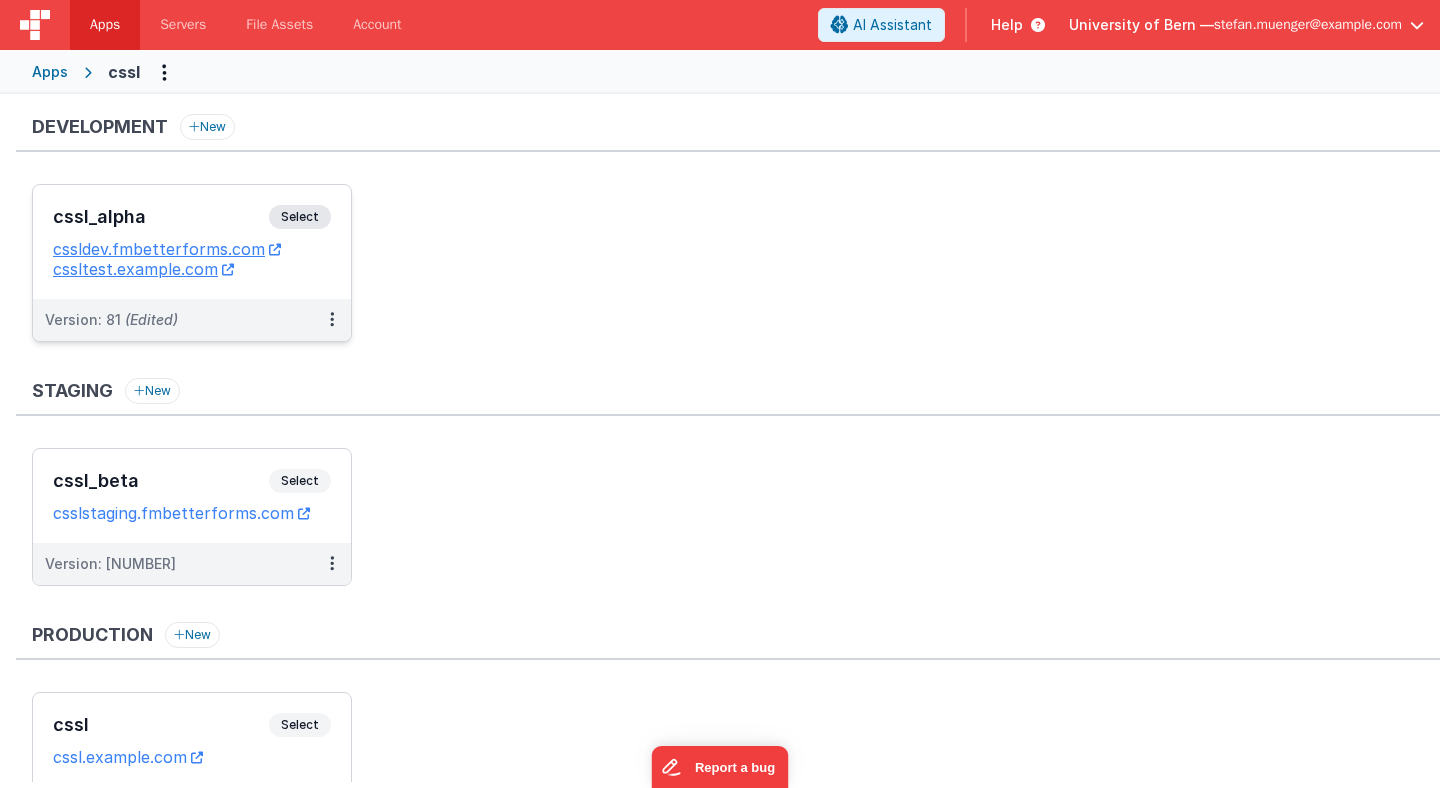 click on "Select" at bounding box center [300, 217] 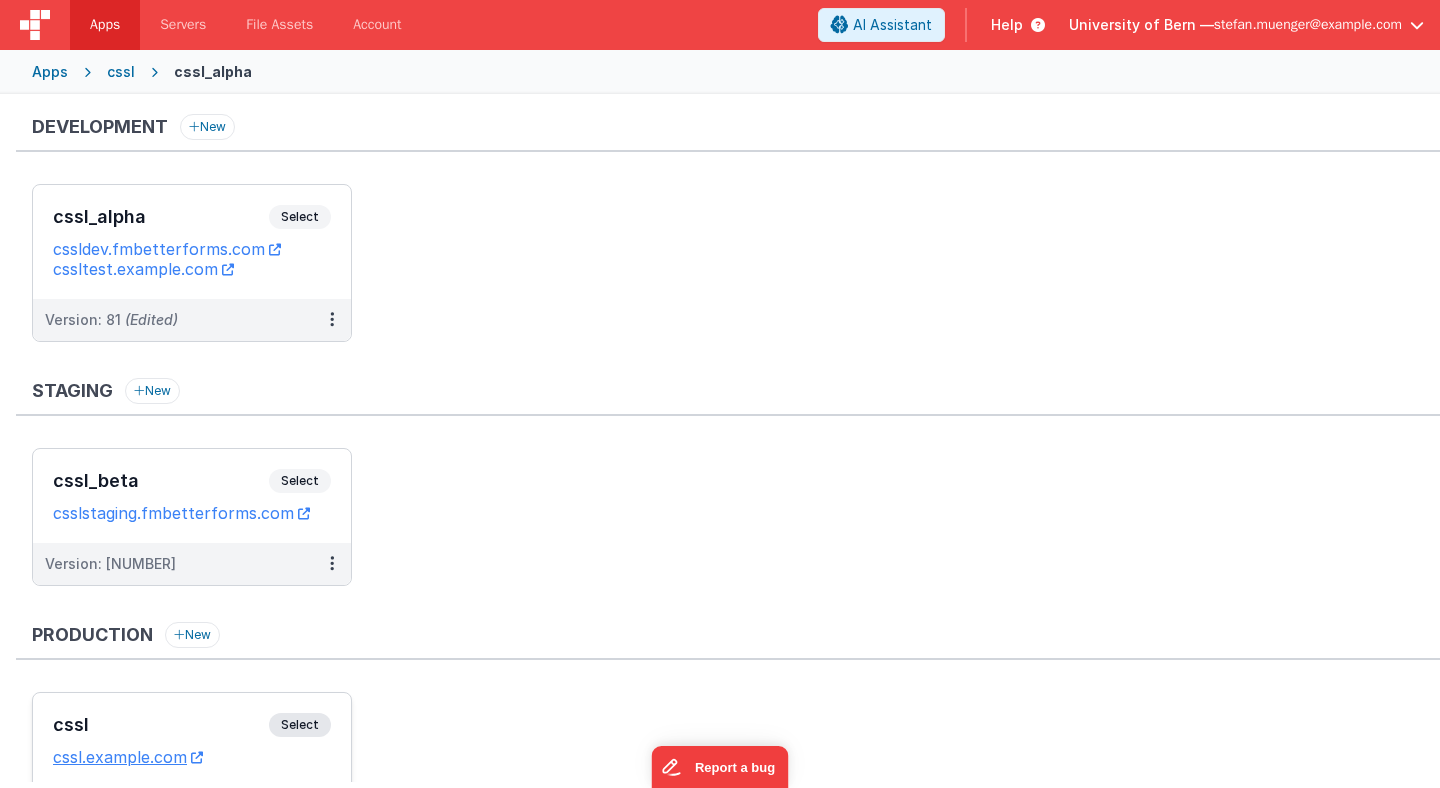 click on "Select" at bounding box center (300, 725) 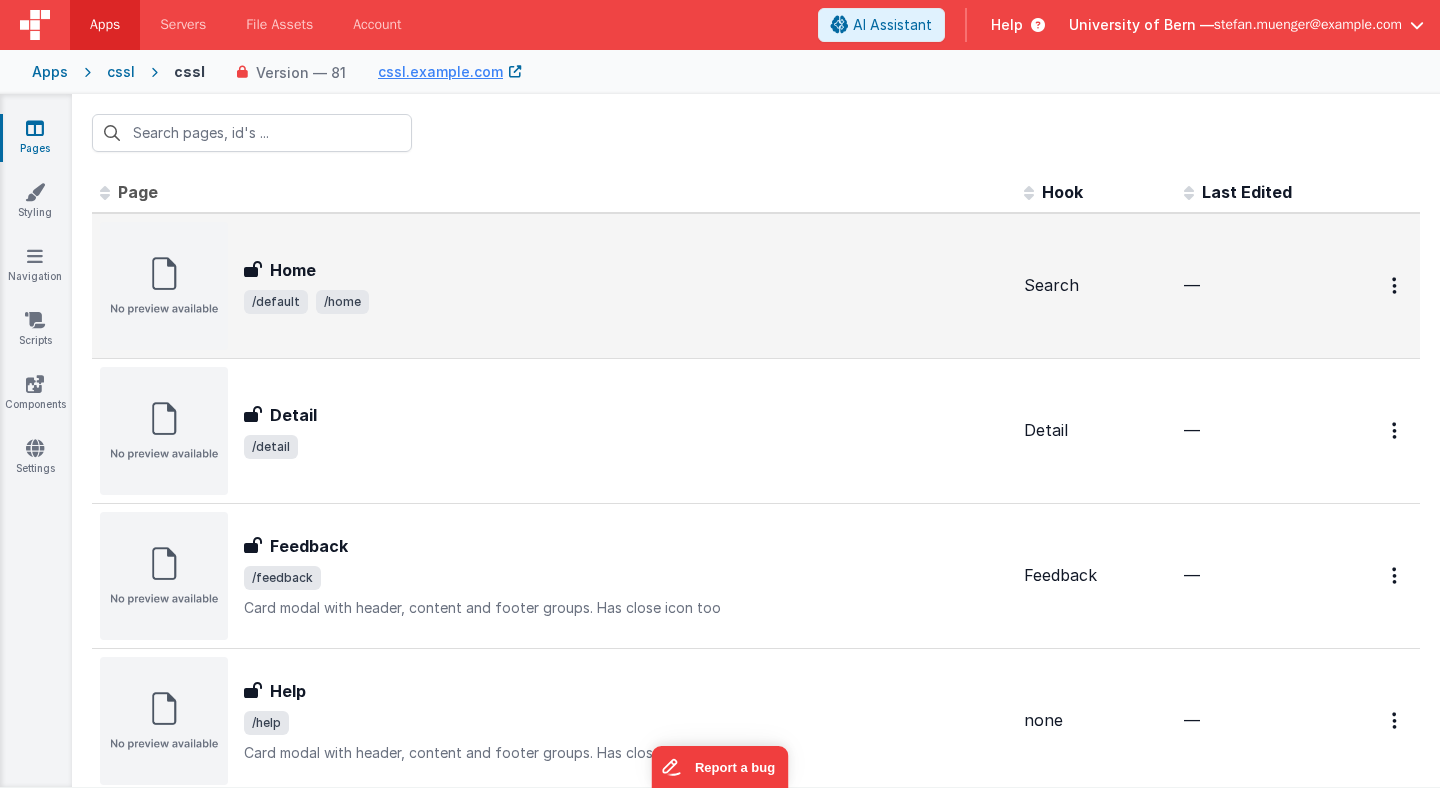 click on "Home" at bounding box center [293, 270] 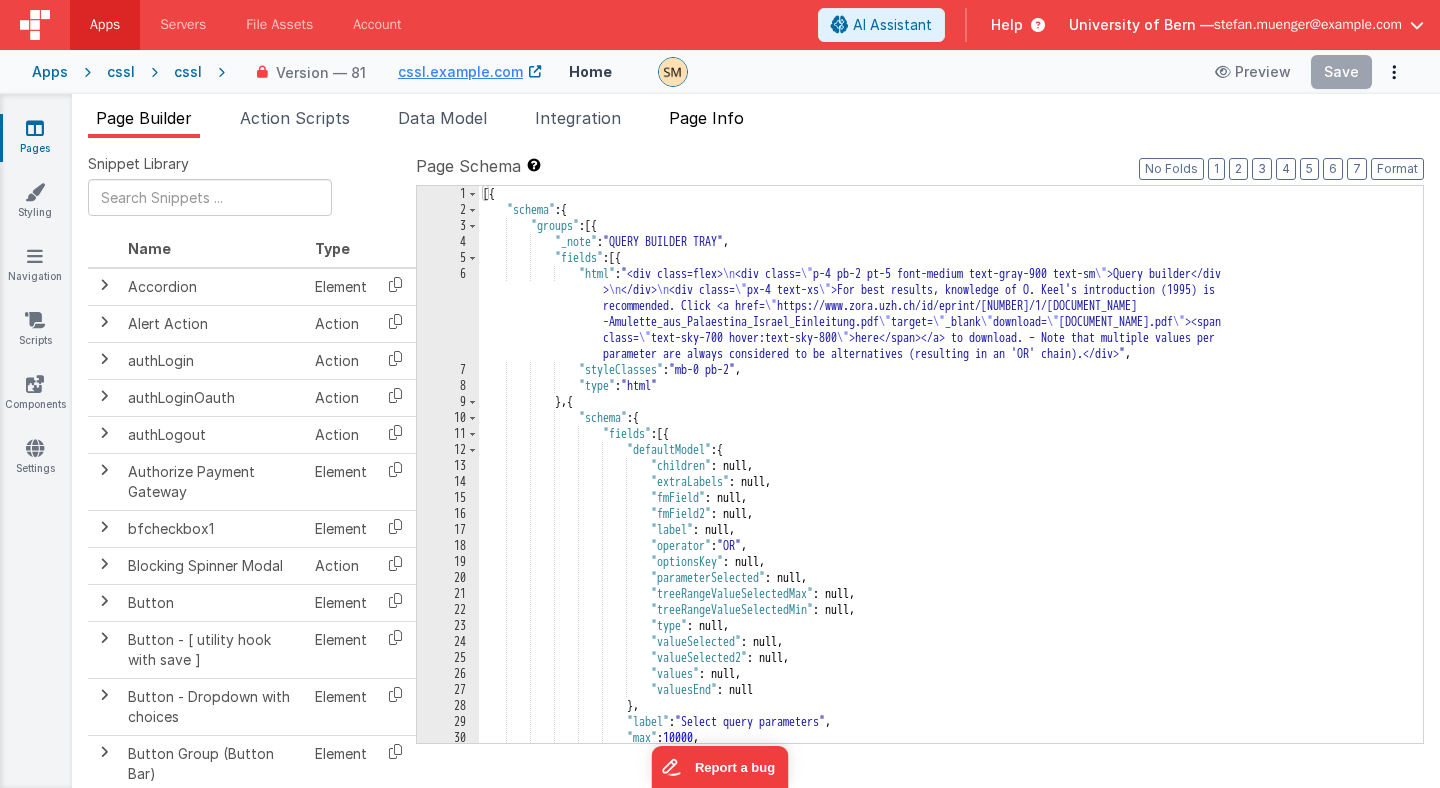 click on "Page Info" at bounding box center [706, 118] 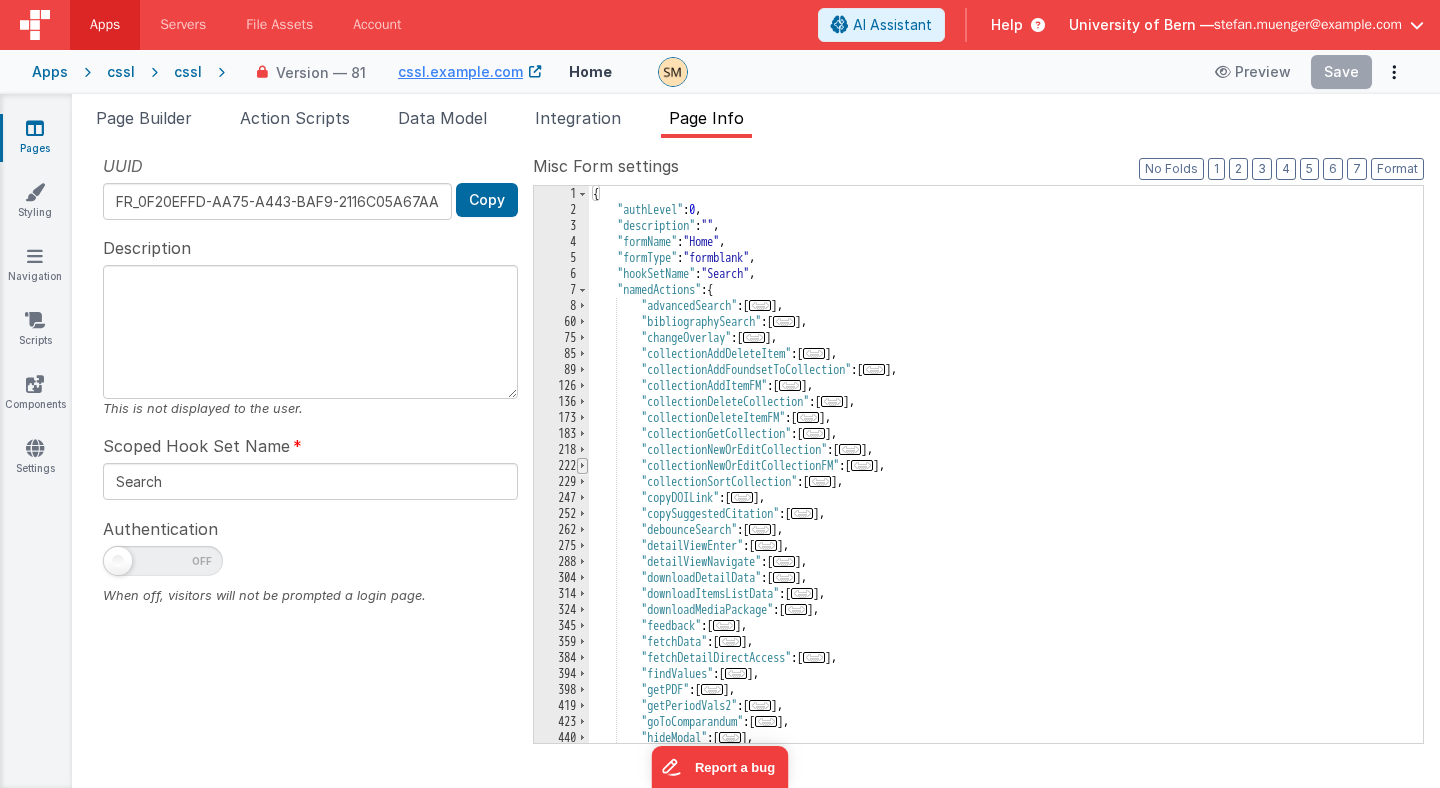 scroll, scrollTop: 0, scrollLeft: 0, axis: both 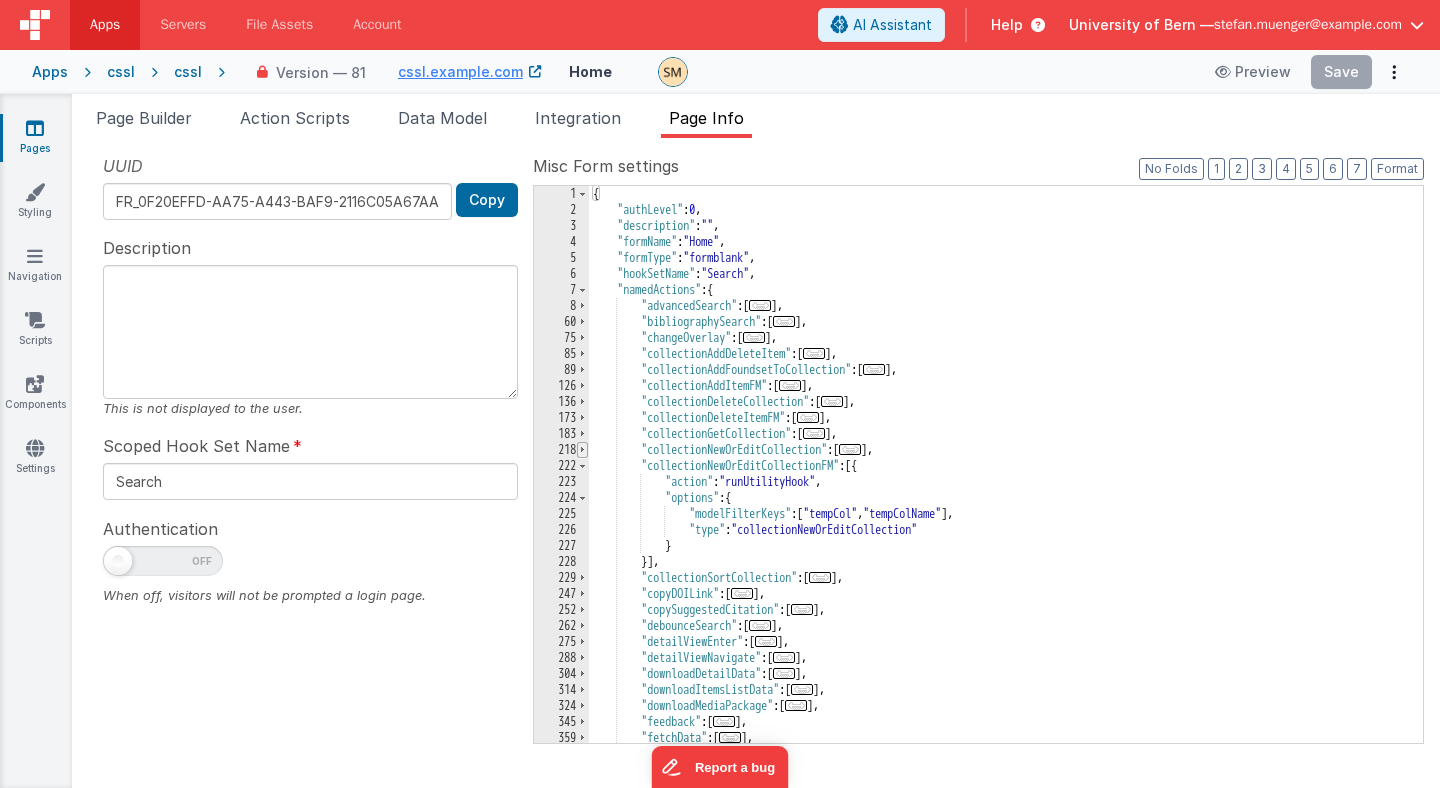 click at bounding box center (582, 450) 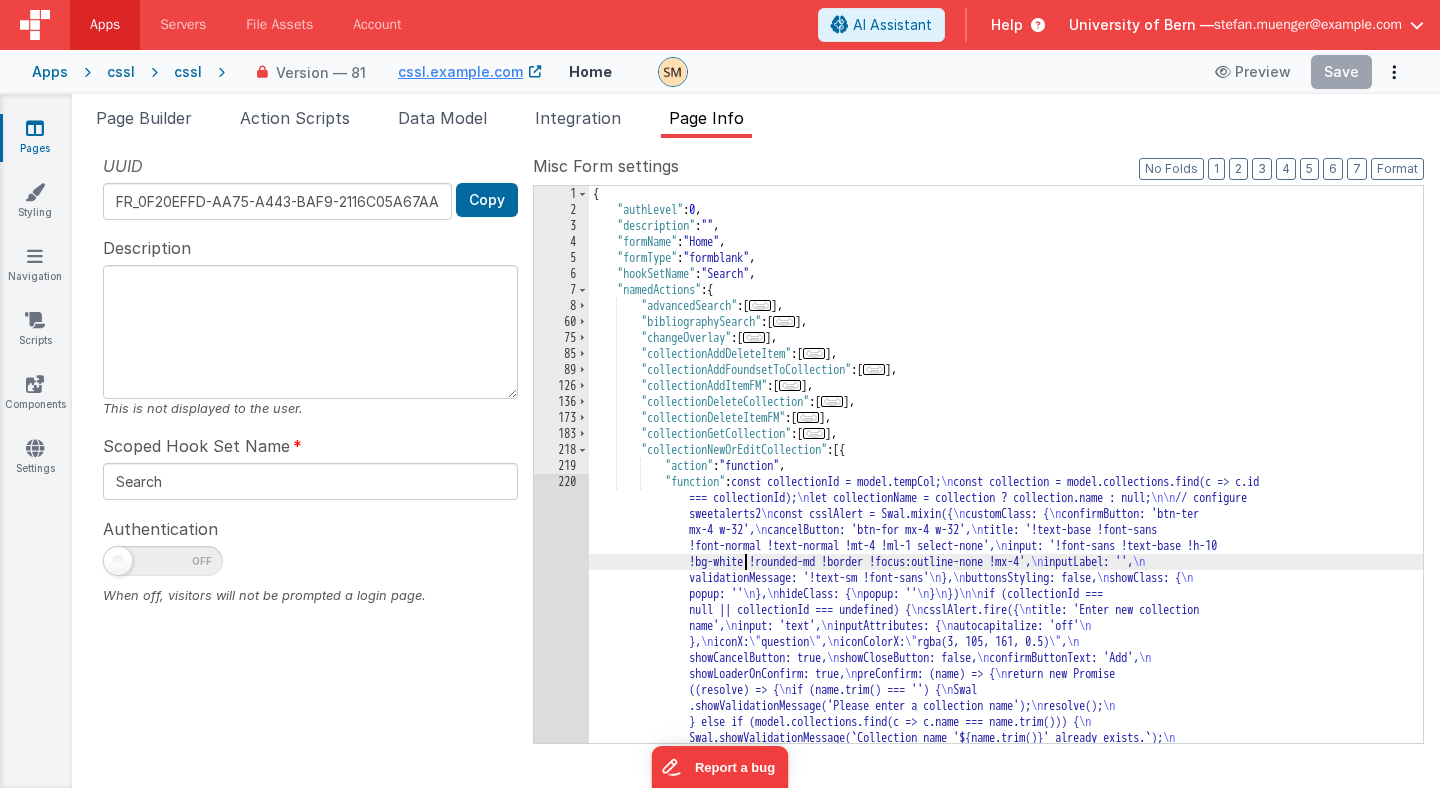 click on "{      "authLevel" :  0 ,      "description" :  "" ,      "formName" :  "Home" ,      "formType" :  "formblank" ,      "hookSetName" :  "Search" ,      "namedActions" :  {           "advancedSearch" :  [ ... ] ,           "bibliographySearch" :  [ ... ] ,           "changeOverlay" :  [ ... ] ,           "collectionAddDeleteItem" :  [ ... ] ,           "collectionAddFoundsetToCollection" :  [ ... ] ,           "collectionAddItemFM" :  [ ... ] ,           "collectionDeleteCollection" :  [ ... ] ,           "collectionDeleteItemFM" :  [ ... ] ,           "collectionGetCollection" :  [ ... ] ,           "collectionNewOrEditCollection" :  [{                "action" :  "function" ,                "function" :  "const collectionId = model.tempCol; \n const collection = model.collections.find(c => c.id                   === collectionId); \n let collectionName = collection ? collection.name : null; \n\n // configure                   sweetalerts2 \n const csslAlert = Swal.mixin({ \n \n" at bounding box center (1006, 784) 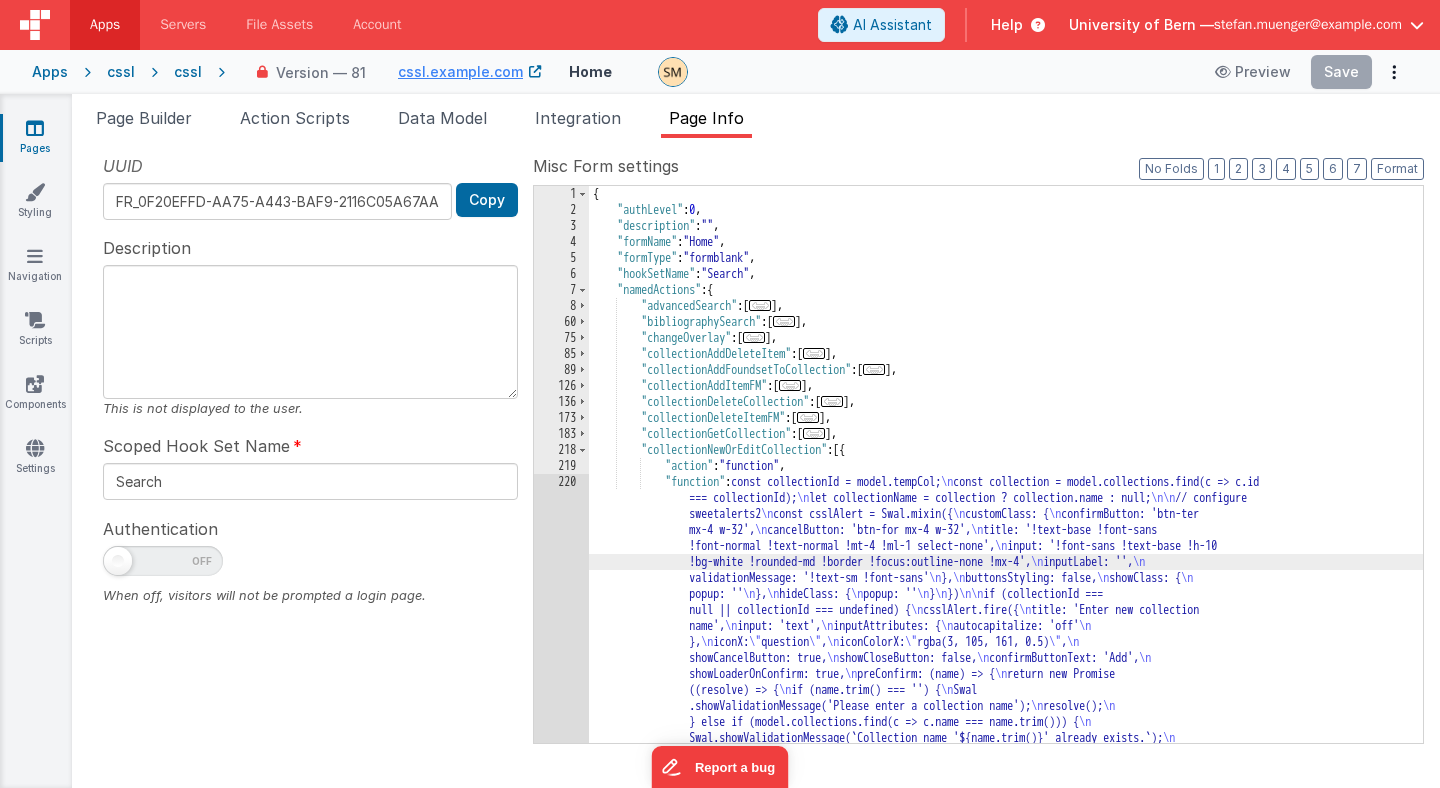 scroll, scrollTop: 371, scrollLeft: 0, axis: vertical 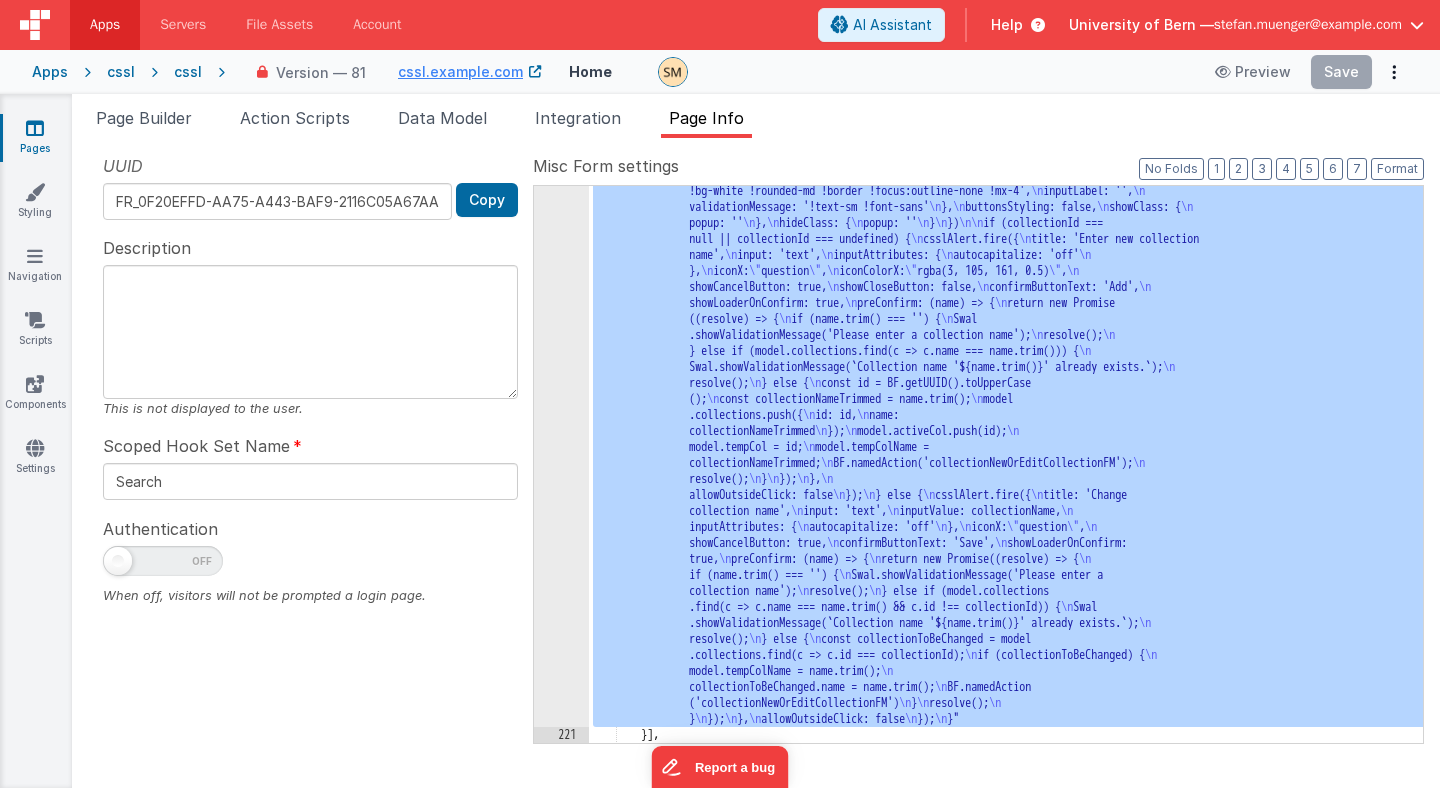 click on "220" at bounding box center (561, 415) 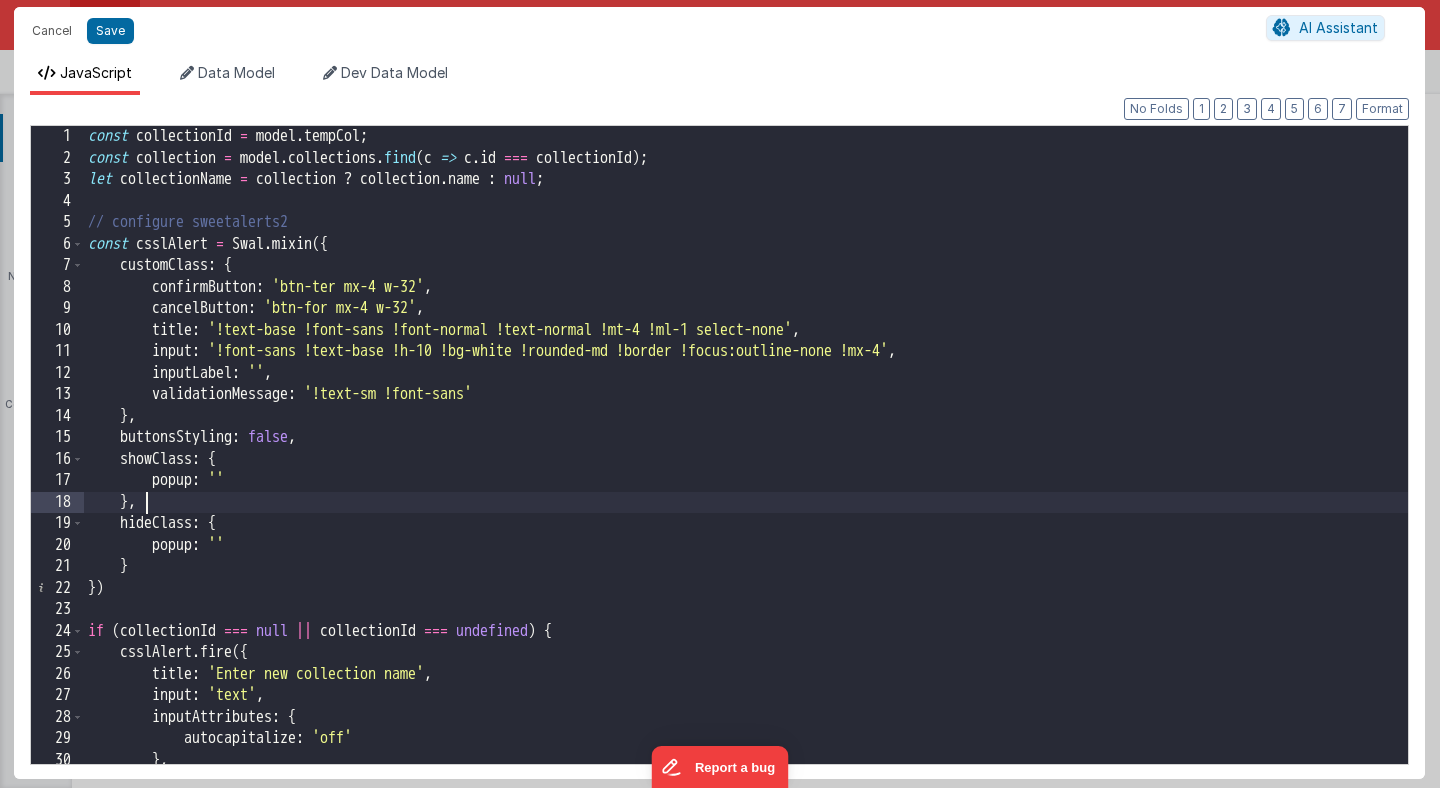 scroll, scrollTop: 0, scrollLeft: 0, axis: both 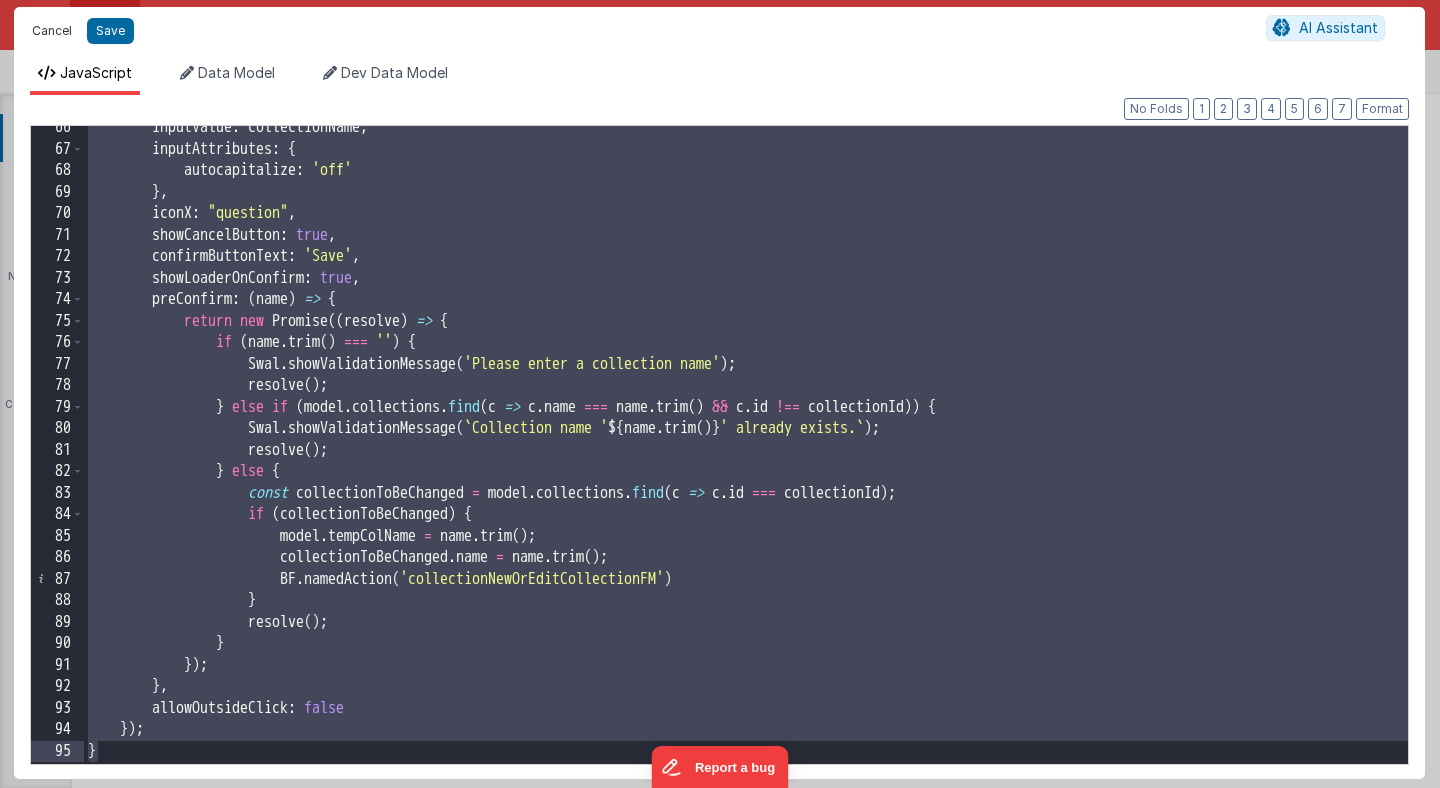 click on "Cancel" at bounding box center (52, 31) 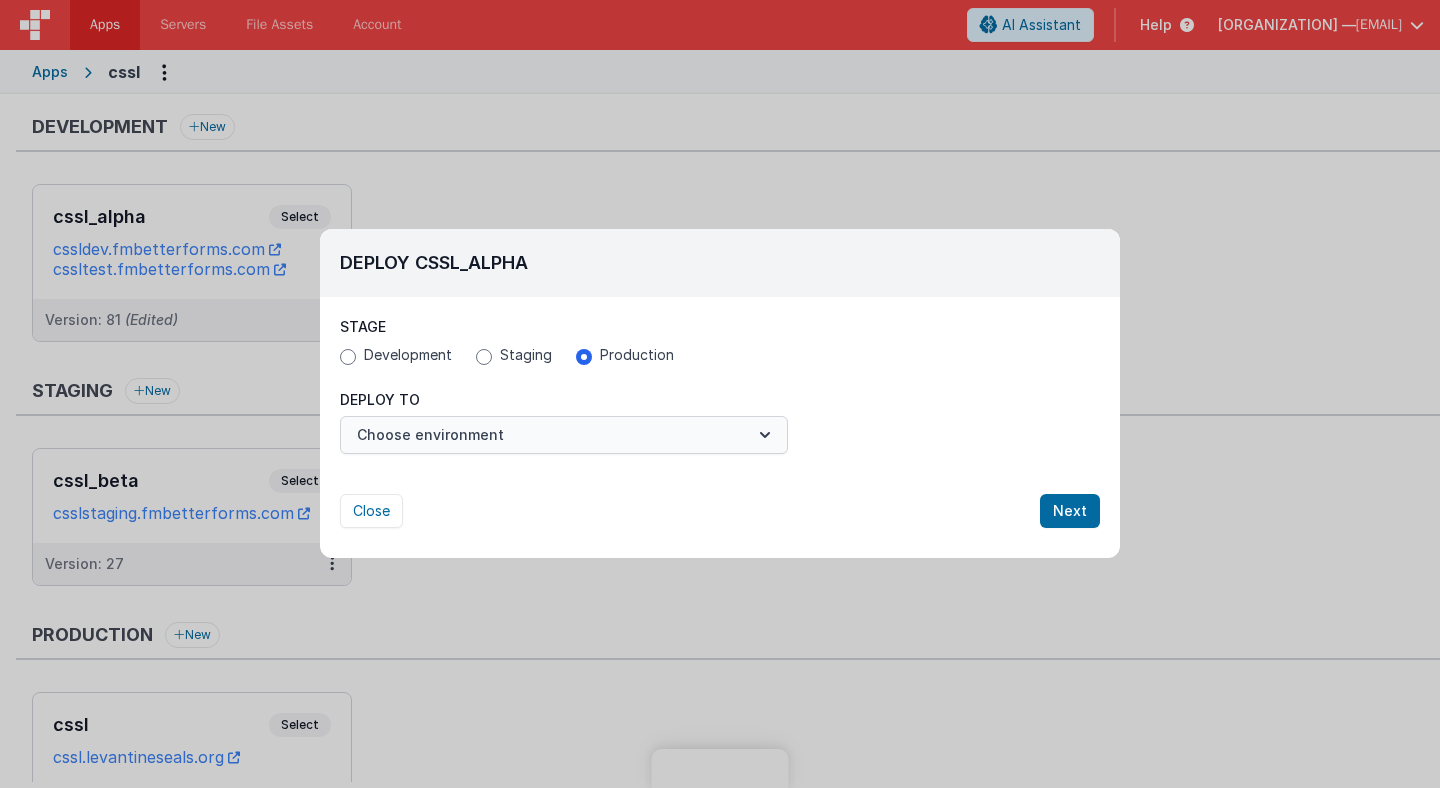 scroll, scrollTop: 0, scrollLeft: 0, axis: both 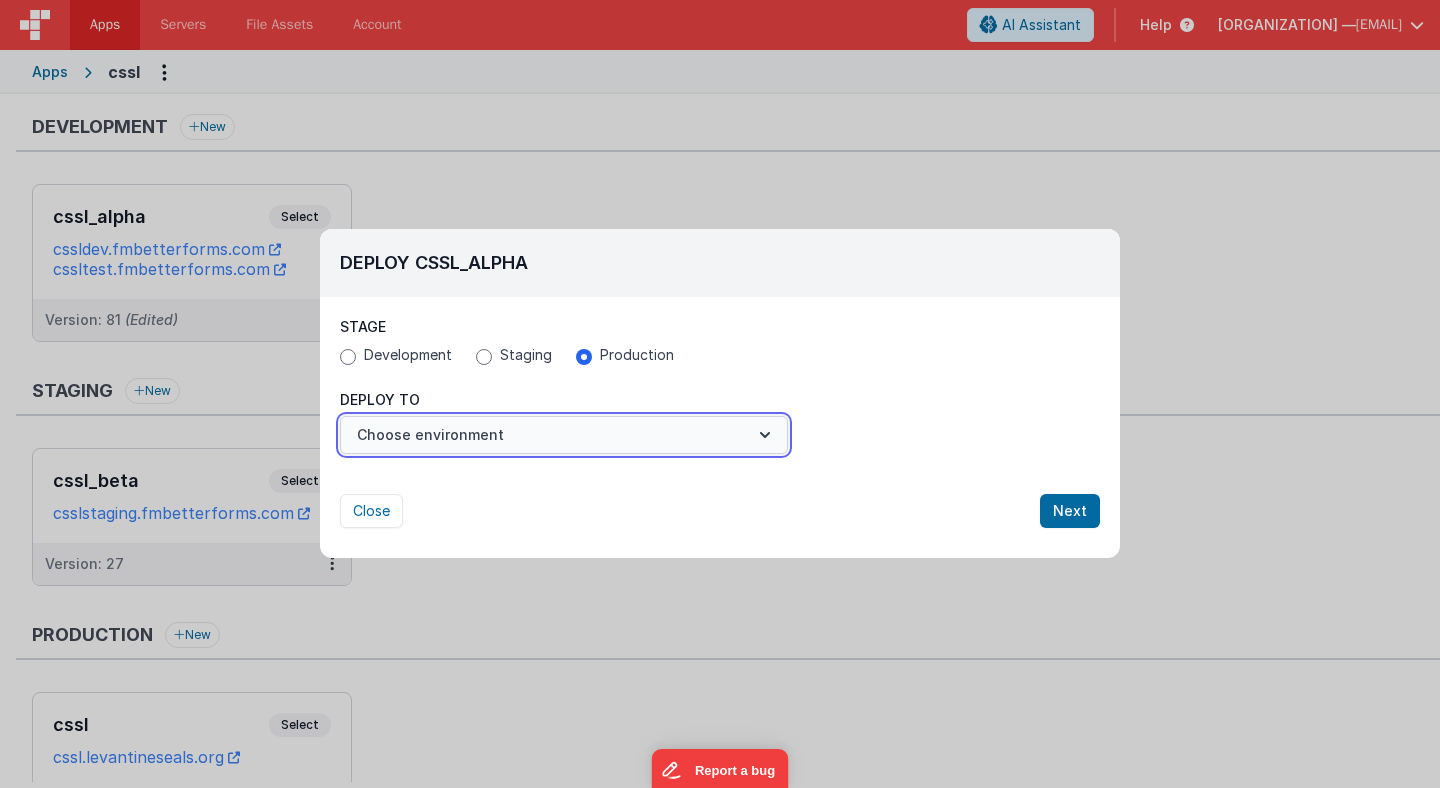 click on "Choose environment" at bounding box center [564, 435] 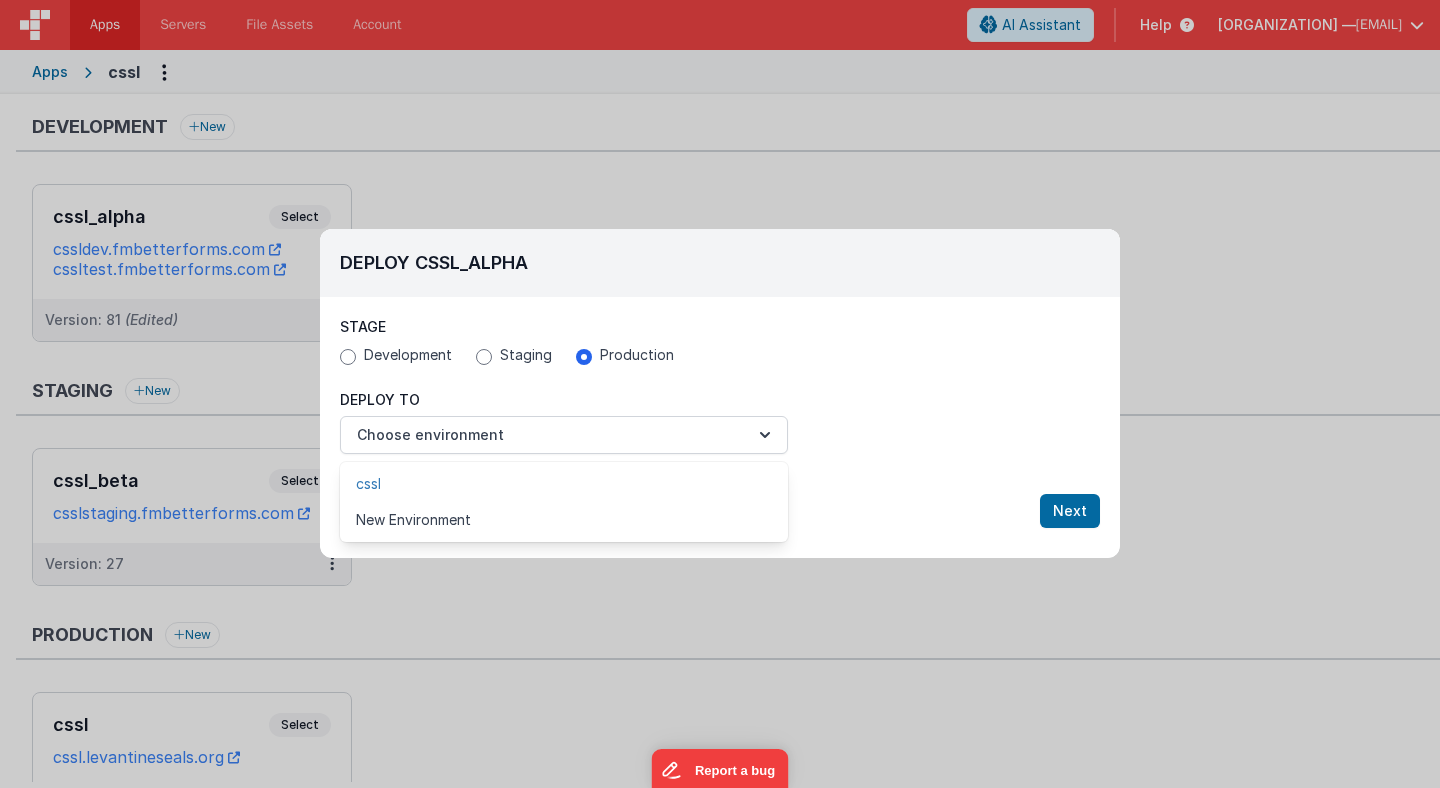 click on "cssl" at bounding box center (564, 484) 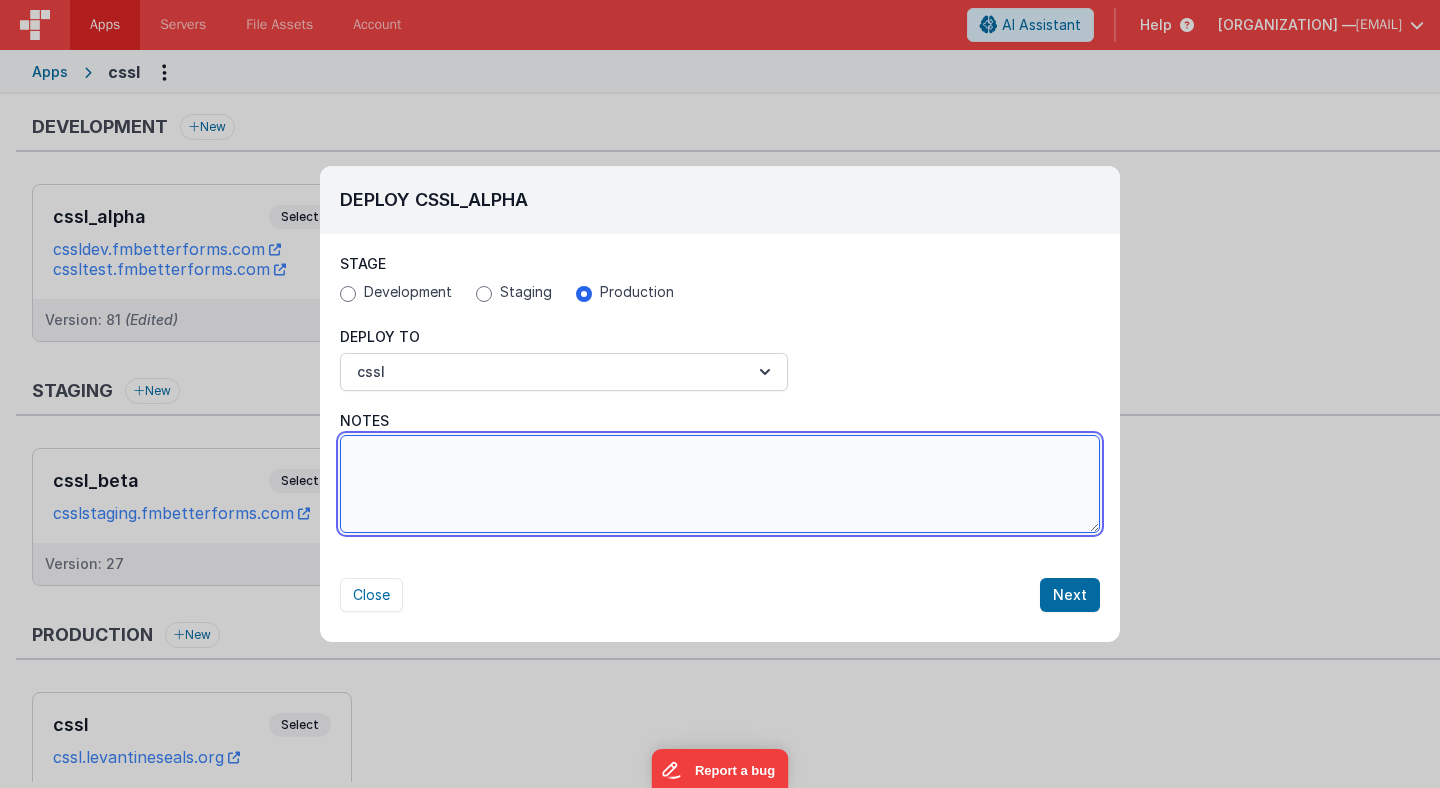 click on "Notes" at bounding box center [720, 484] 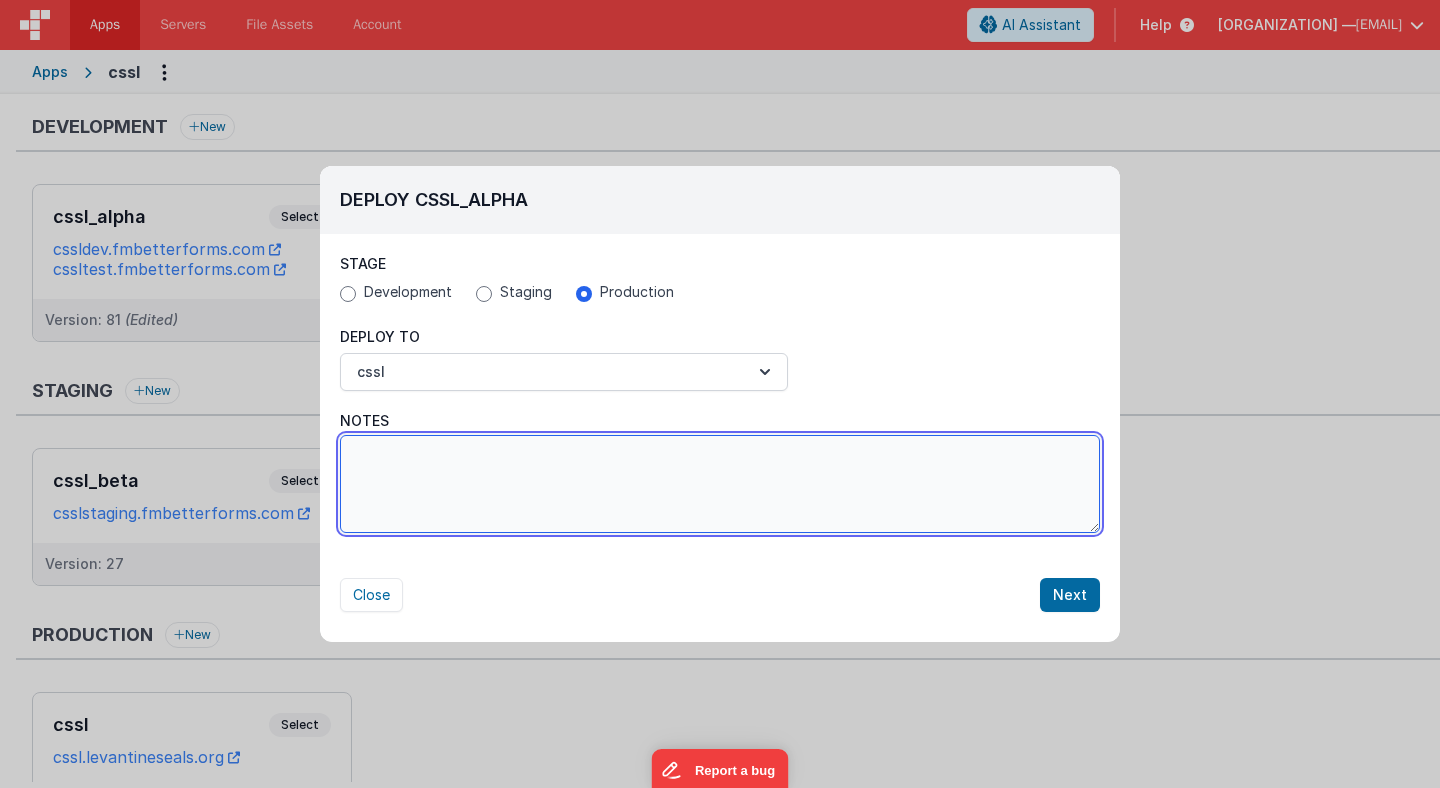 paste on "<li>31/07/2025: Implemented collection management dropdowns in the 'List View' for logged‑in users. Tweaked the user interface in both the 'Gallery' and 'List' views.</li>" 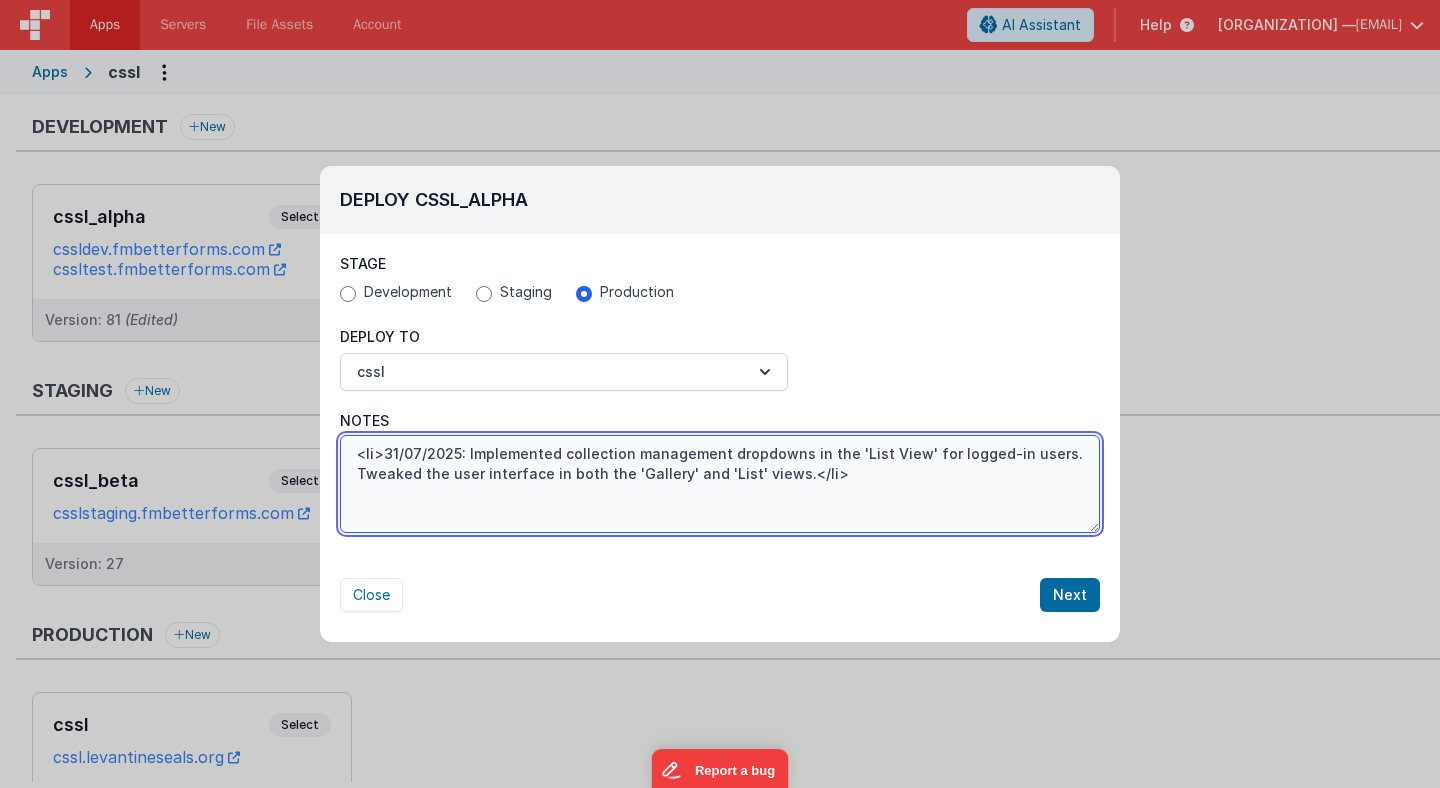 type on "<li>31/07/2025: Implemented collection management dropdowns in the 'List View' for logged‑in users. Tweaked the user interface in both the 'Gallery' and 'List' views.</li>" 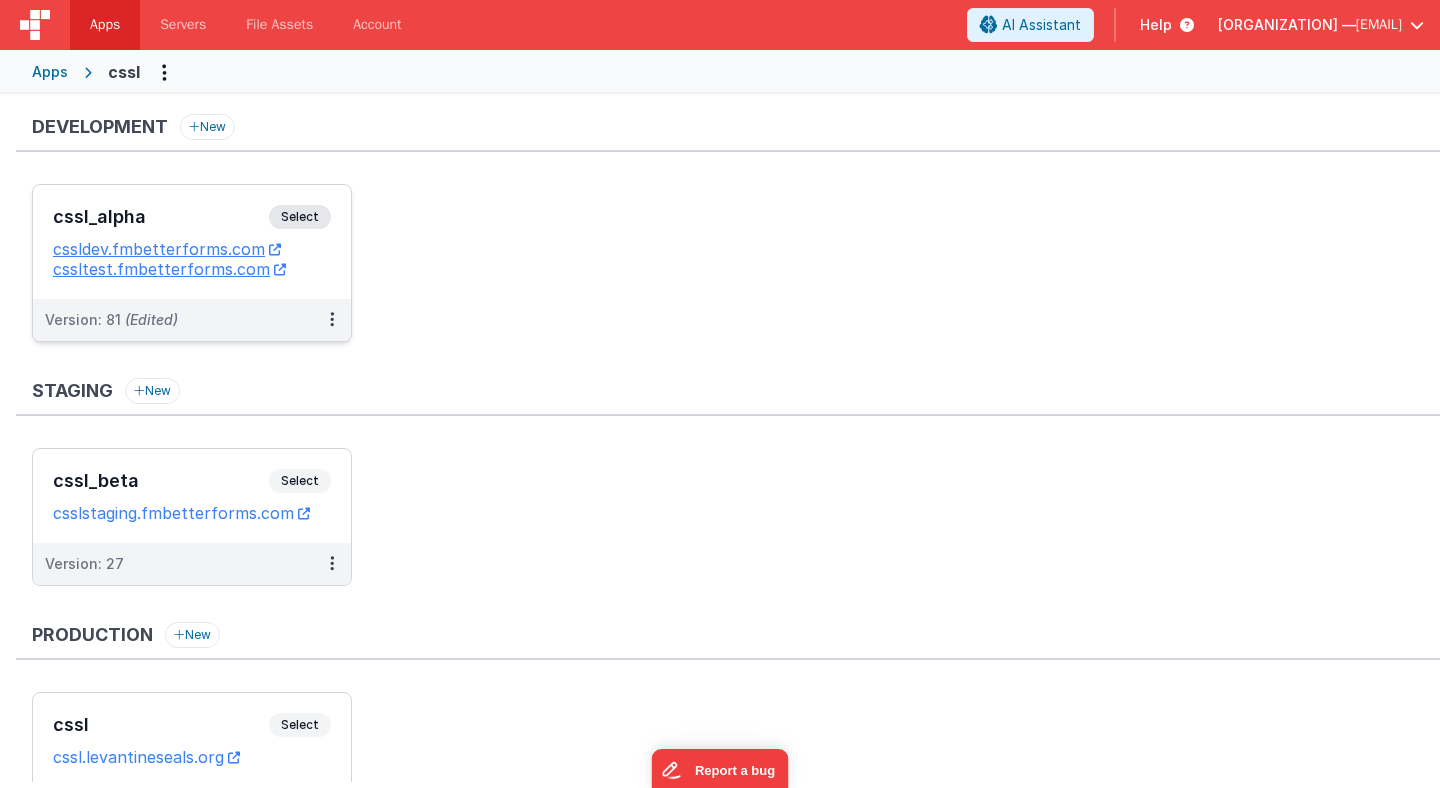 click on "Select" at bounding box center (300, 217) 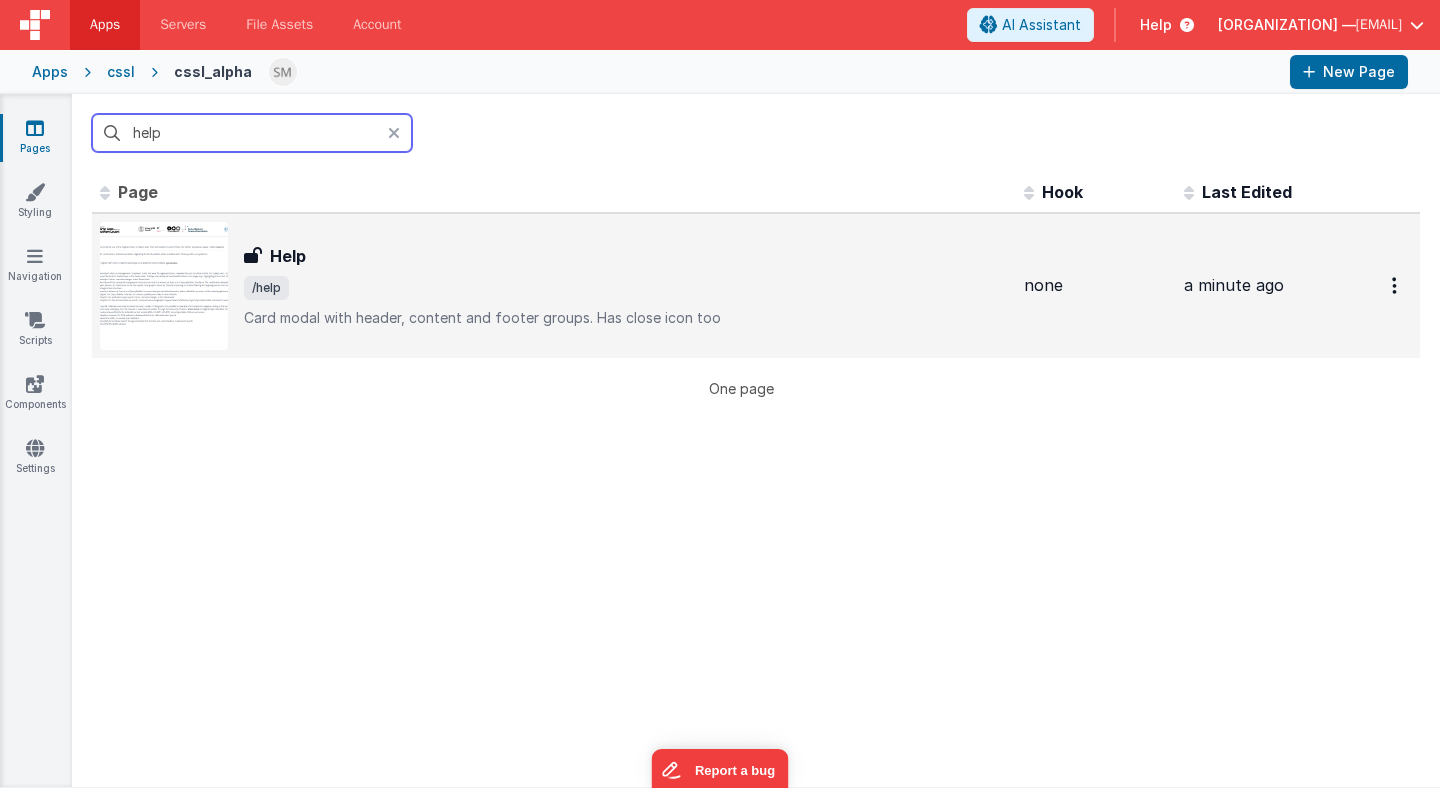 type on "help" 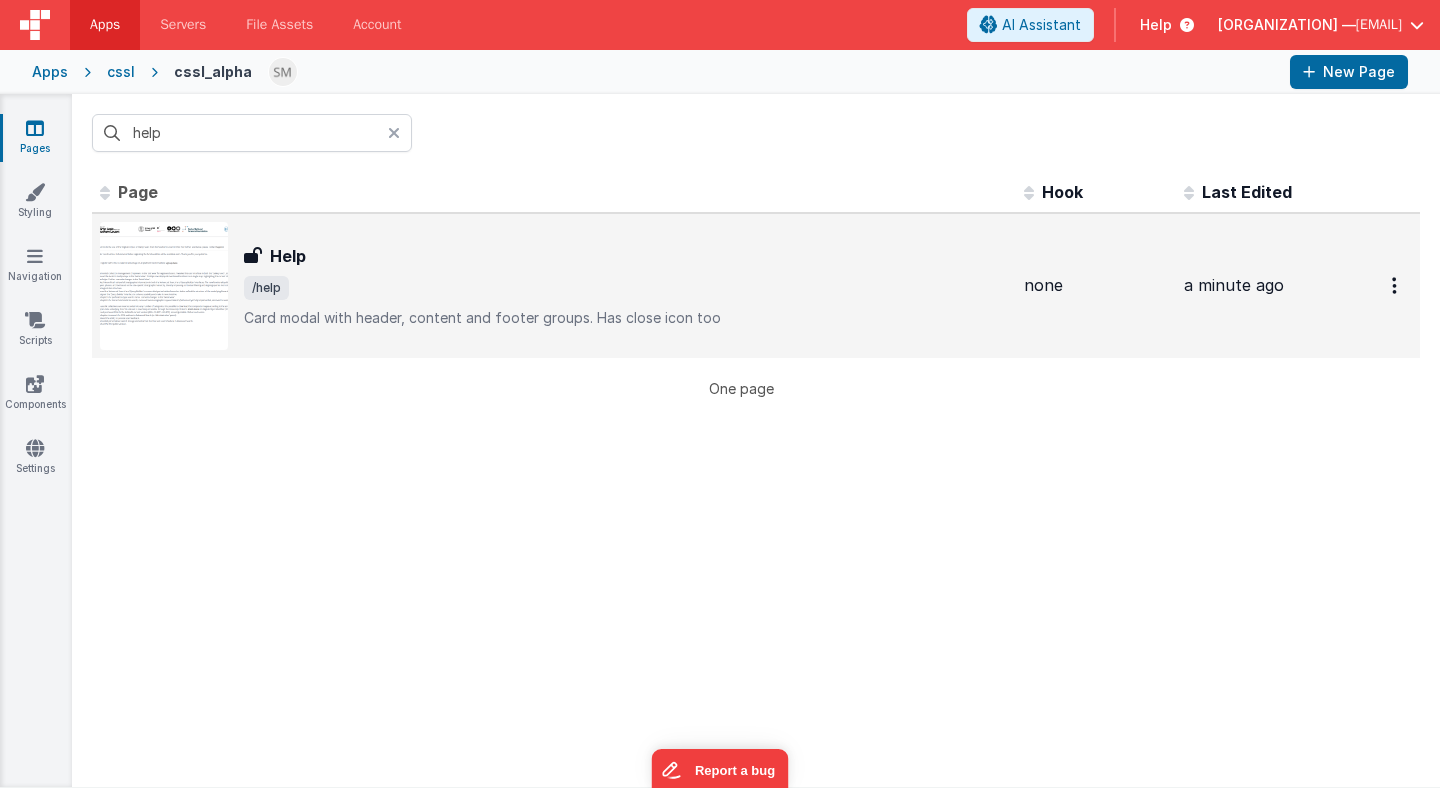 click on "/help" at bounding box center (626, 288) 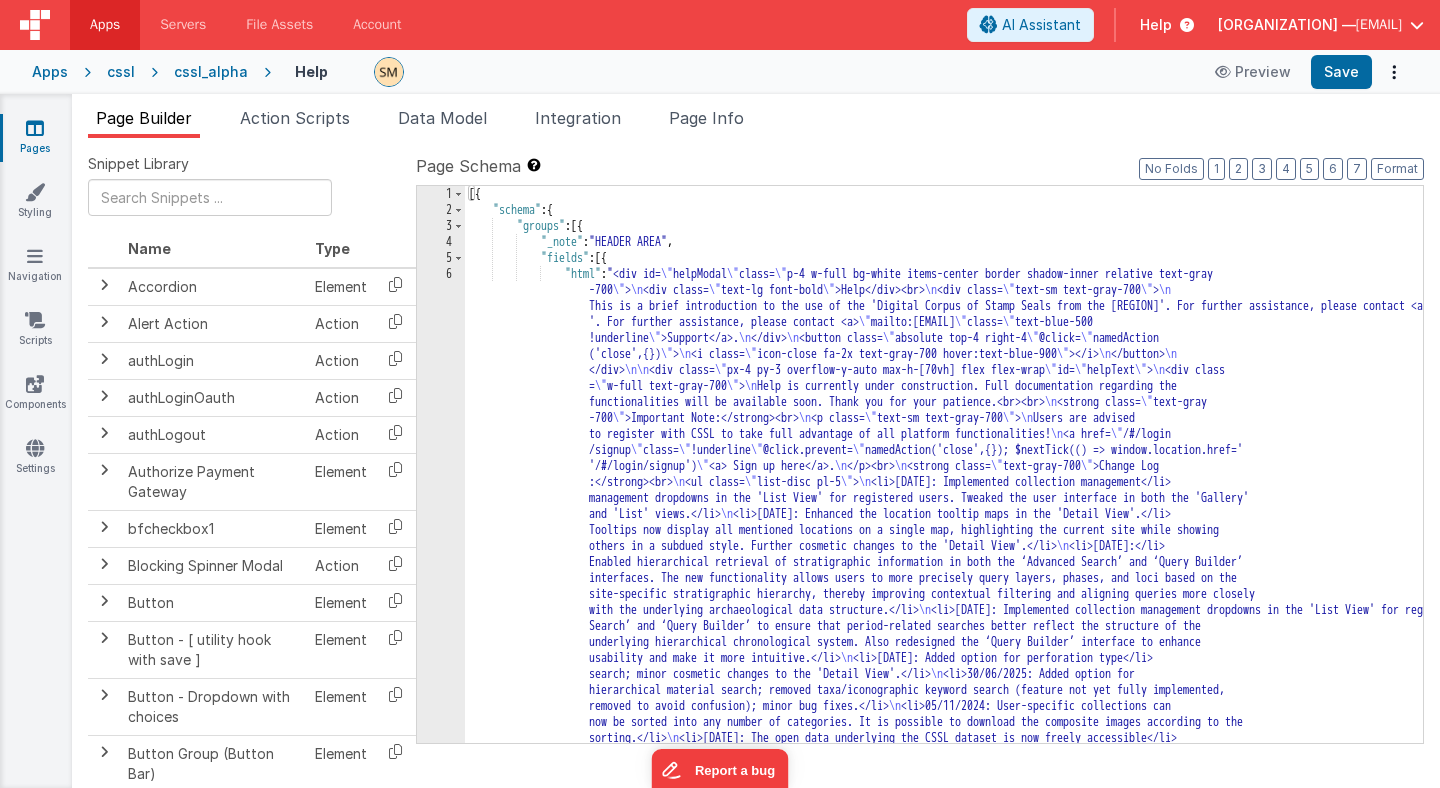 click on "6" at bounding box center (441, 586) 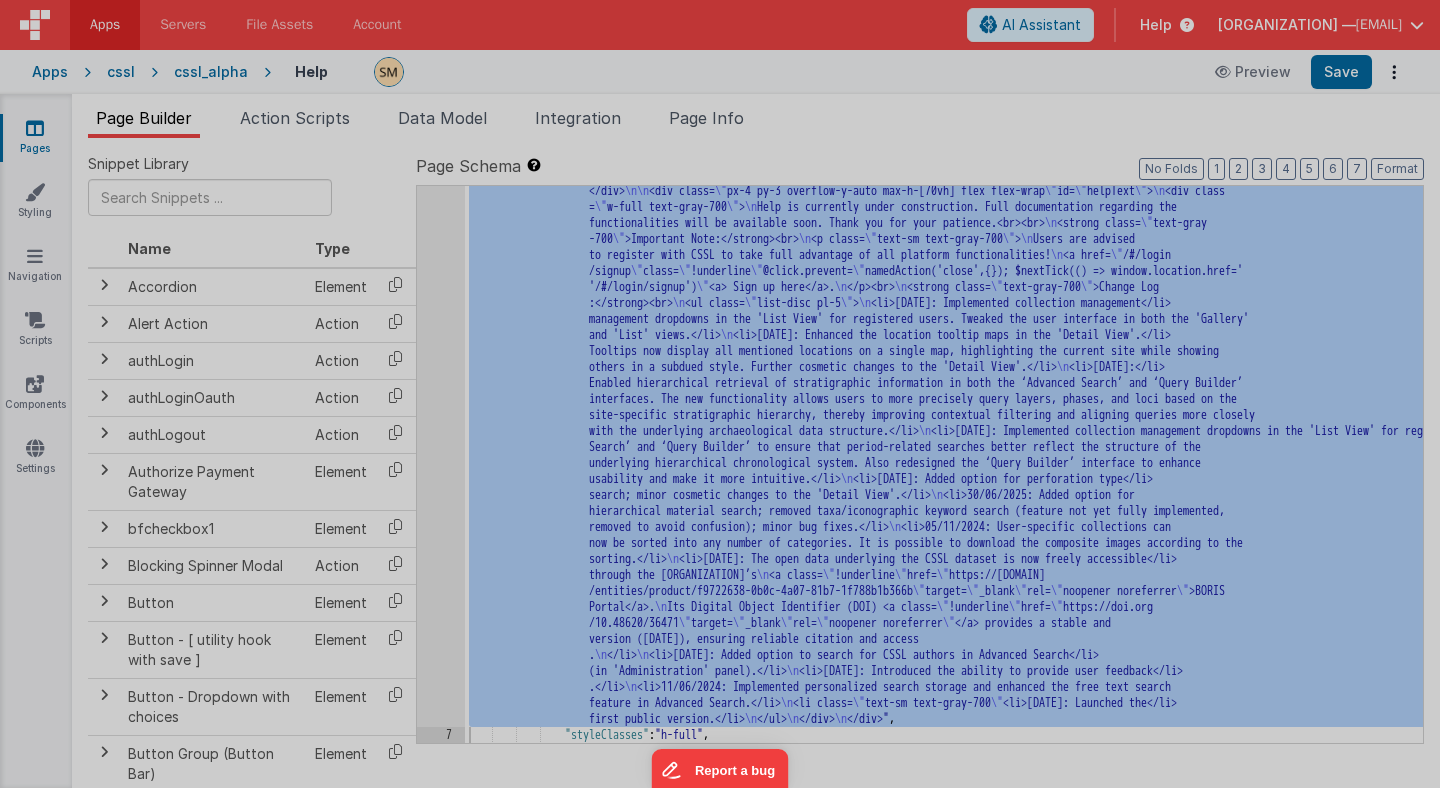 scroll, scrollTop: 179, scrollLeft: 0, axis: vertical 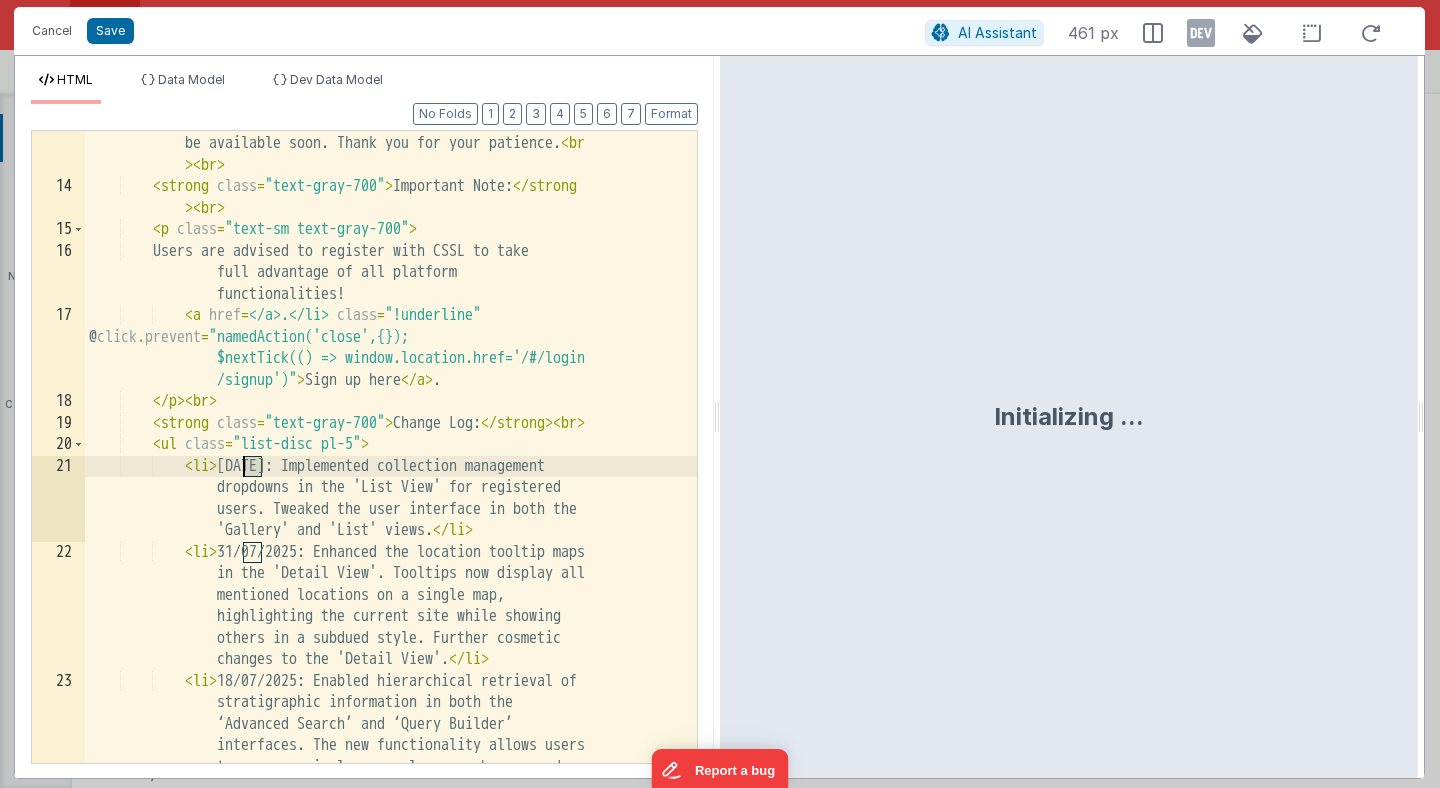 drag, startPoint x: 261, startPoint y: 466, endPoint x: 243, endPoint y: 466, distance: 18 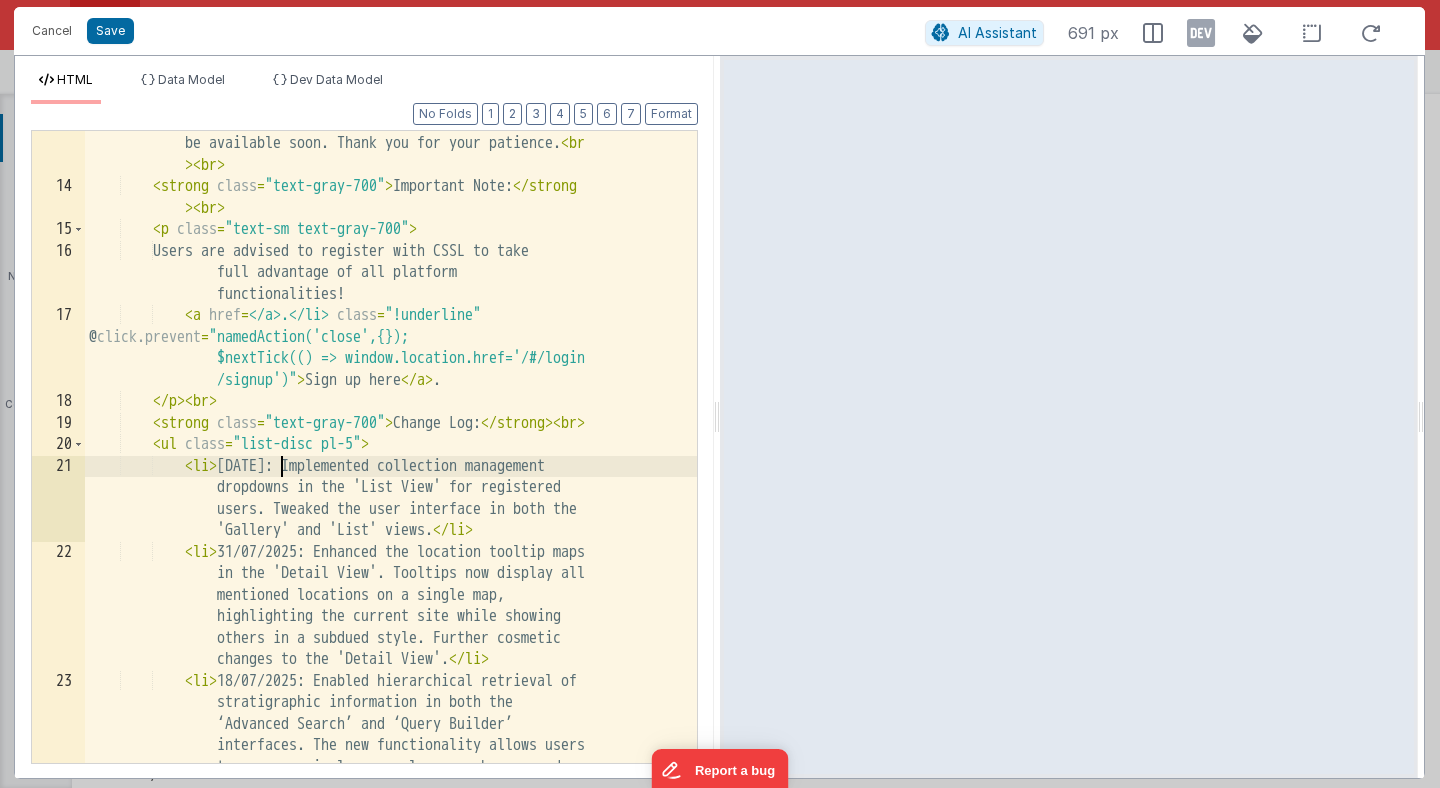 type 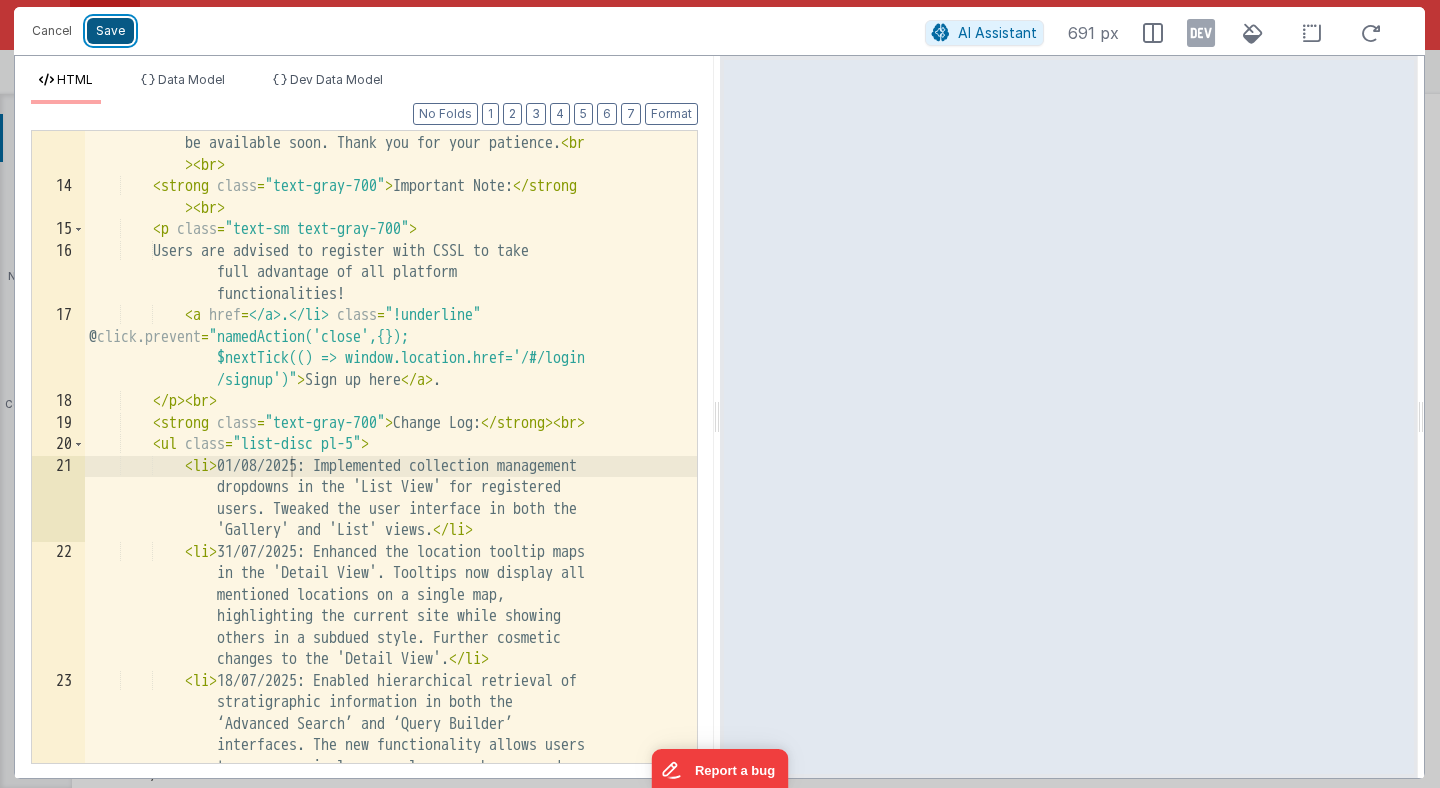 click on "Save" at bounding box center [110, 31] 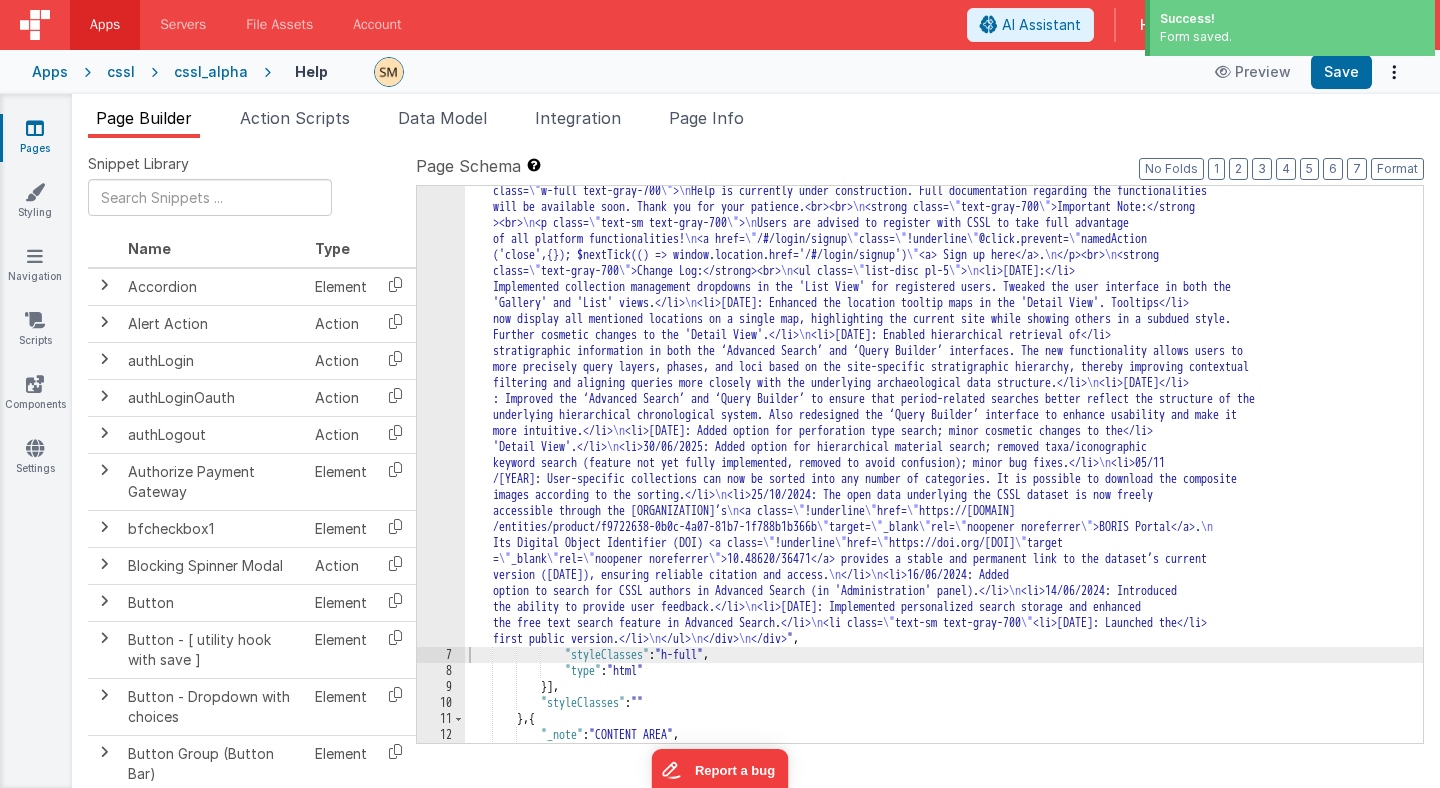 click on "Apps" at bounding box center (50, 72) 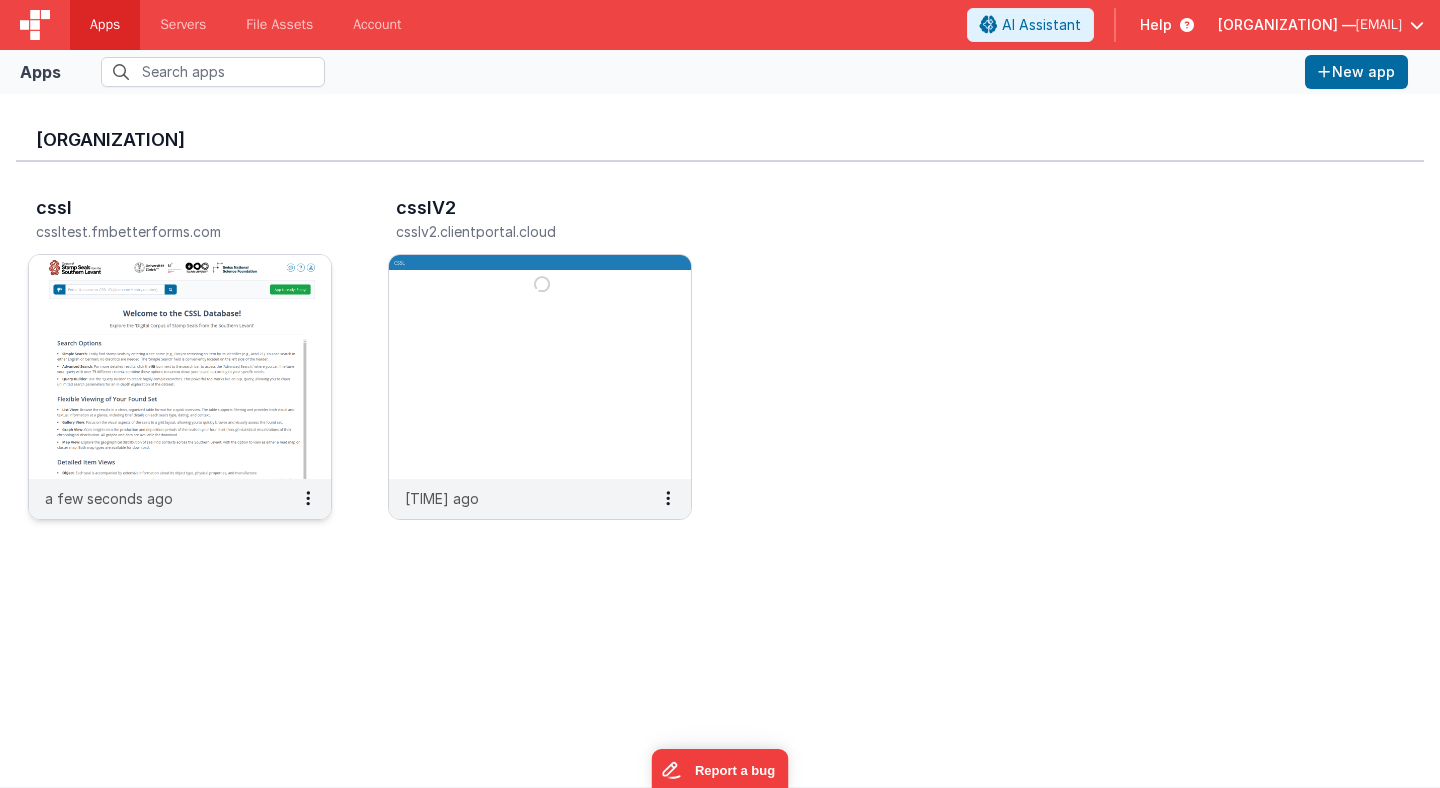 click at bounding box center (180, 367) 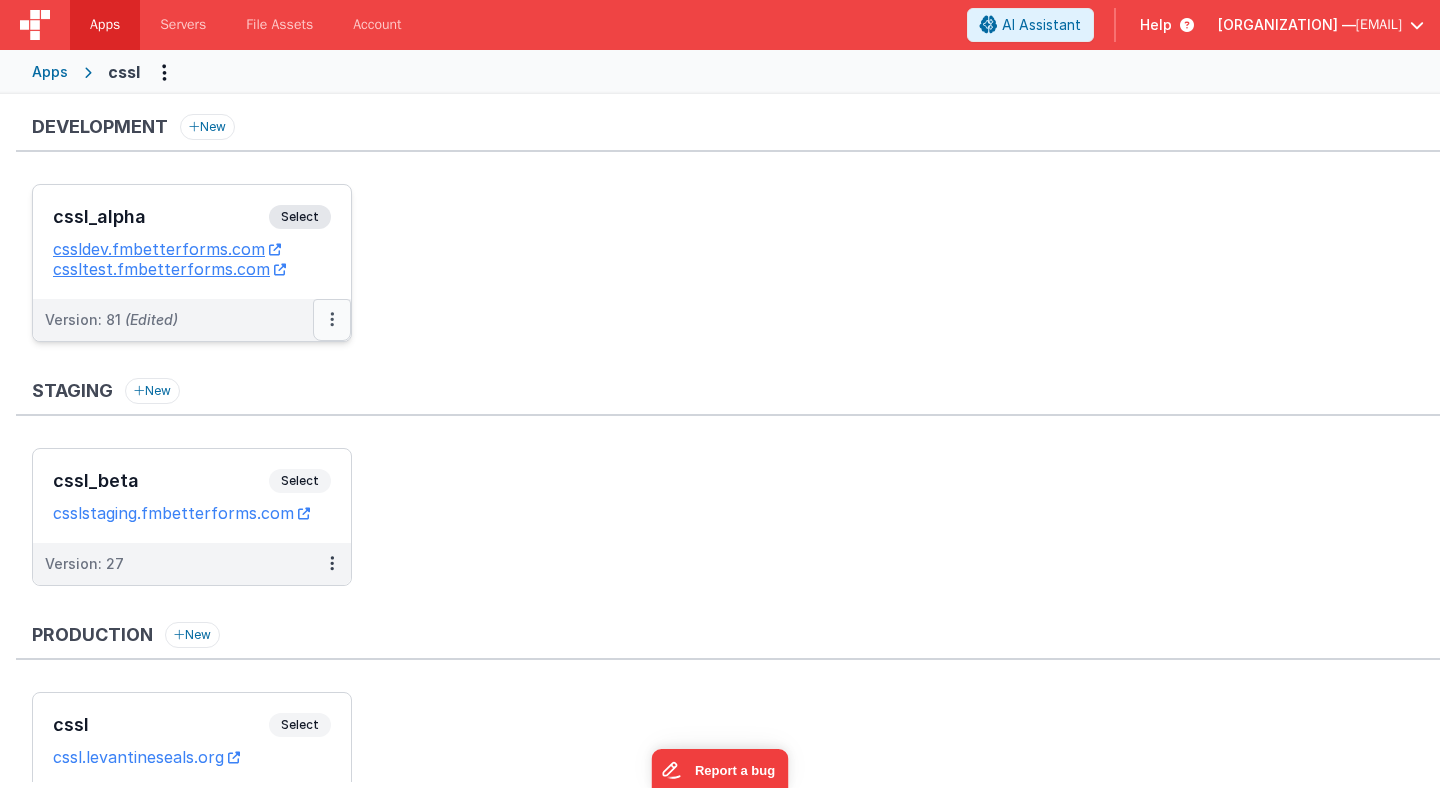 click at bounding box center [332, 319] 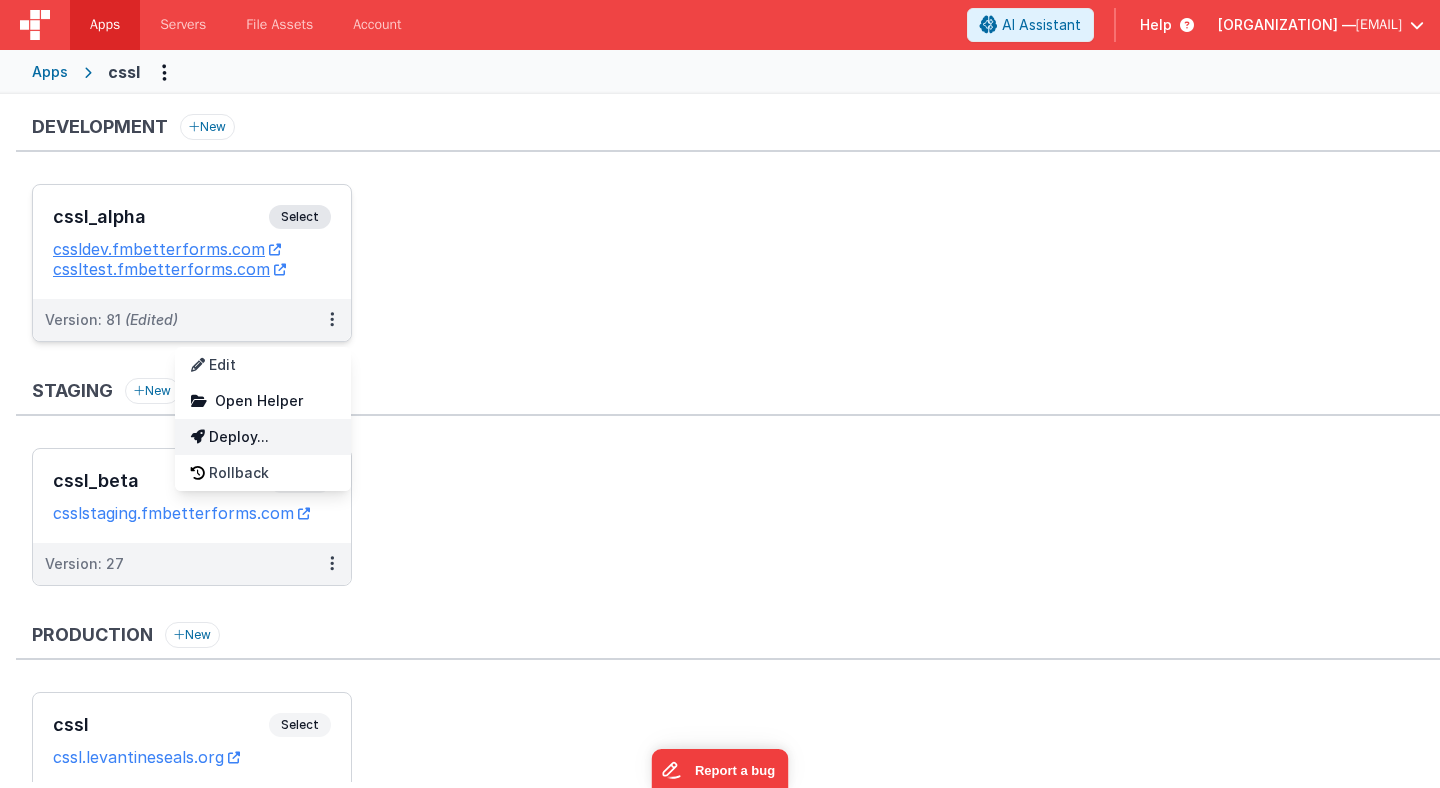 click on "Deploy..." at bounding box center (263, 437) 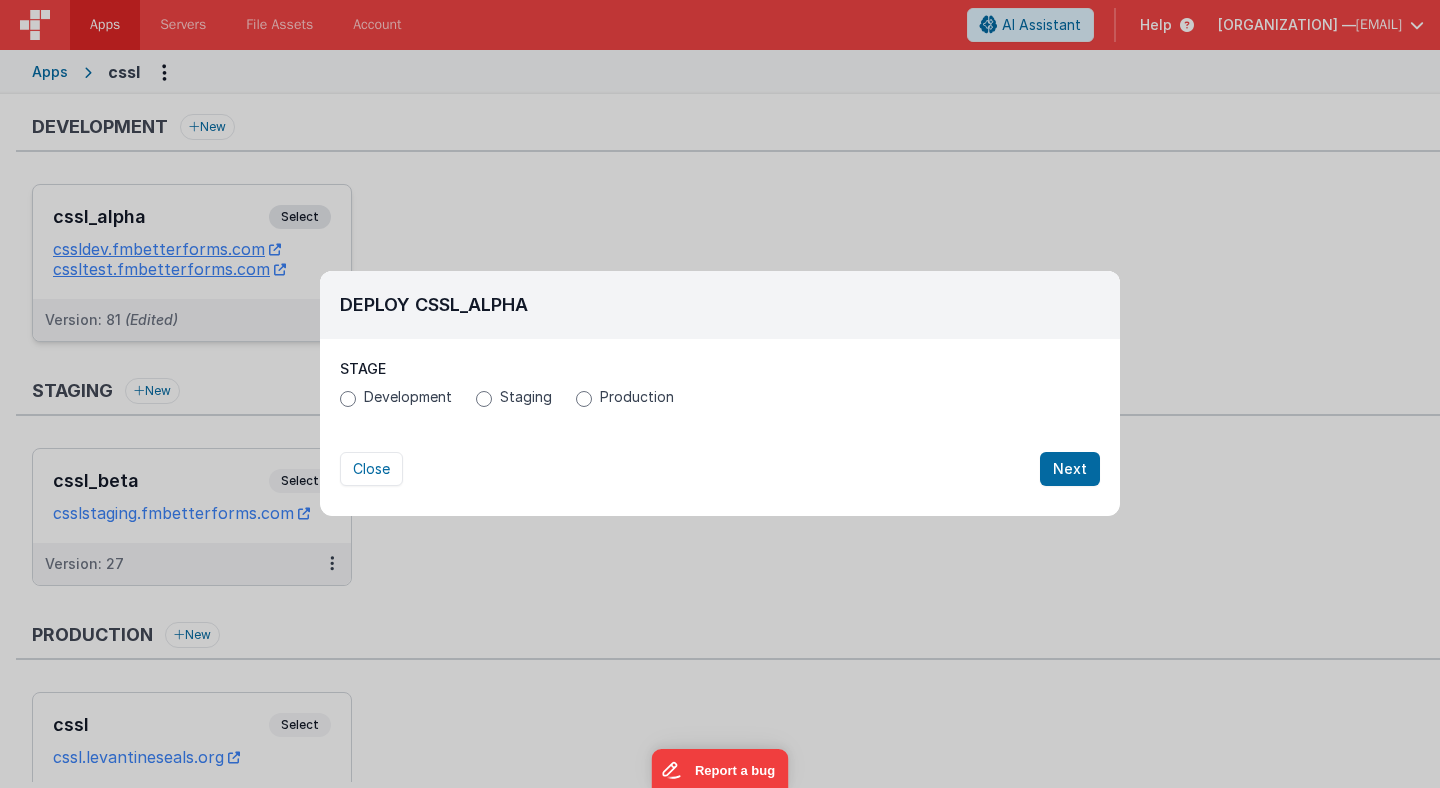 click on "Production" at bounding box center (637, 397) 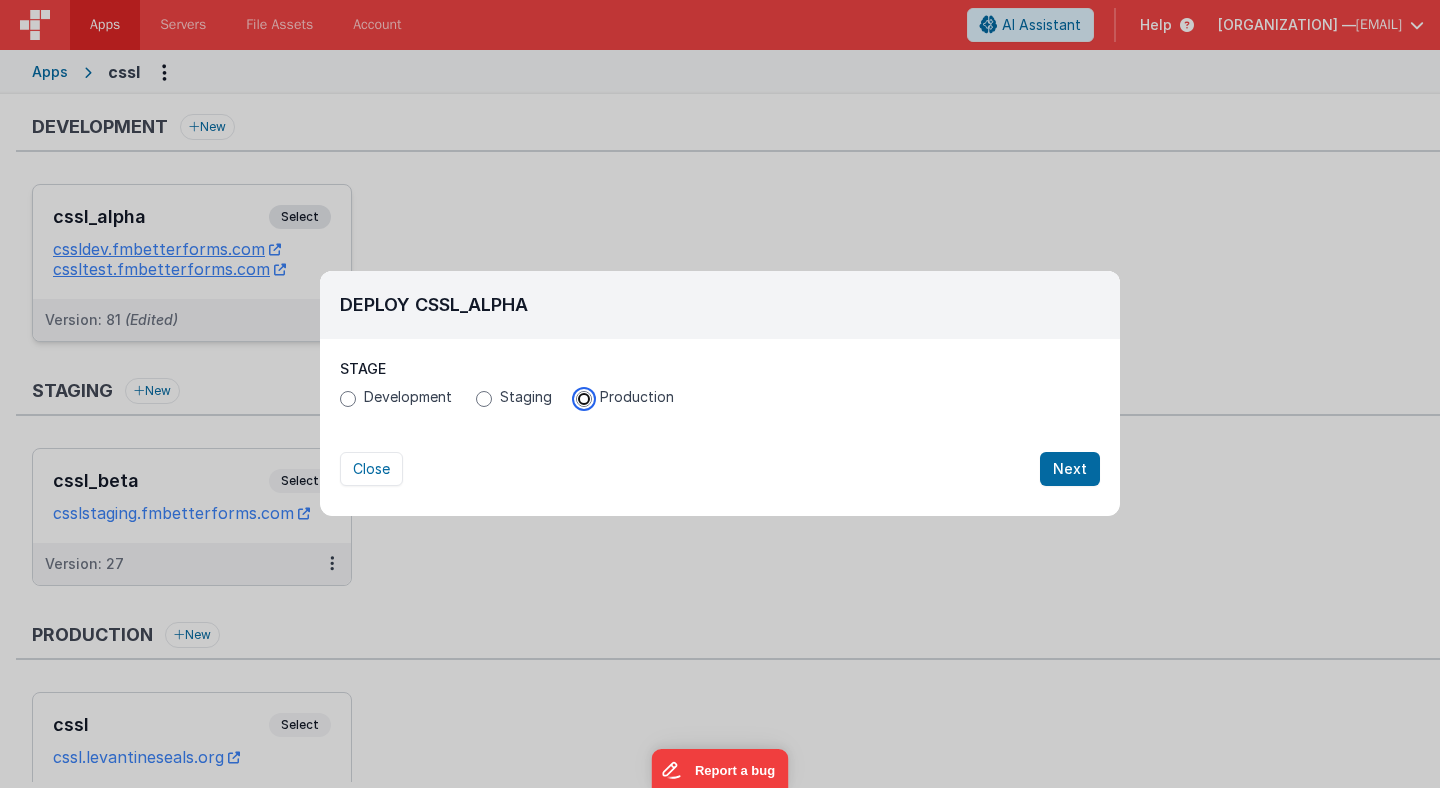 click on "Production" at bounding box center (584, 399) 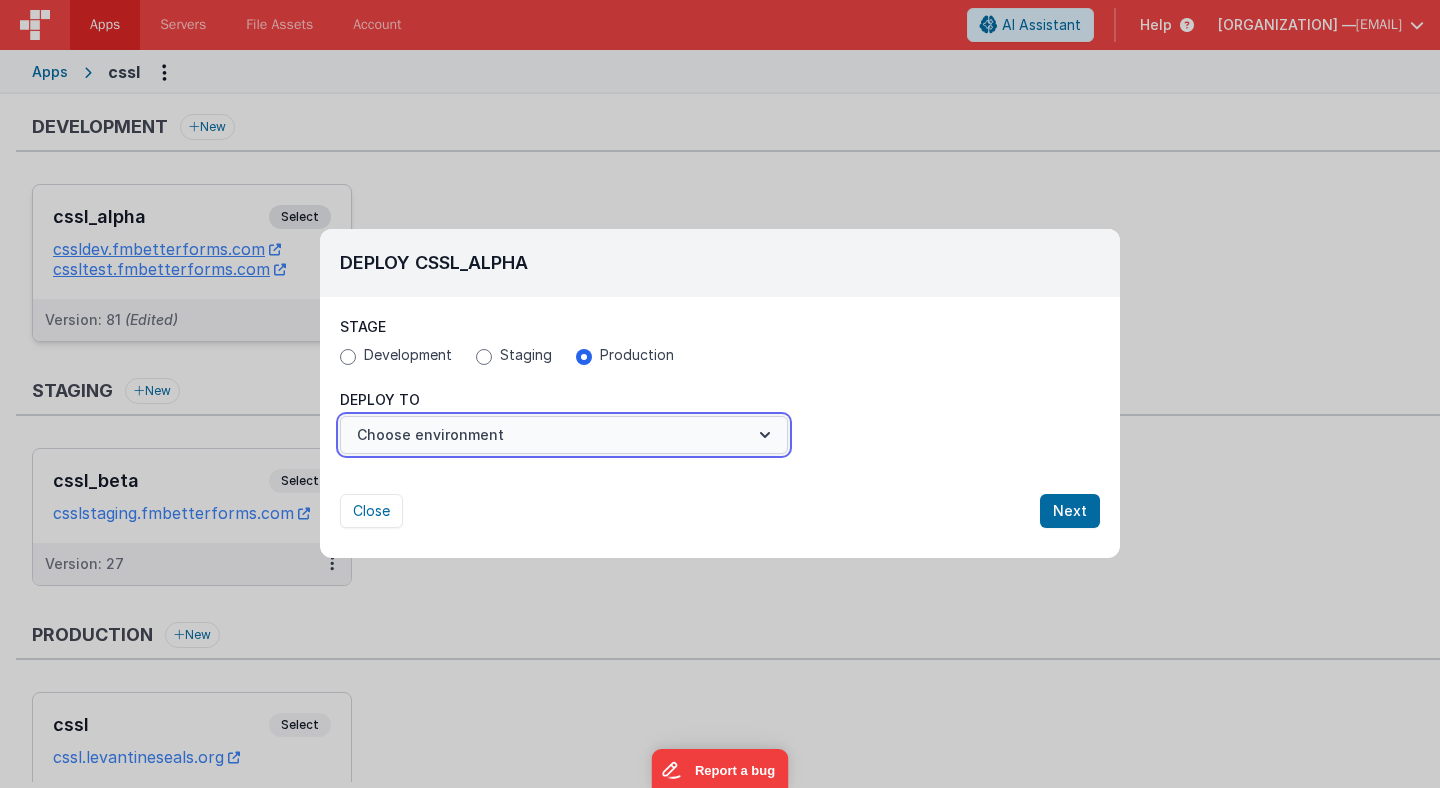 click on "Choose environment" at bounding box center [564, 435] 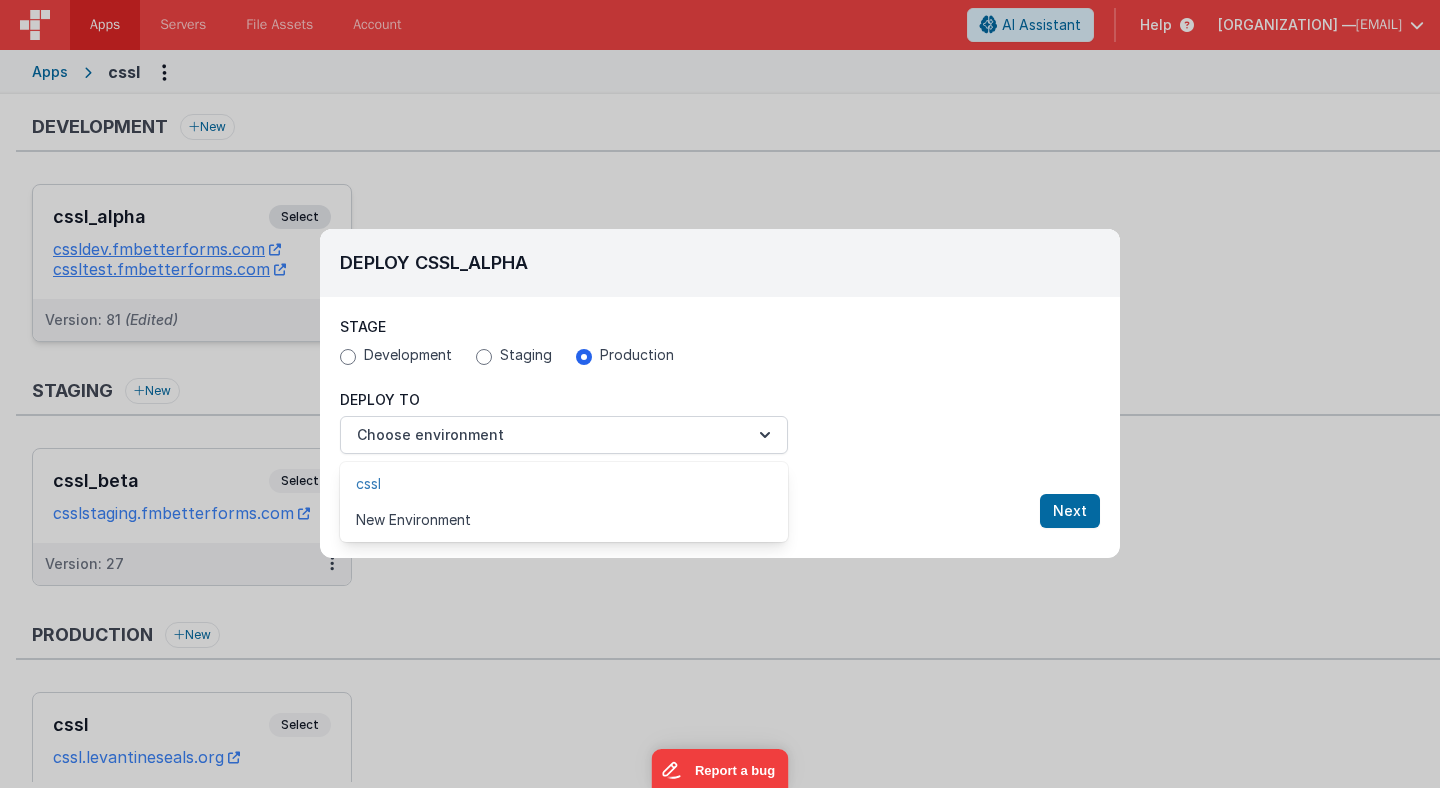 click on "cssl" at bounding box center [564, 484] 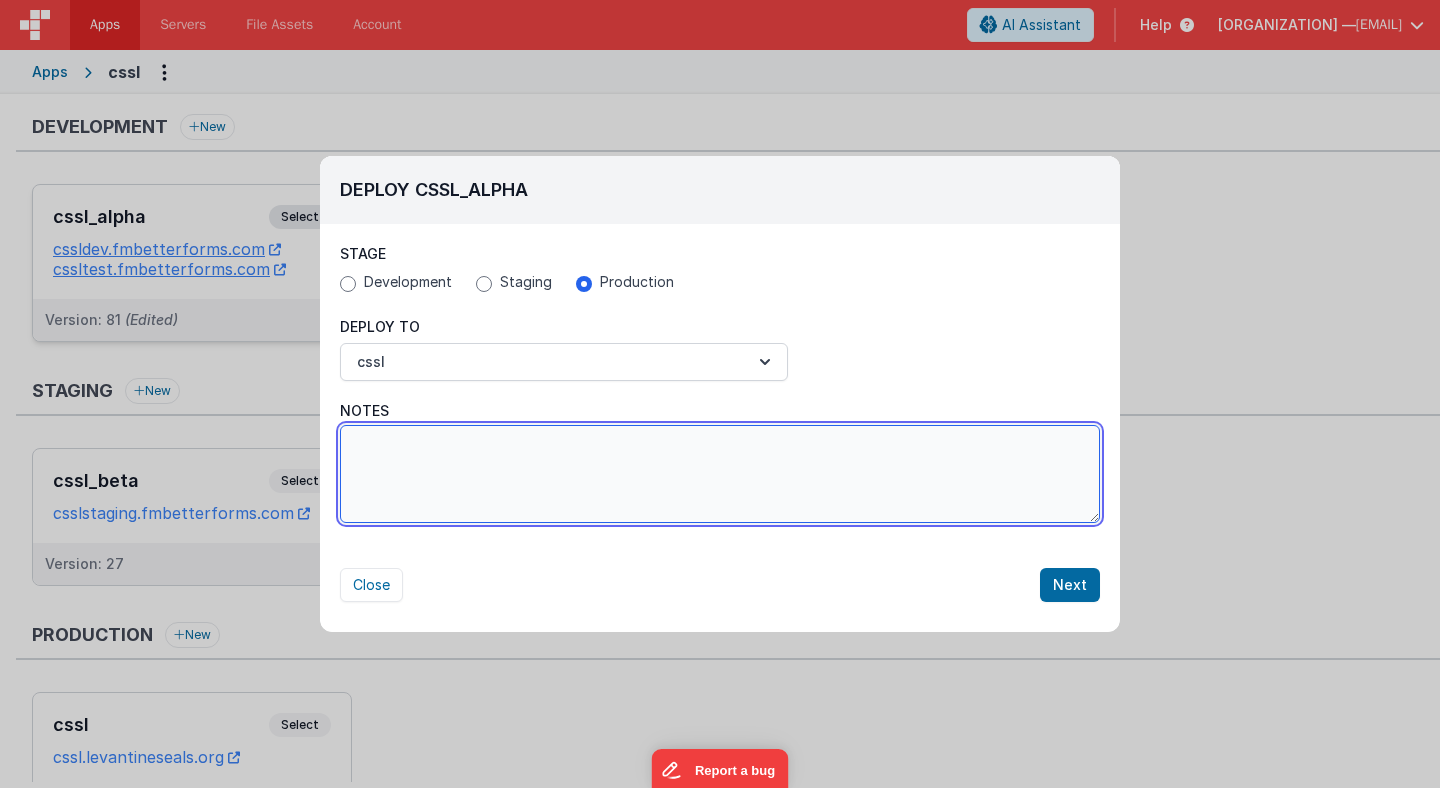 click on "Notes" at bounding box center [720, 474] 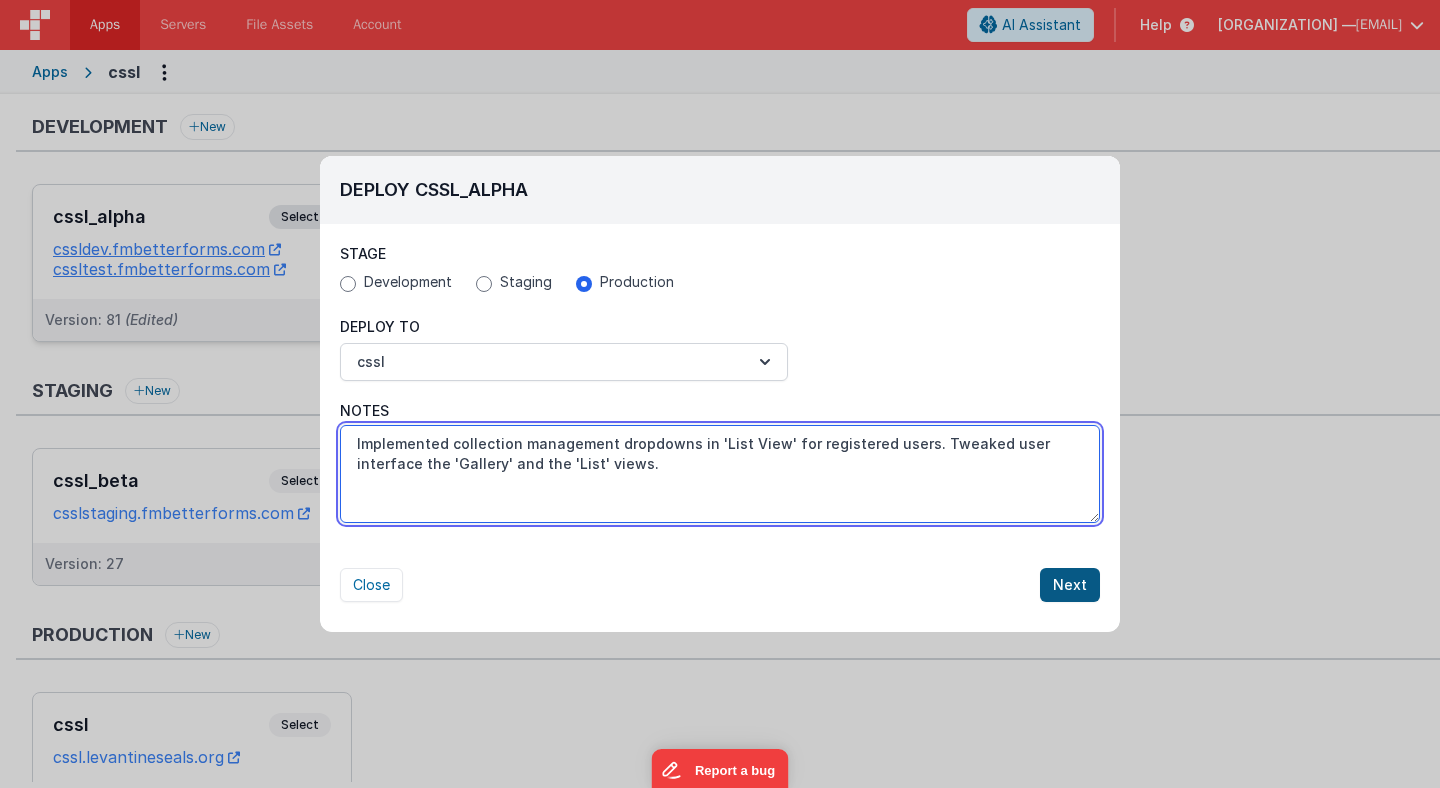 type on "Implemented collection management dropdowns in 'List View' for registered users. Tweaked user interface the 'Gallery' and the 'List' views." 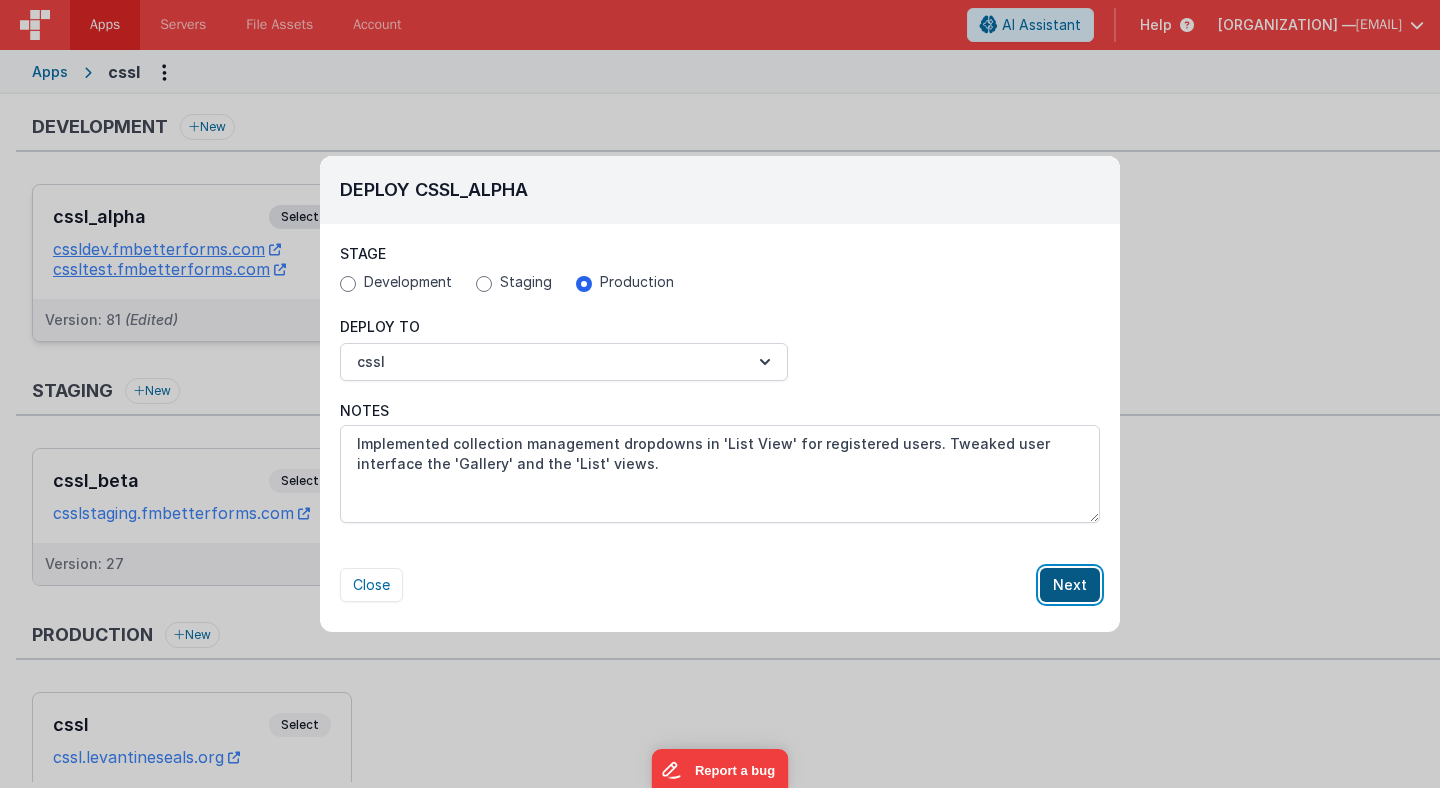 click on "Next" at bounding box center [1070, 585] 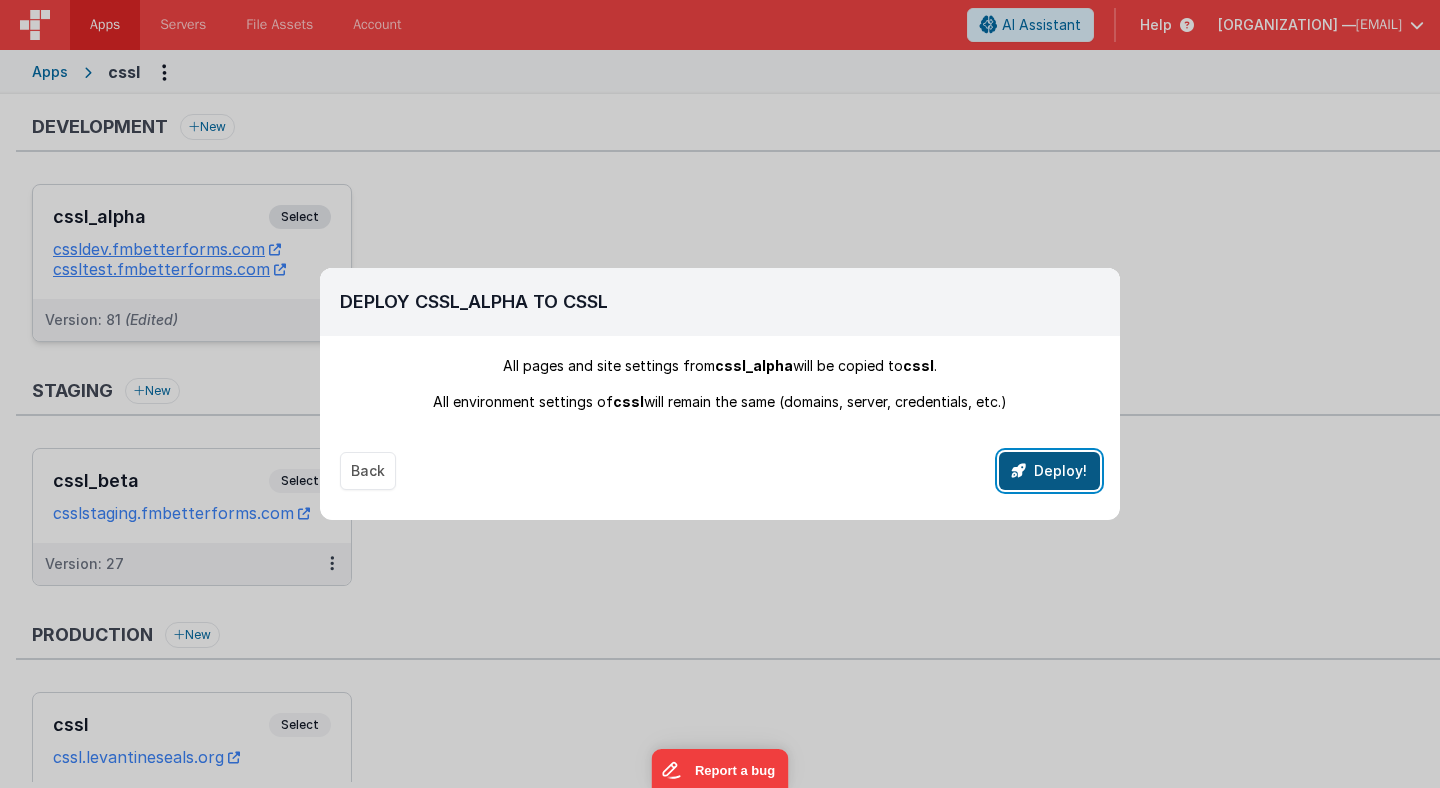 click on "Deploy!" at bounding box center (1049, 471) 